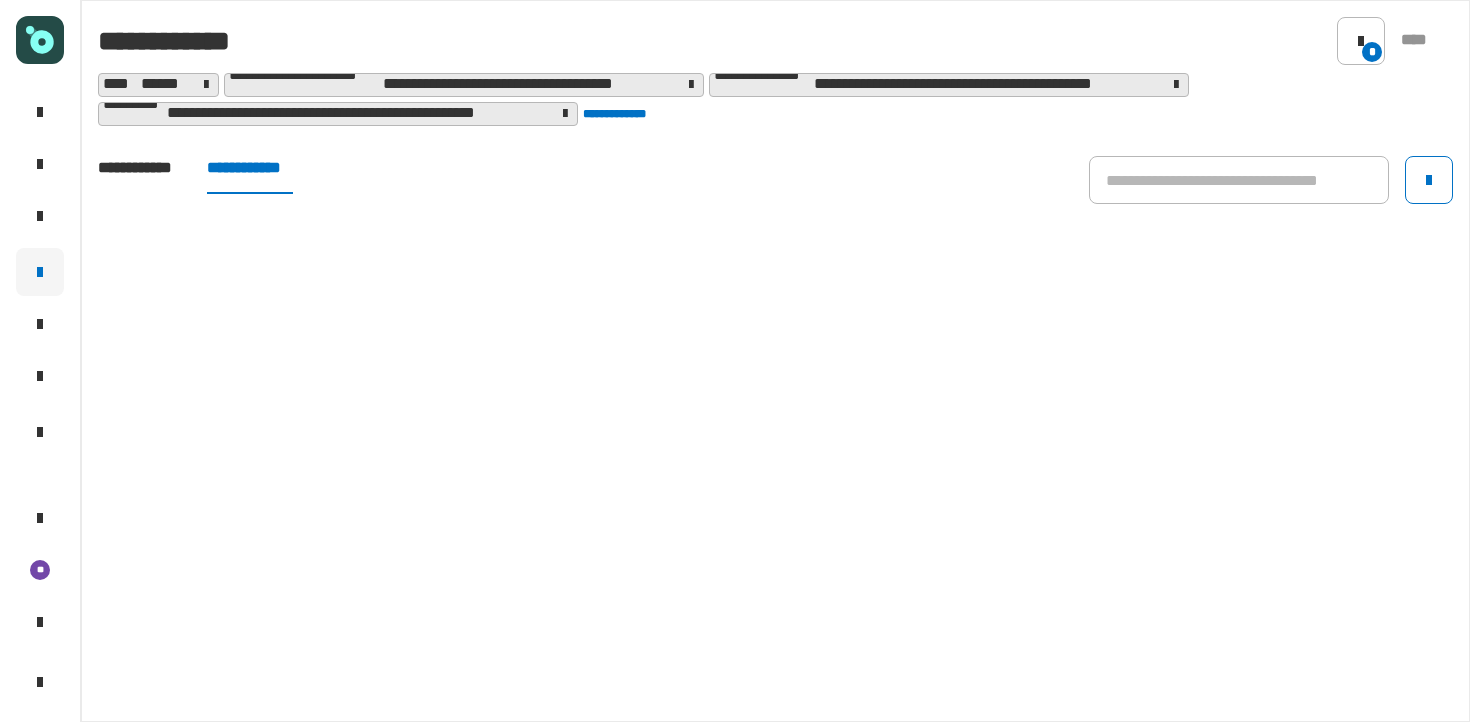 scroll, scrollTop: 0, scrollLeft: 0, axis: both 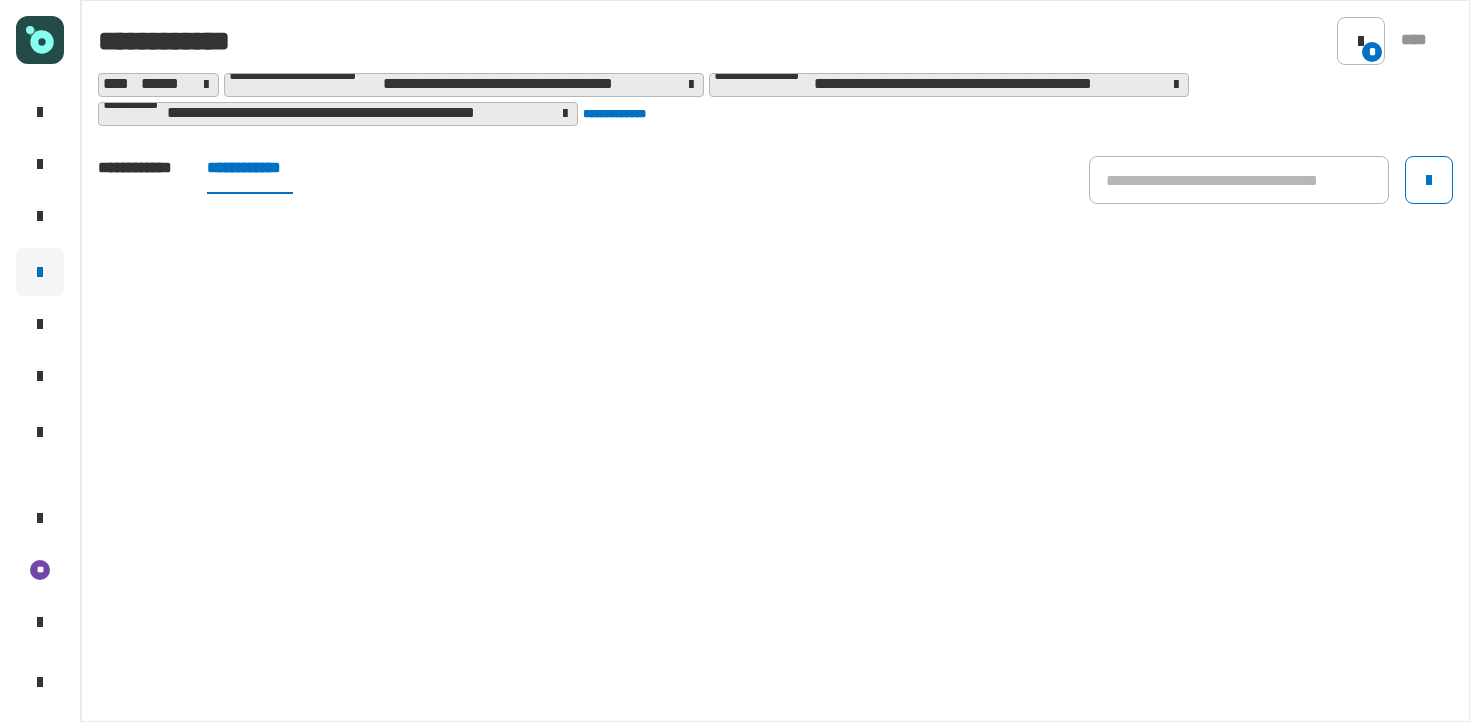 click on "**********" 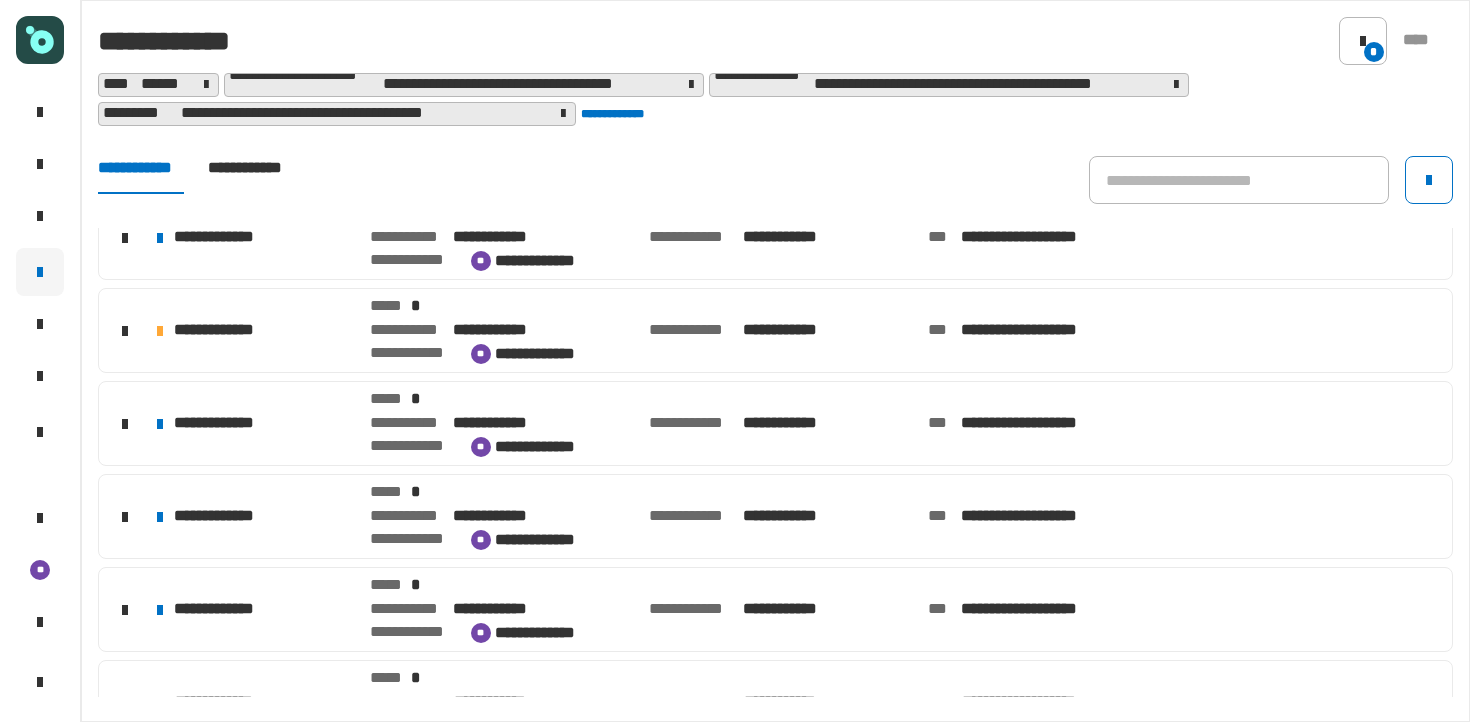 scroll, scrollTop: 501, scrollLeft: 0, axis: vertical 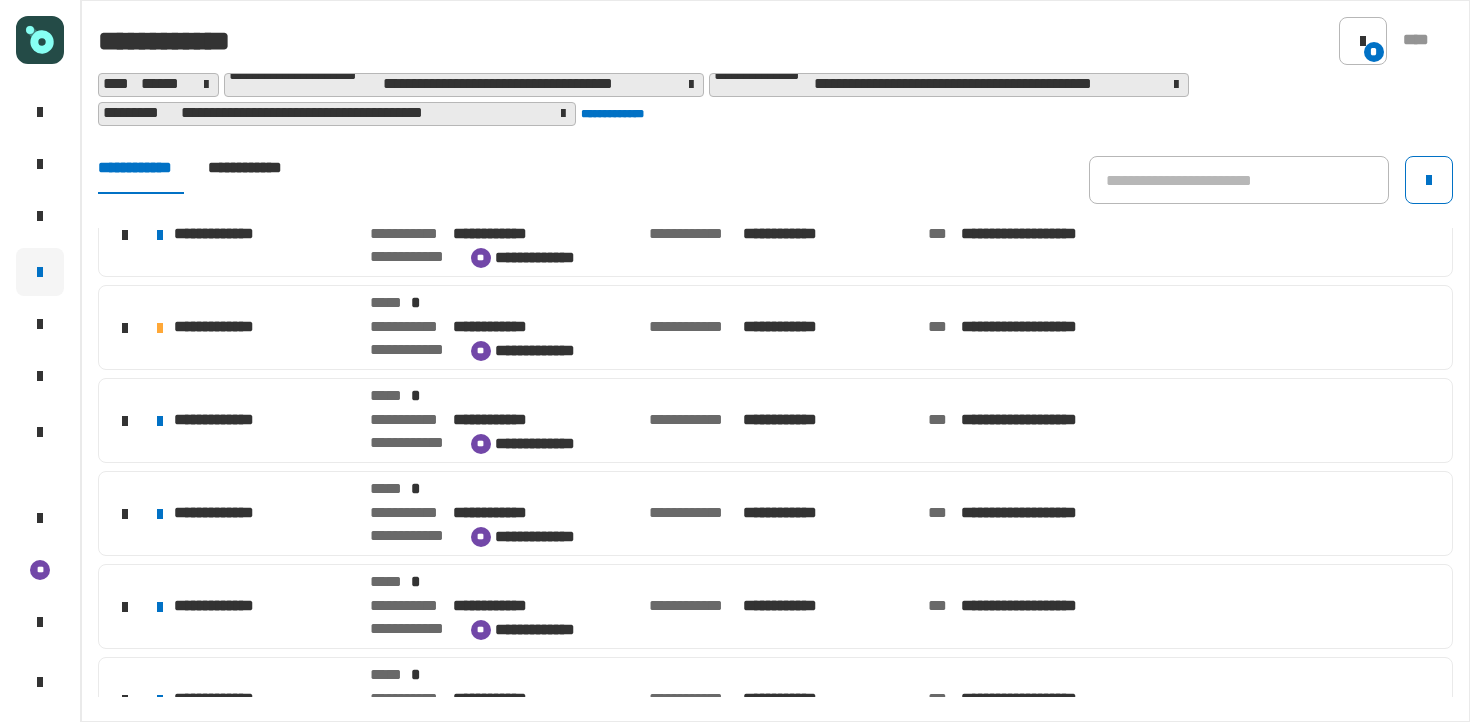 click on "**********" 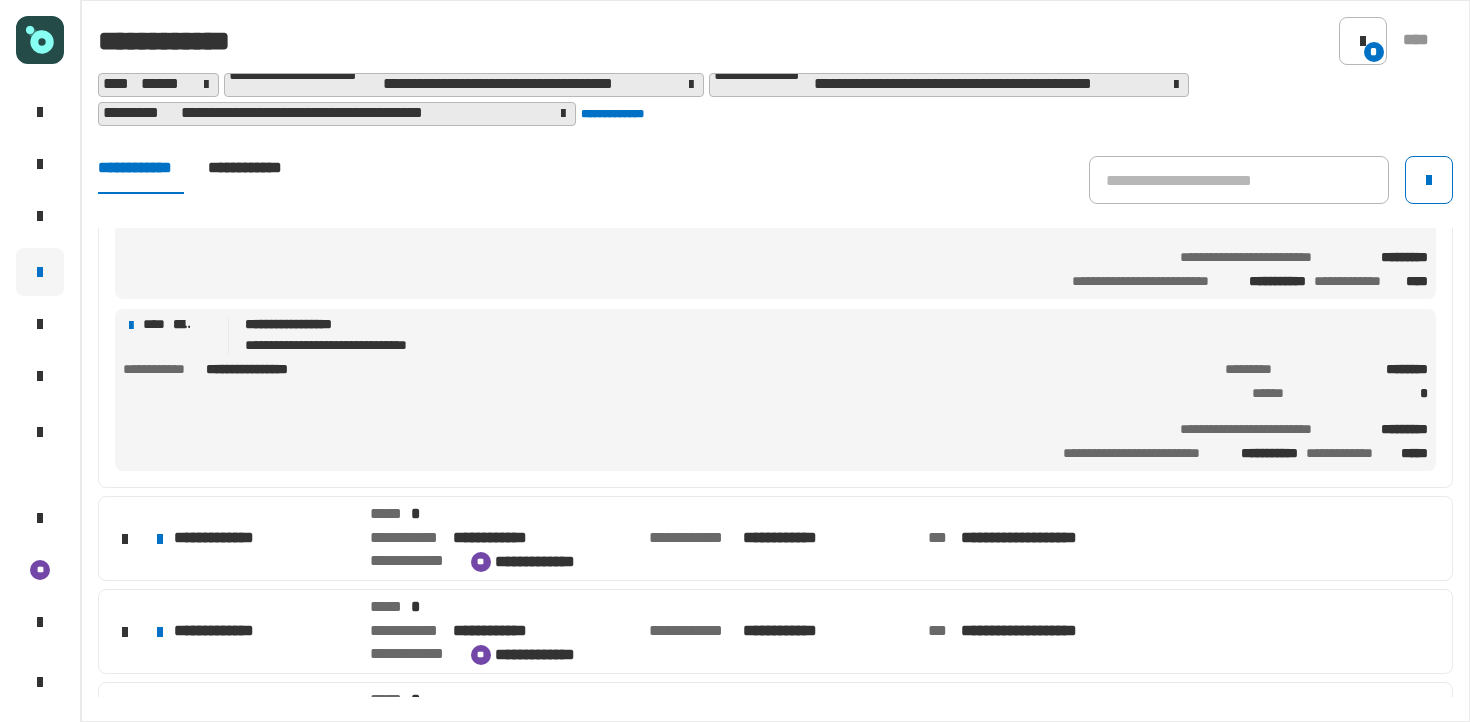 scroll, scrollTop: 838, scrollLeft: 0, axis: vertical 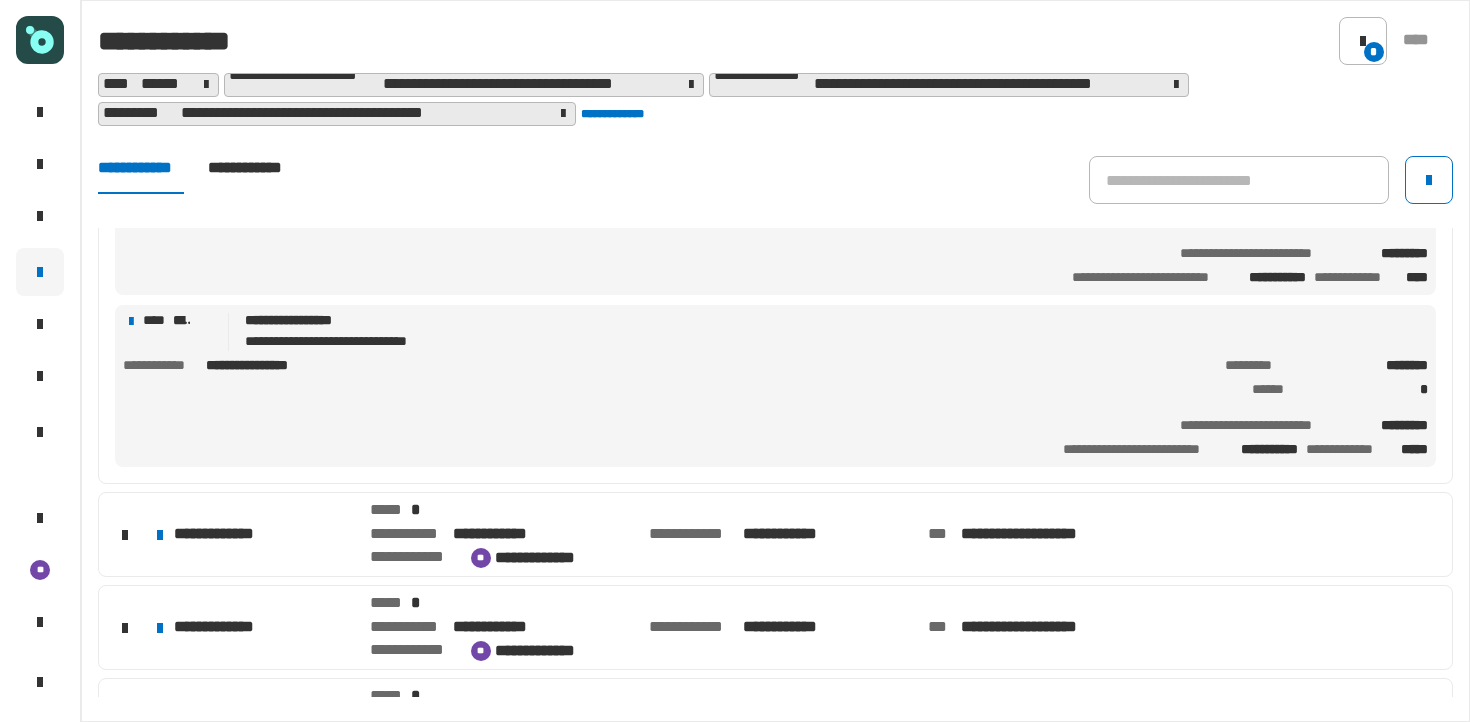 click on "**********" 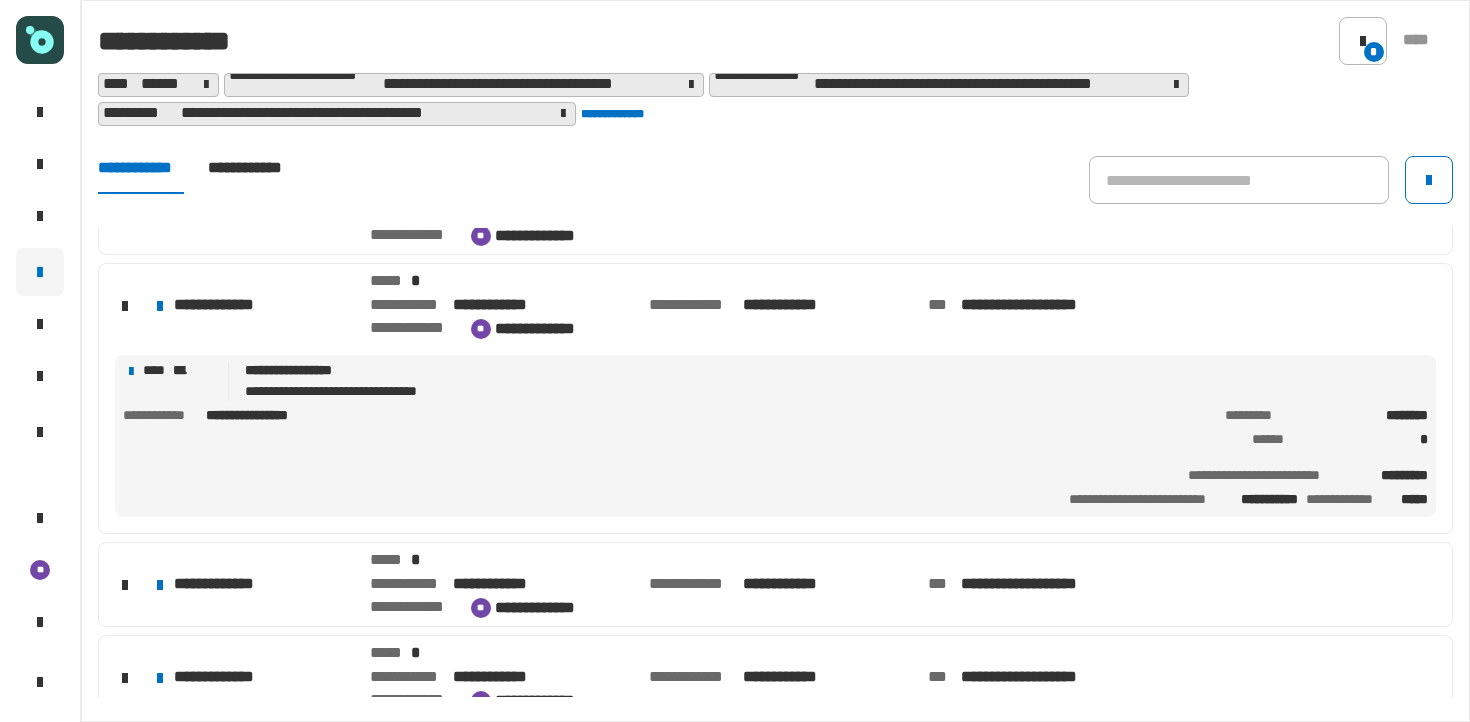 scroll, scrollTop: 712, scrollLeft: 0, axis: vertical 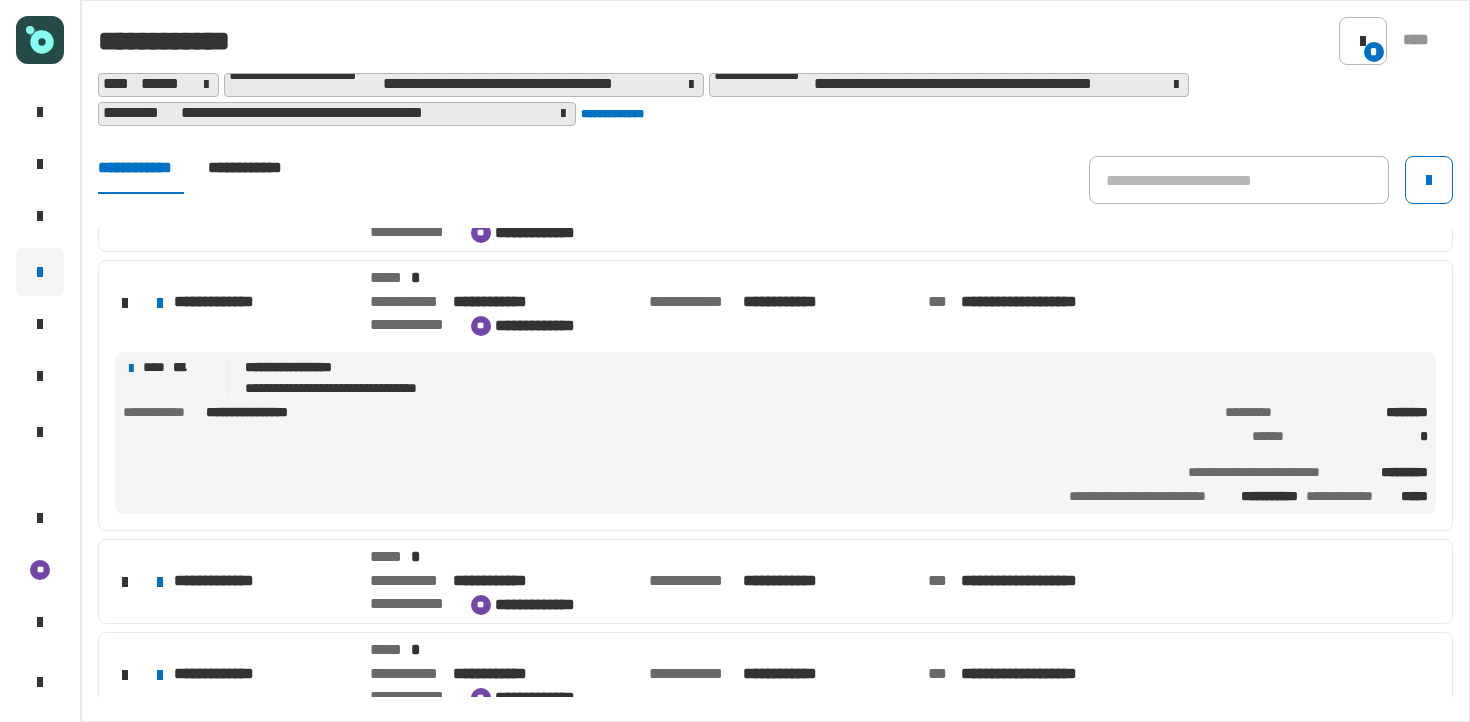 click on "**********" 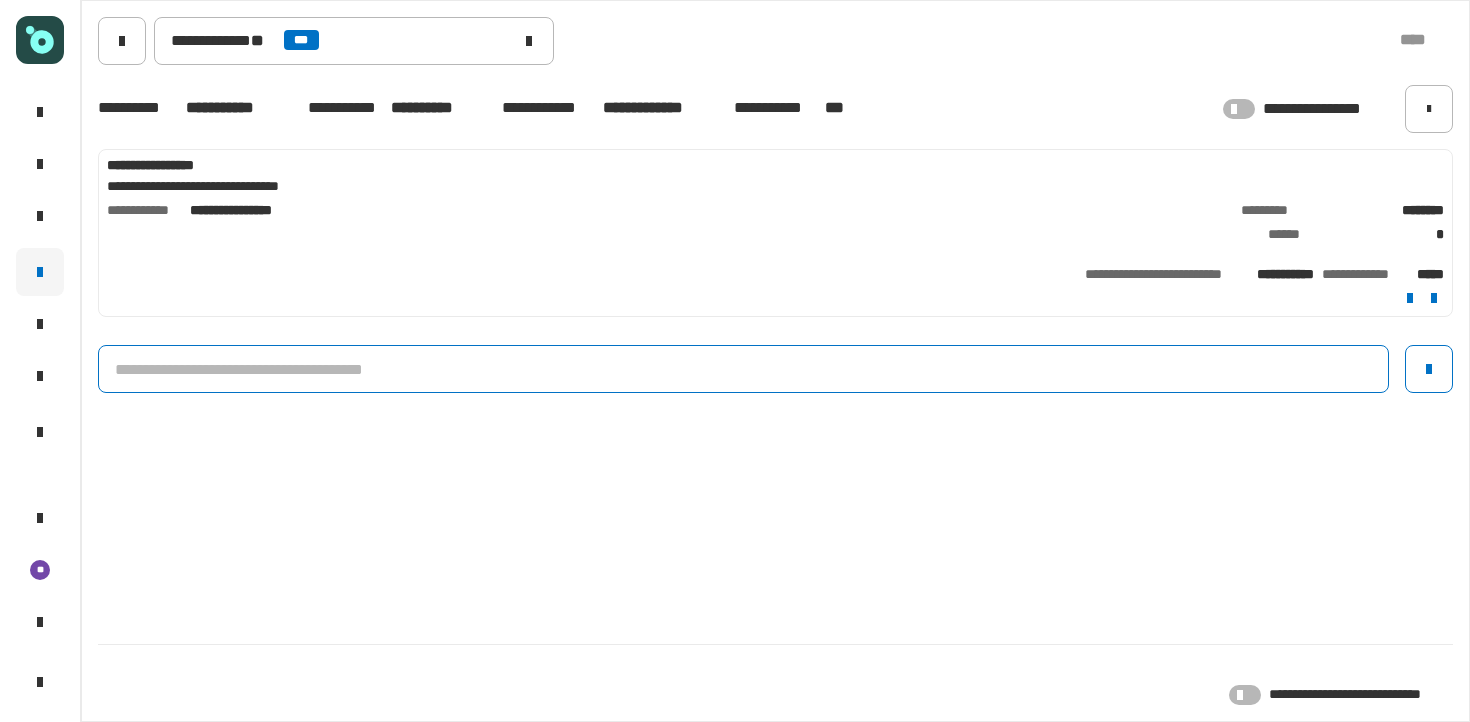 click 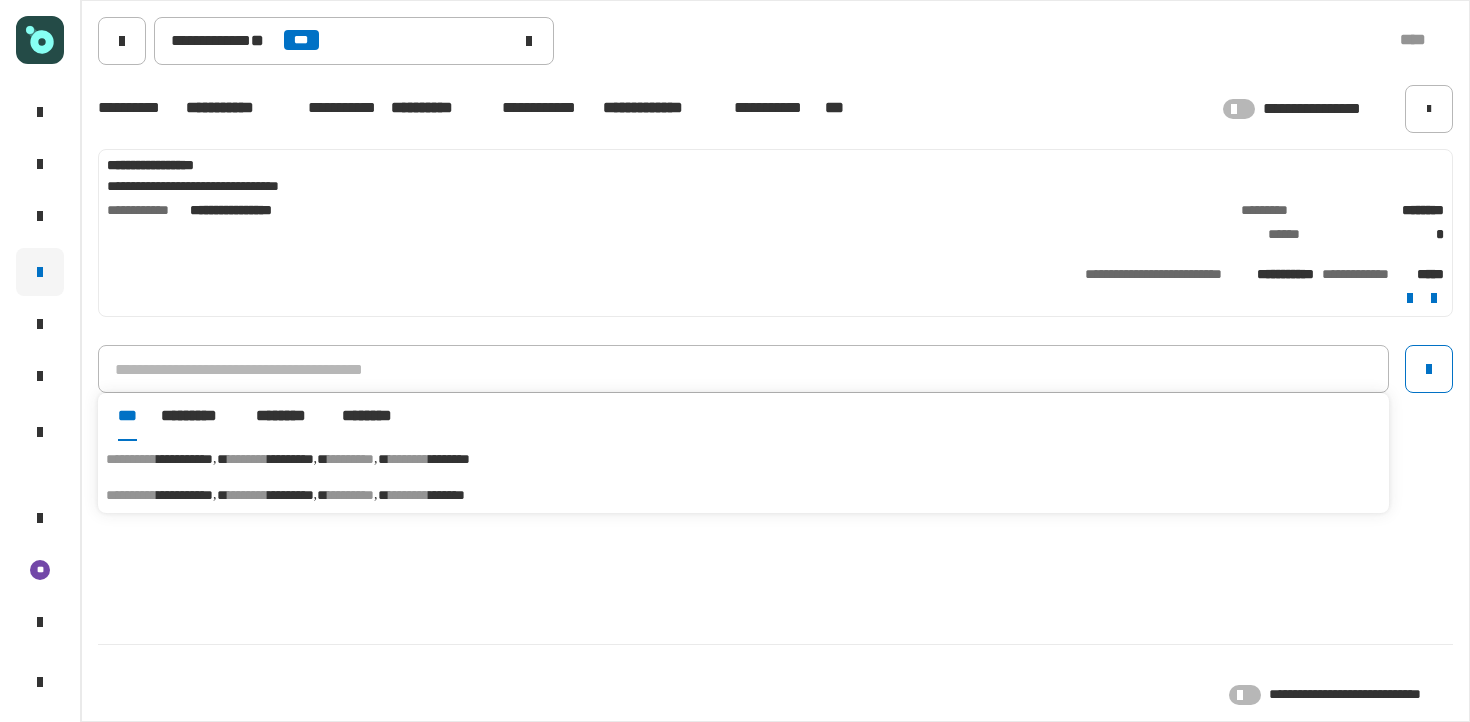 click on "********" at bounding box center [409, 495] 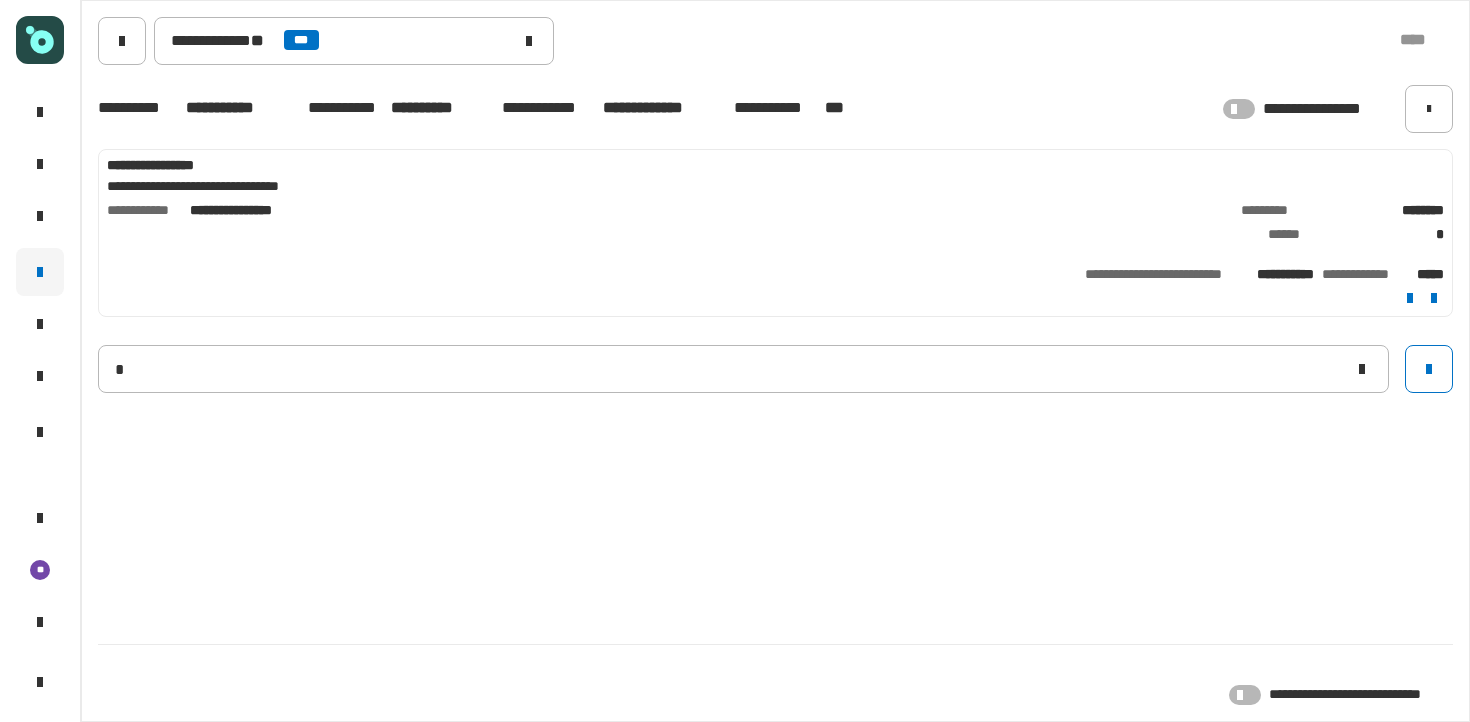 type 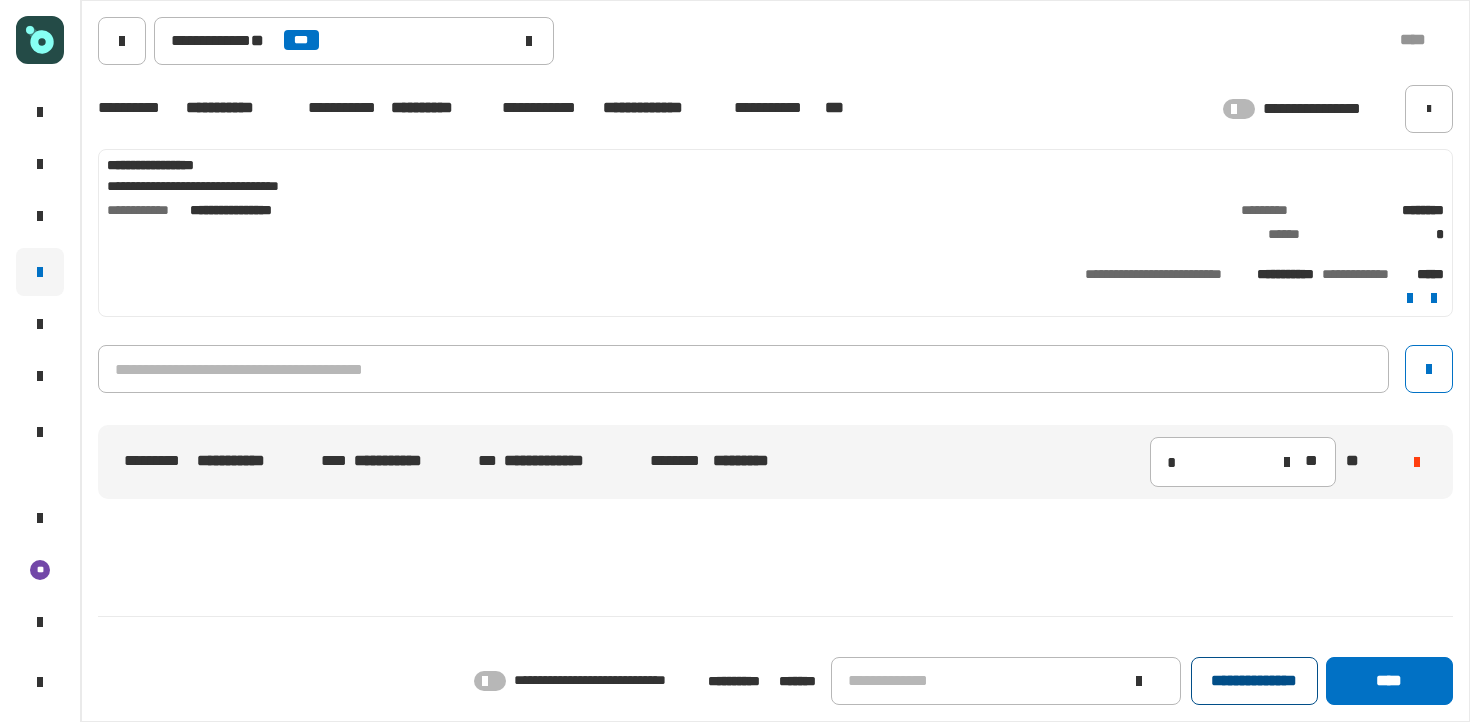 click on "**********" 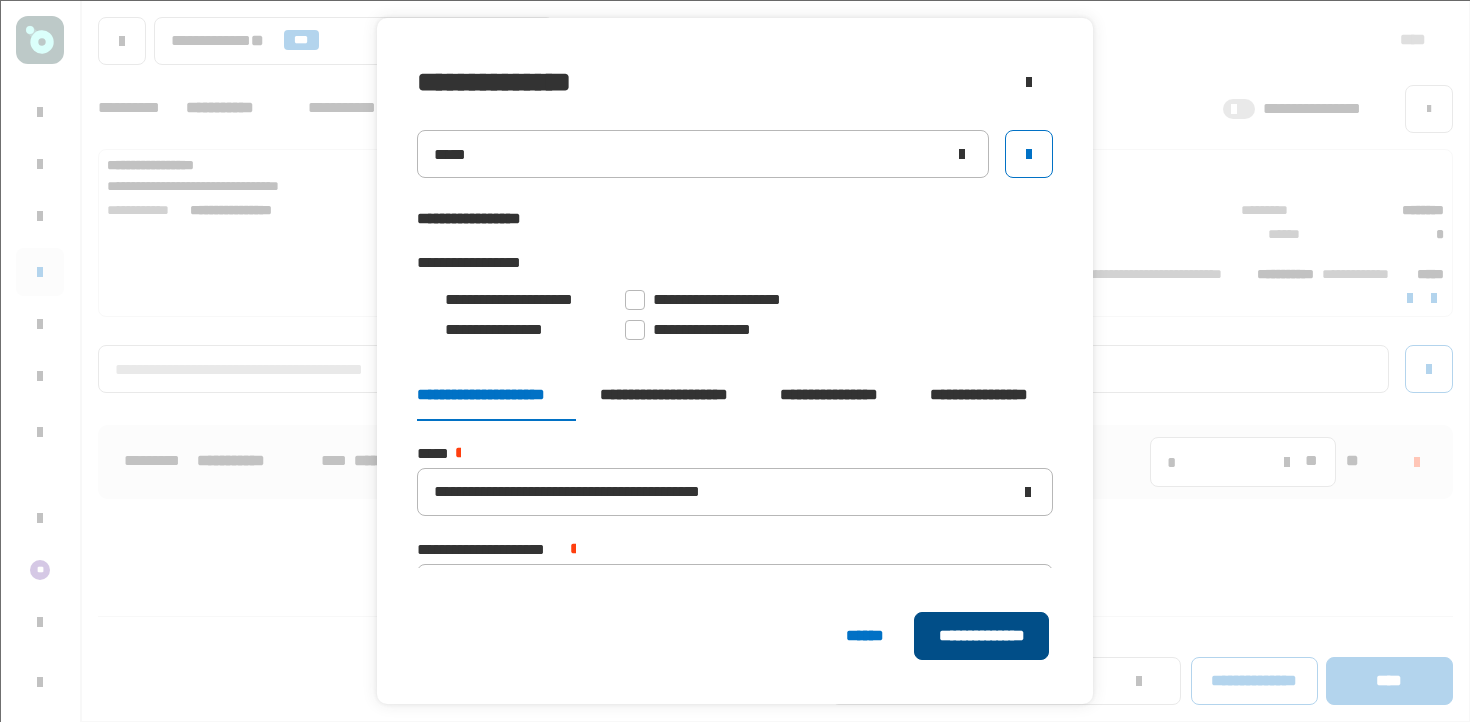 click on "**********" 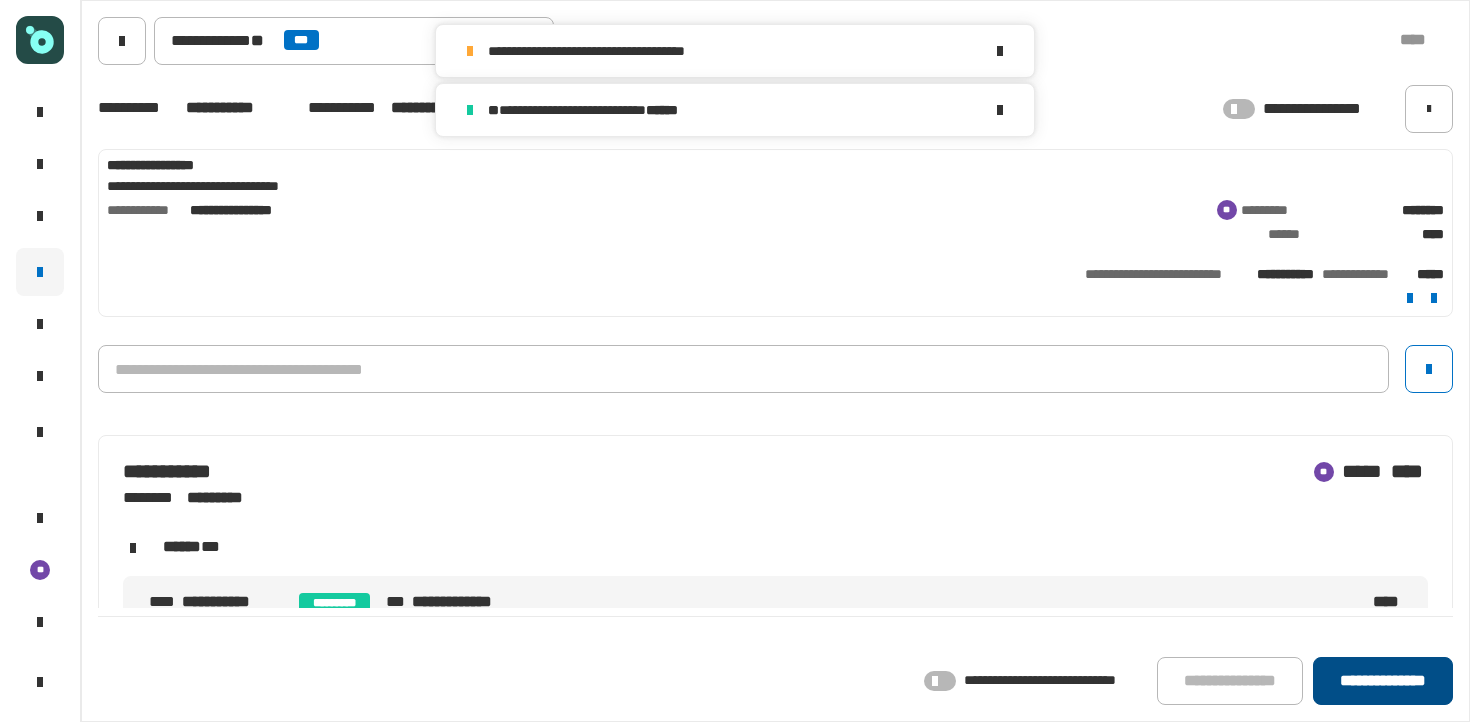click on "**********" 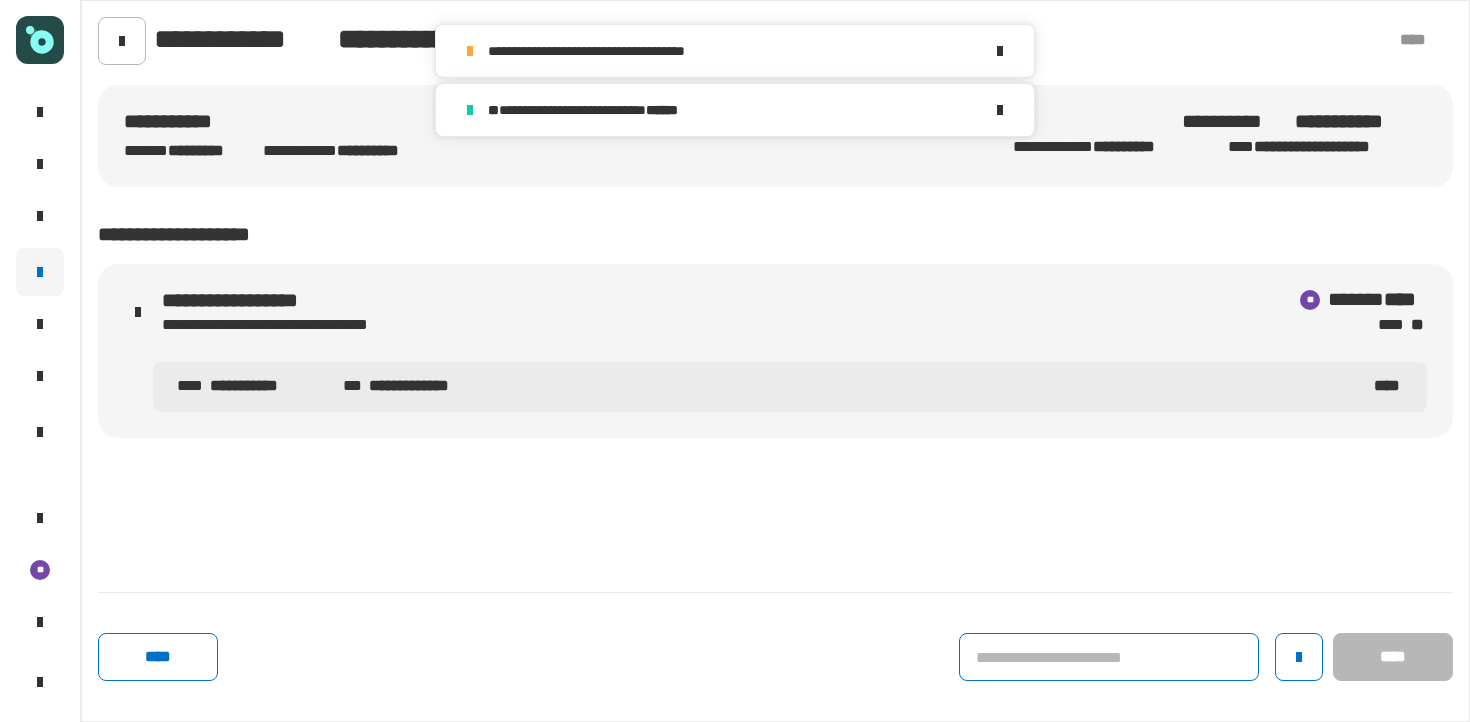 click 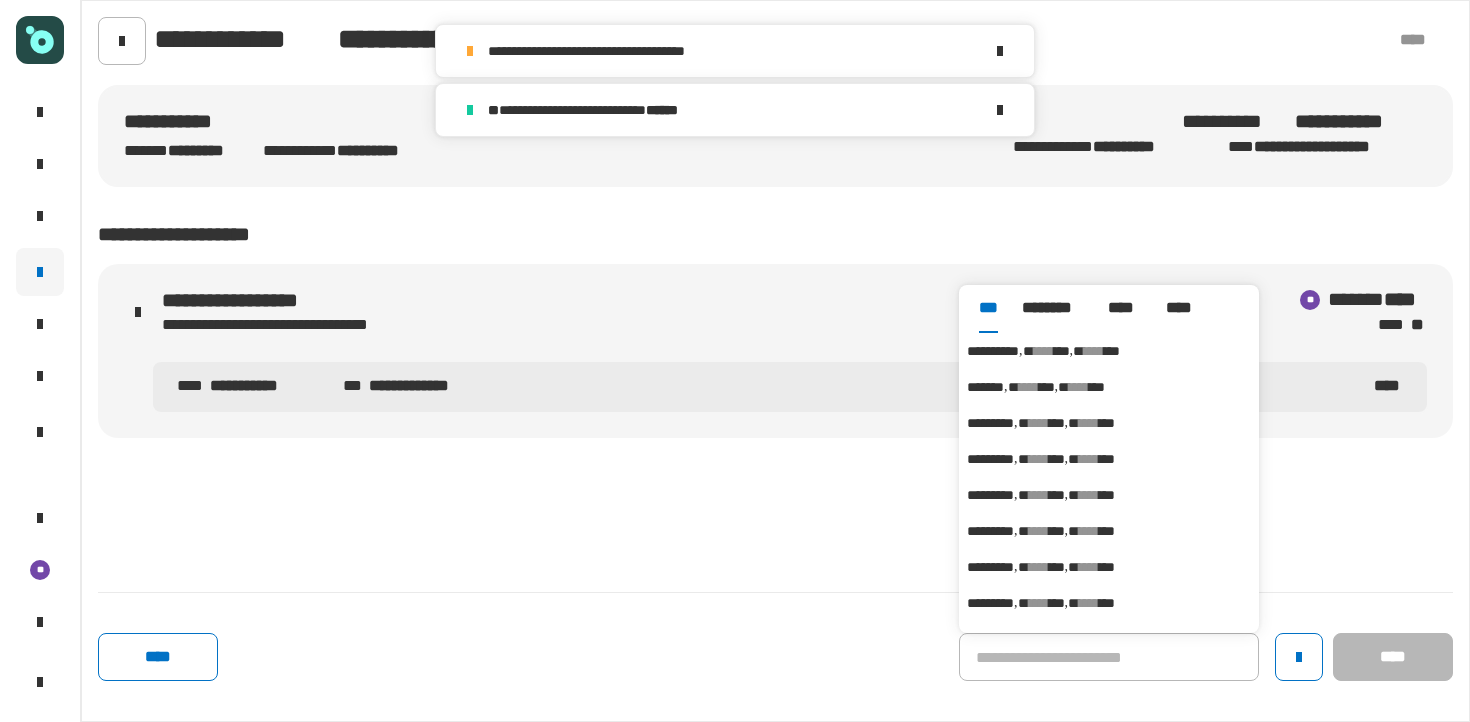 click on "***" at bounding box center [1062, 351] 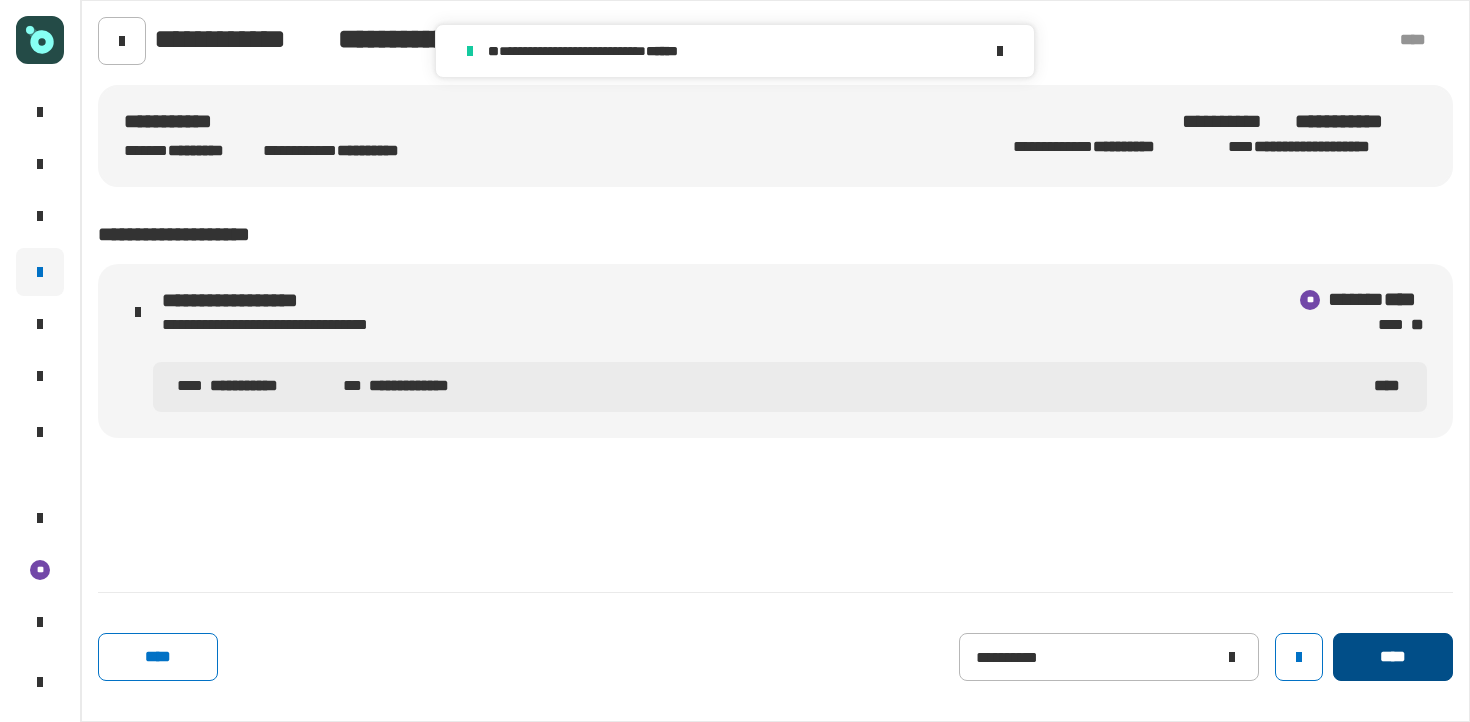 click on "****" 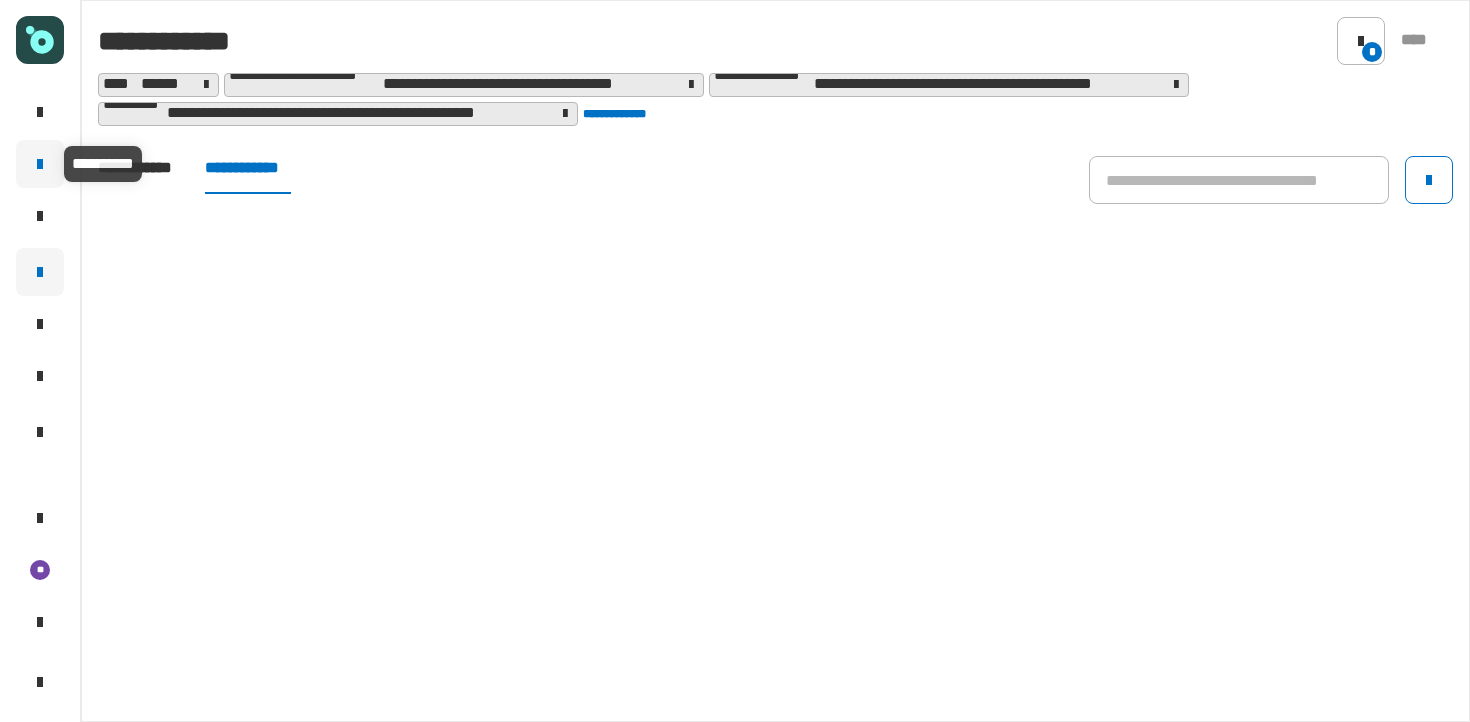 click on "**********" 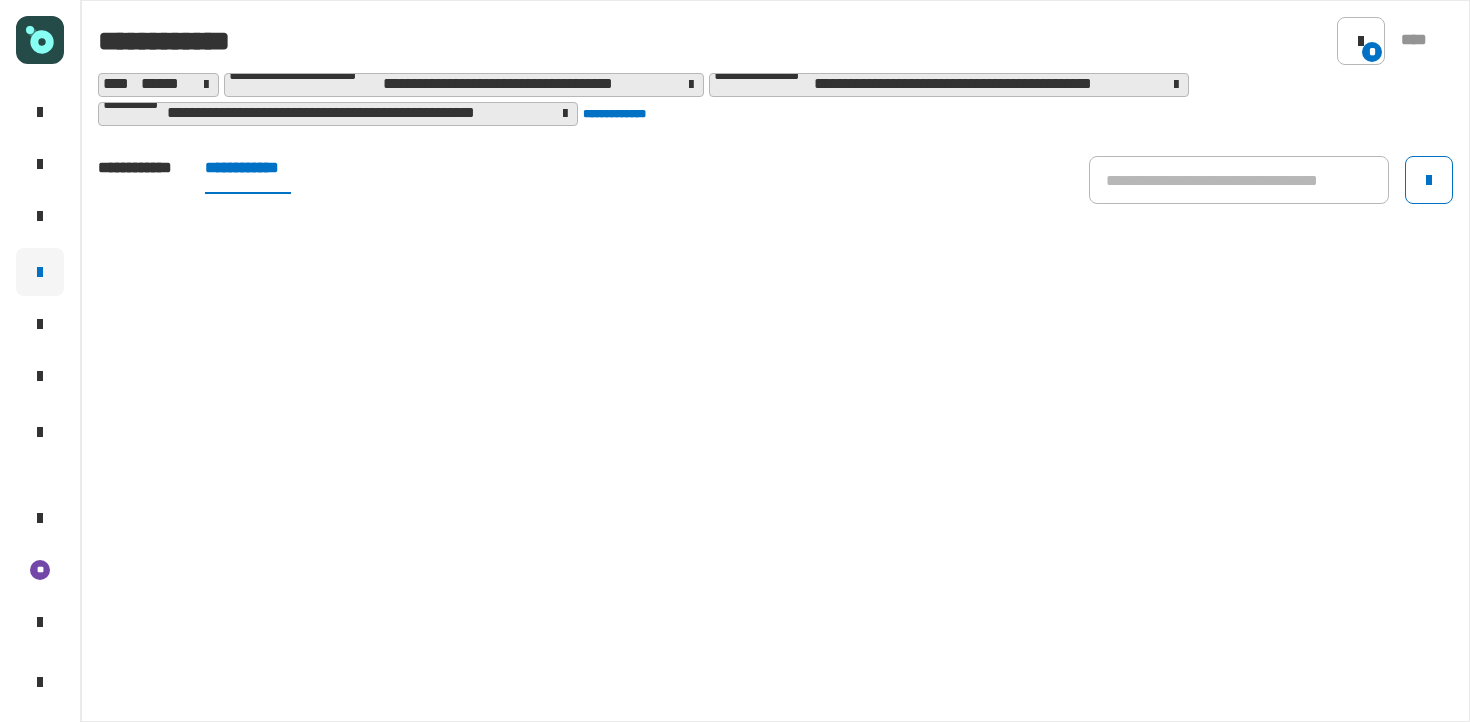 click on "**********" 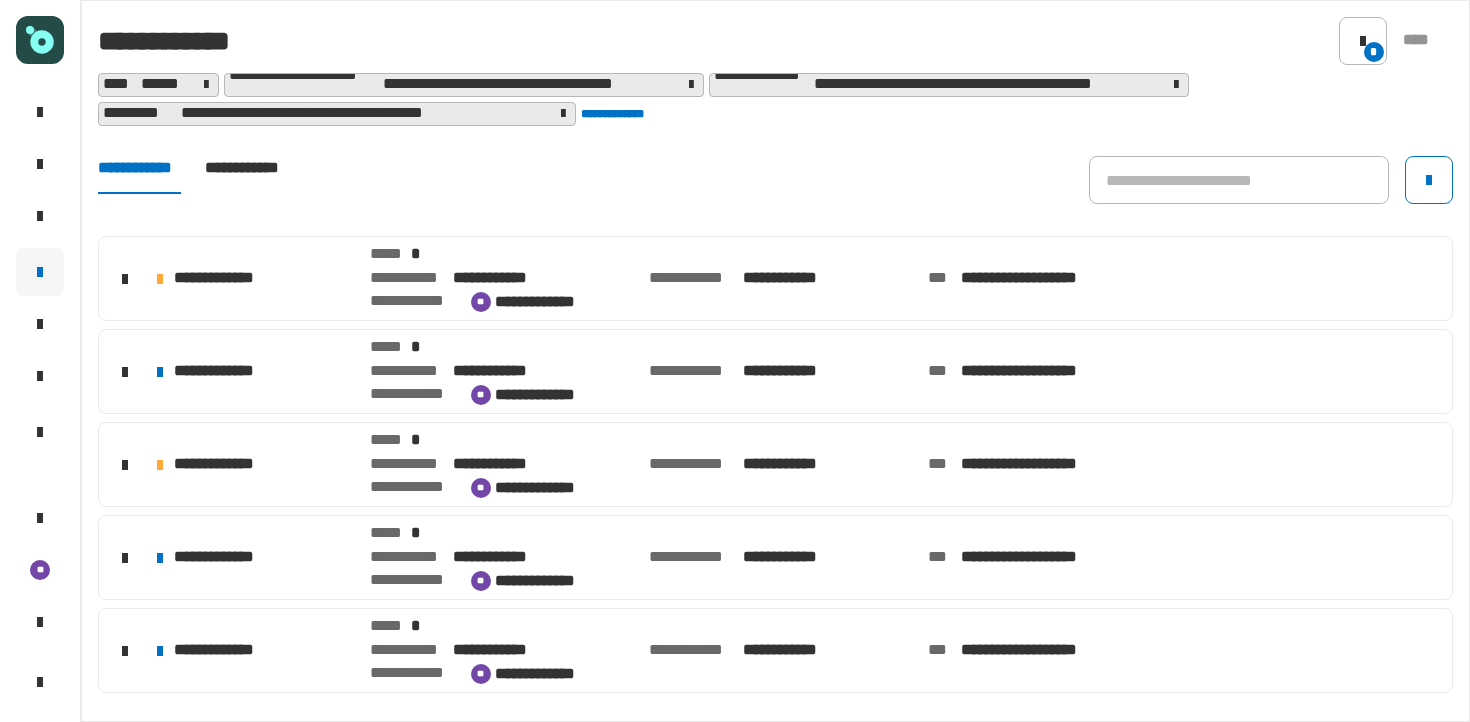 scroll, scrollTop: 375, scrollLeft: 0, axis: vertical 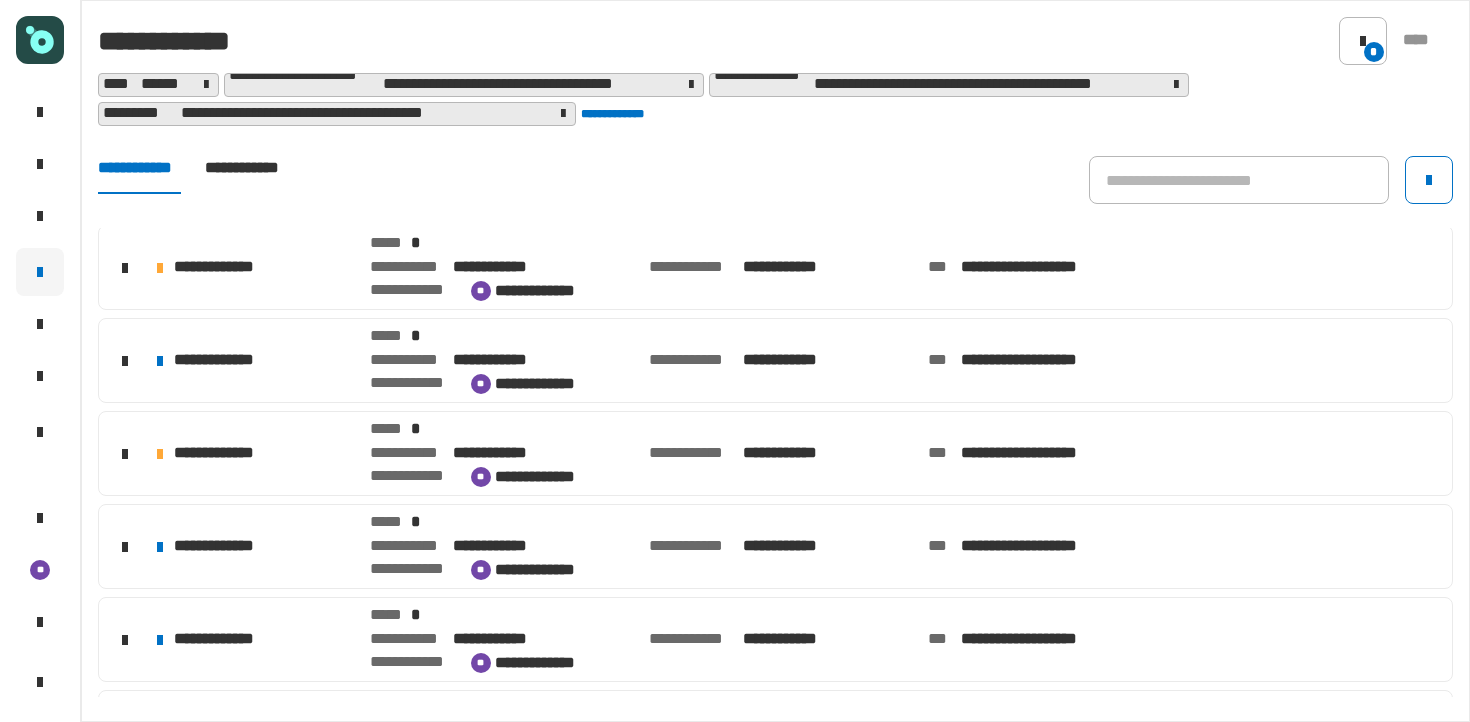 click on "**********" 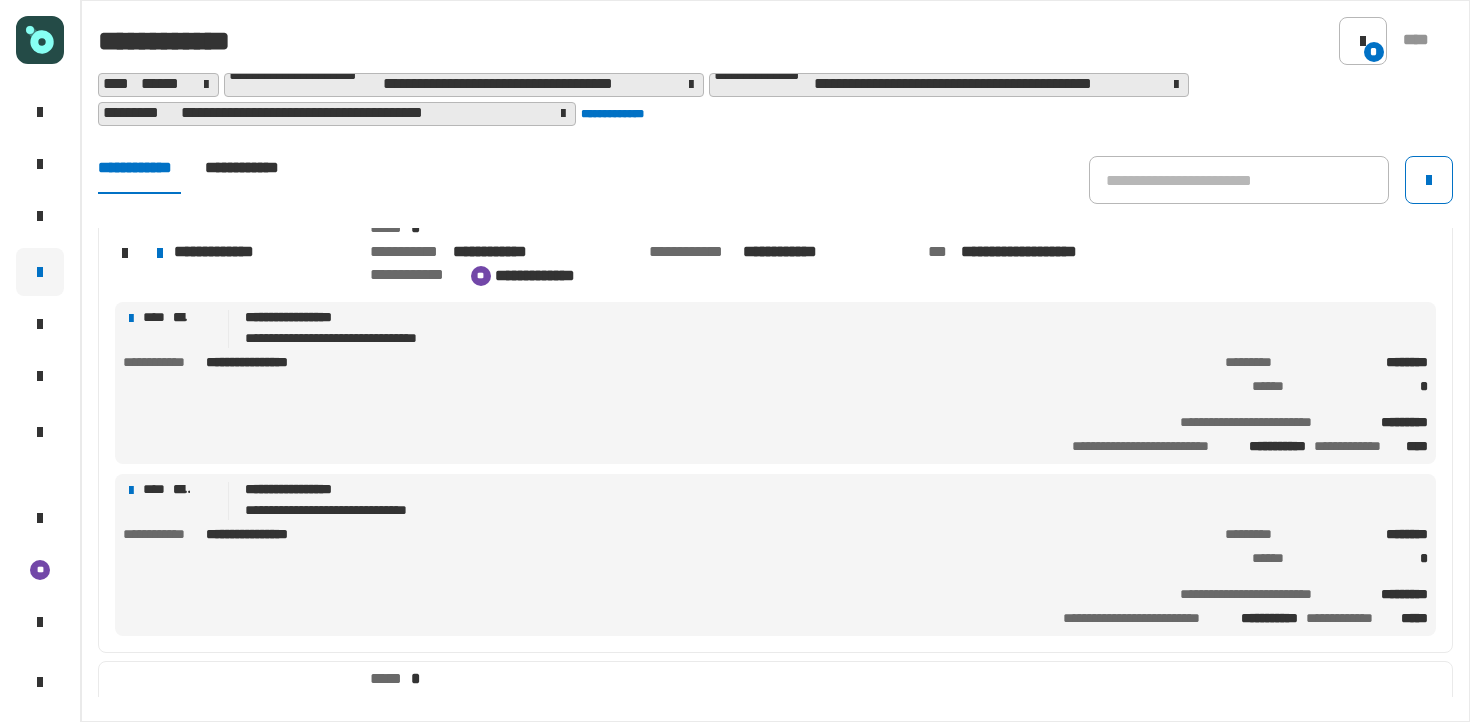 scroll, scrollTop: 673, scrollLeft: 0, axis: vertical 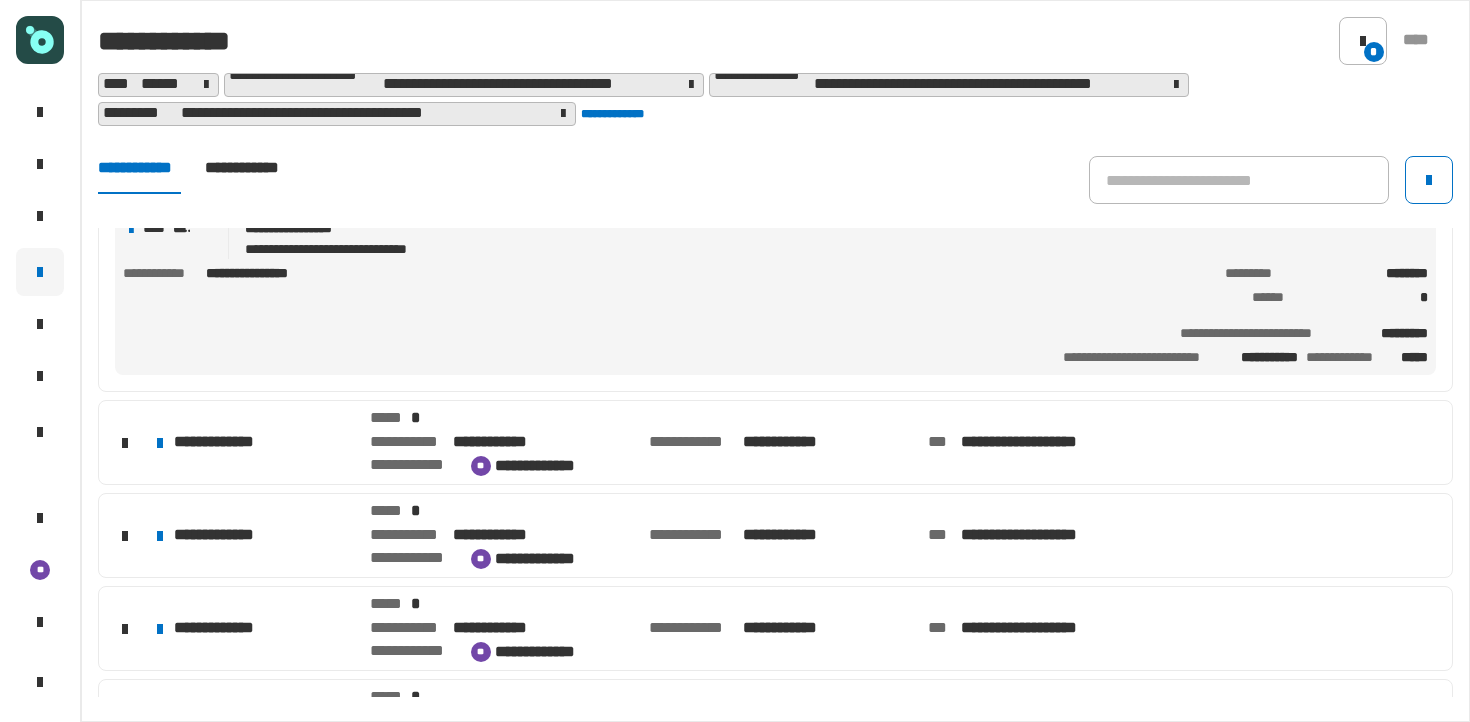 click on "**********" 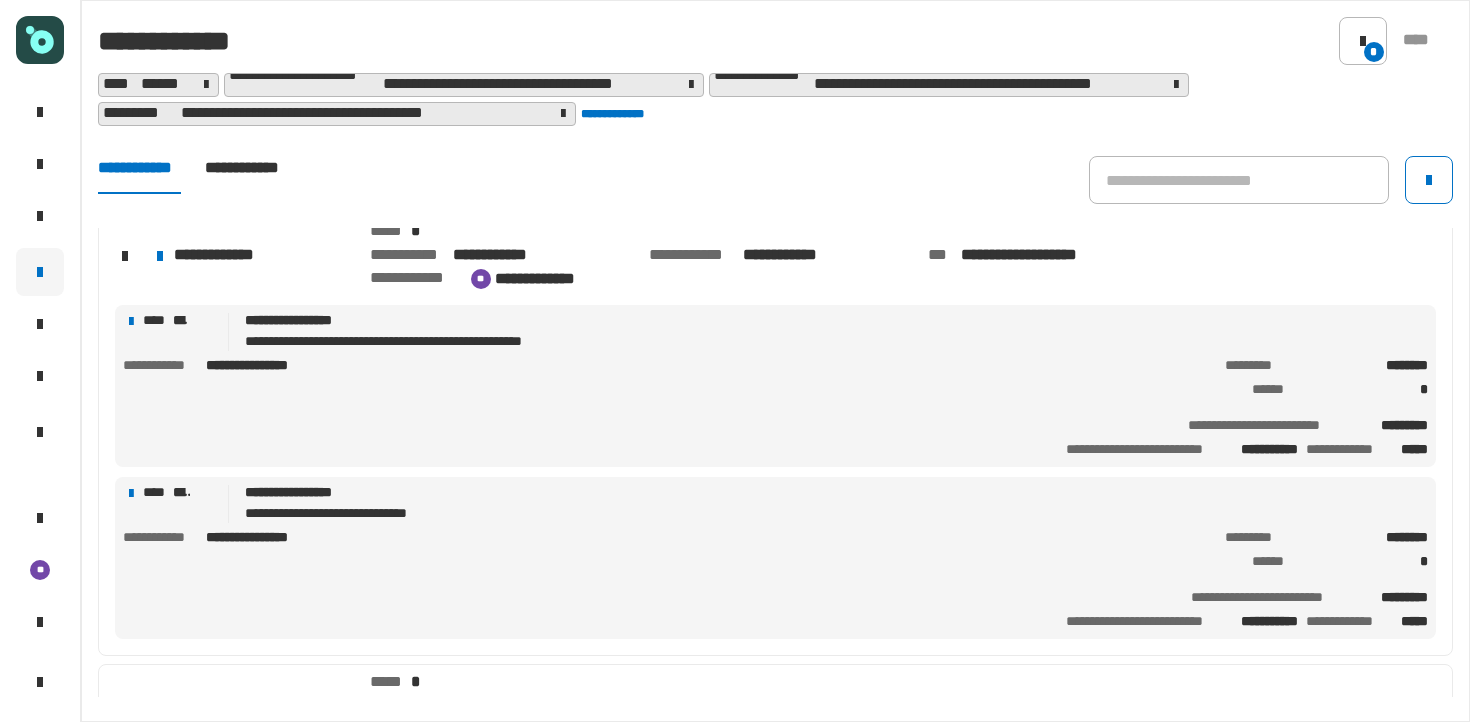 scroll, scrollTop: 758, scrollLeft: 0, axis: vertical 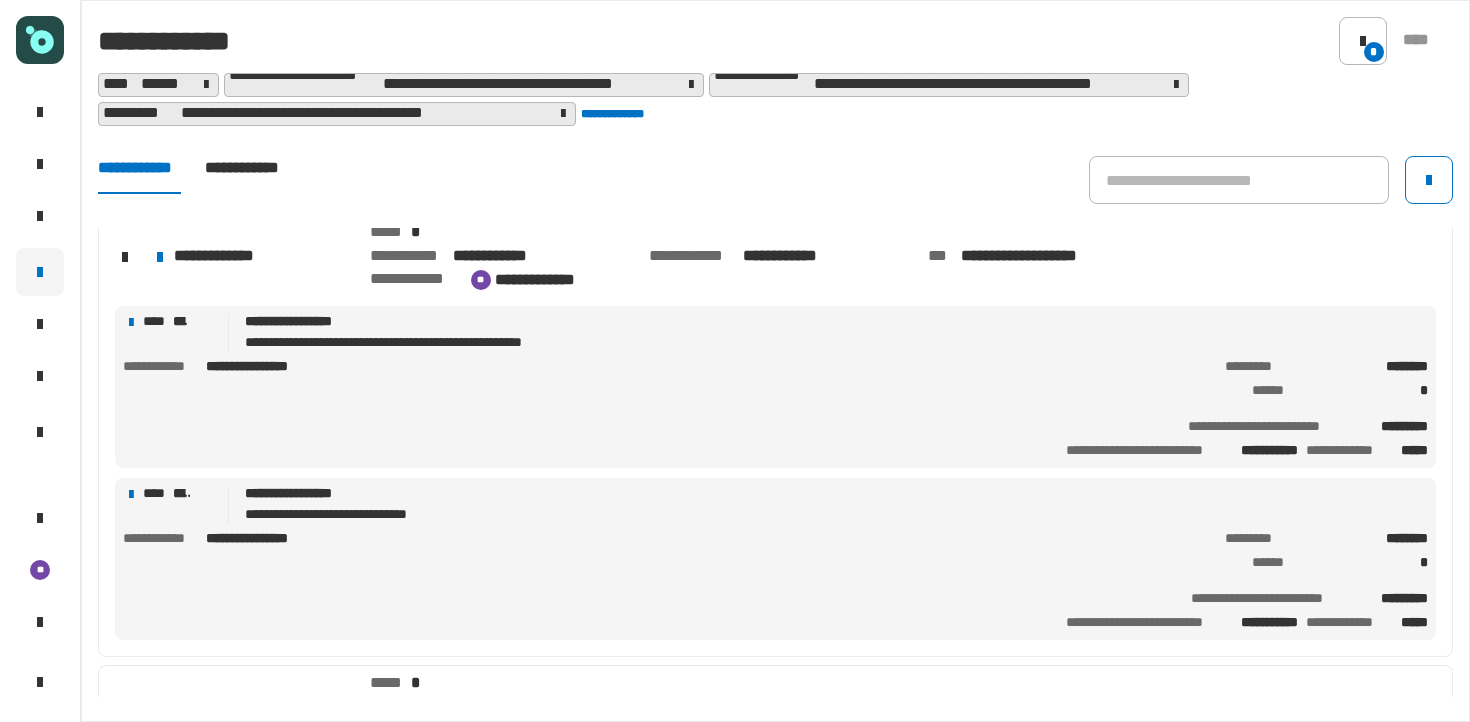 click on "**********" 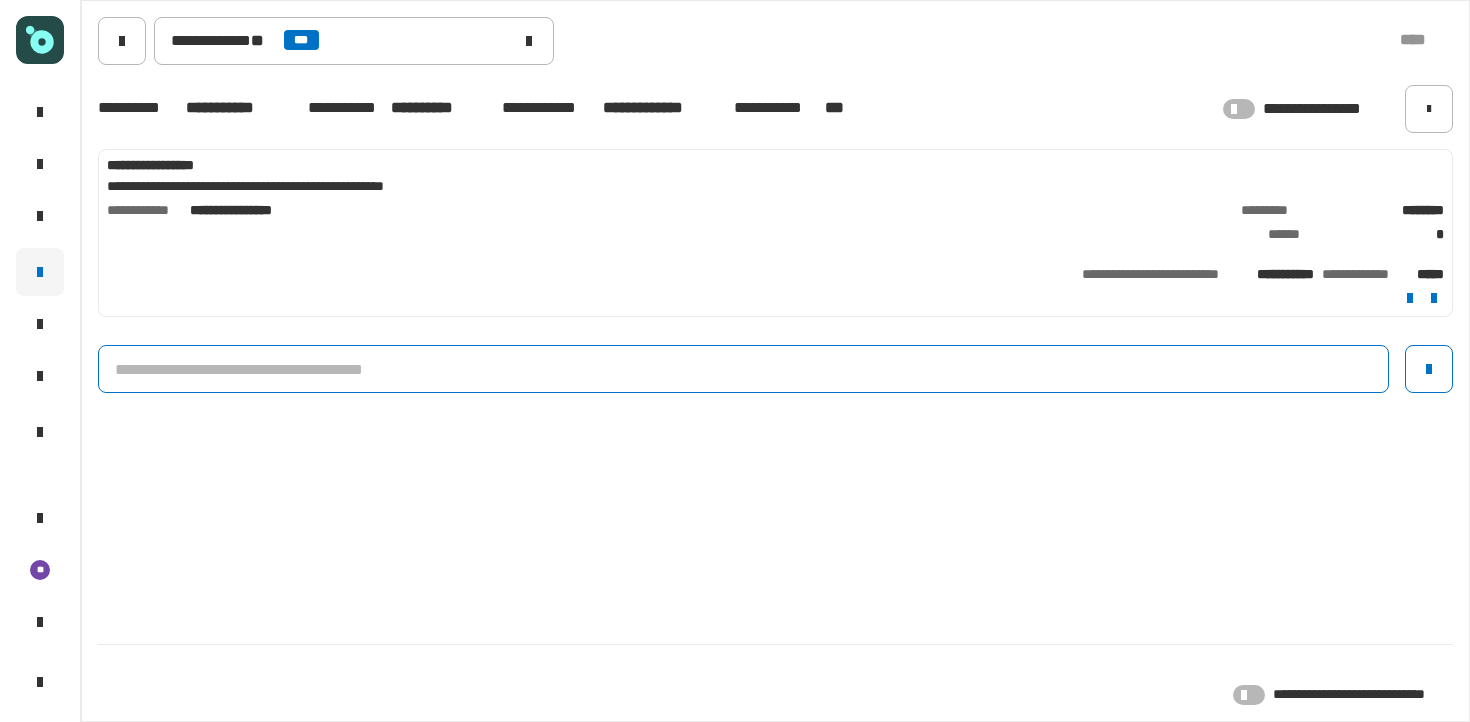 click 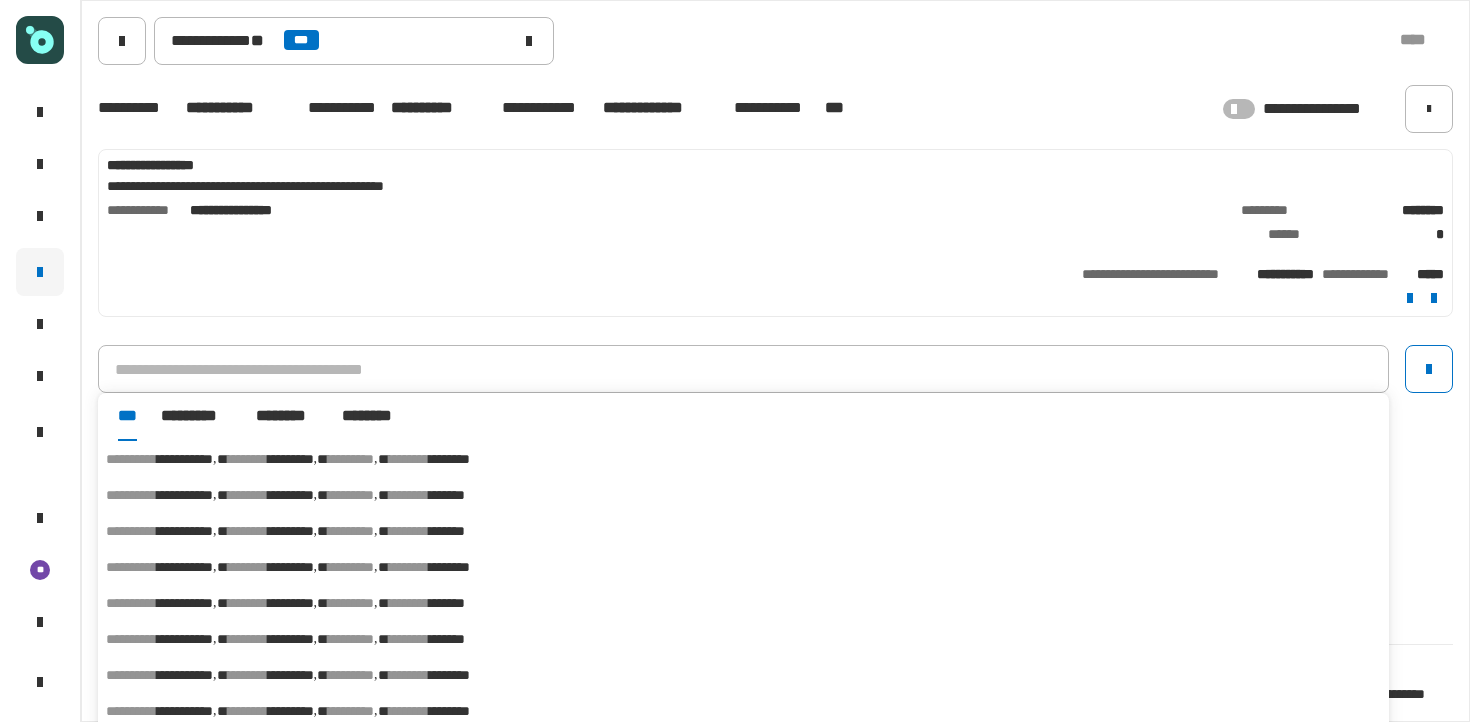 click on "********" at bounding box center (351, 459) 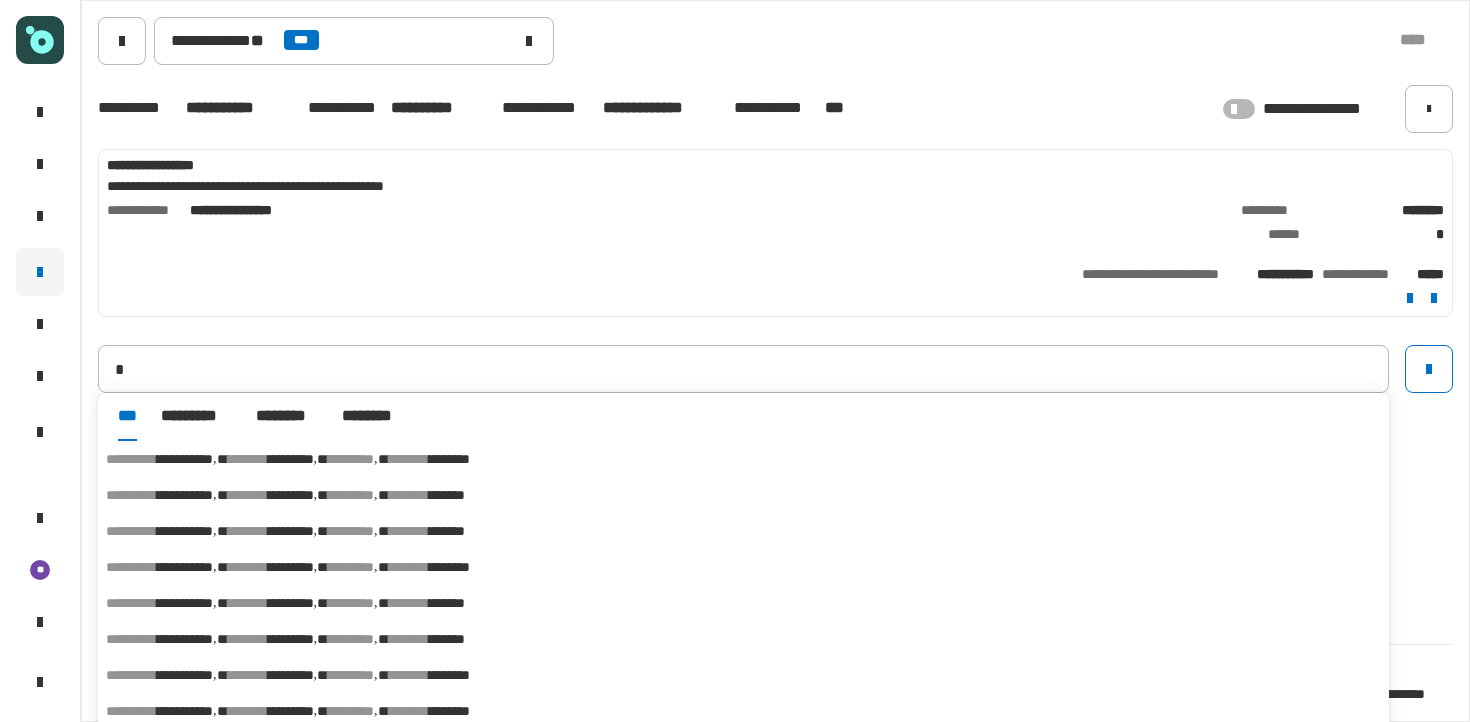 type on "**********" 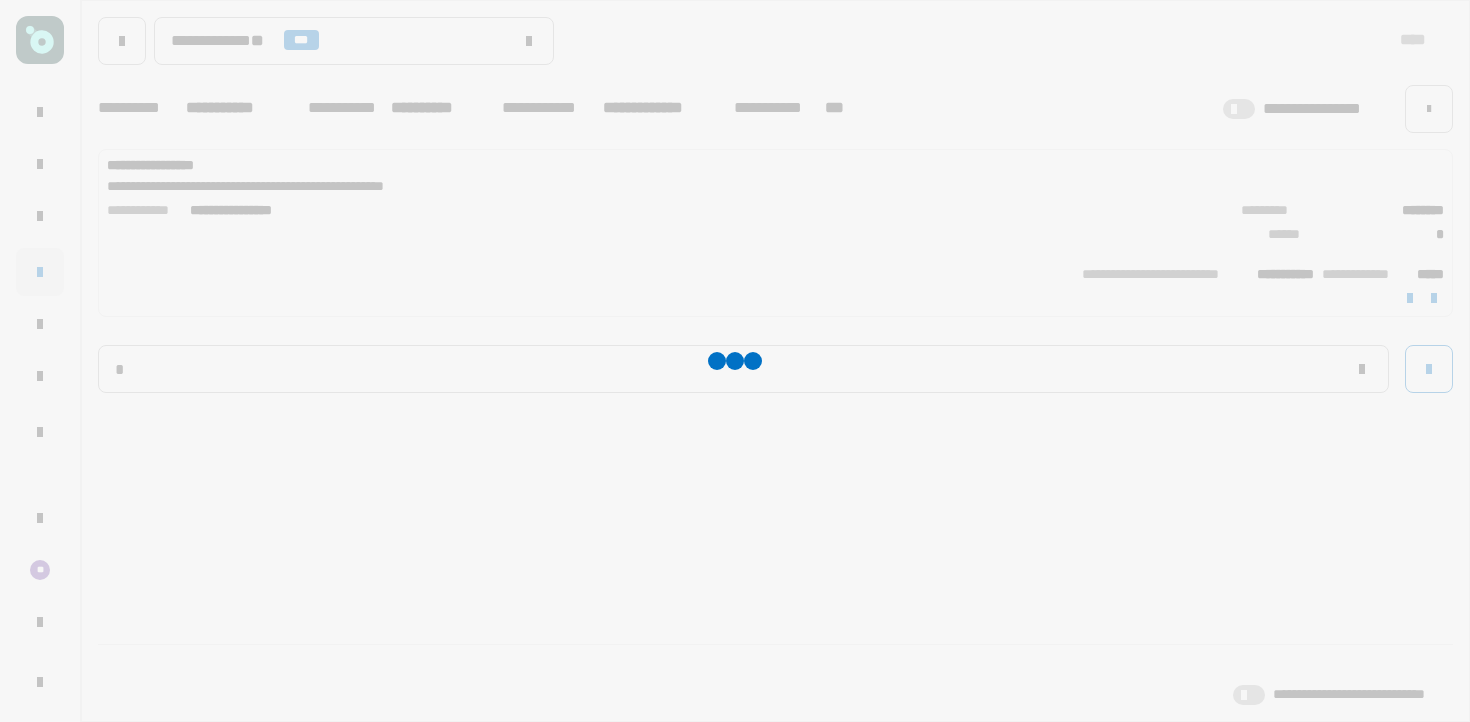 type 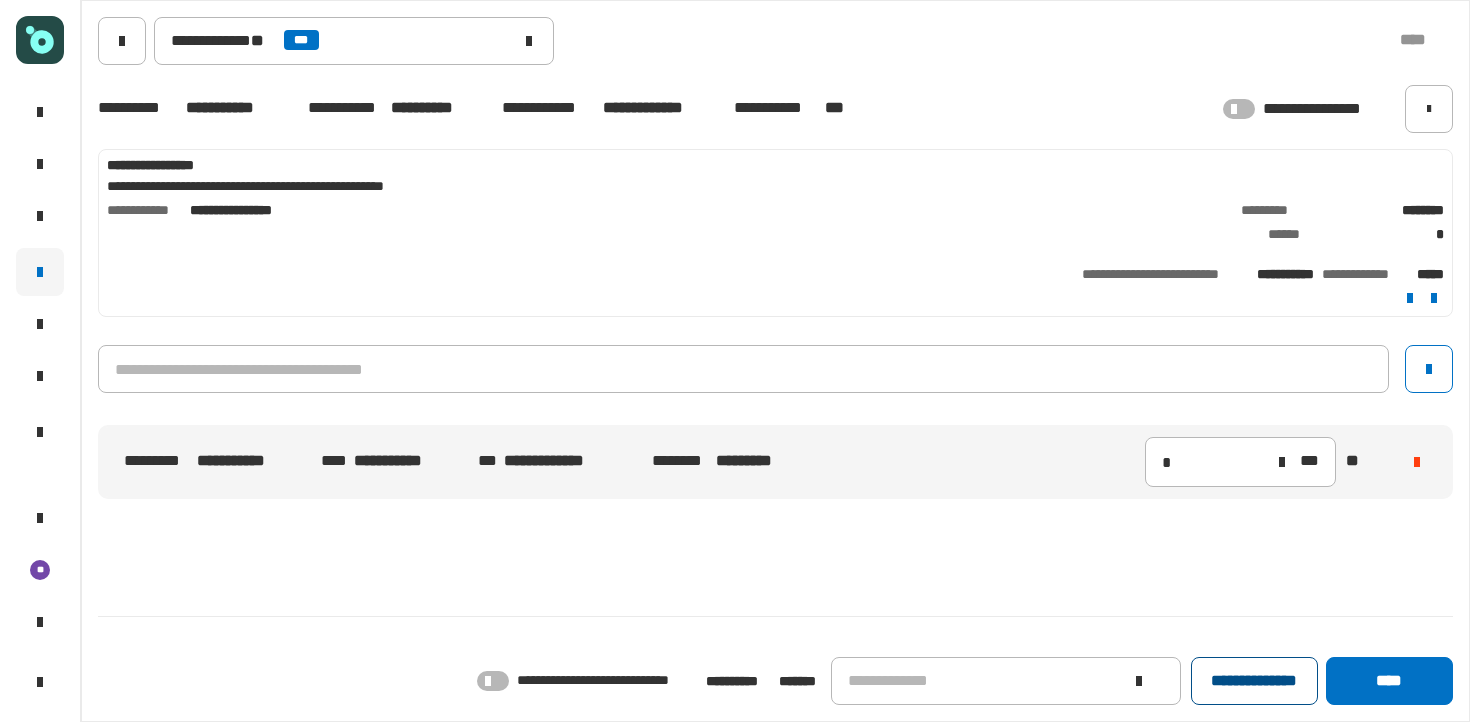 click on "**********" 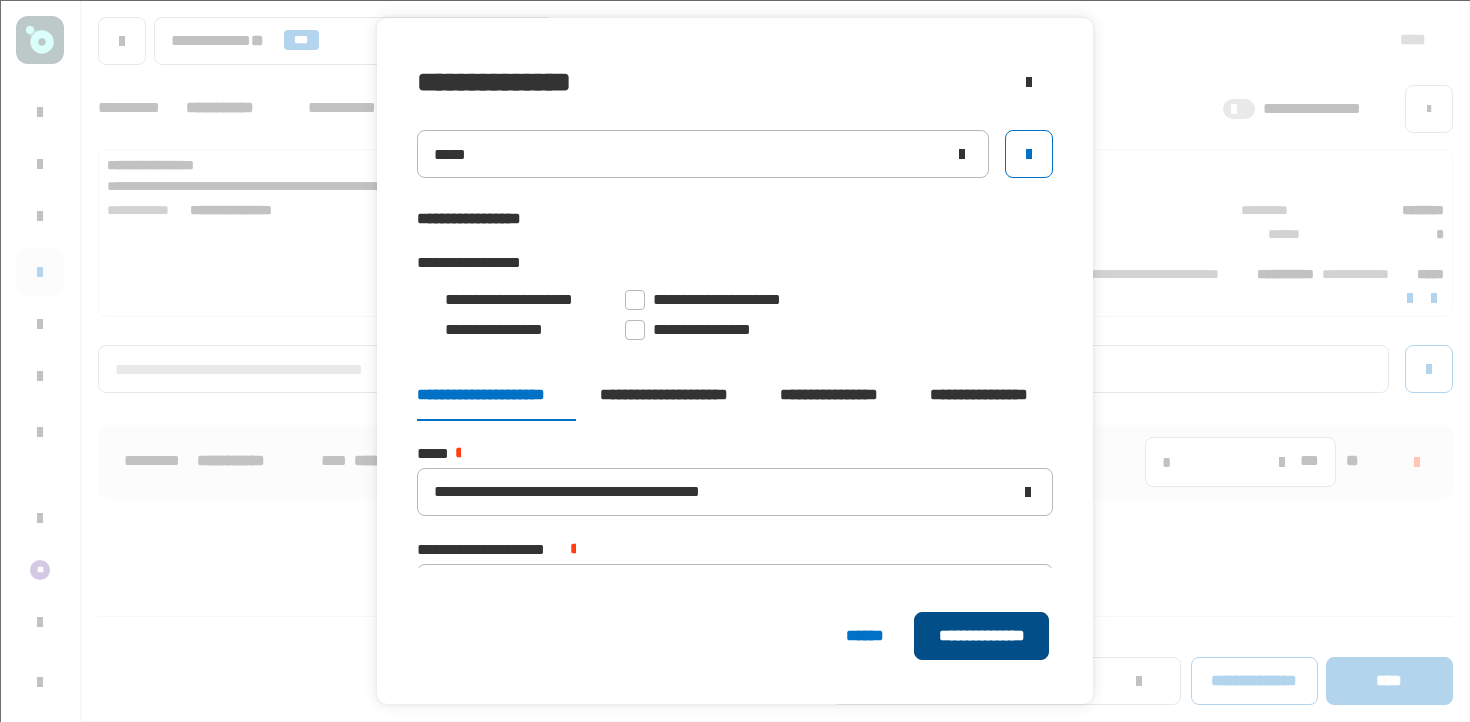 click on "**********" 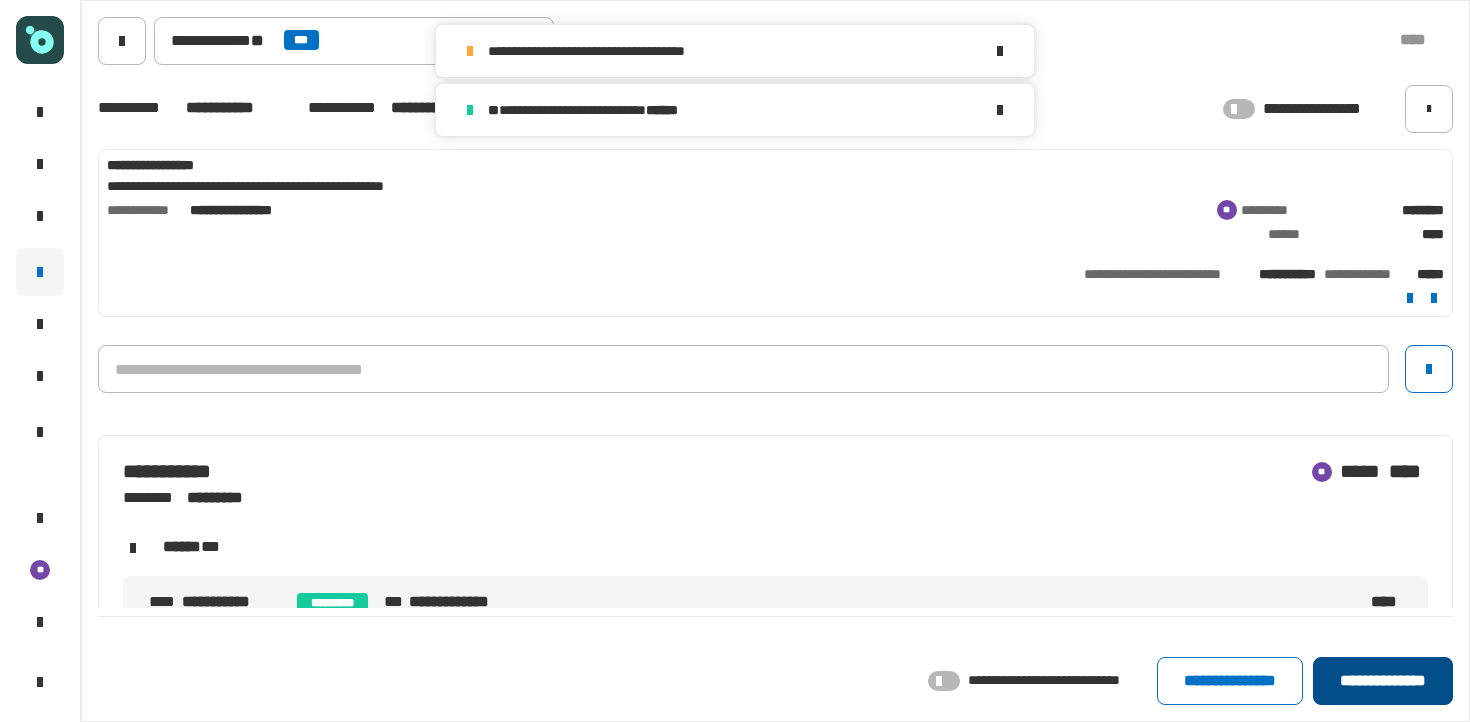click on "**********" 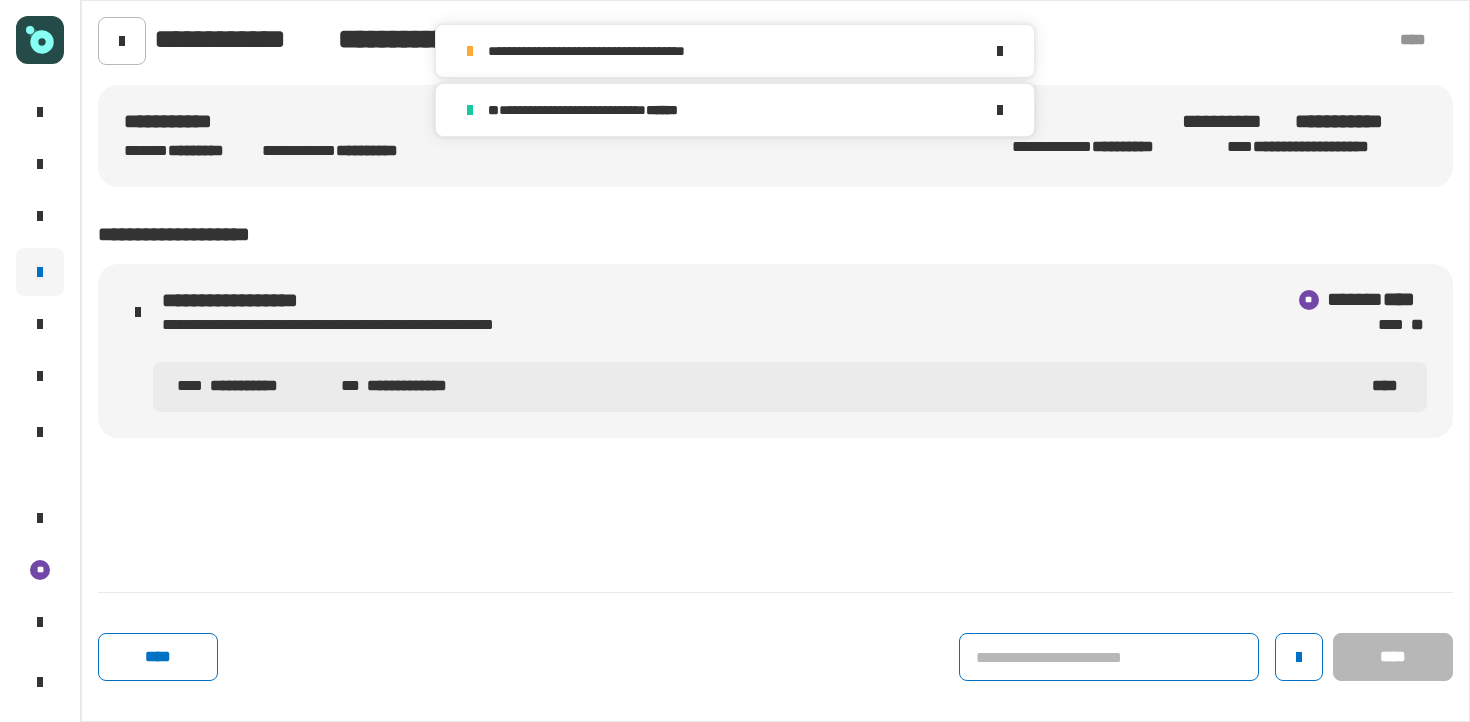 click 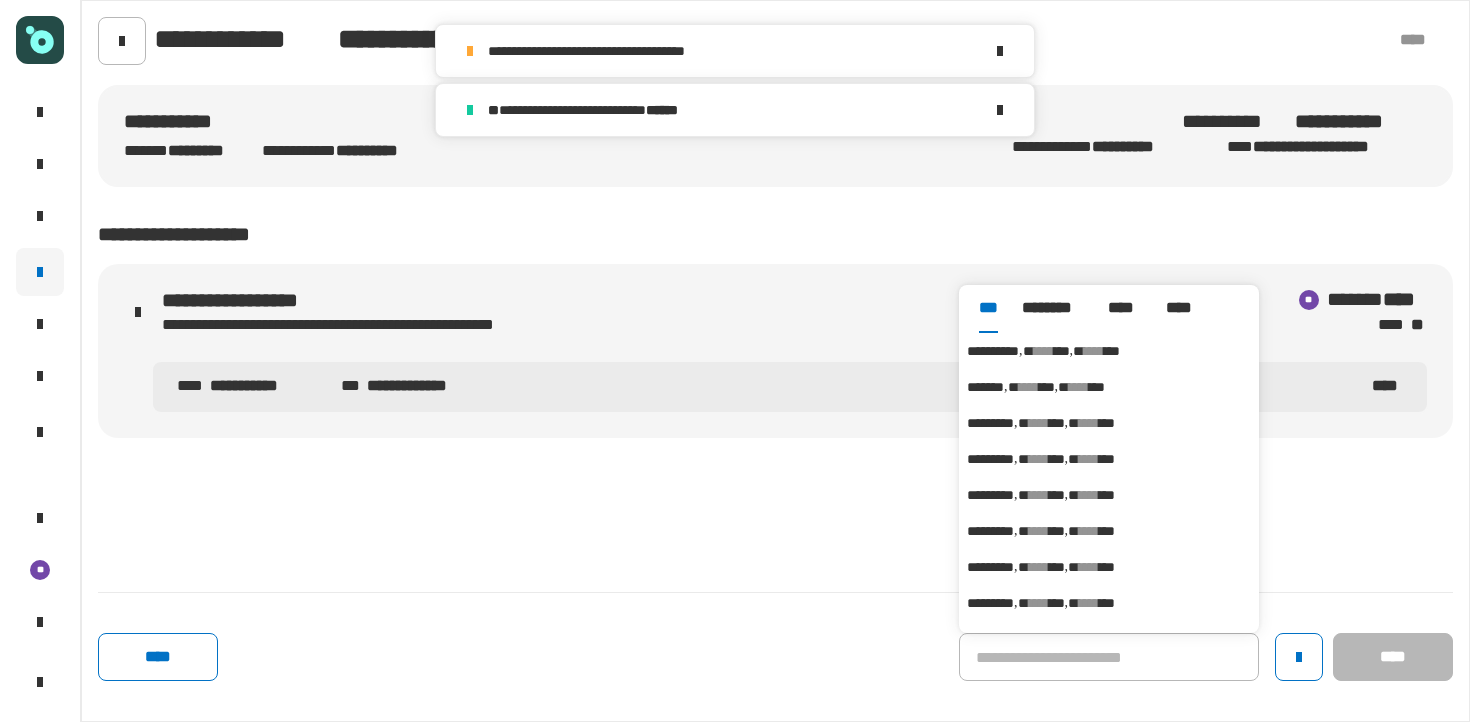 click on "***" at bounding box center [1062, 351] 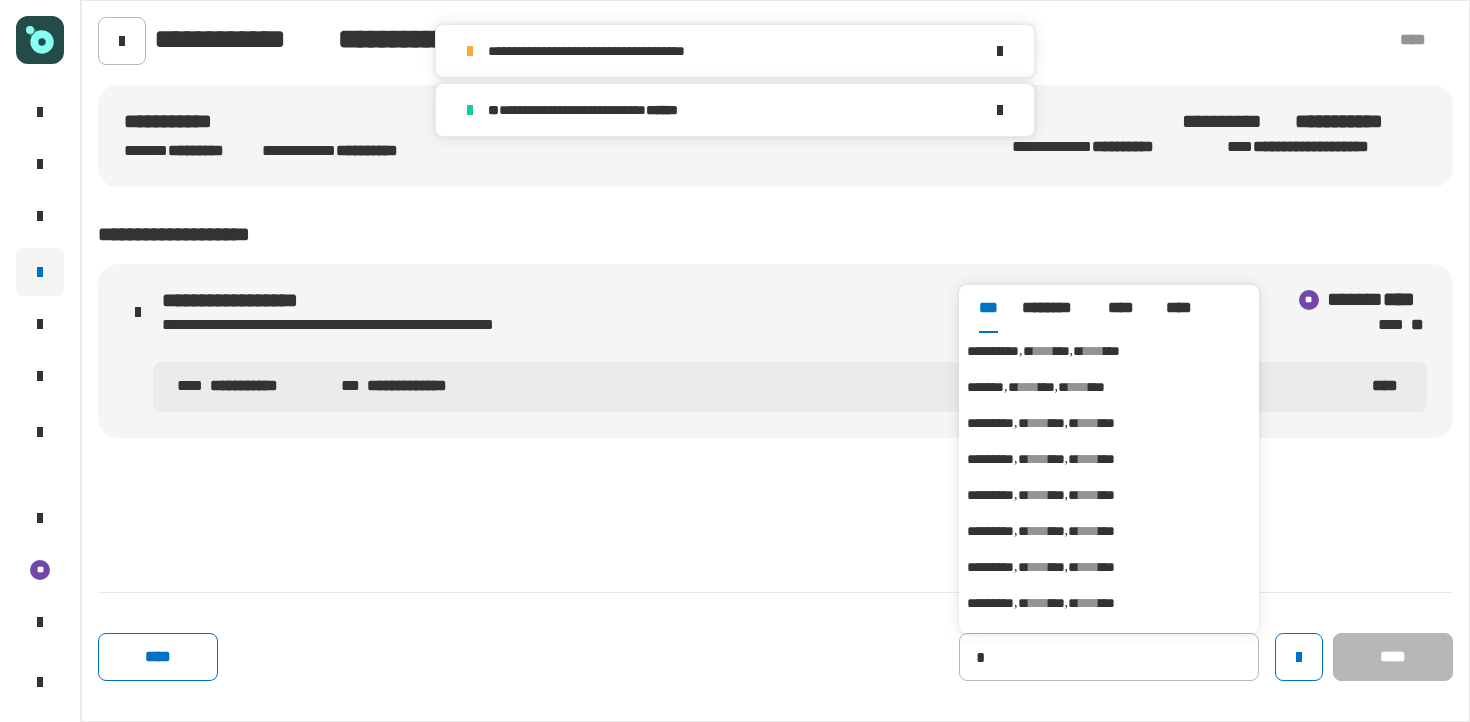 type on "**********" 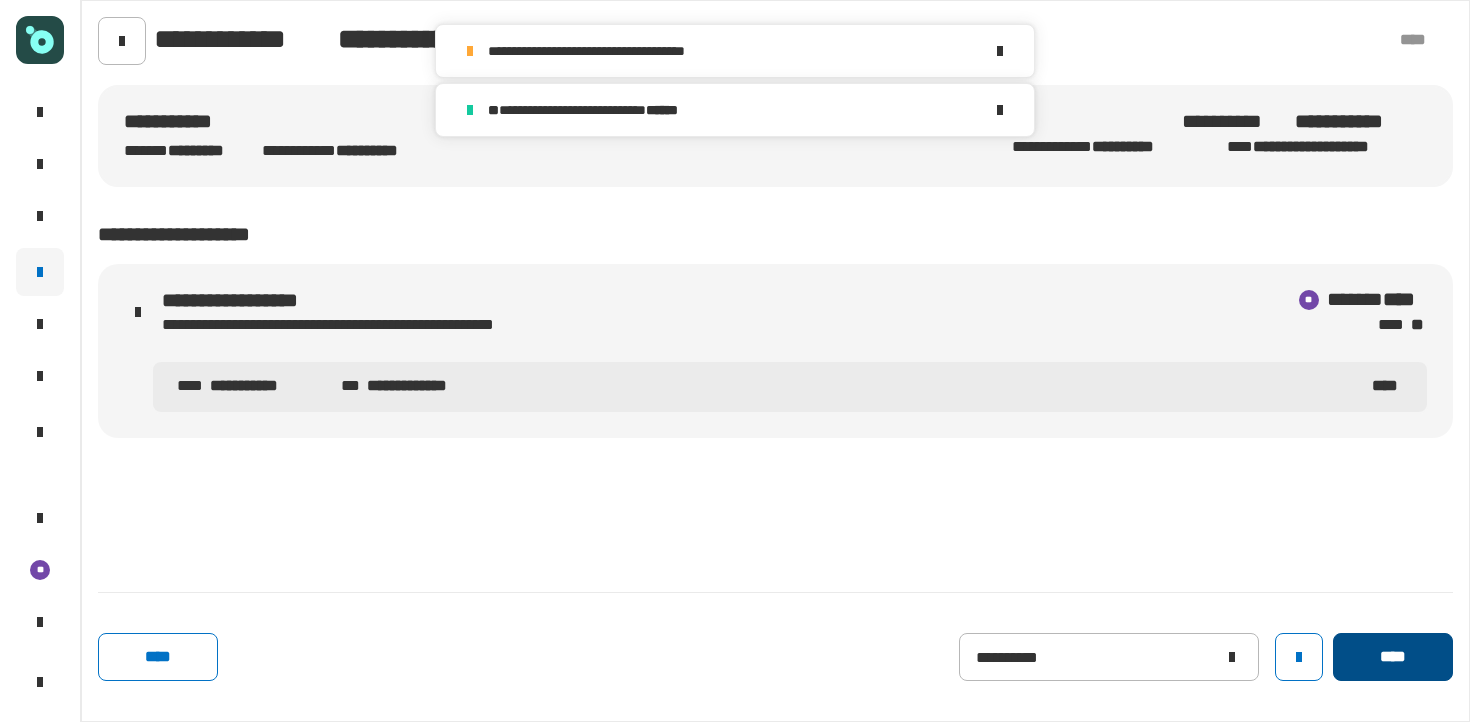 click on "****" 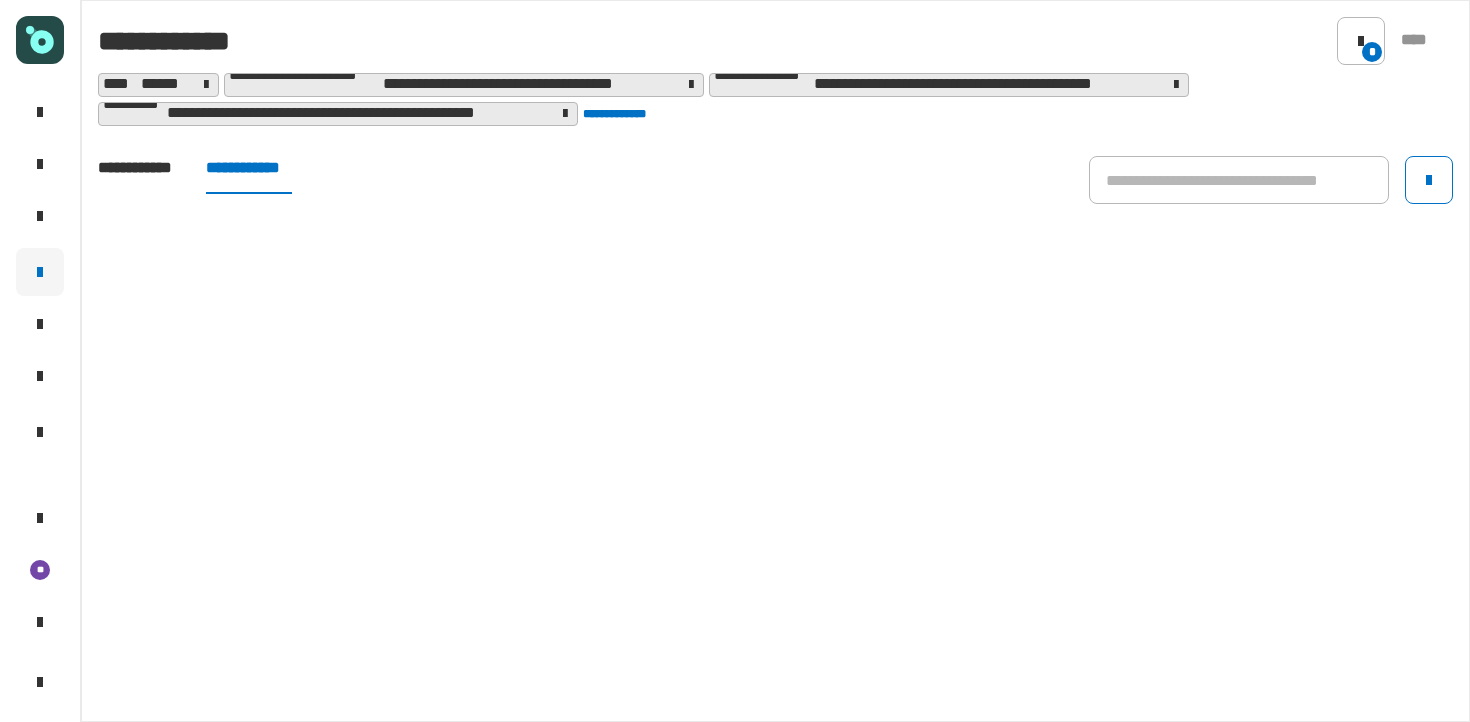 click on "**********" 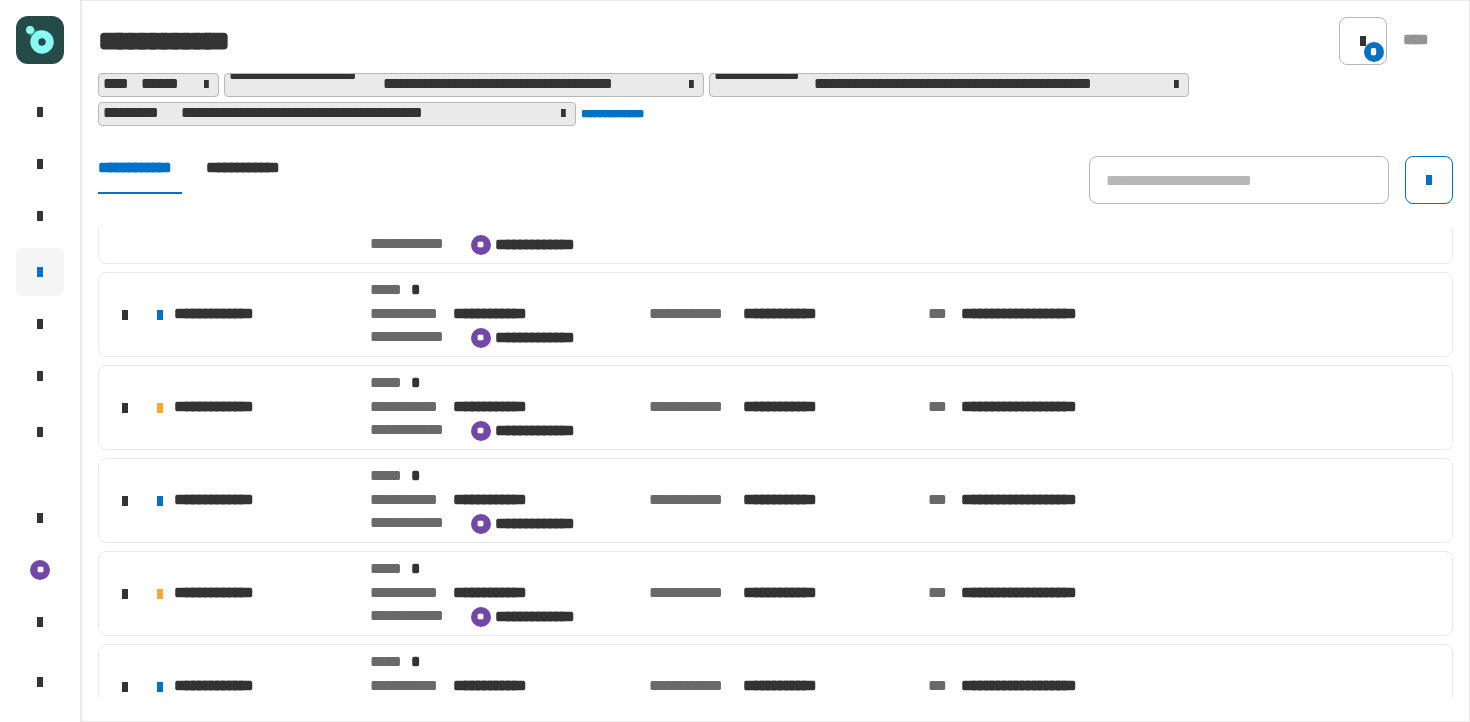 scroll, scrollTop: 503, scrollLeft: 0, axis: vertical 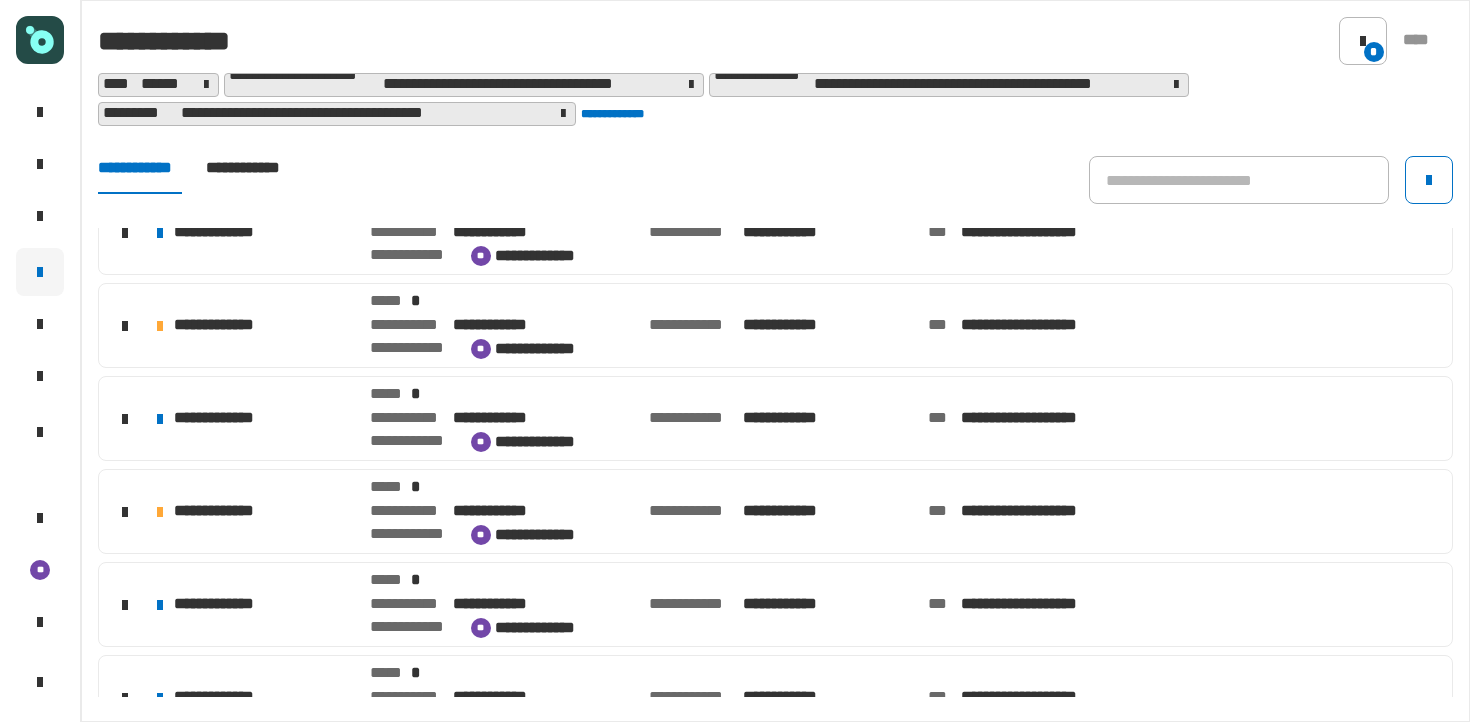 click on "**********" 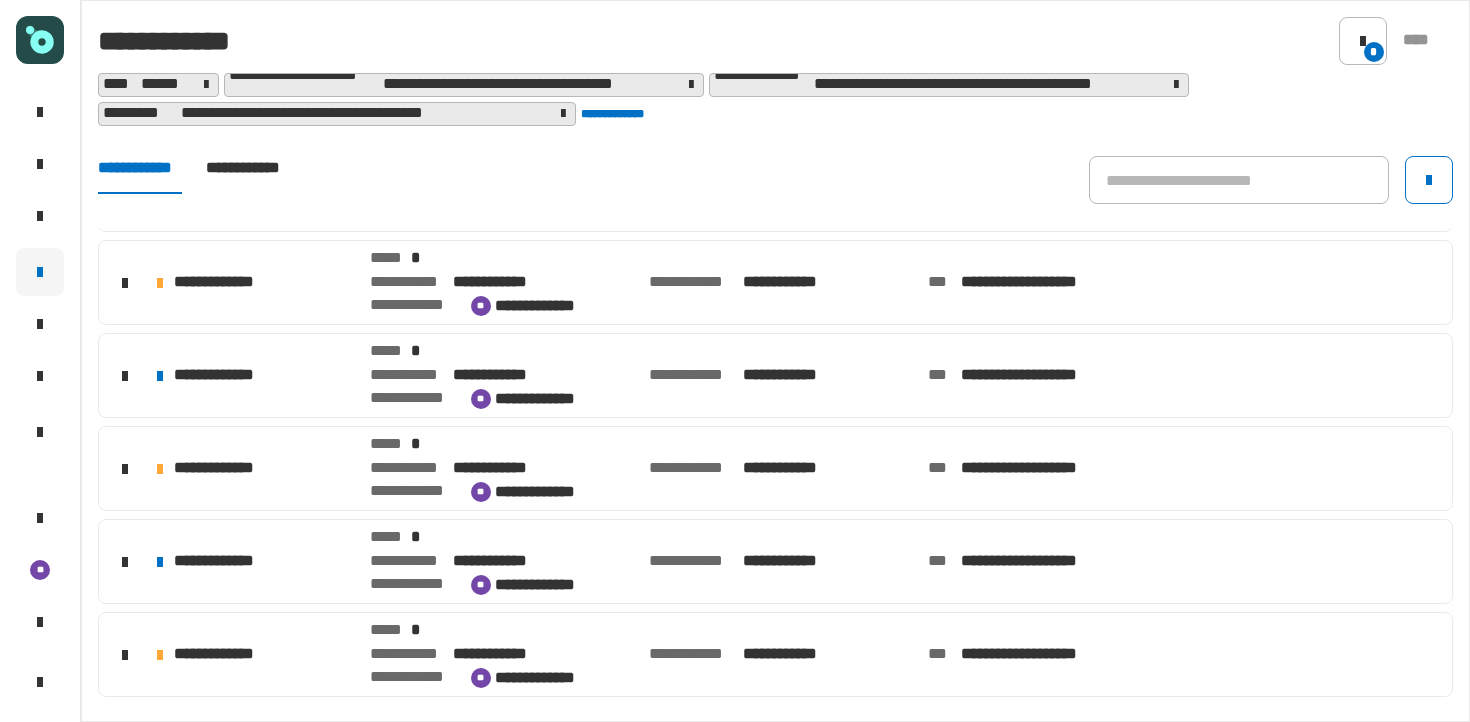 scroll, scrollTop: 364, scrollLeft: 0, axis: vertical 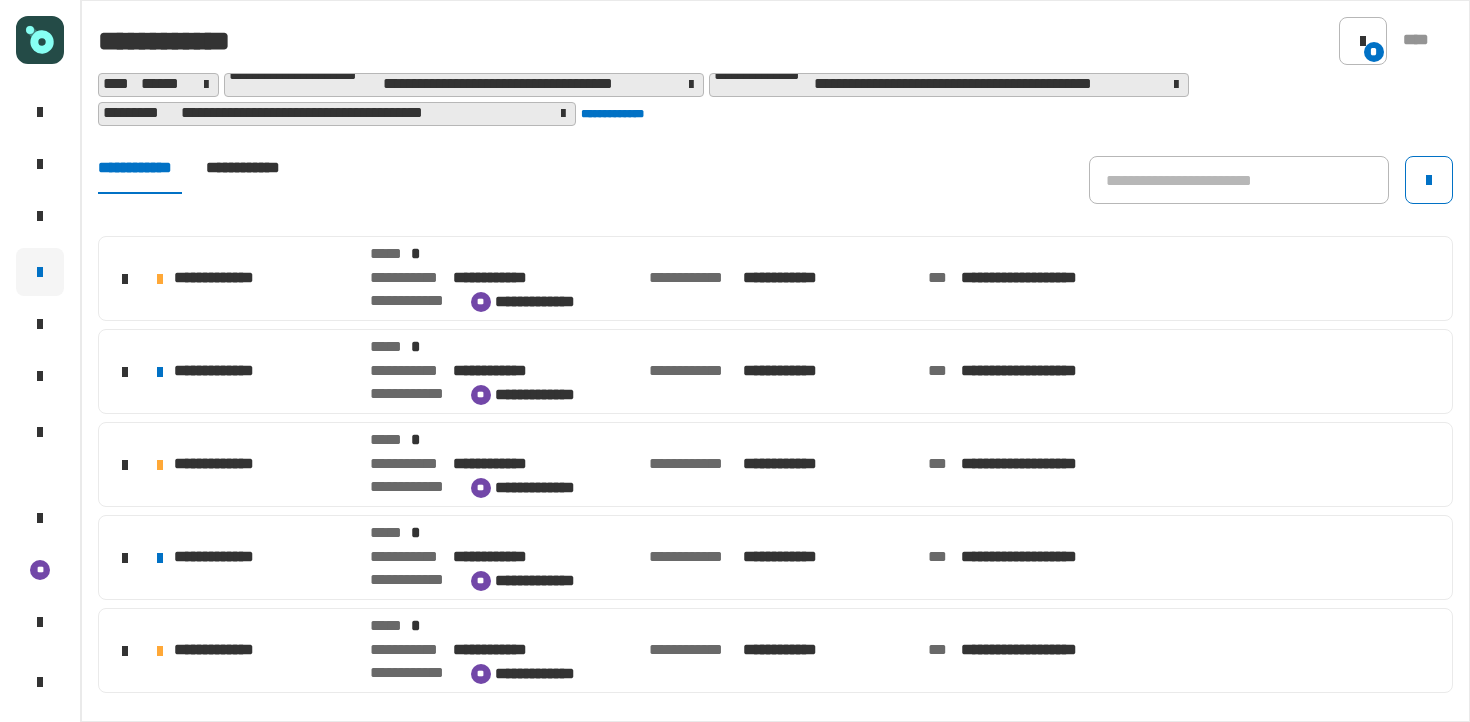 click on "**********" 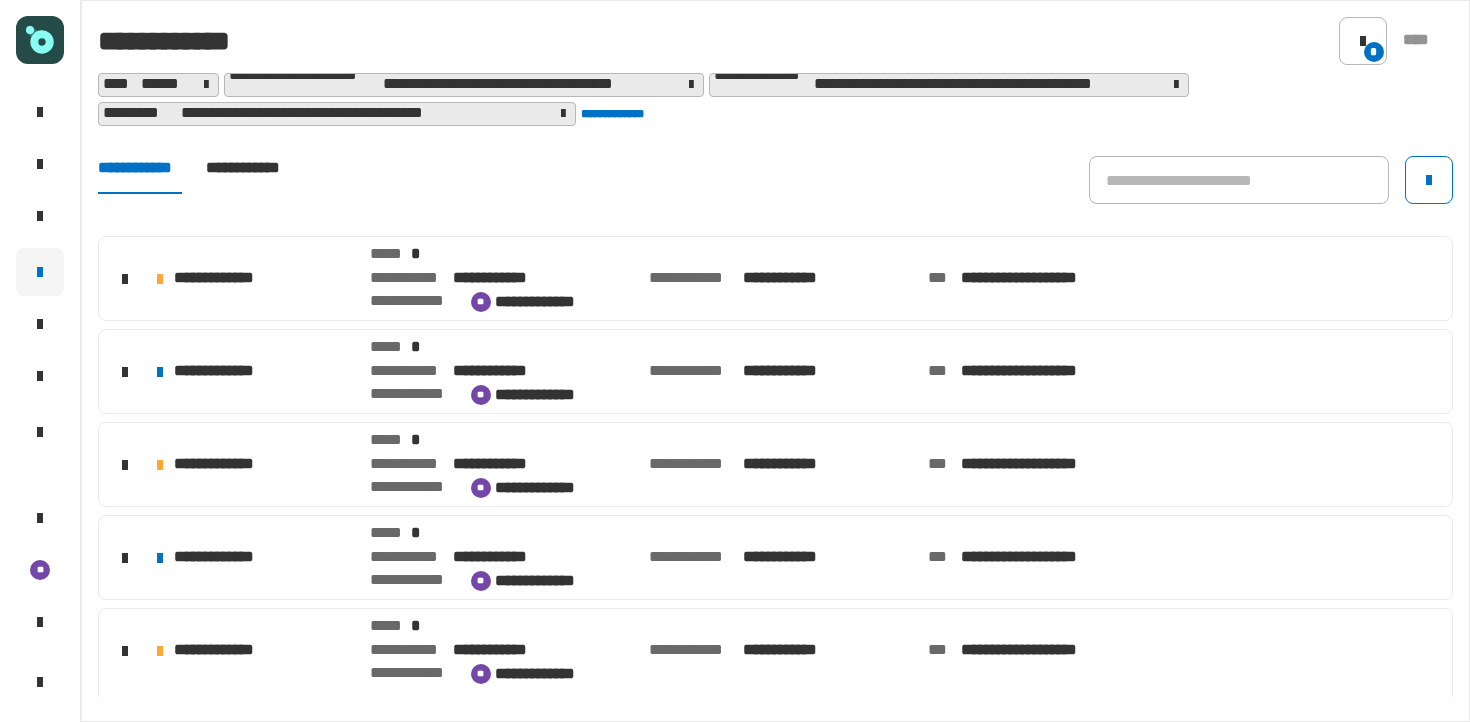 click on "**********" 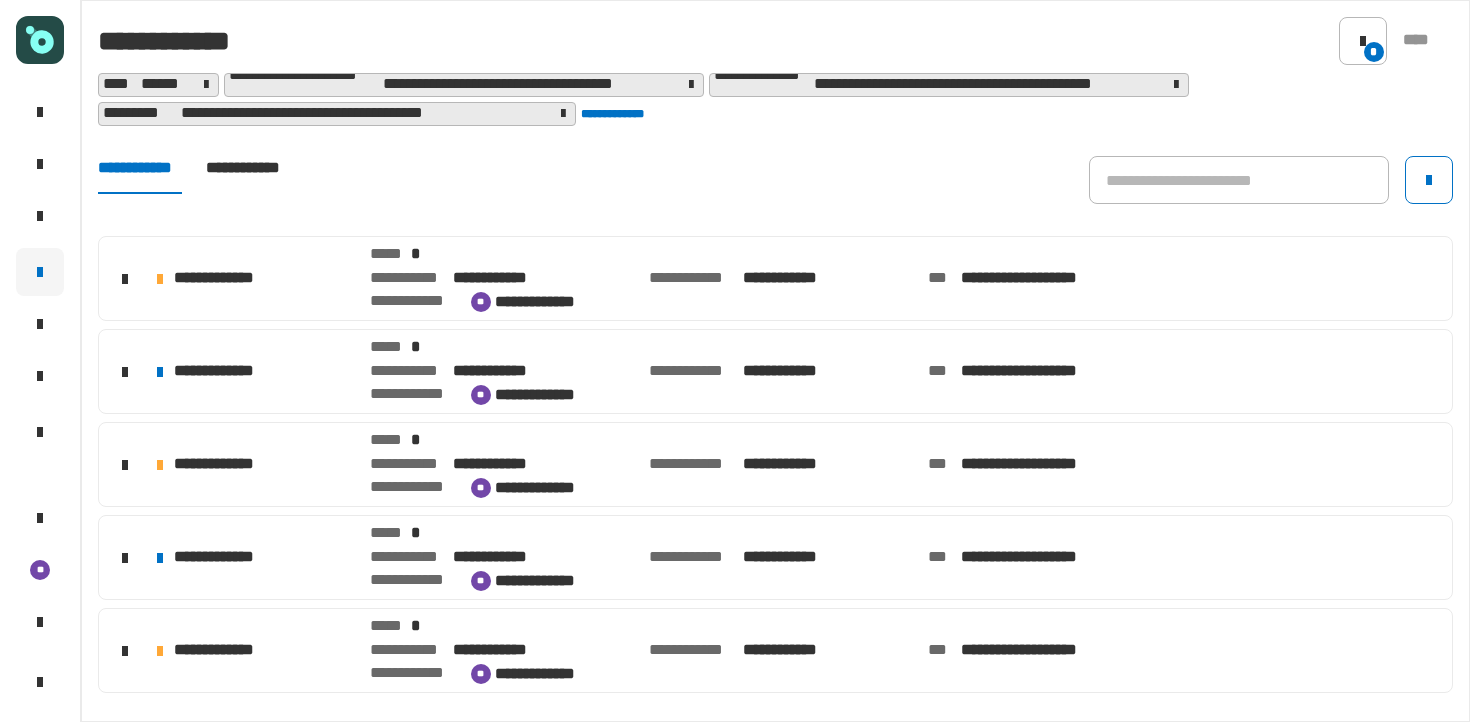 click on "**********" 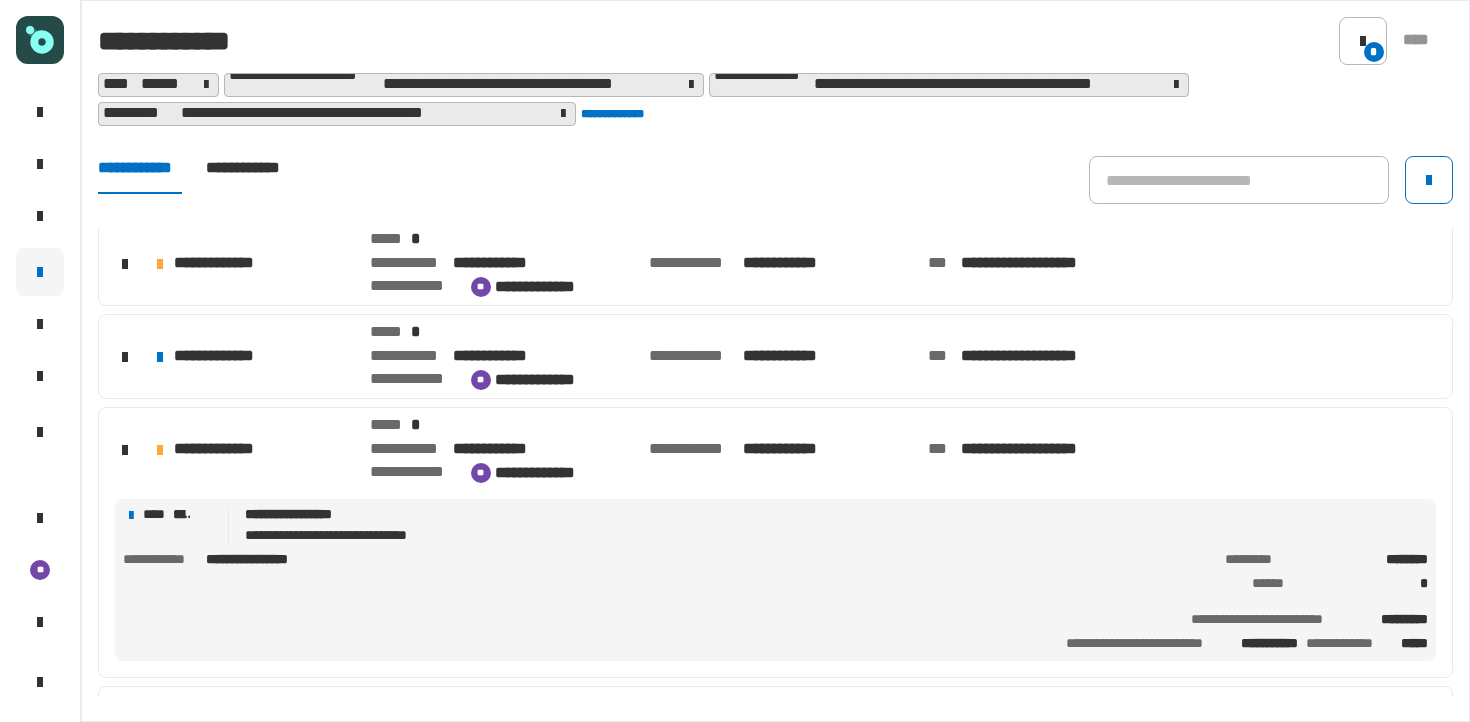 scroll, scrollTop: 617, scrollLeft: 0, axis: vertical 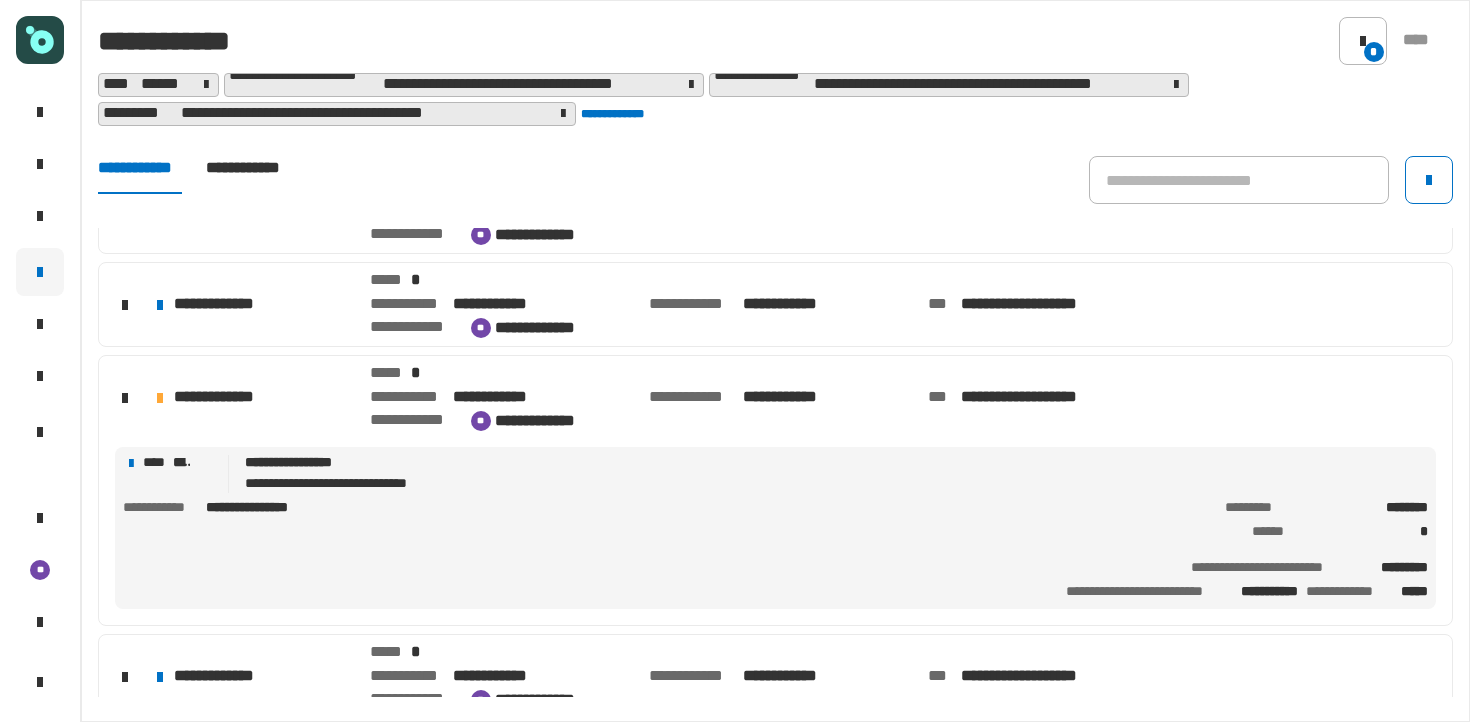 click on "**********" 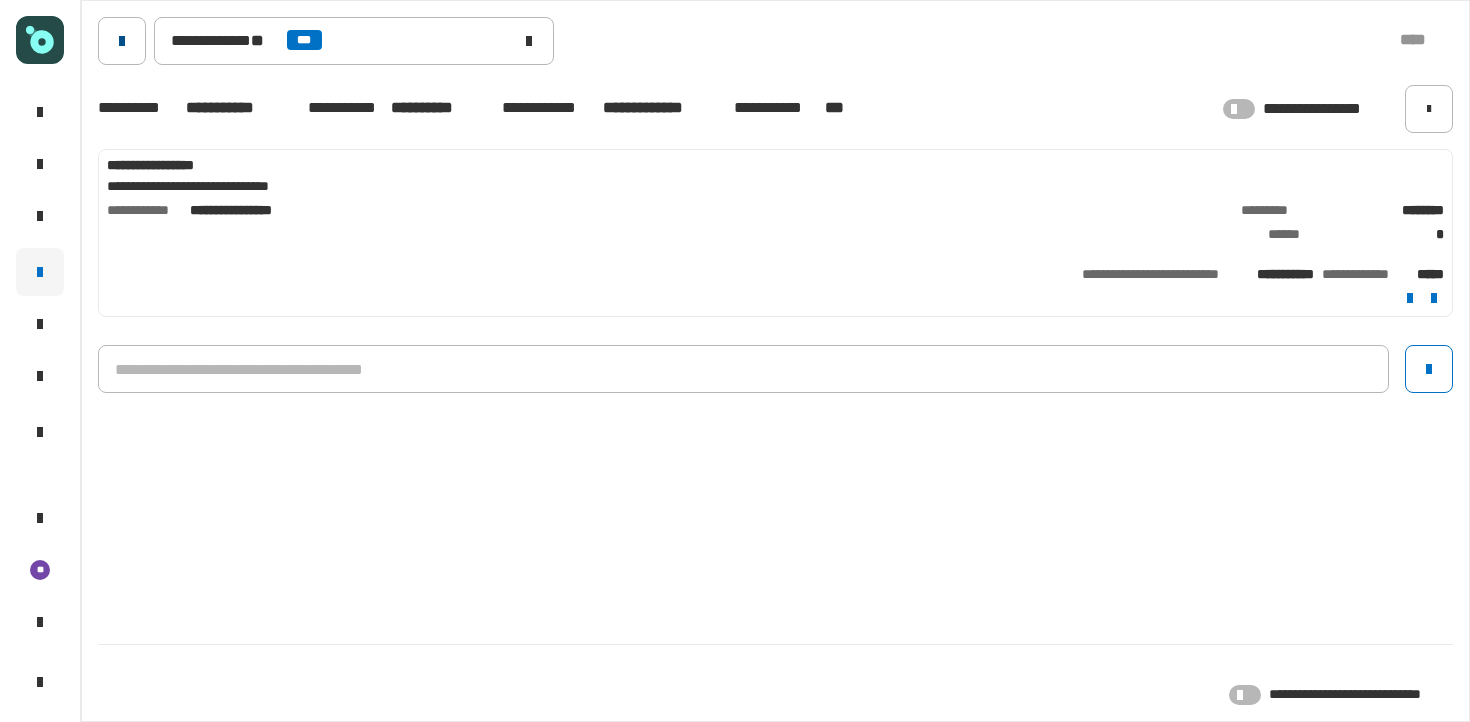 click 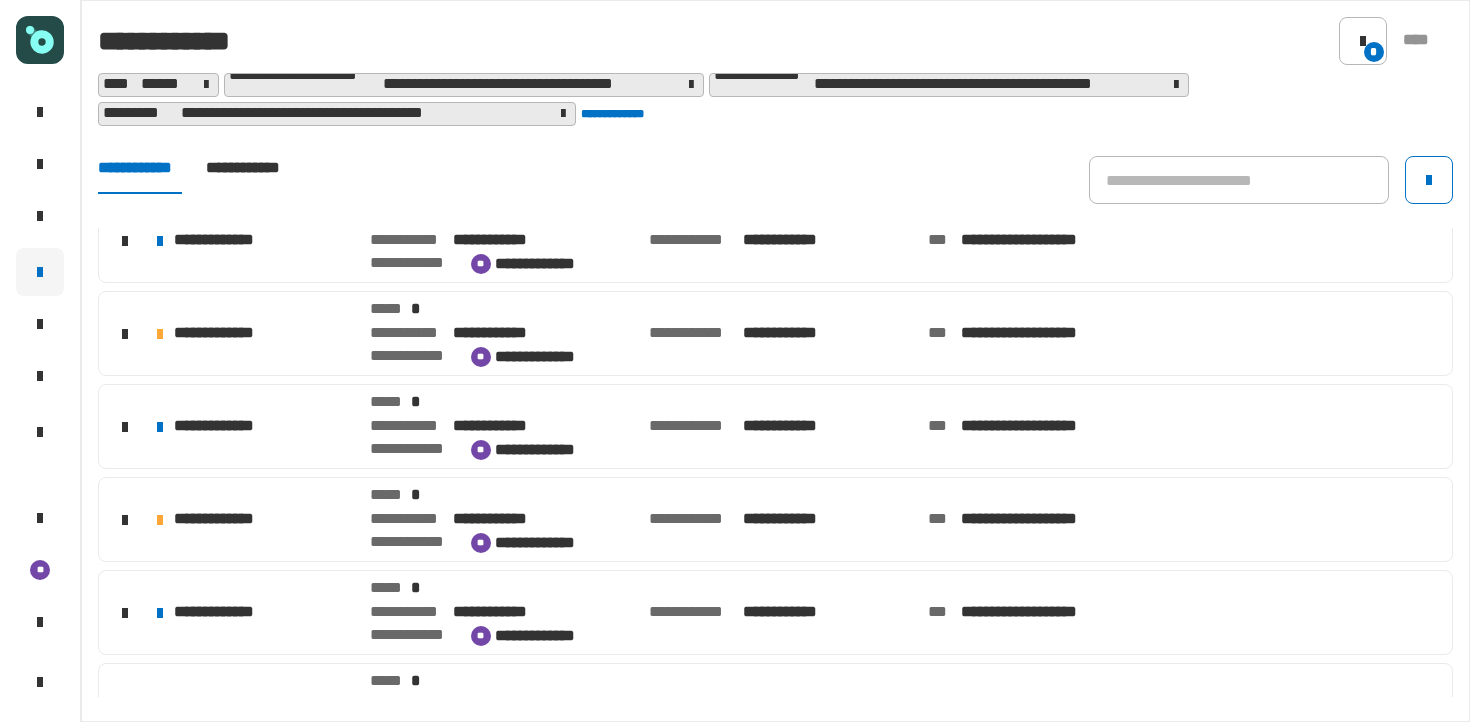 scroll, scrollTop: 494, scrollLeft: 0, axis: vertical 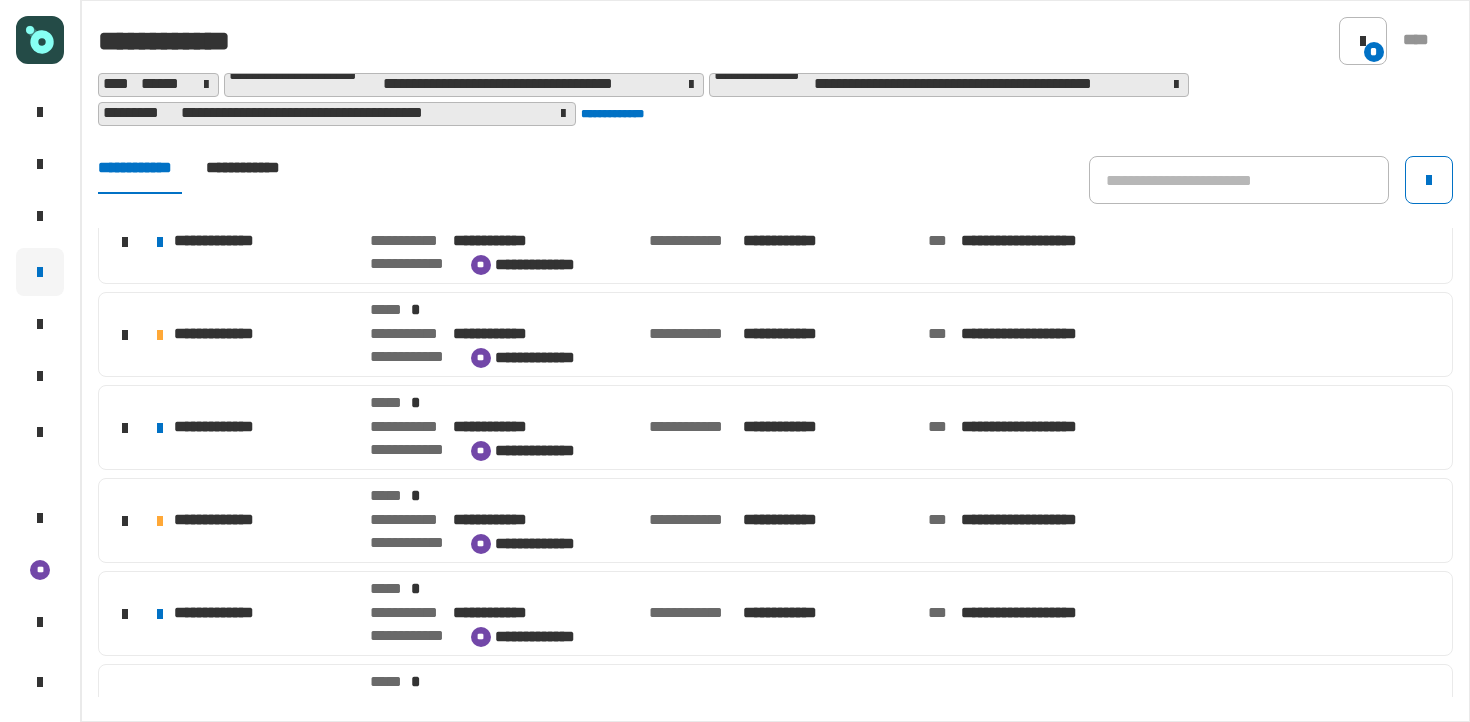 click on "**********" 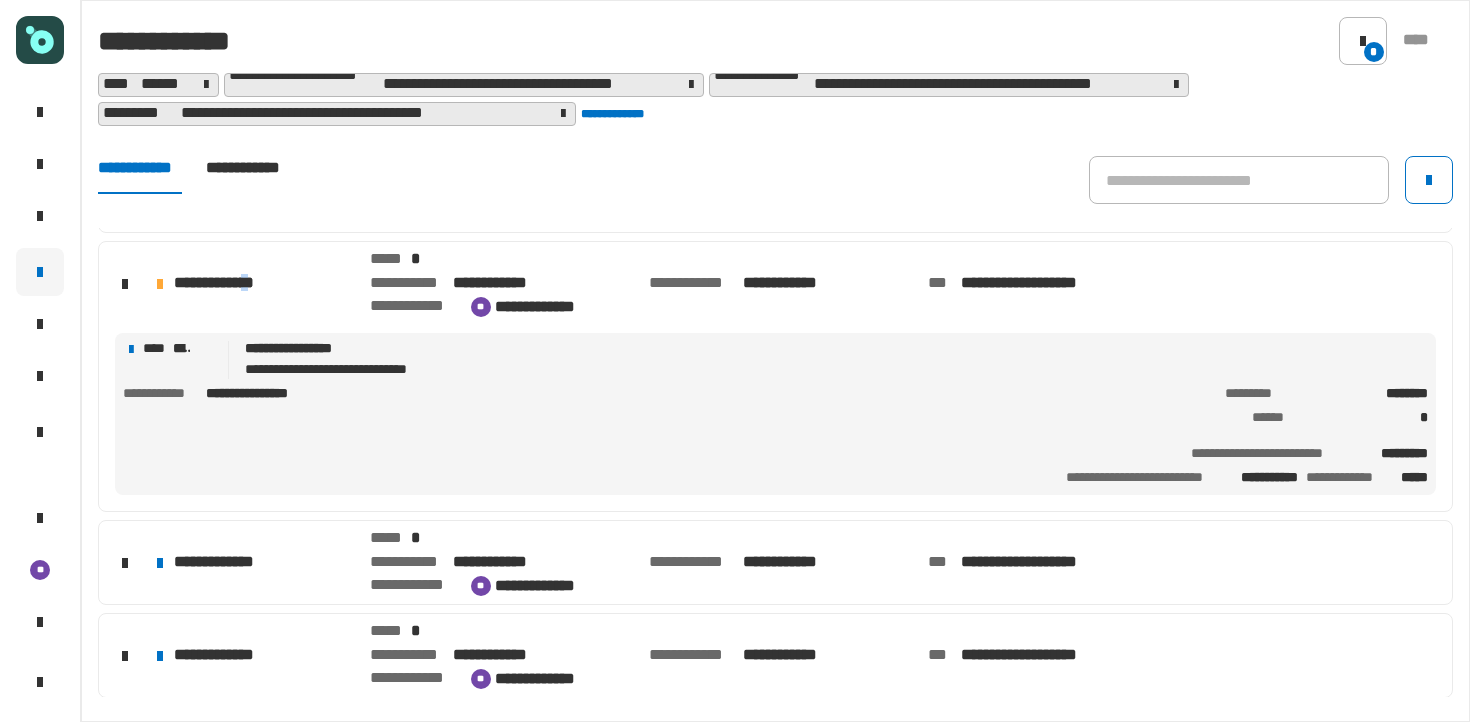 scroll, scrollTop: 741, scrollLeft: 0, axis: vertical 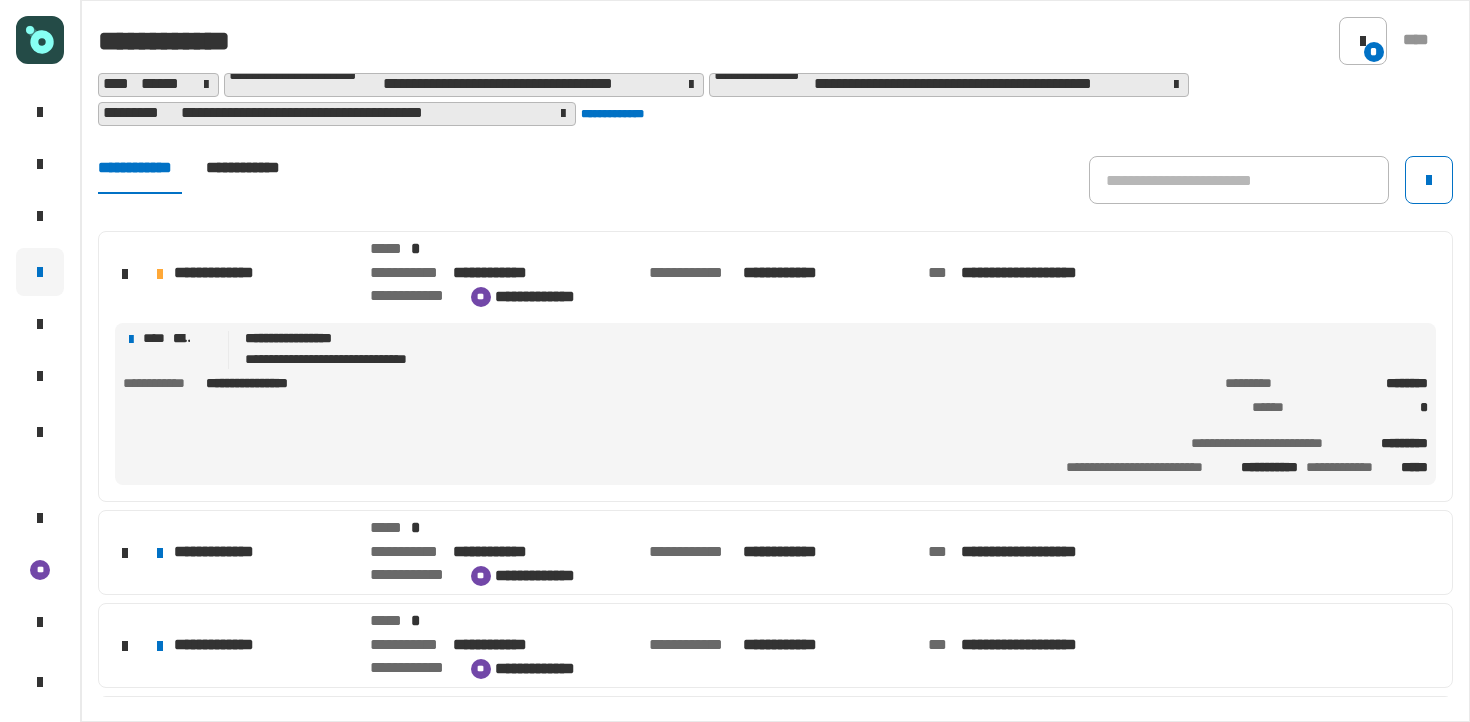 click on "**********" 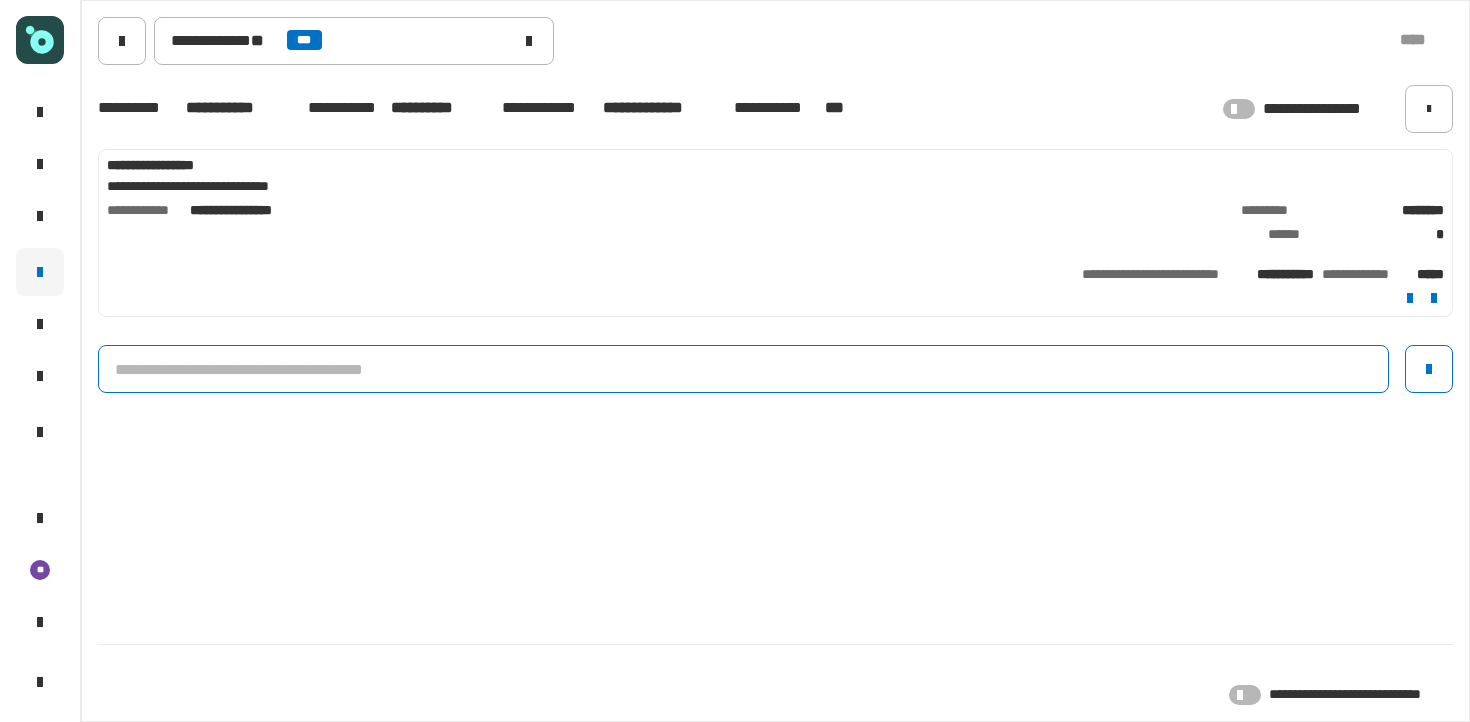 click 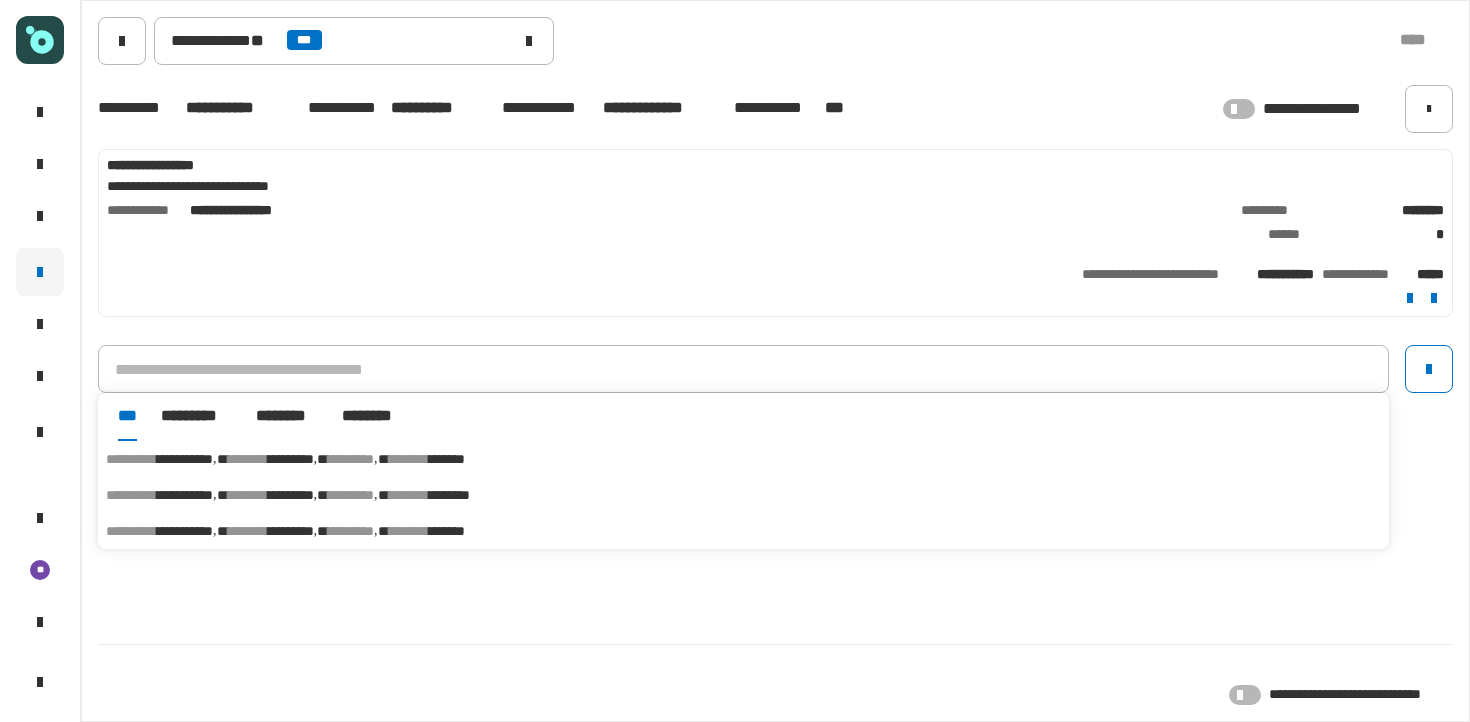 click on "********" at bounding box center (351, 495) 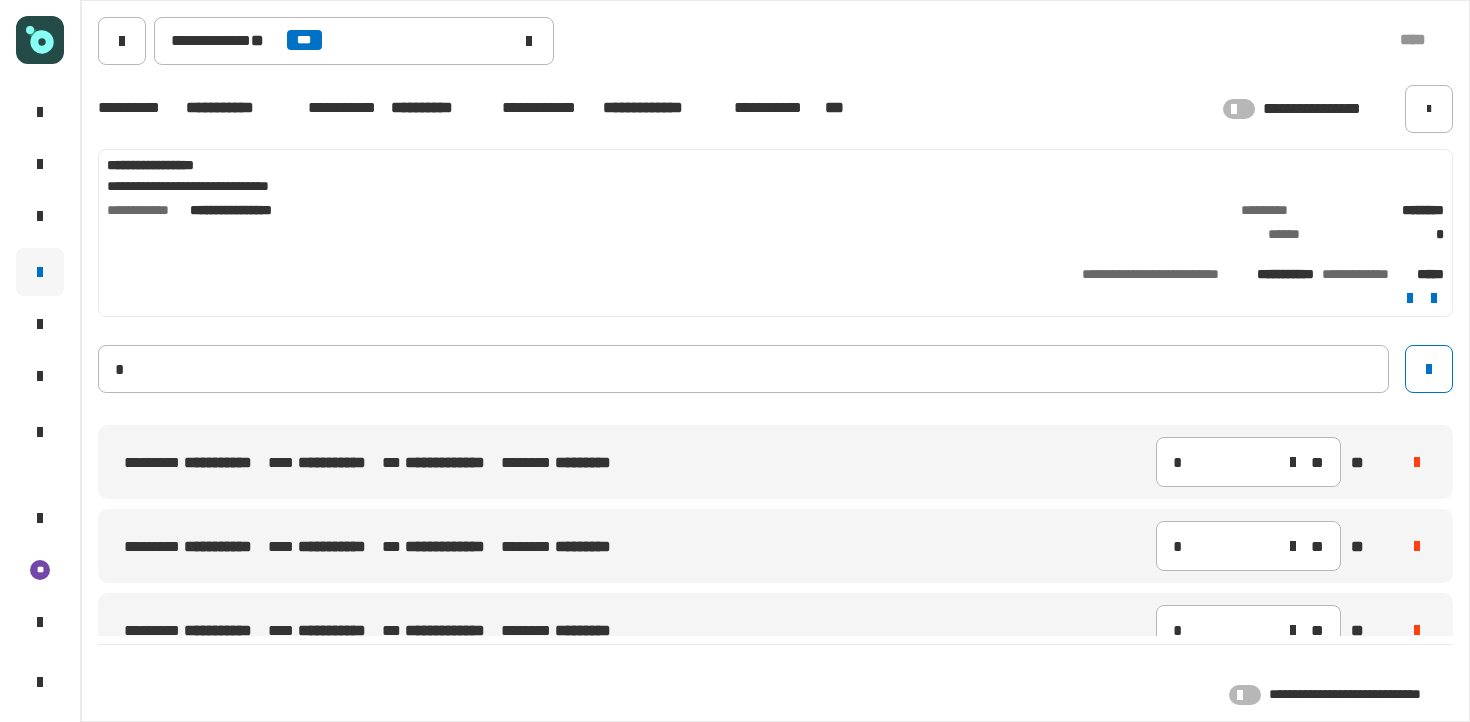 type 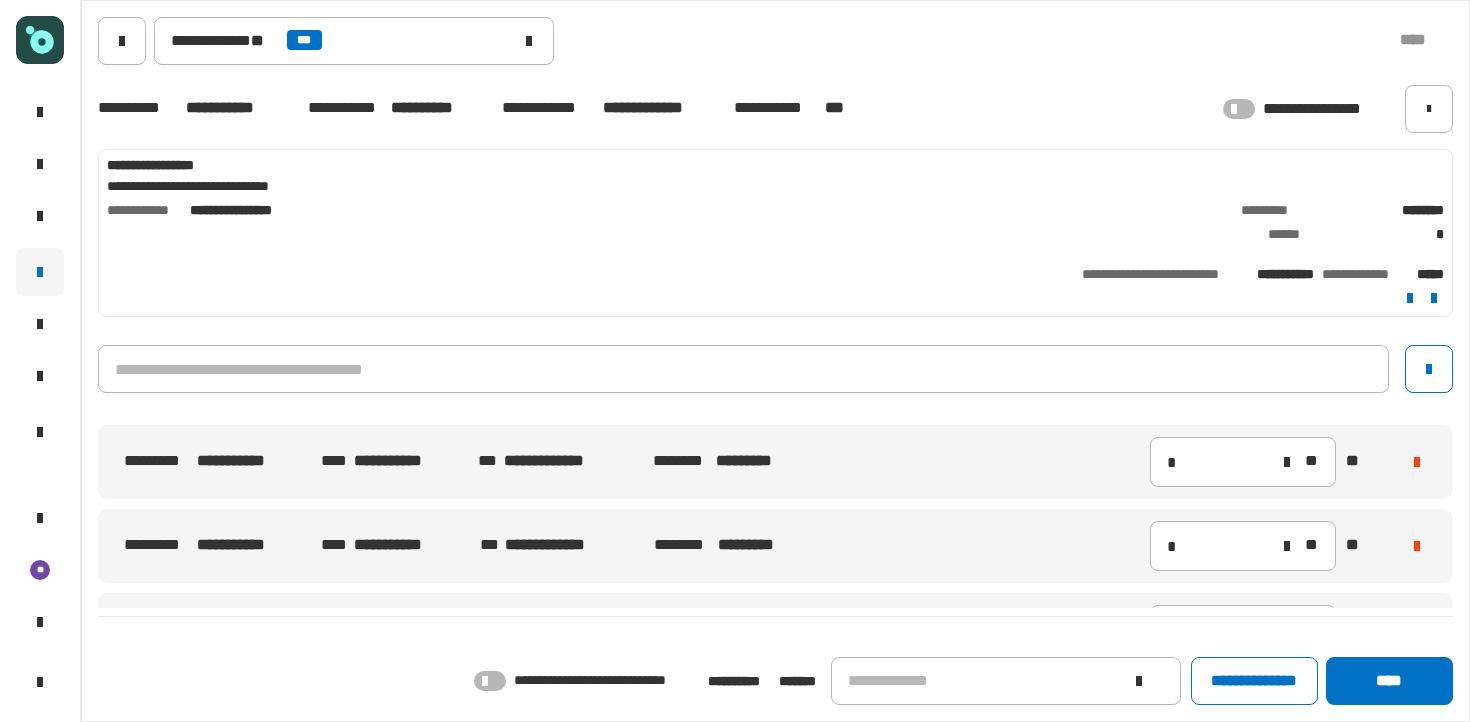 click 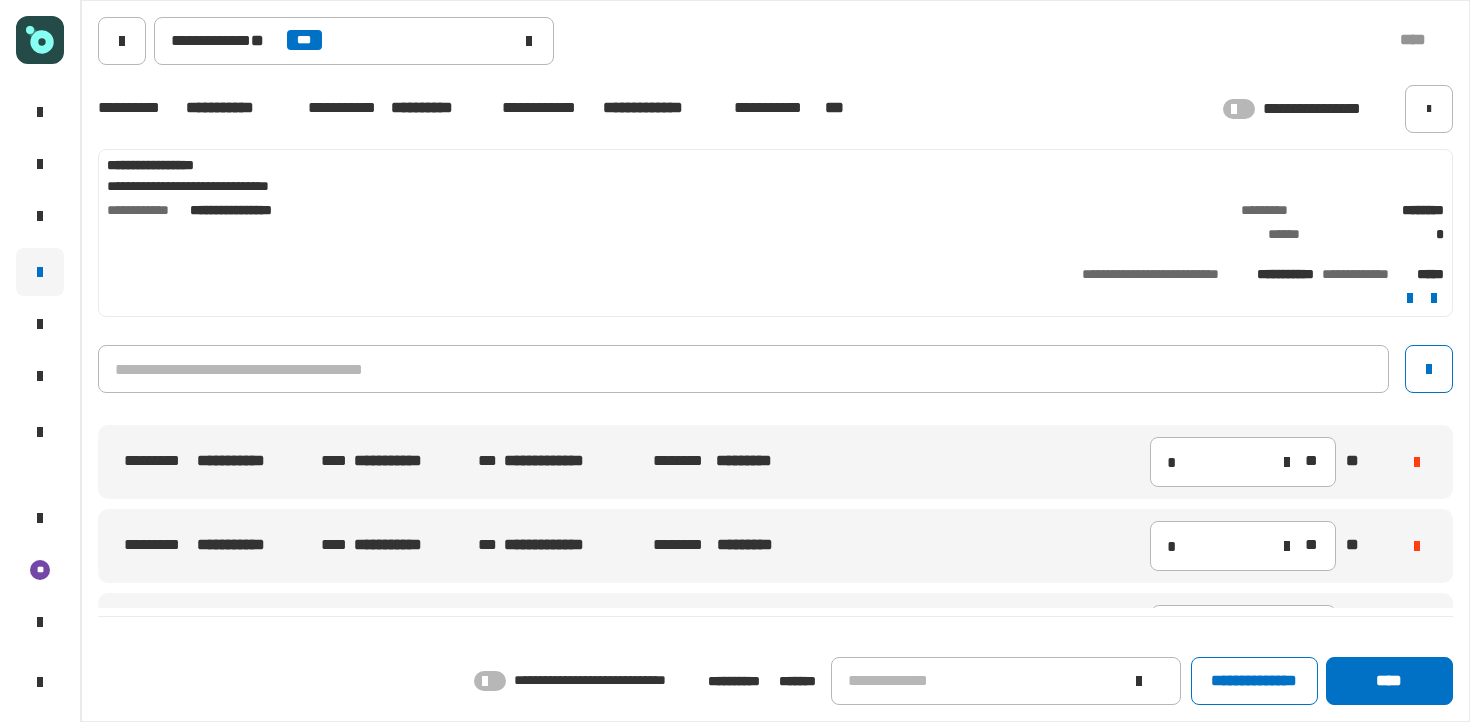 click 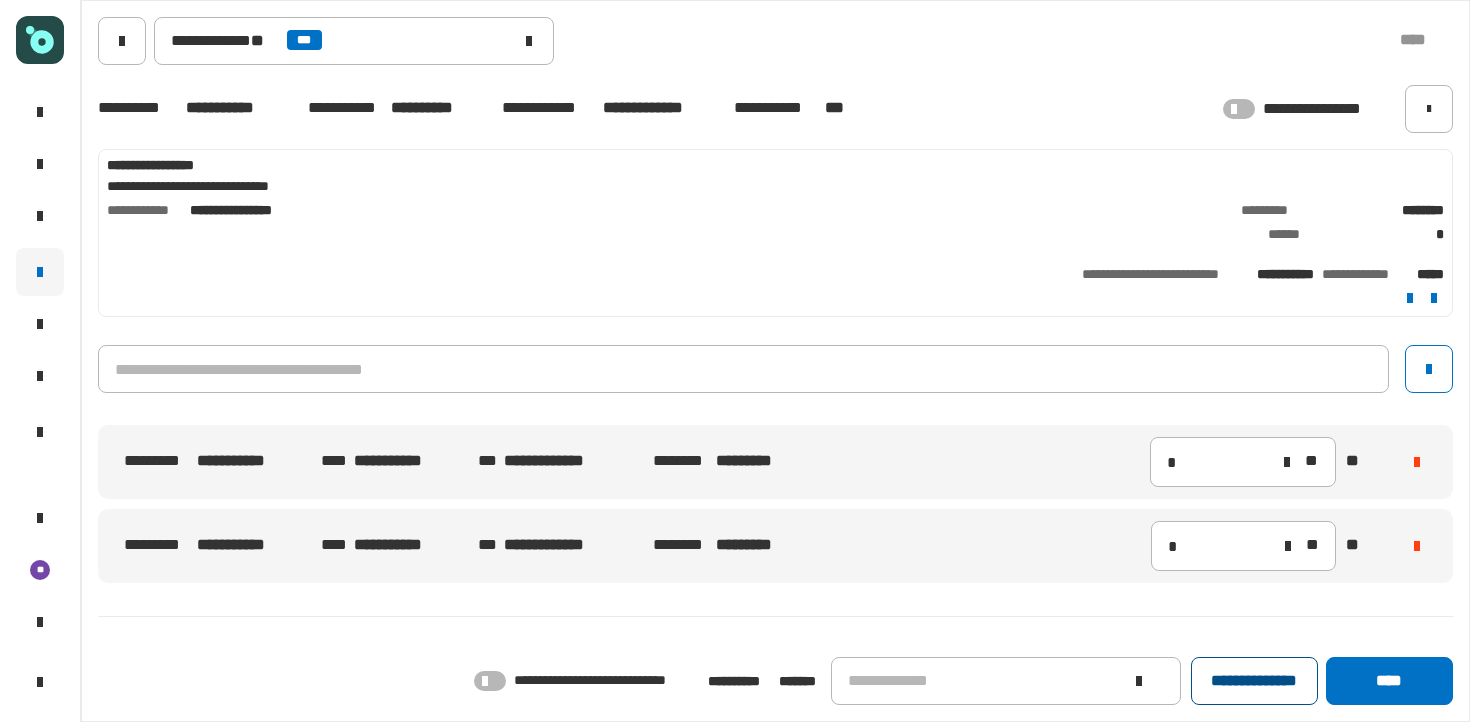 click on "**********" 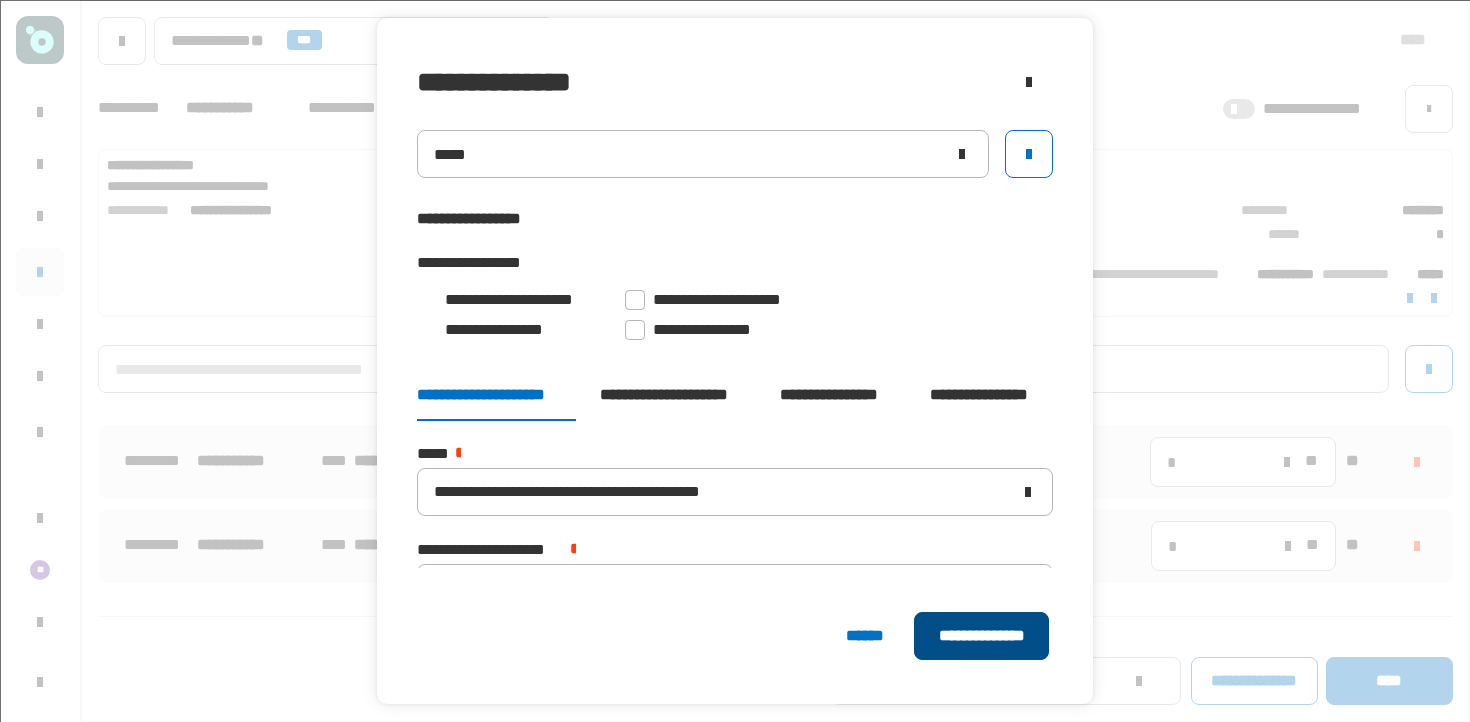click on "**********" 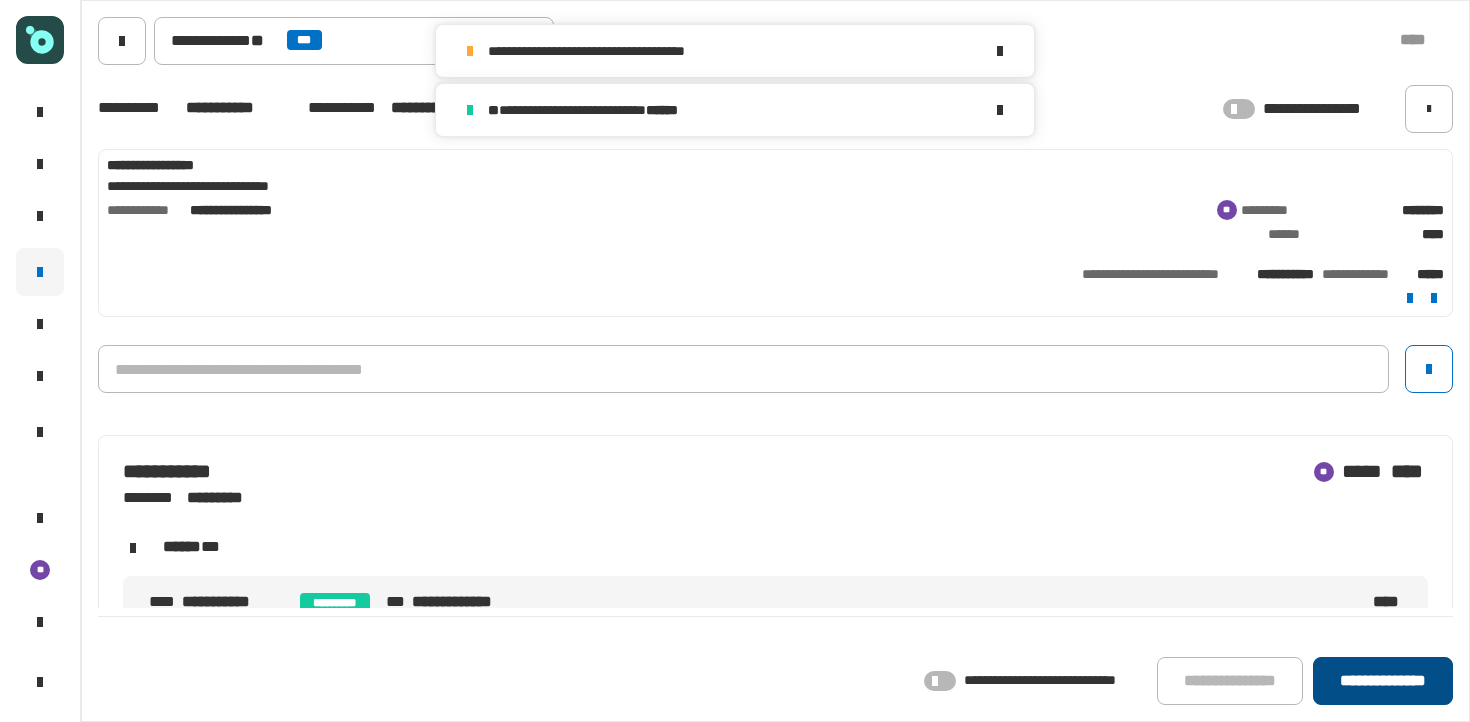 click on "**********" 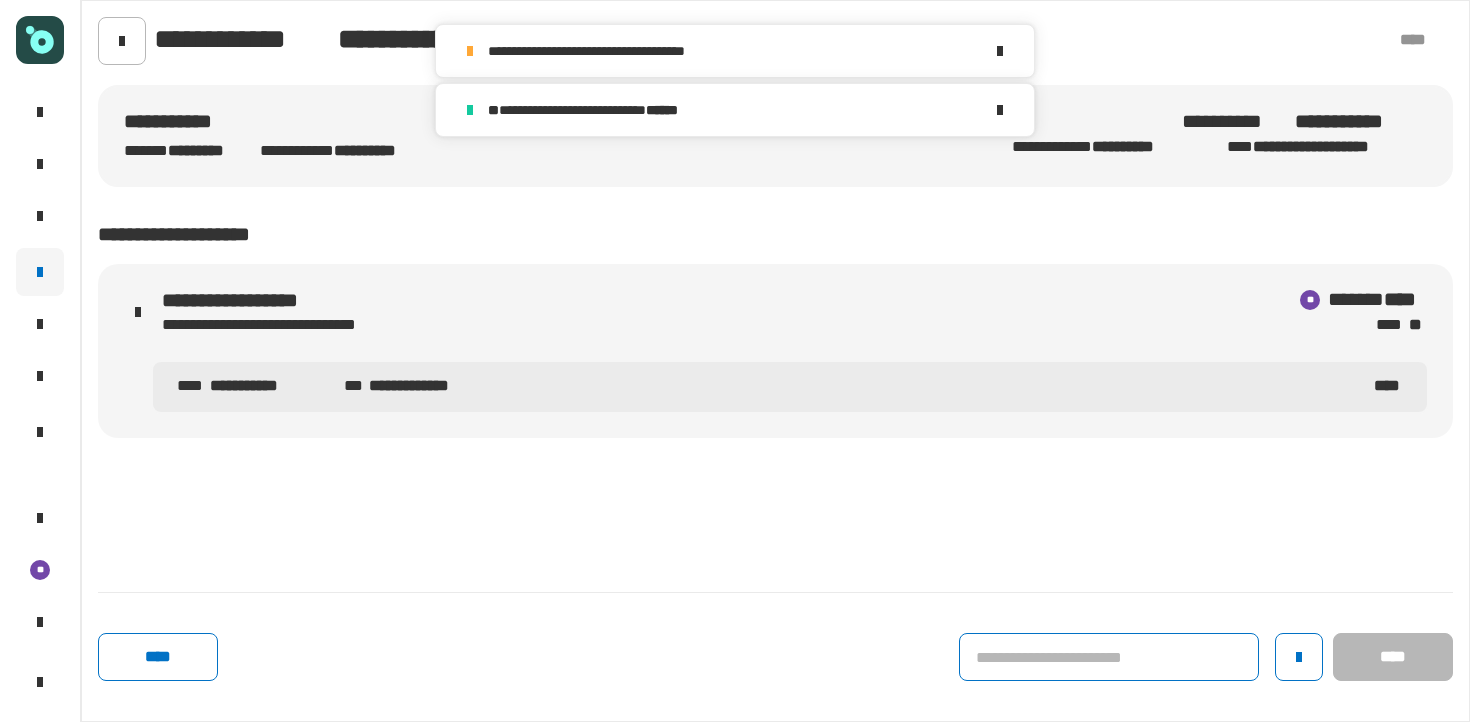 click 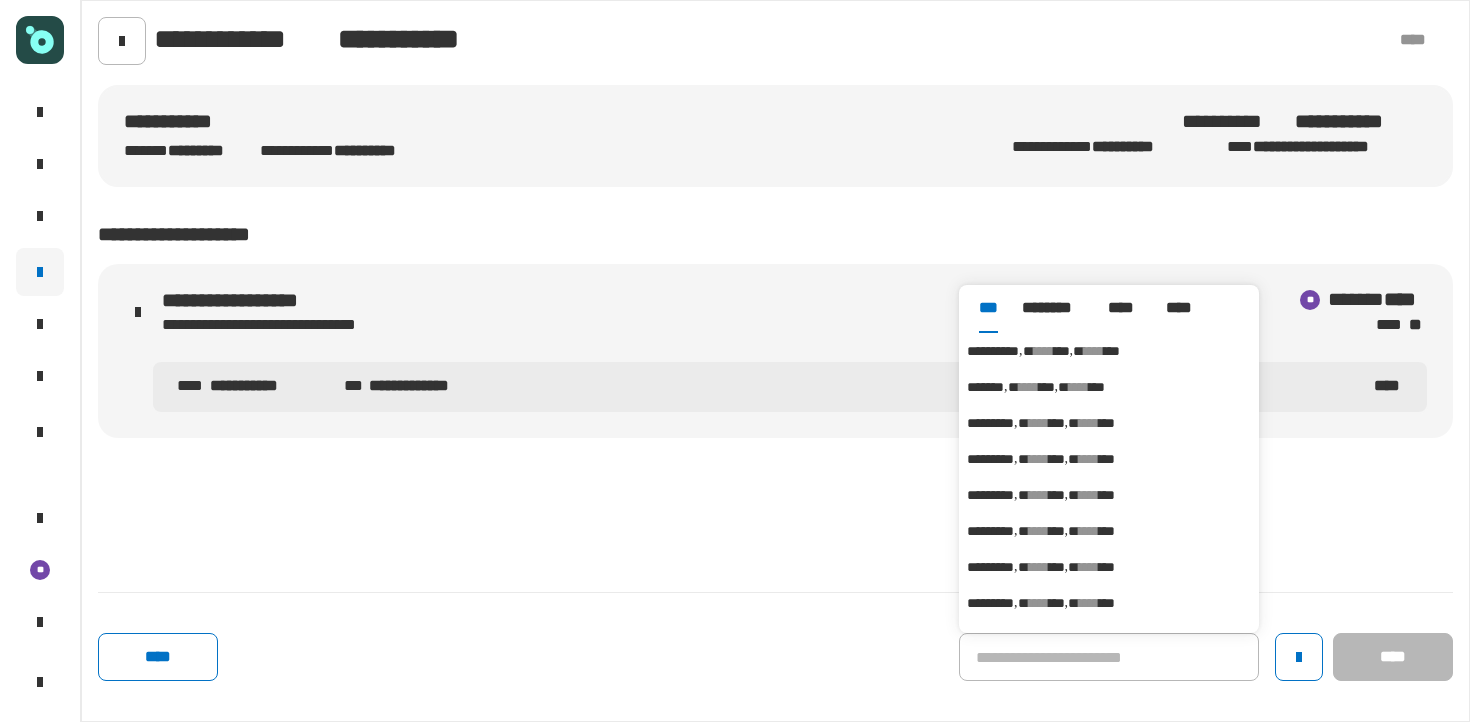 click on "****" at bounding box center (1094, 351) 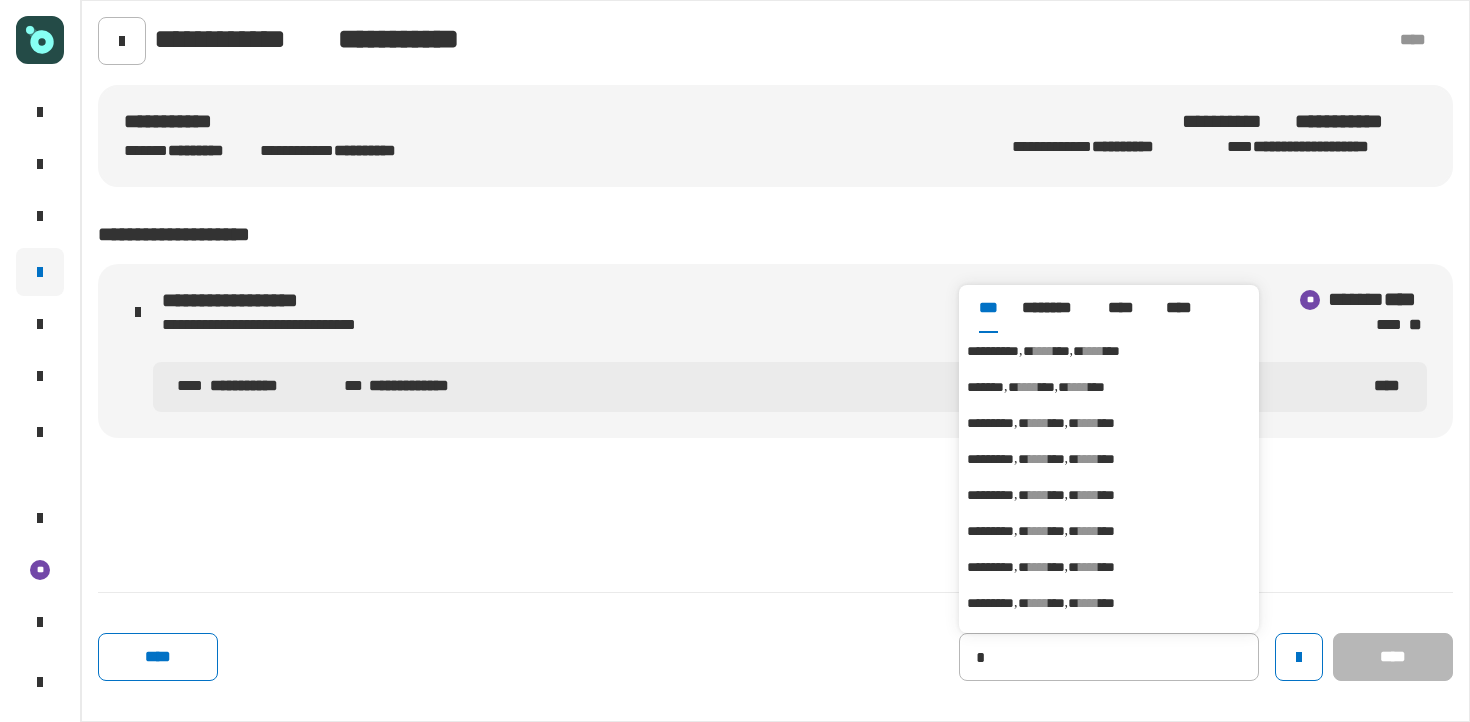 type on "**********" 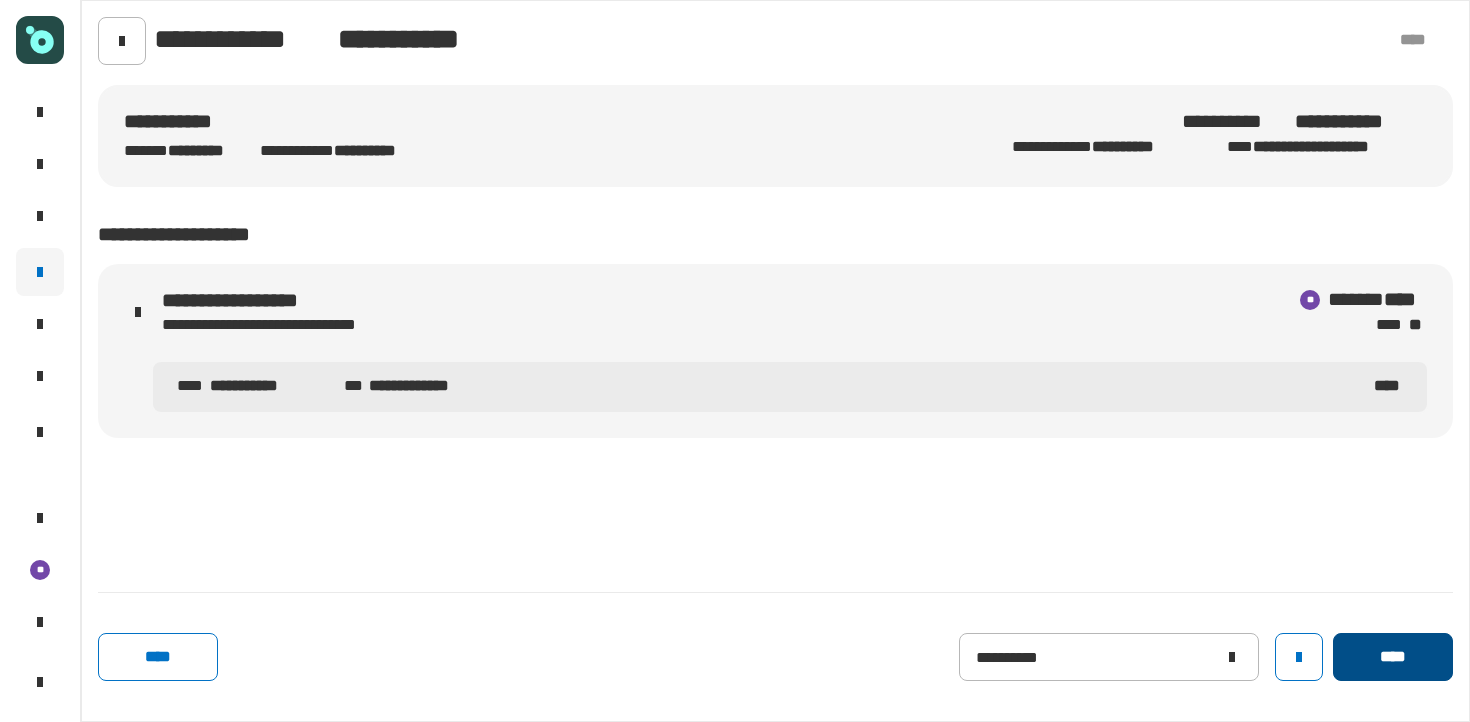 click on "****" 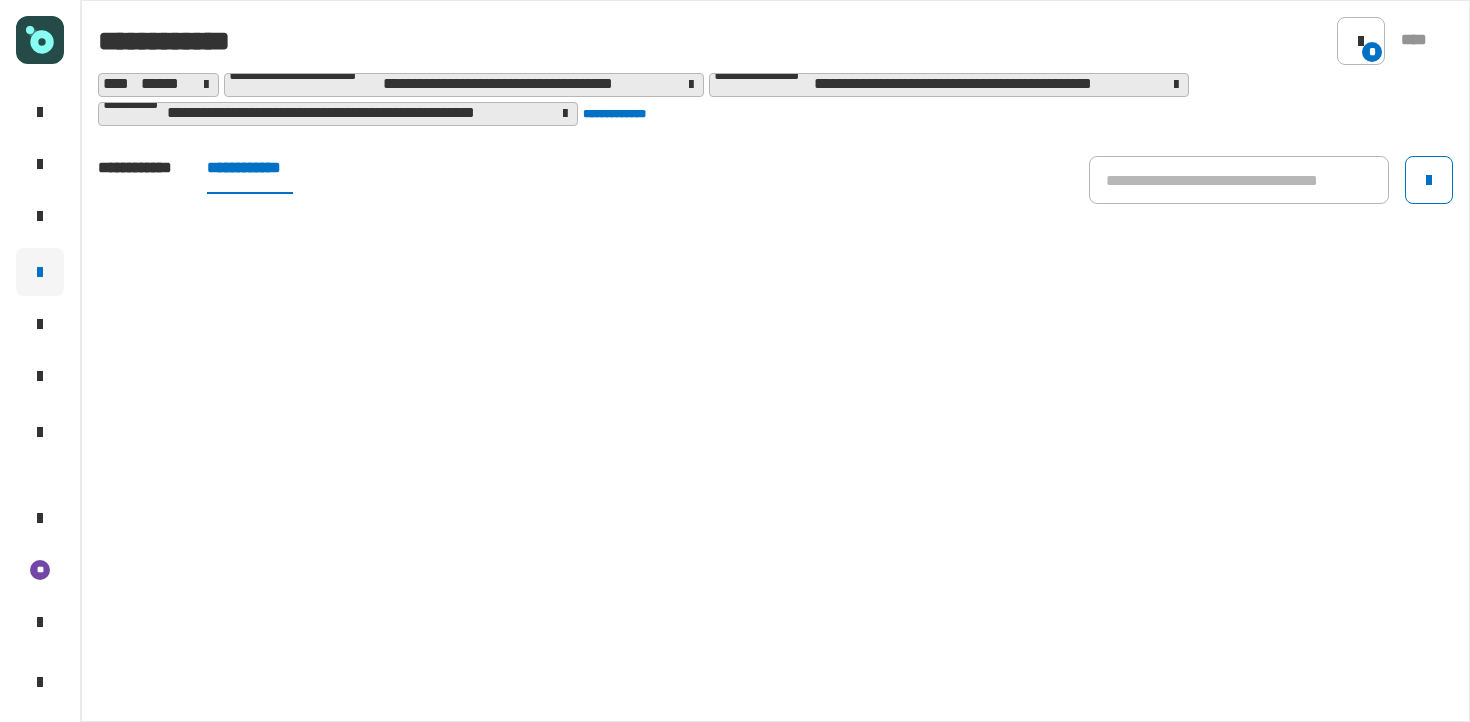 click on "**********" 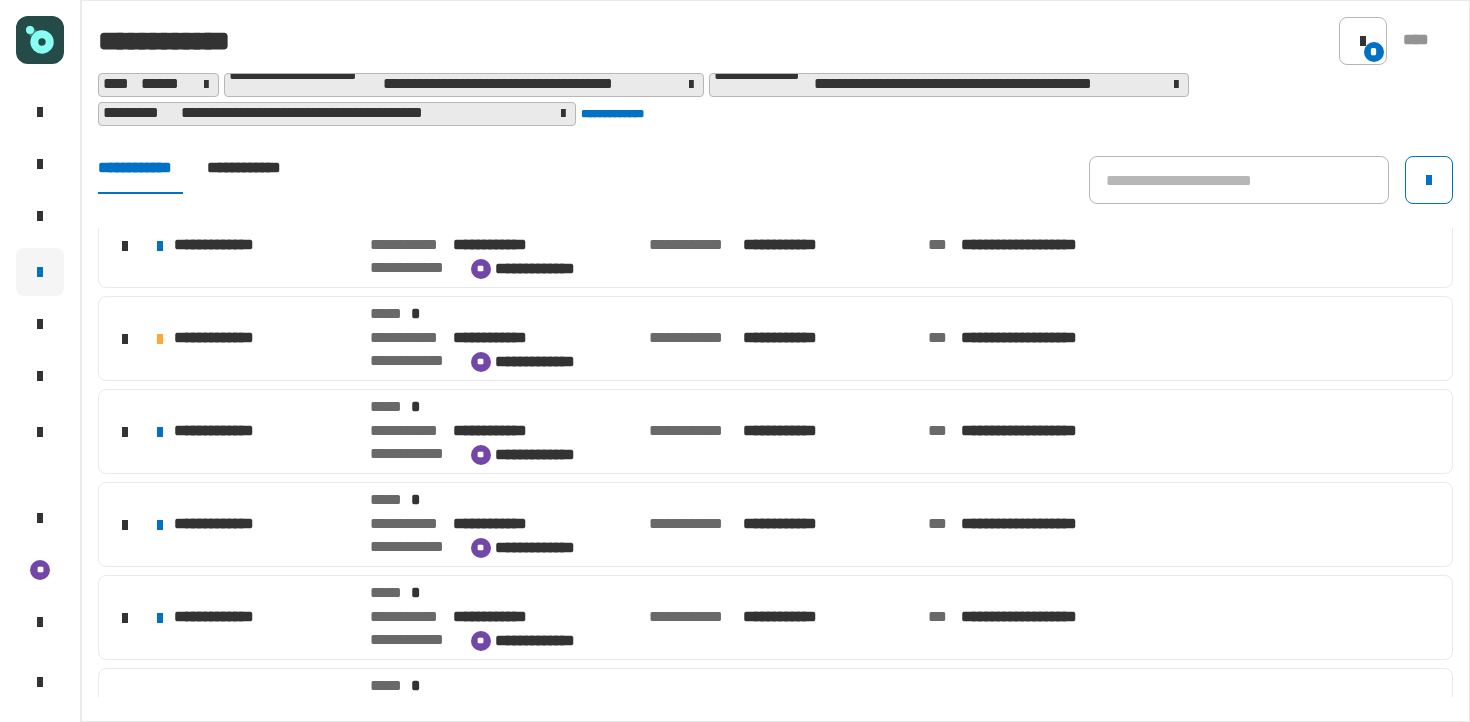 scroll, scrollTop: 497, scrollLeft: 0, axis: vertical 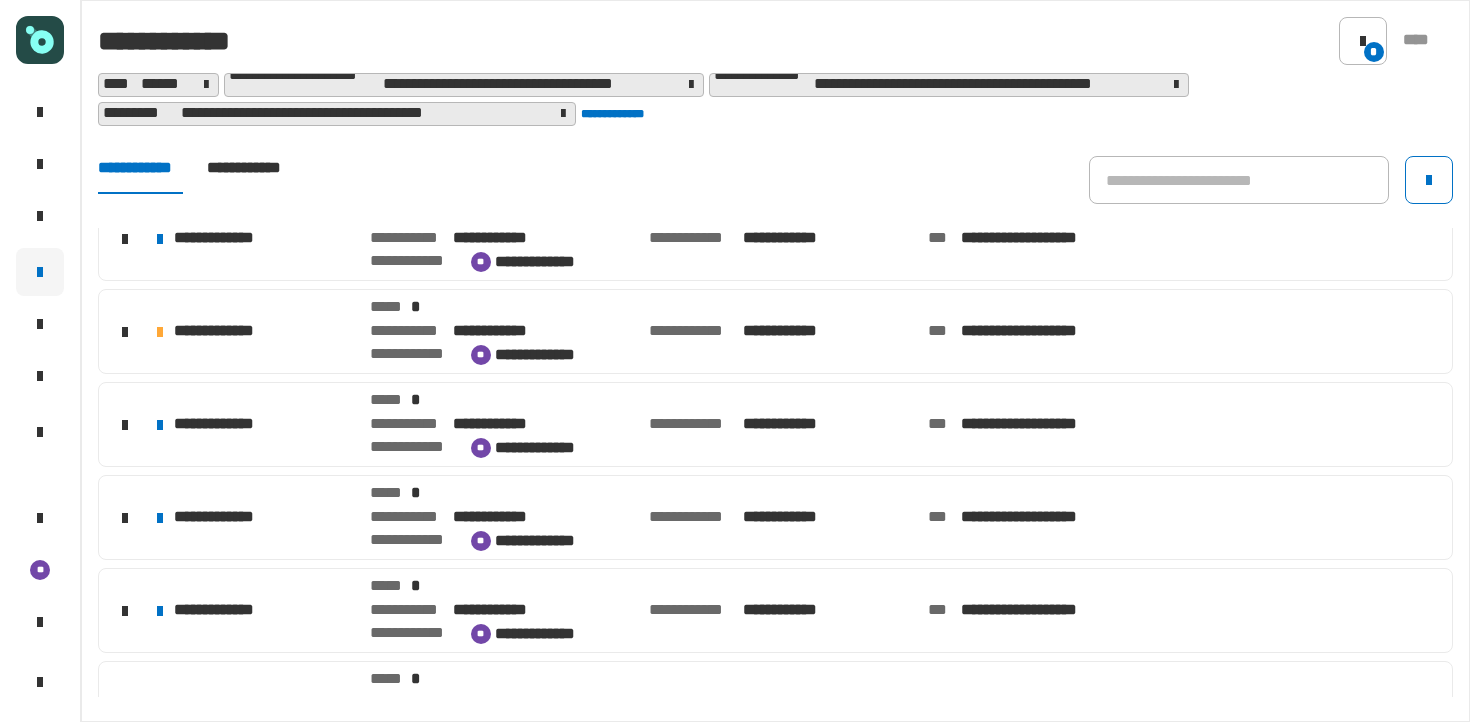 click 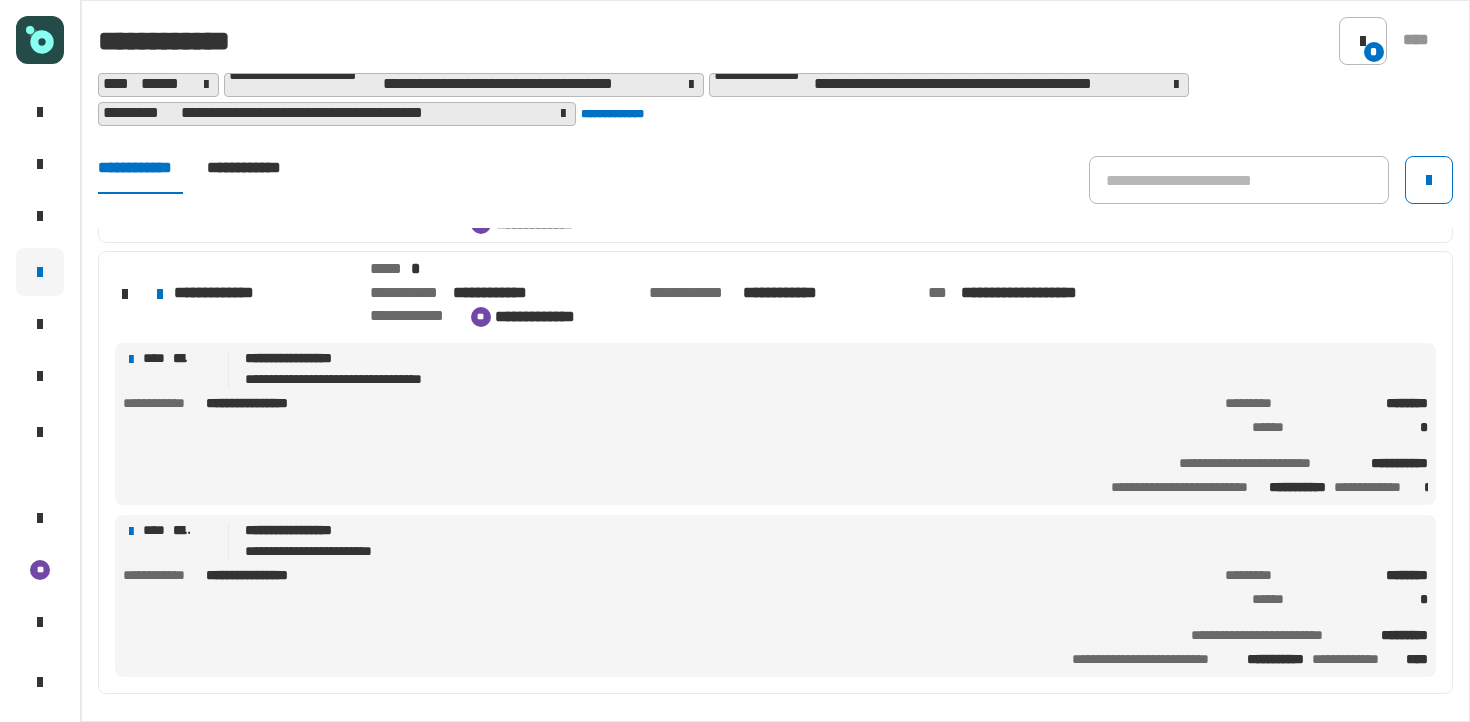 scroll, scrollTop: 621, scrollLeft: 0, axis: vertical 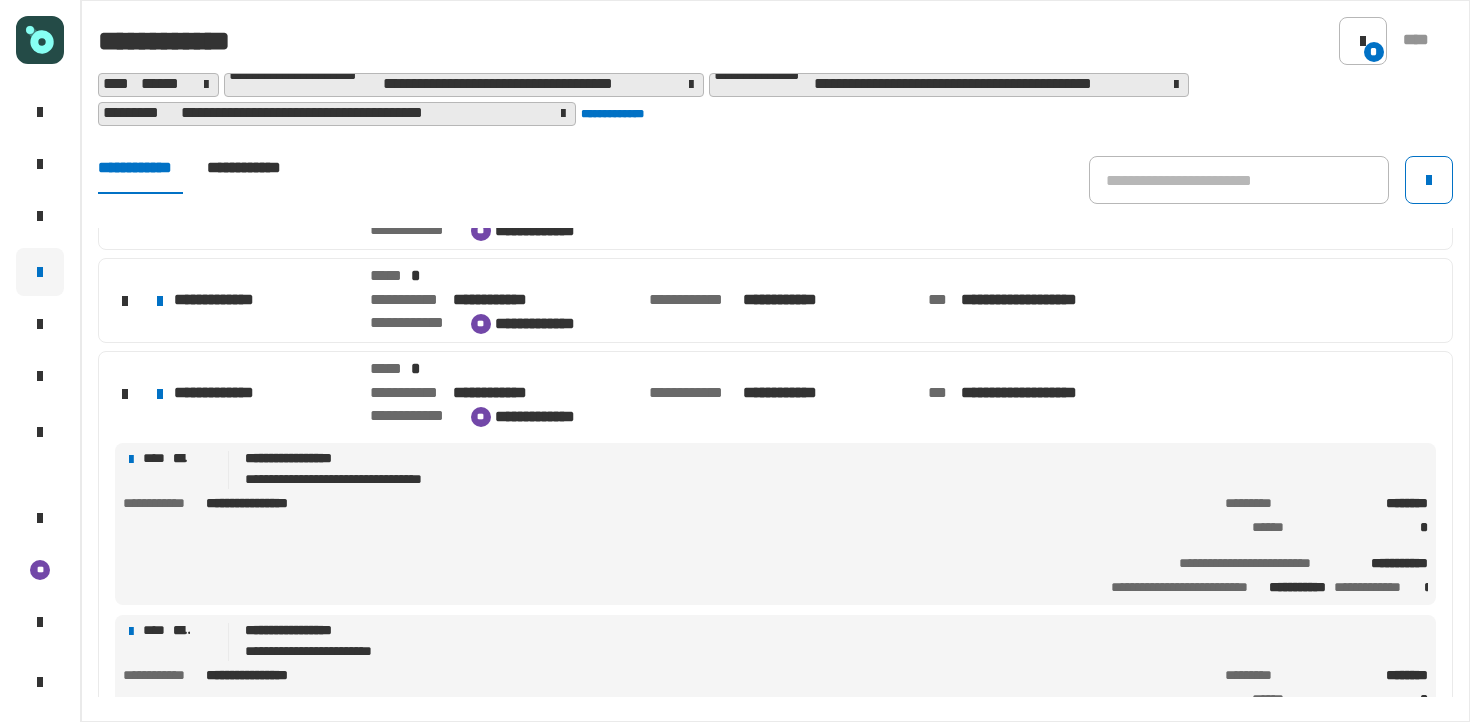 click on "**********" 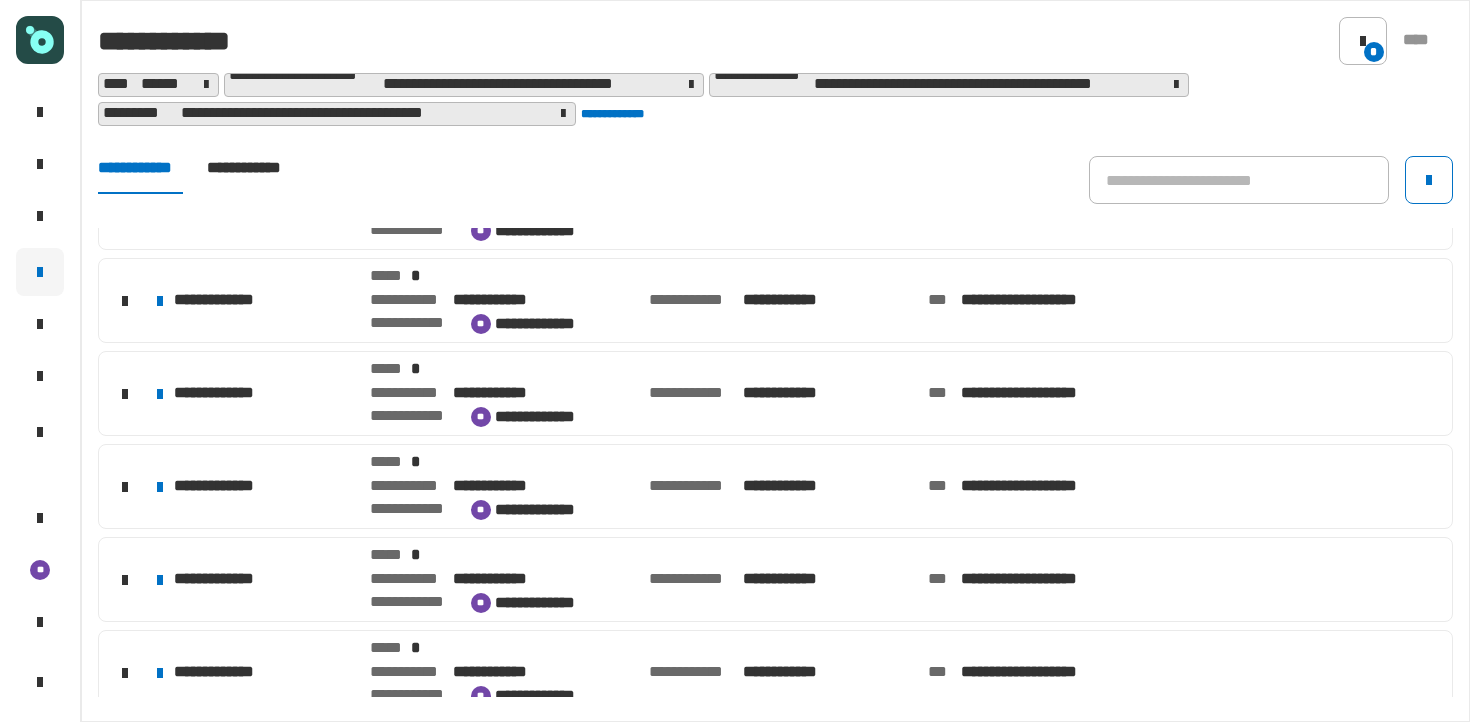 click on "**********" 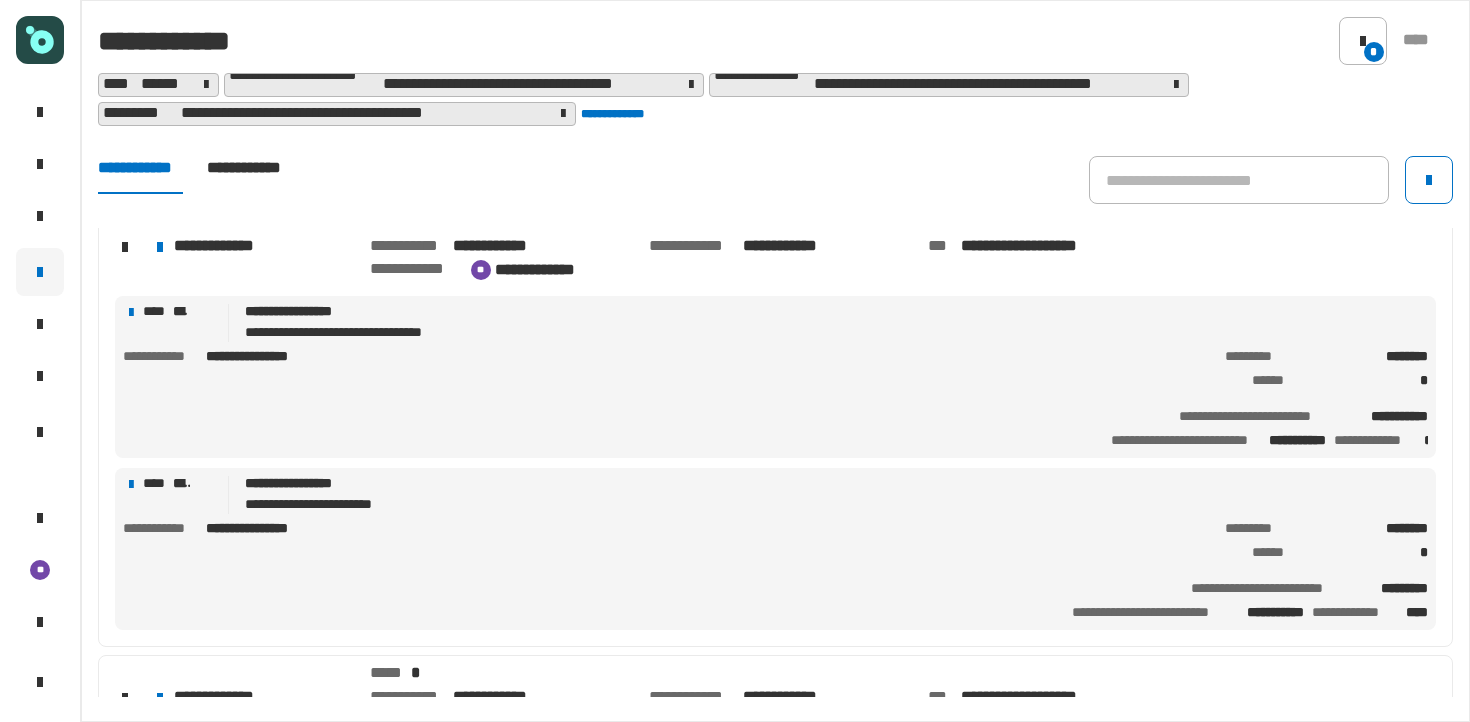 scroll, scrollTop: 766, scrollLeft: 0, axis: vertical 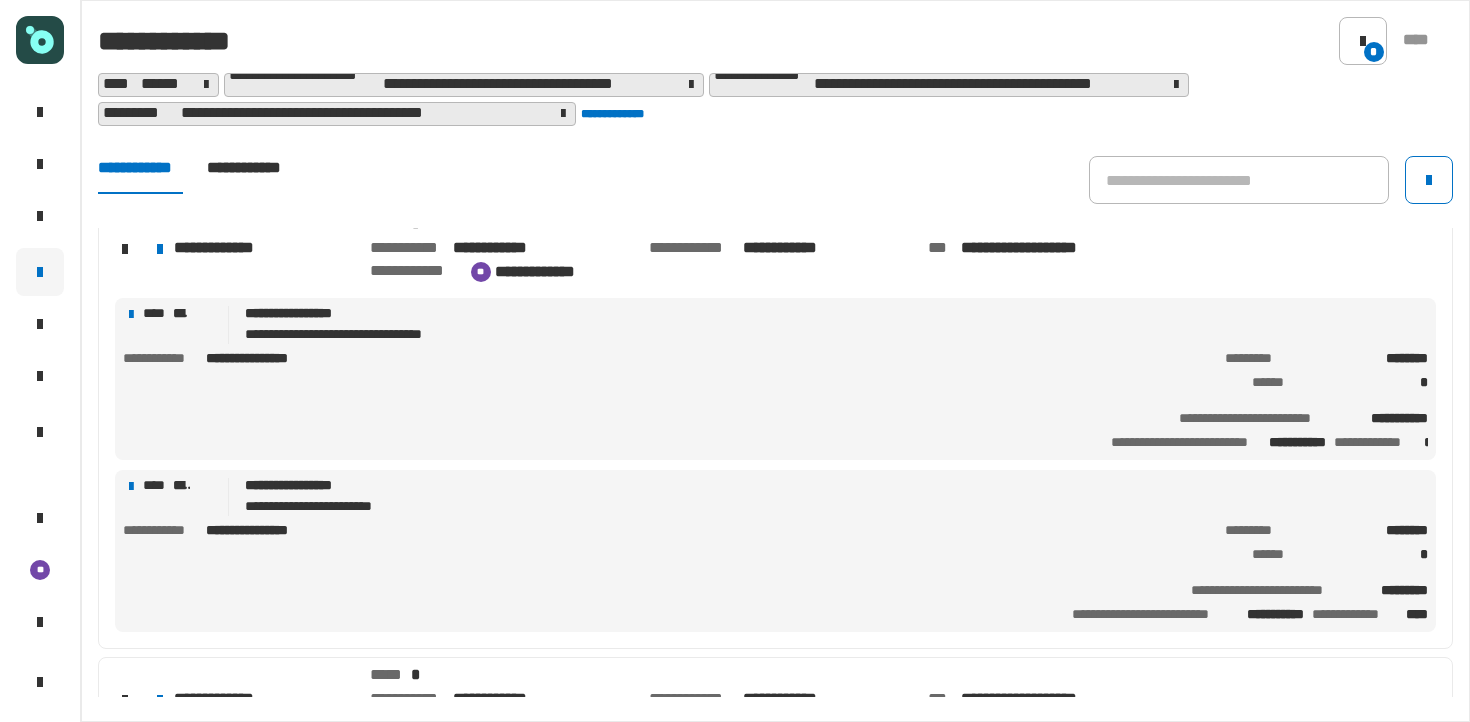 click on "**********" 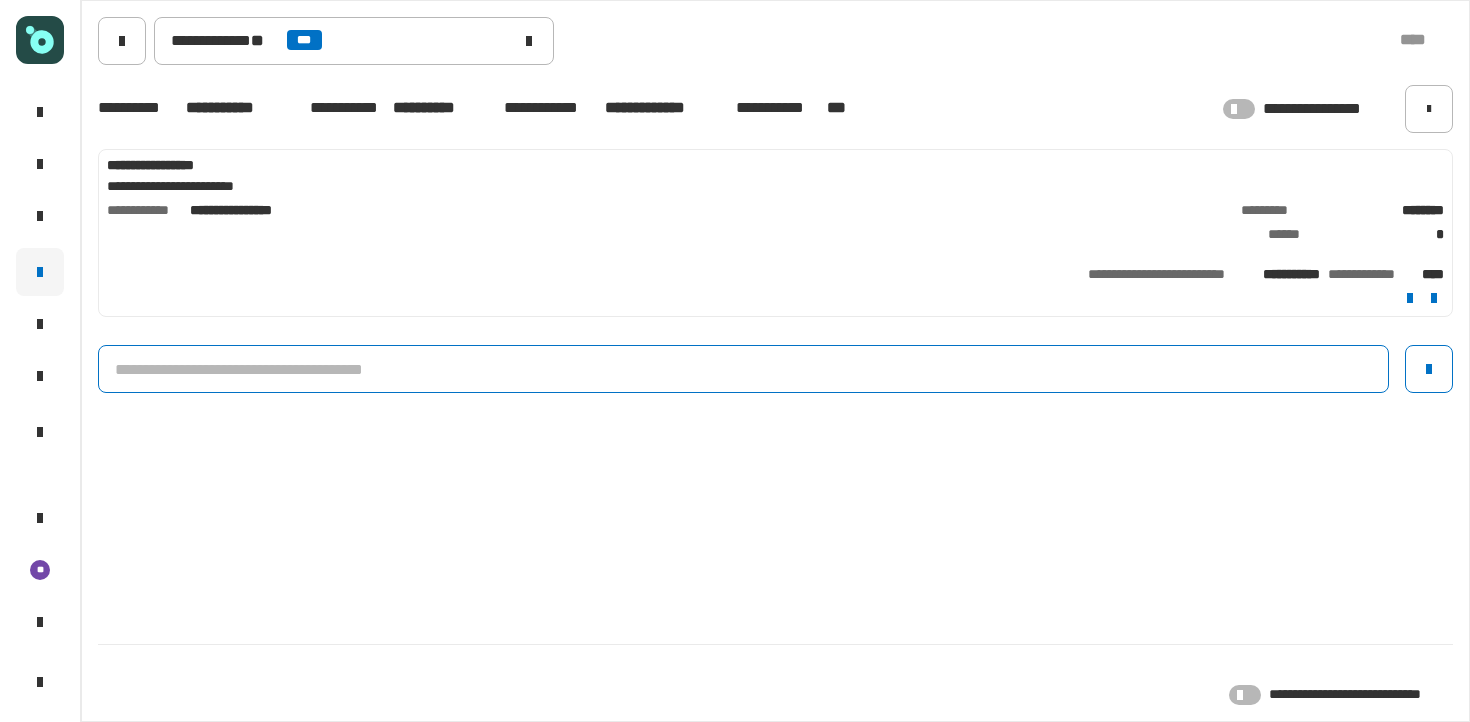 click 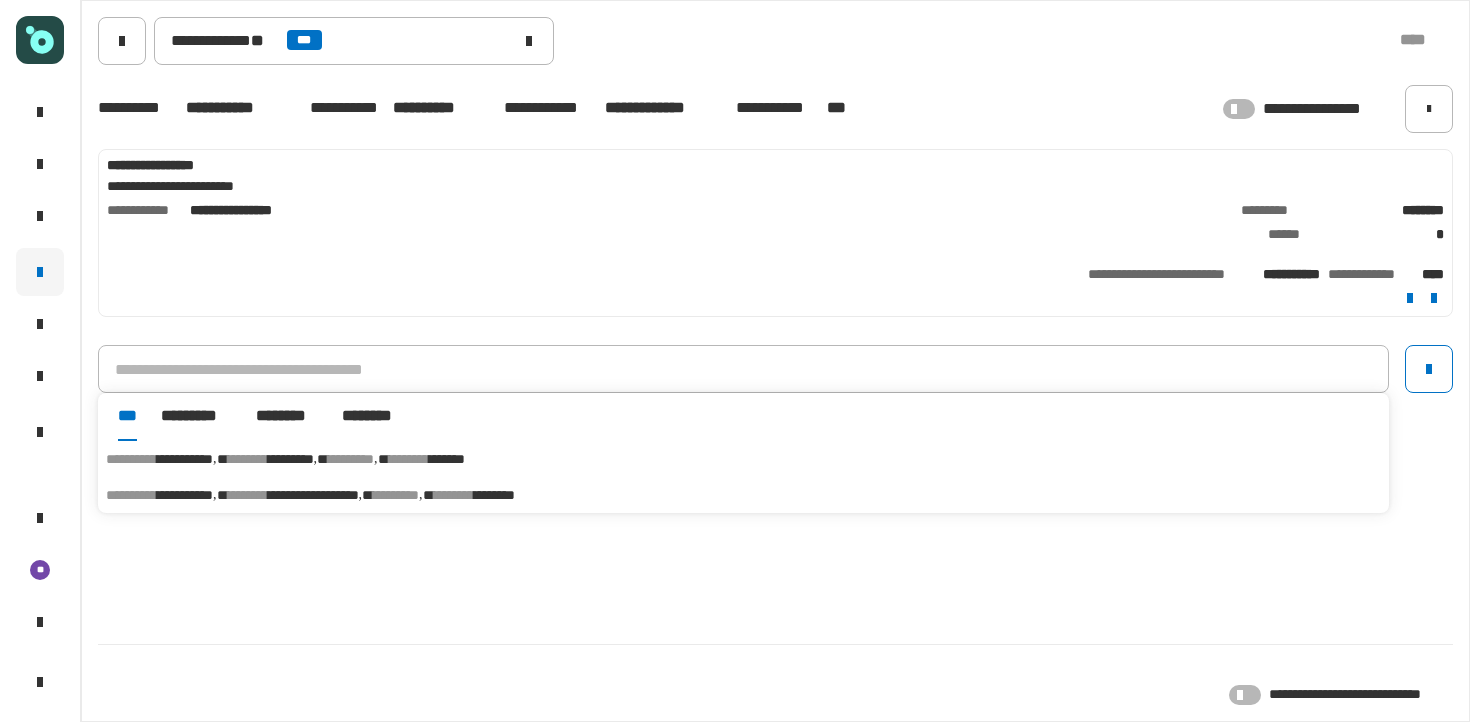 click on "*********" at bounding box center [291, 459] 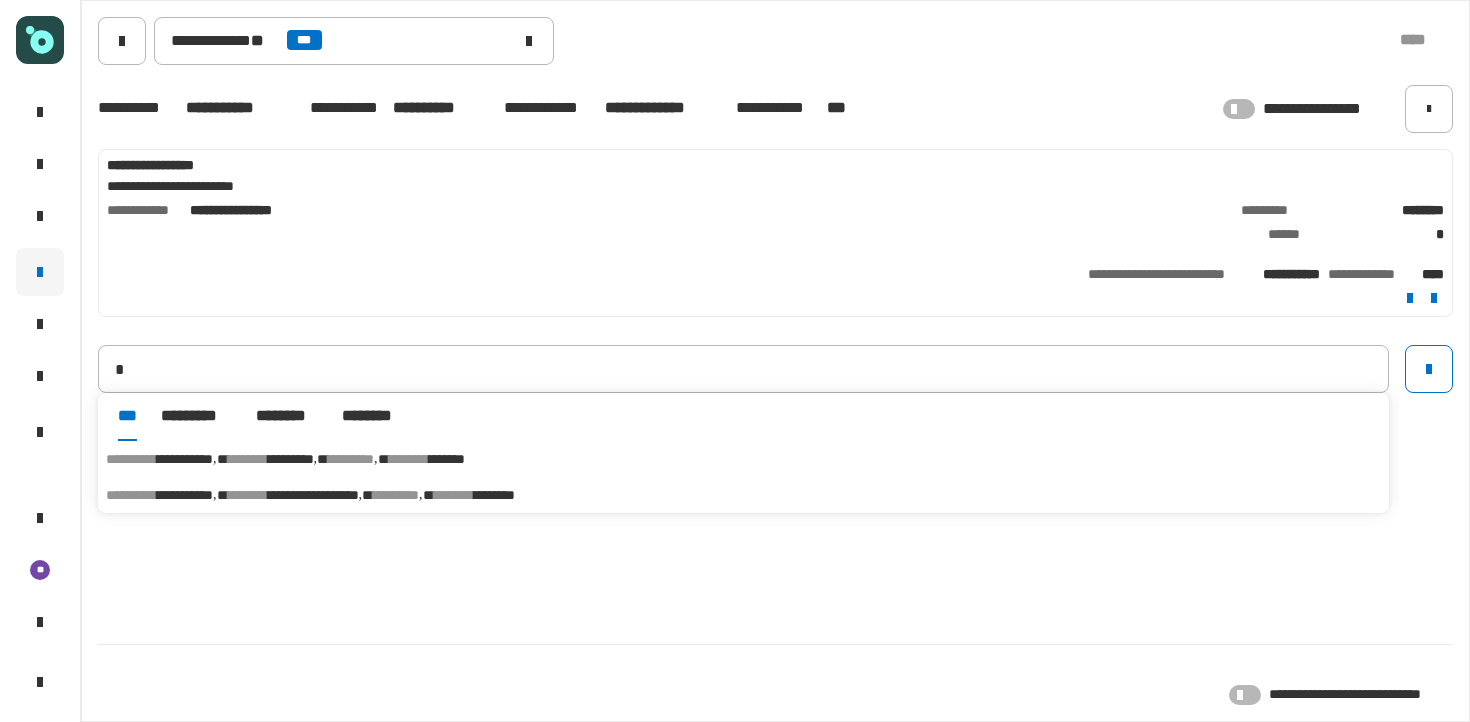 type on "**********" 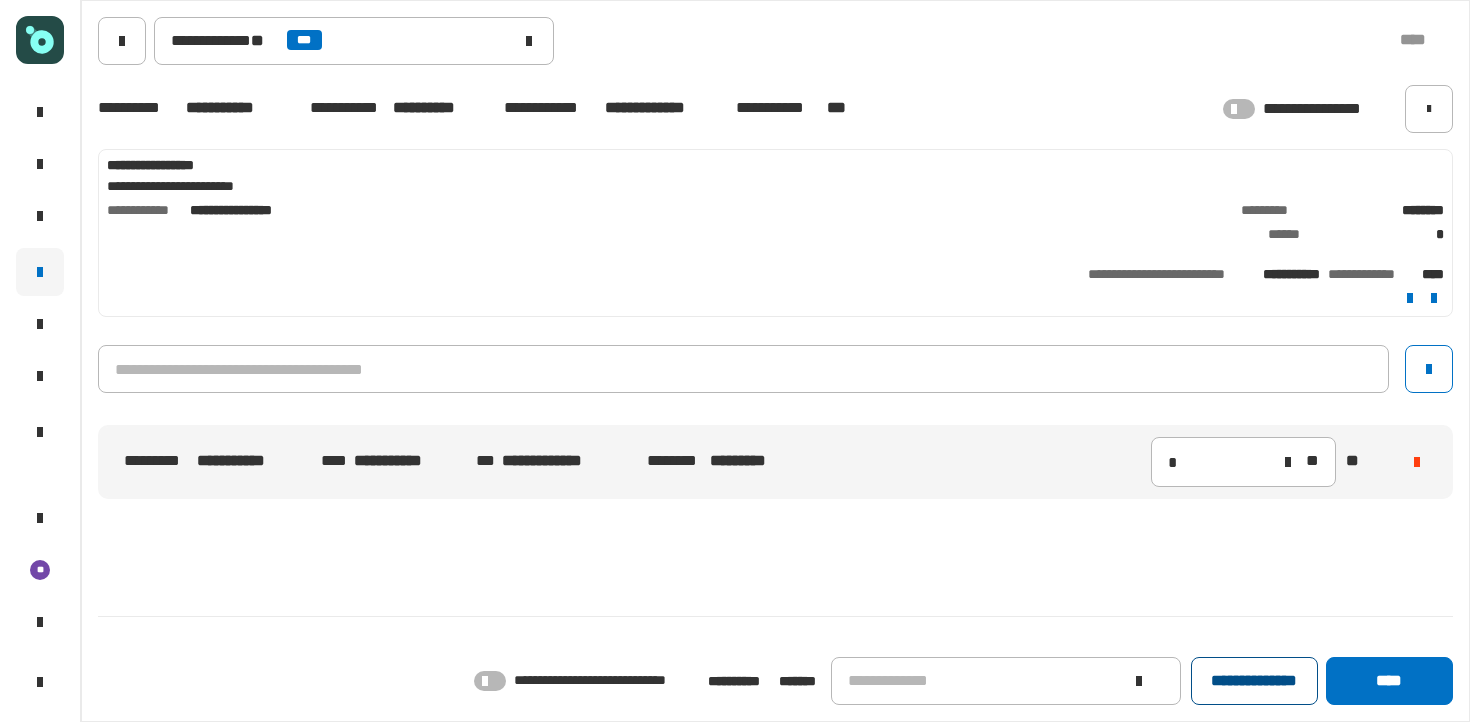 click on "**********" 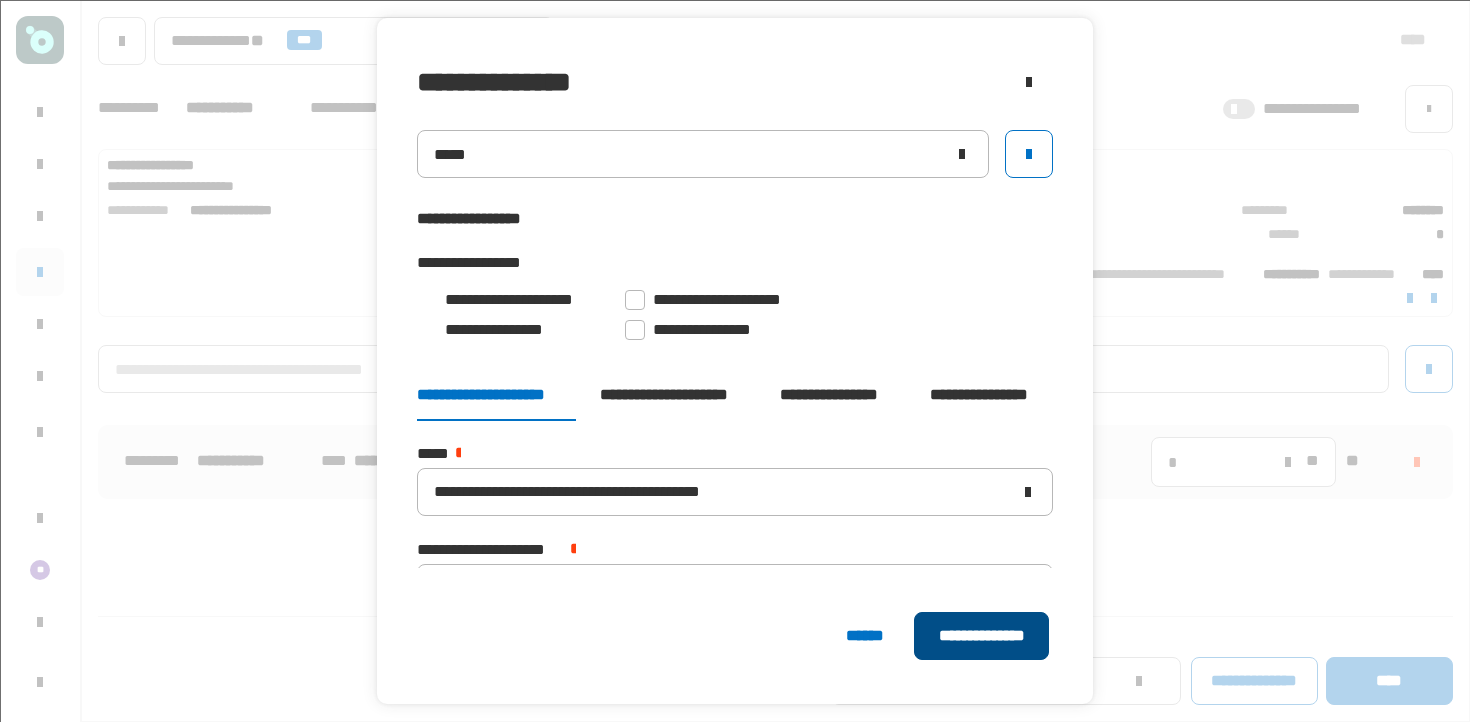 click on "**********" 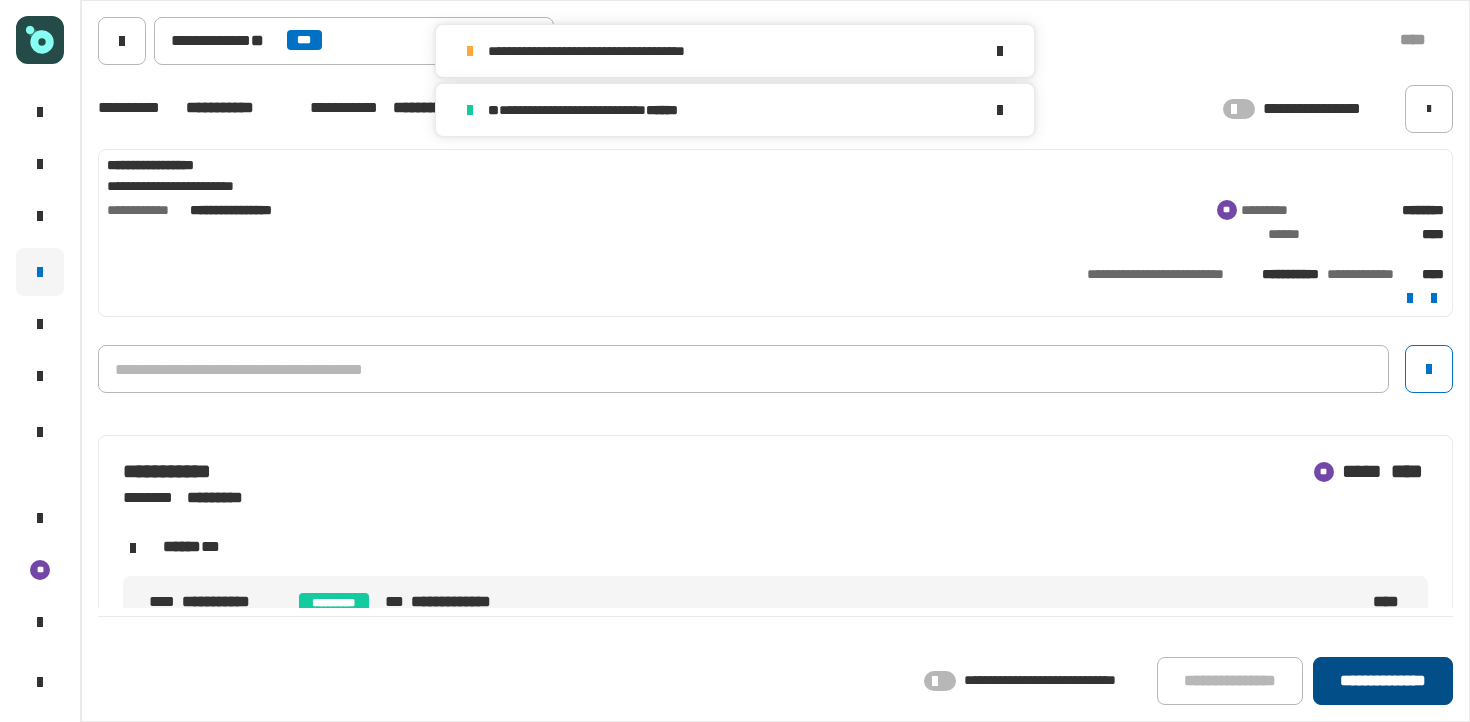 click on "**********" 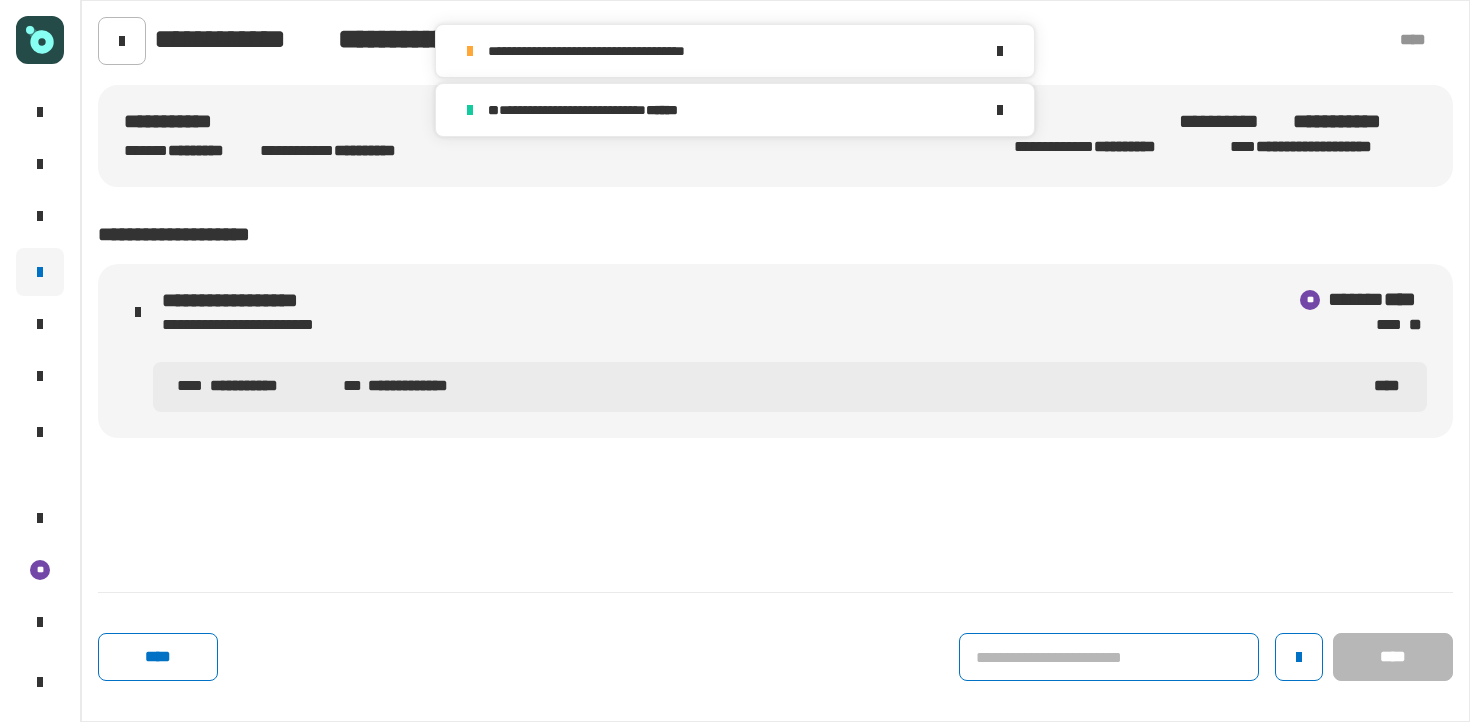 click 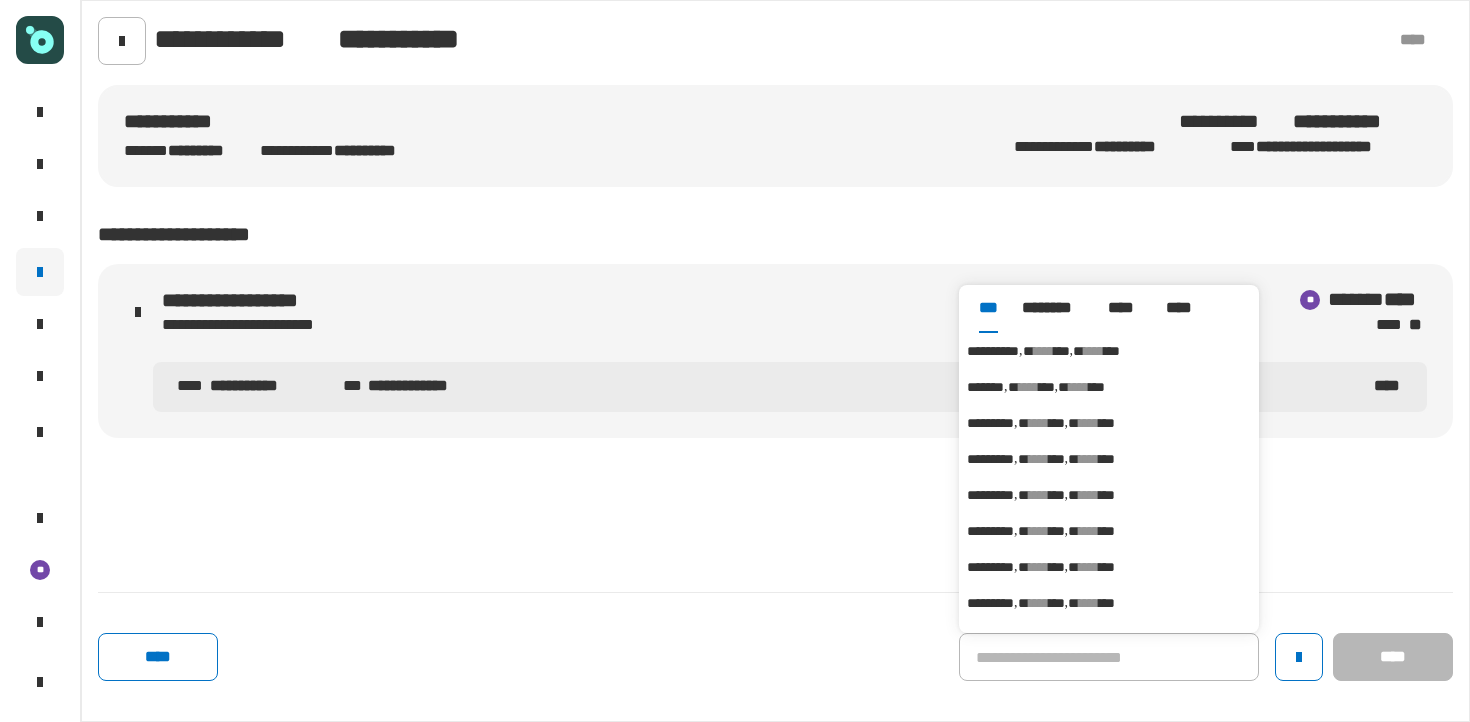 click on "**********" at bounding box center [993, 351] 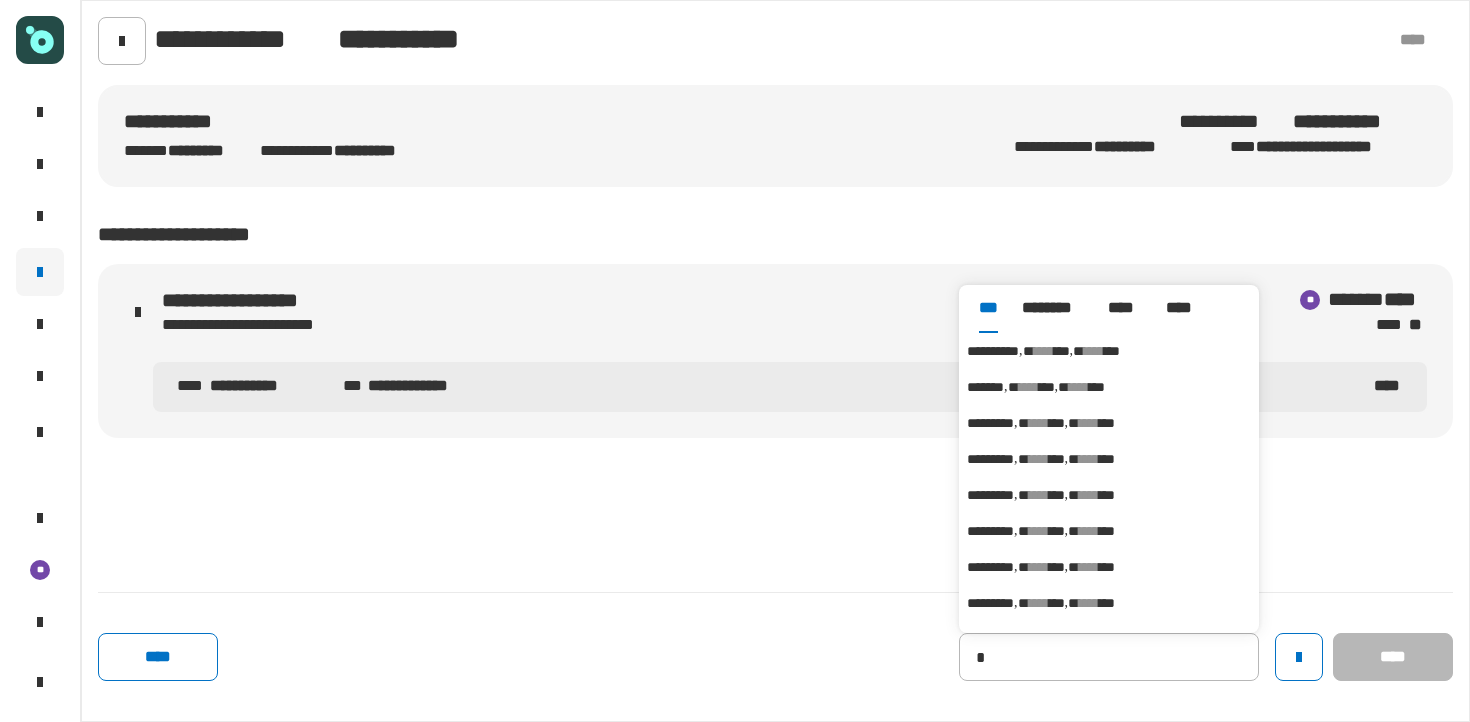 type on "**********" 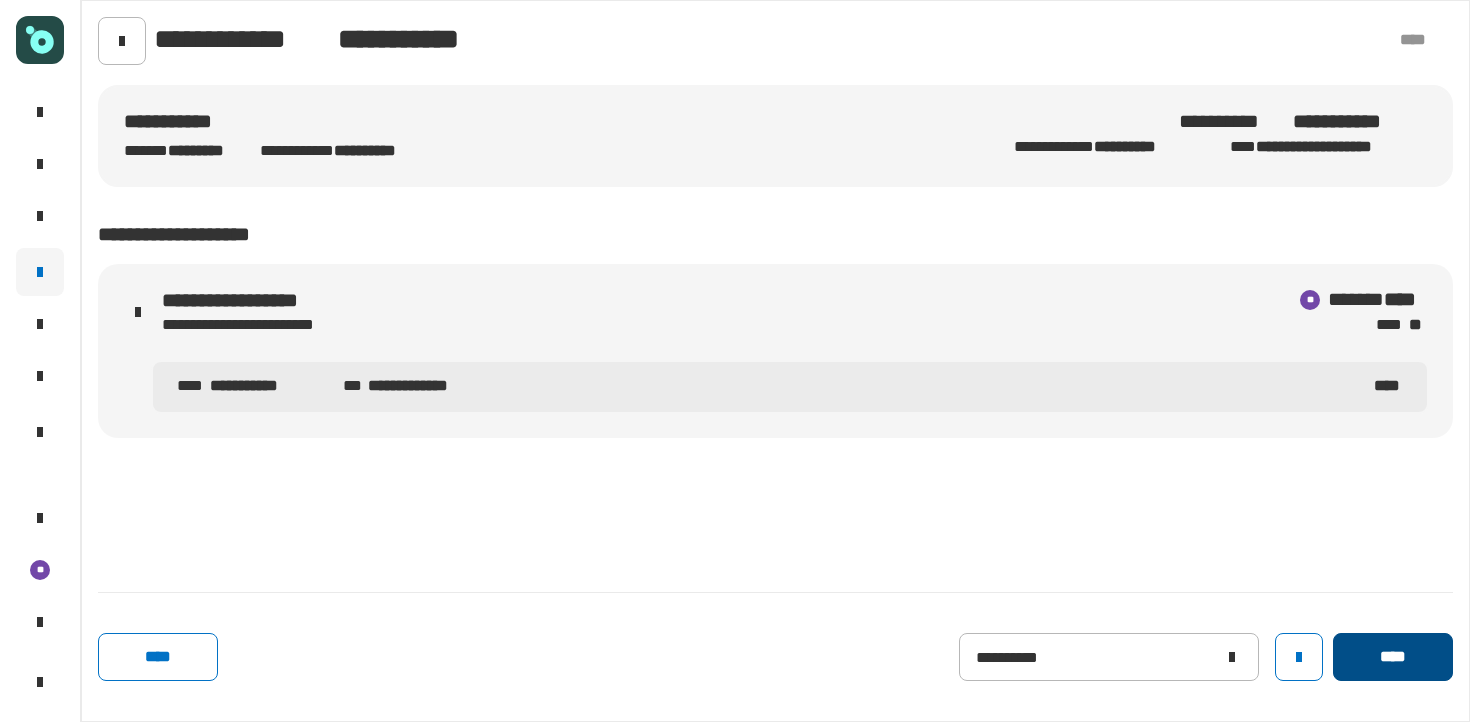 click on "****" 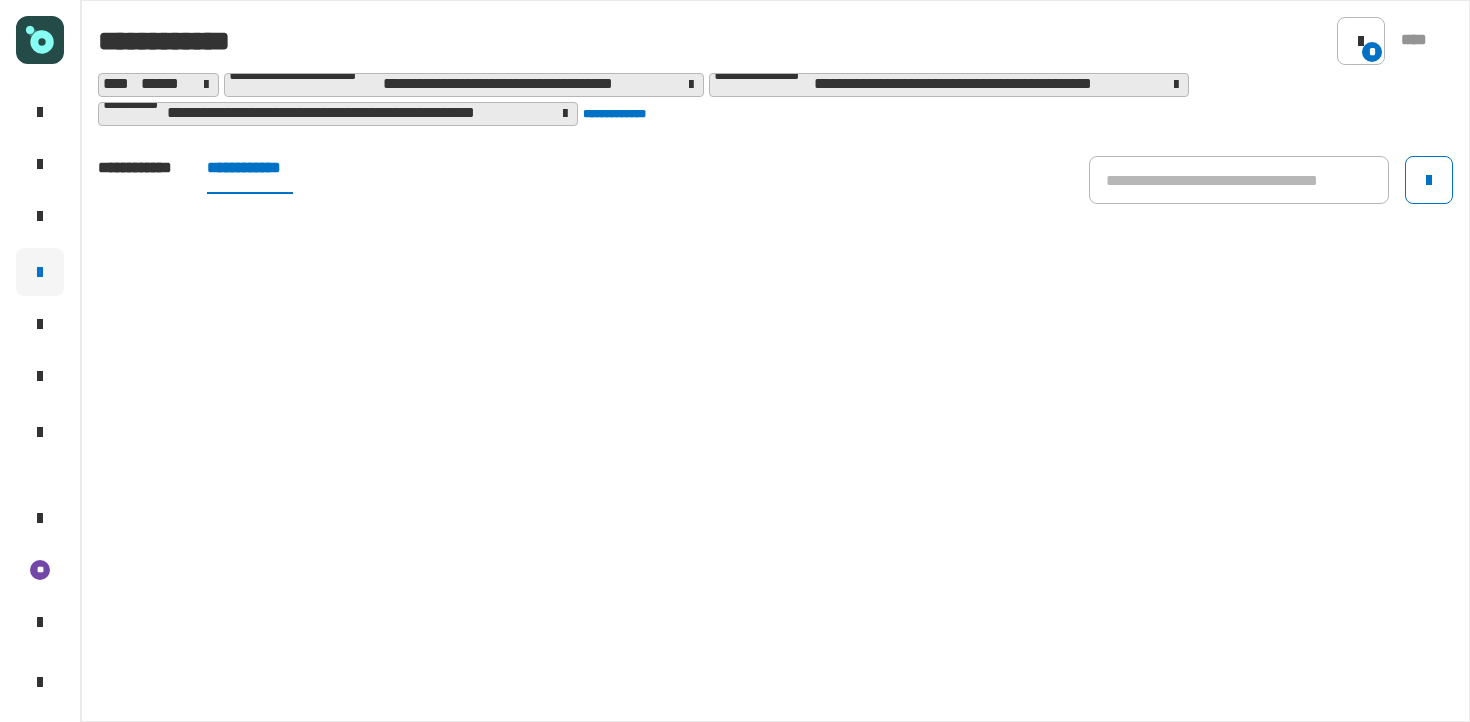 click on "**********" 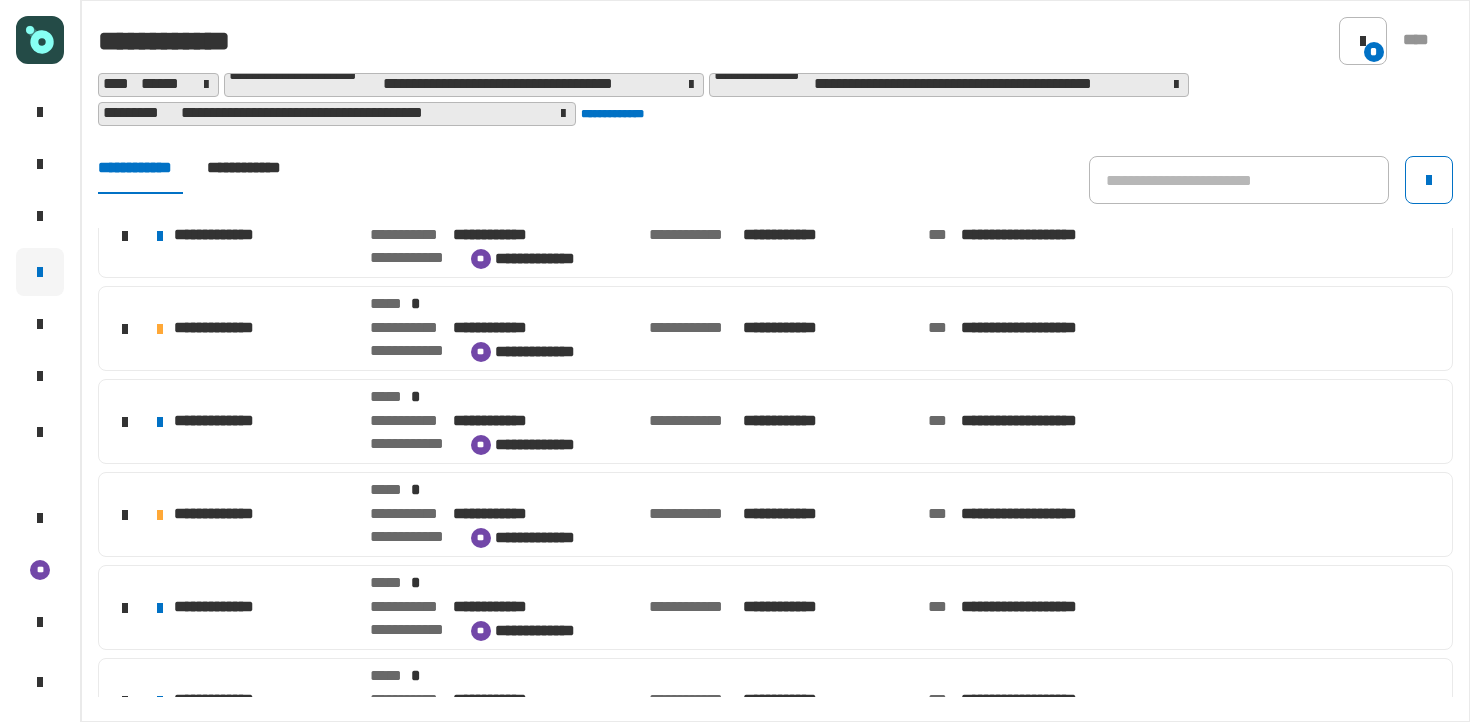 scroll, scrollTop: 529, scrollLeft: 0, axis: vertical 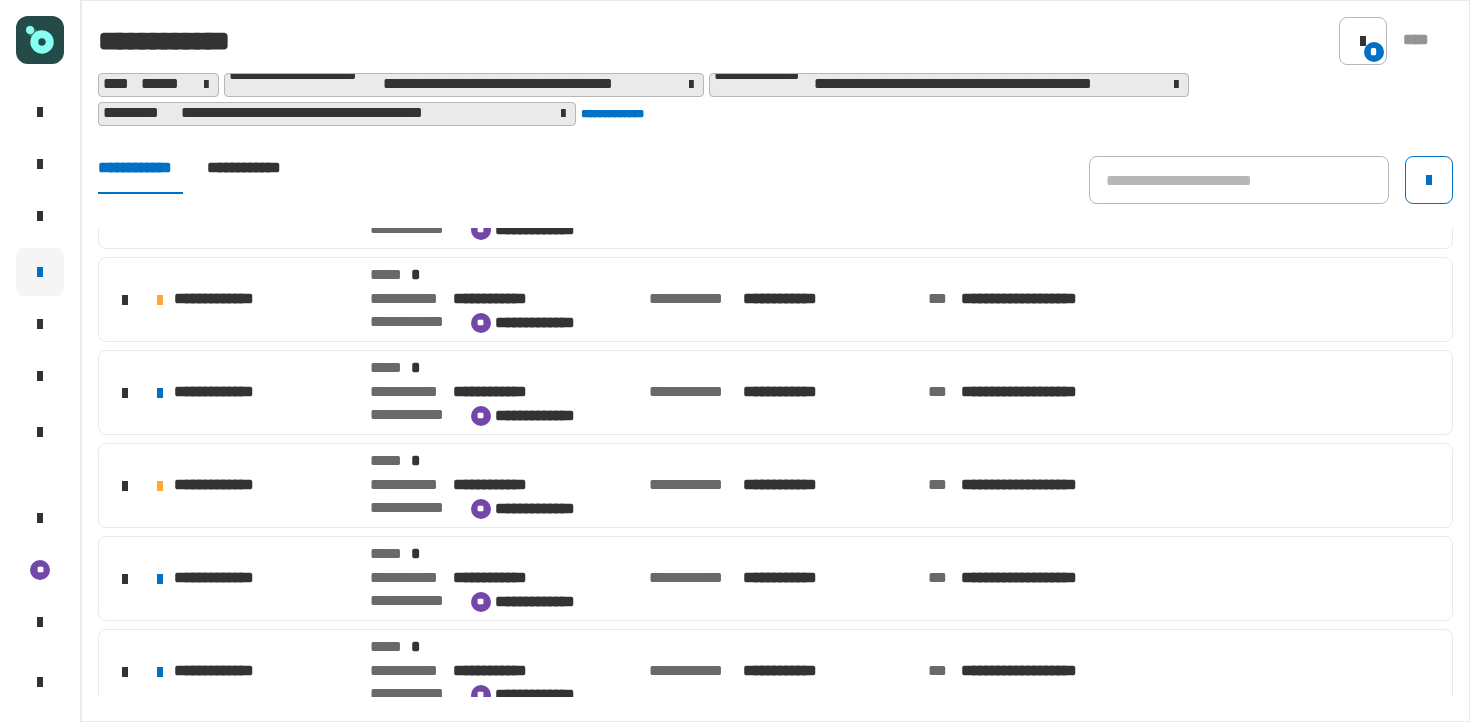 click on "**********" 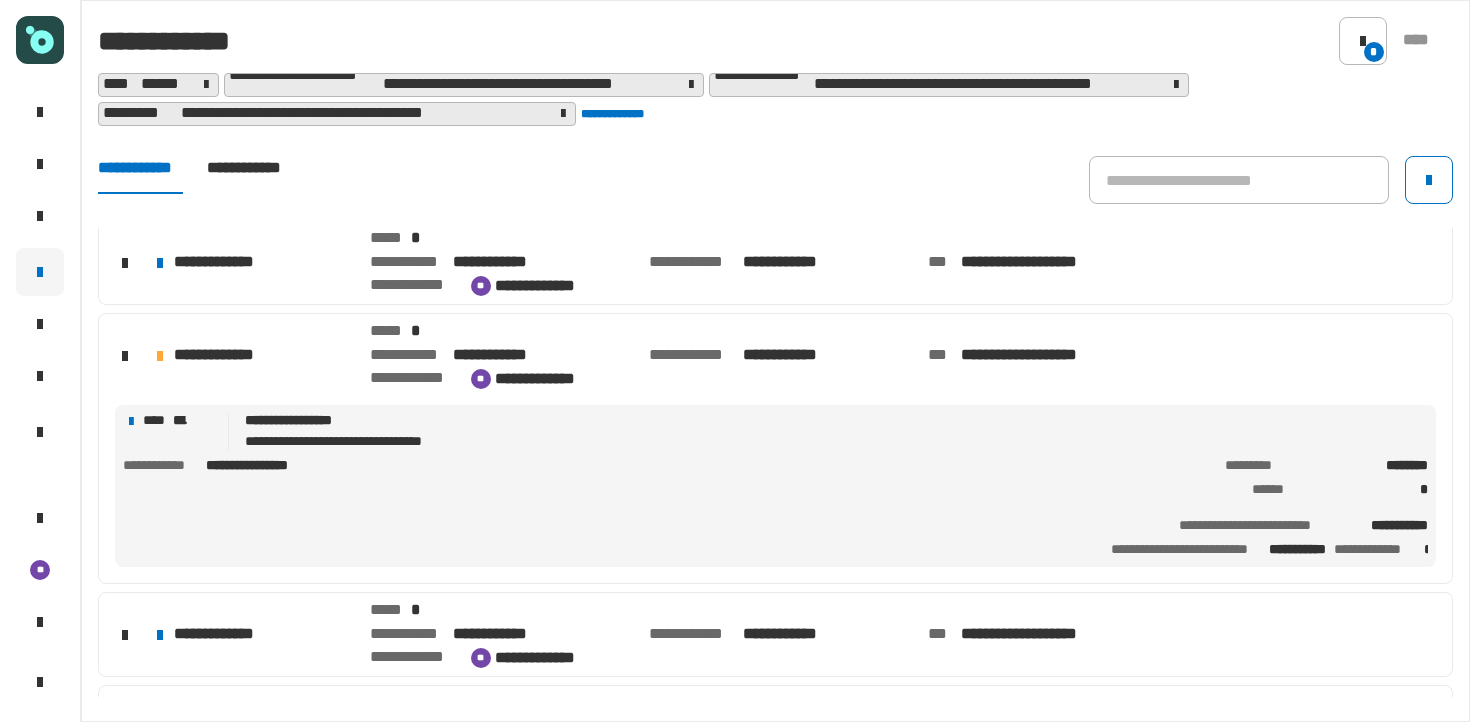 scroll, scrollTop: 664, scrollLeft: 0, axis: vertical 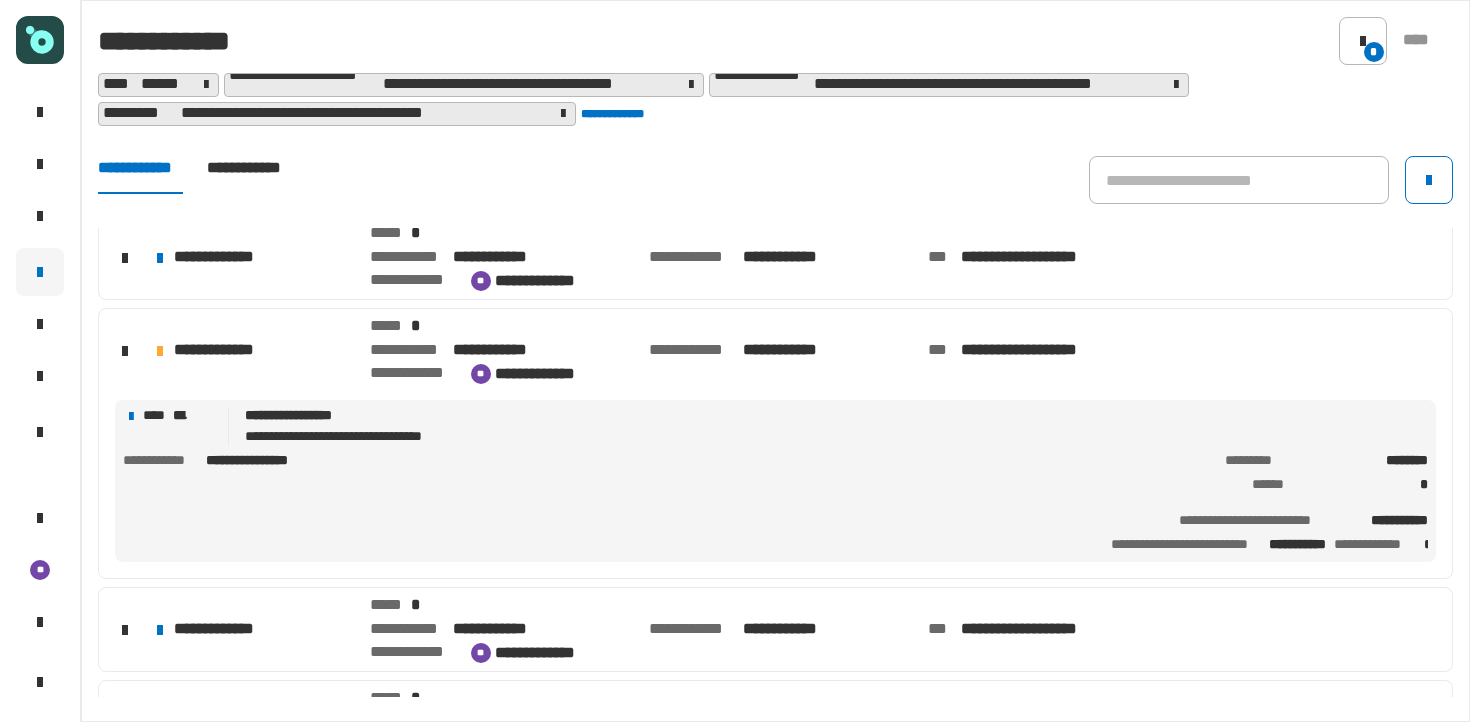 click on "**********" 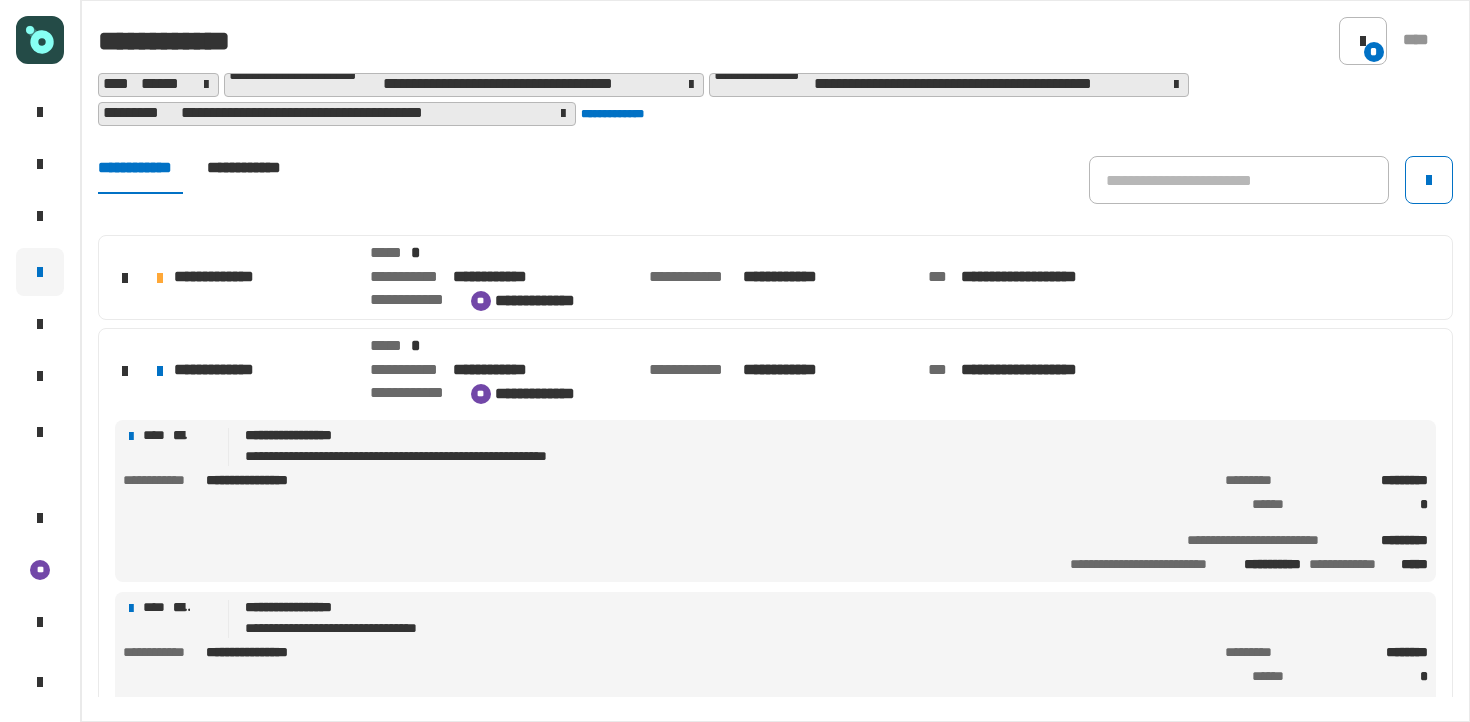 scroll, scrollTop: 736, scrollLeft: 0, axis: vertical 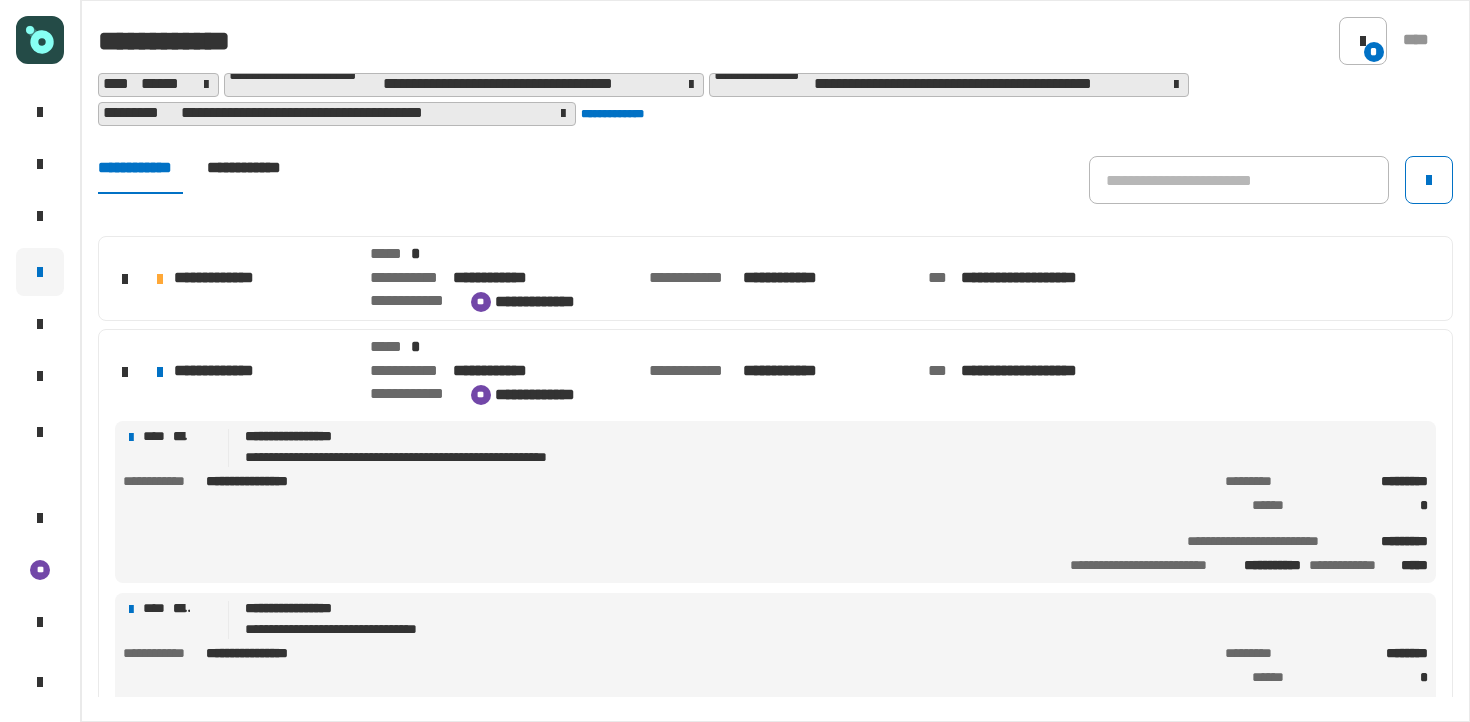 click on "**********" 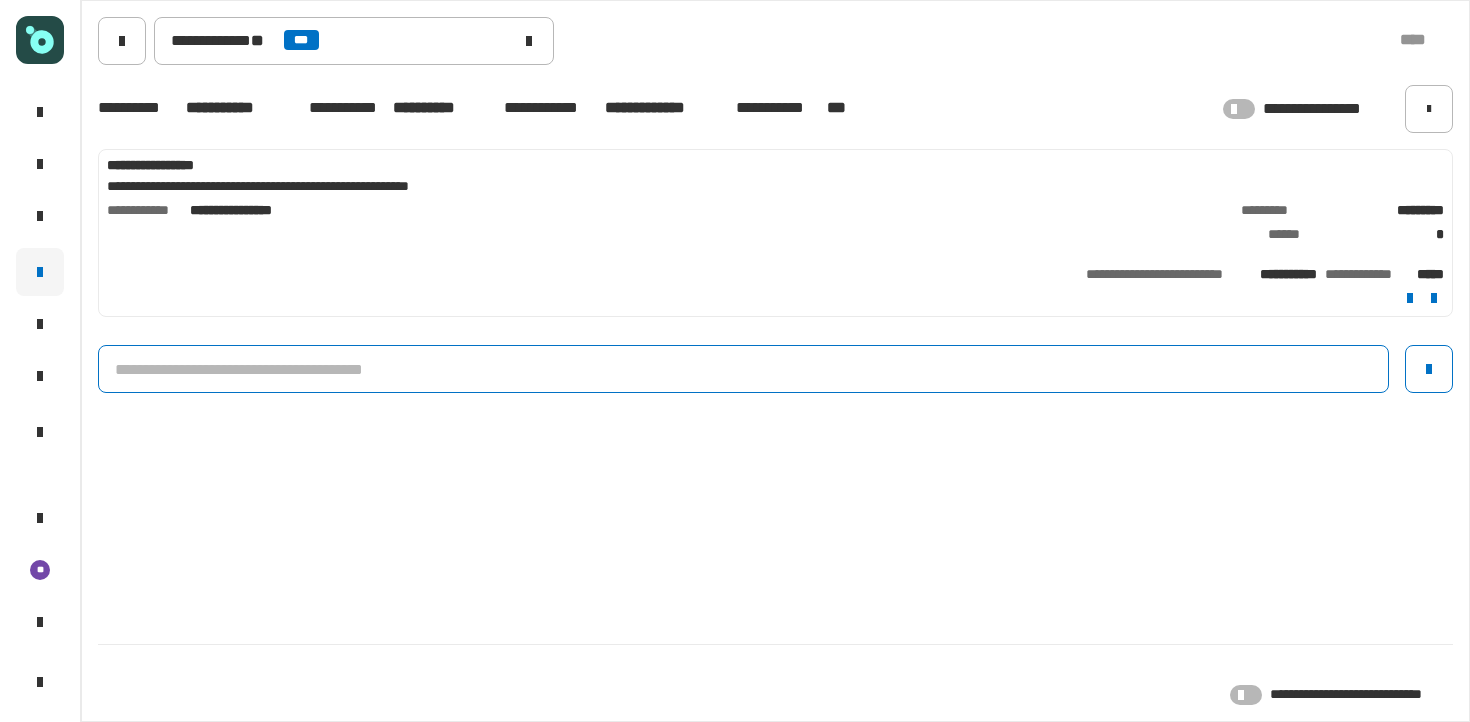 click 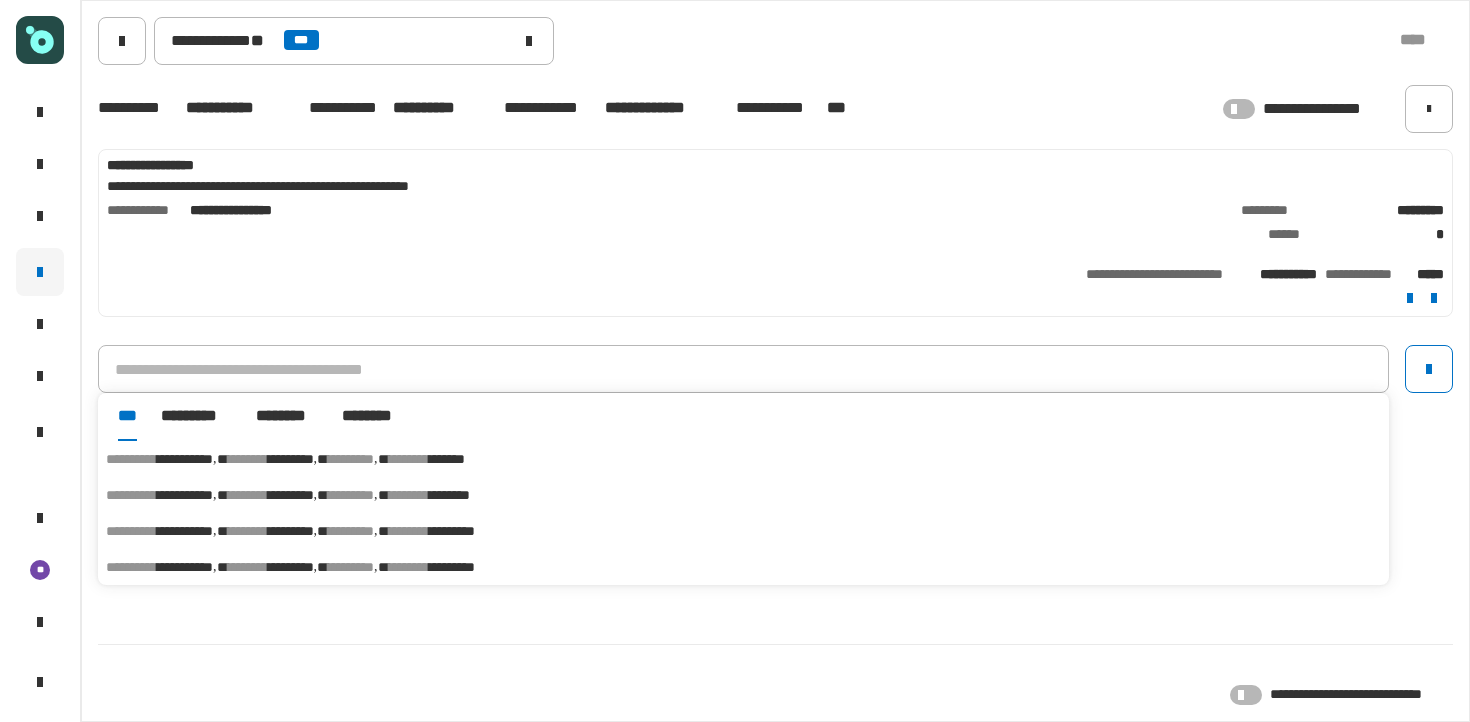 click on "*********" at bounding box center [291, 459] 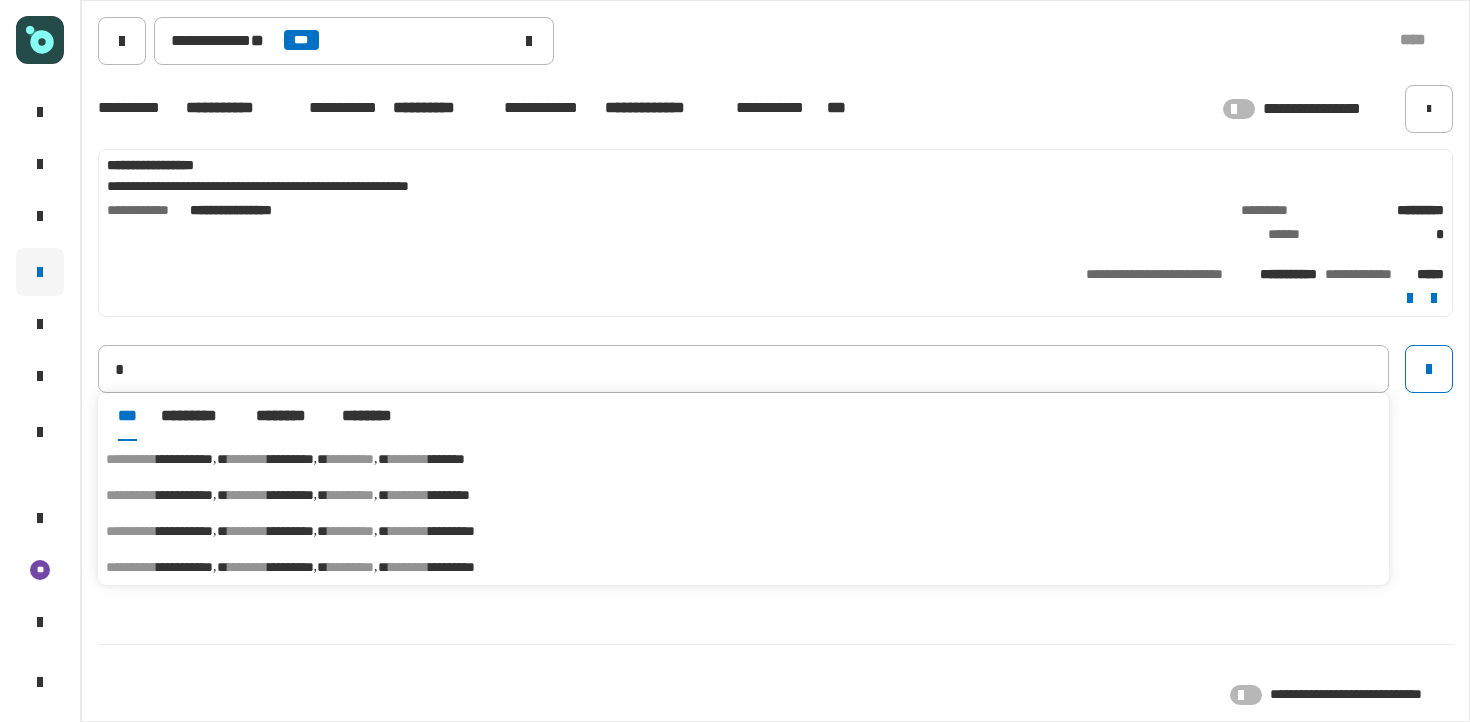 type on "**********" 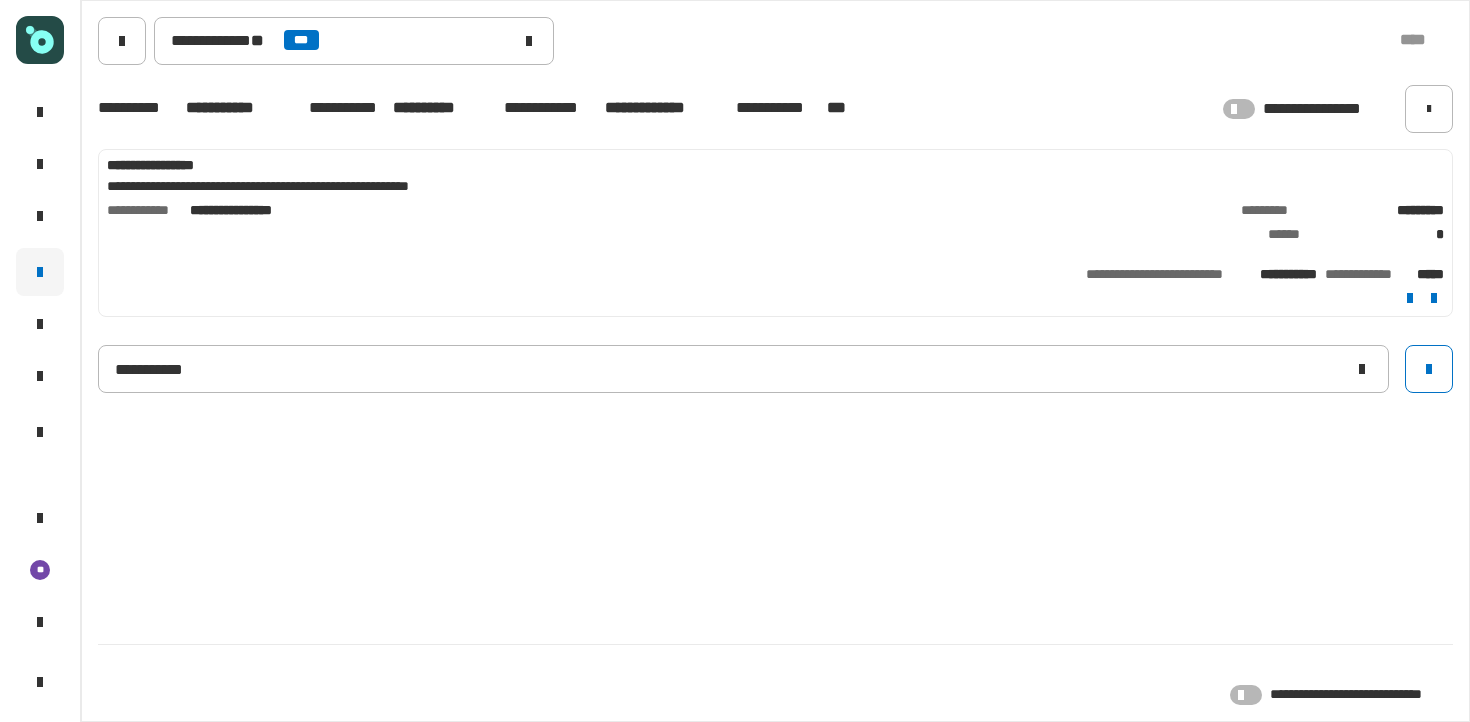 type 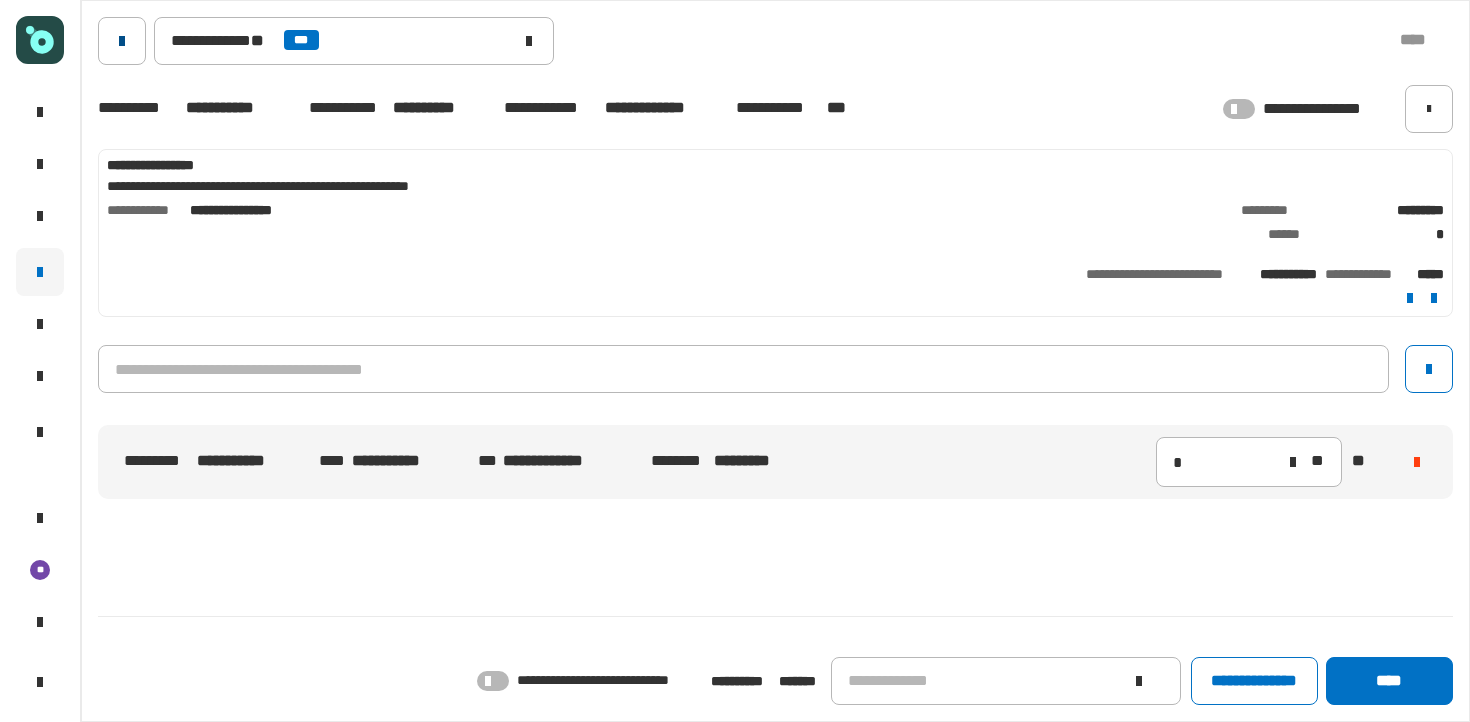 click 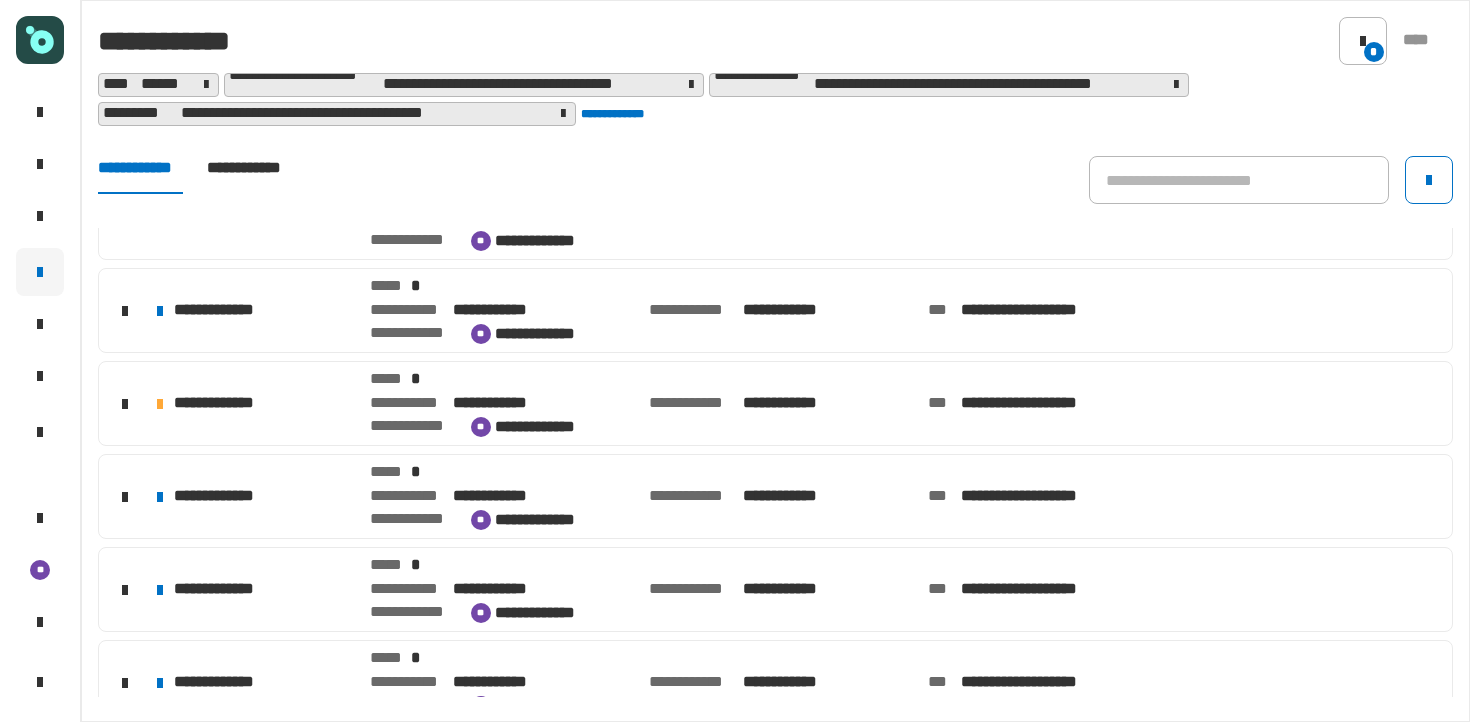 scroll, scrollTop: 639, scrollLeft: 0, axis: vertical 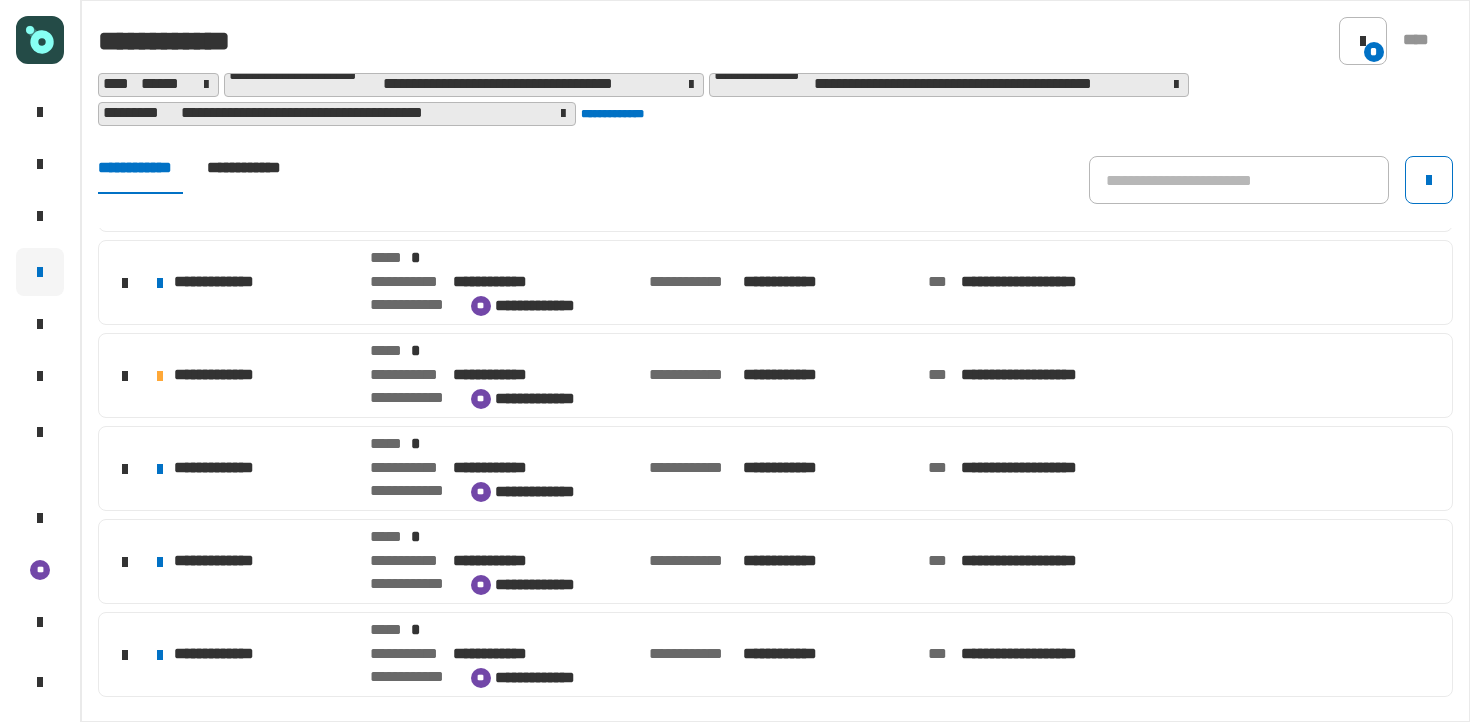 click on "**********" 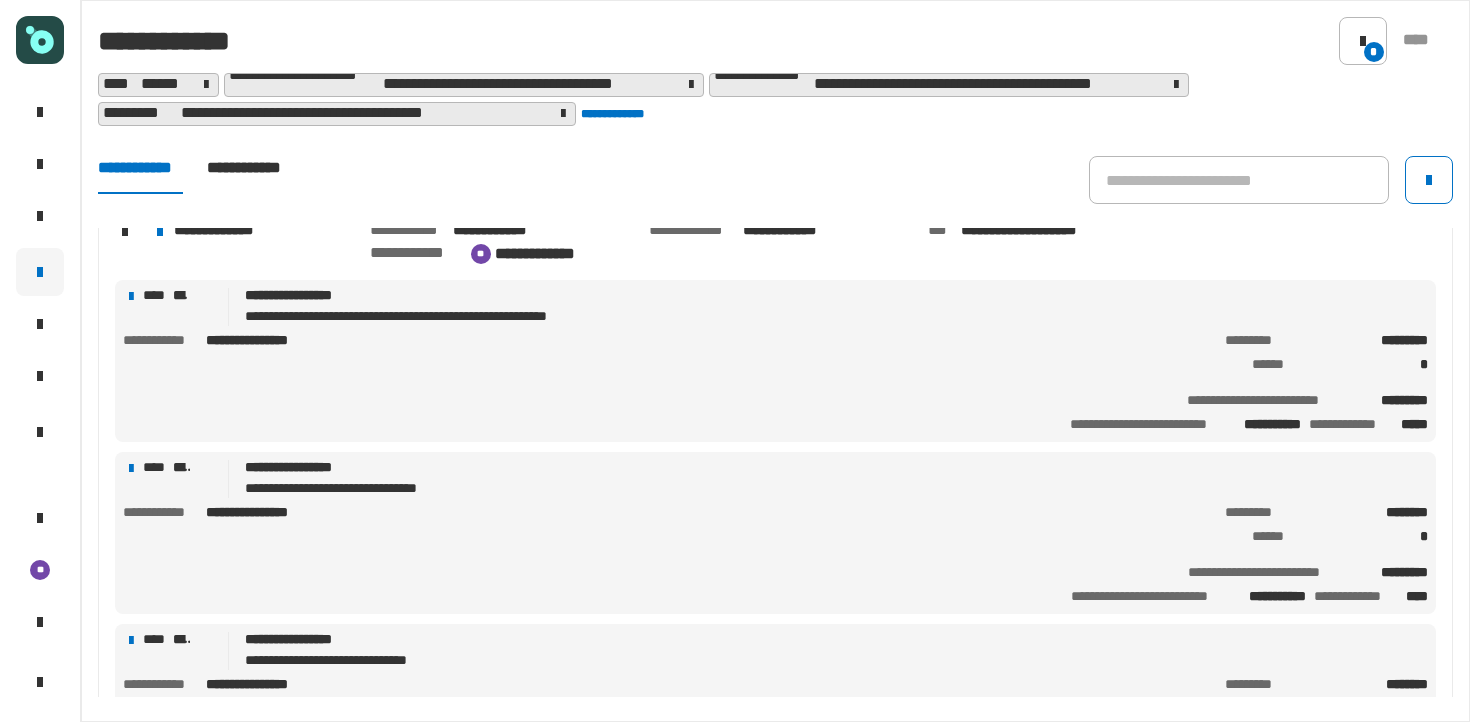 scroll, scrollTop: 869, scrollLeft: 0, axis: vertical 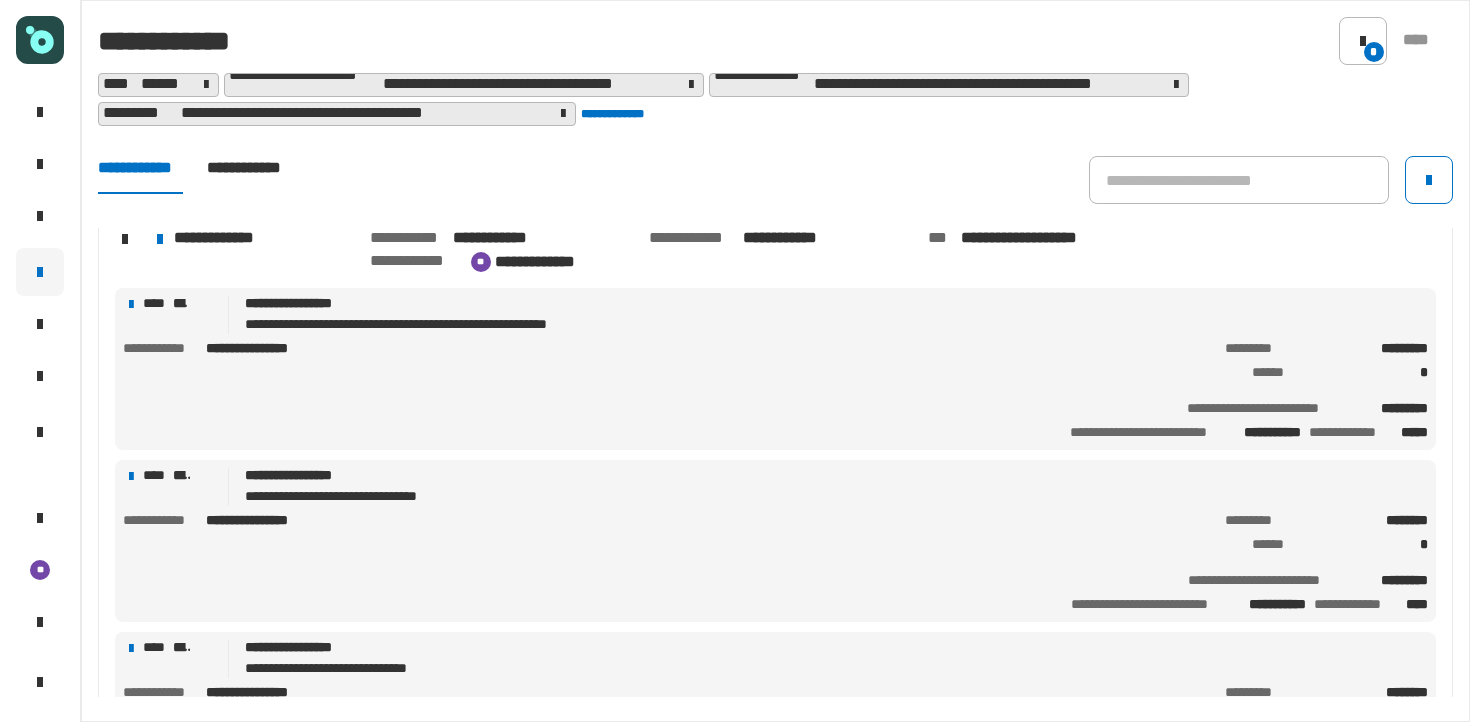 click on "**********" 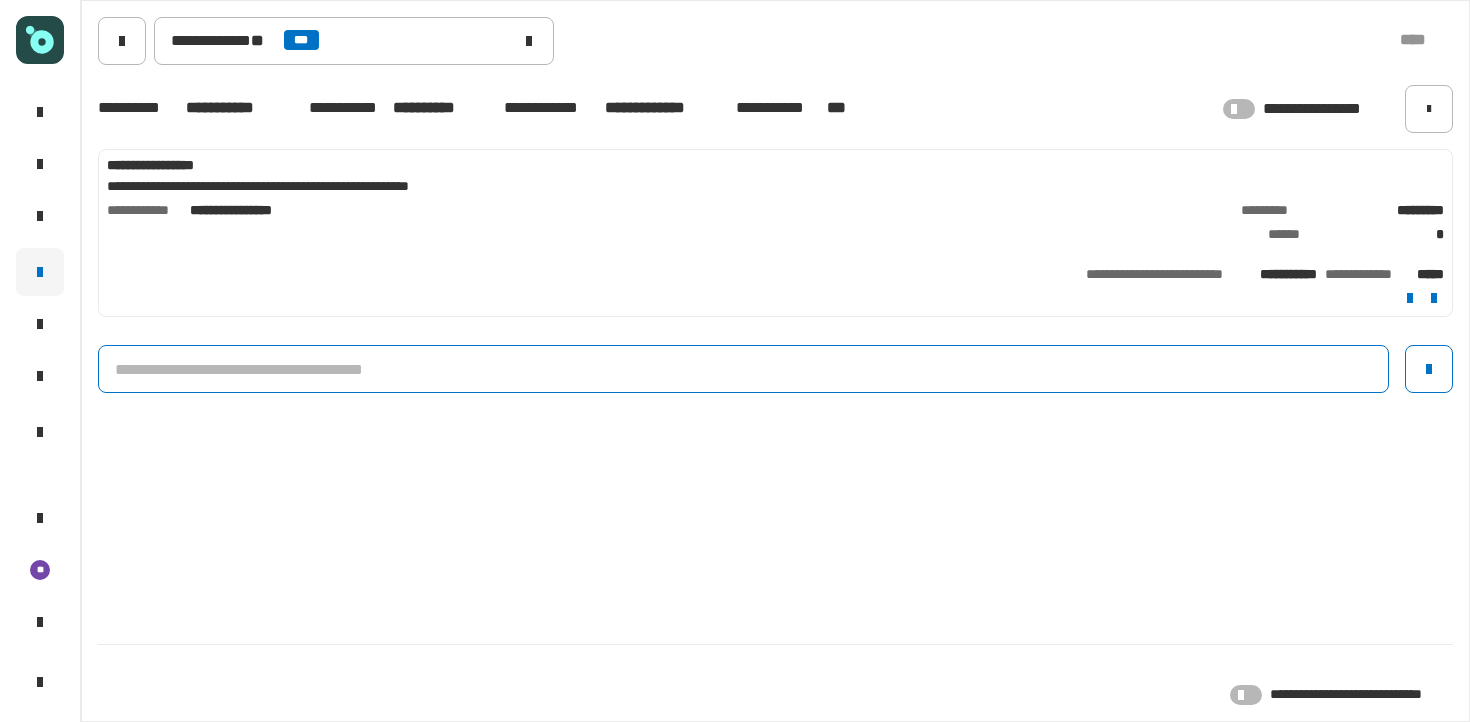 click 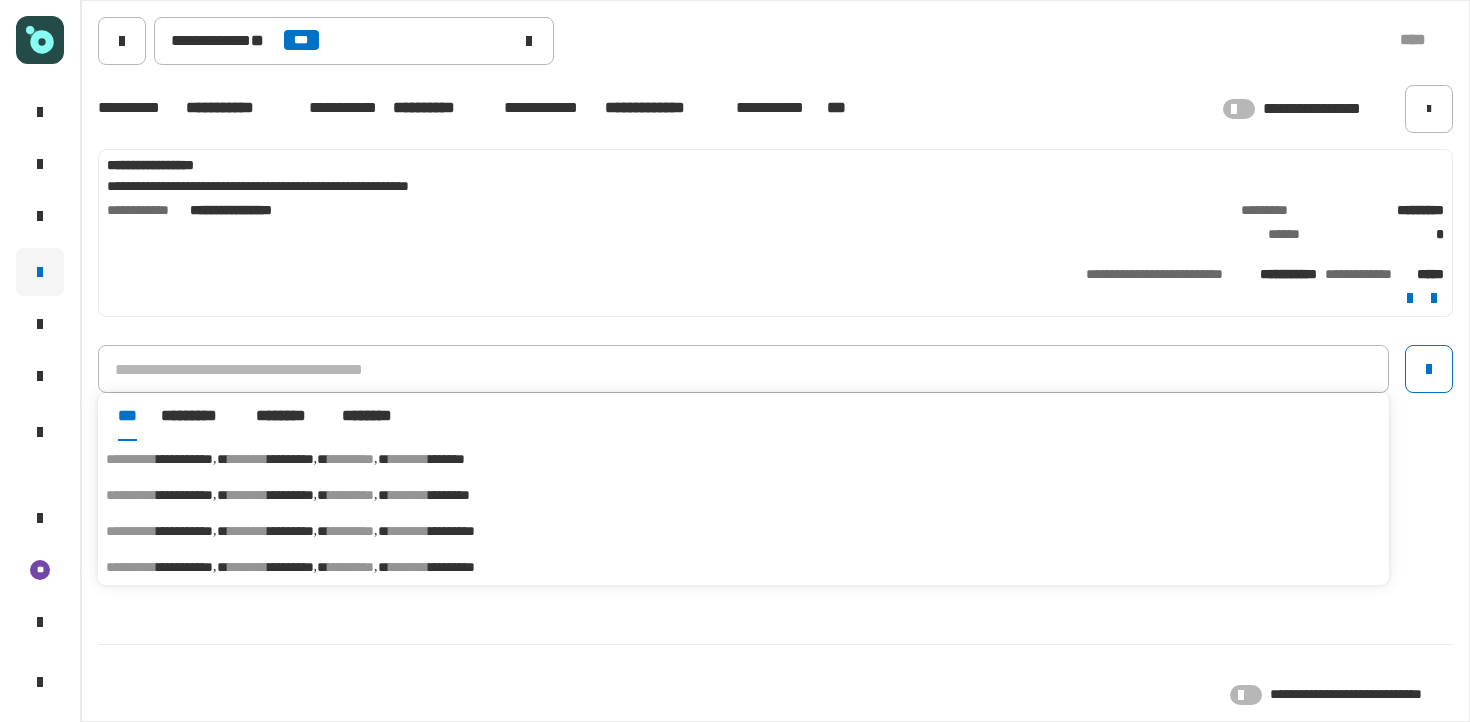 click on "********" at bounding box center [409, 495] 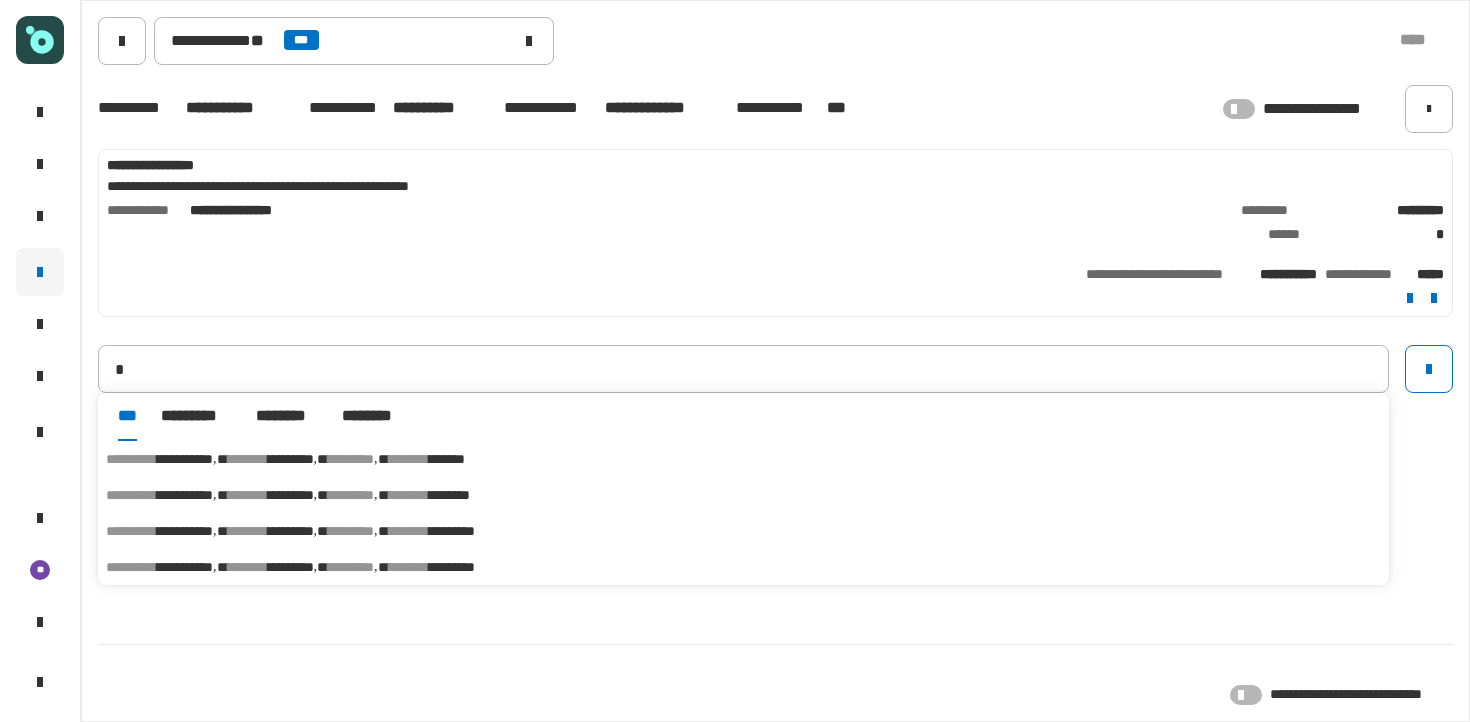 type on "**********" 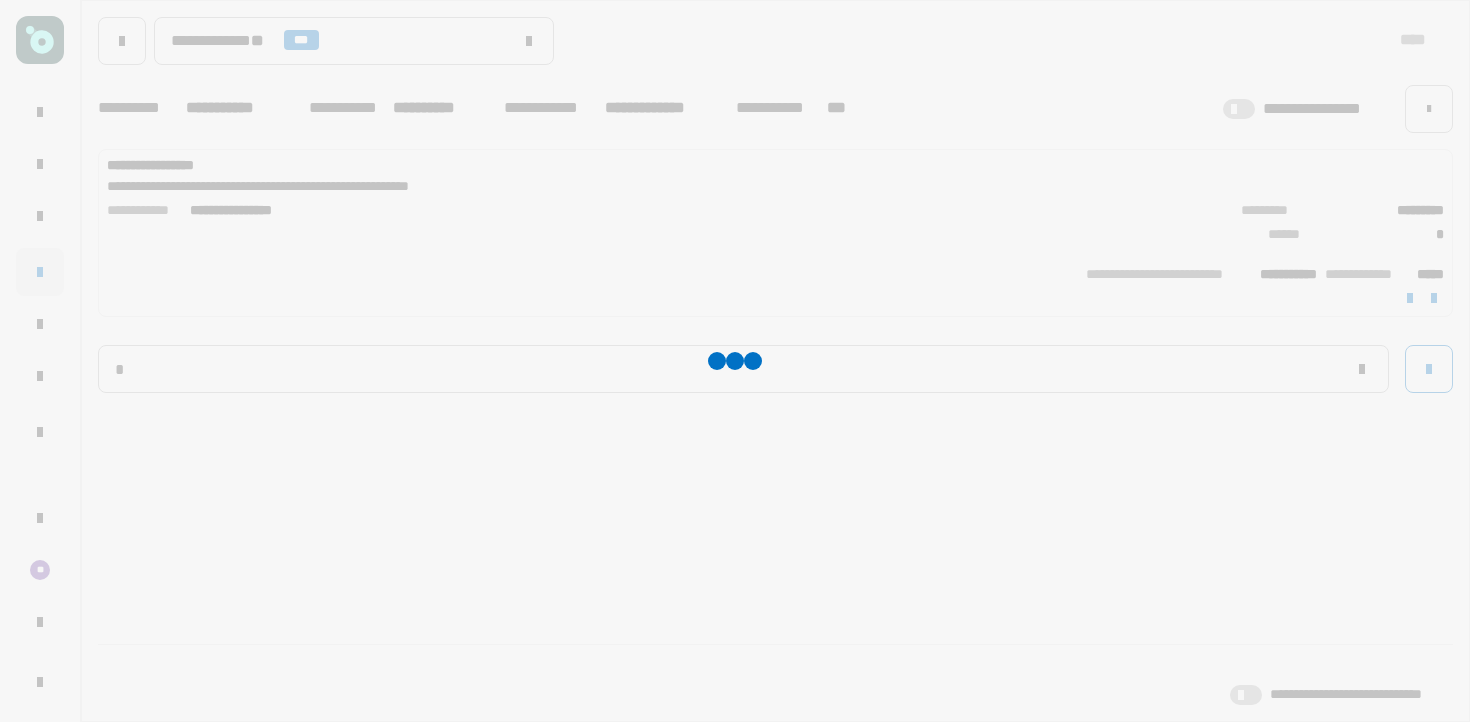 type 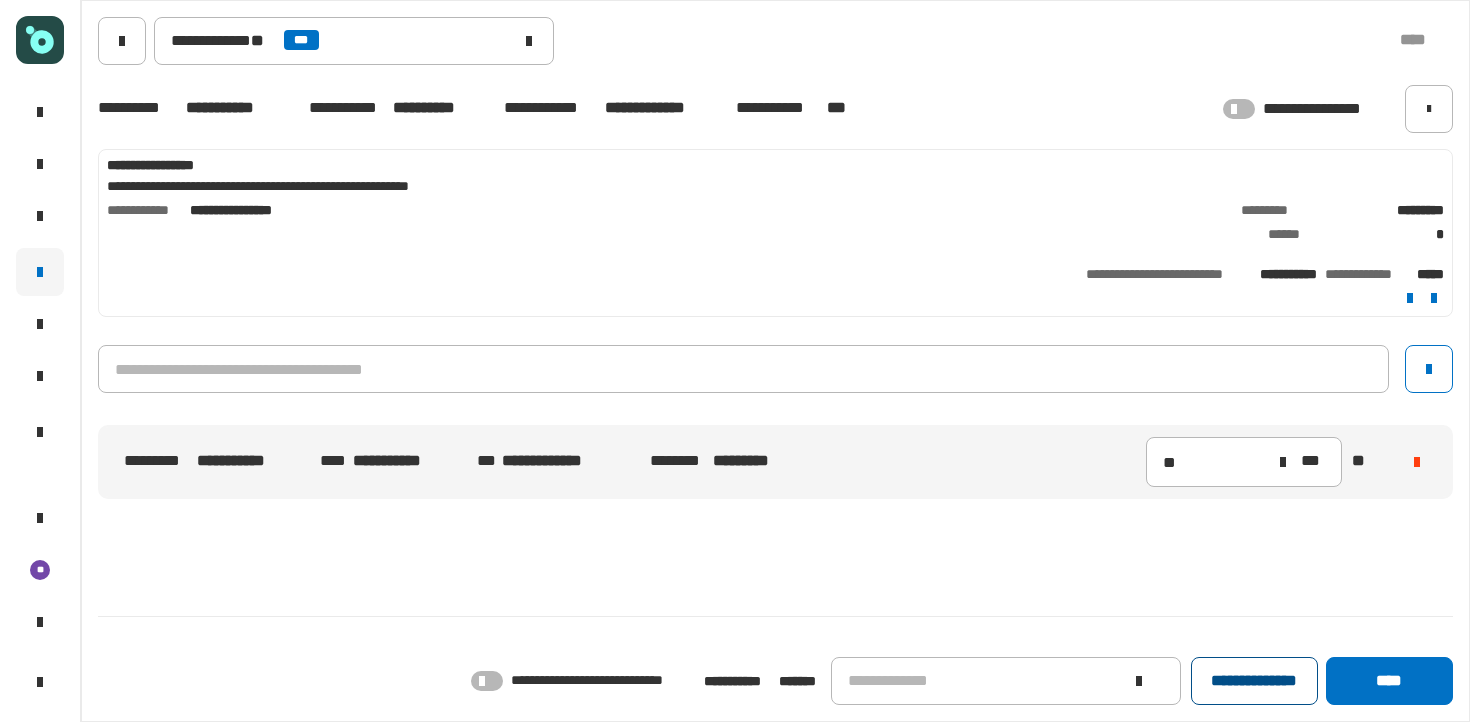 click on "**********" 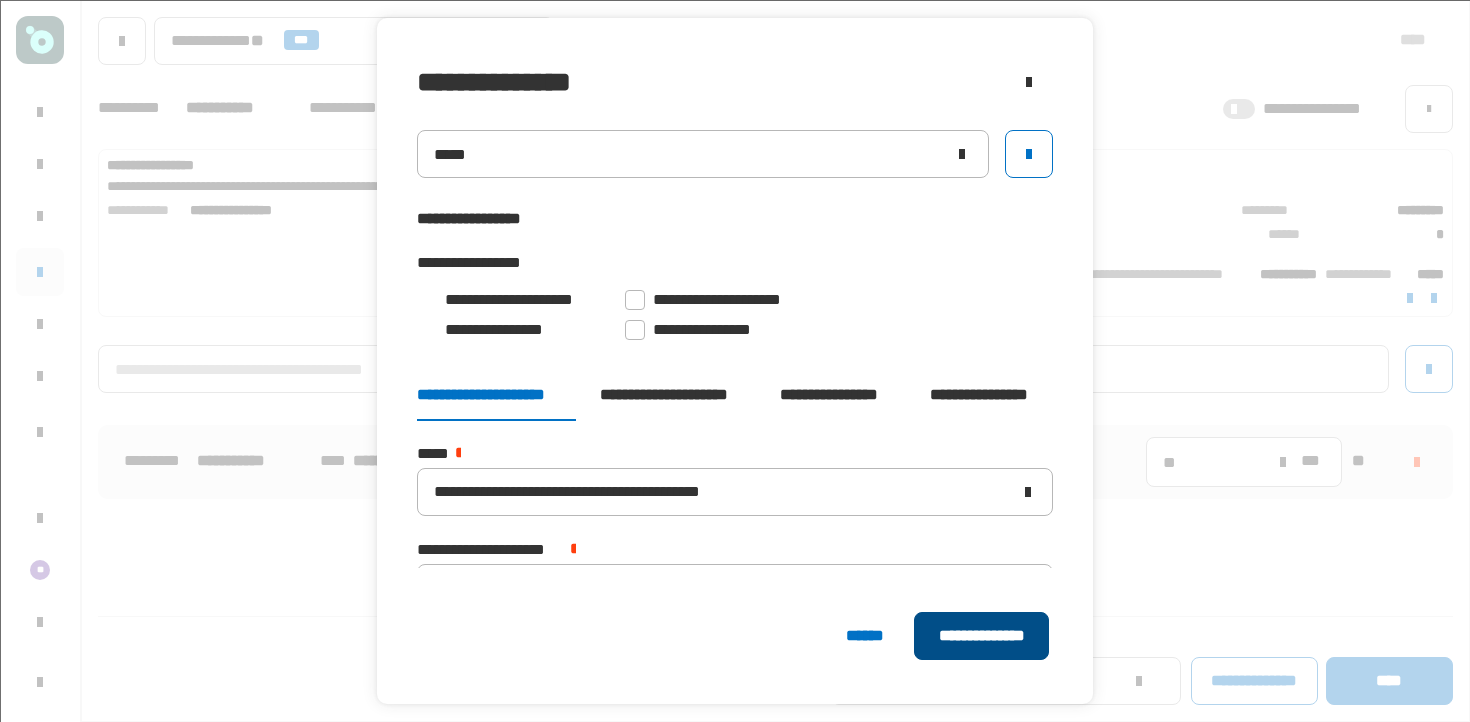 click on "**********" 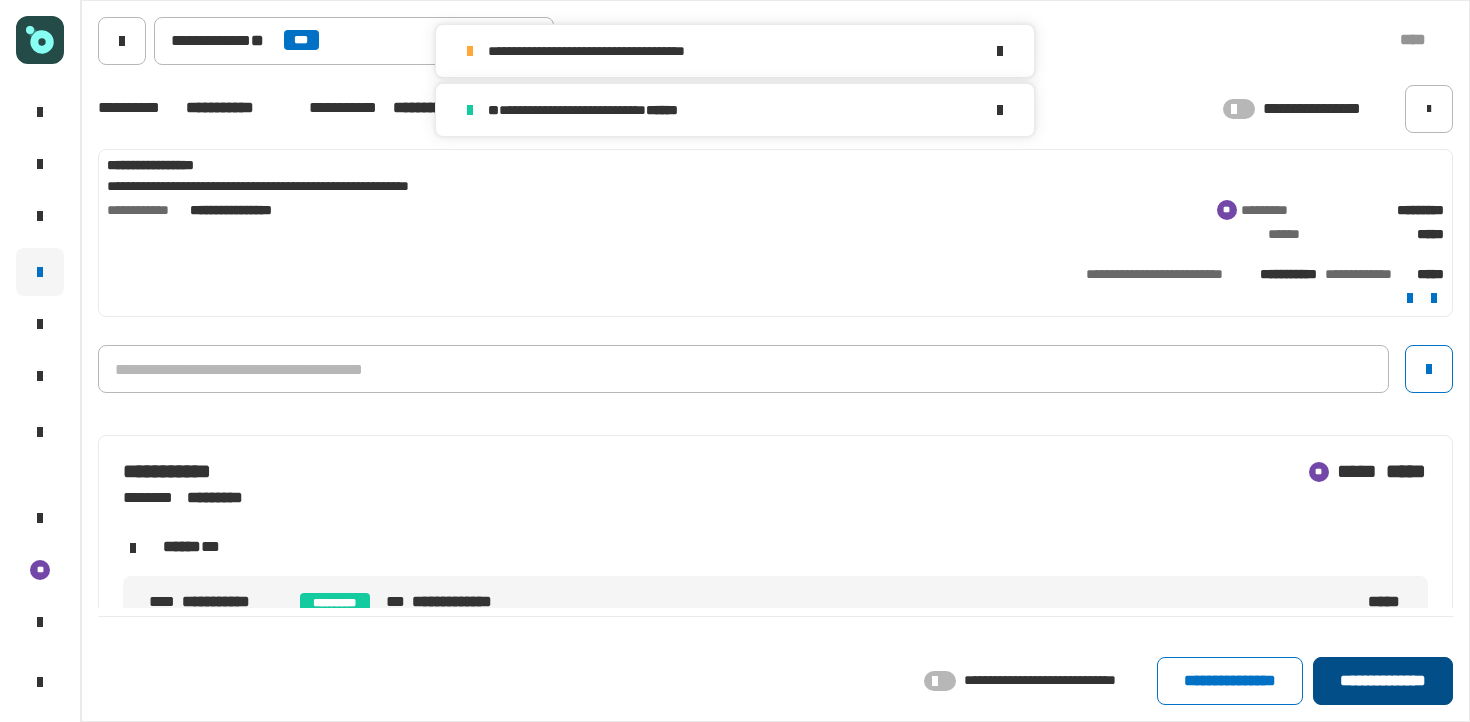 click on "**********" 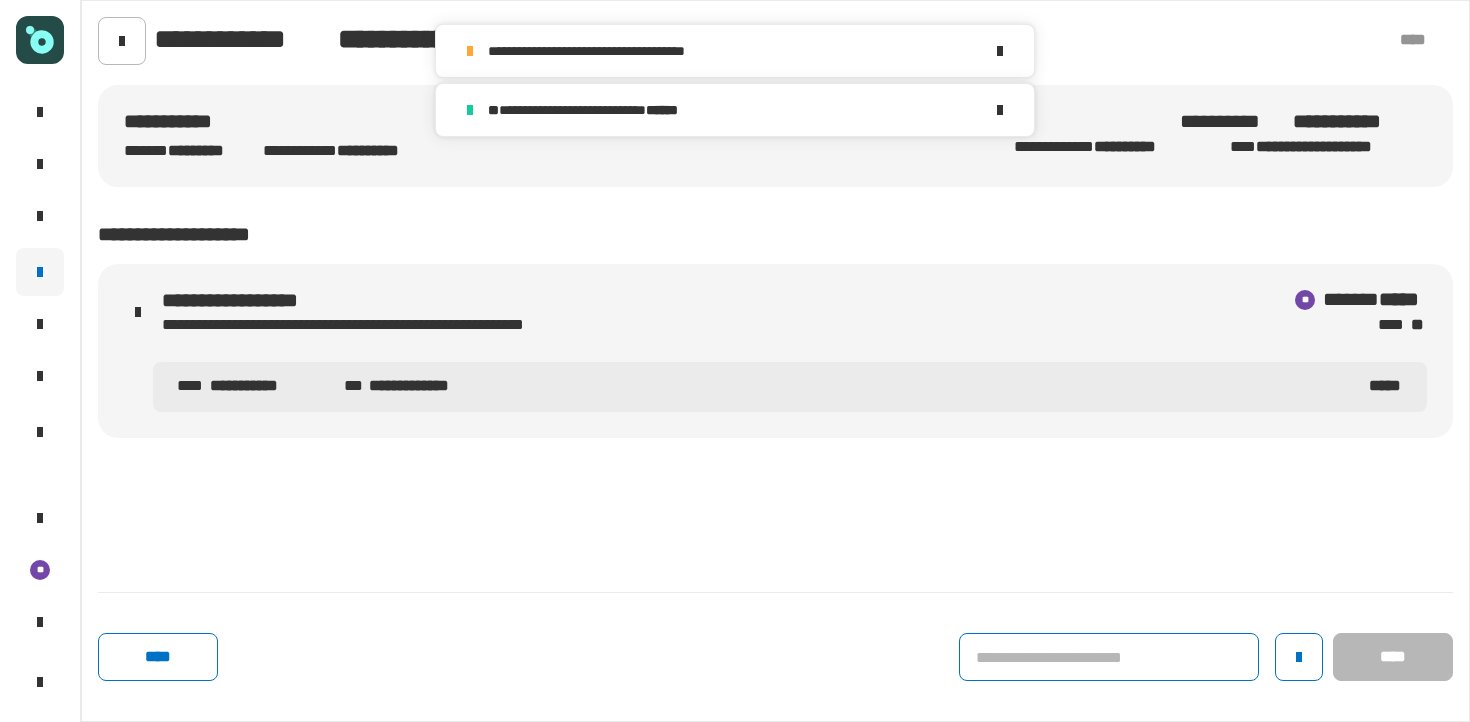 click 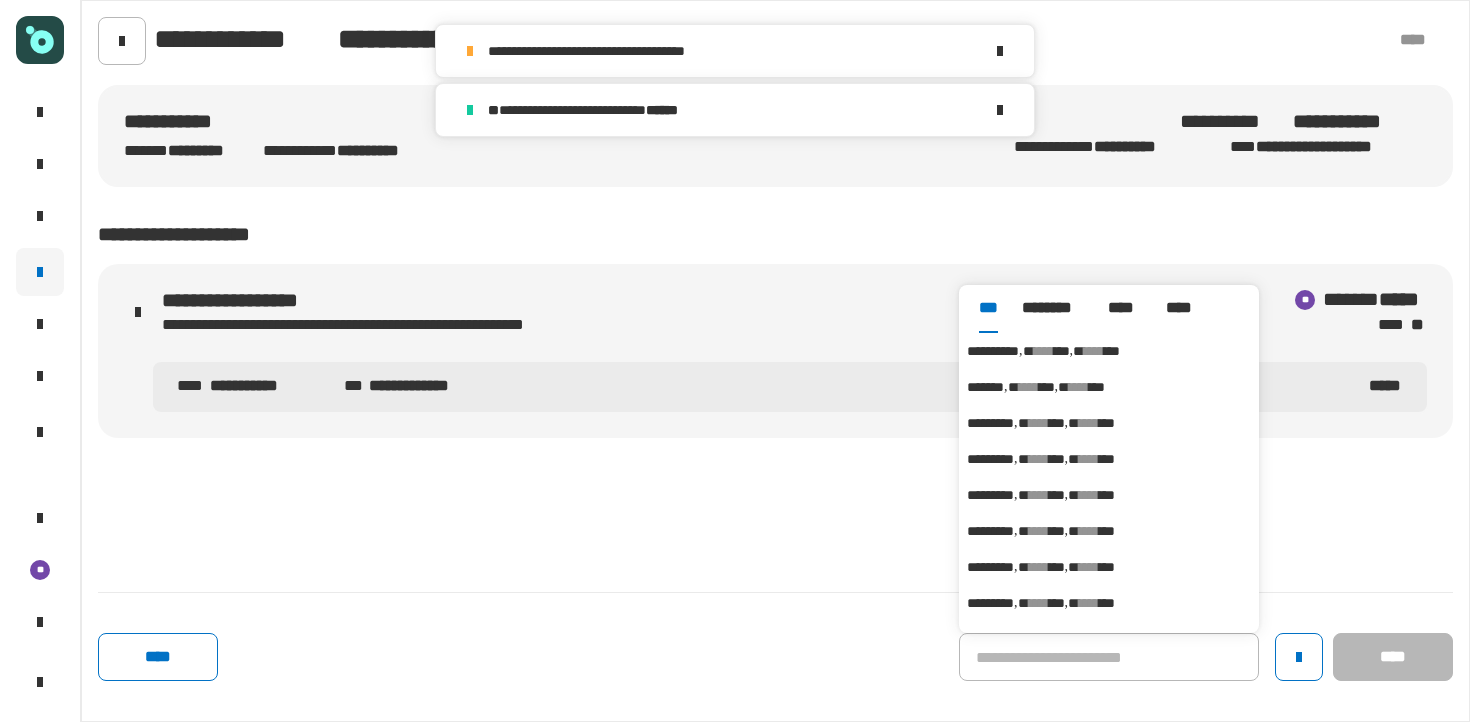 click on "**********" at bounding box center [1109, 351] 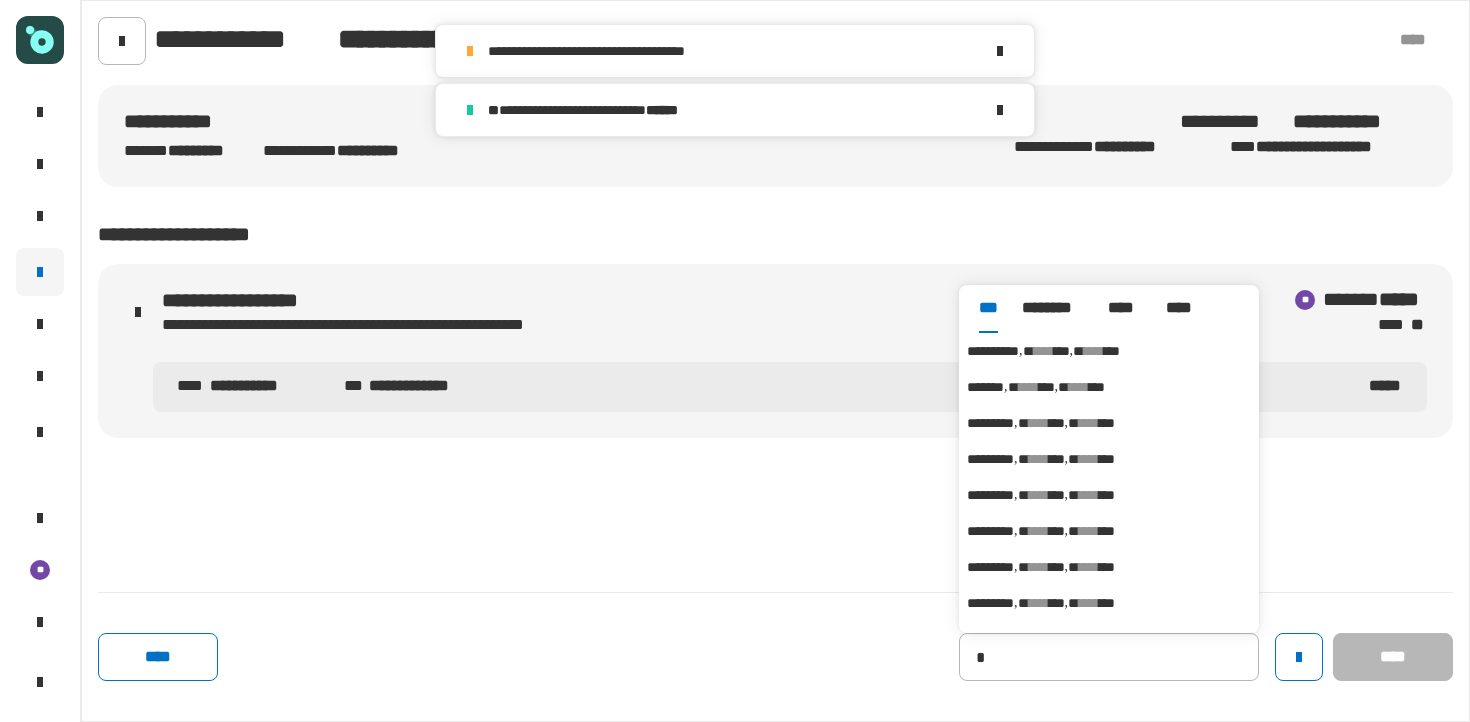 type on "**********" 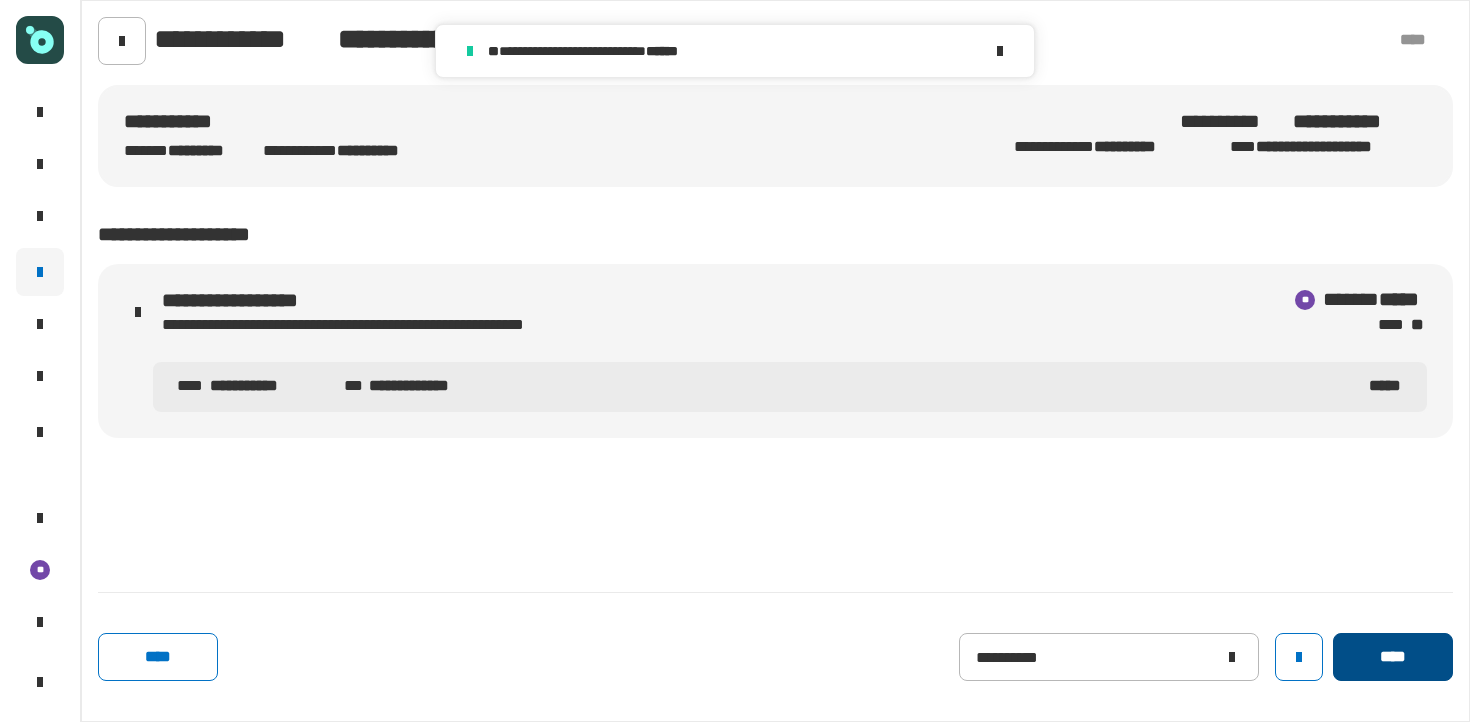 click on "****" 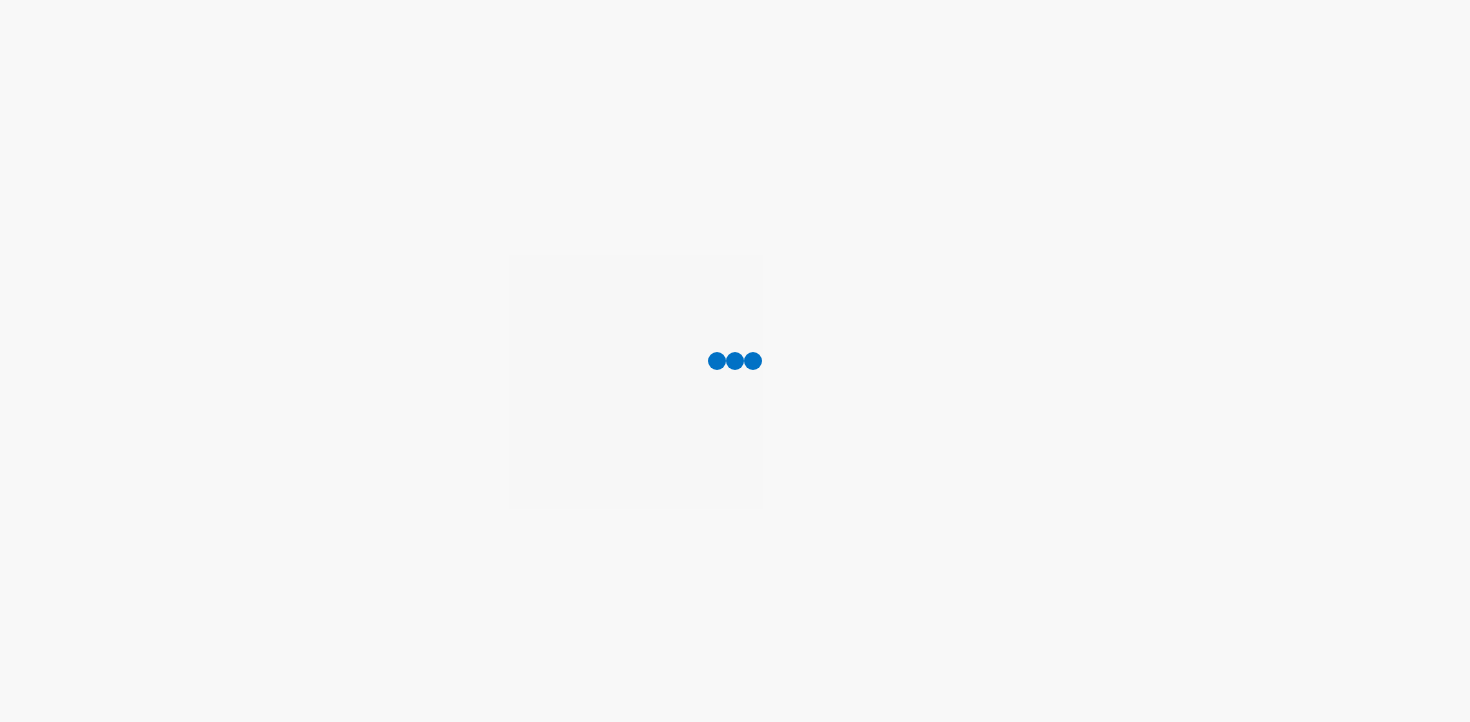 scroll, scrollTop: 0, scrollLeft: 0, axis: both 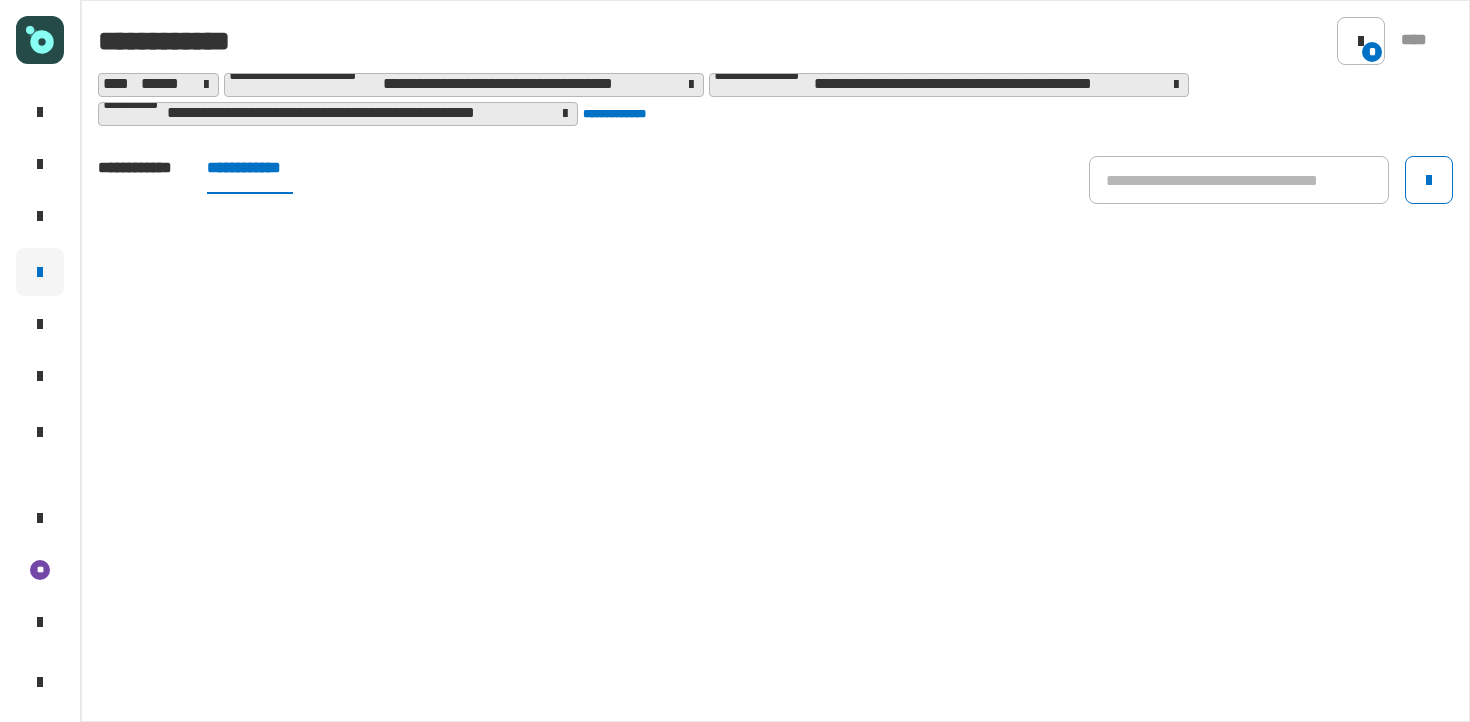 click on "**********" 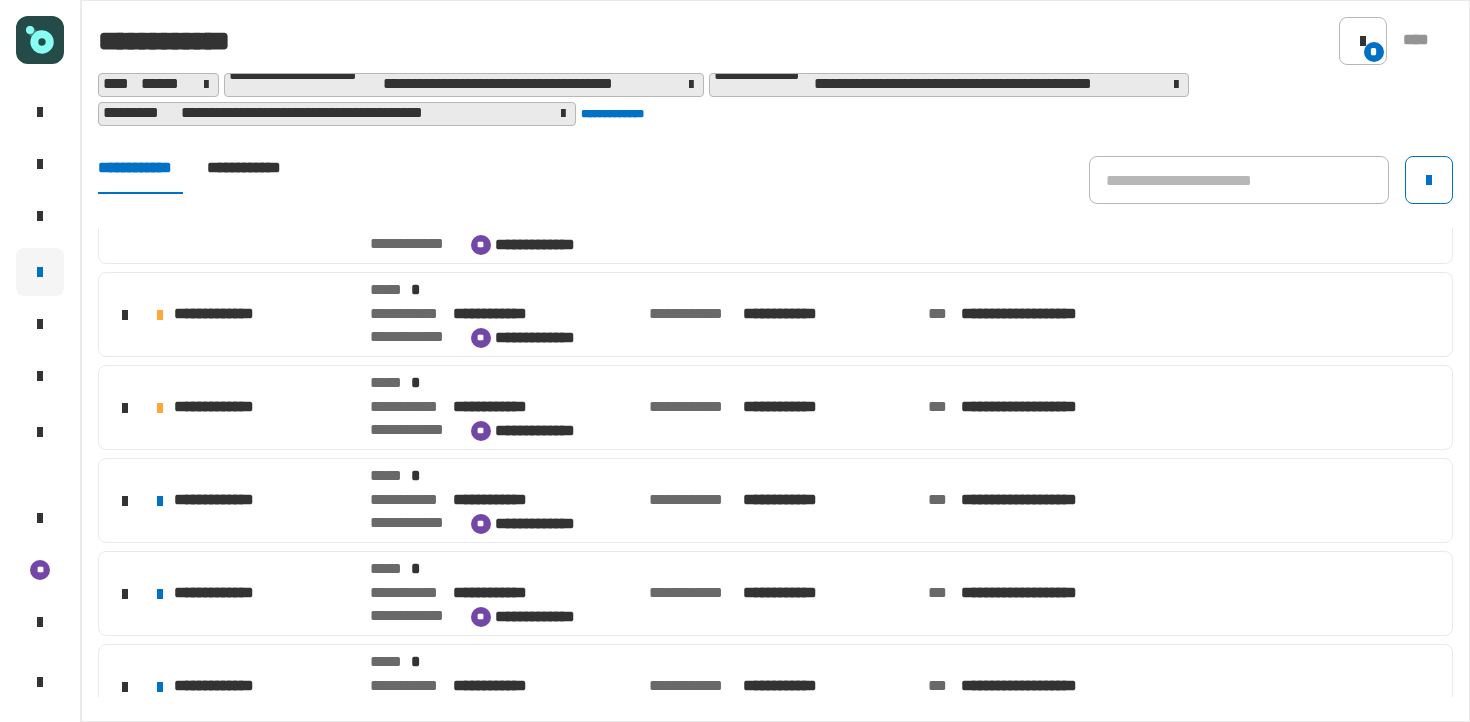 scroll, scrollTop: 699, scrollLeft: 0, axis: vertical 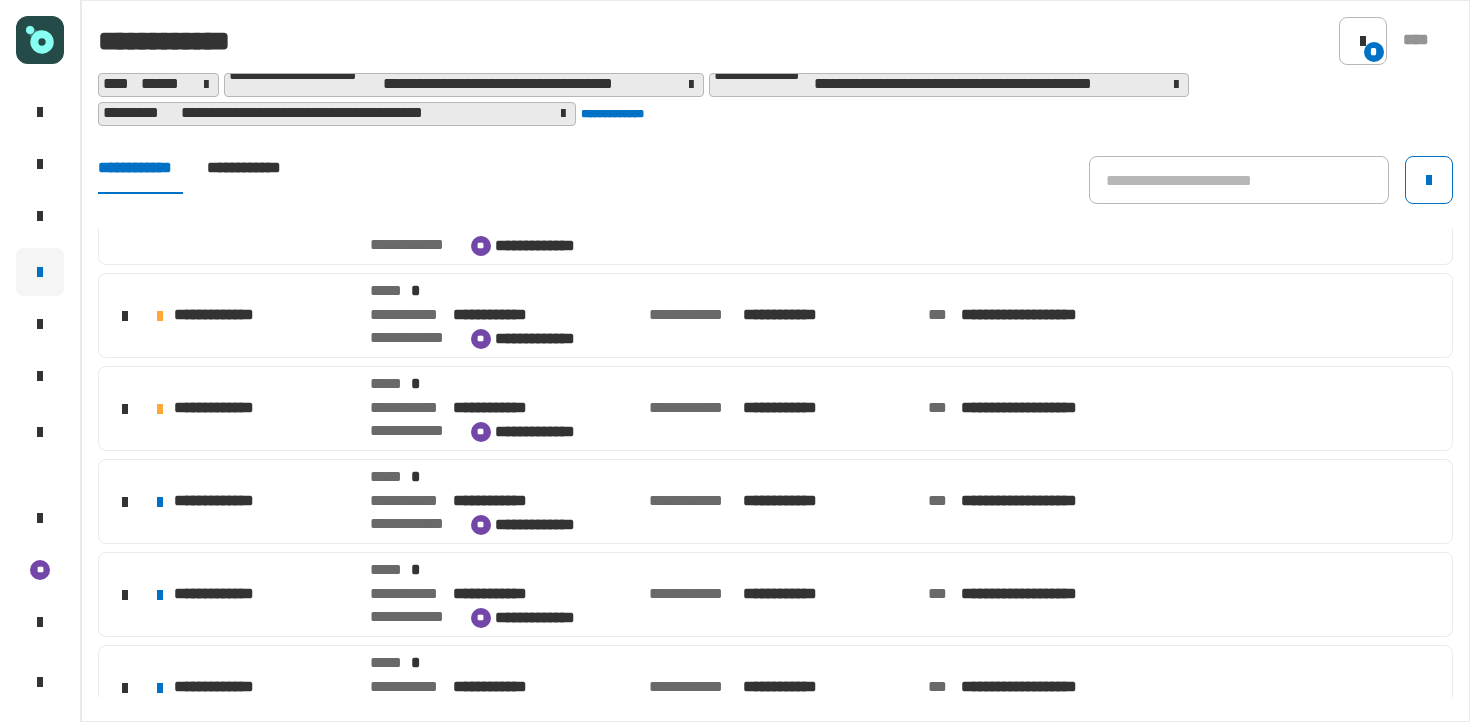 click on "**********" 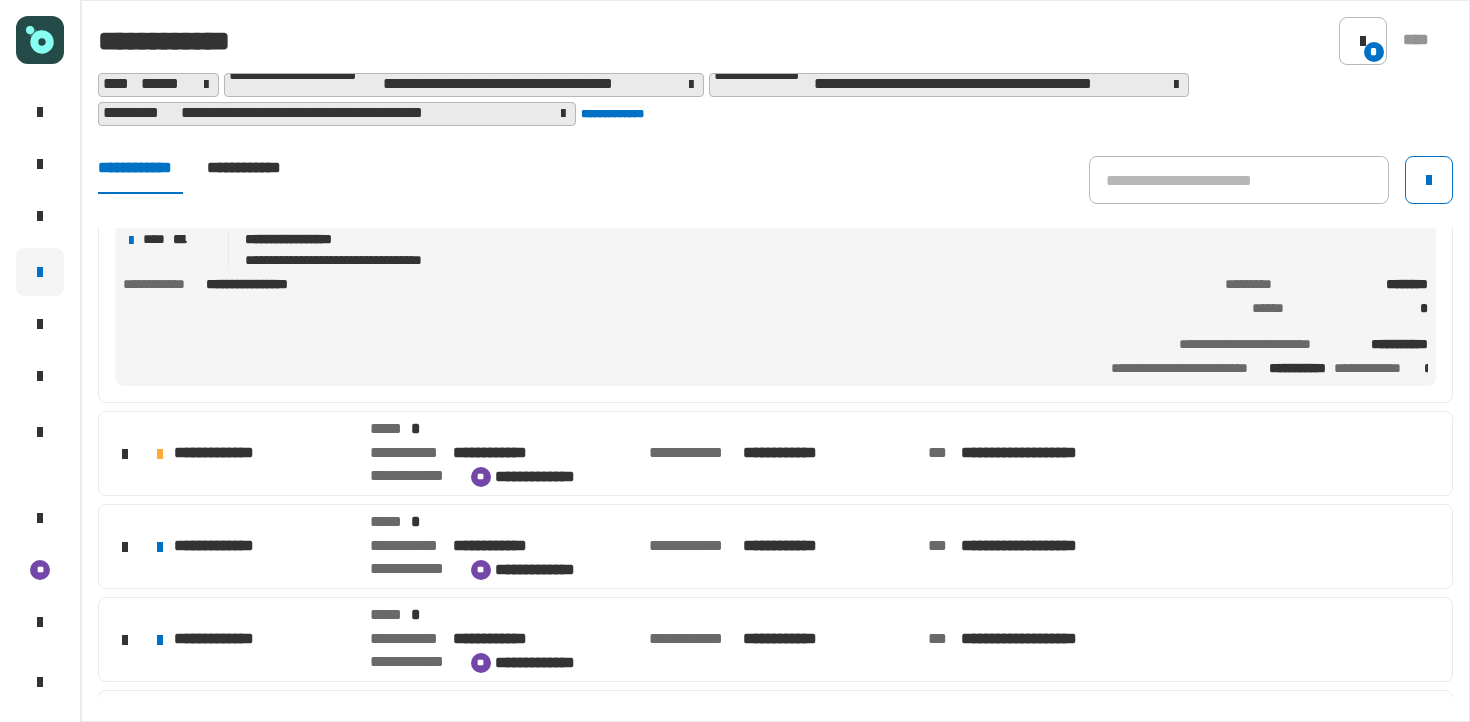 scroll, scrollTop: 854, scrollLeft: 0, axis: vertical 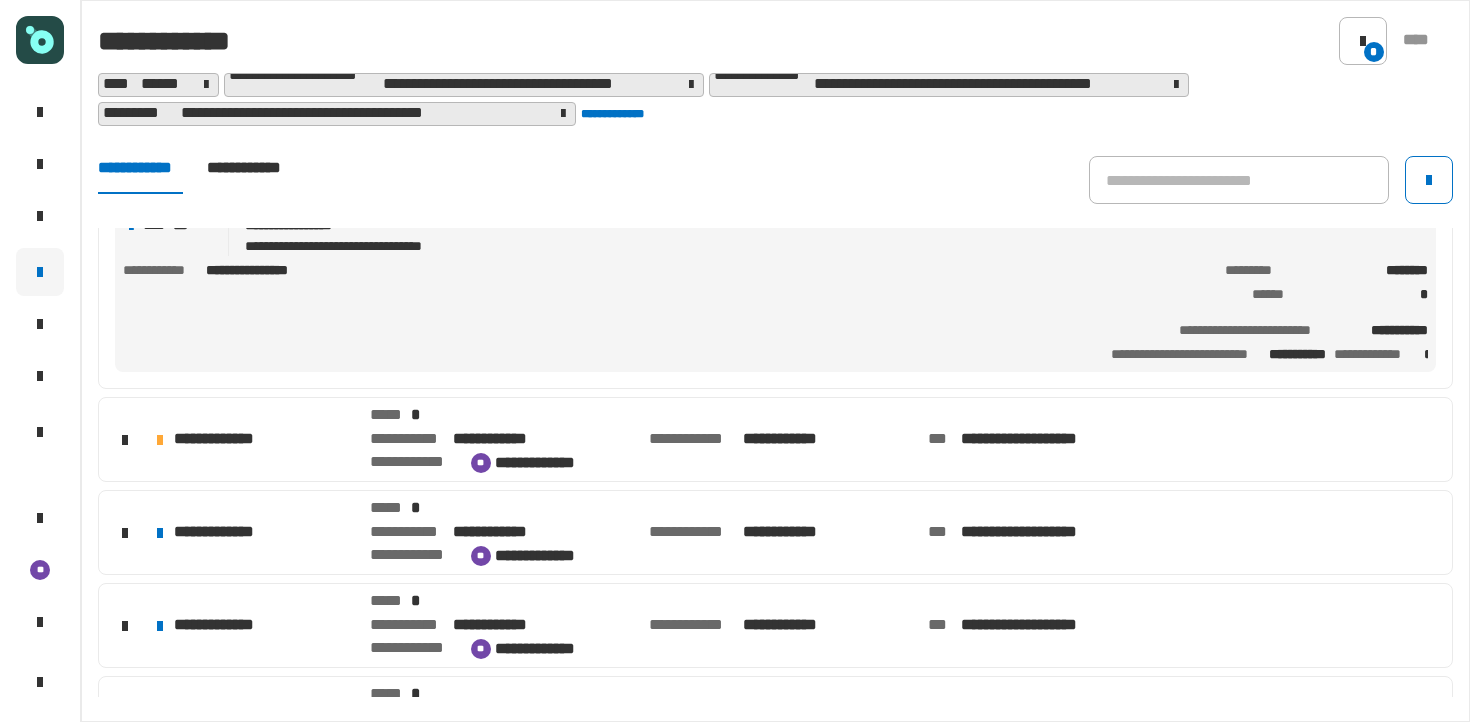 click on "**********" 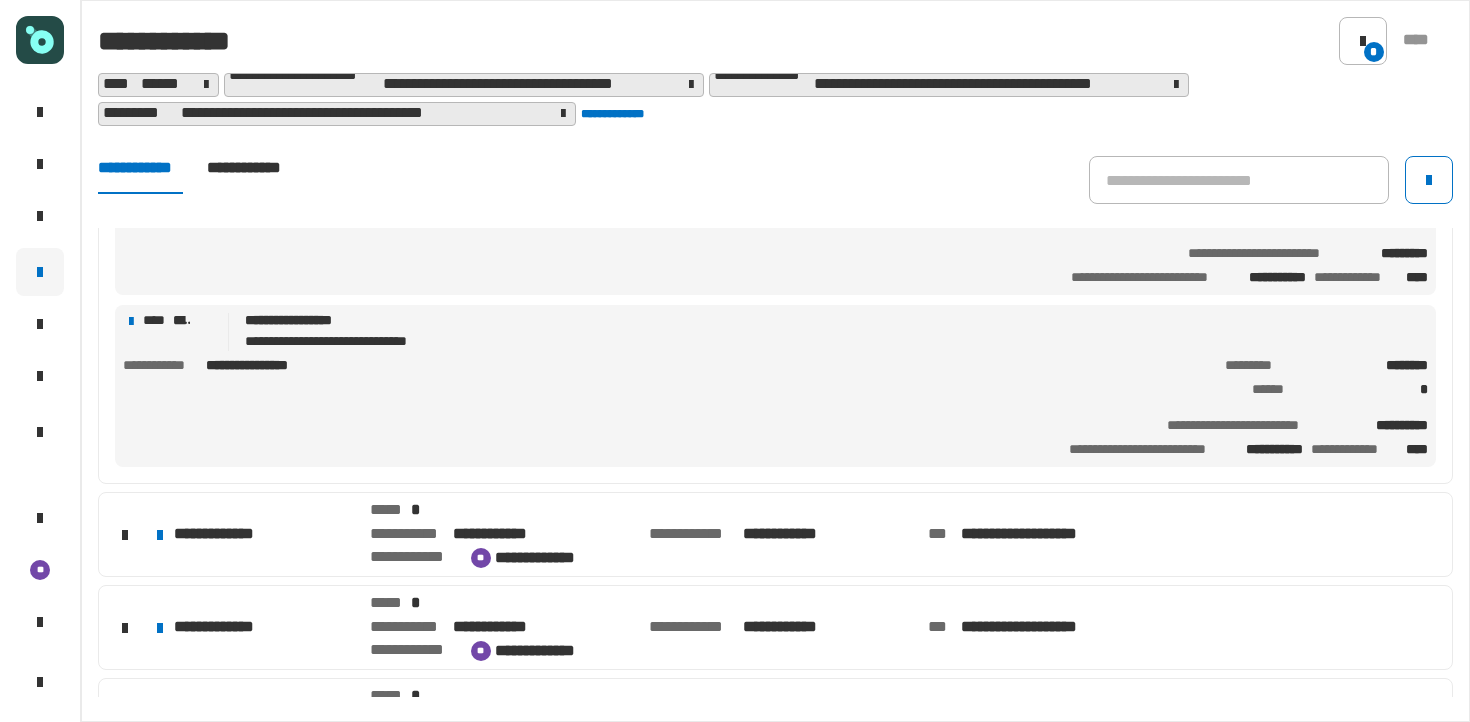 scroll, scrollTop: 1051, scrollLeft: 0, axis: vertical 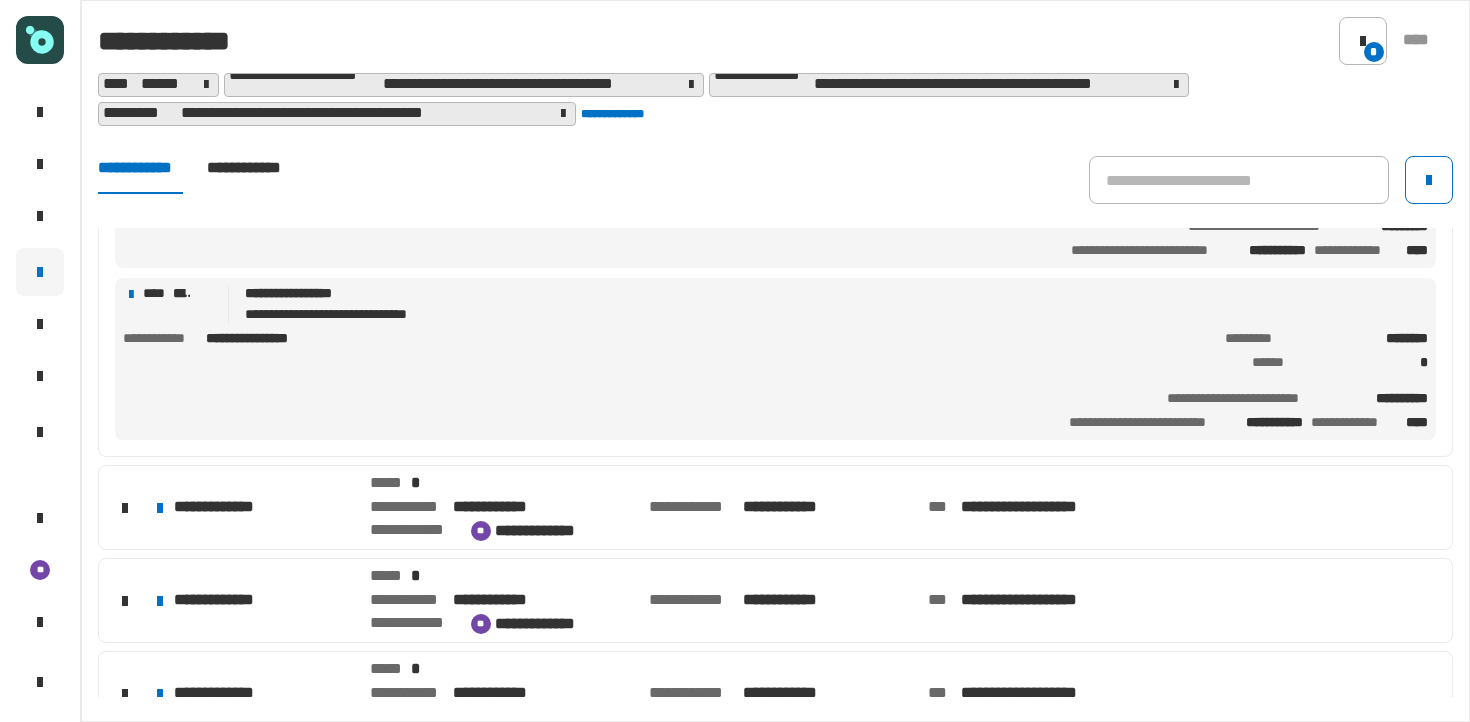 click on "**********" 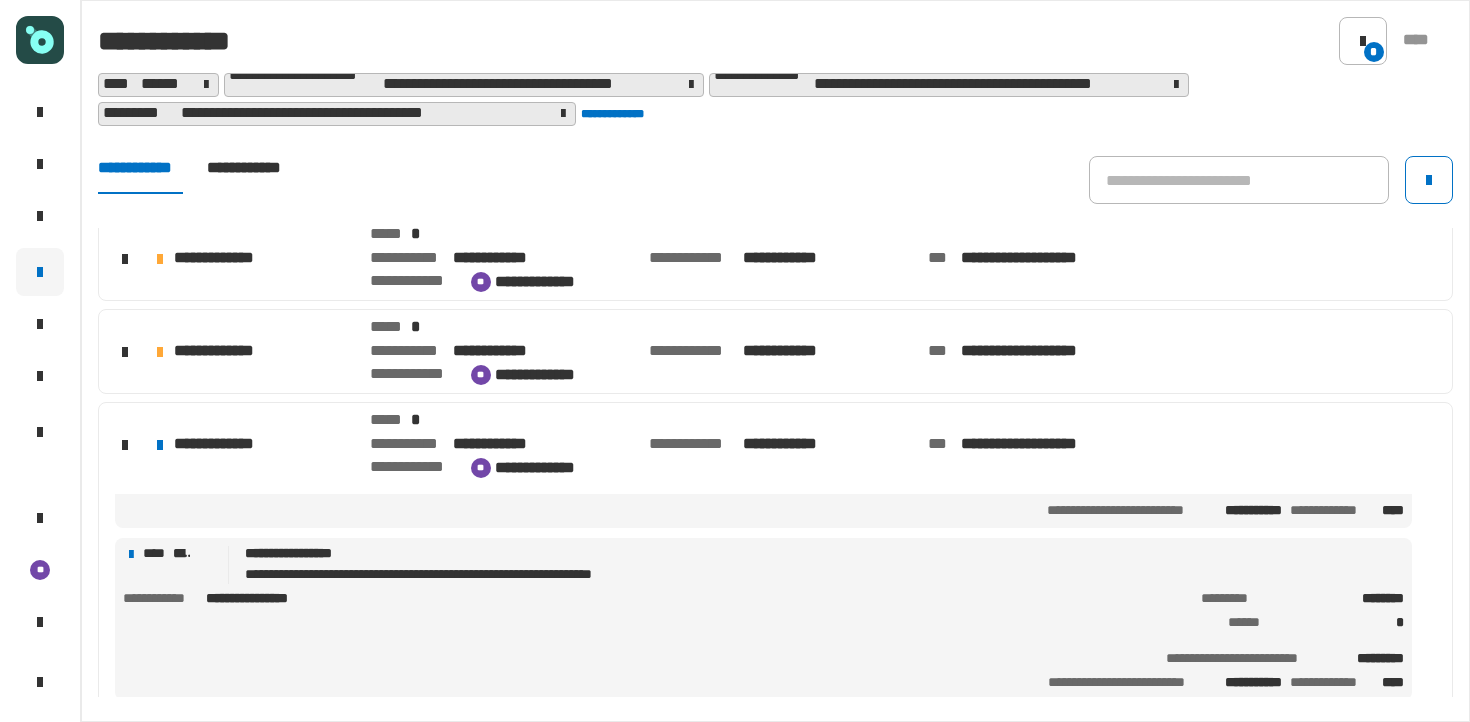 scroll, scrollTop: 166, scrollLeft: 0, axis: vertical 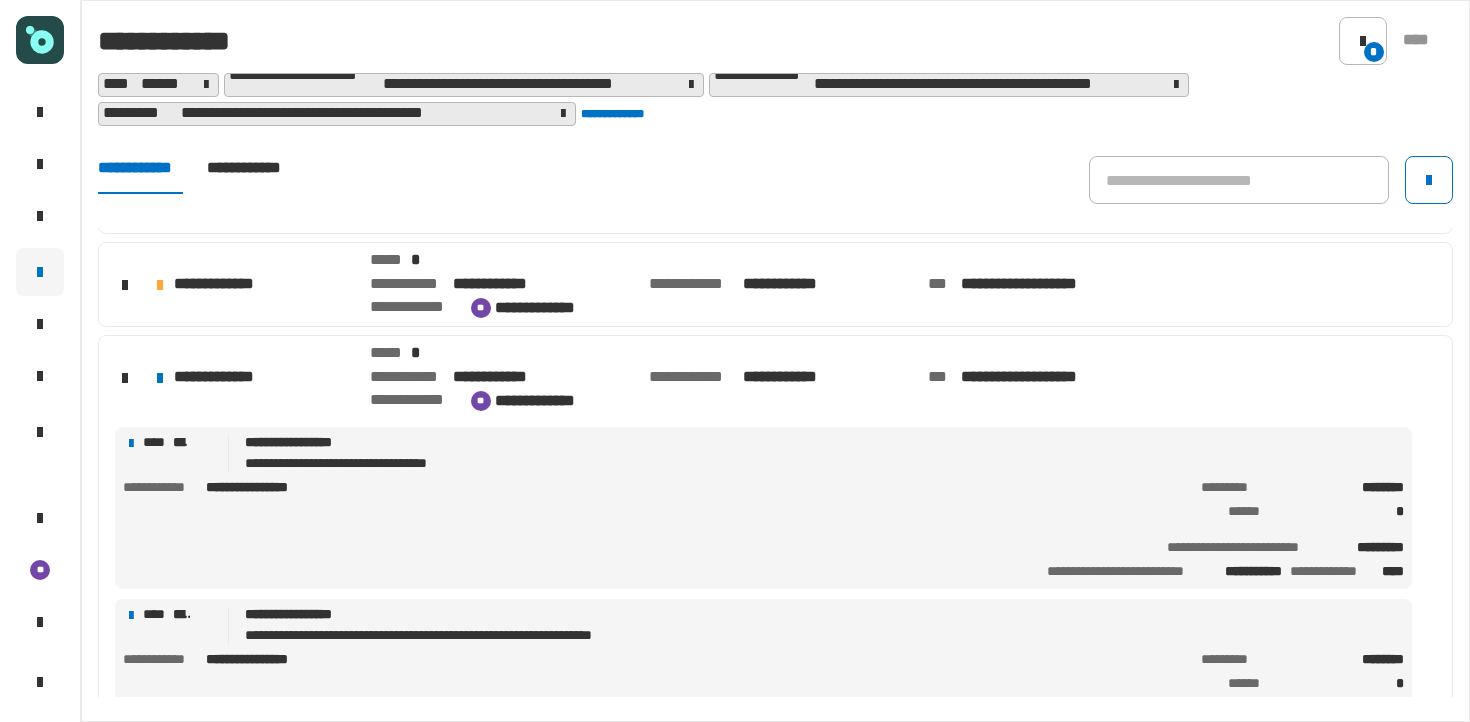 click on "**********" 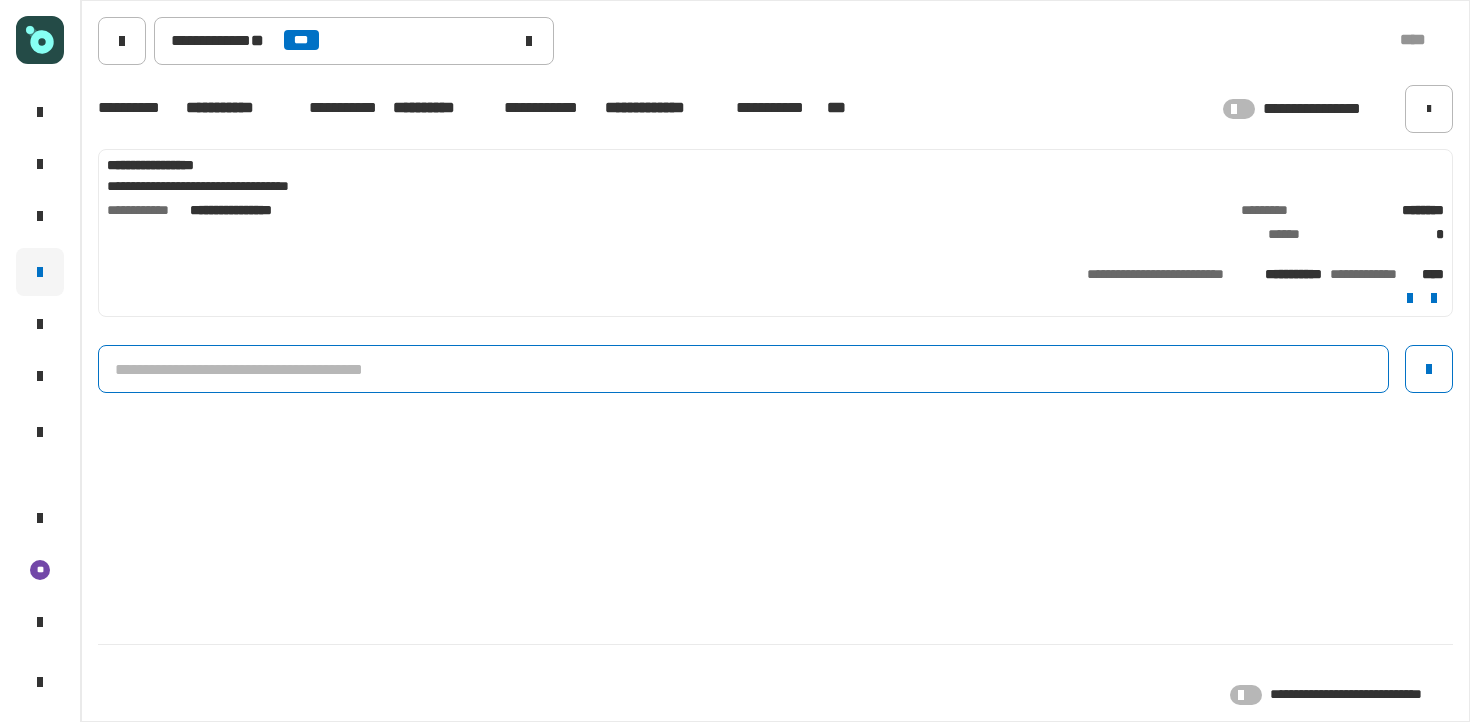 click 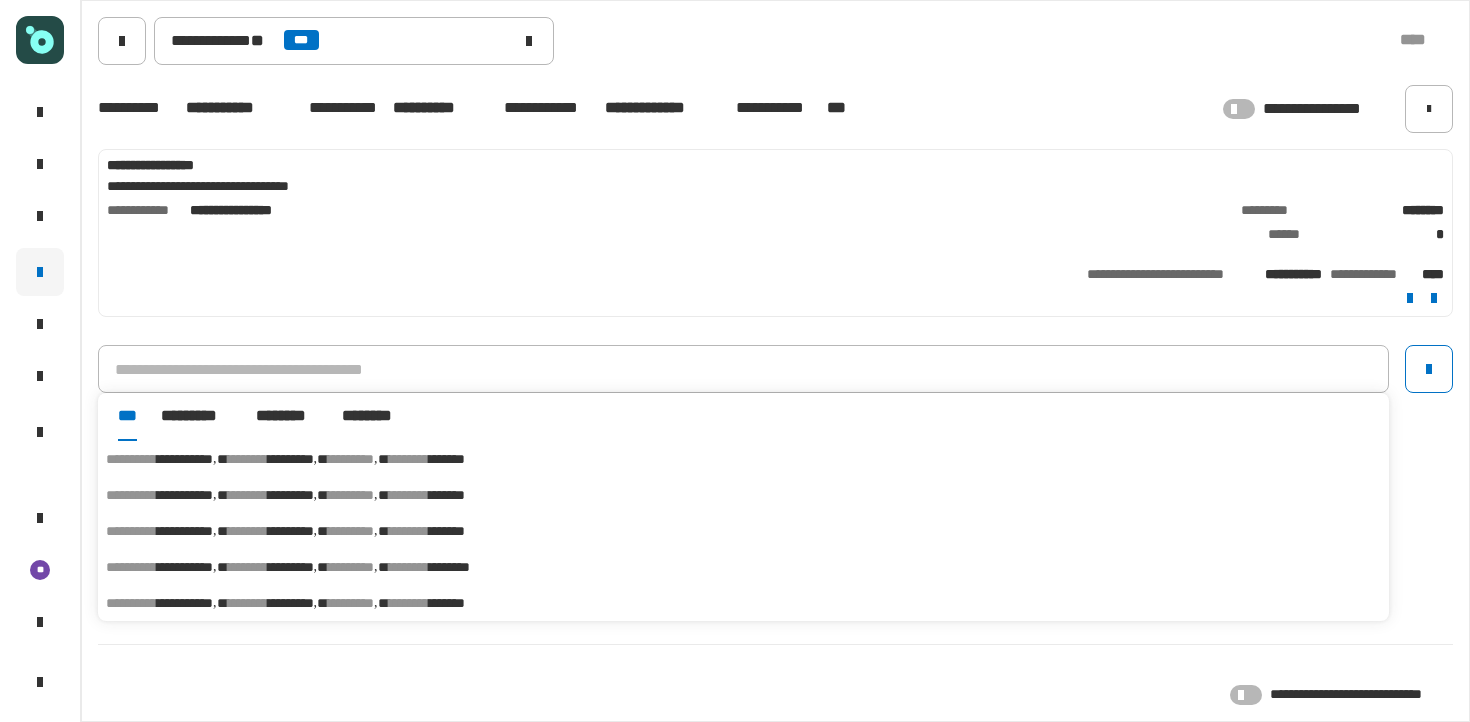 click on "*********" at bounding box center [291, 459] 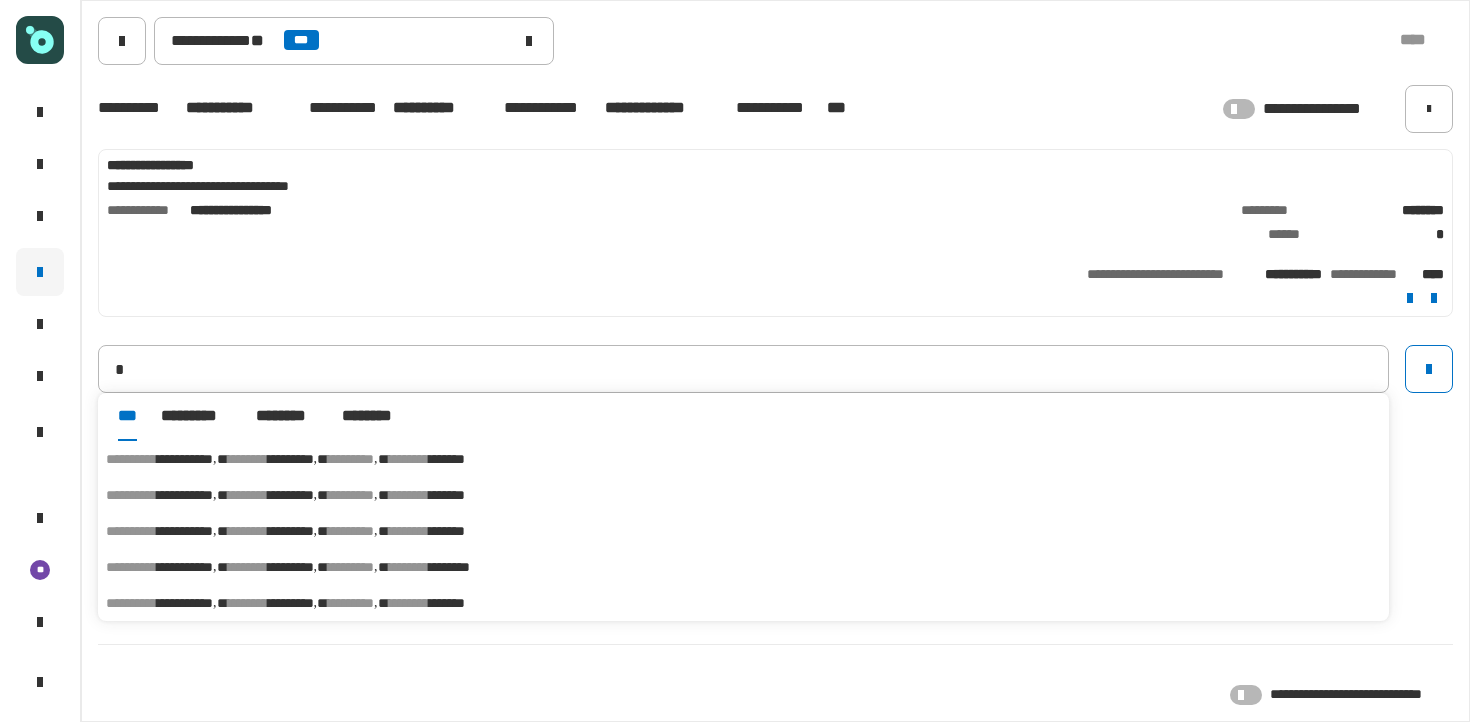 type on "**********" 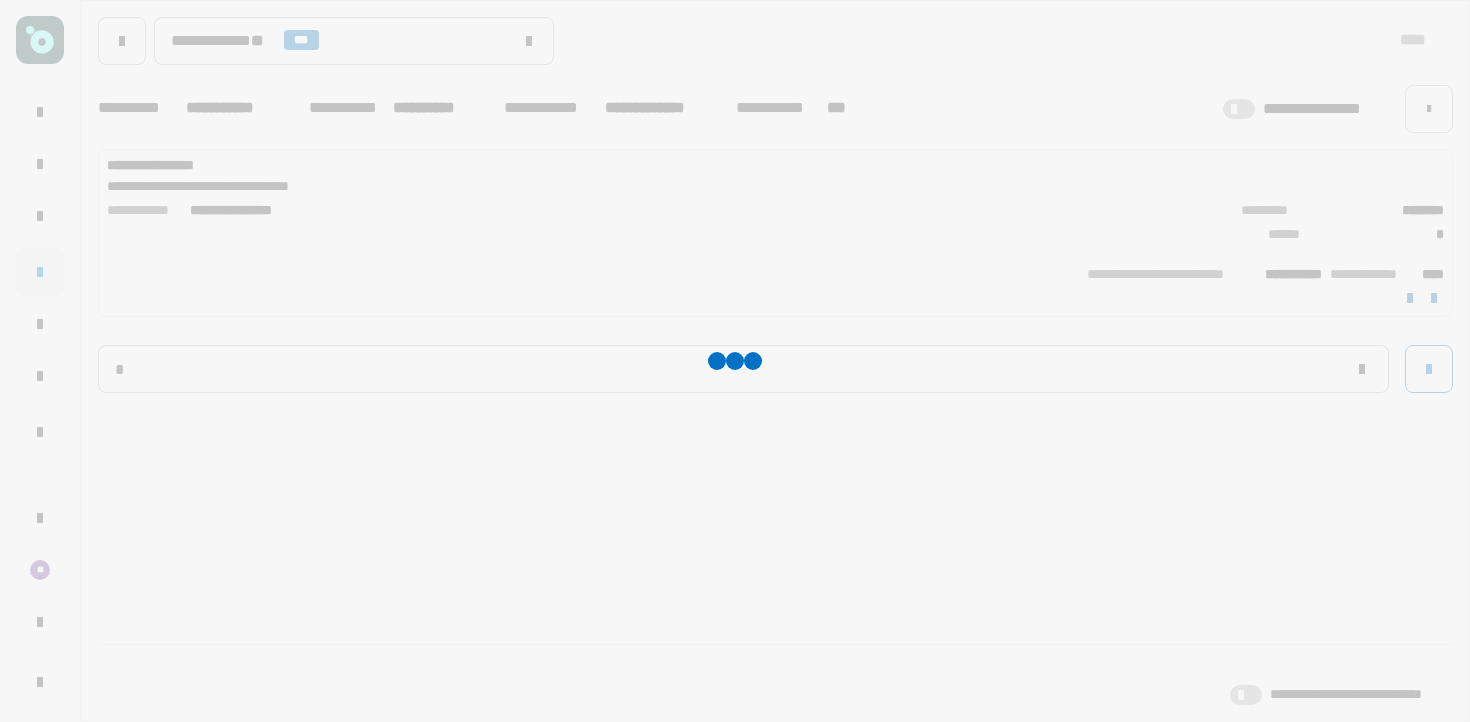 type 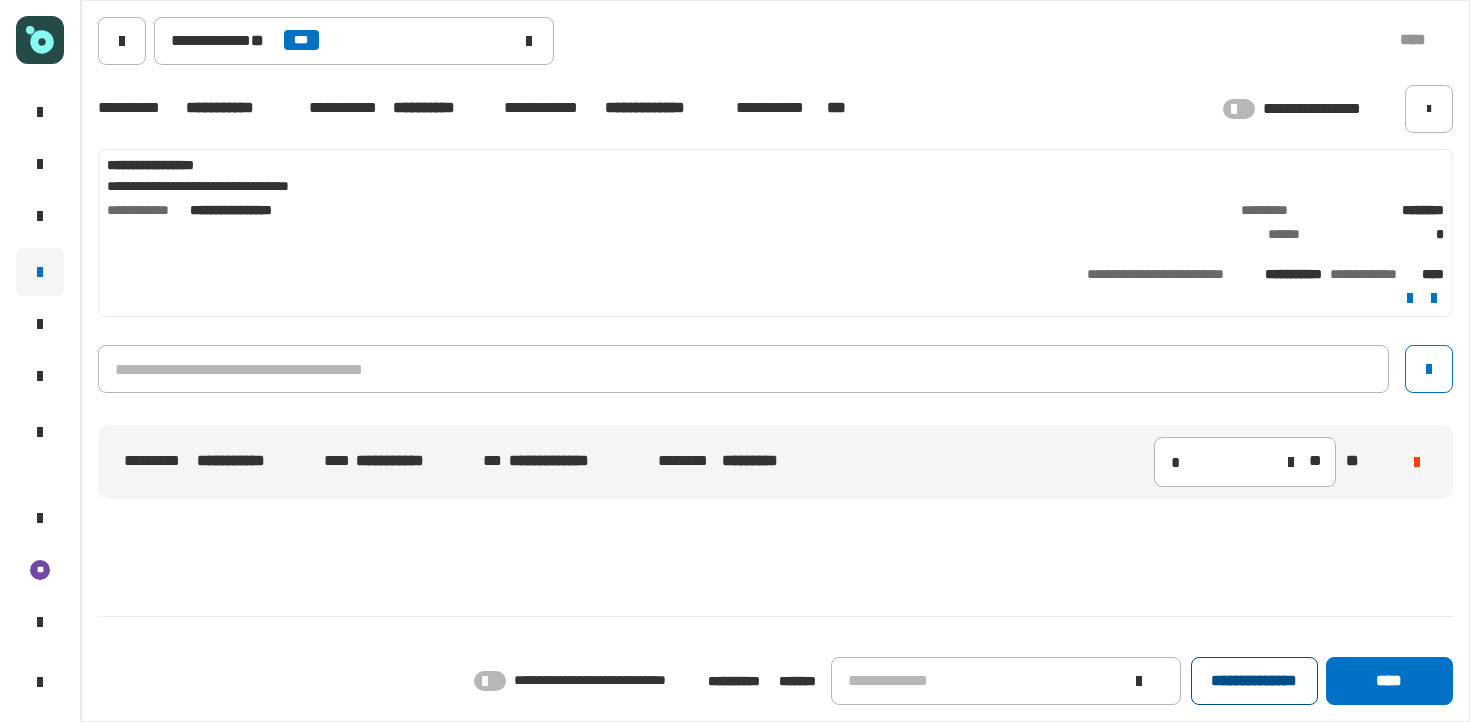 click on "**********" 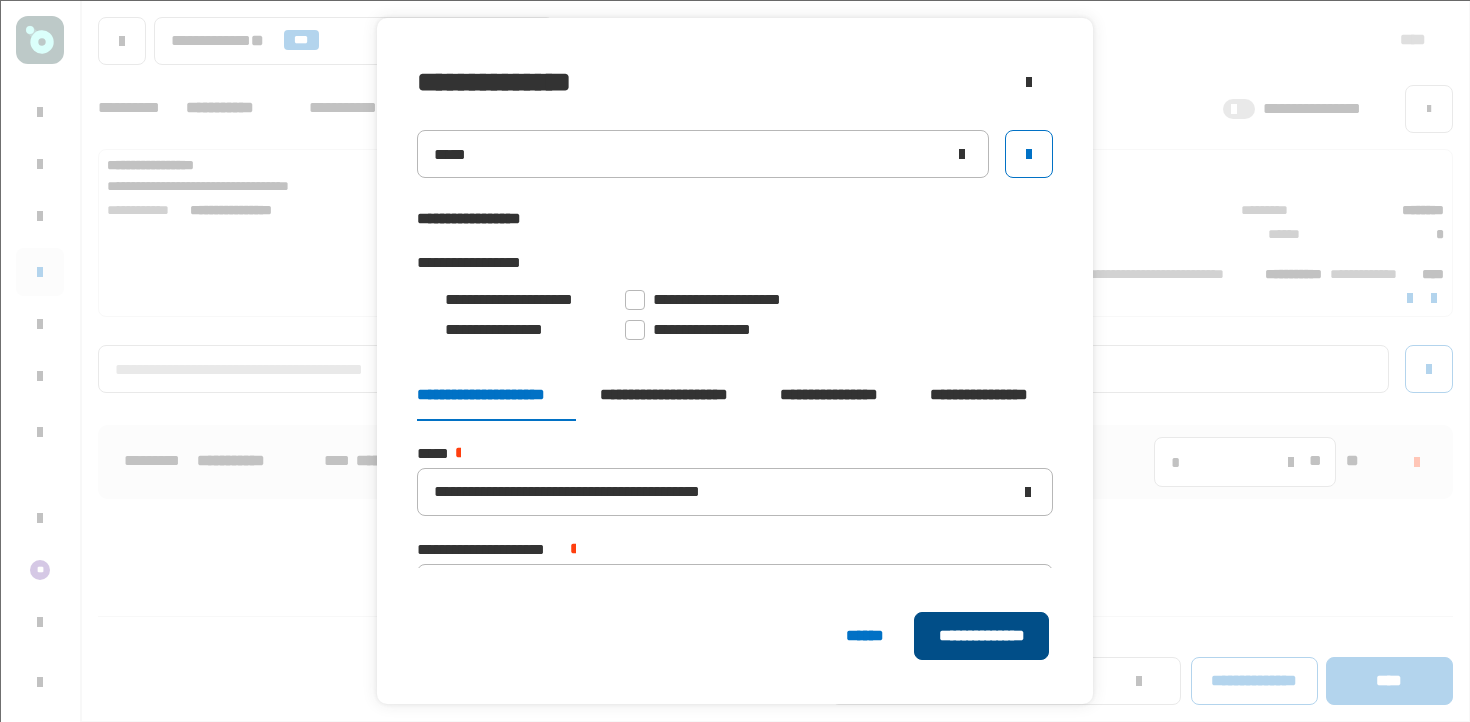 click on "**********" 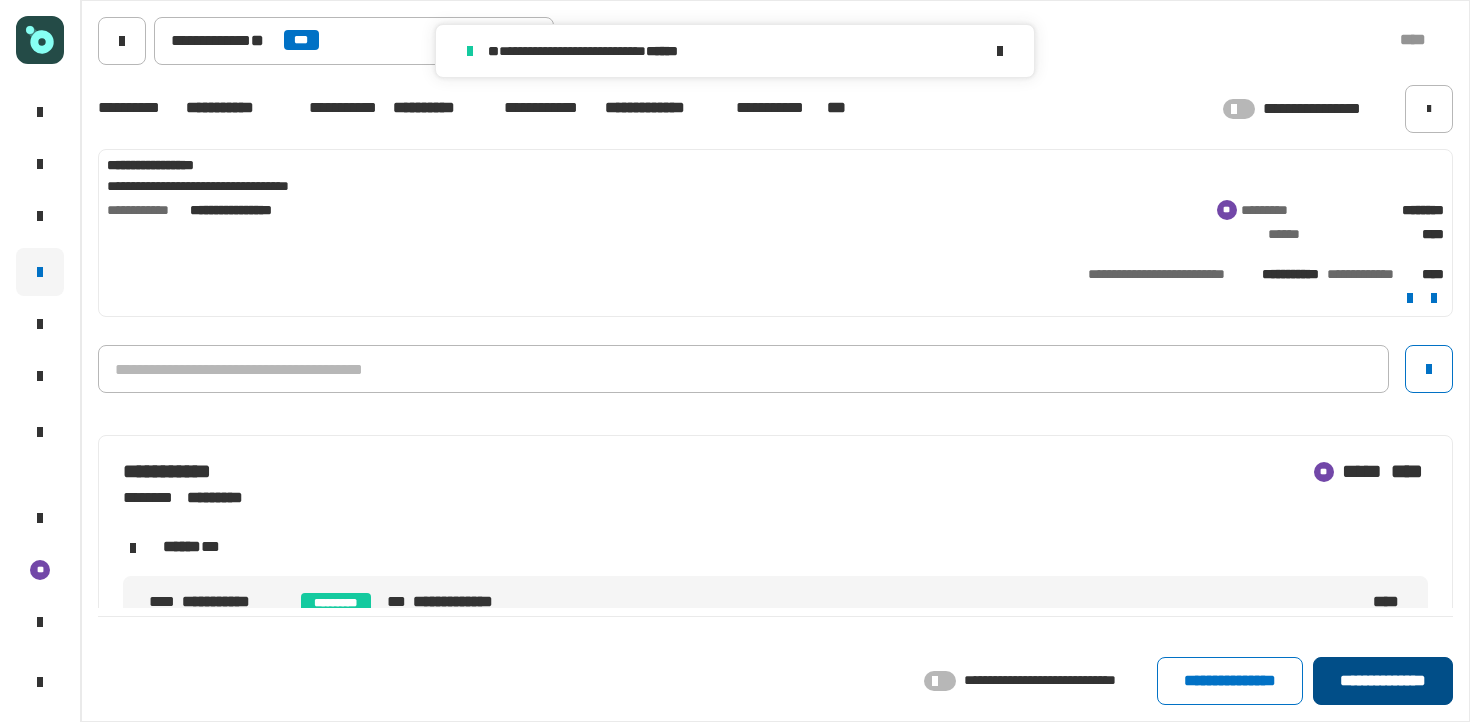 click on "**********" 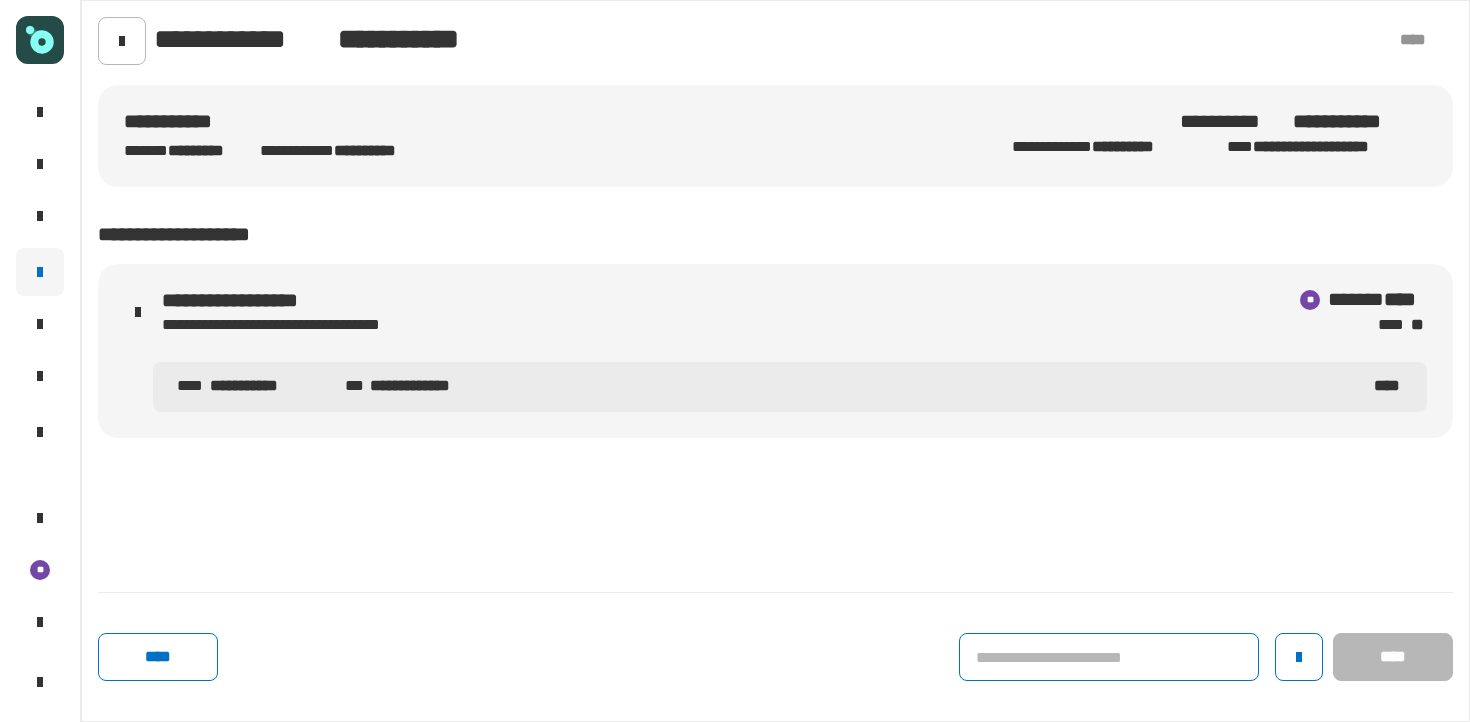 click 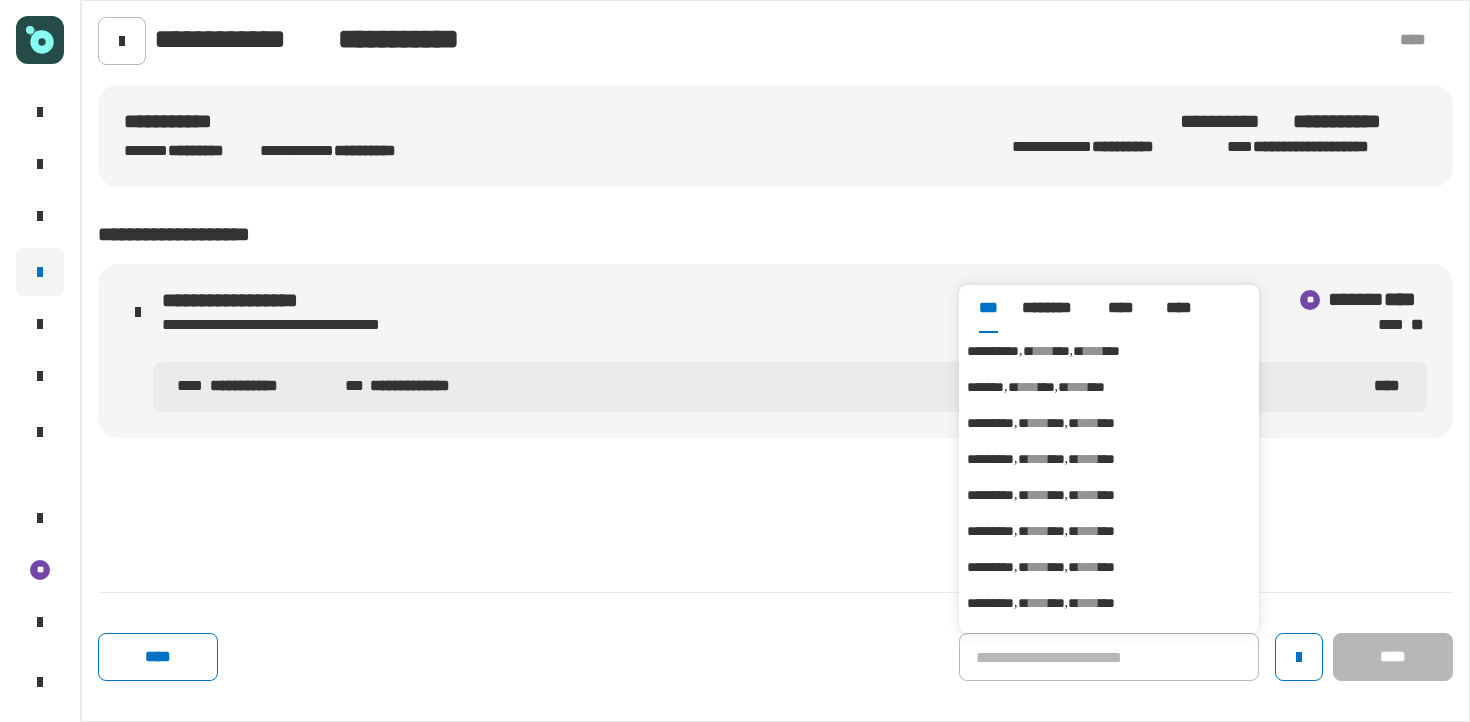 click on "***" at bounding box center [1062, 351] 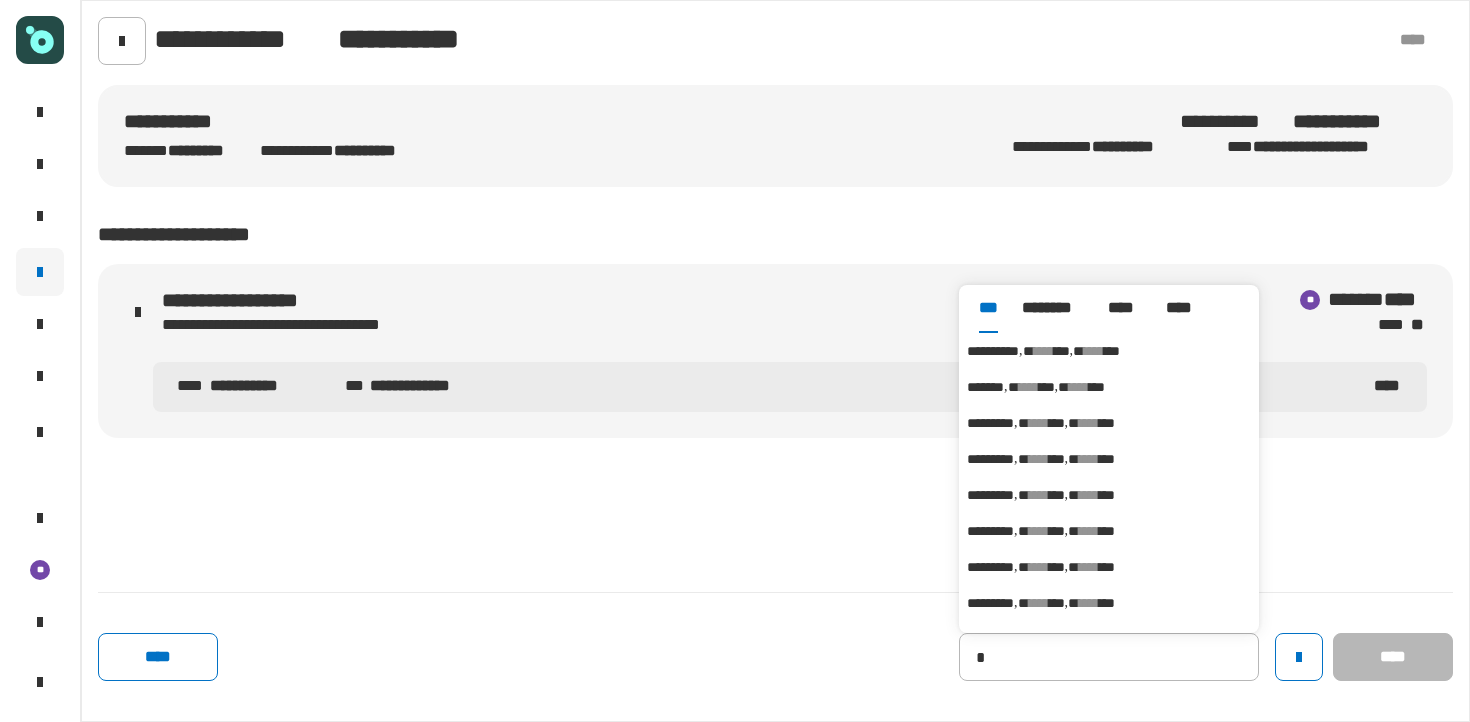 type on "**********" 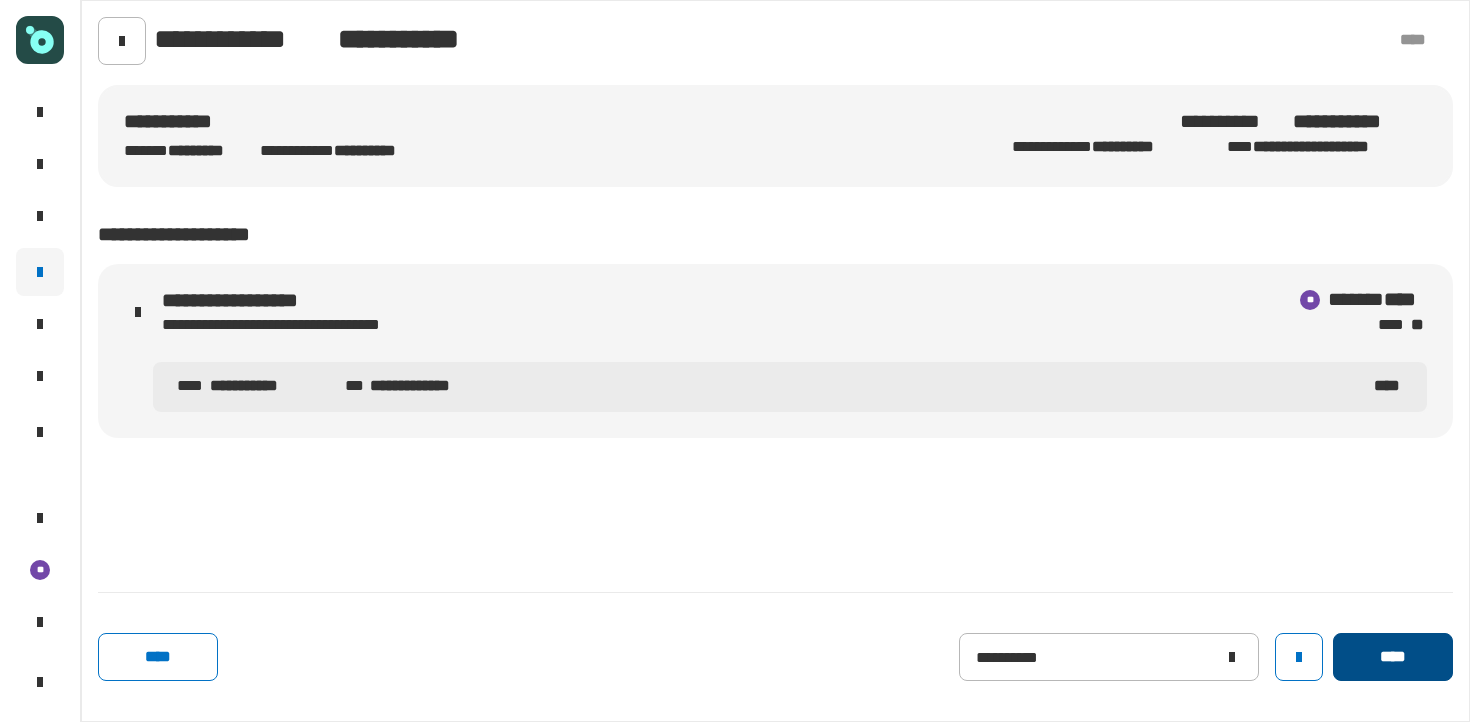 click on "****" 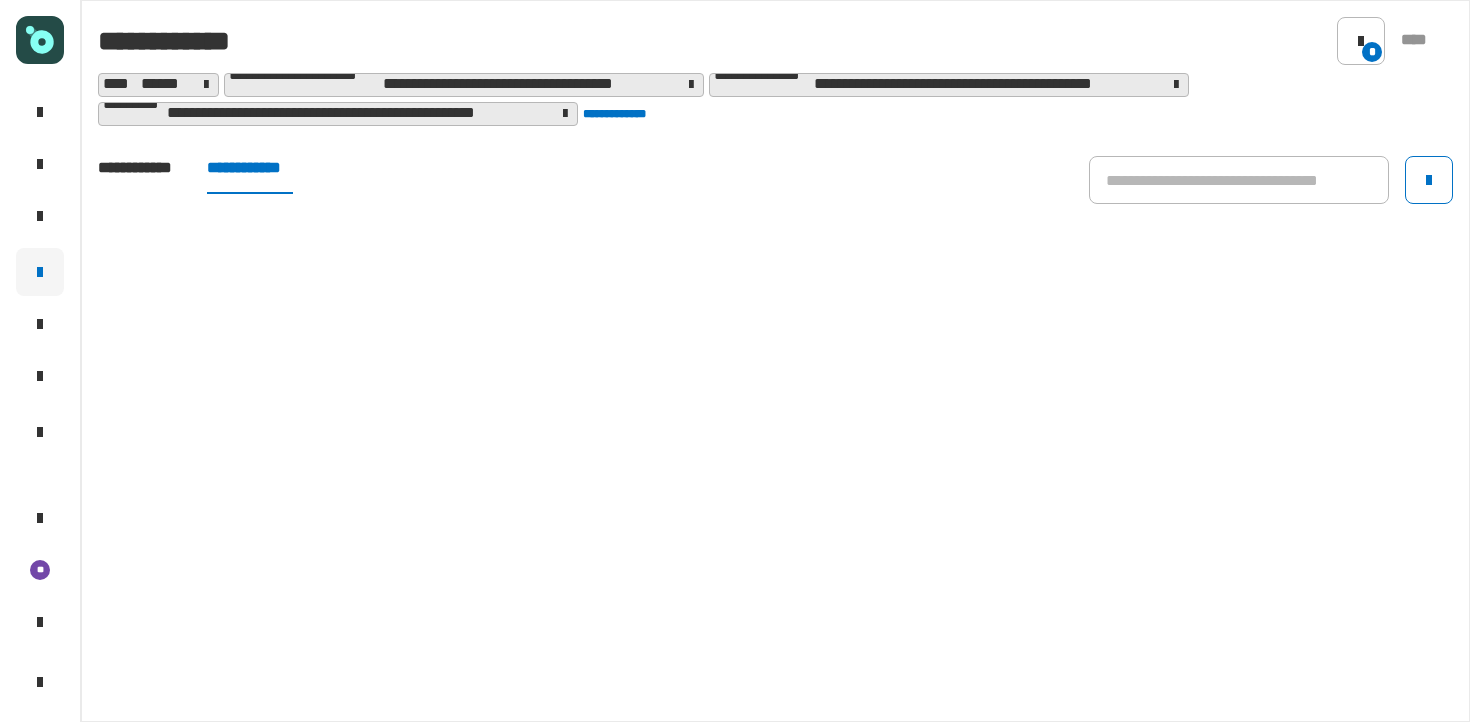 click on "**********" 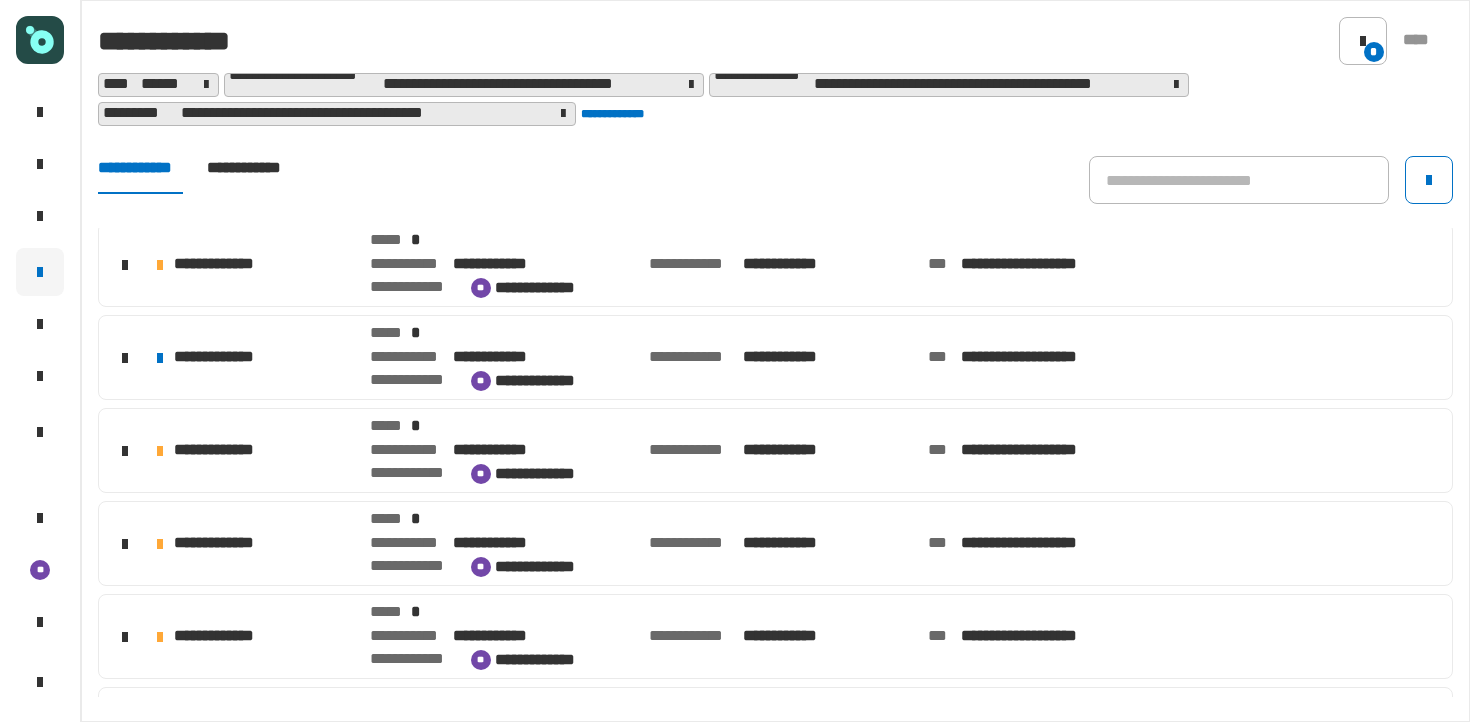 scroll, scrollTop: 579, scrollLeft: 0, axis: vertical 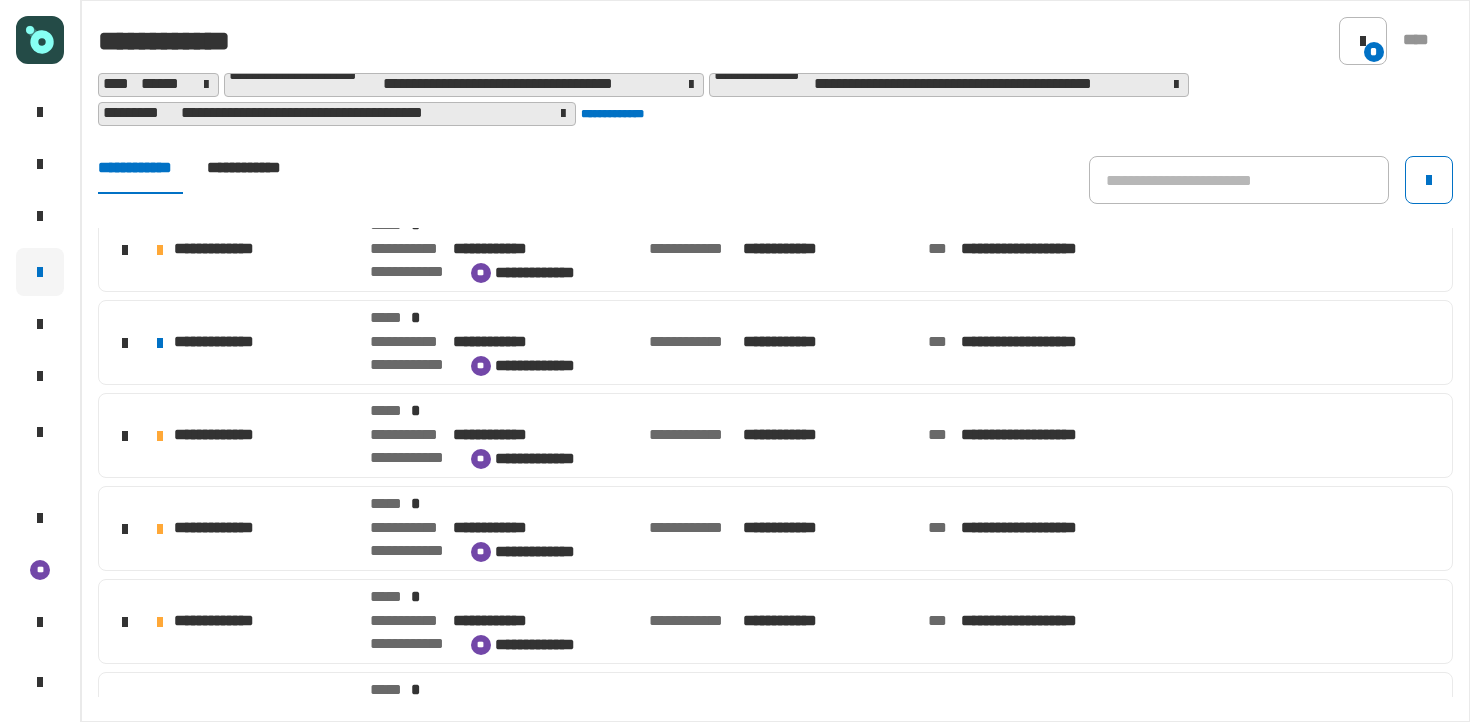 click on "**********" 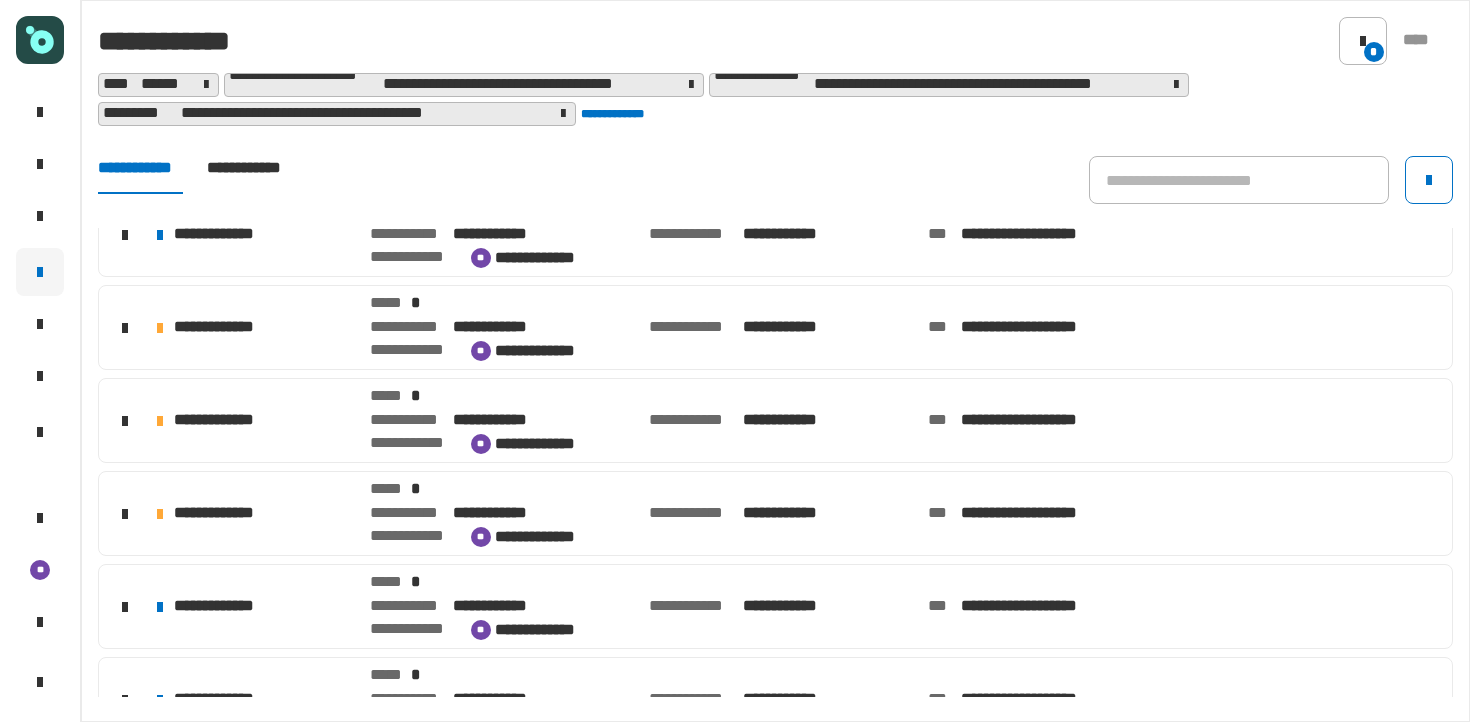scroll, scrollTop: 732, scrollLeft: 0, axis: vertical 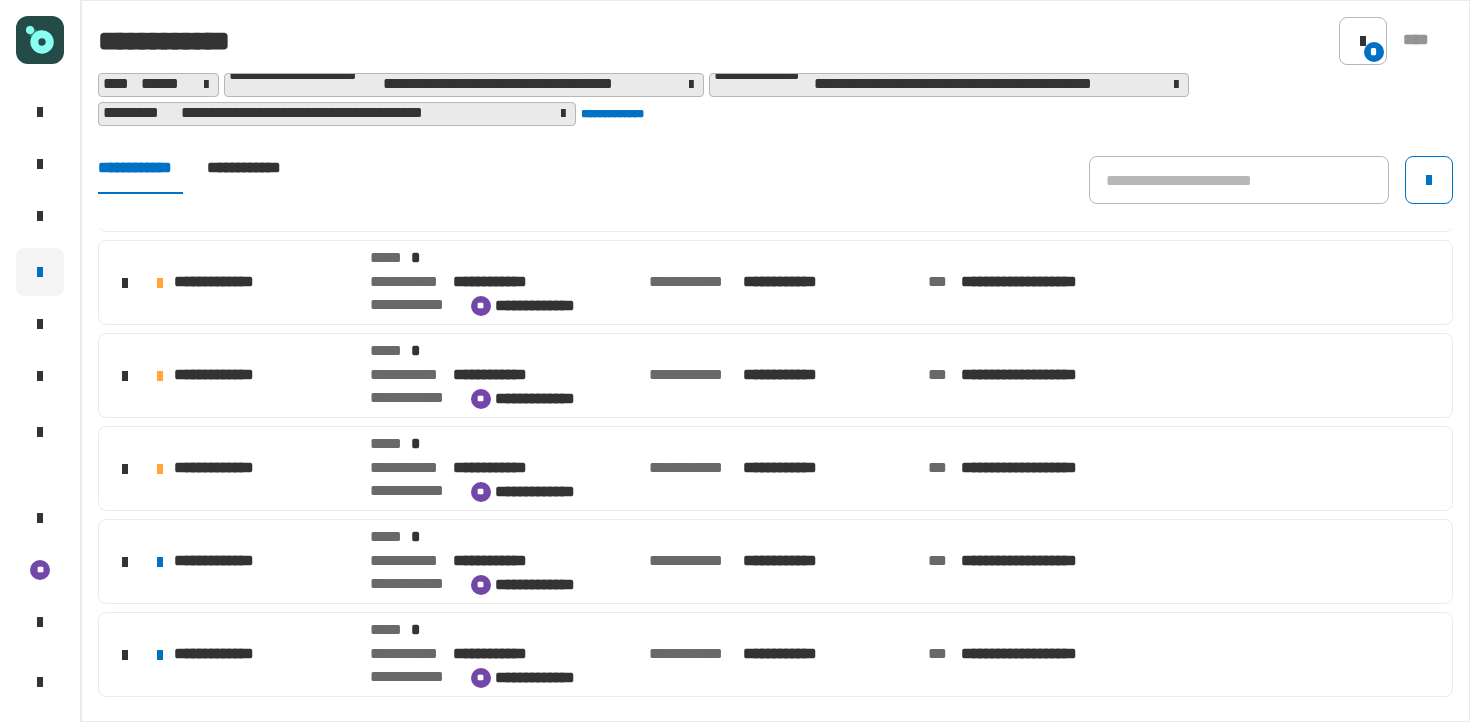 click on "**********" 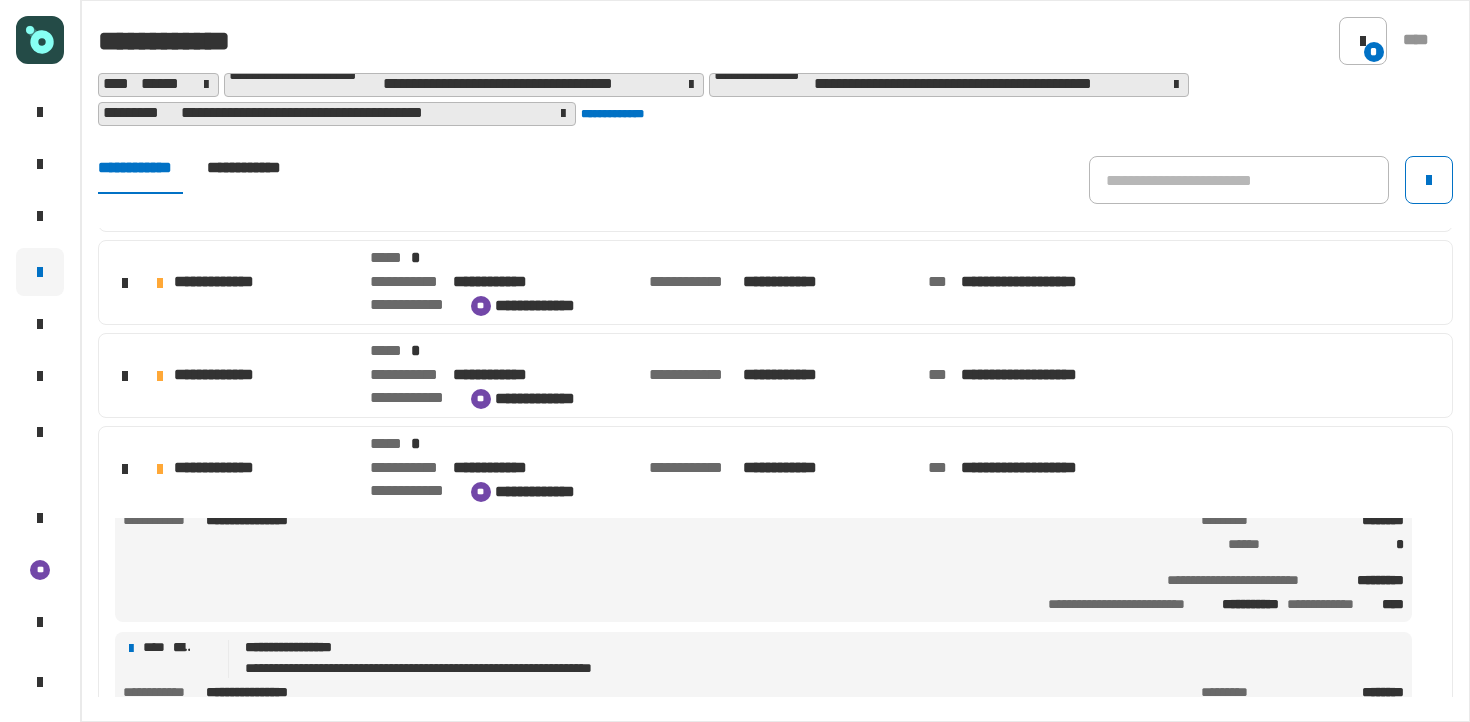 scroll, scrollTop: 0, scrollLeft: 0, axis: both 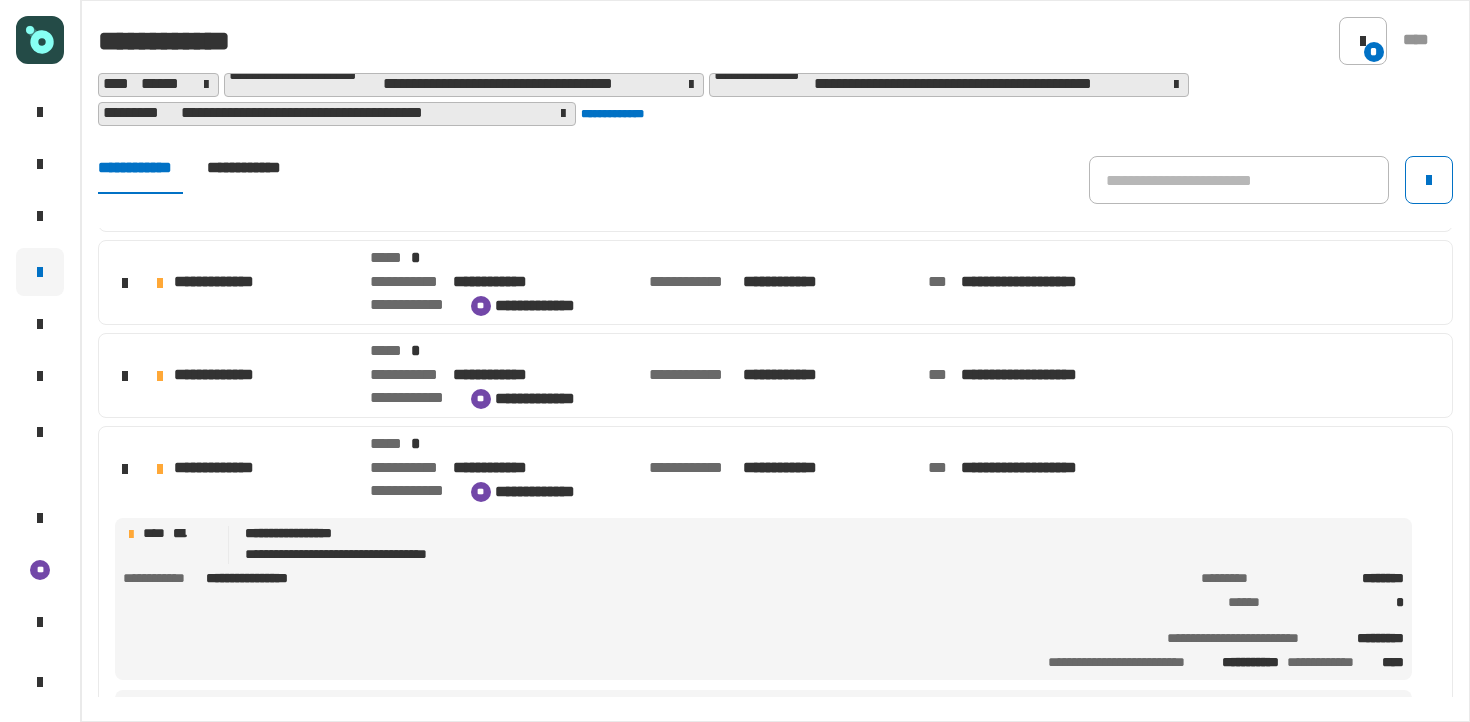 click on "**********" 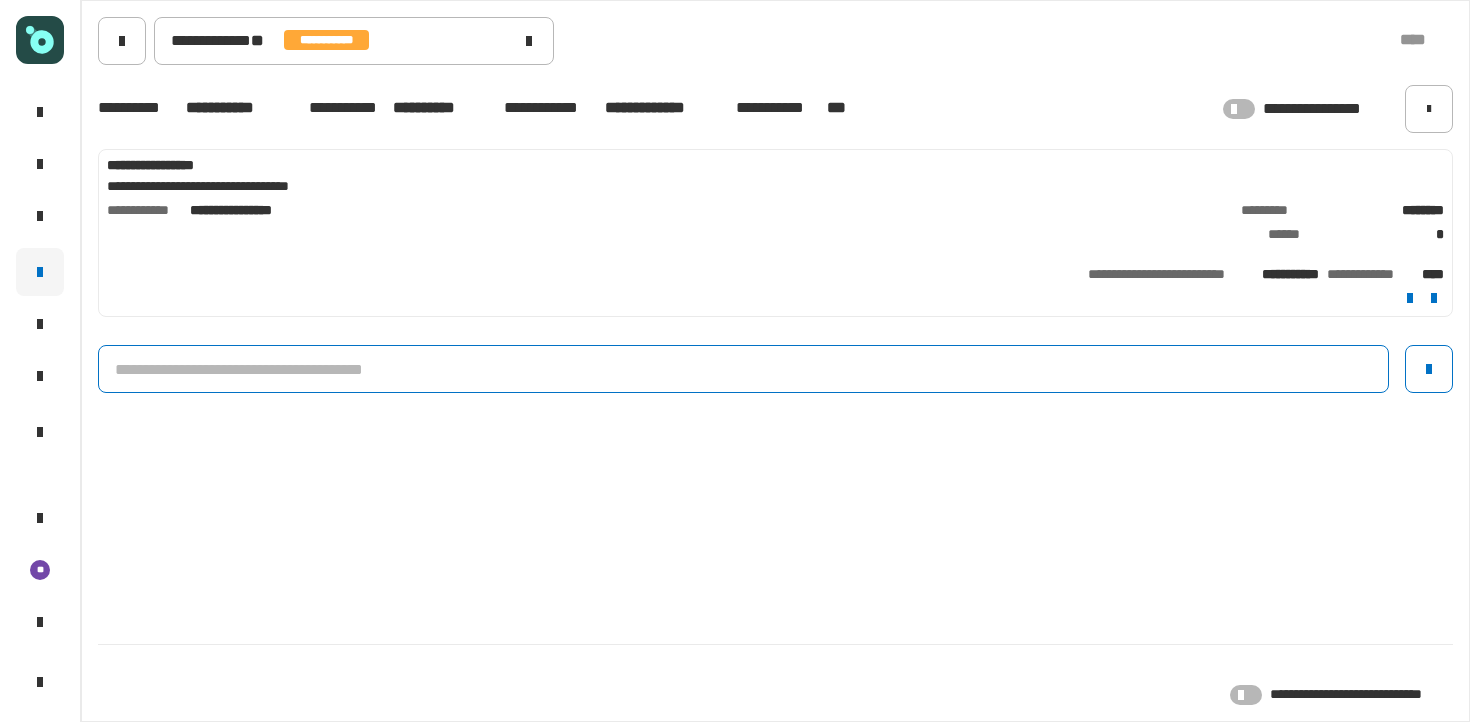 click 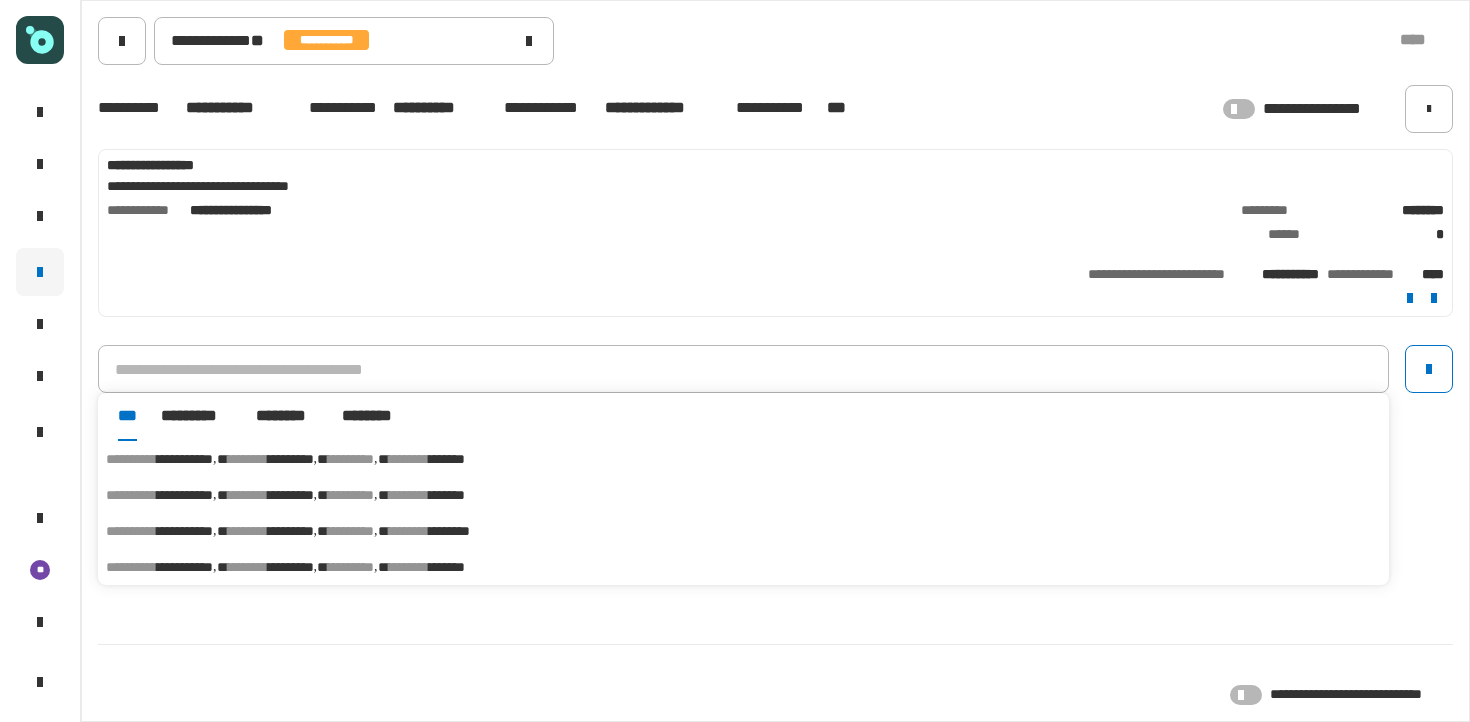 click on "*********" at bounding box center (291, 459) 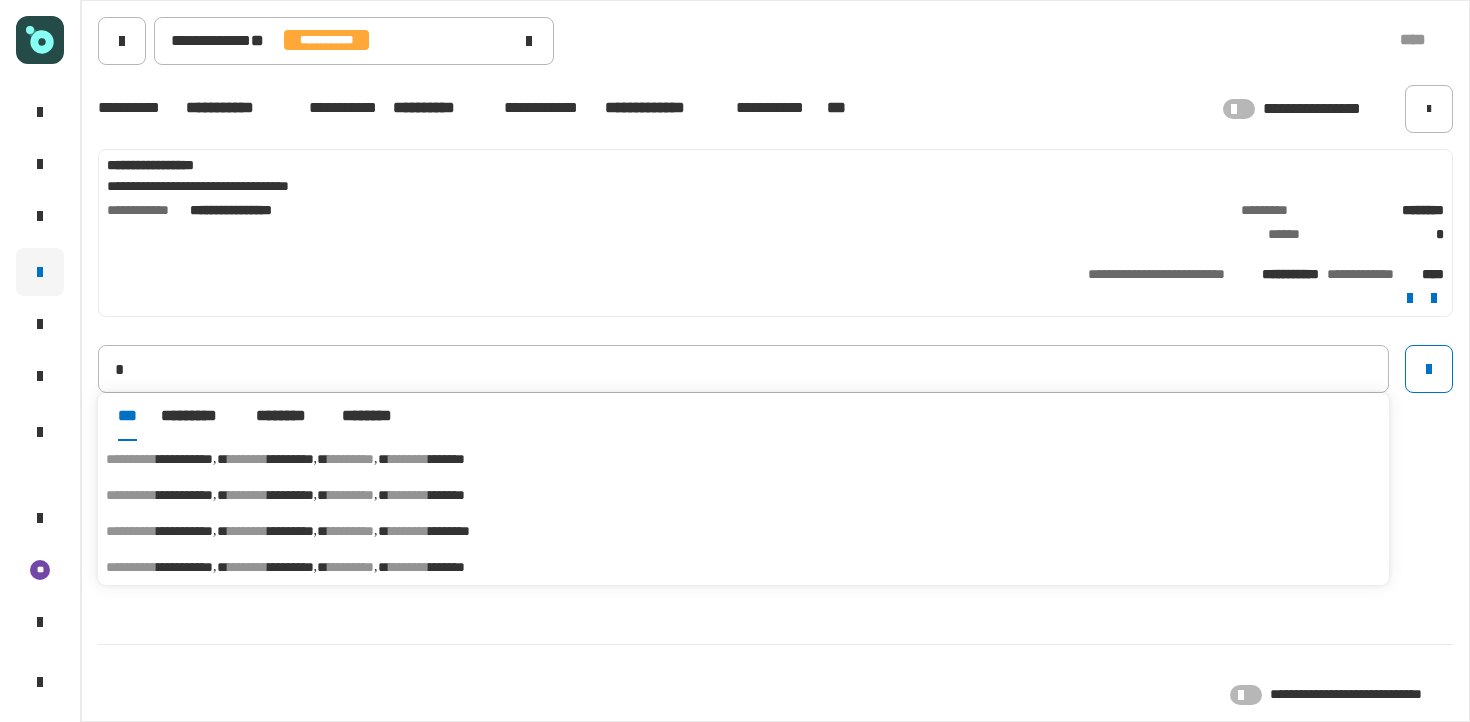 type on "**********" 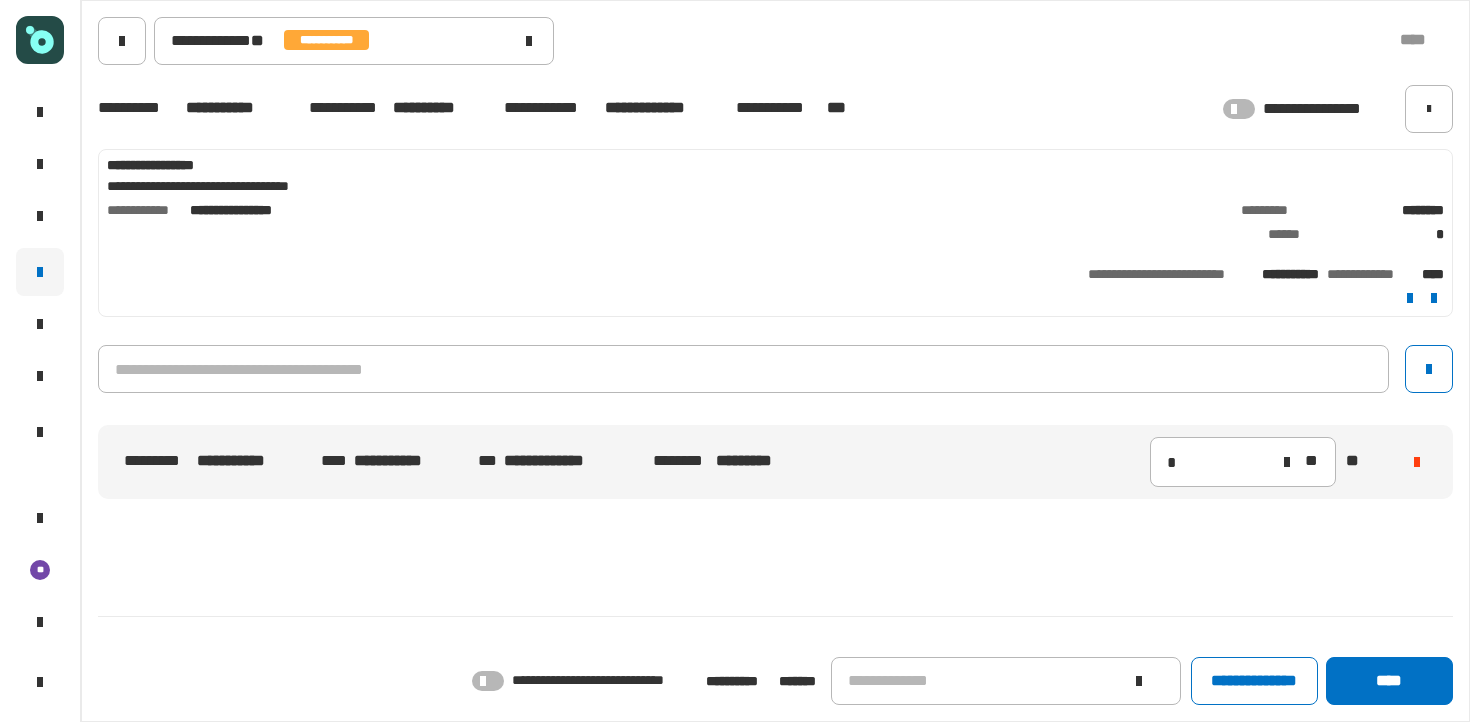 click 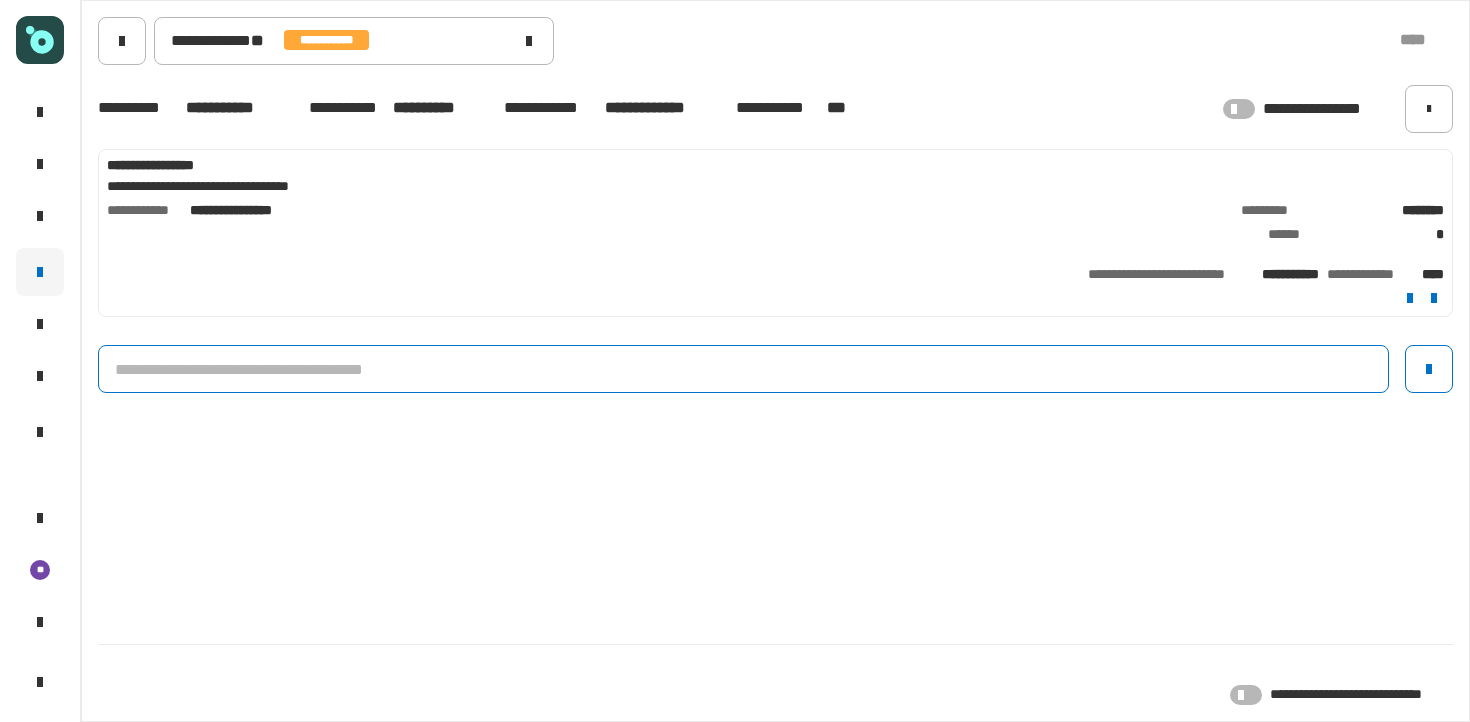 click 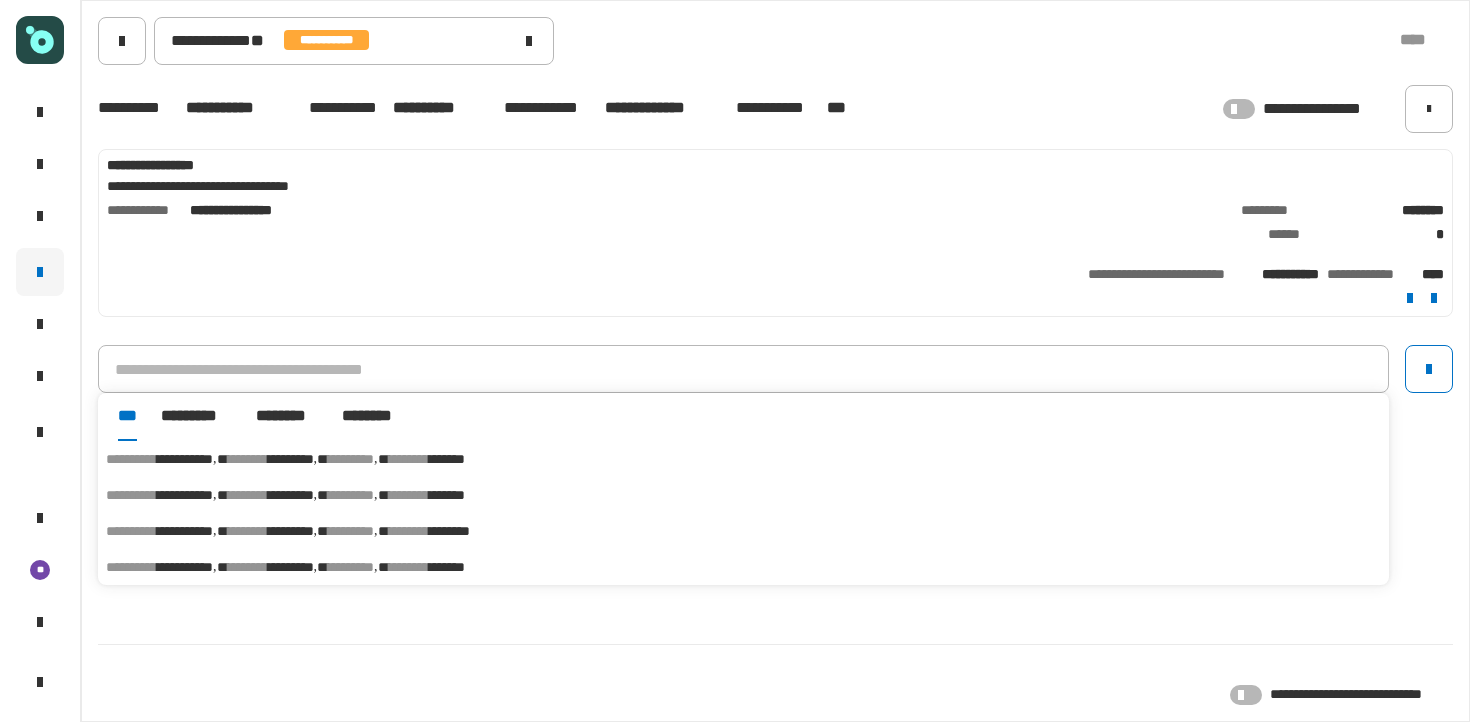 click on "********" at bounding box center [351, 567] 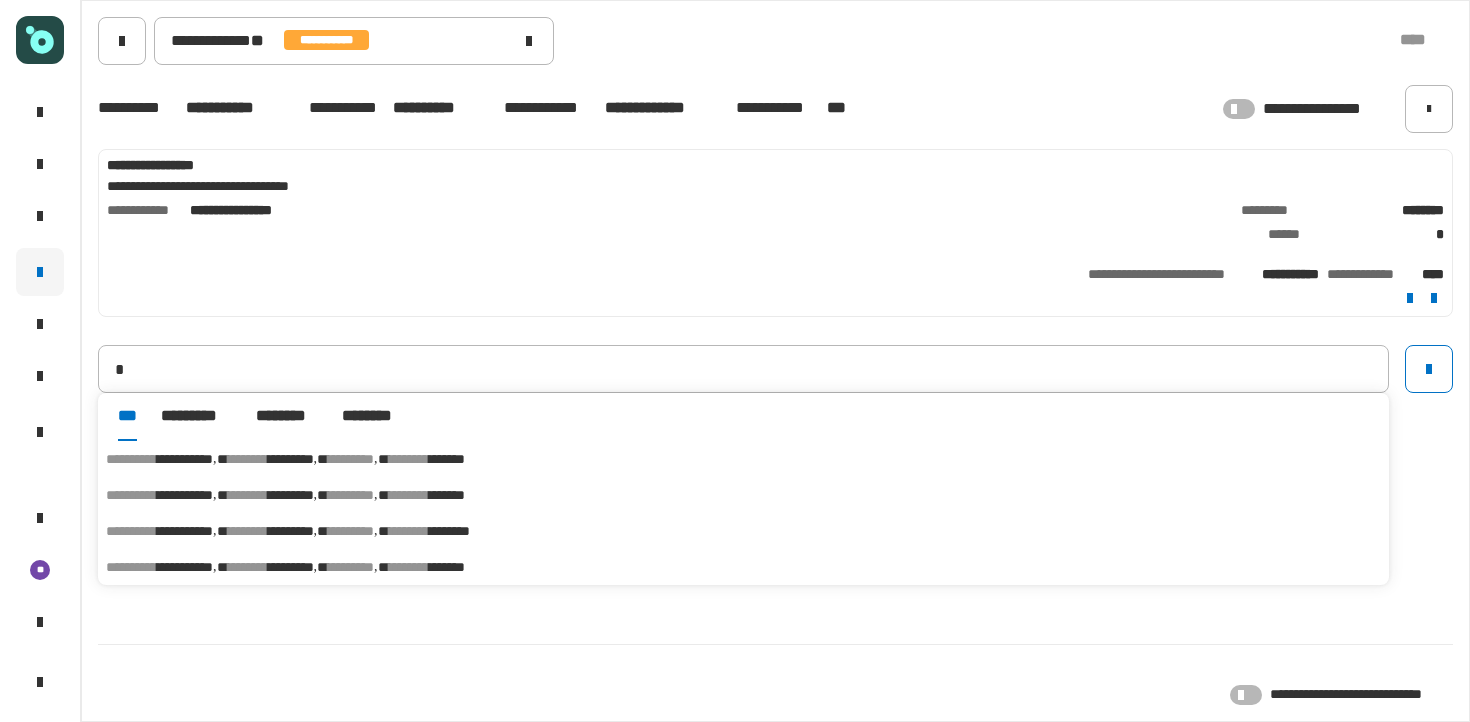 type on "**********" 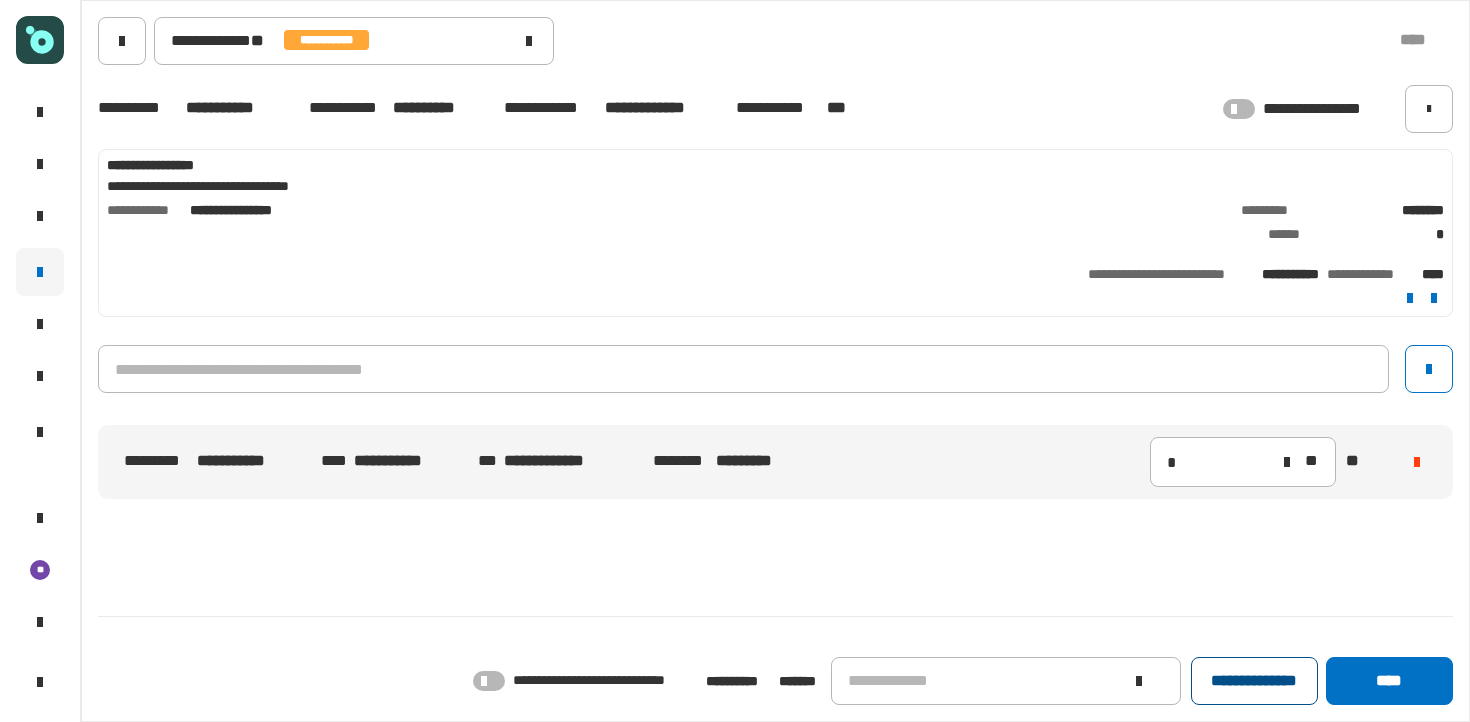 click on "**********" 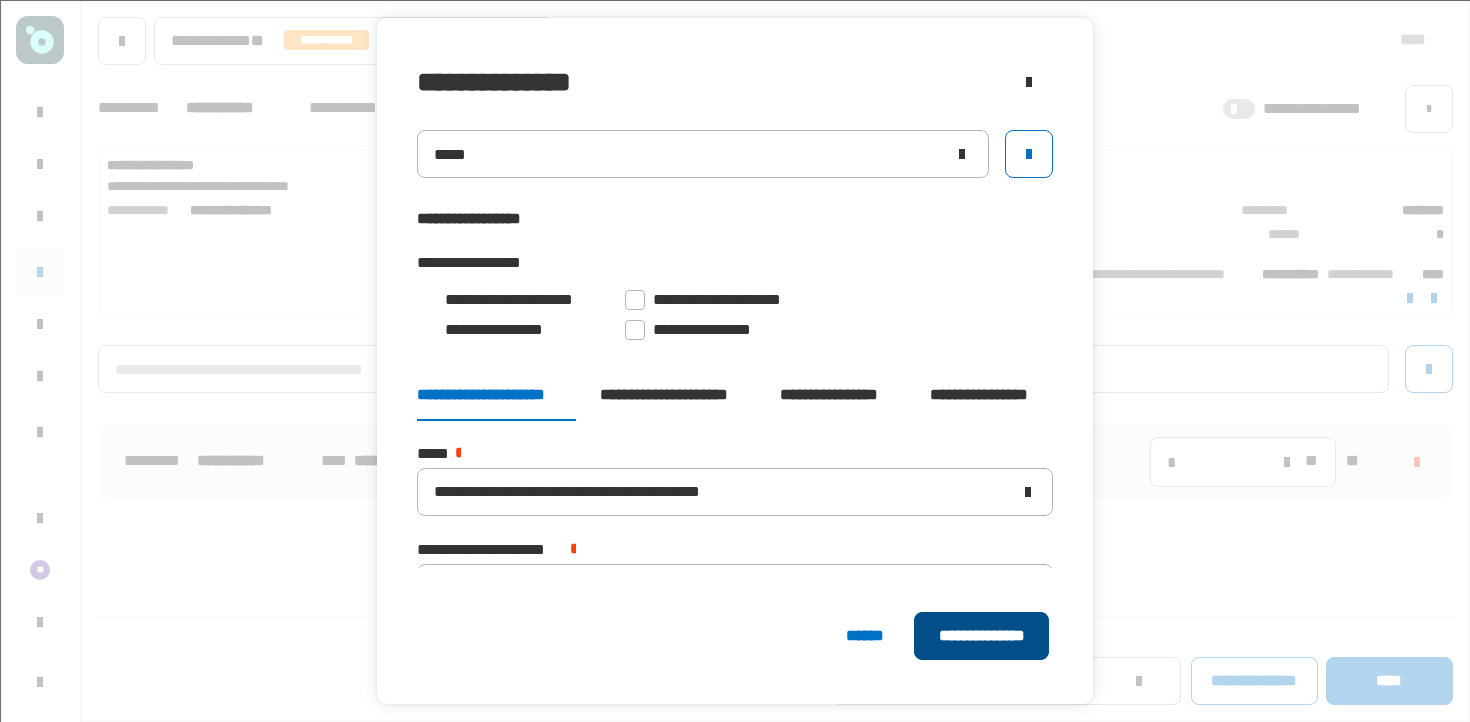 click on "**********" 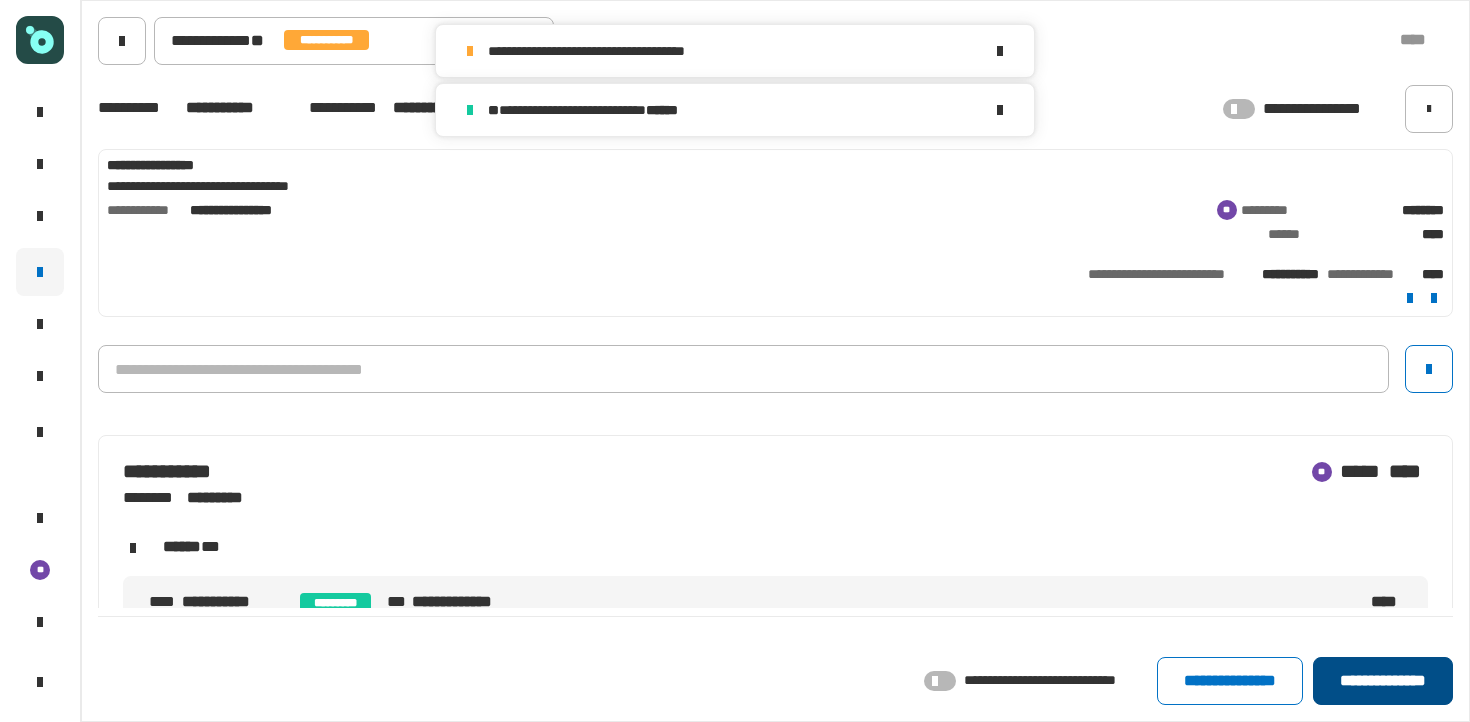 click on "**********" 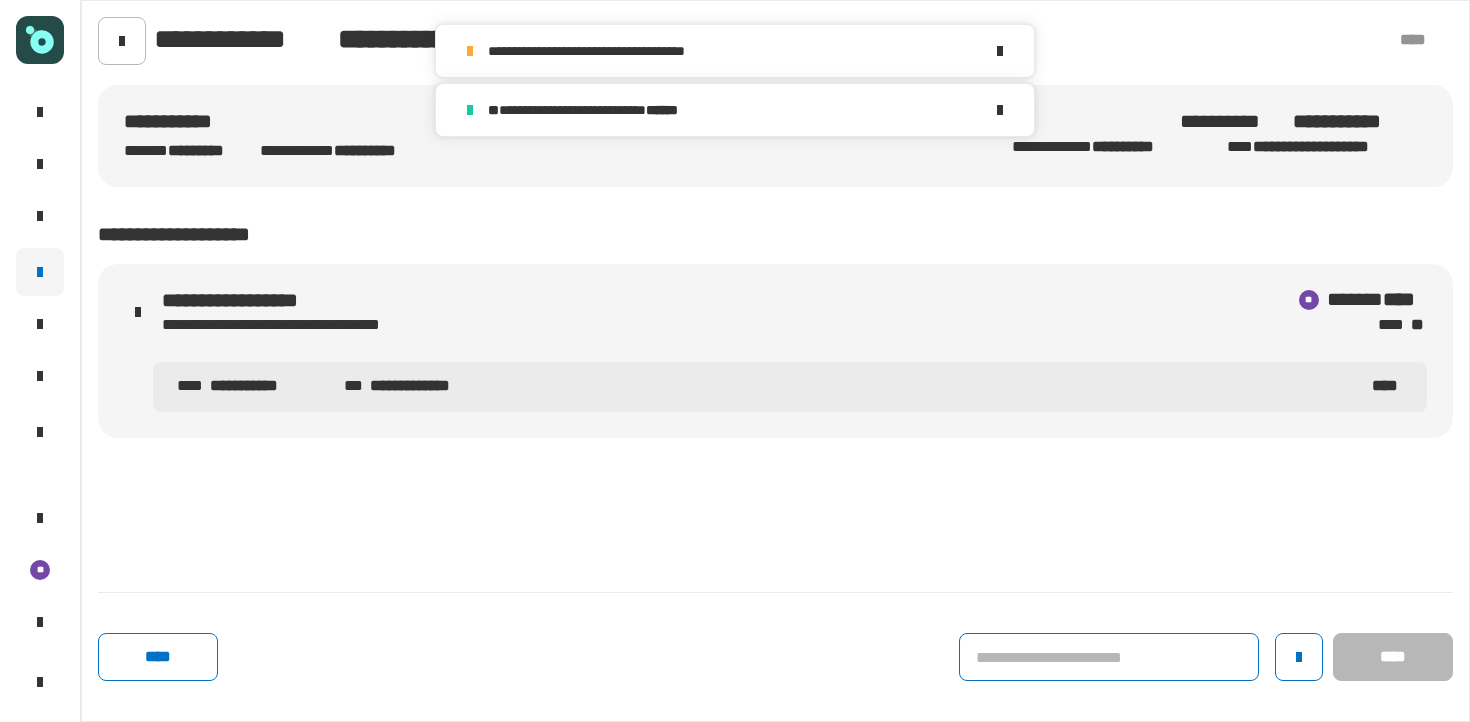 click 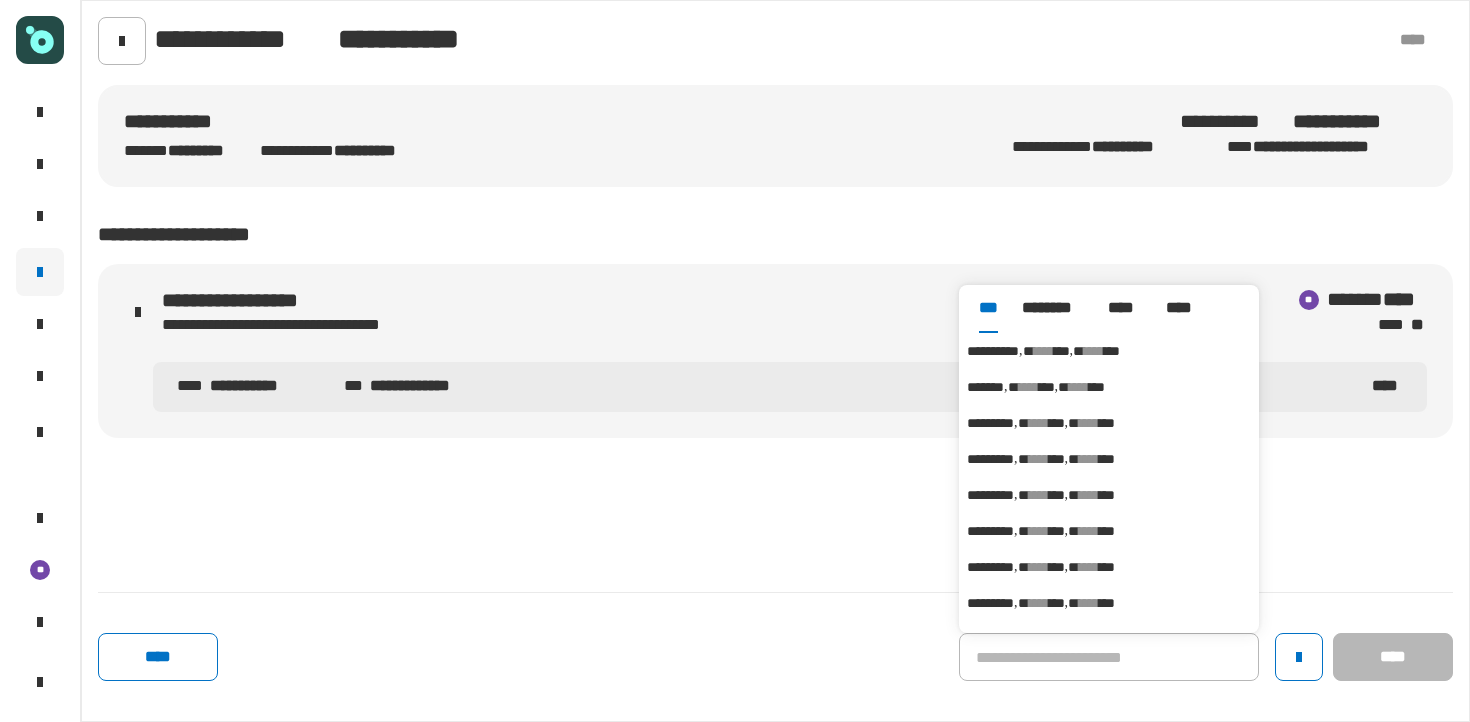 click on "**********" at bounding box center (993, 351) 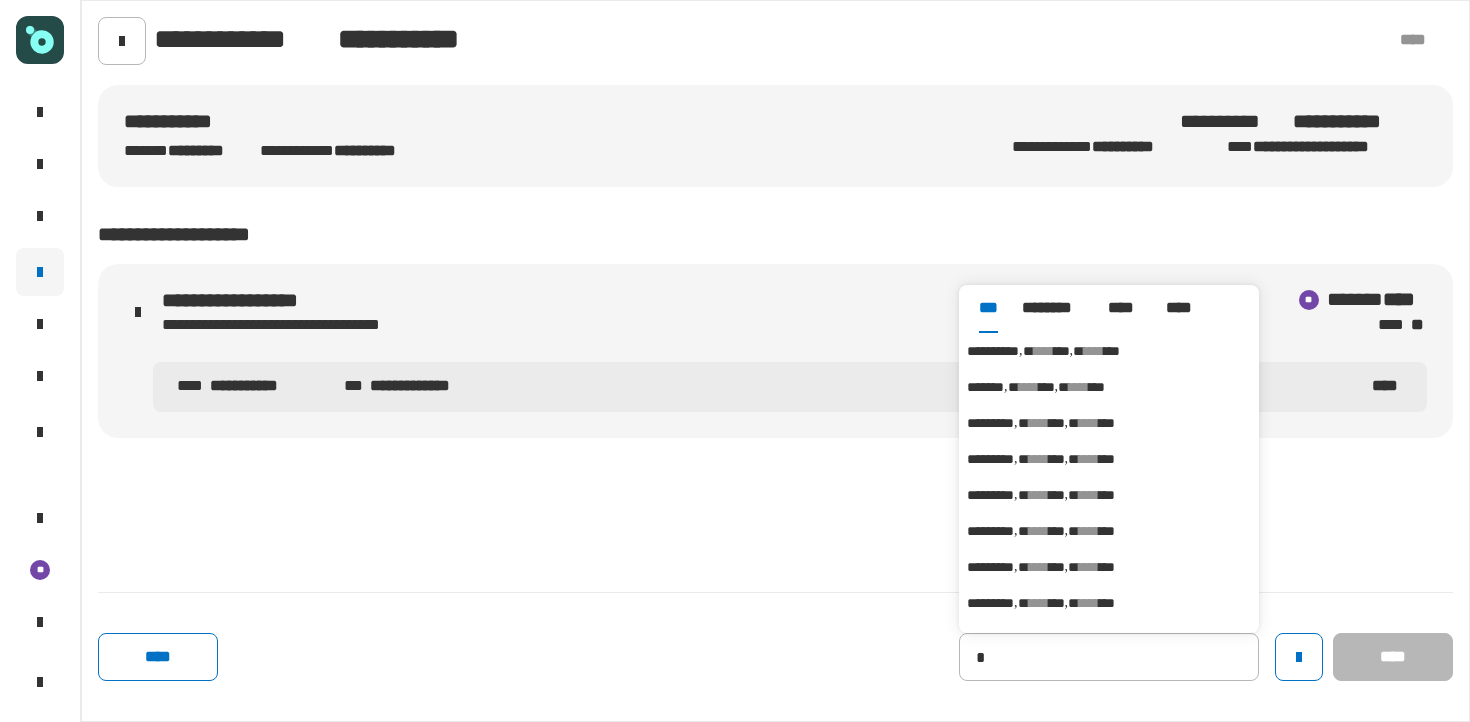 type on "**********" 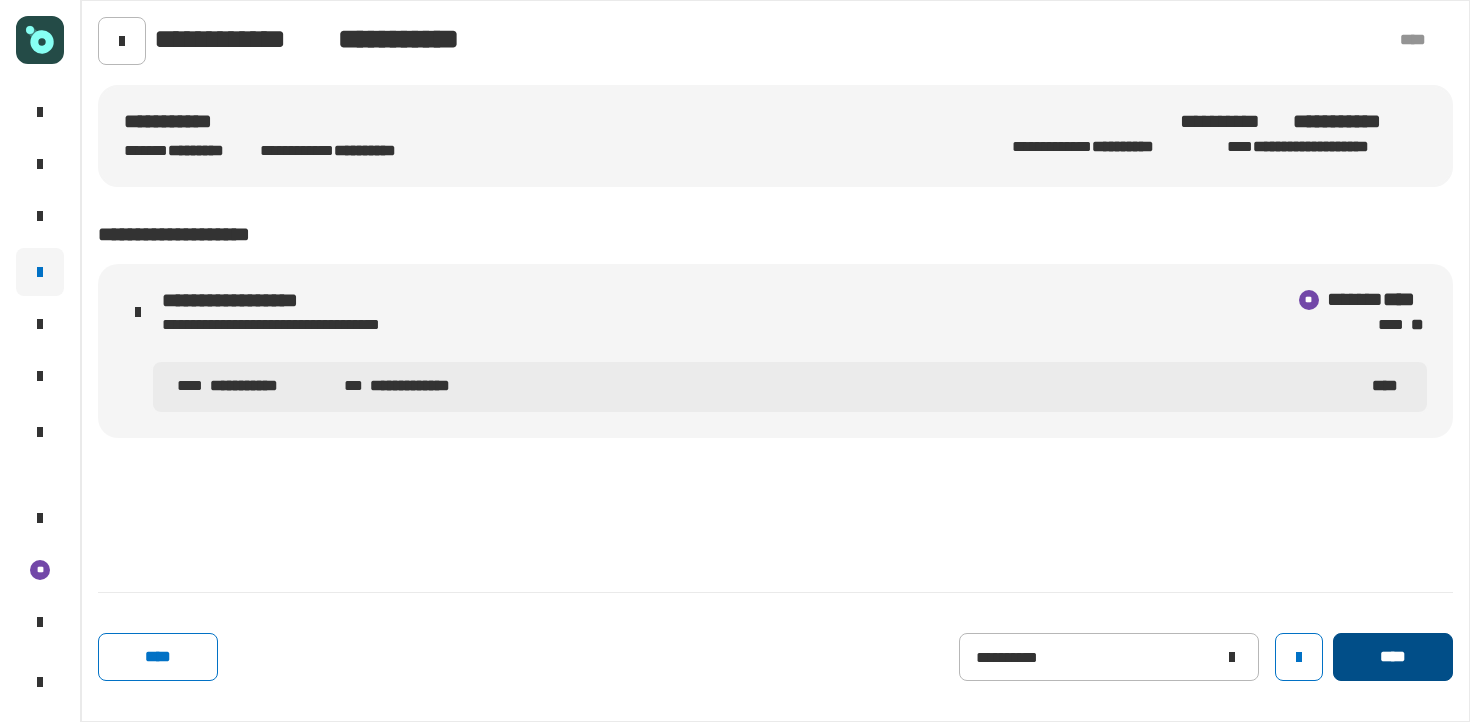 click on "****" 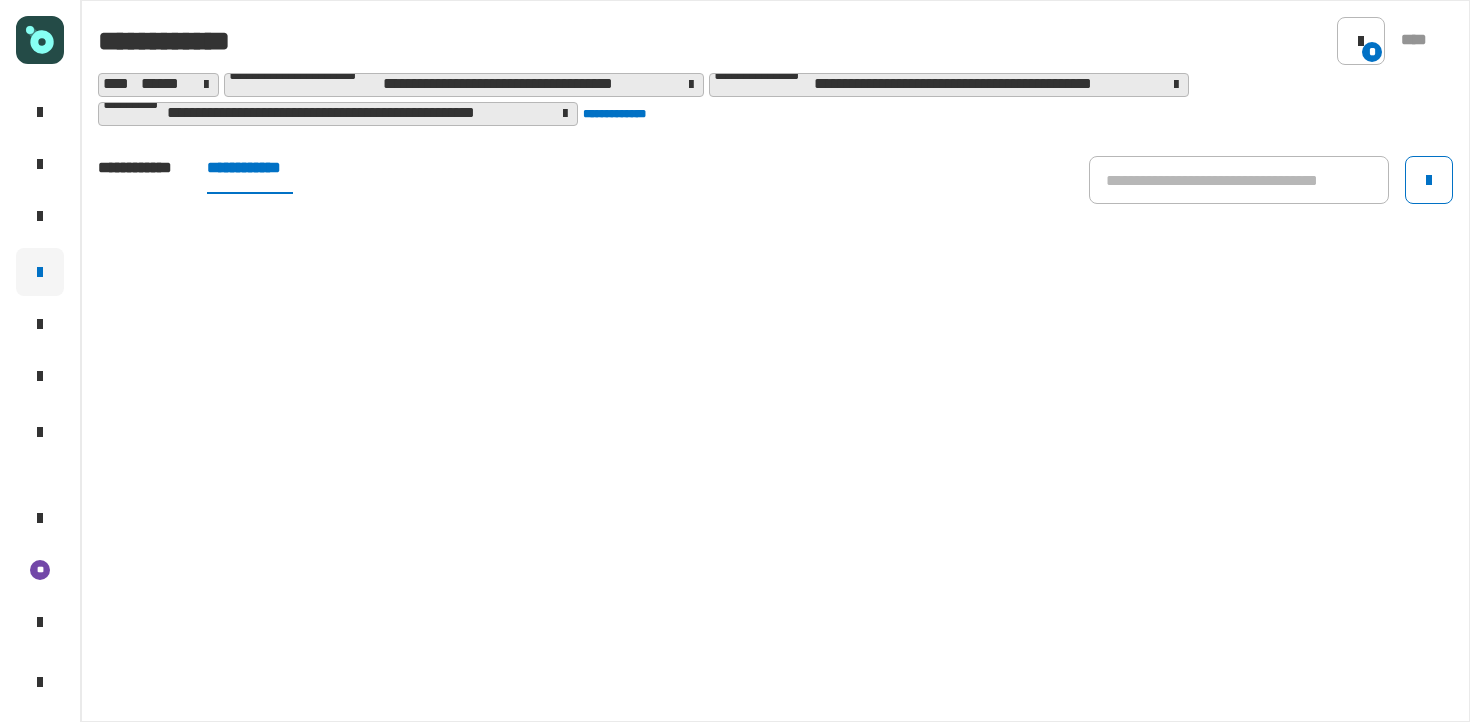 click on "**********" 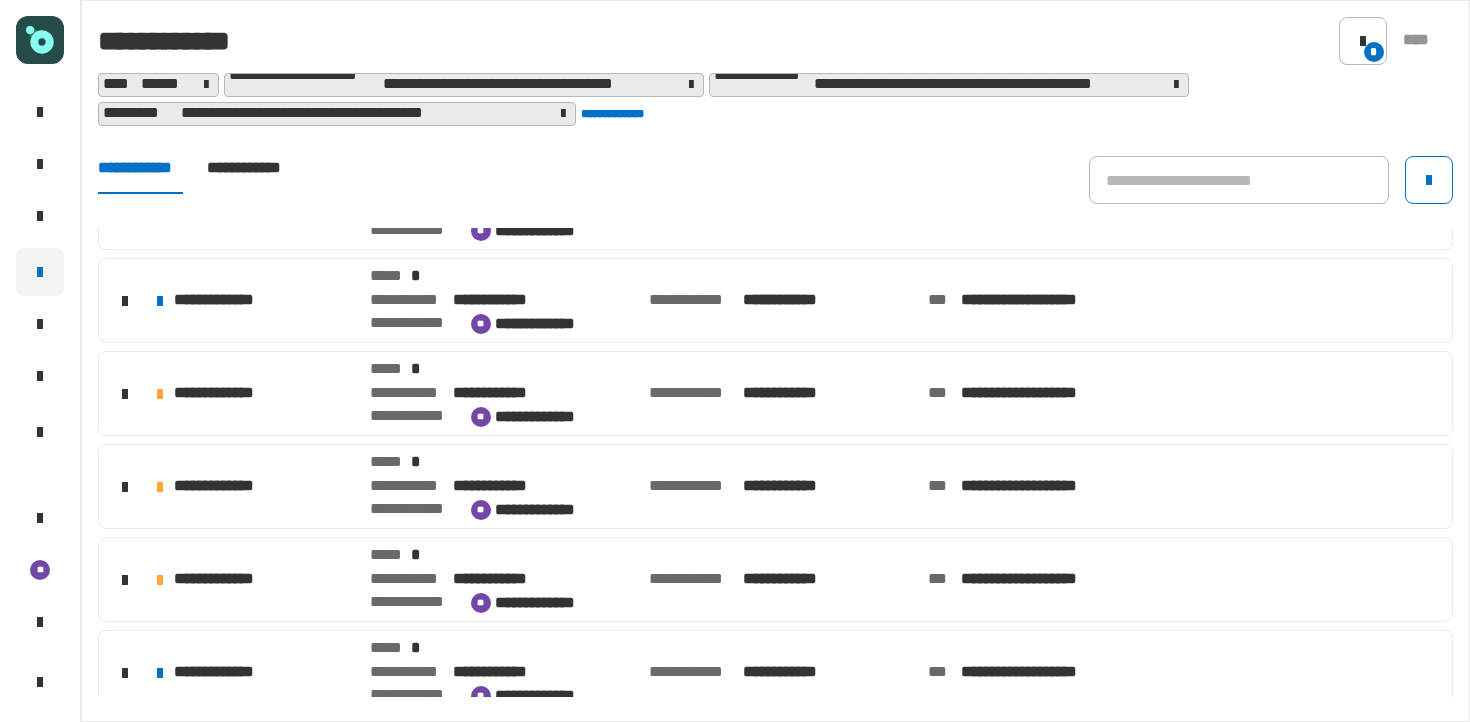 scroll, scrollTop: 639, scrollLeft: 0, axis: vertical 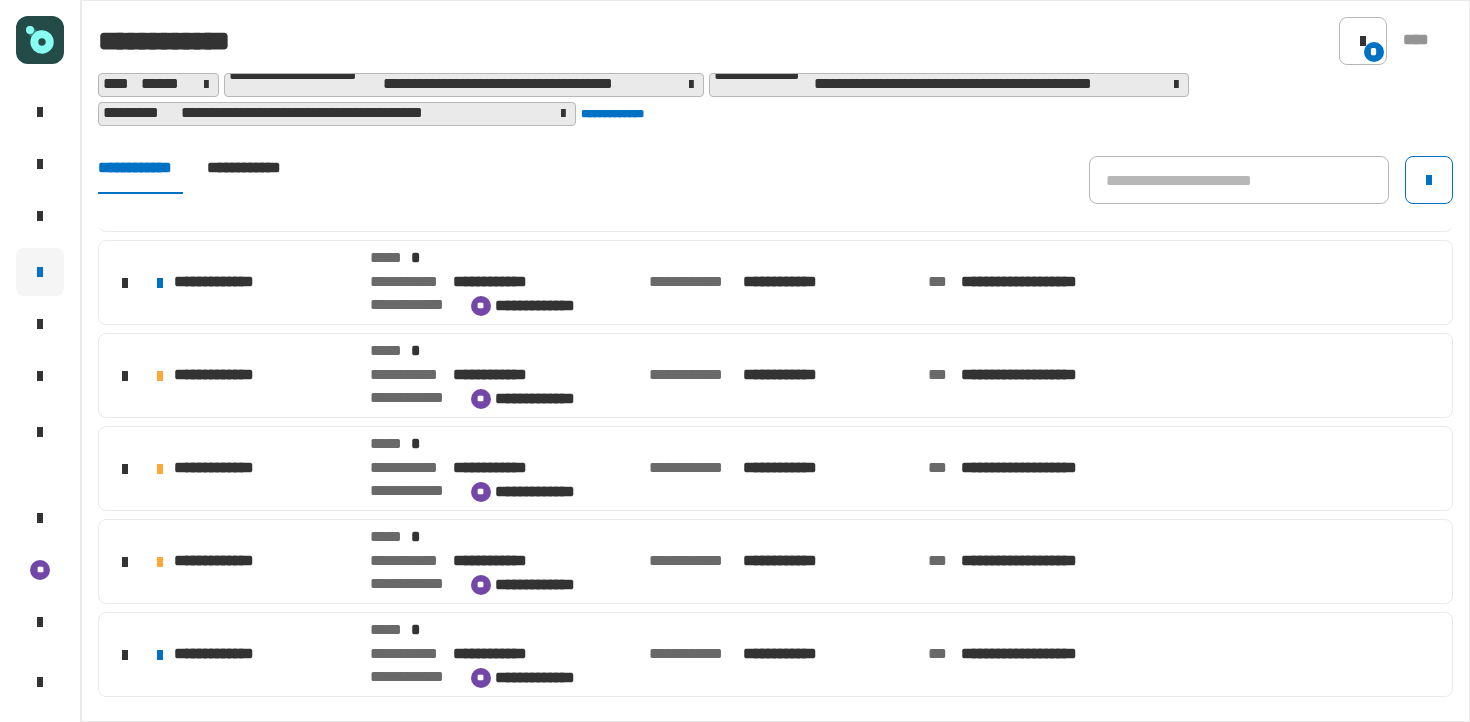 click on "**********" 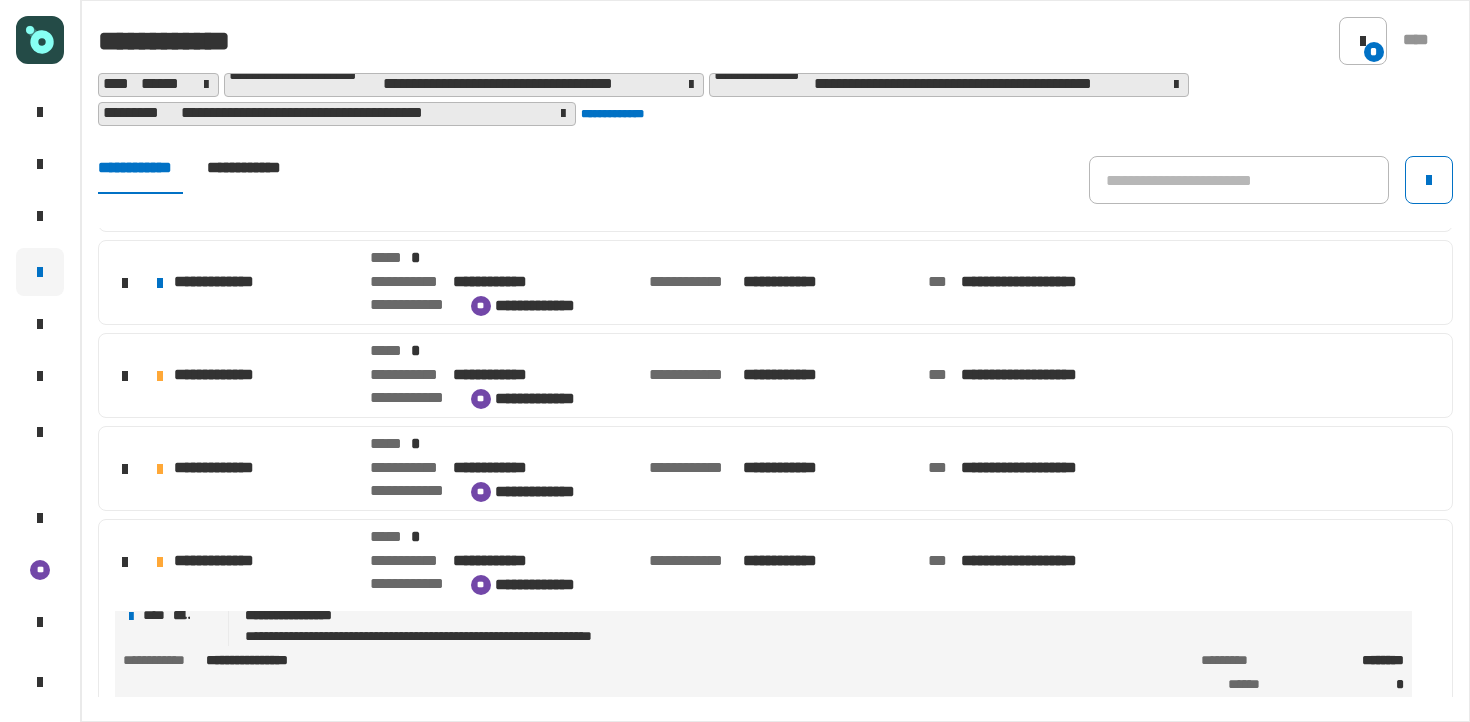 scroll, scrollTop: 0, scrollLeft: 0, axis: both 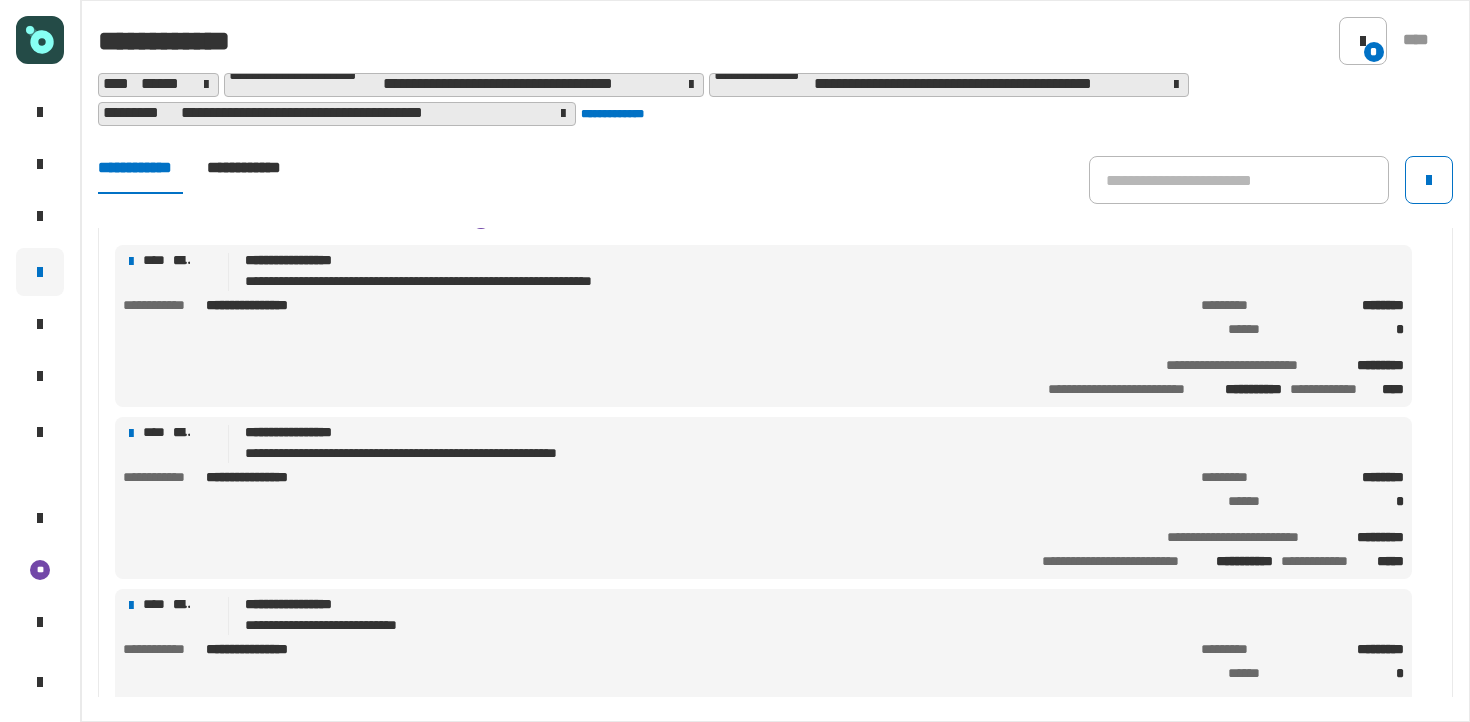 click on "**********" 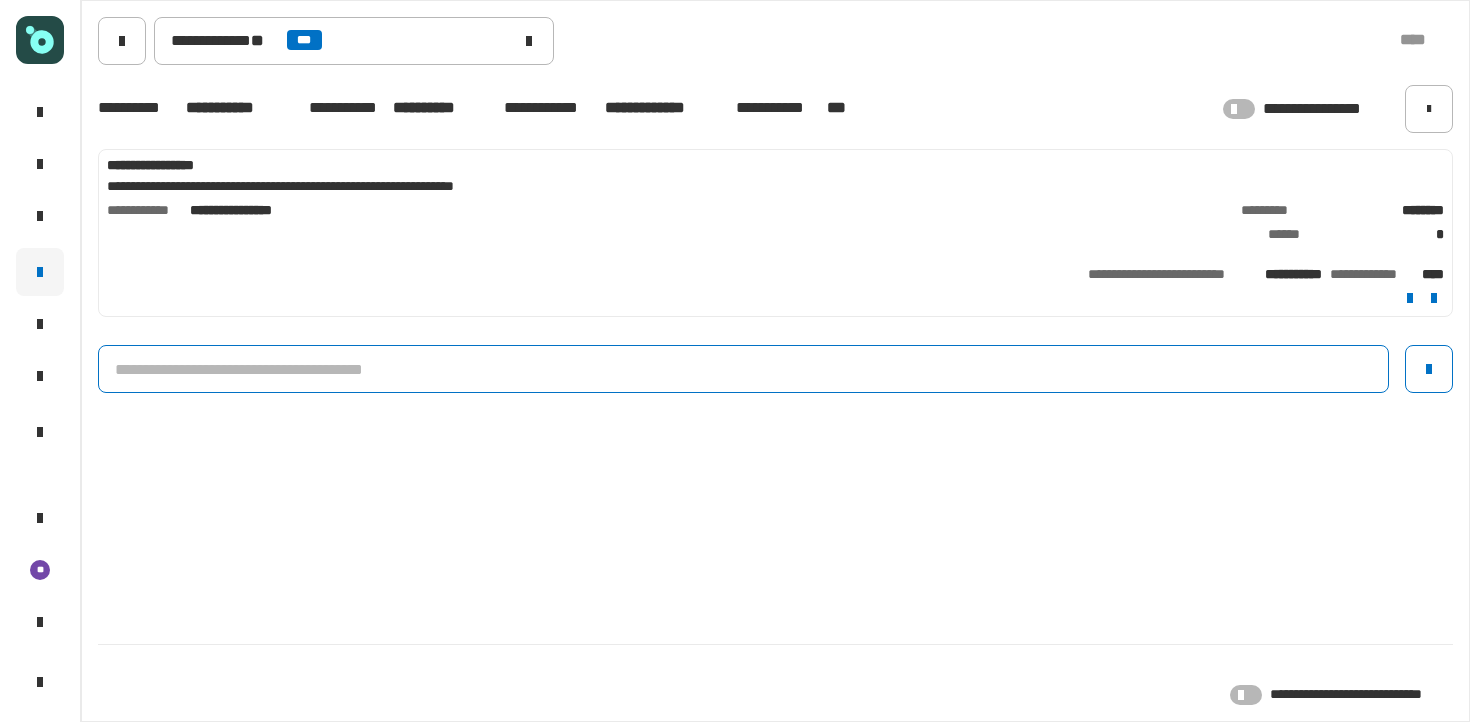 click 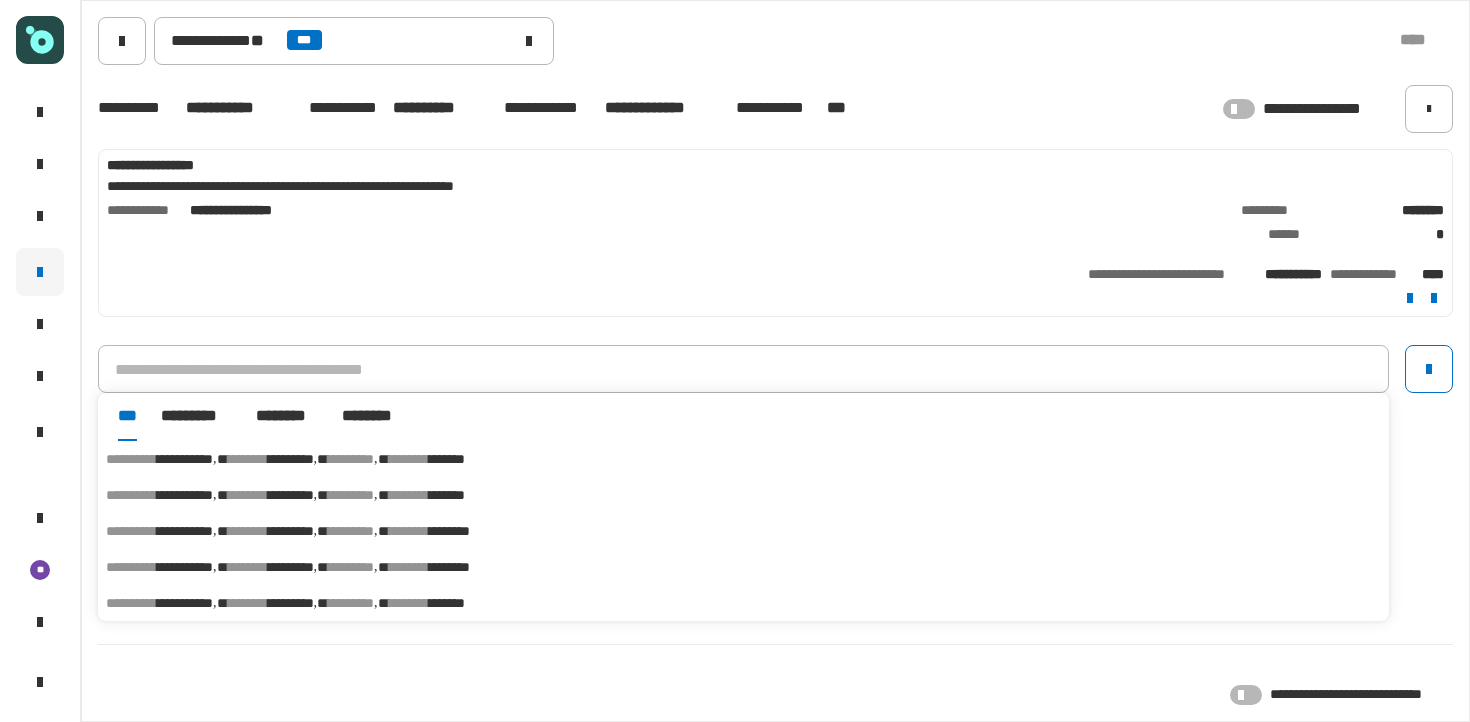 click on "********" at bounding box center (351, 603) 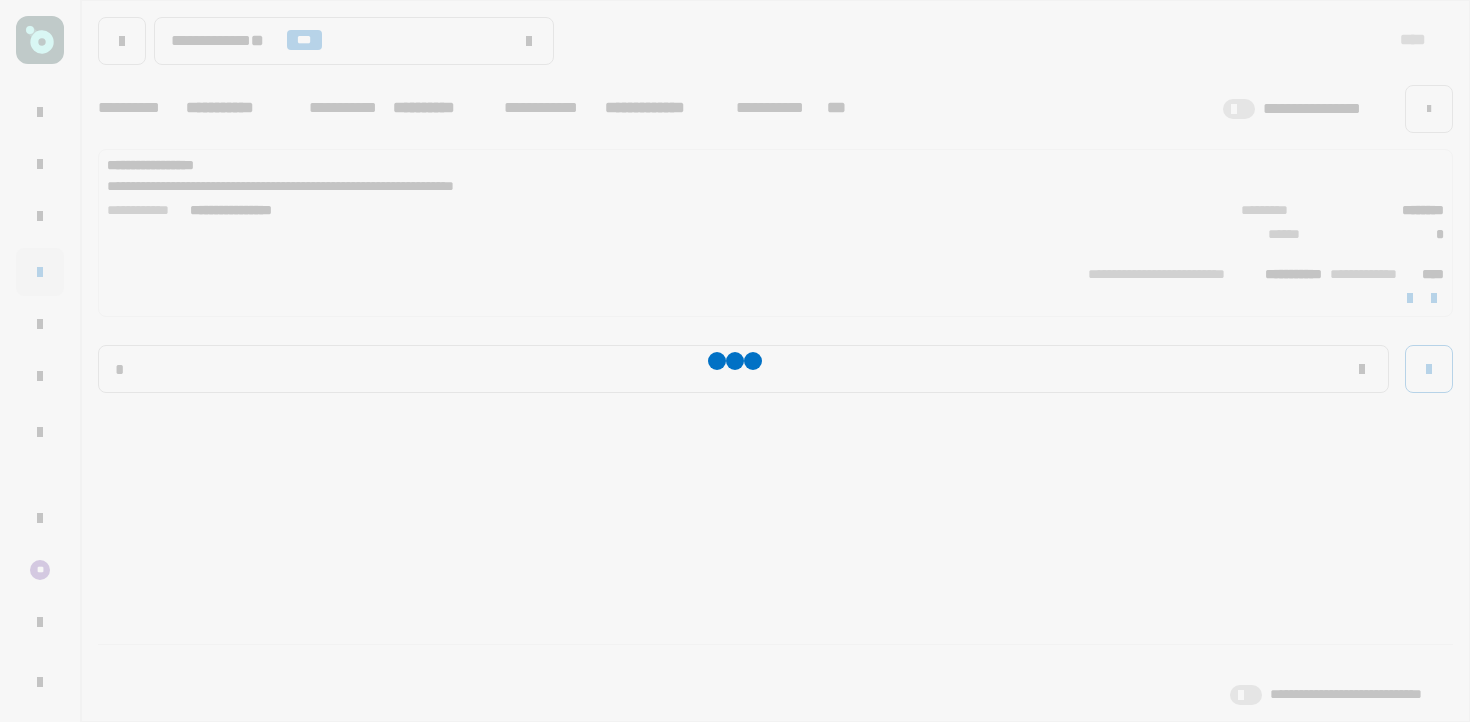type on "**********" 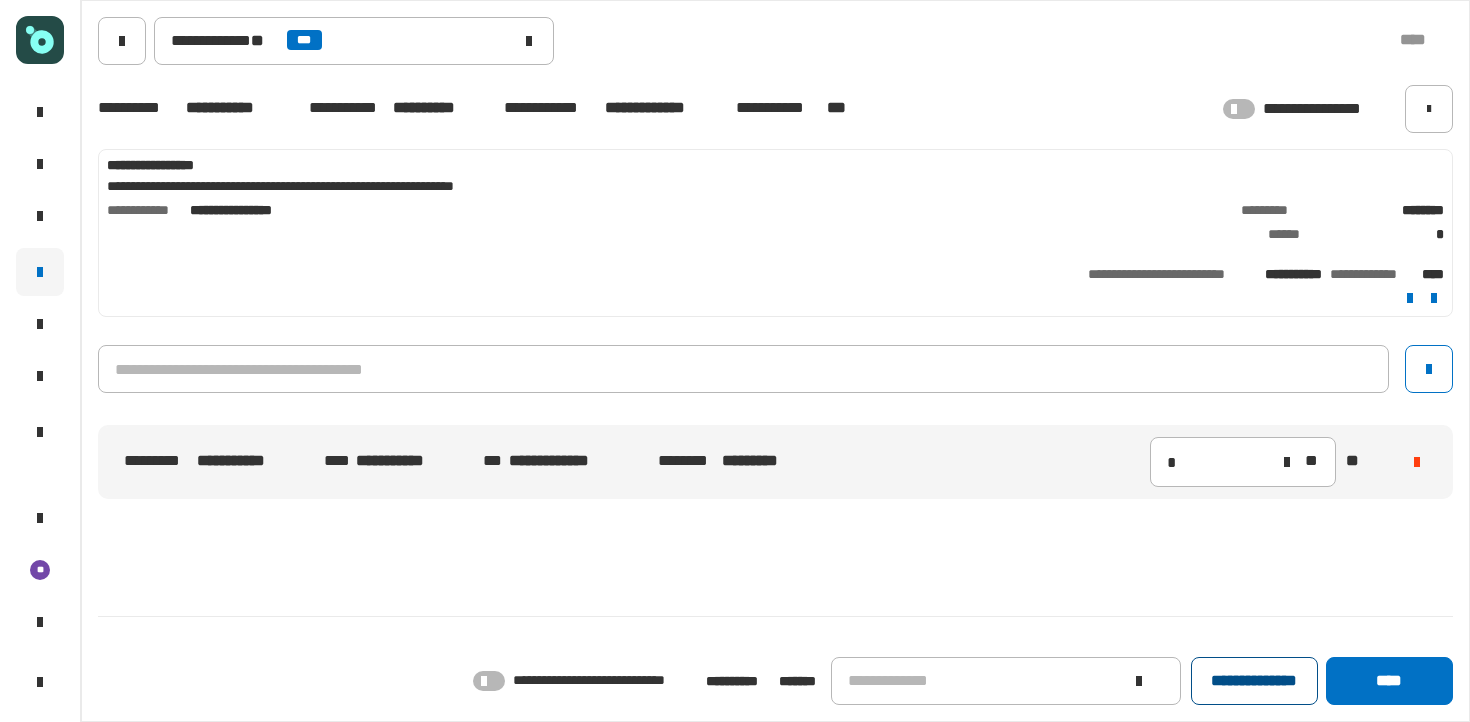 click on "**********" 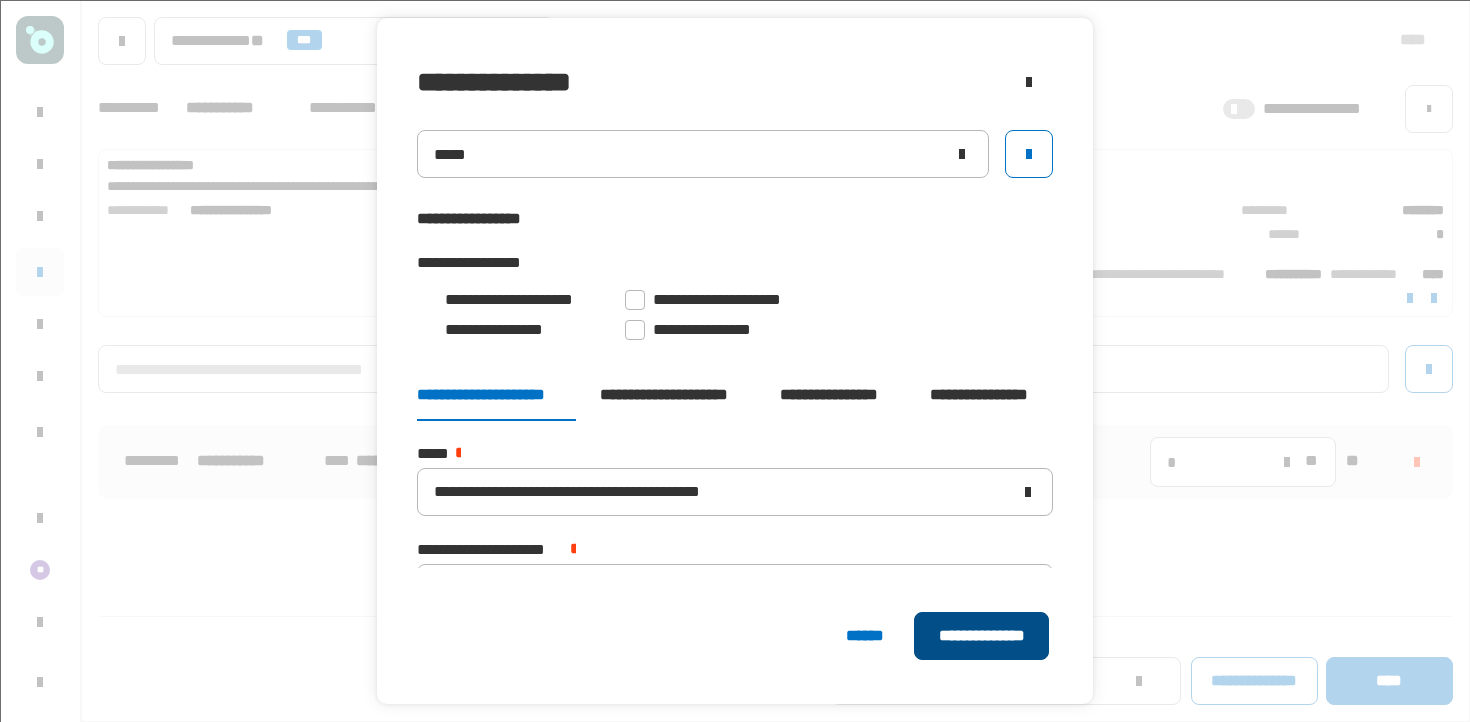 click on "**********" 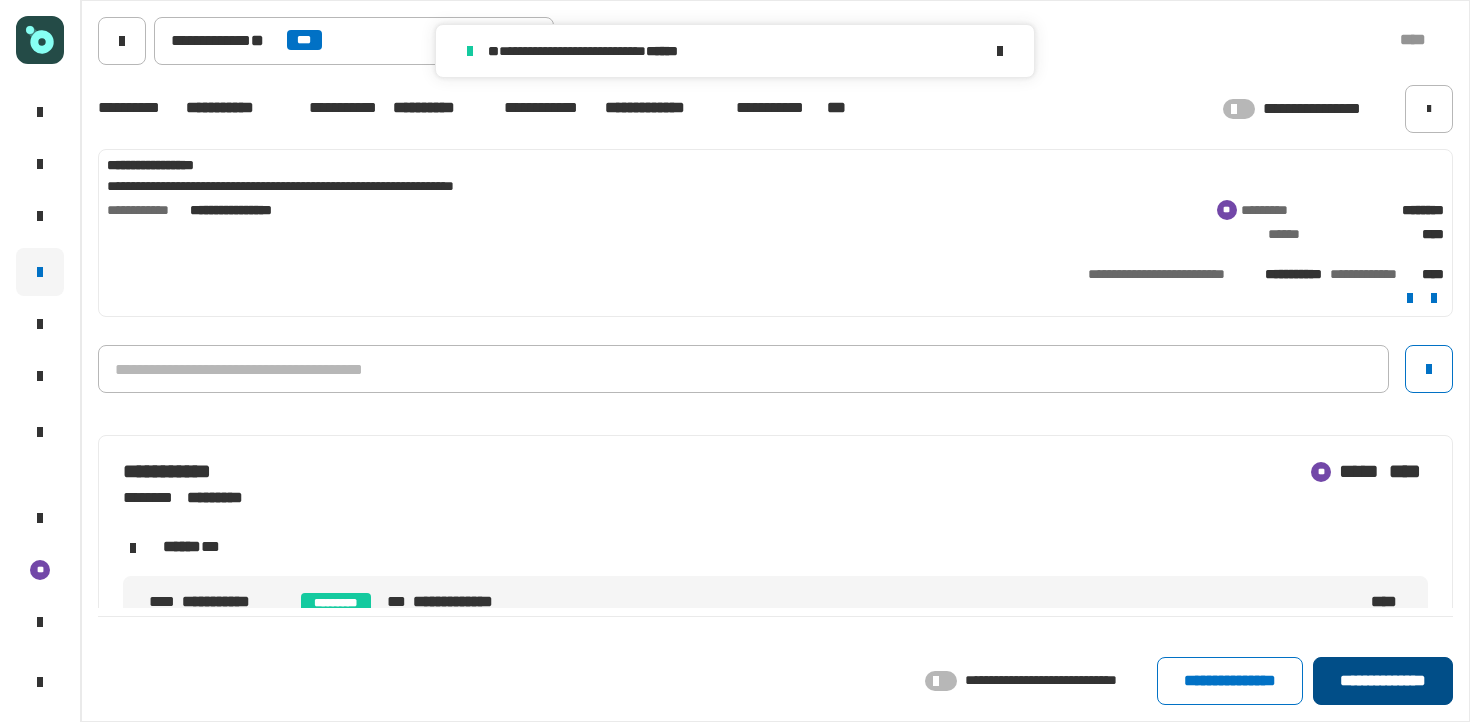 click on "**********" 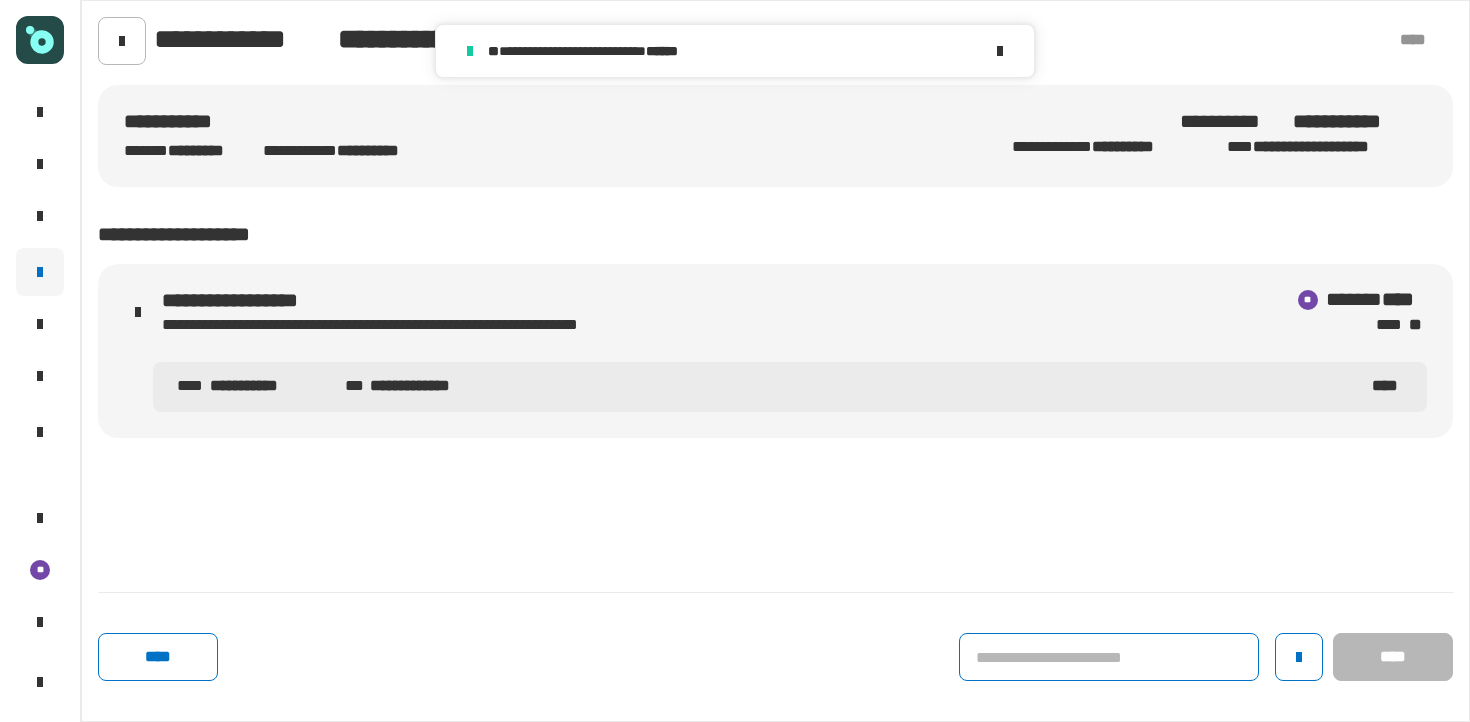 click 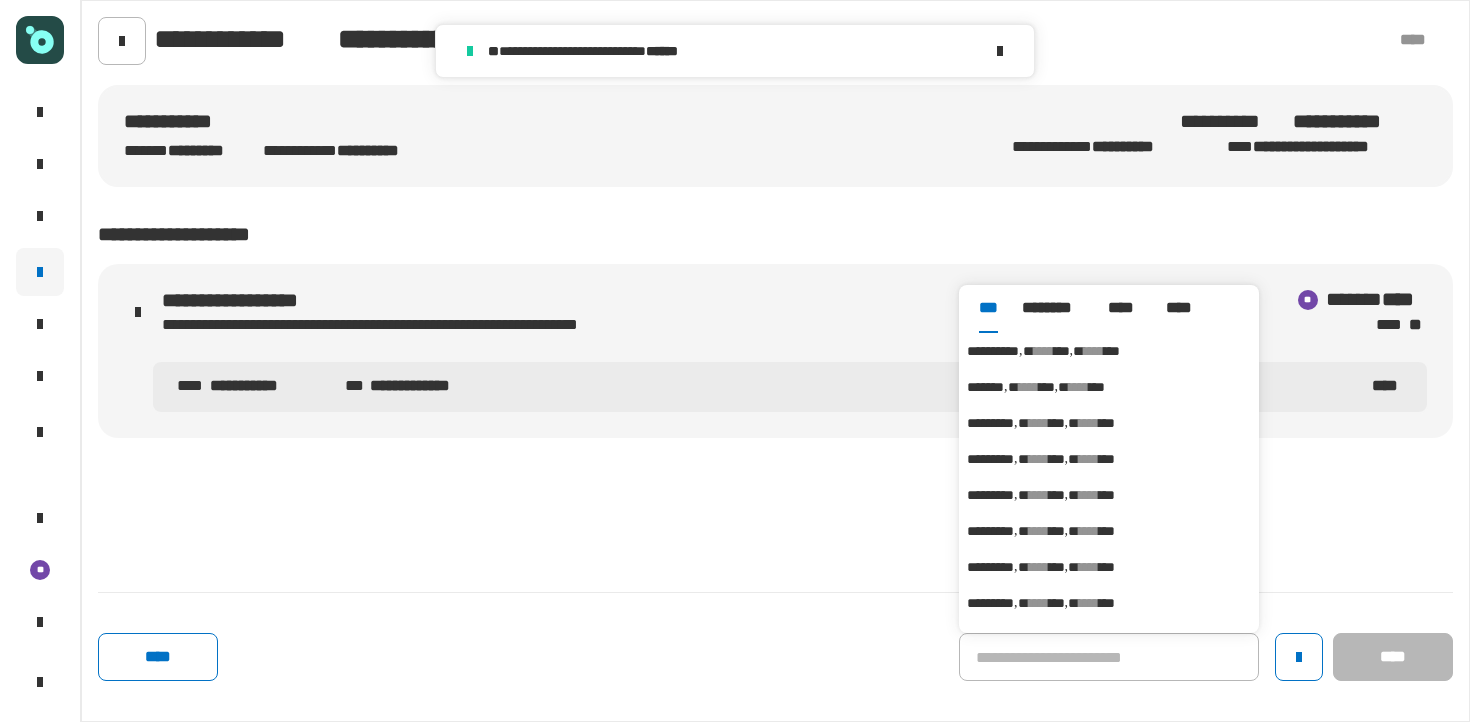 click on "****" at bounding box center [1044, 351] 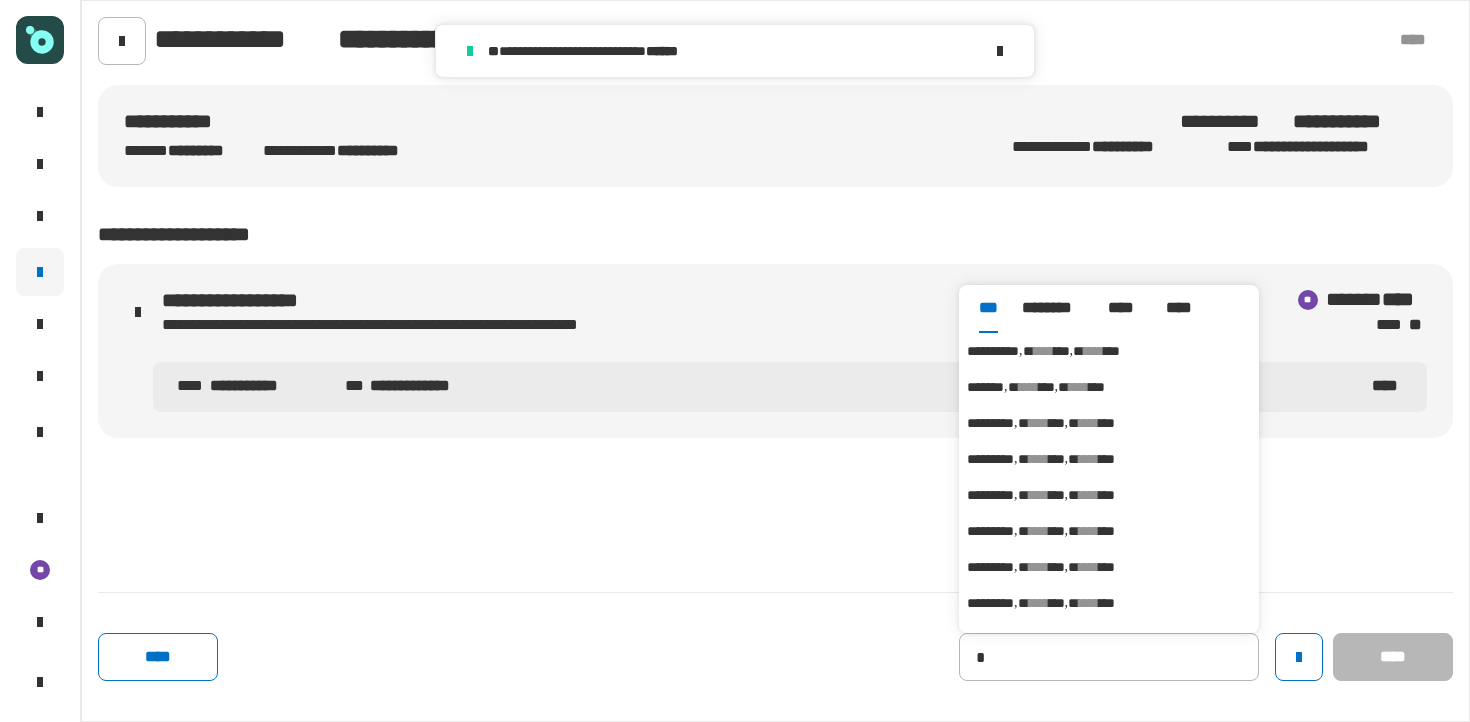 type on "**********" 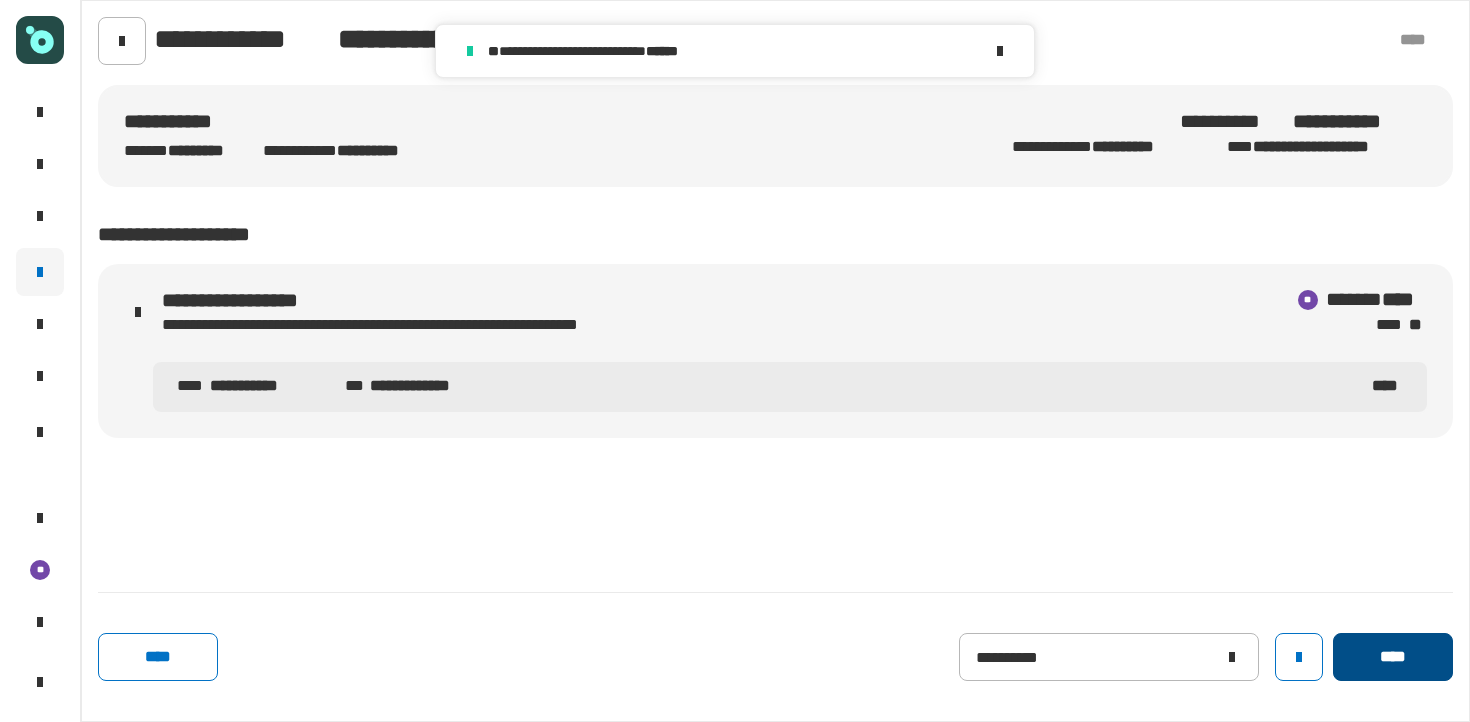 click on "****" 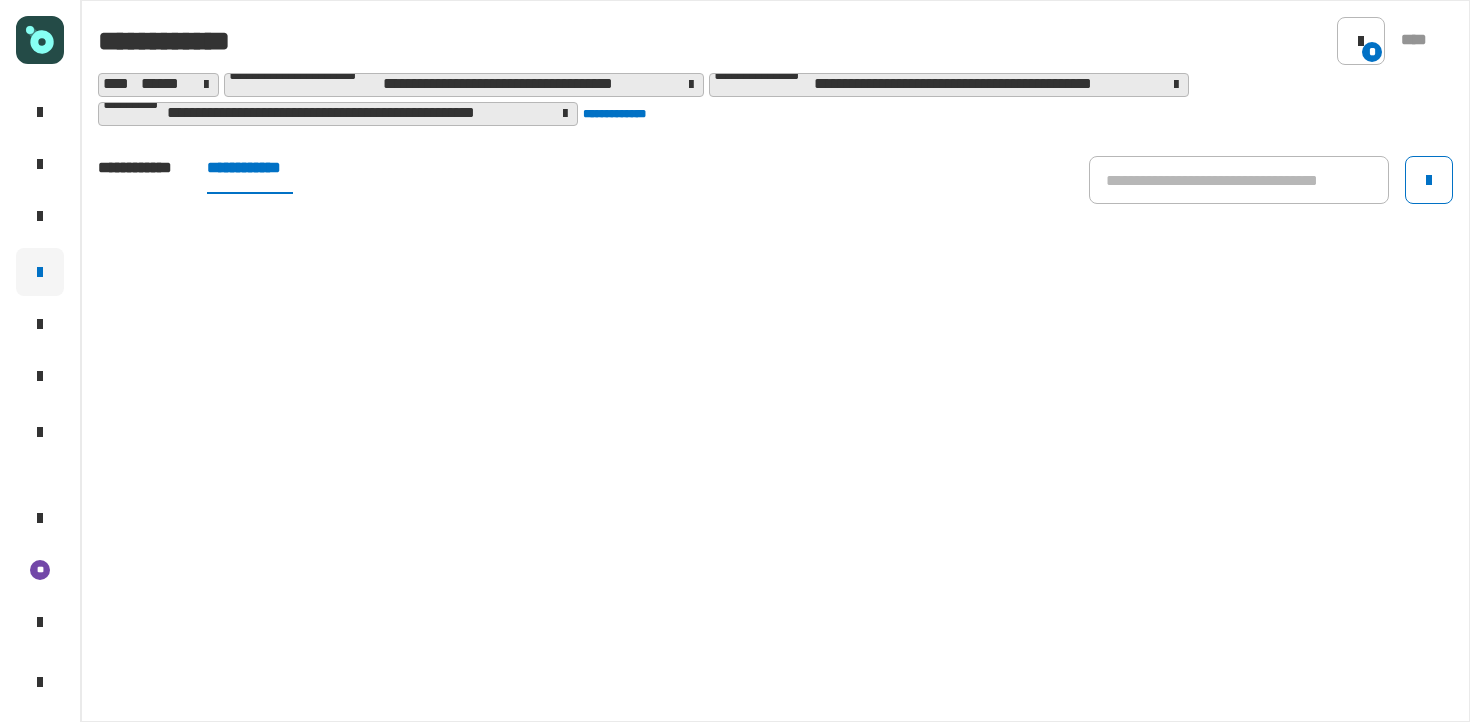click on "**********" 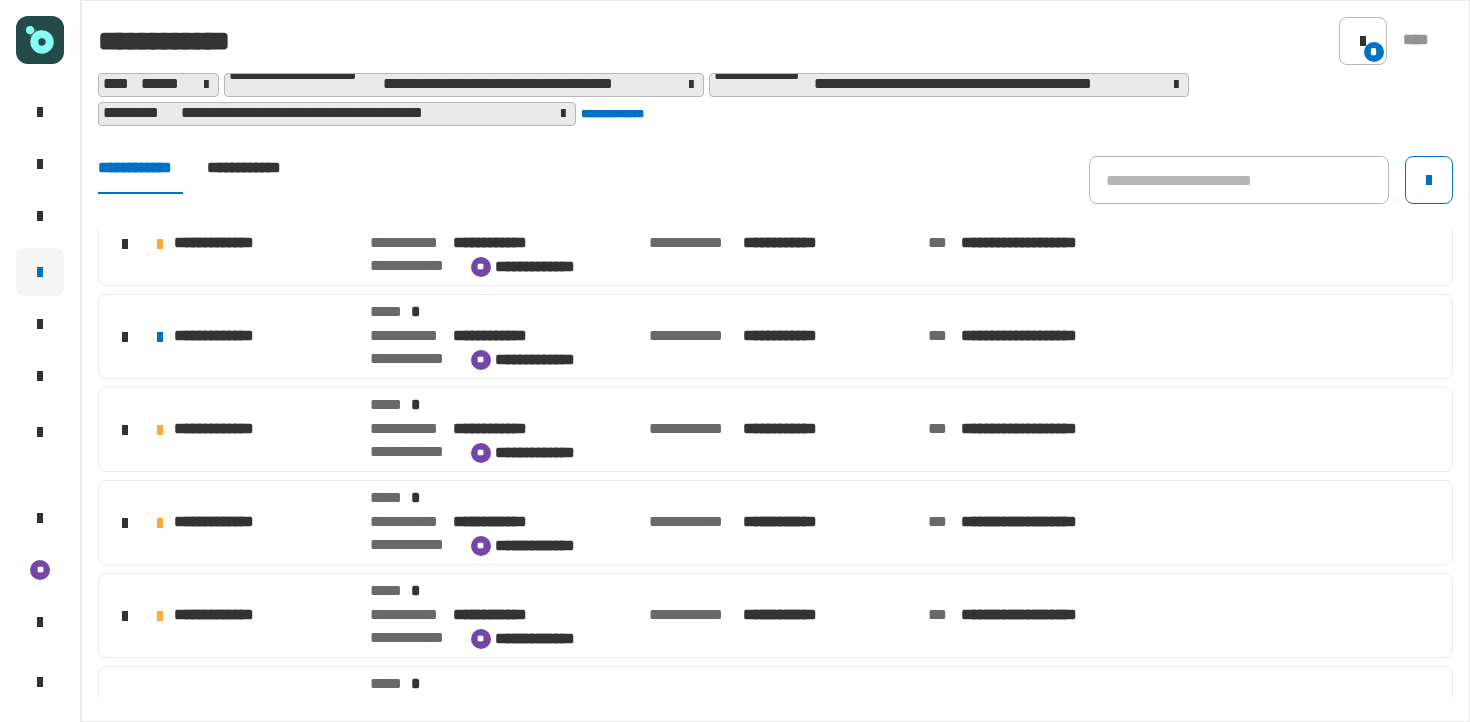 scroll, scrollTop: 613, scrollLeft: 0, axis: vertical 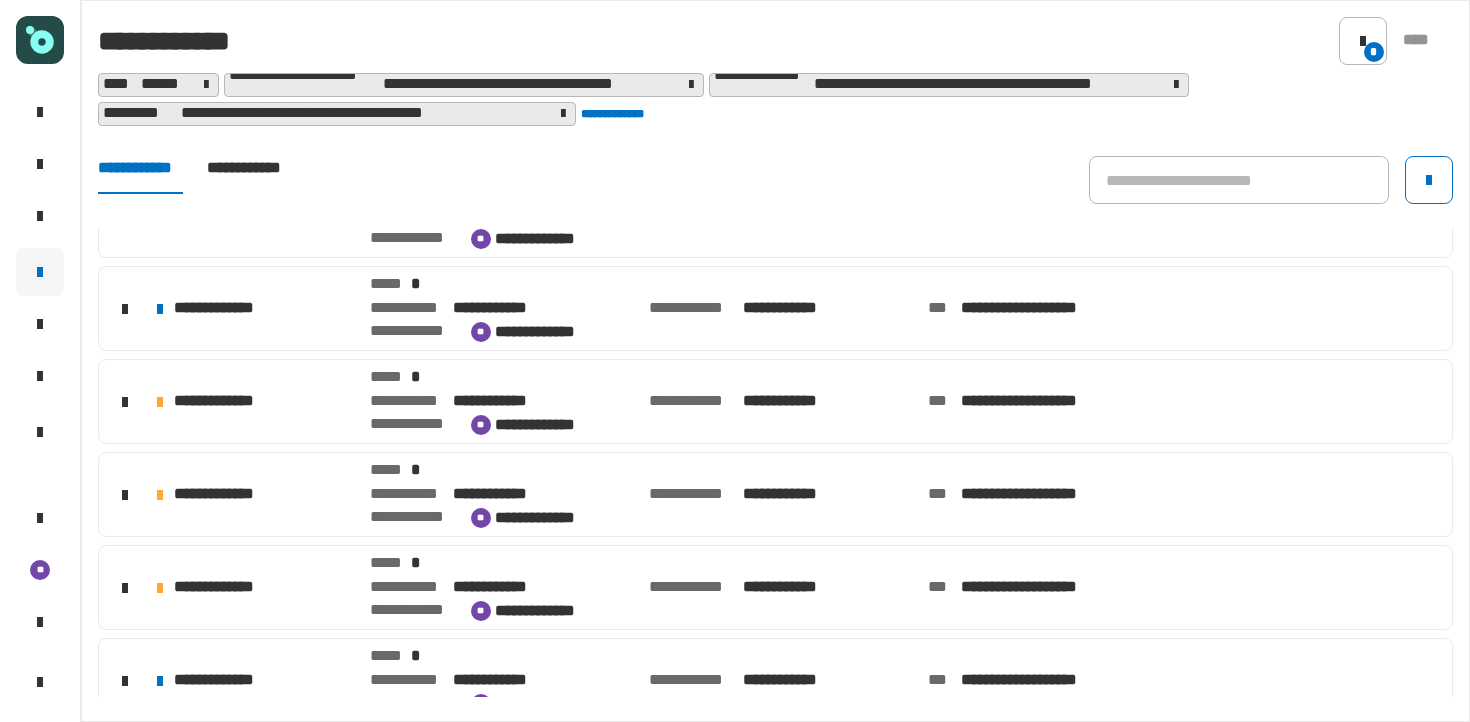 click on "**********" 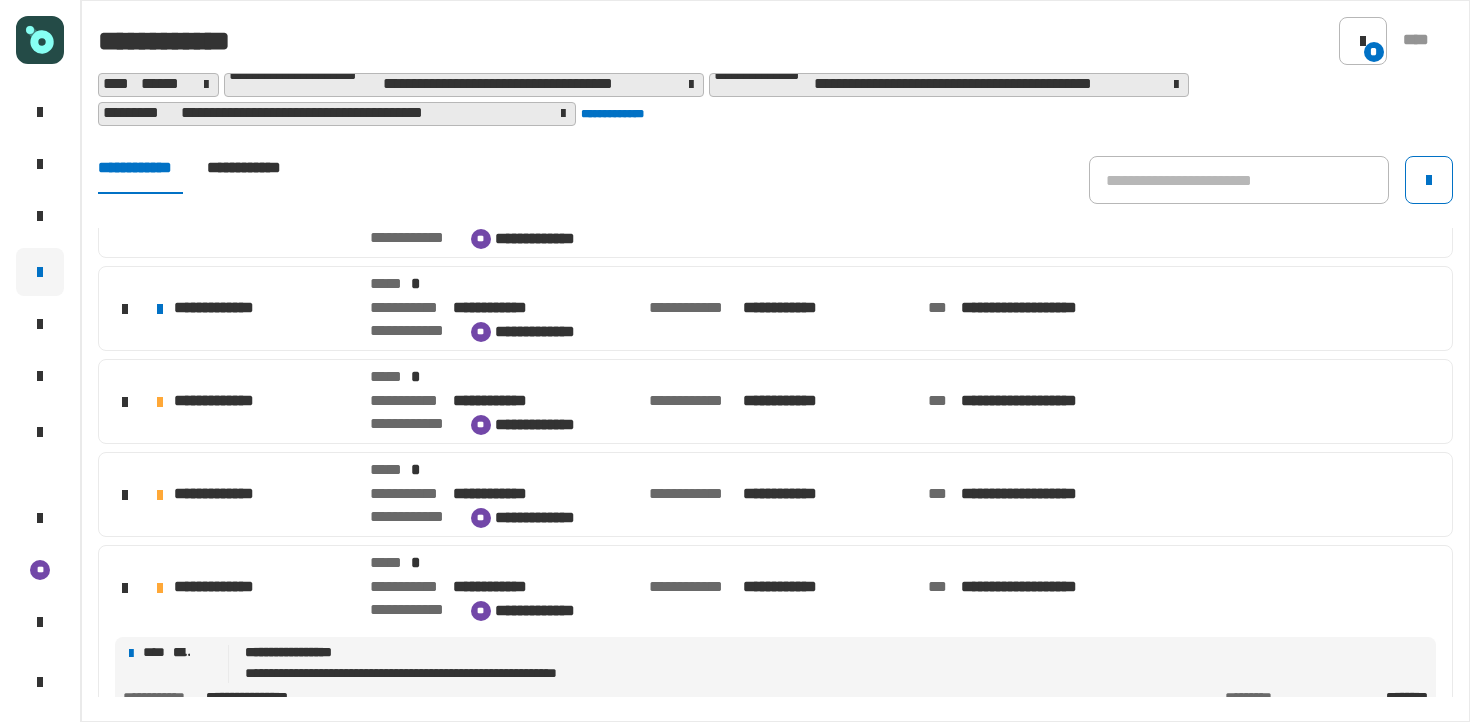 scroll, scrollTop: 128, scrollLeft: 0, axis: vertical 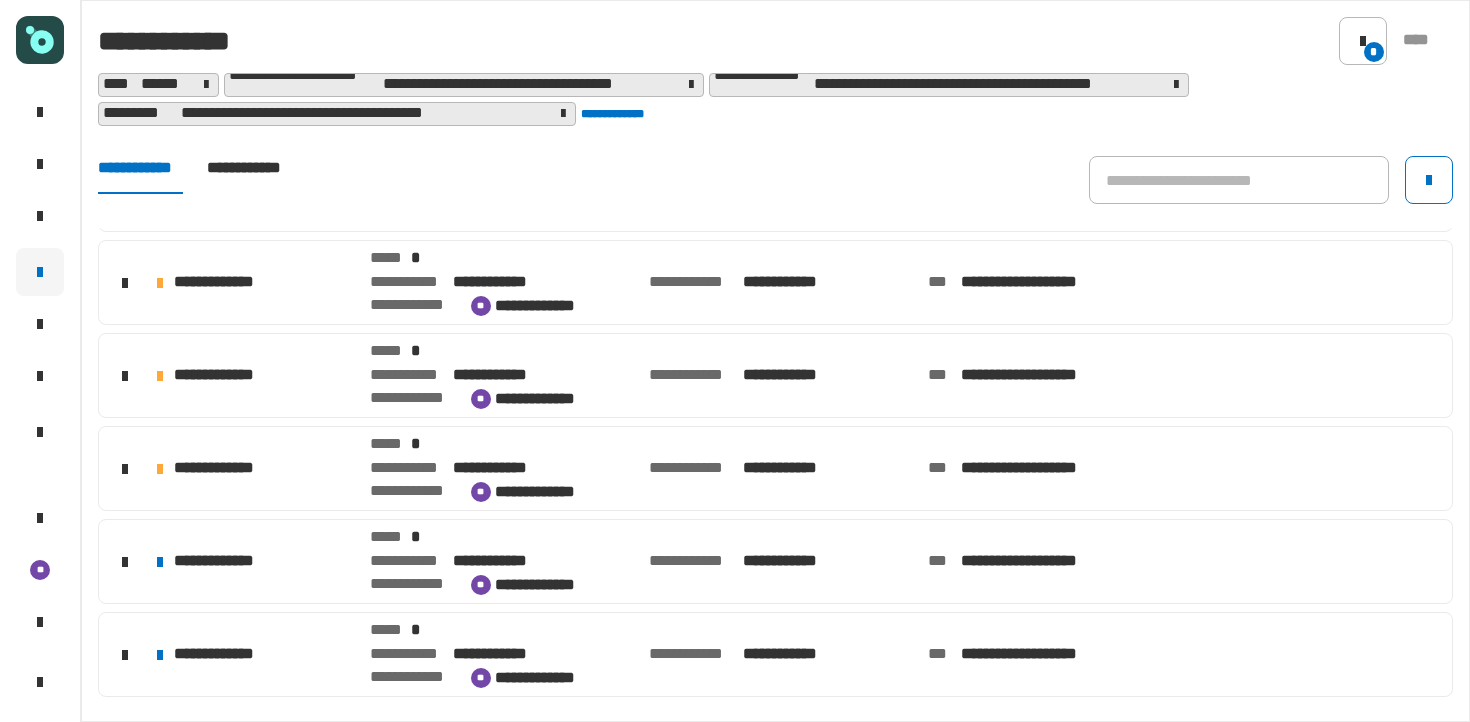 click on "**********" 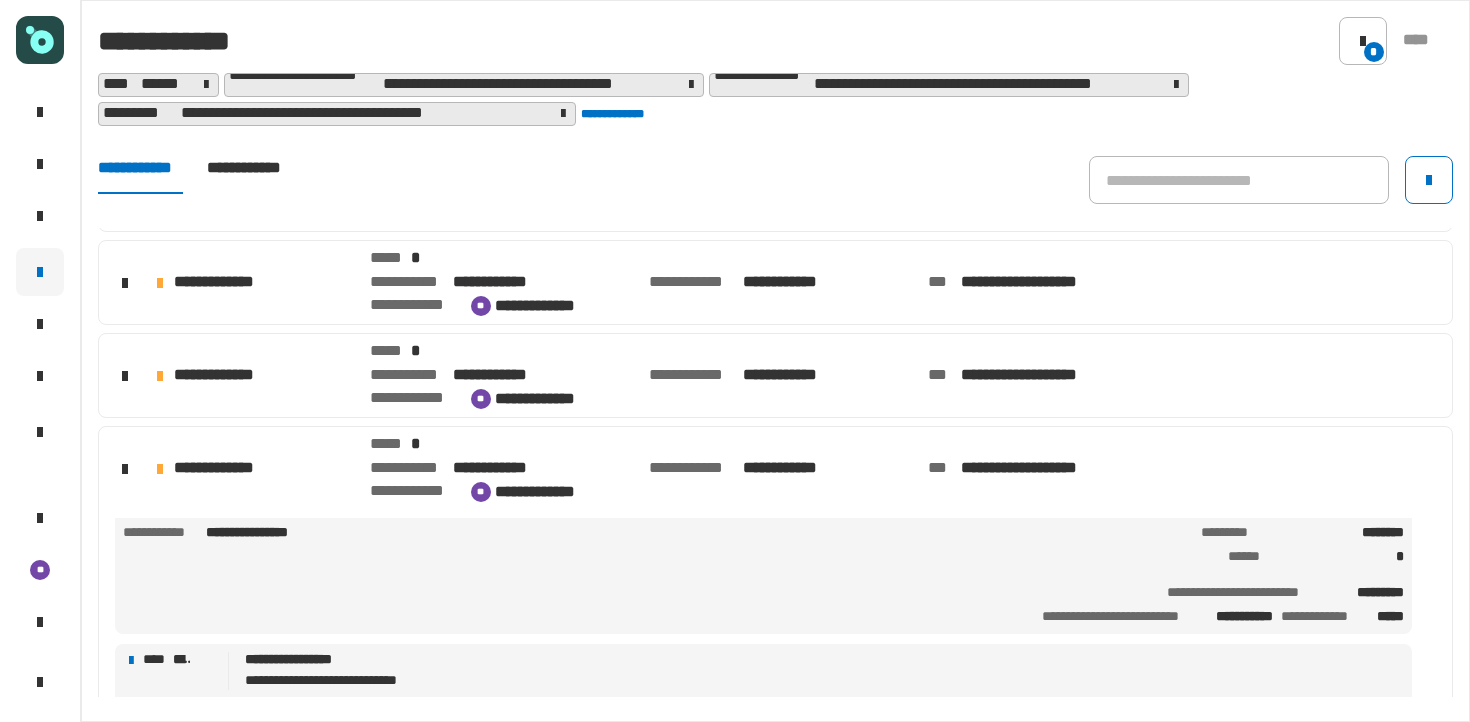scroll, scrollTop: 33, scrollLeft: 0, axis: vertical 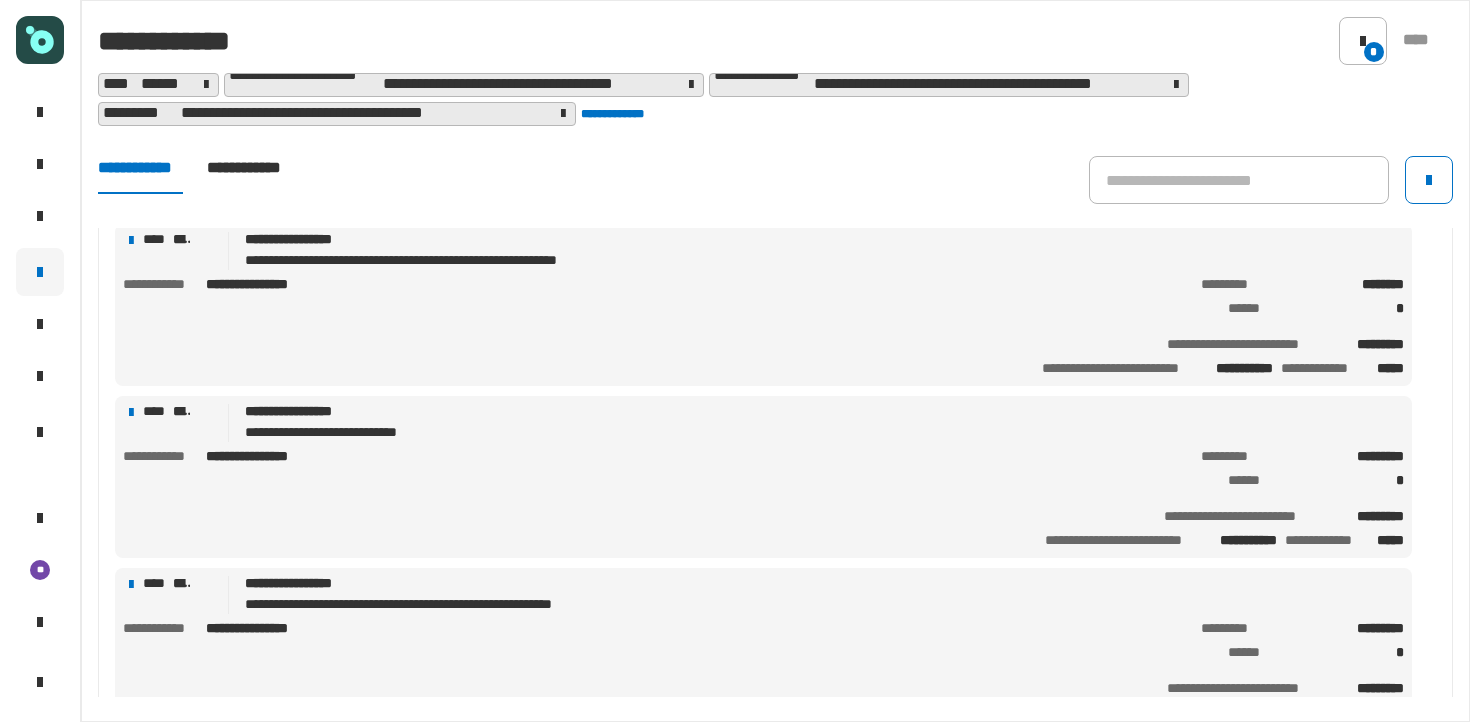 click on "**********" 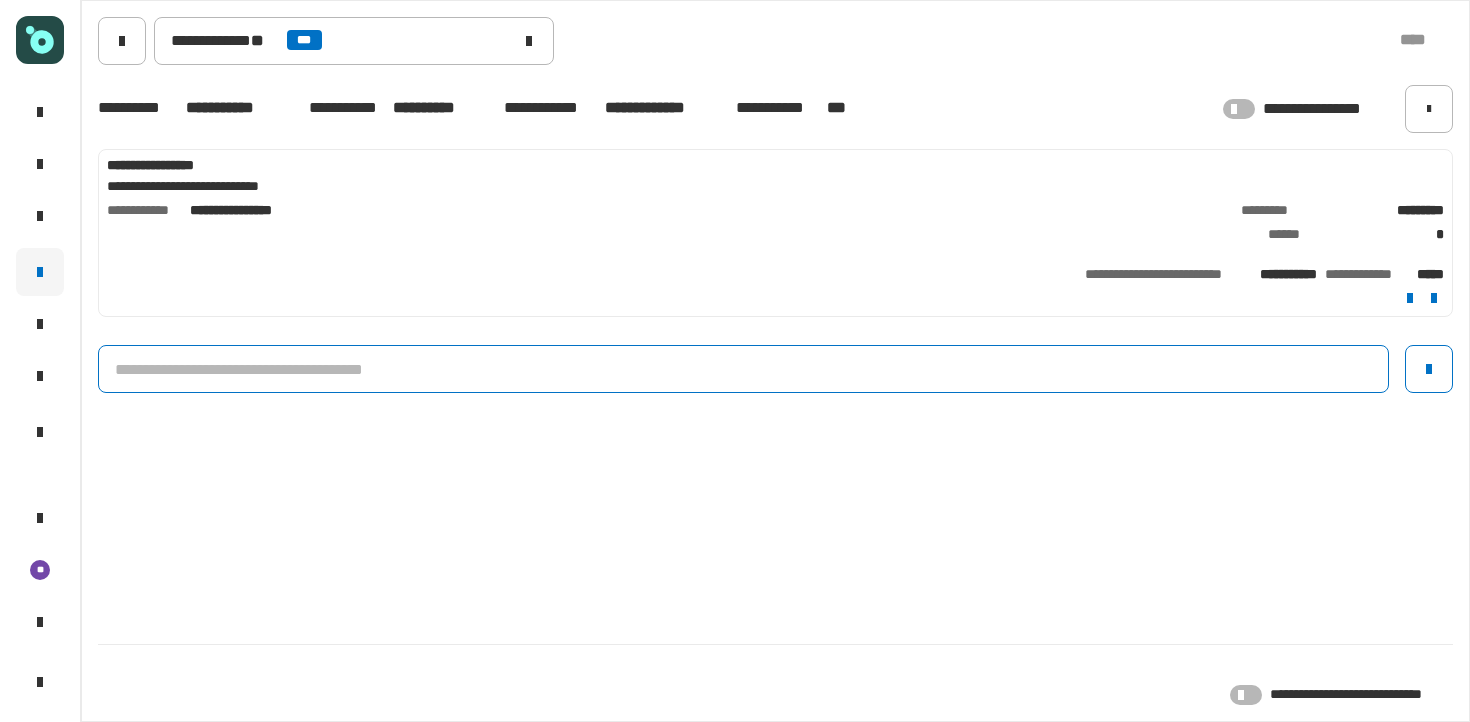 click 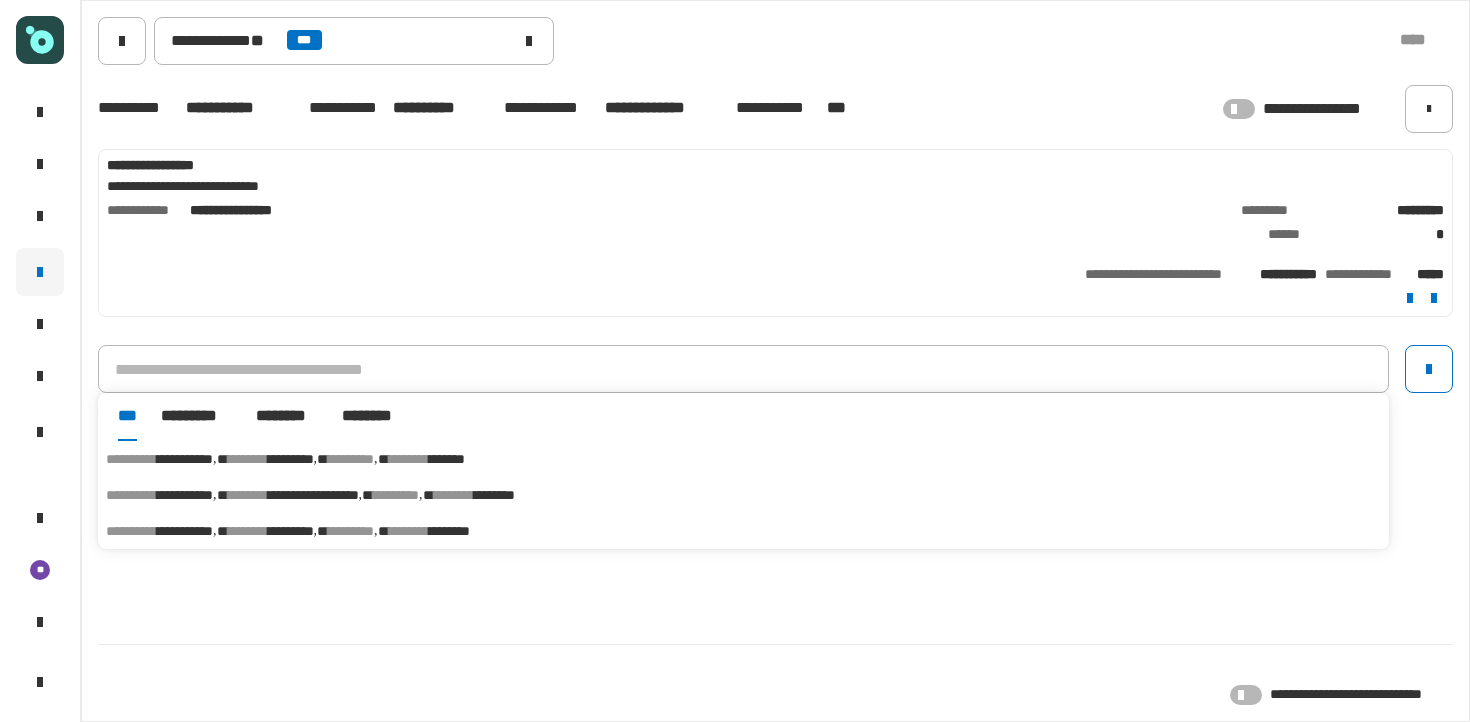 click on "********" at bounding box center [409, 531] 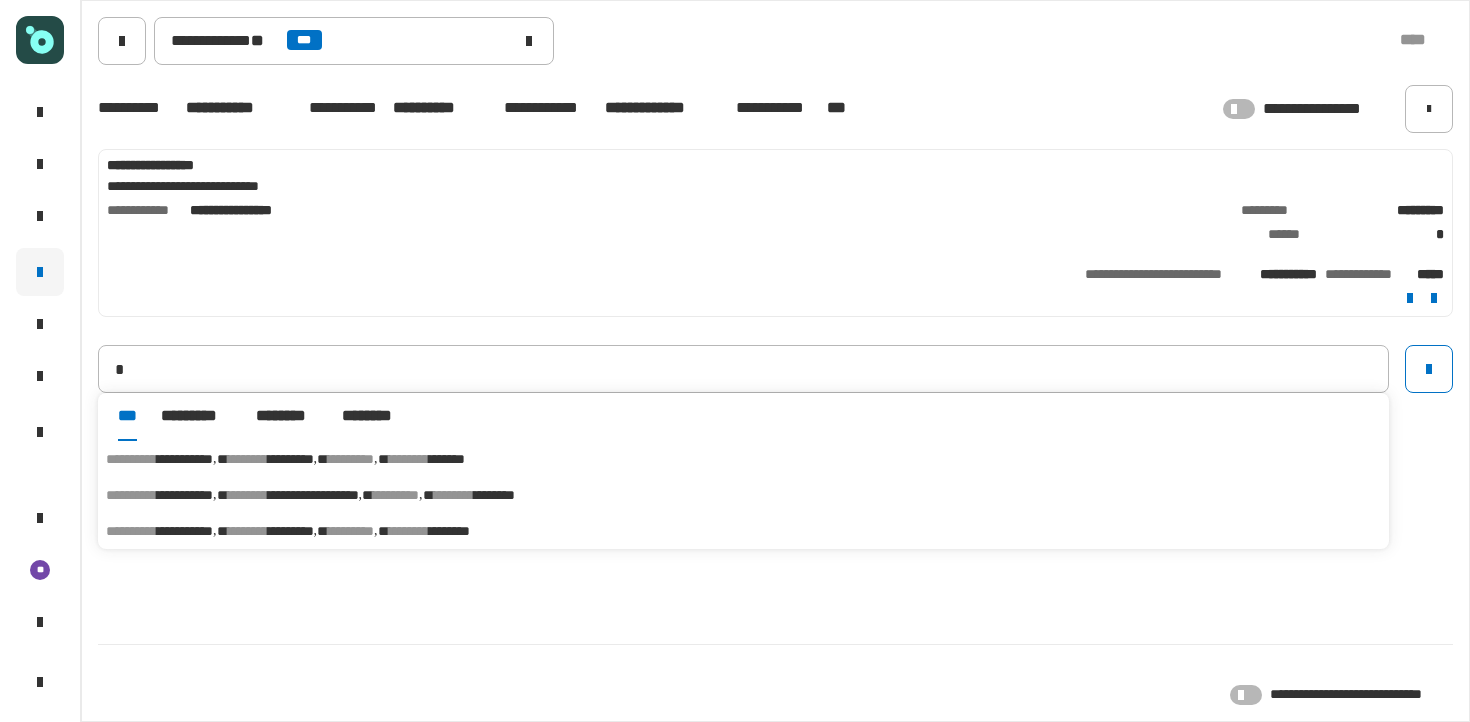 type on "**********" 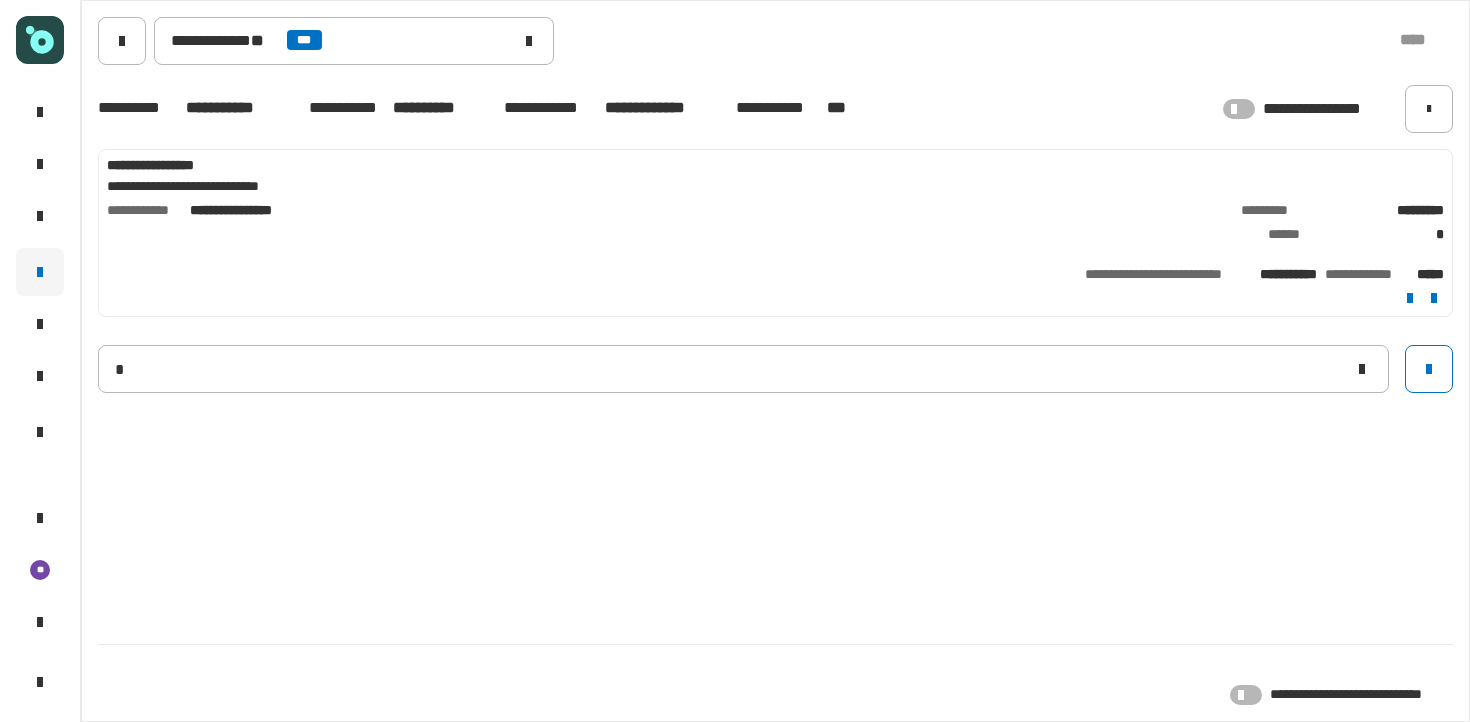 type 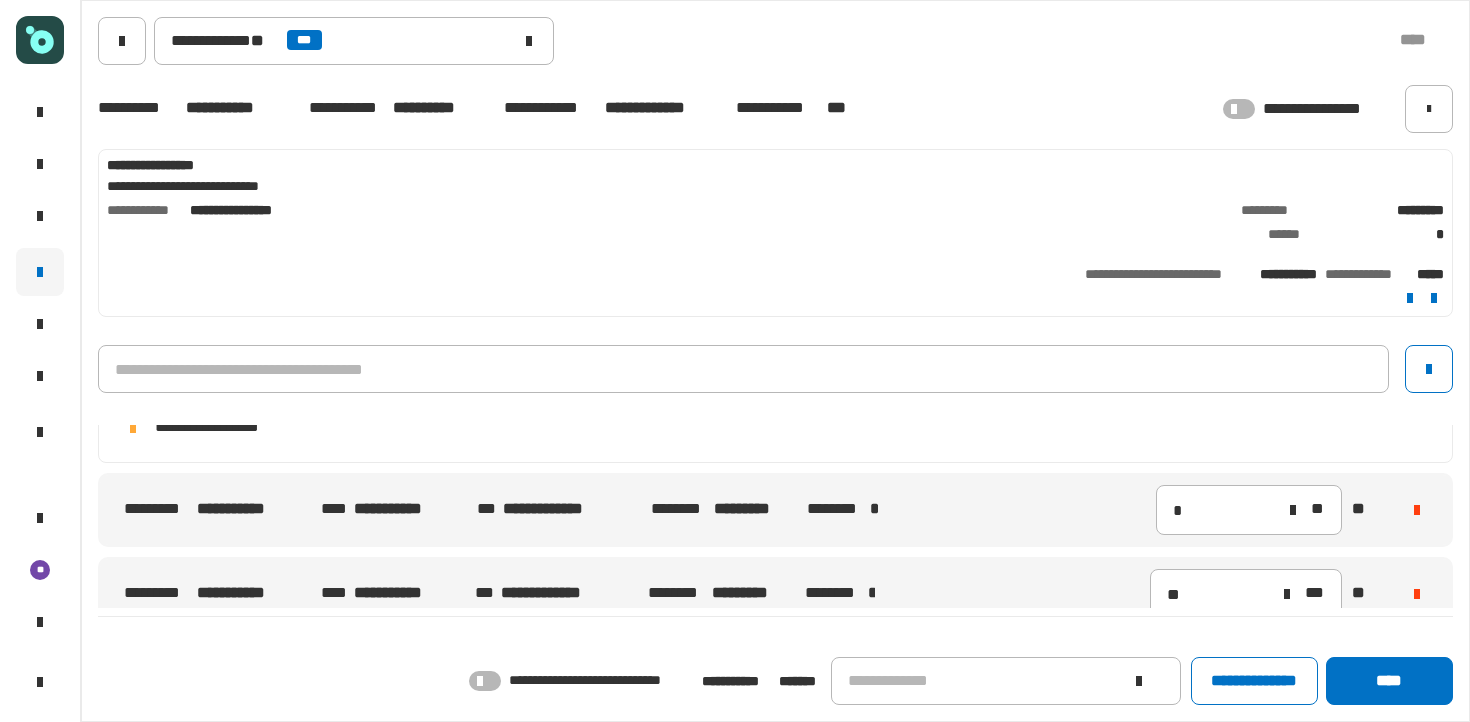 scroll, scrollTop: 20, scrollLeft: 0, axis: vertical 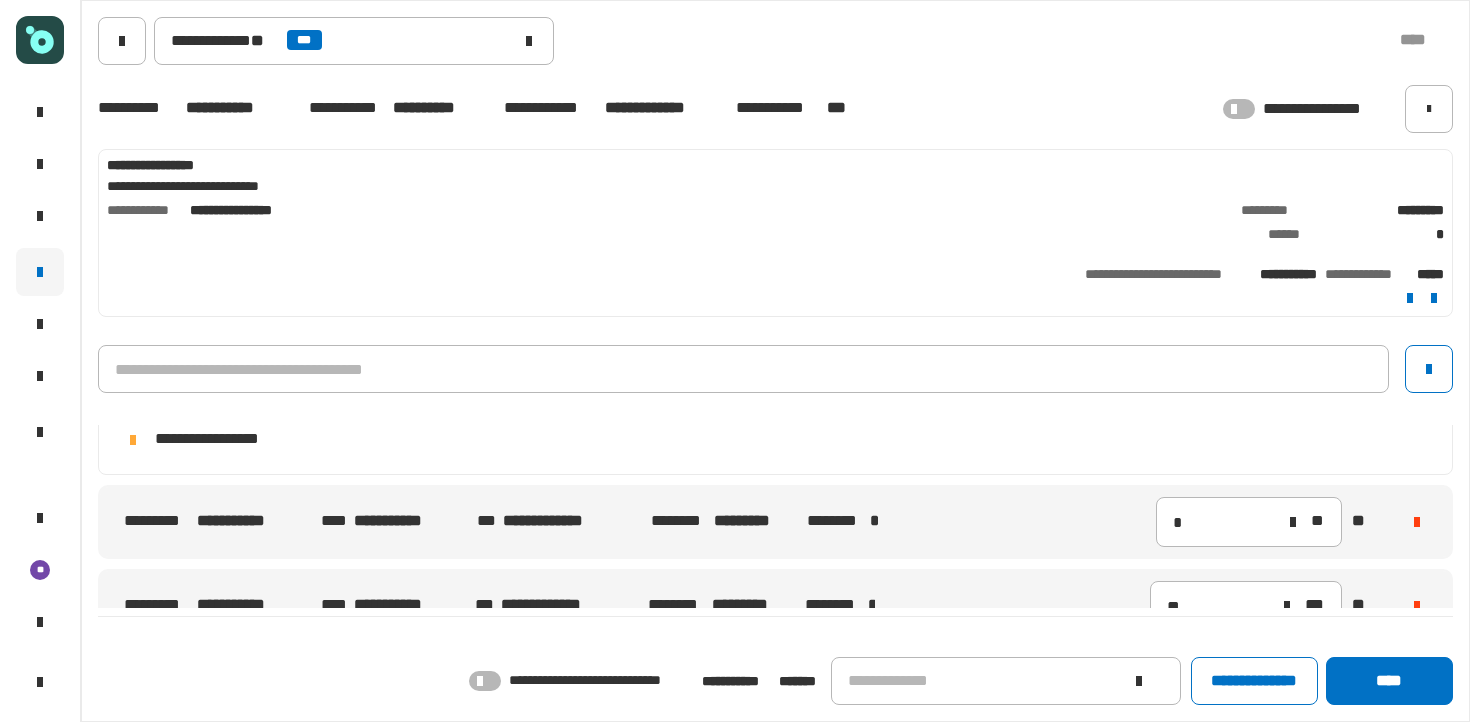 click 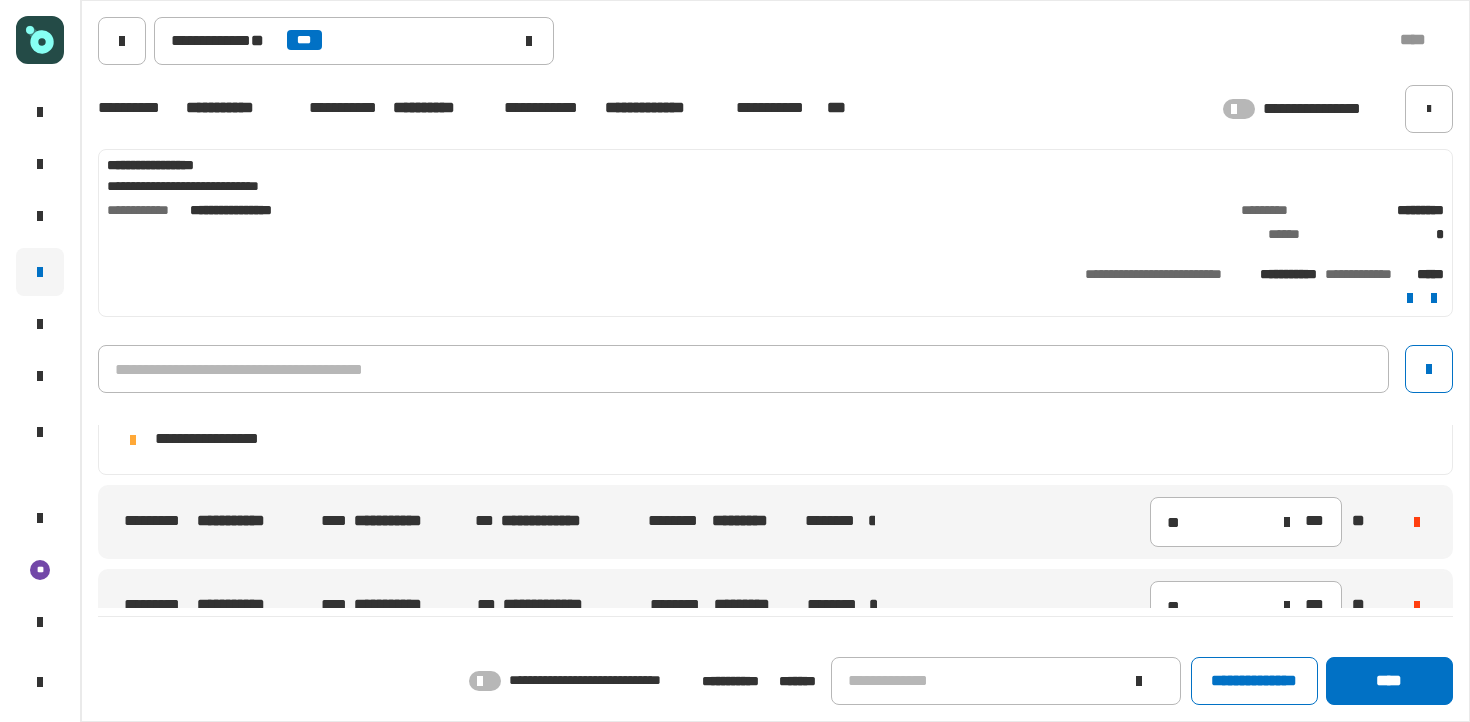 click 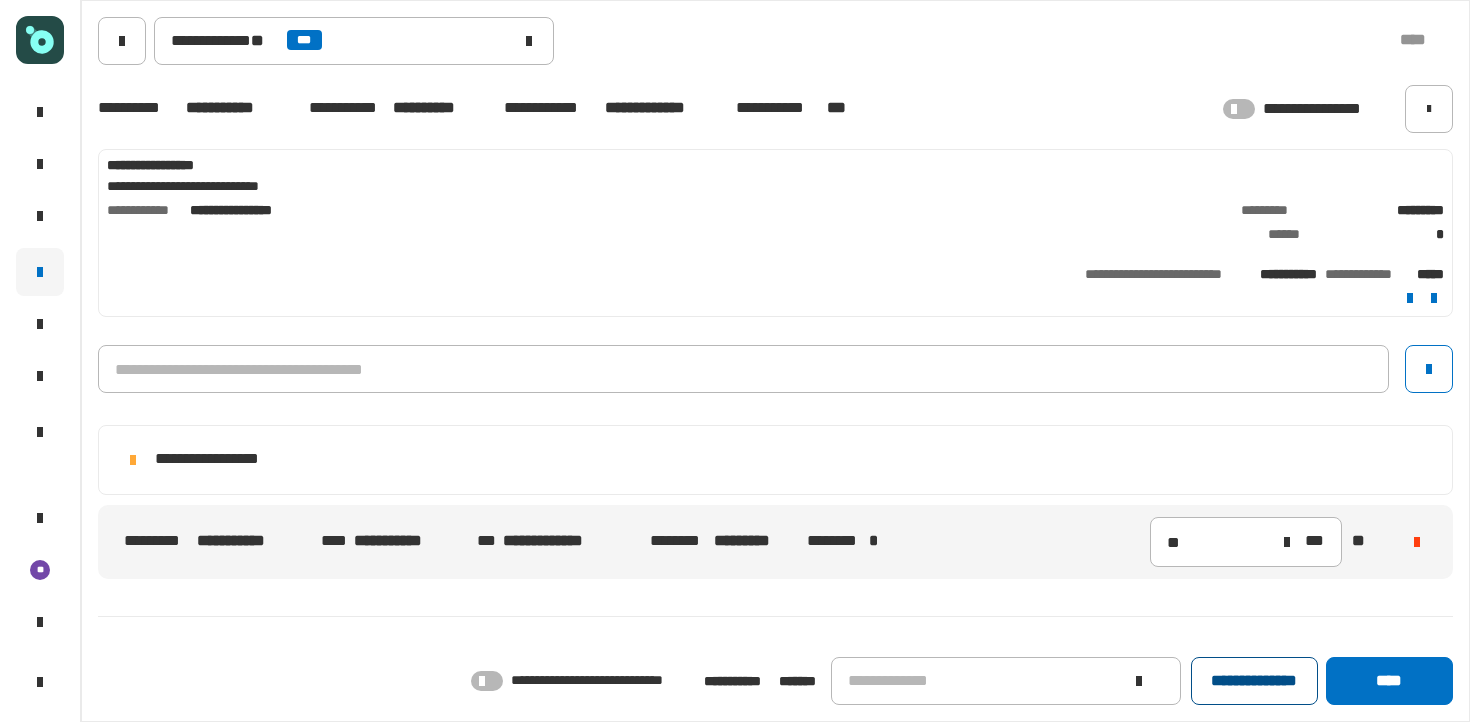 click on "**********" 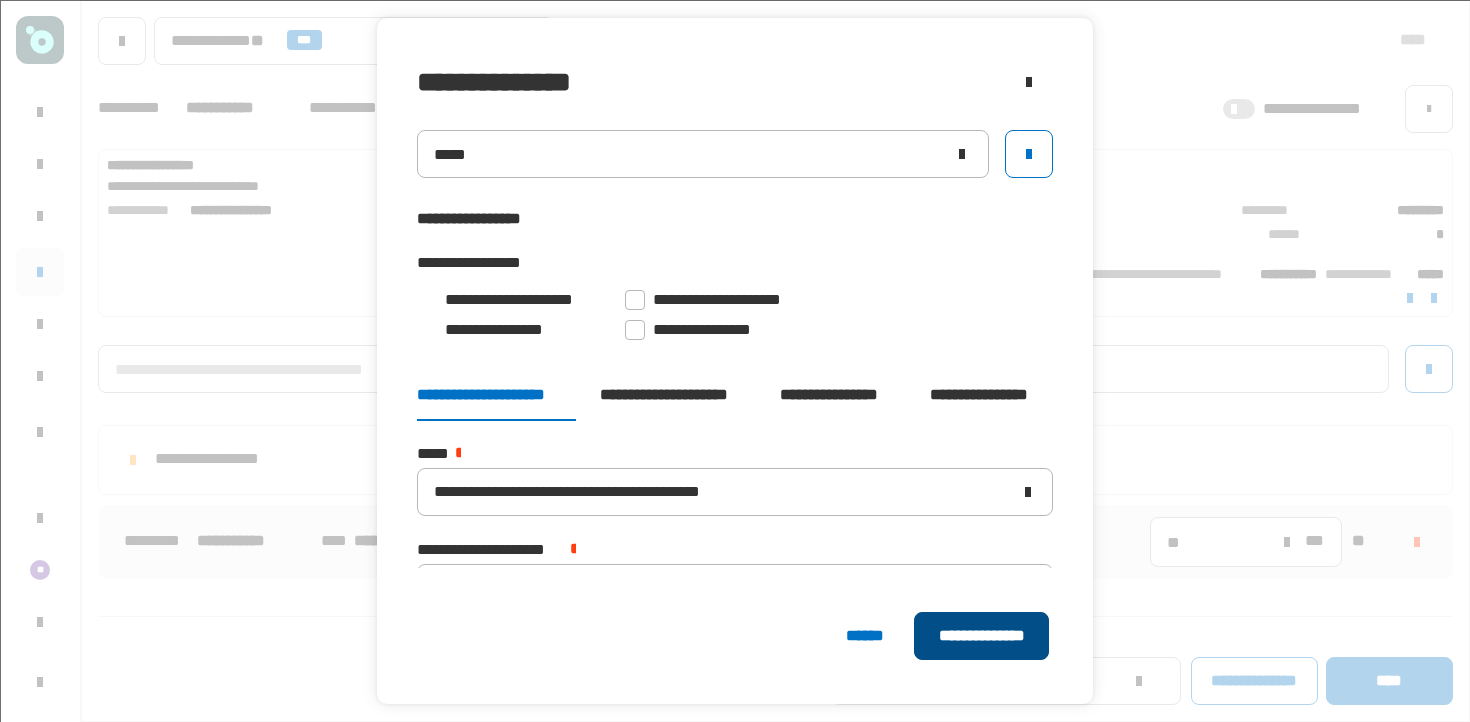 click on "**********" 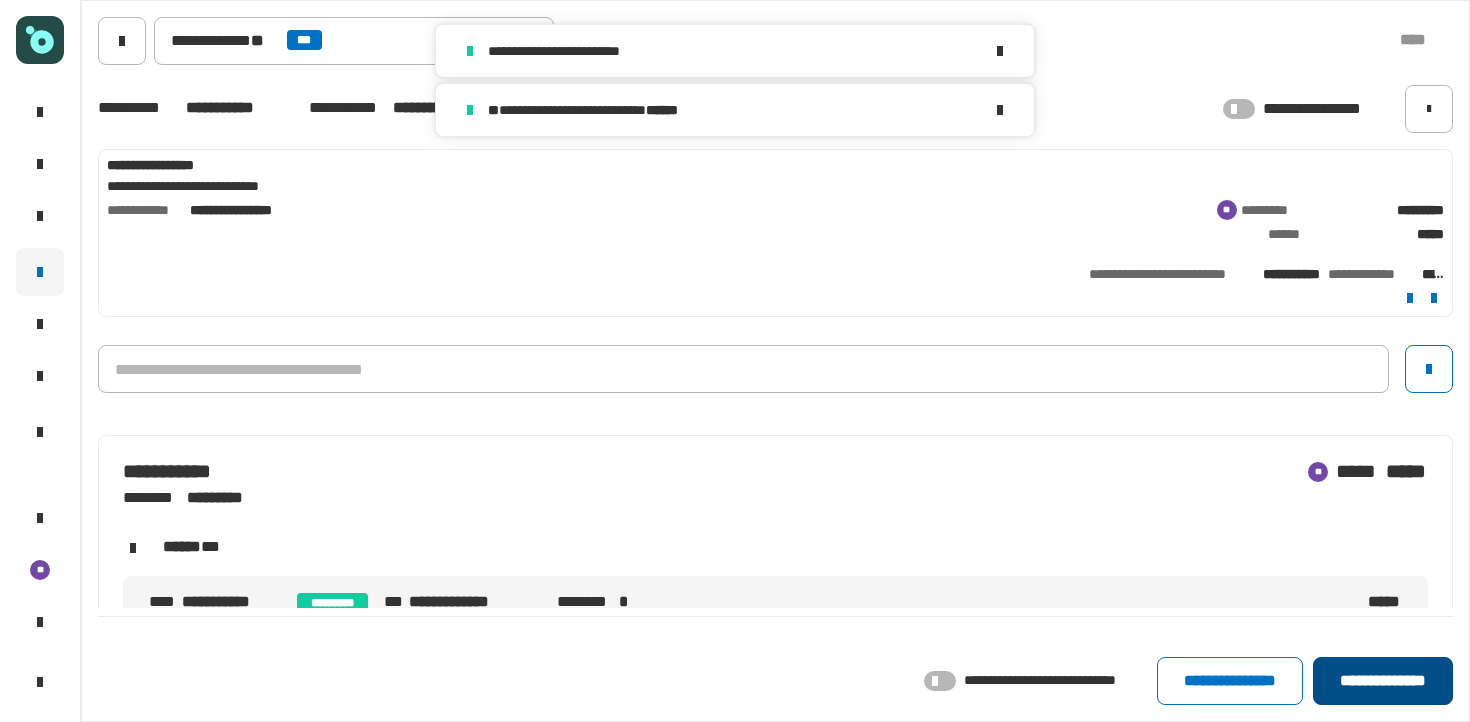 click on "**********" 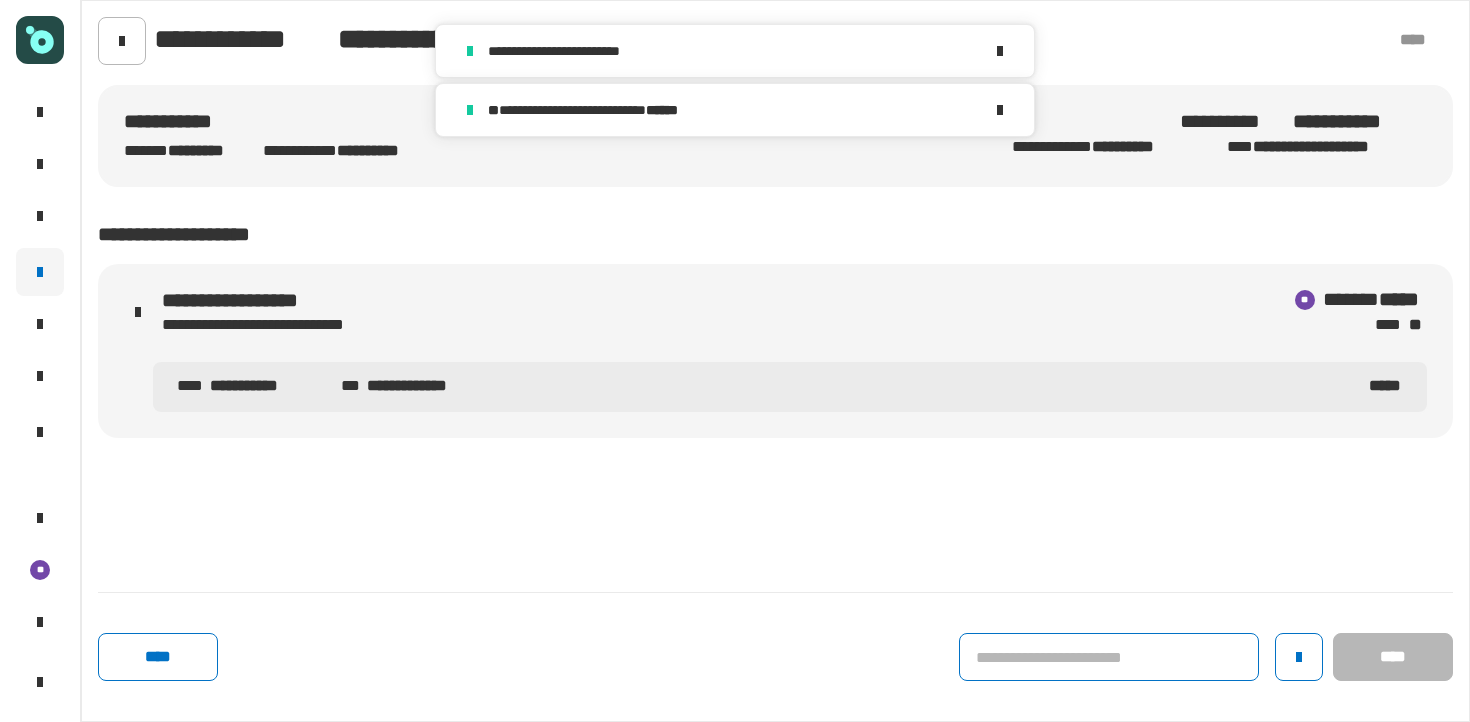 click 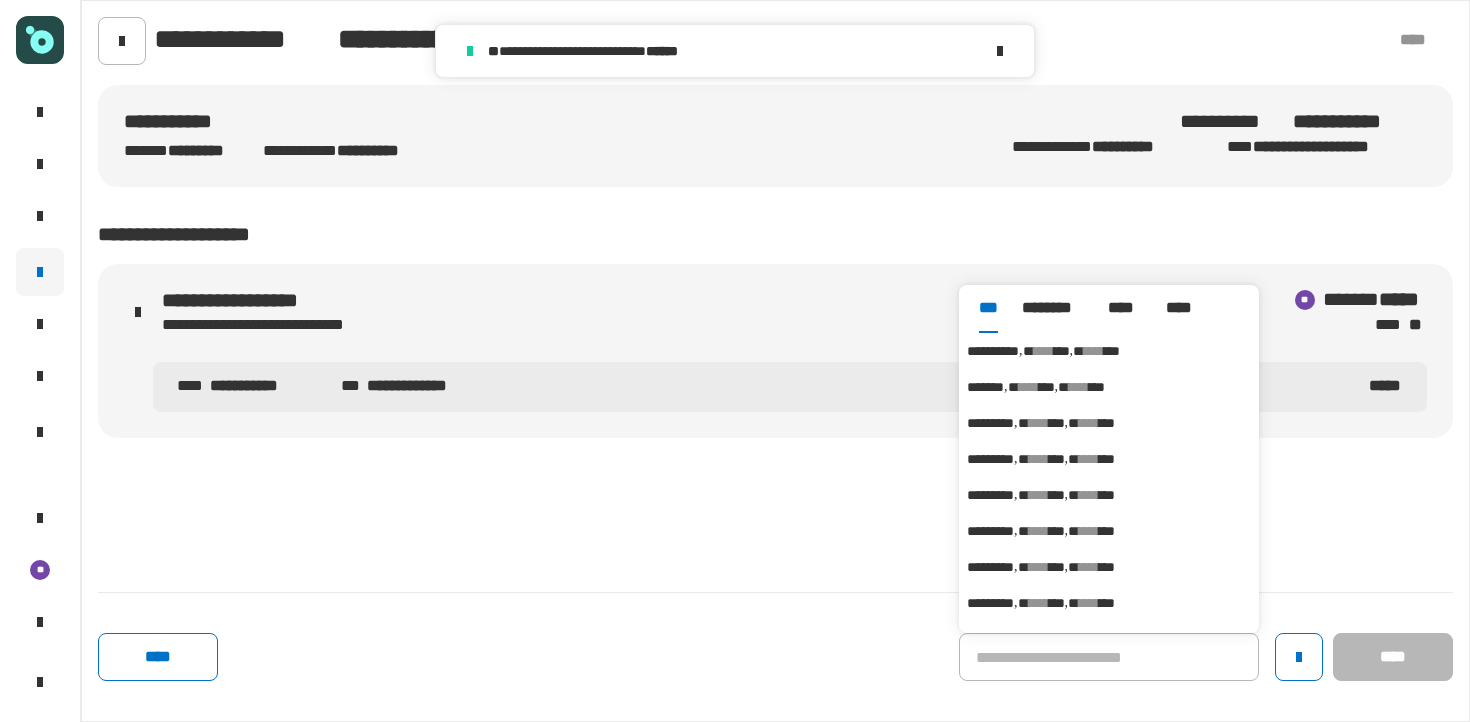 click on "**********" at bounding box center (993, 351) 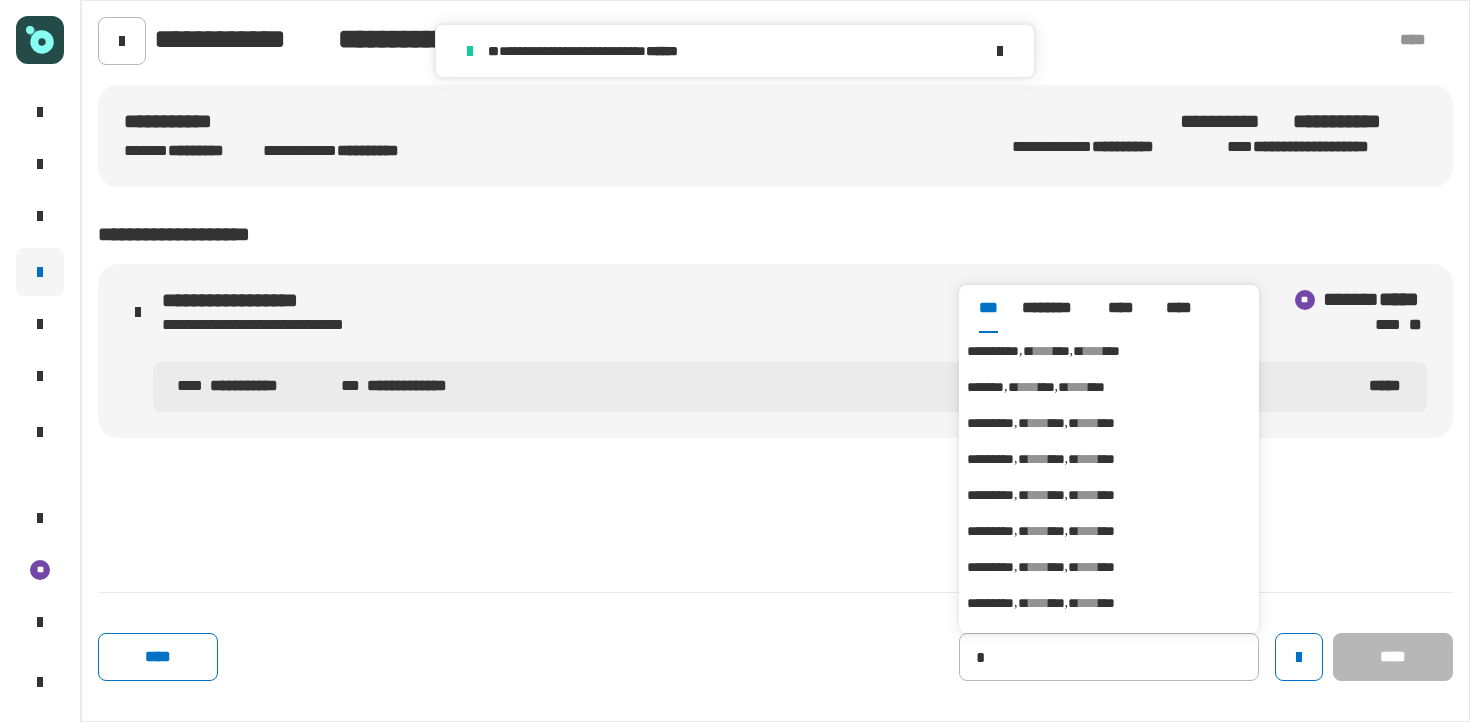 type on "**********" 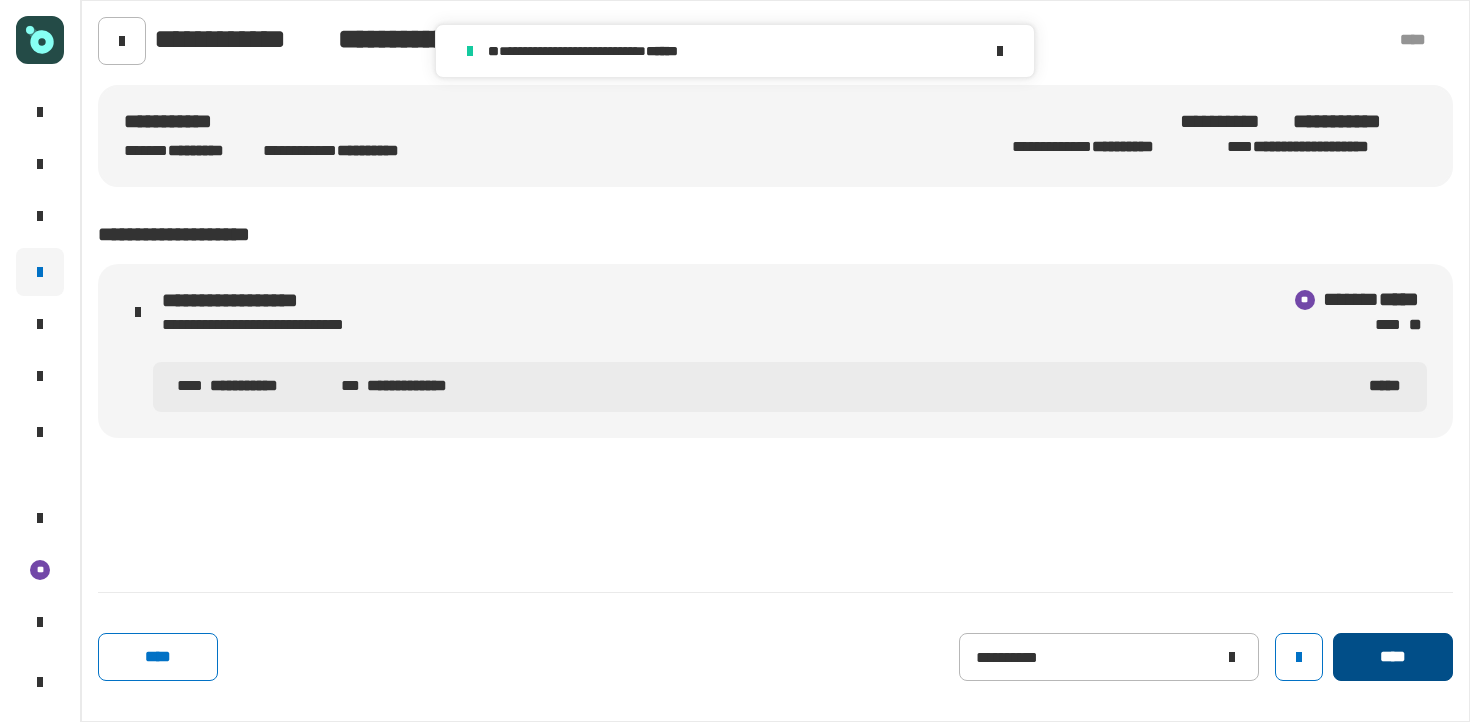 click on "****" 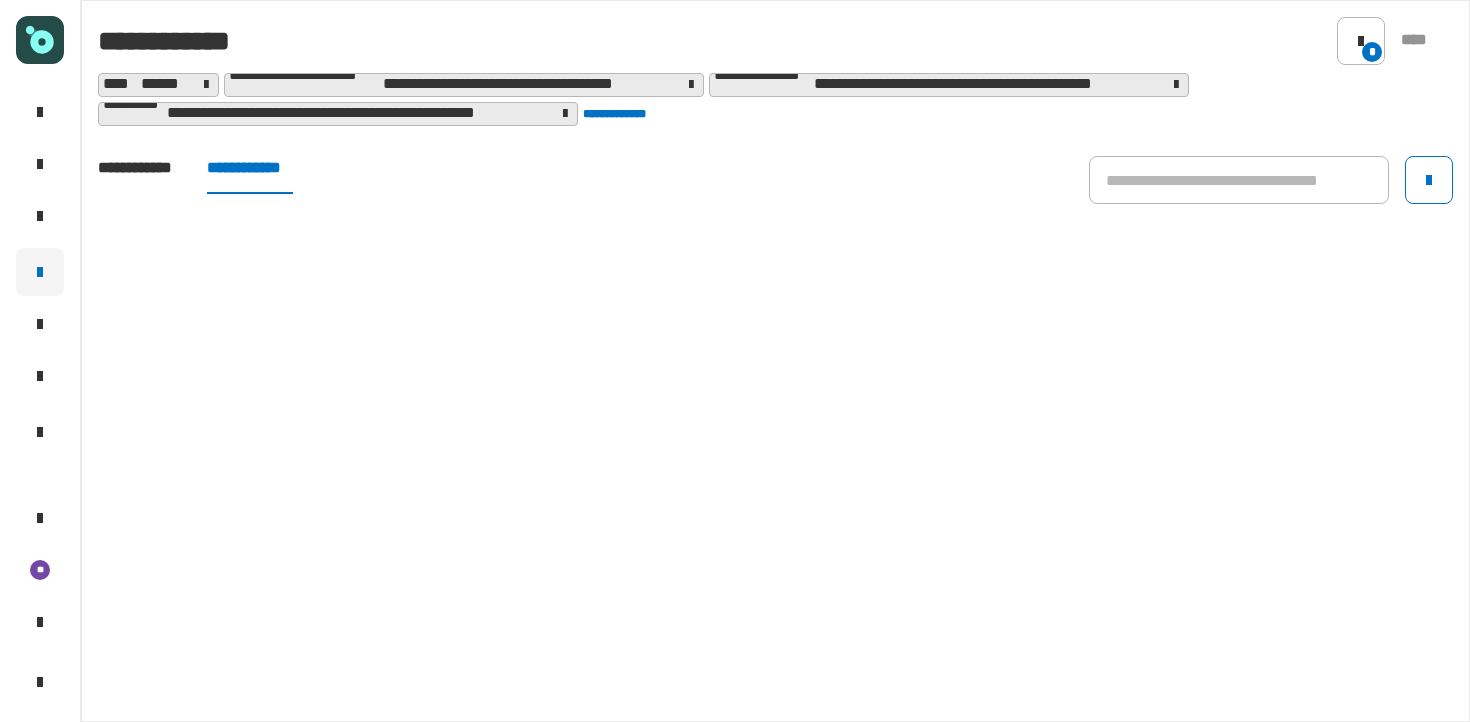 click on "**********" 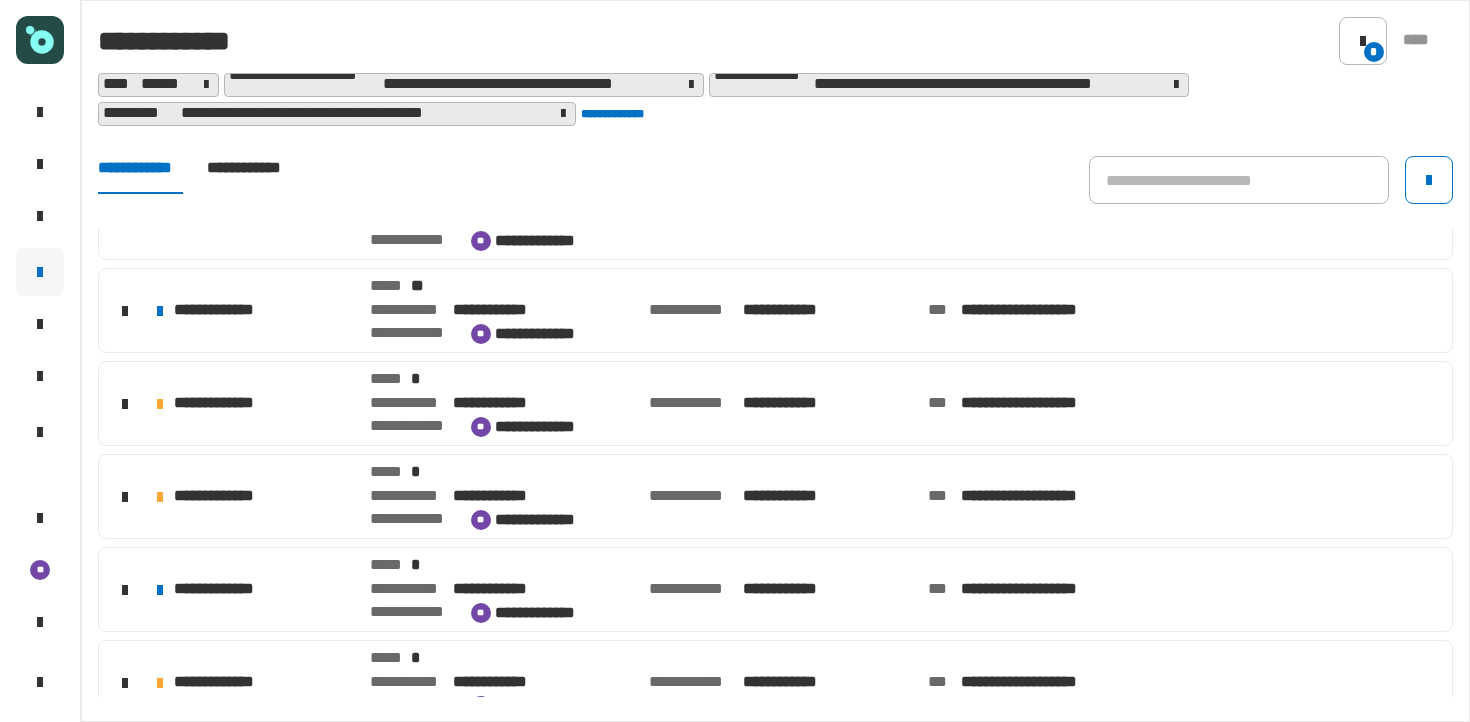 scroll, scrollTop: 156, scrollLeft: 0, axis: vertical 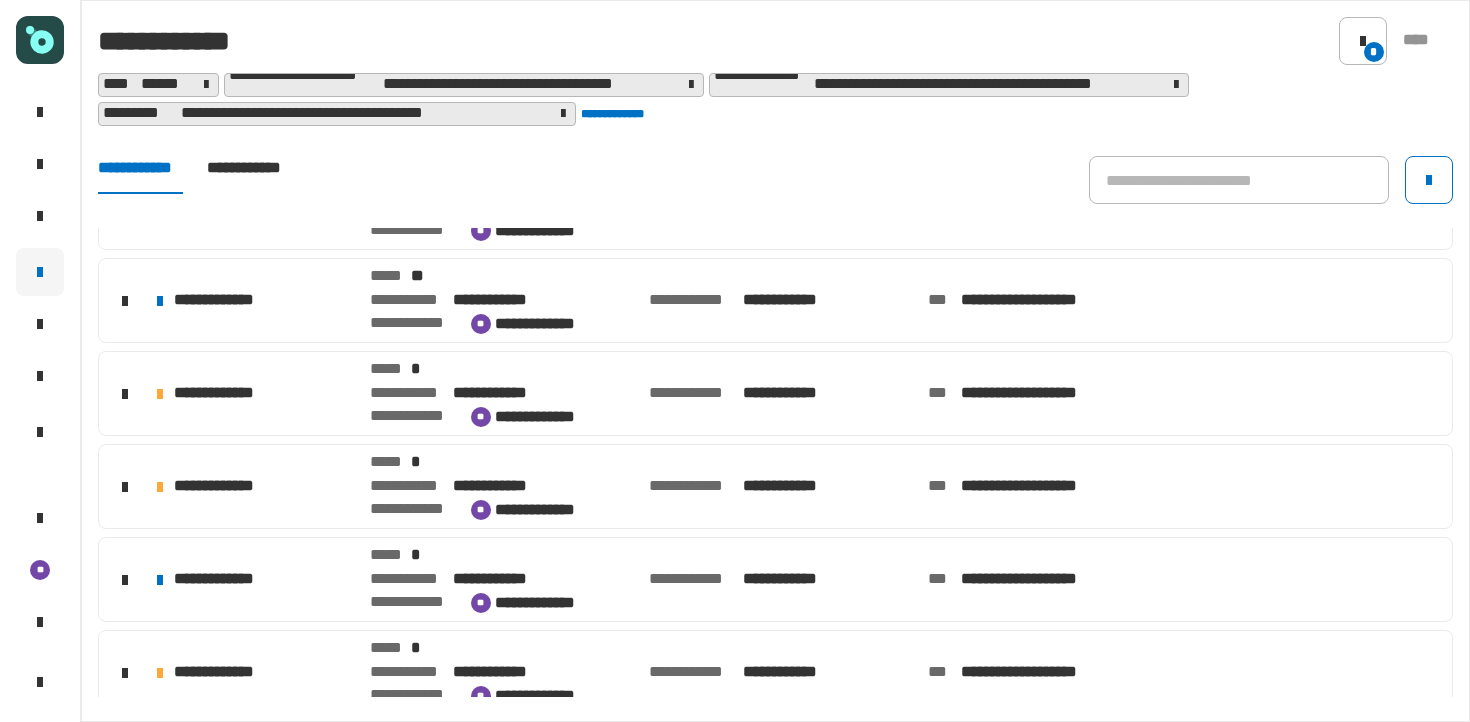 click on "**********" 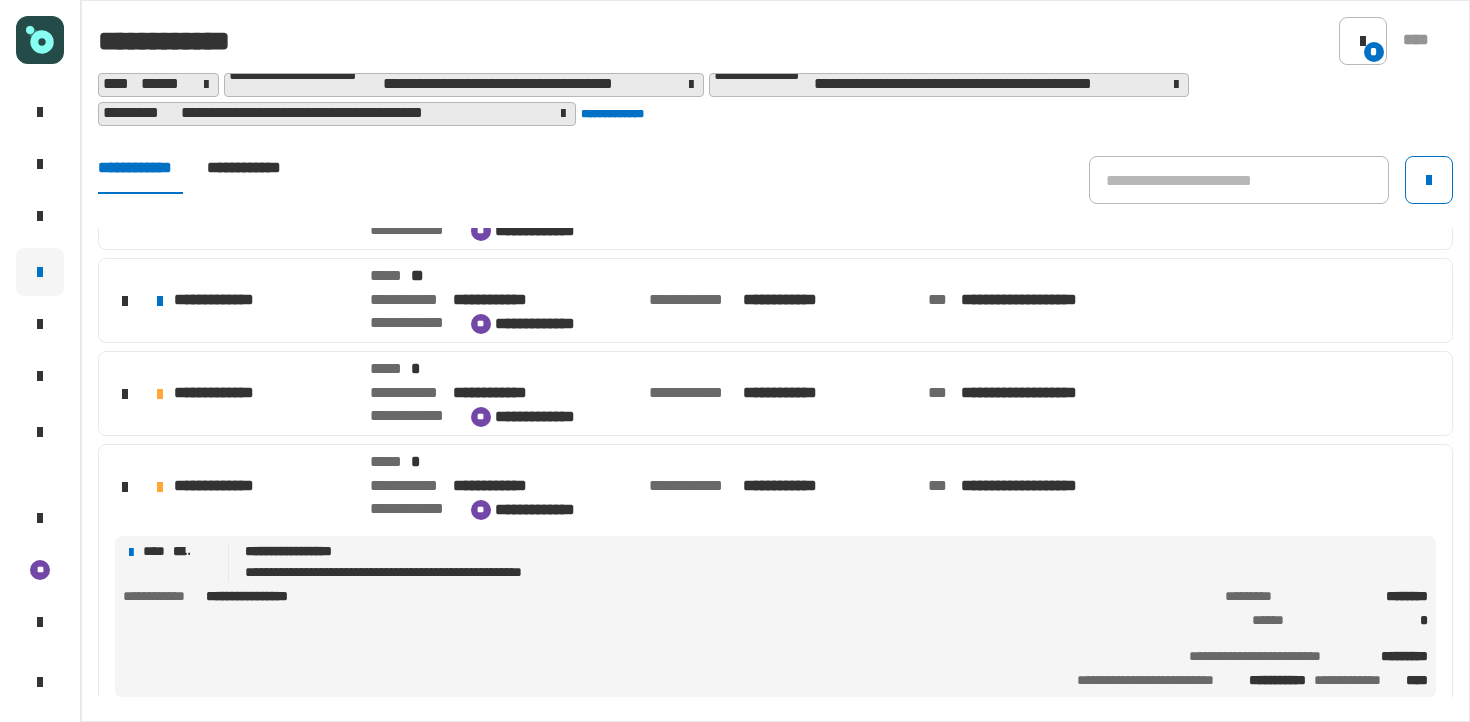 click on "**********" 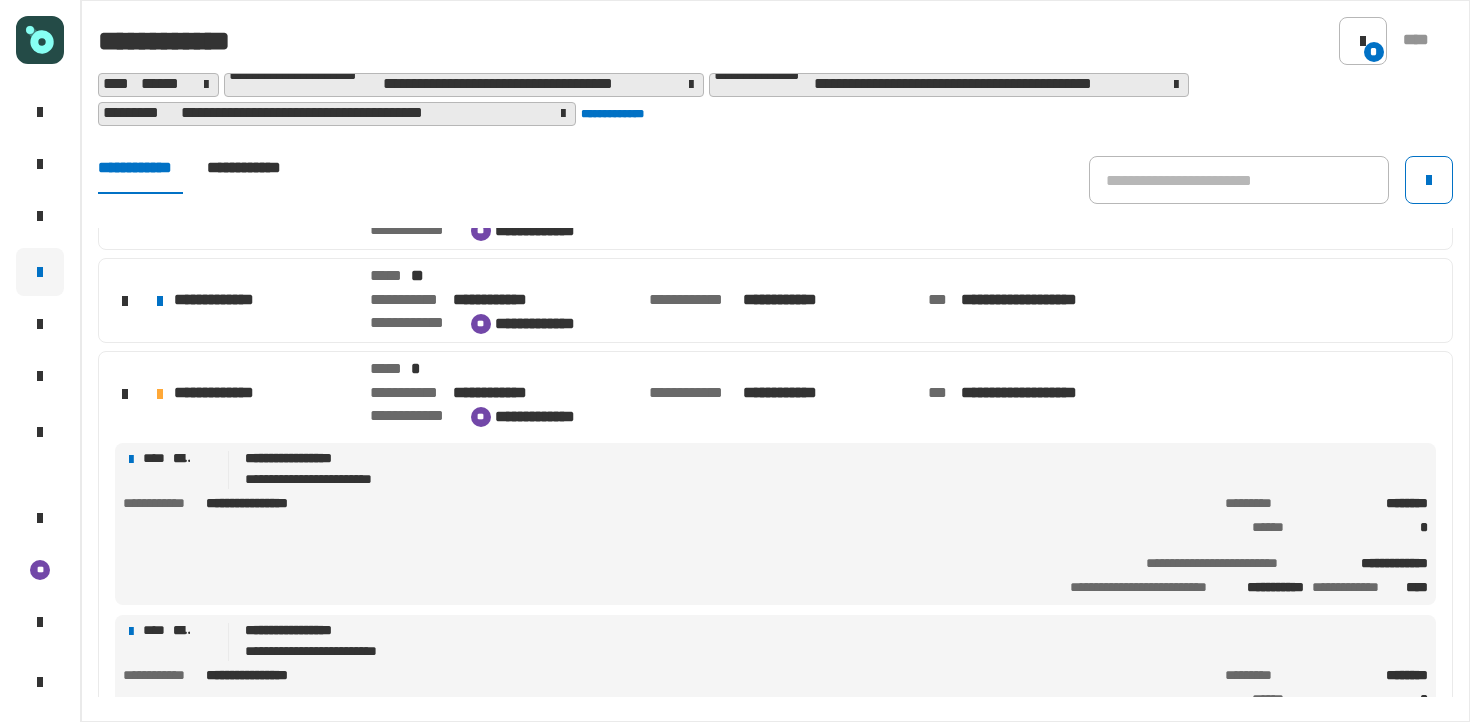 click on "**********" 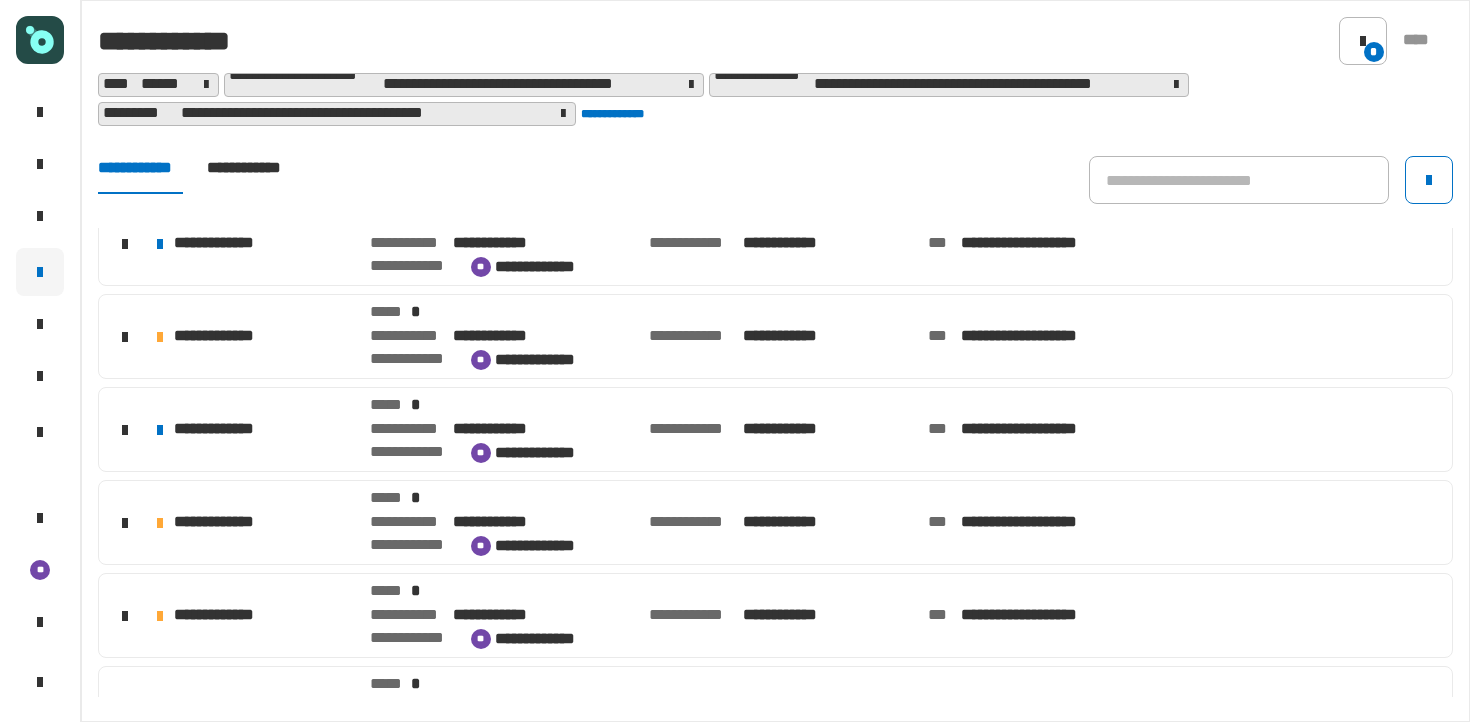 scroll, scrollTop: 507, scrollLeft: 0, axis: vertical 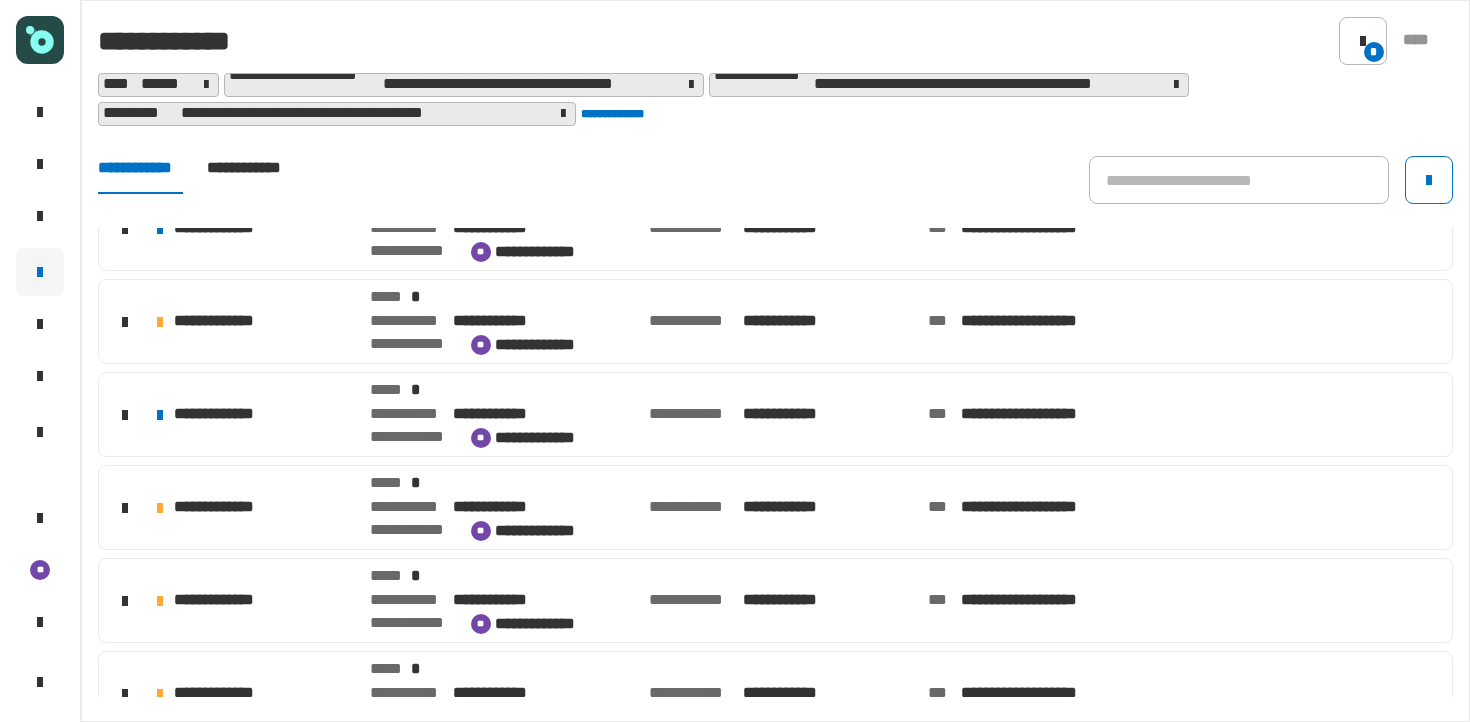 click on "**********" 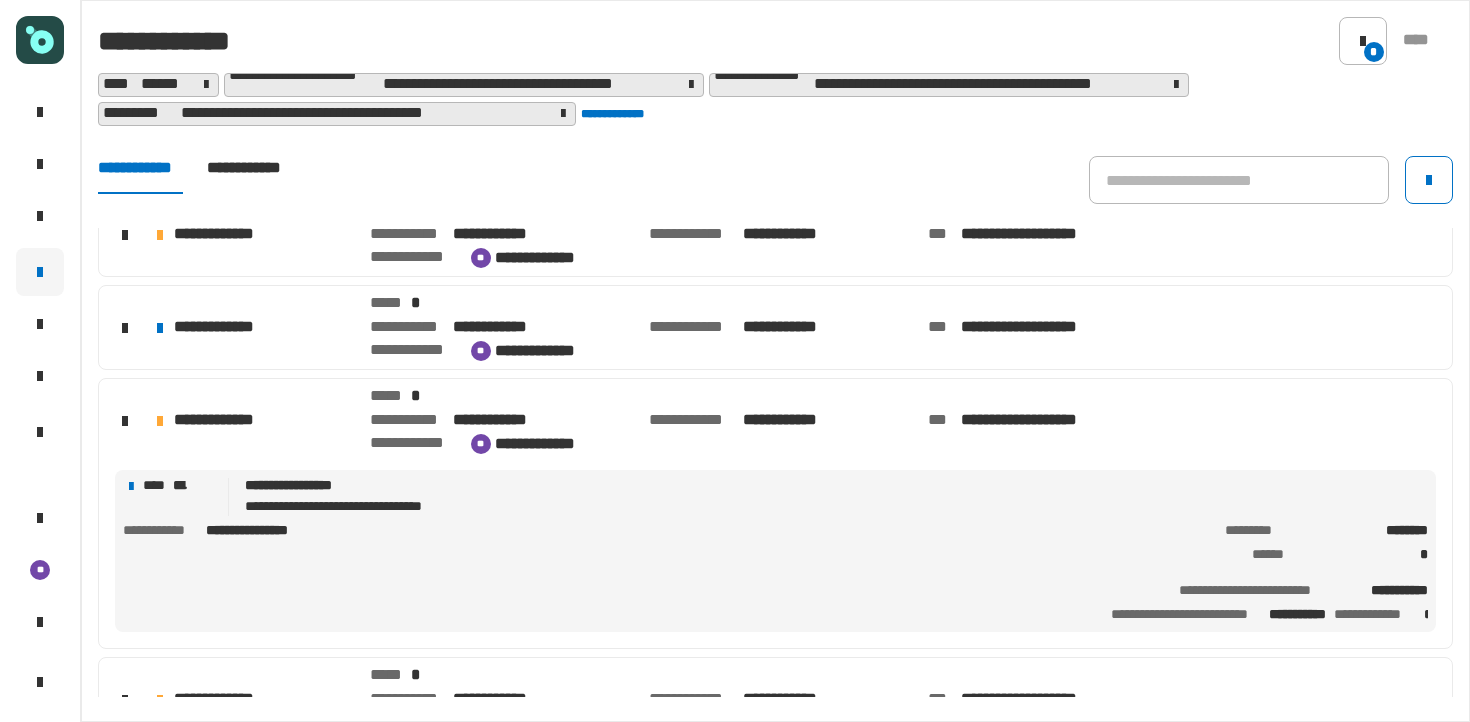 scroll, scrollTop: 610, scrollLeft: 0, axis: vertical 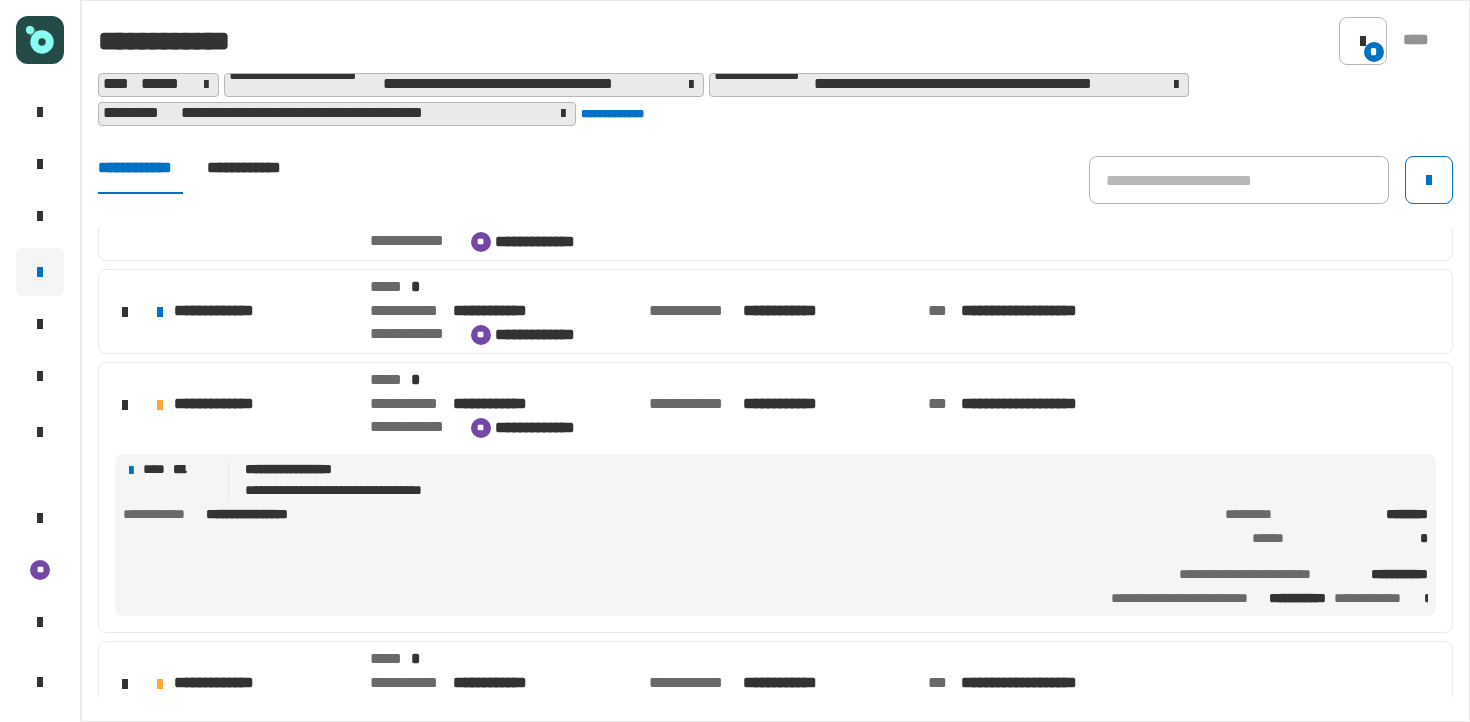 click on "**********" 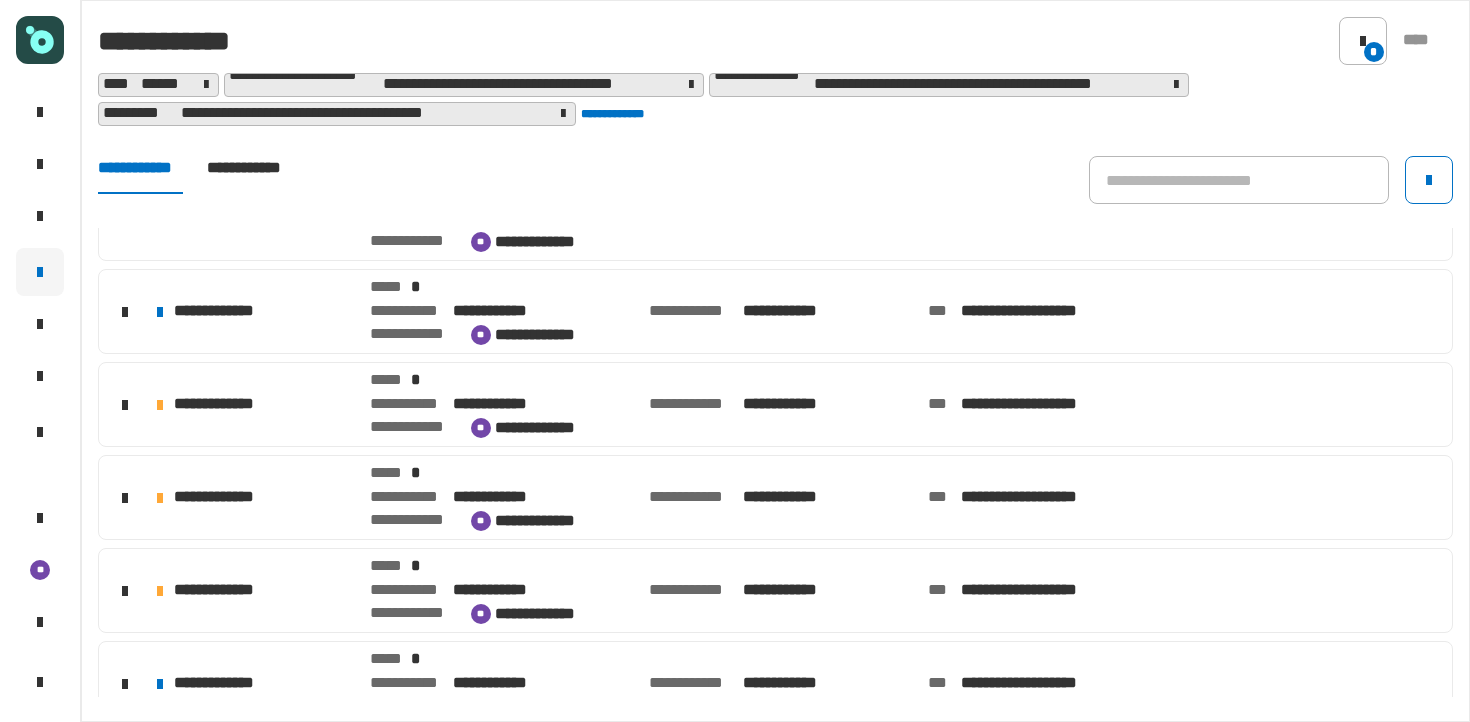 click on "**********" 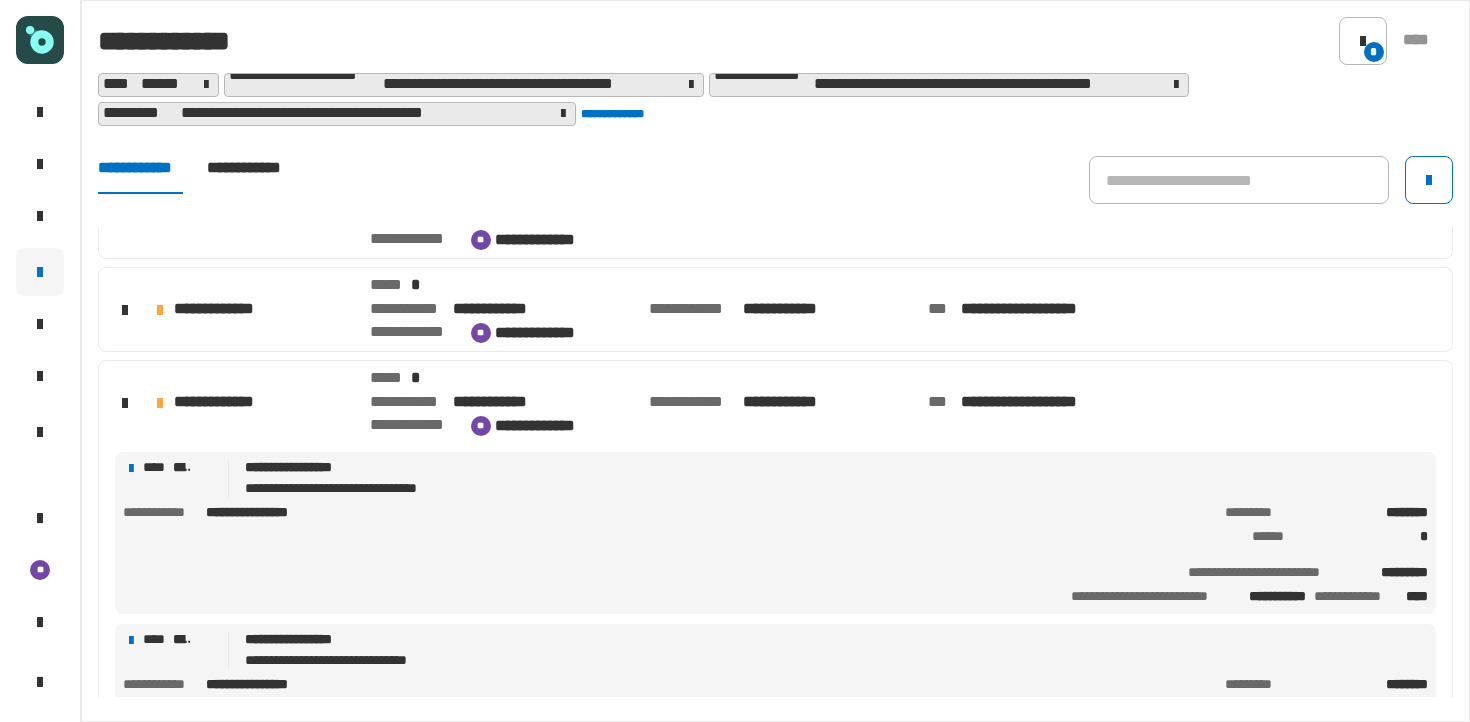 click on "**********" 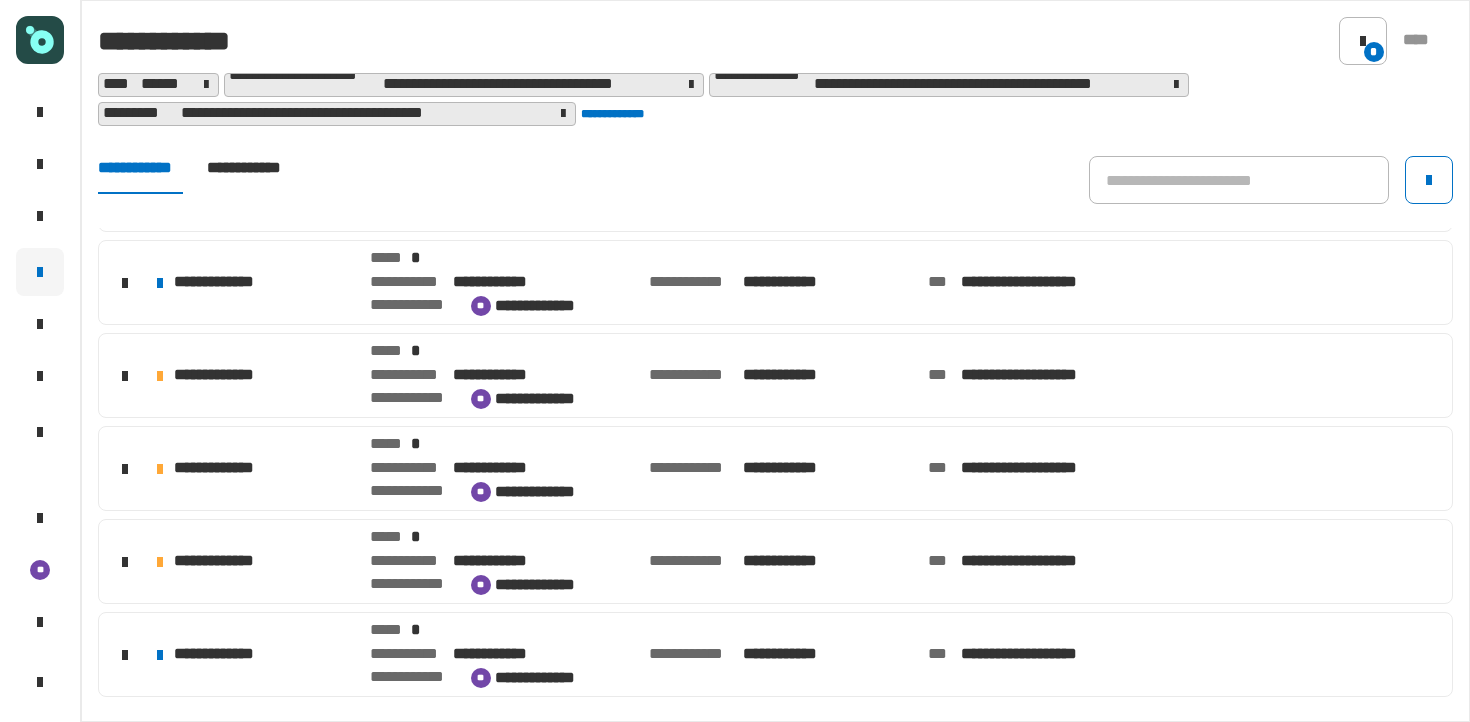 scroll, scrollTop: 639, scrollLeft: 0, axis: vertical 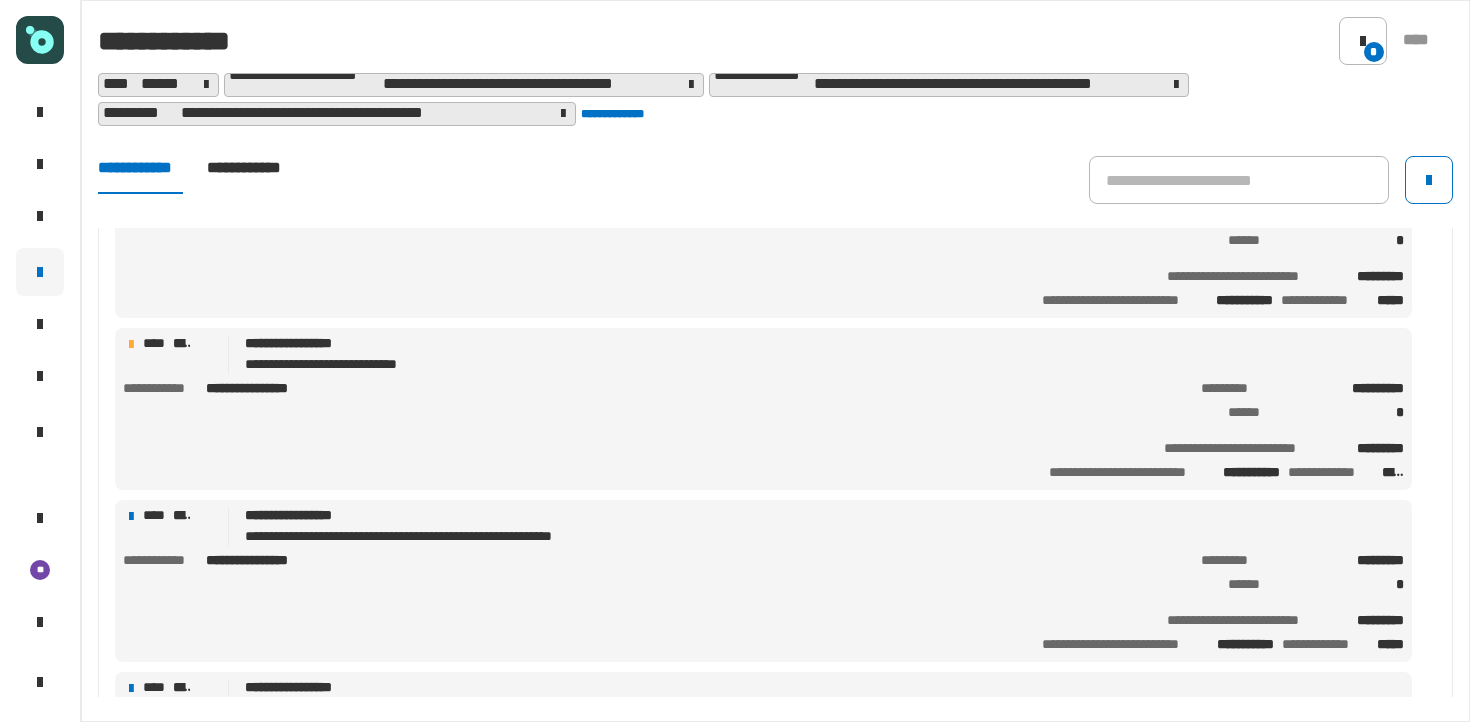 click on "**********" 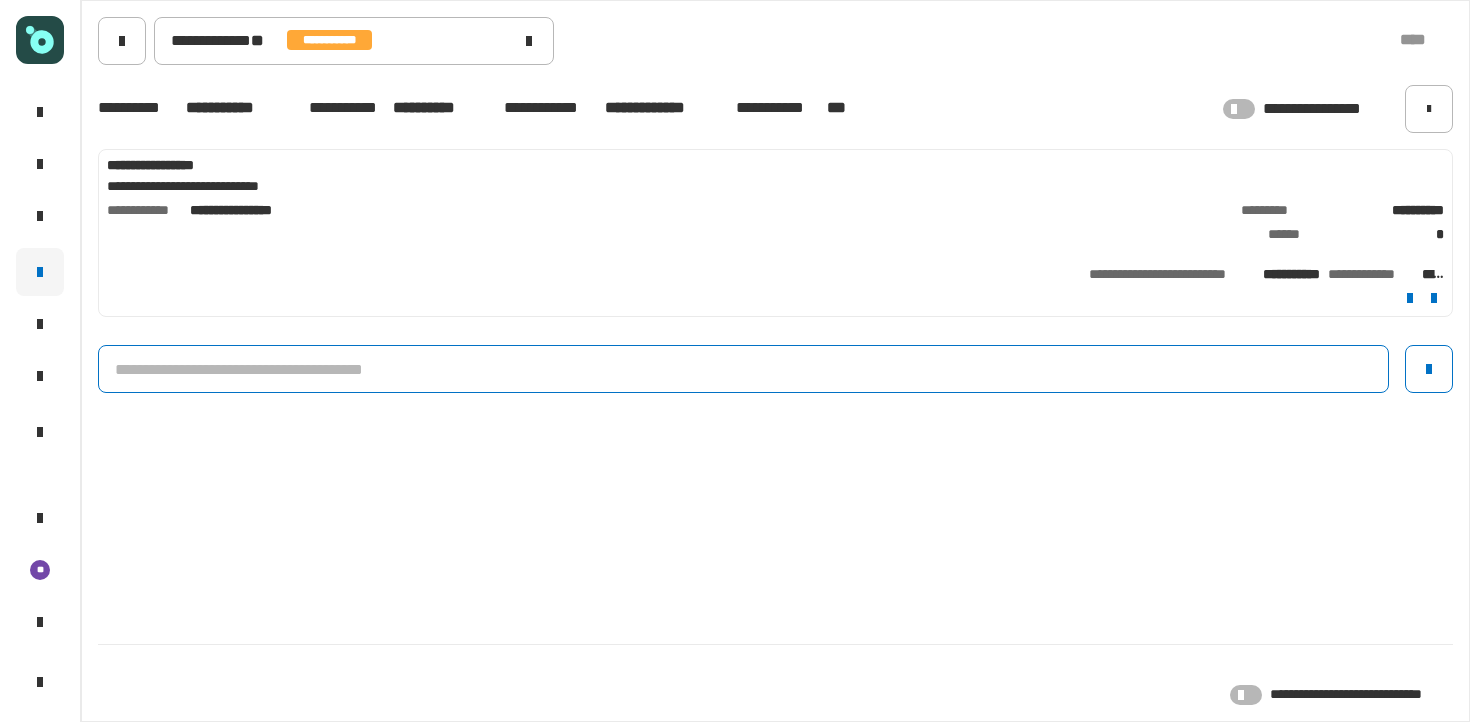 click 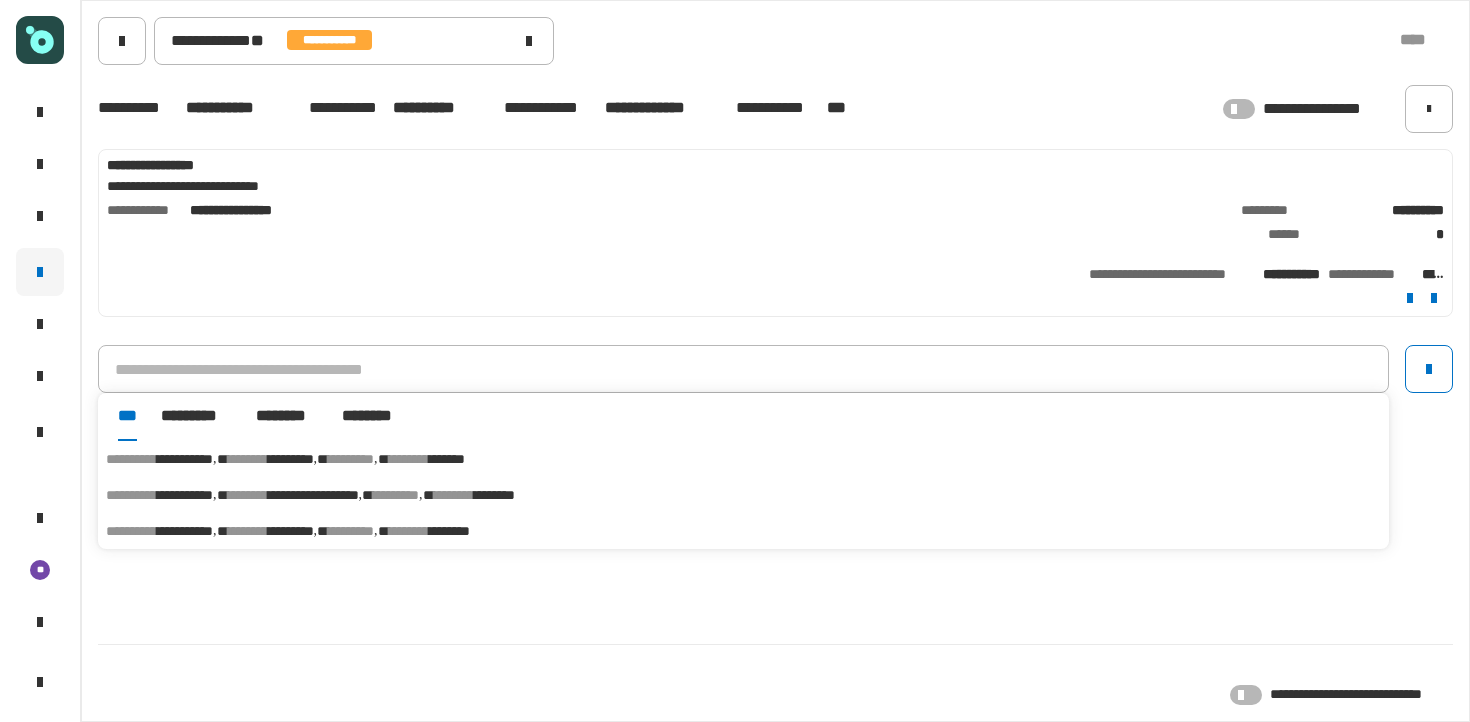 click on "********" at bounding box center (449, 531) 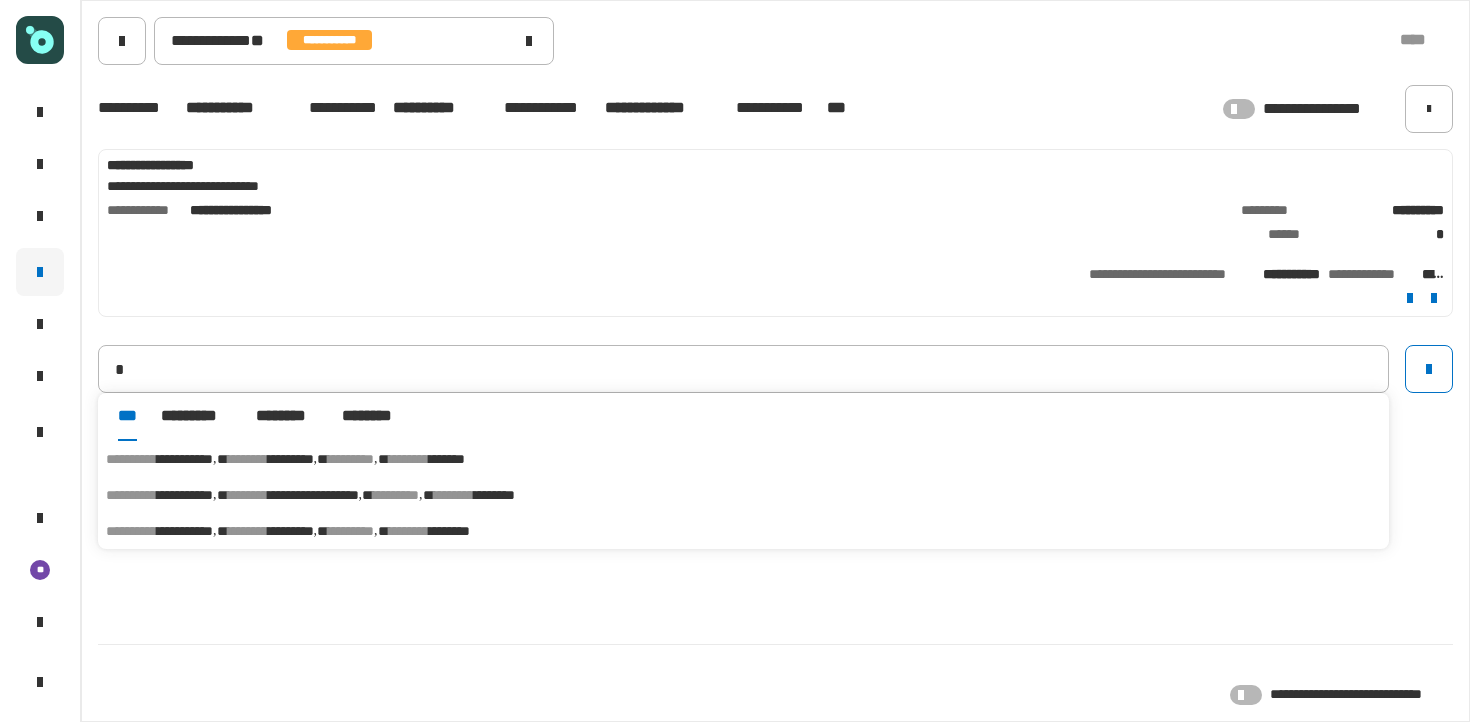 type on "**********" 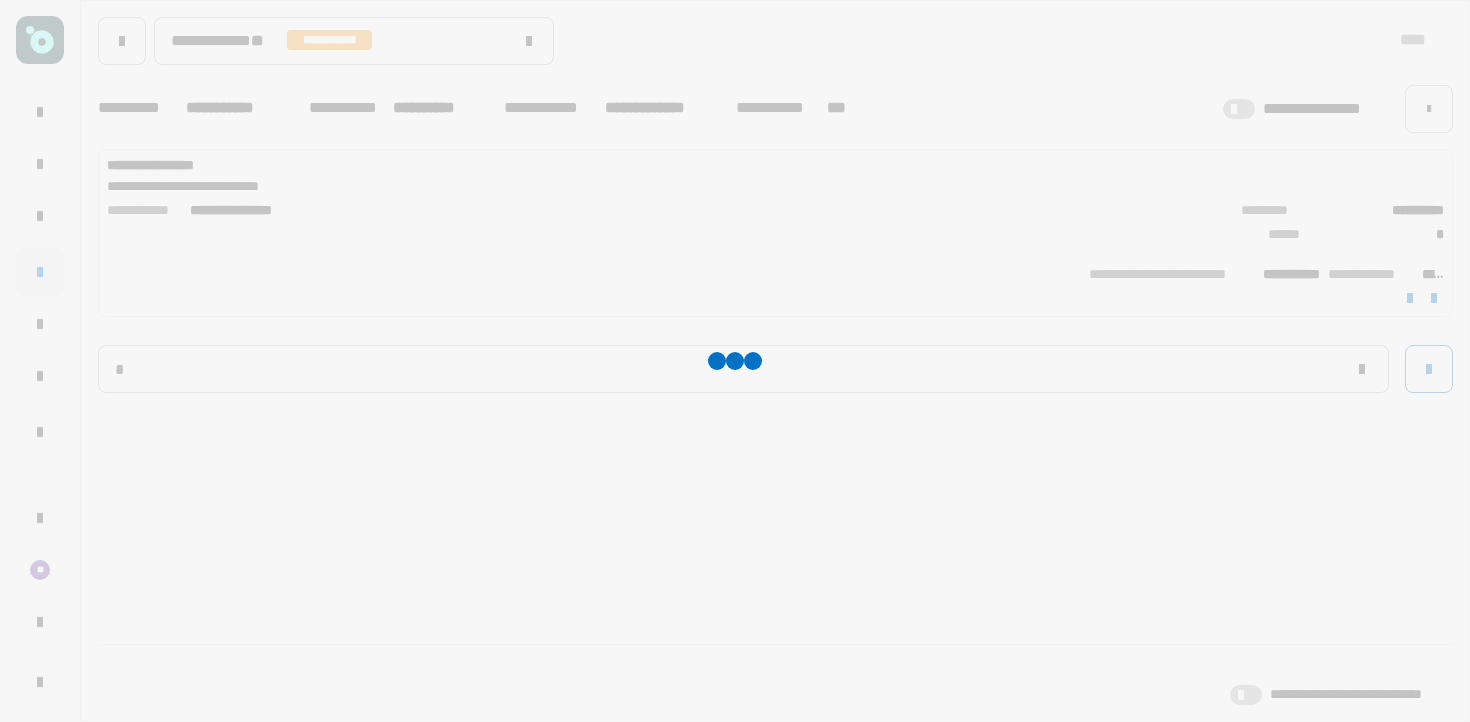 type 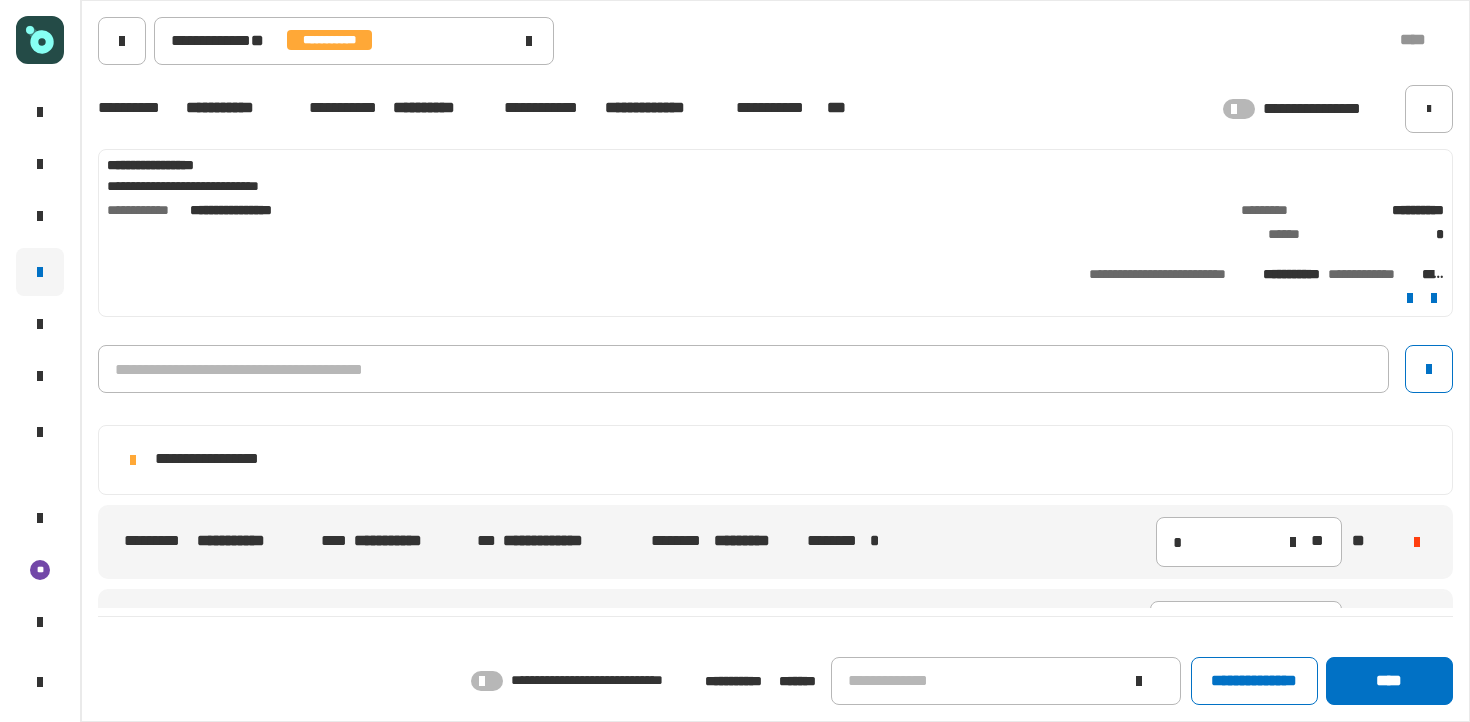 scroll, scrollTop: 65, scrollLeft: 0, axis: vertical 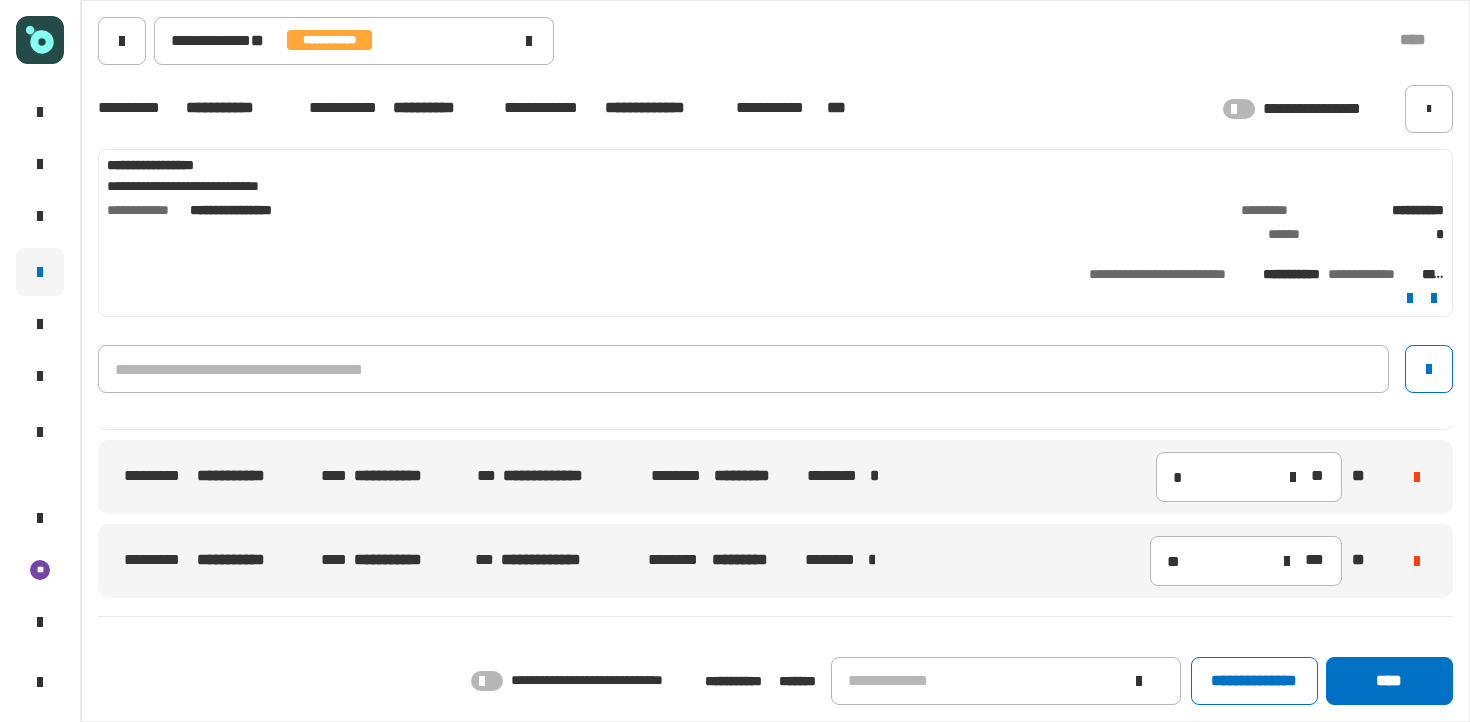 click 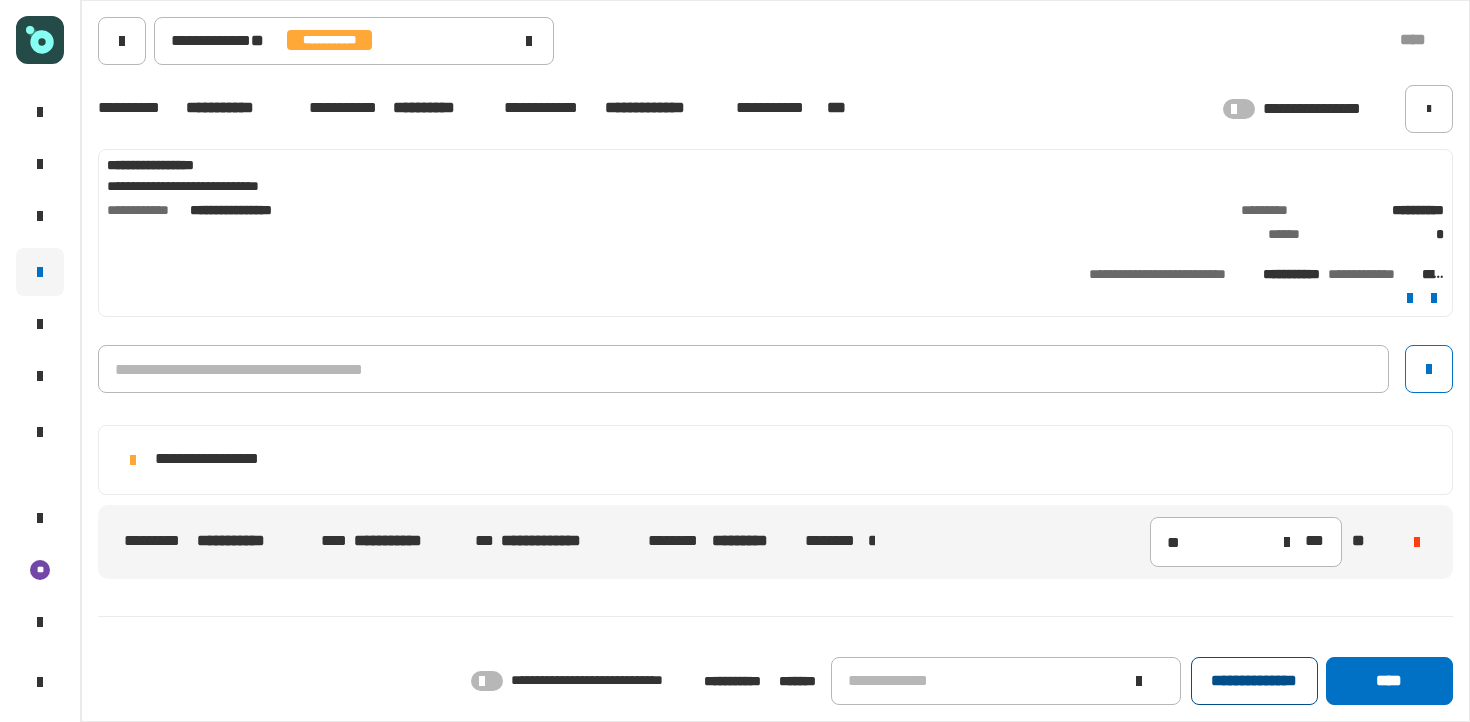 click on "**********" 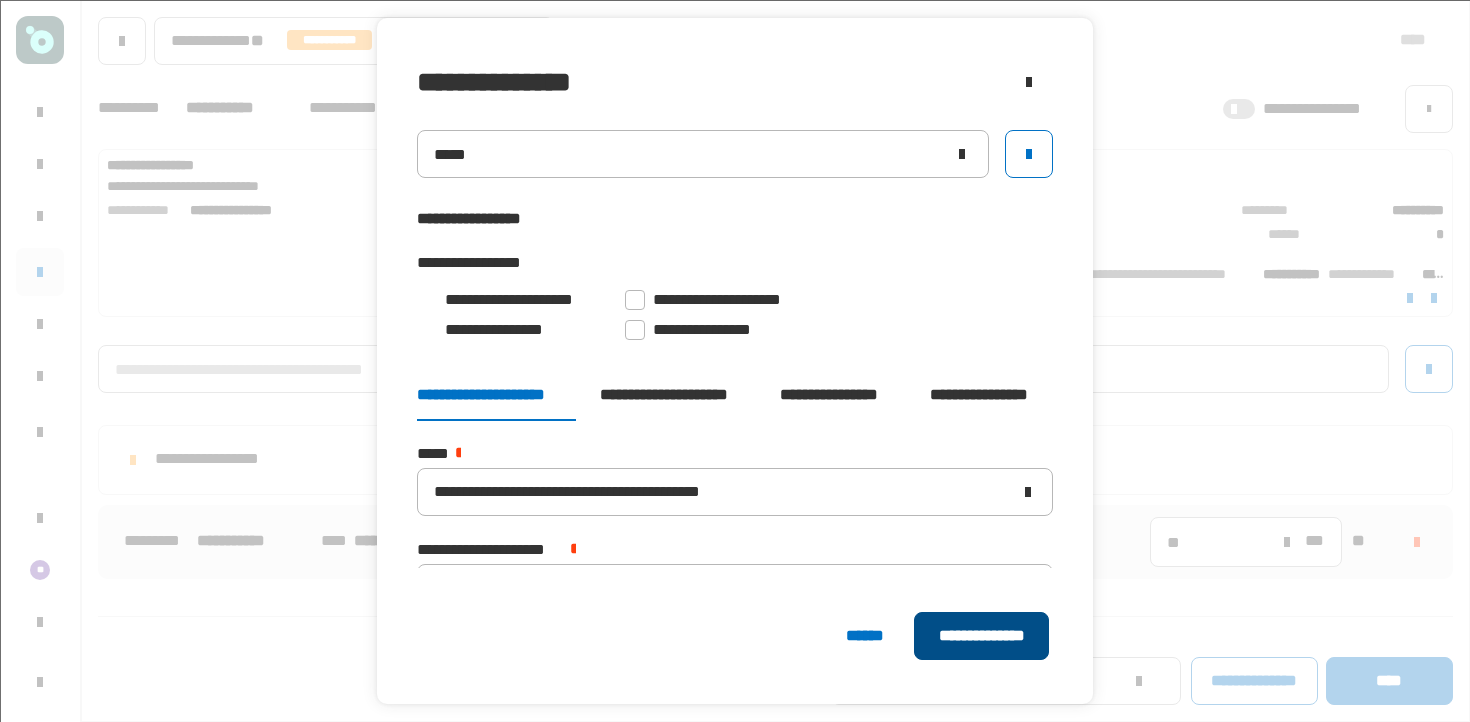 click on "**********" 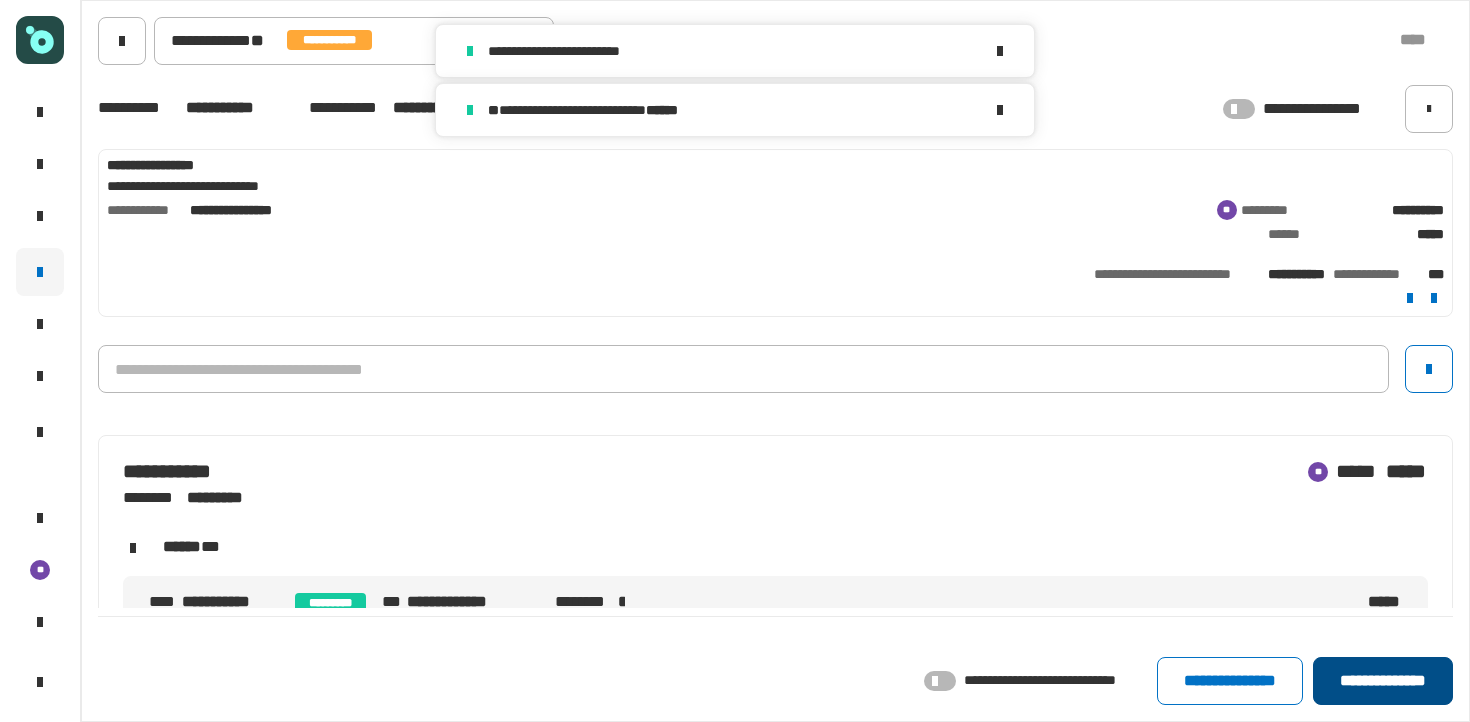 click on "**********" 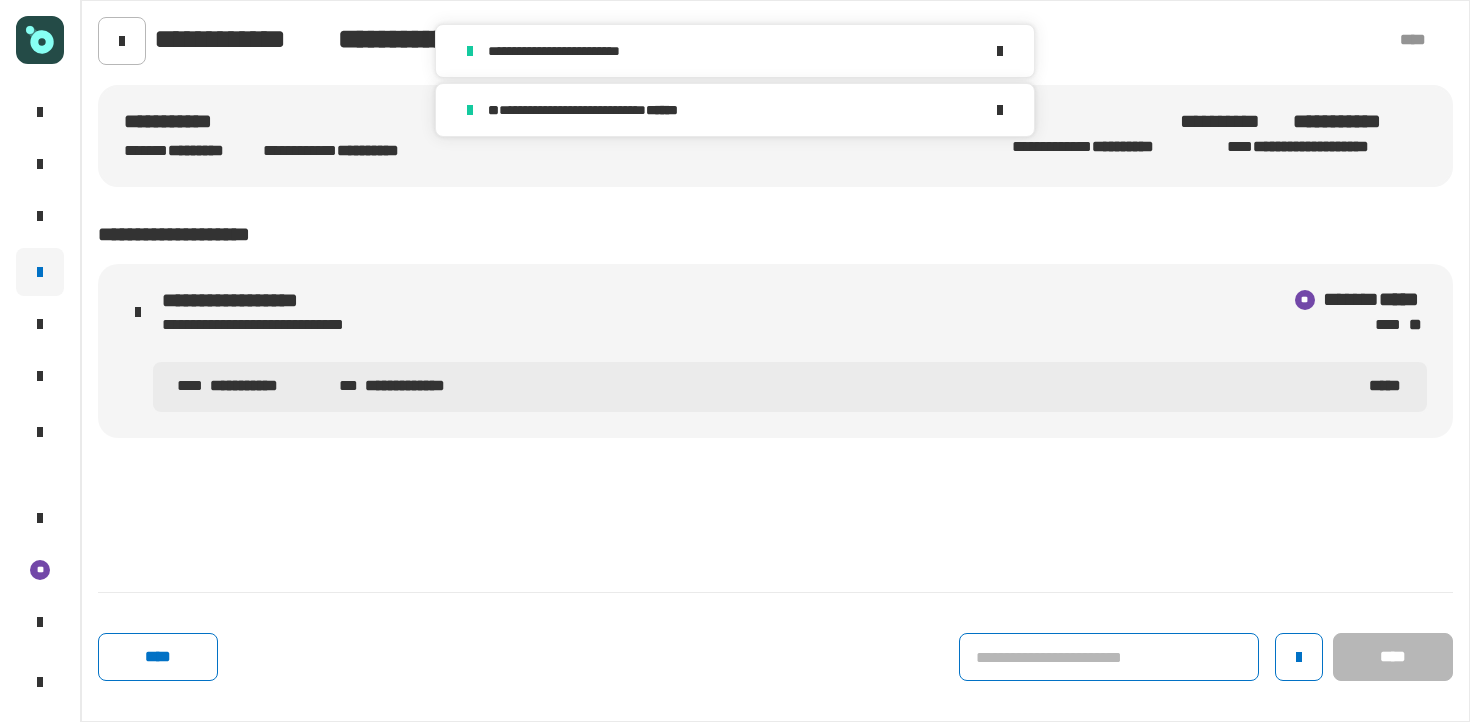 click 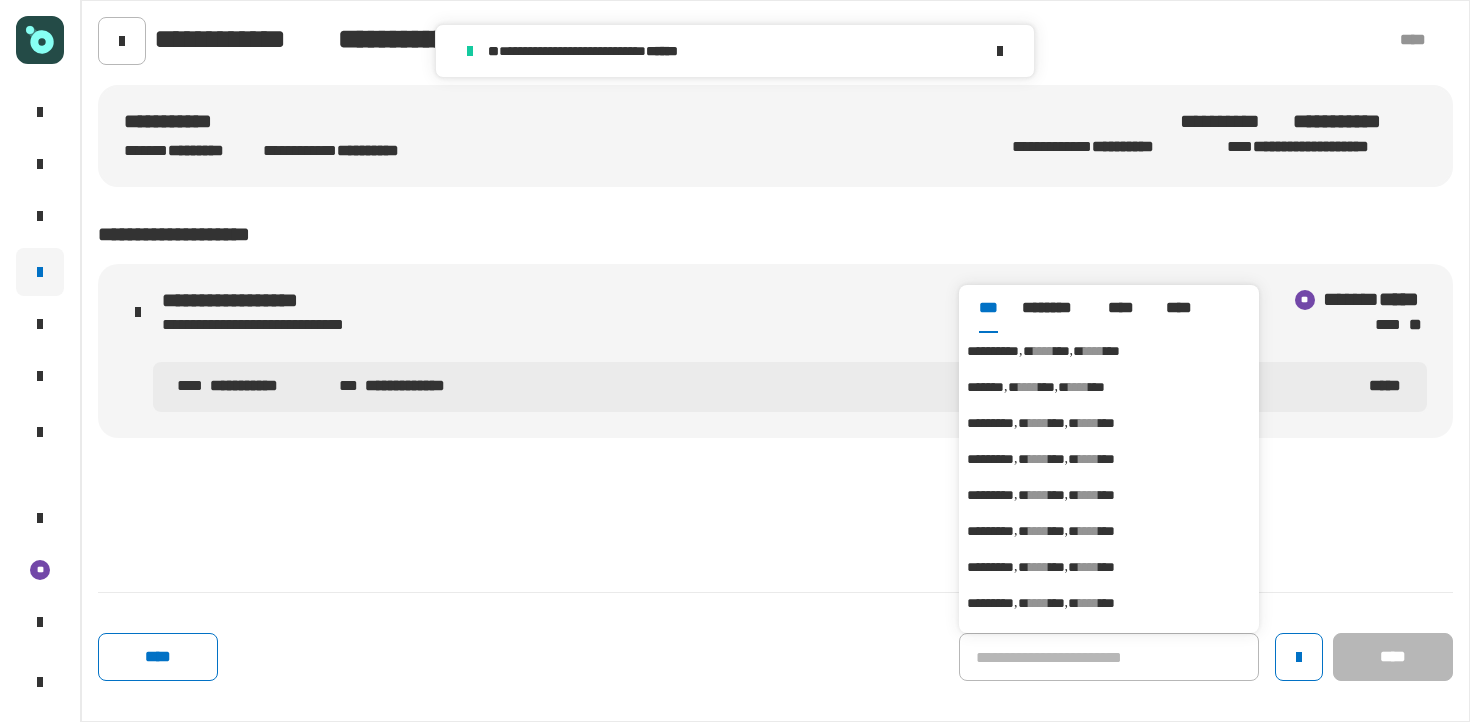 click on "****" at bounding box center [1044, 351] 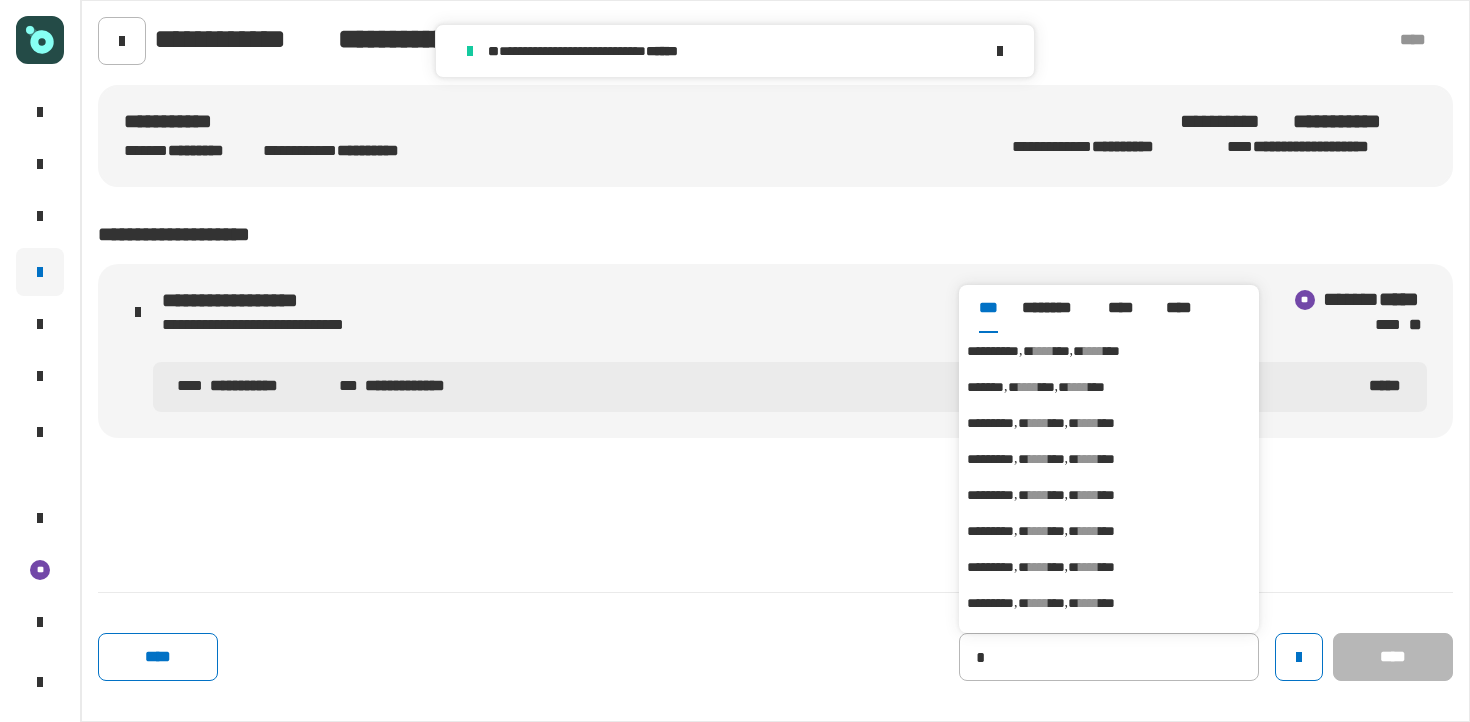 type on "**********" 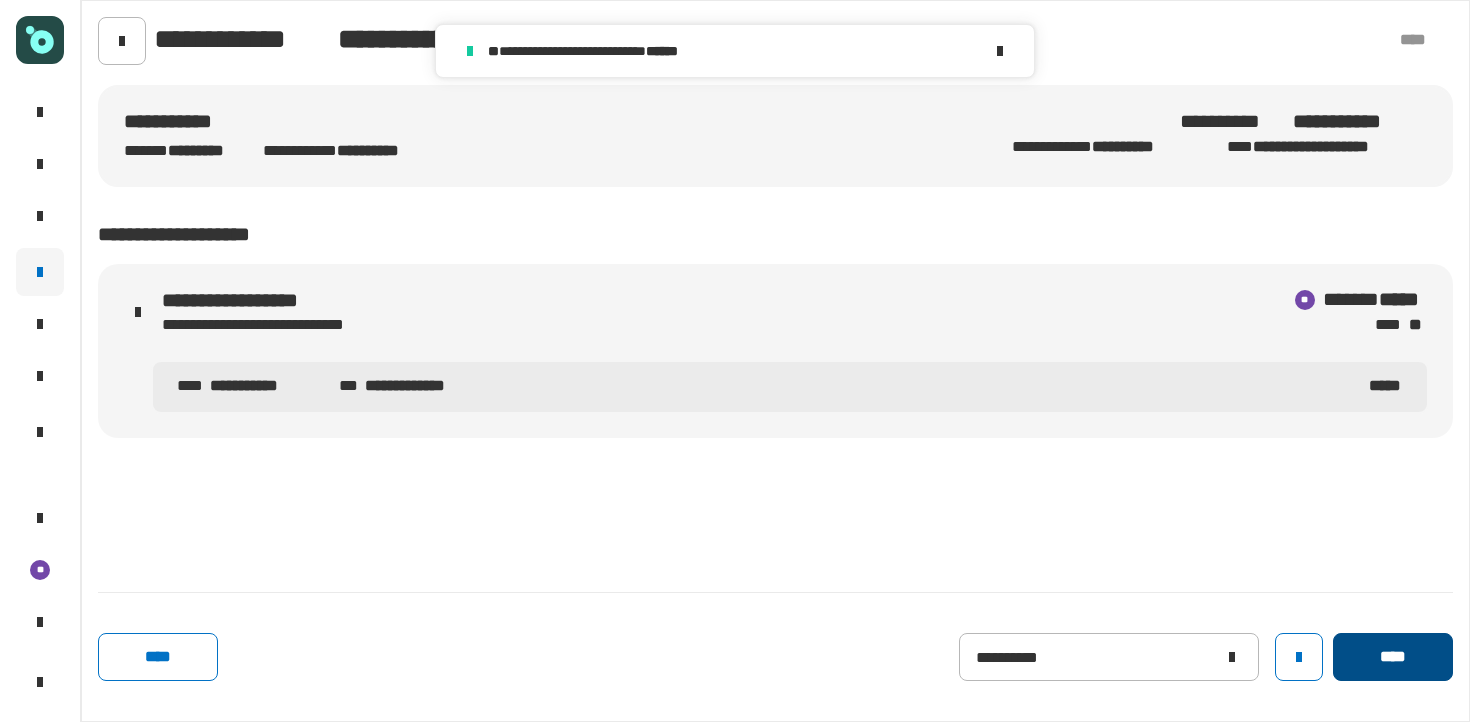 click on "****" 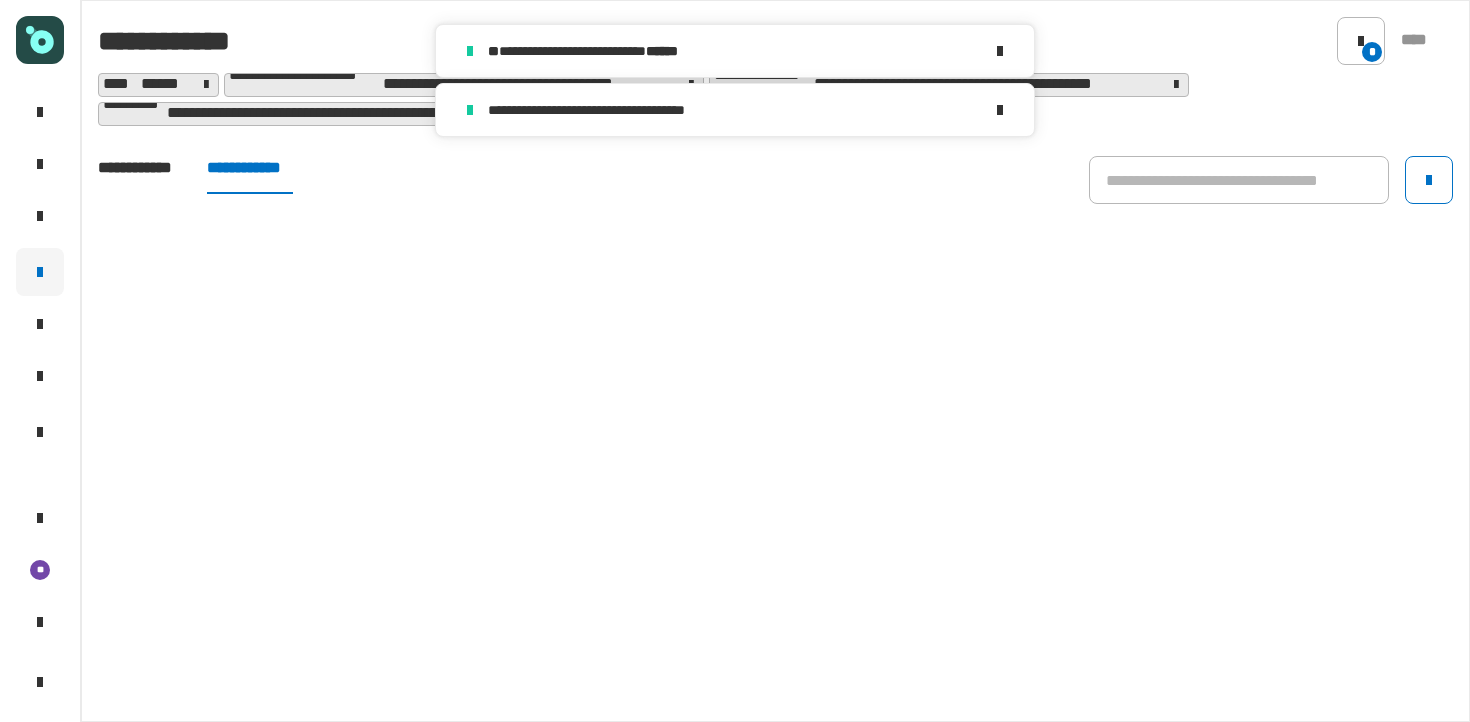 click on "**********" 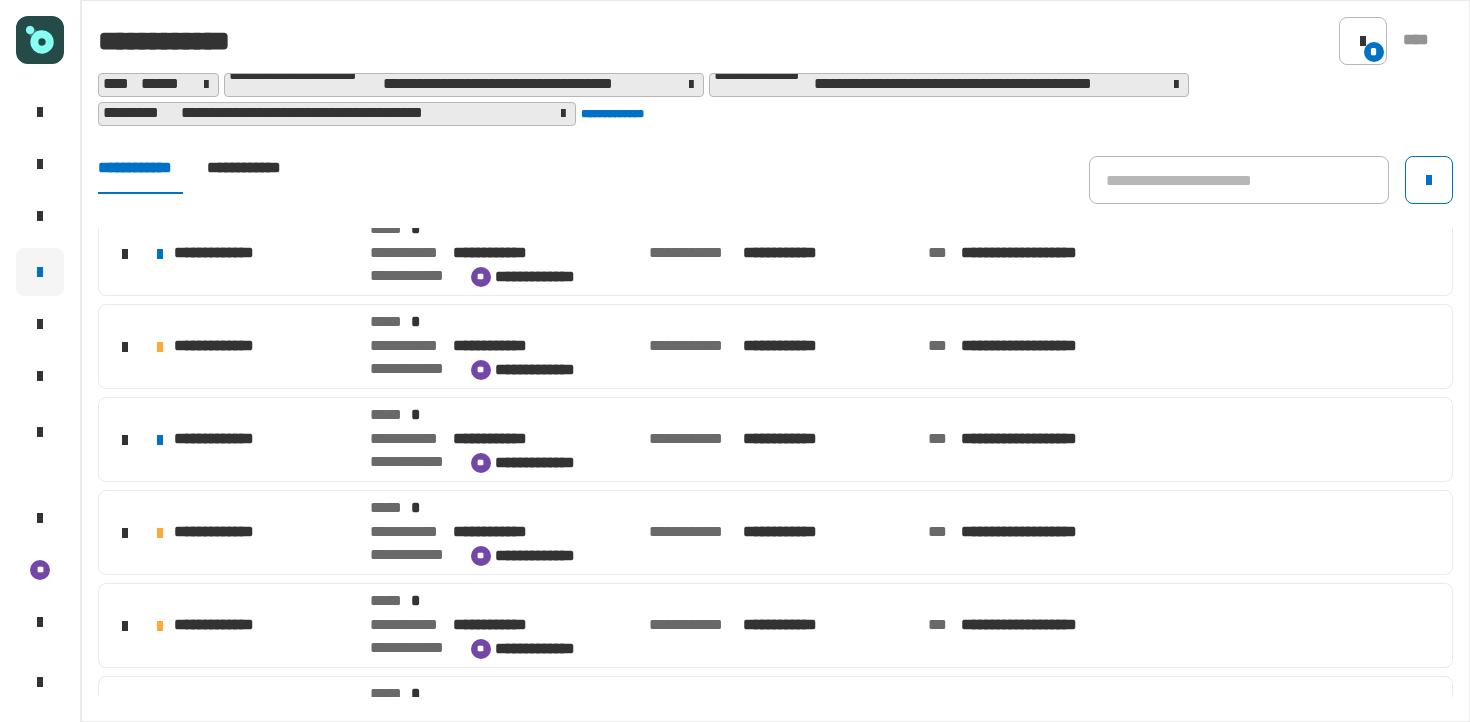 scroll, scrollTop: 639, scrollLeft: 0, axis: vertical 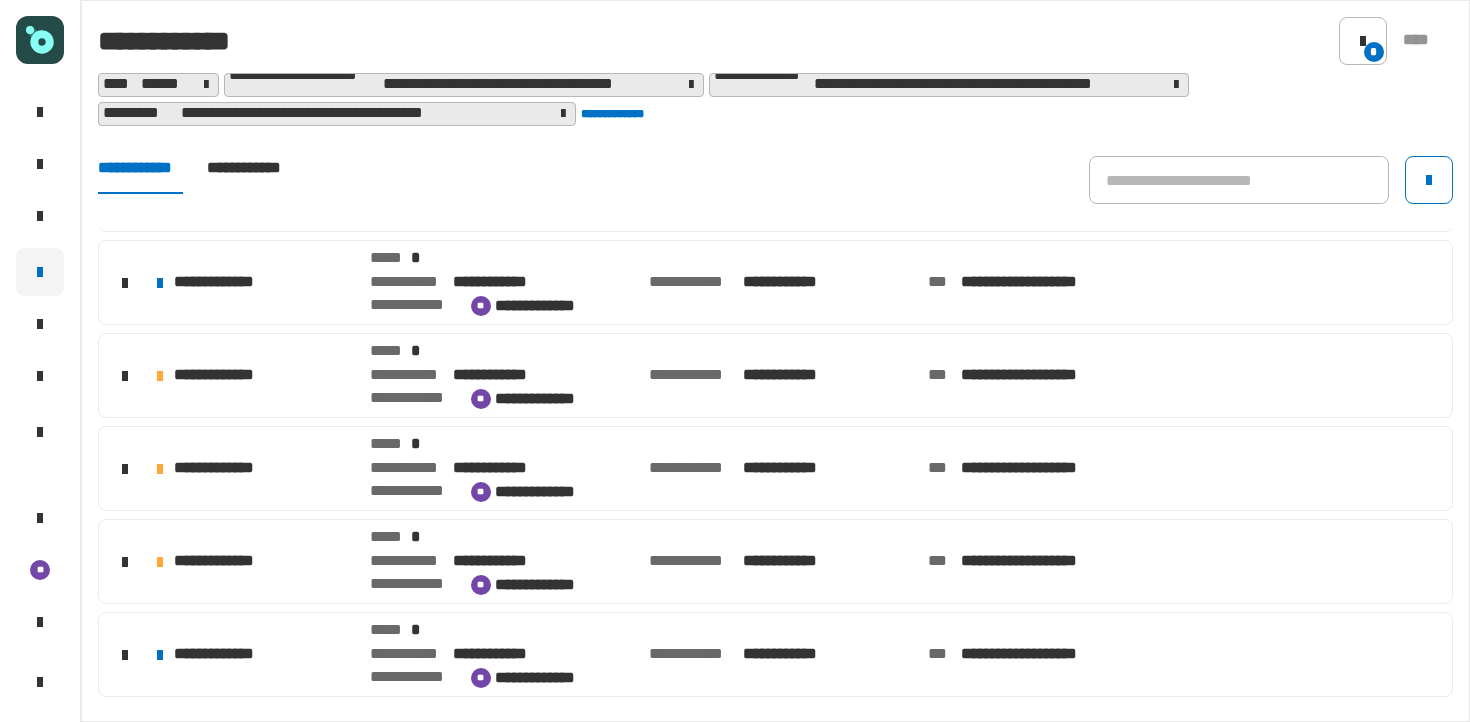 click on "**********" 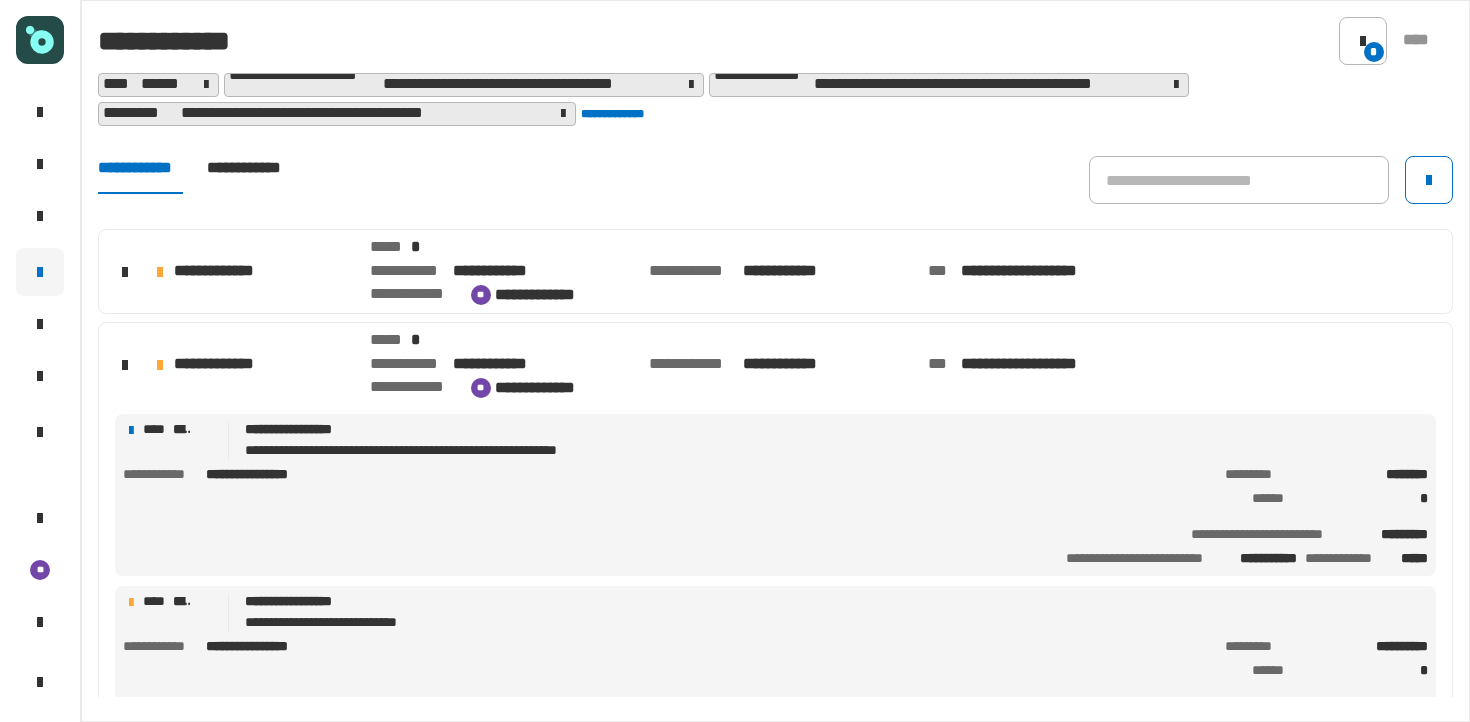 scroll, scrollTop: 840, scrollLeft: 0, axis: vertical 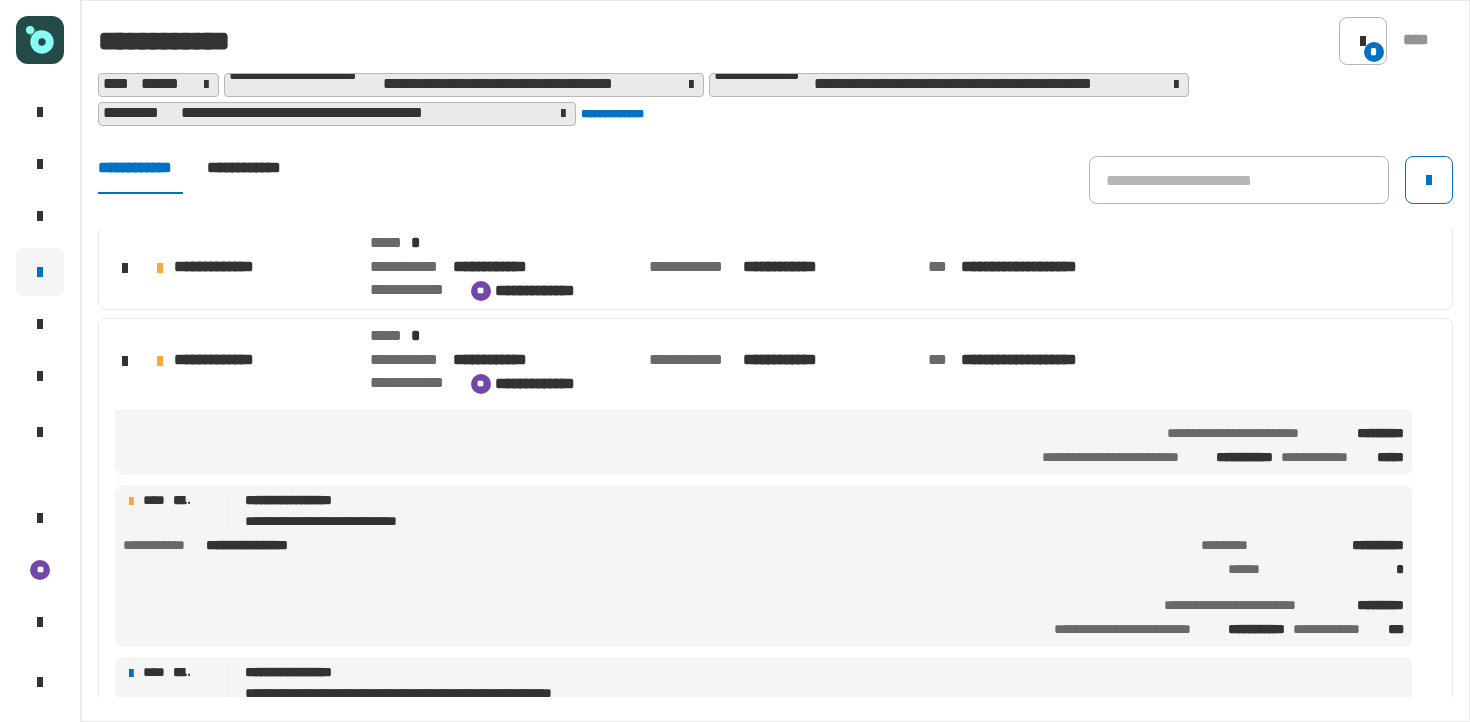 click on "**********" 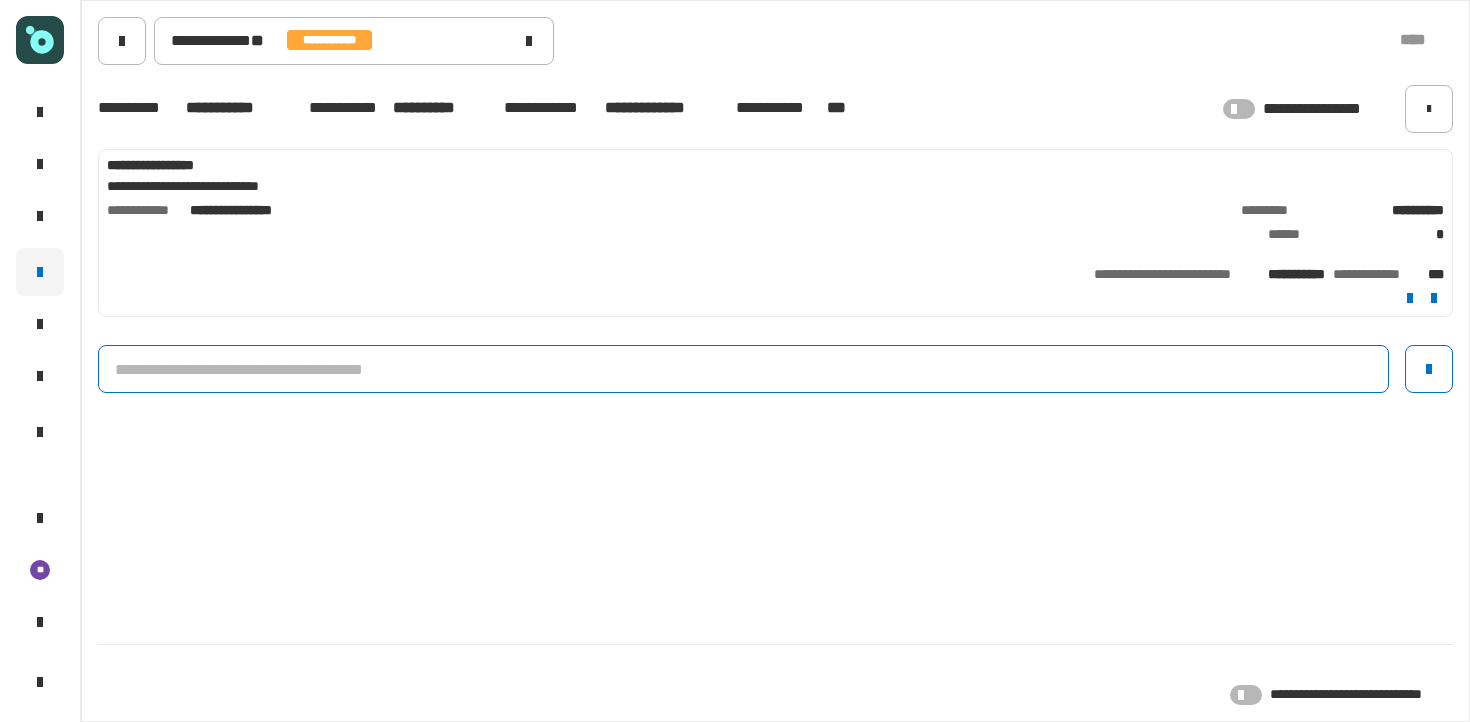 click 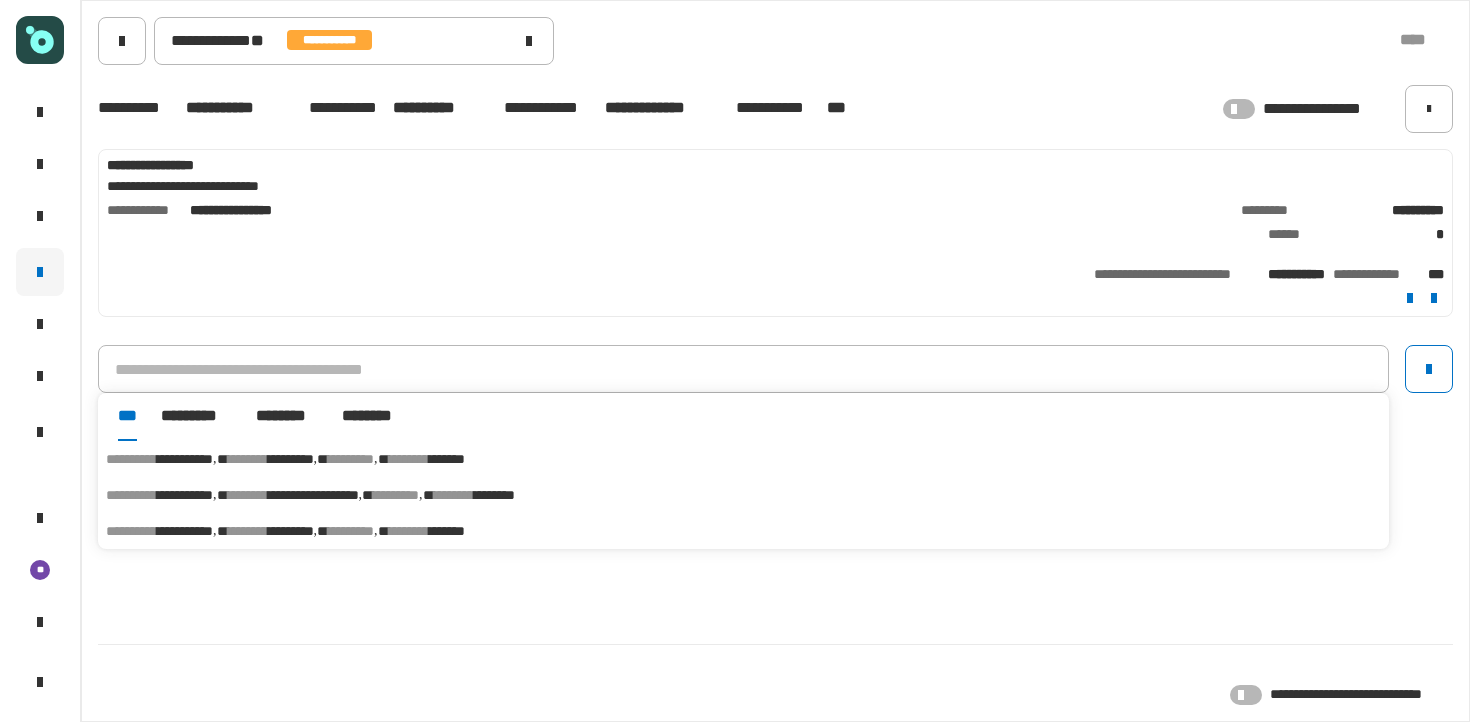 click on "*******" at bounding box center (447, 531) 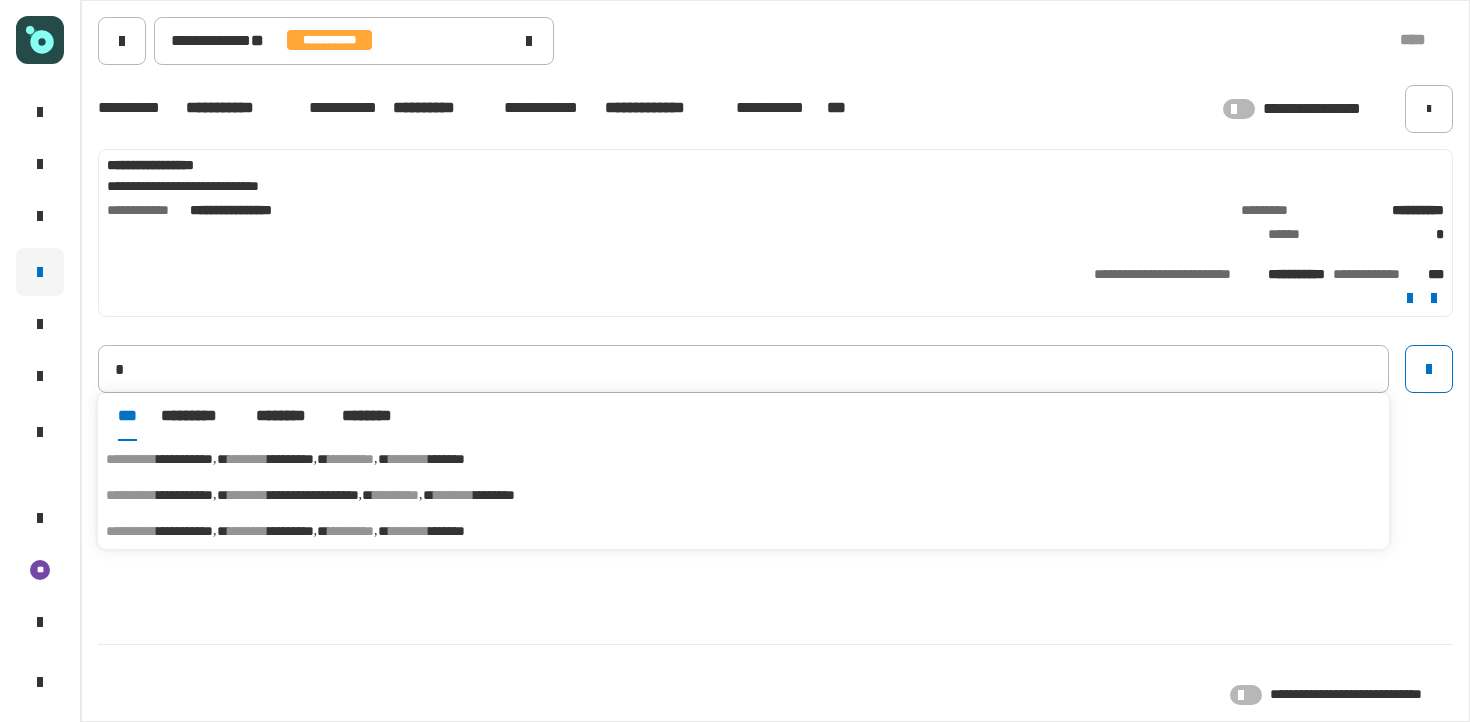 type on "**********" 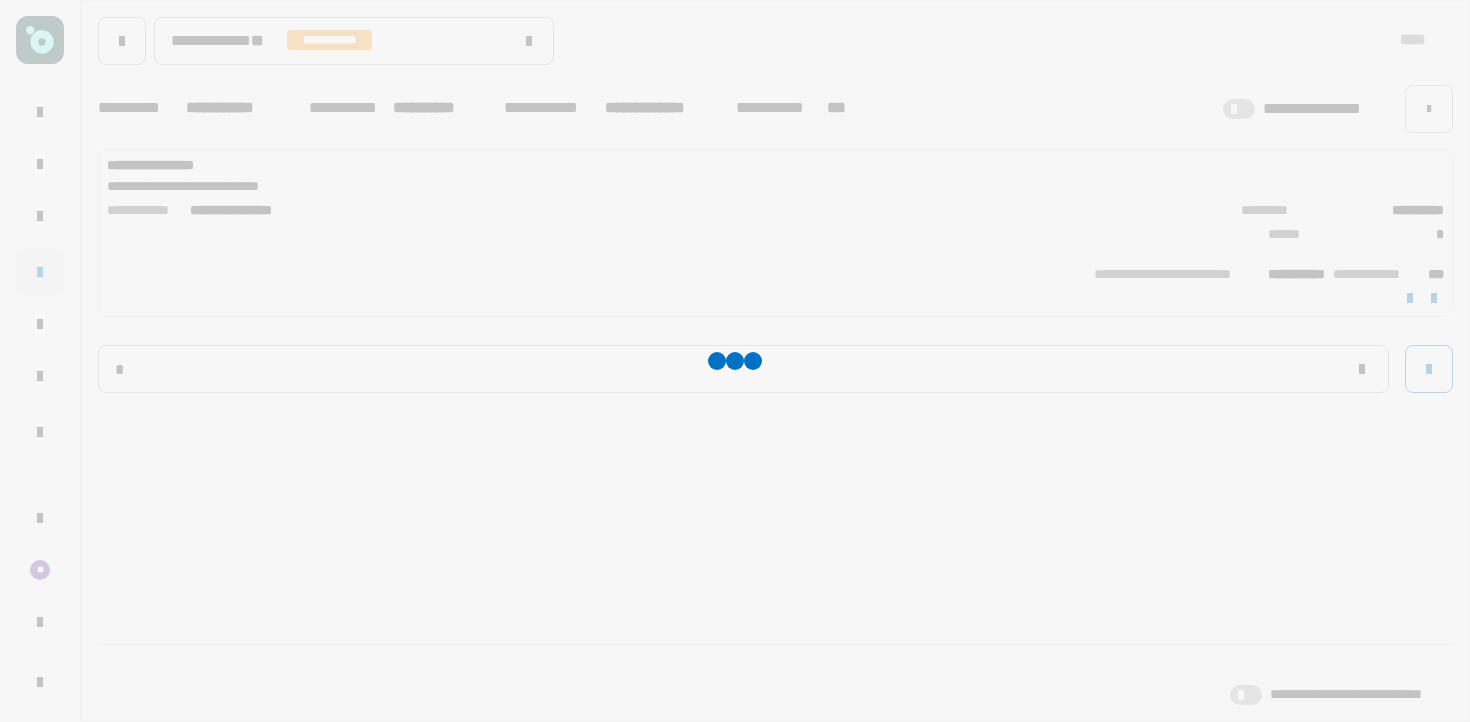 type 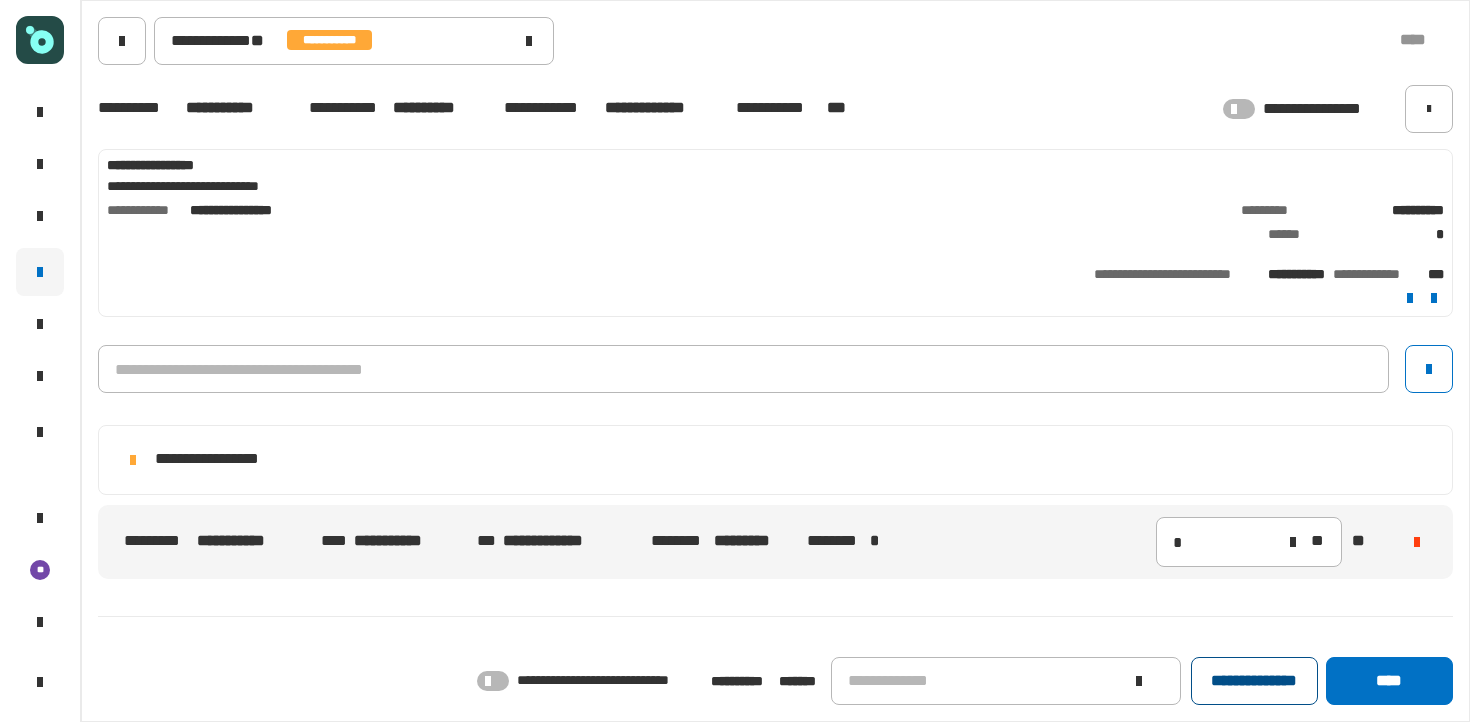 click on "**********" 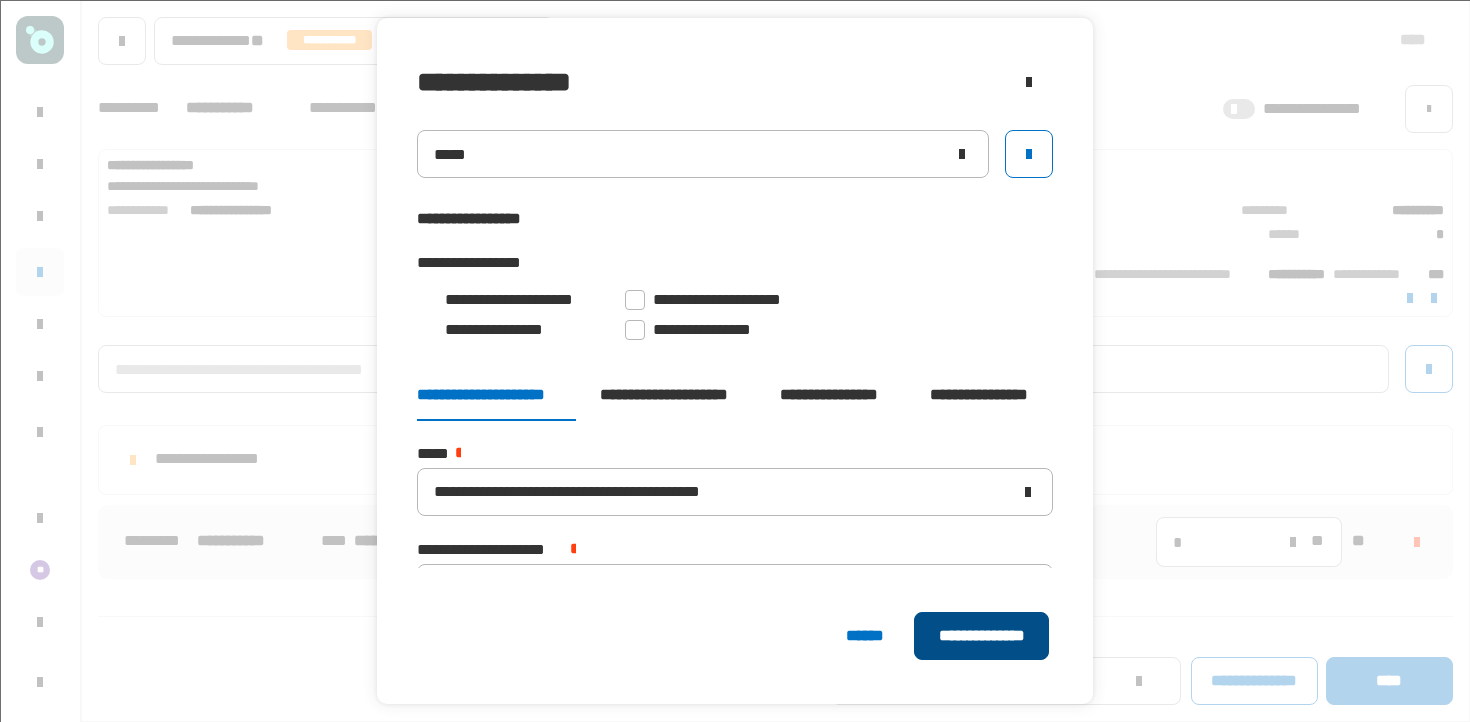 click on "**********" 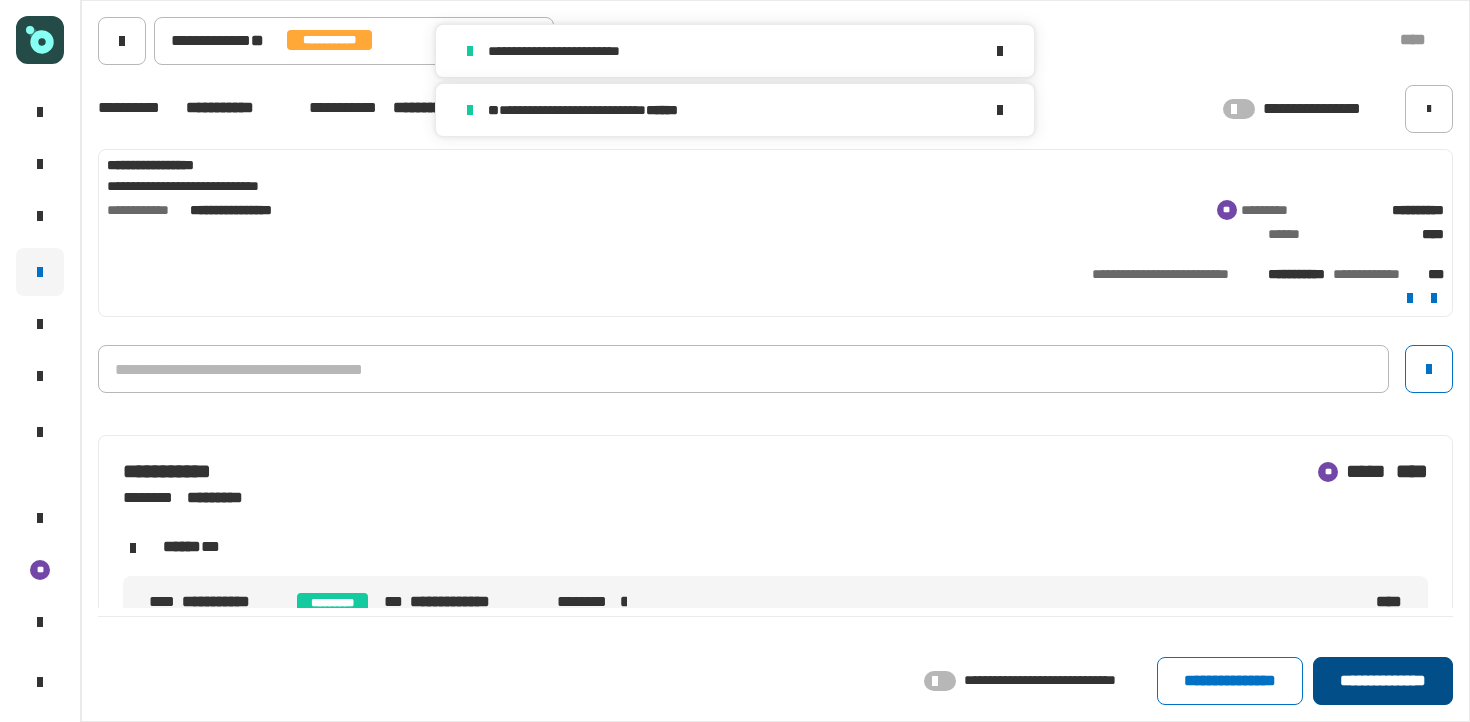 click on "**********" 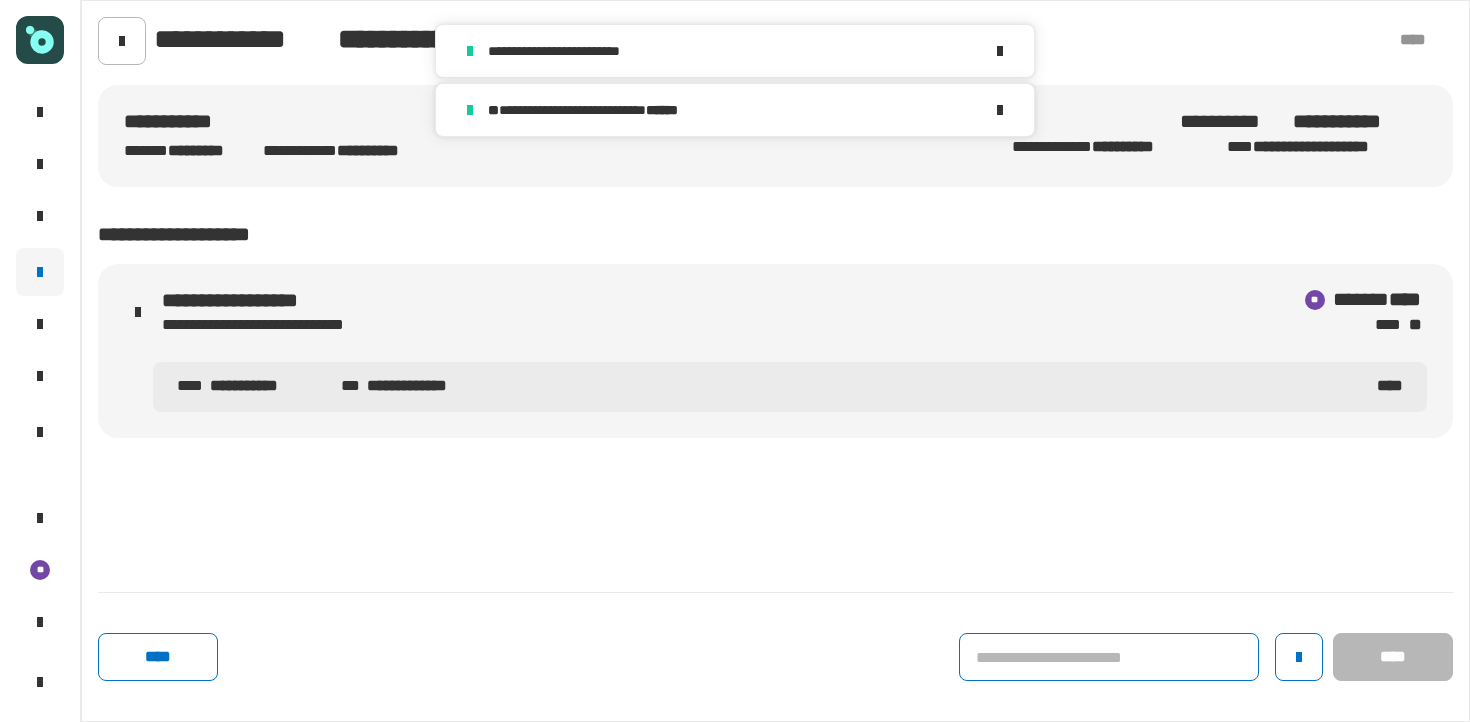 click 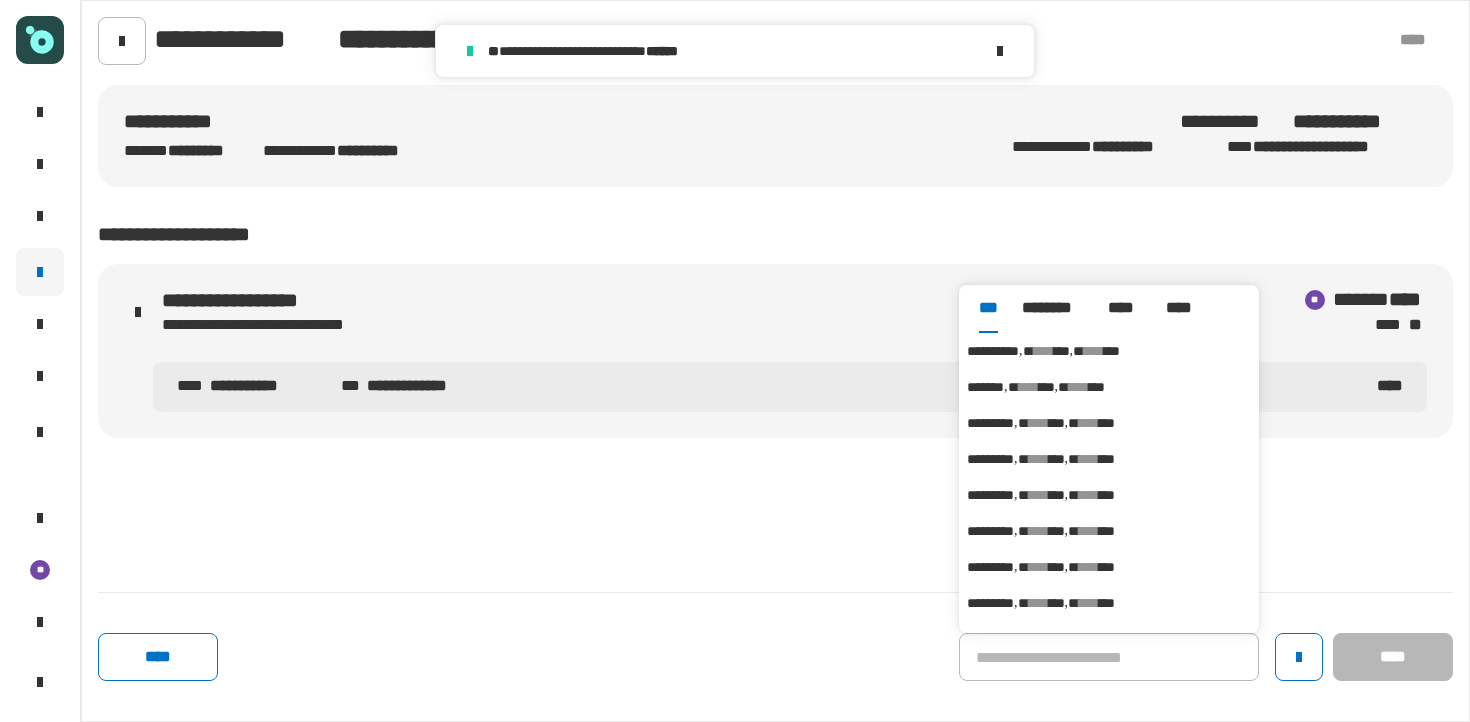 click on "****" at bounding box center [1044, 351] 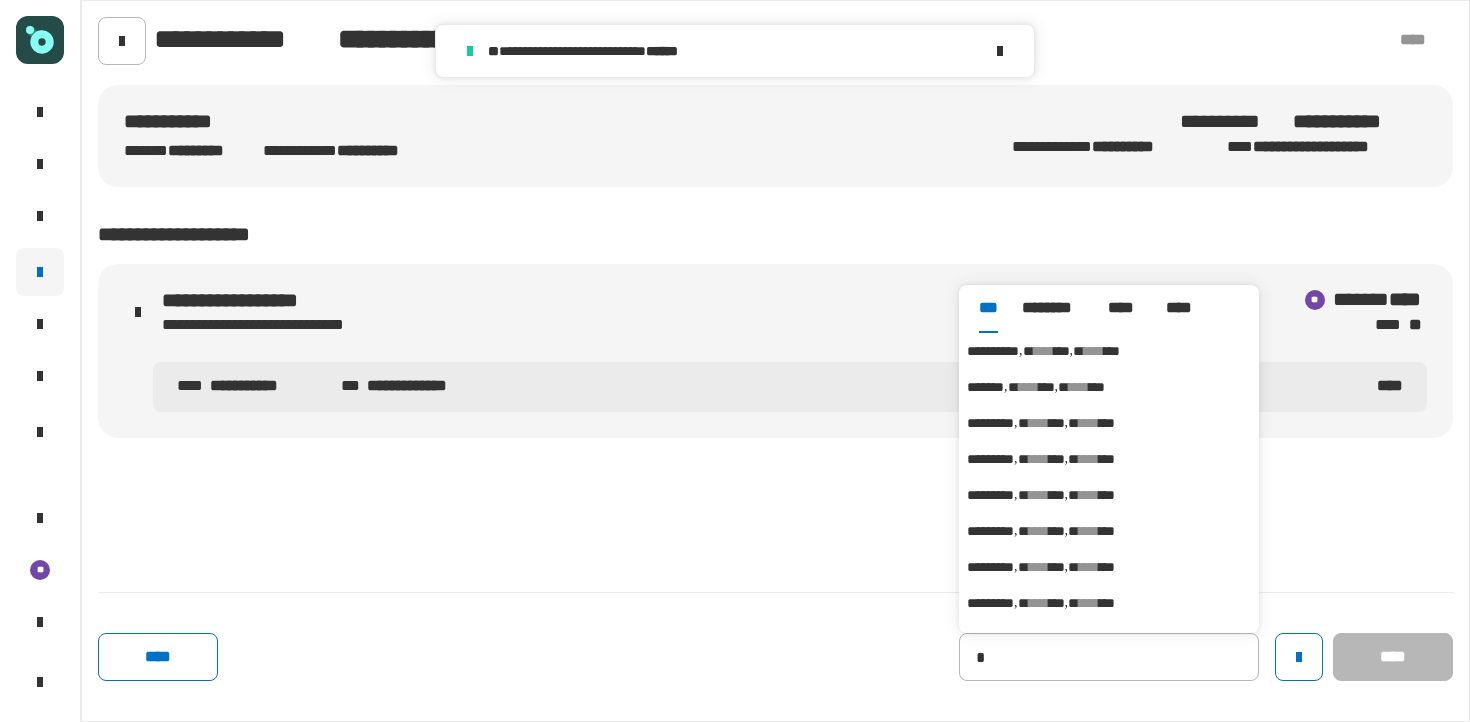 type on "**********" 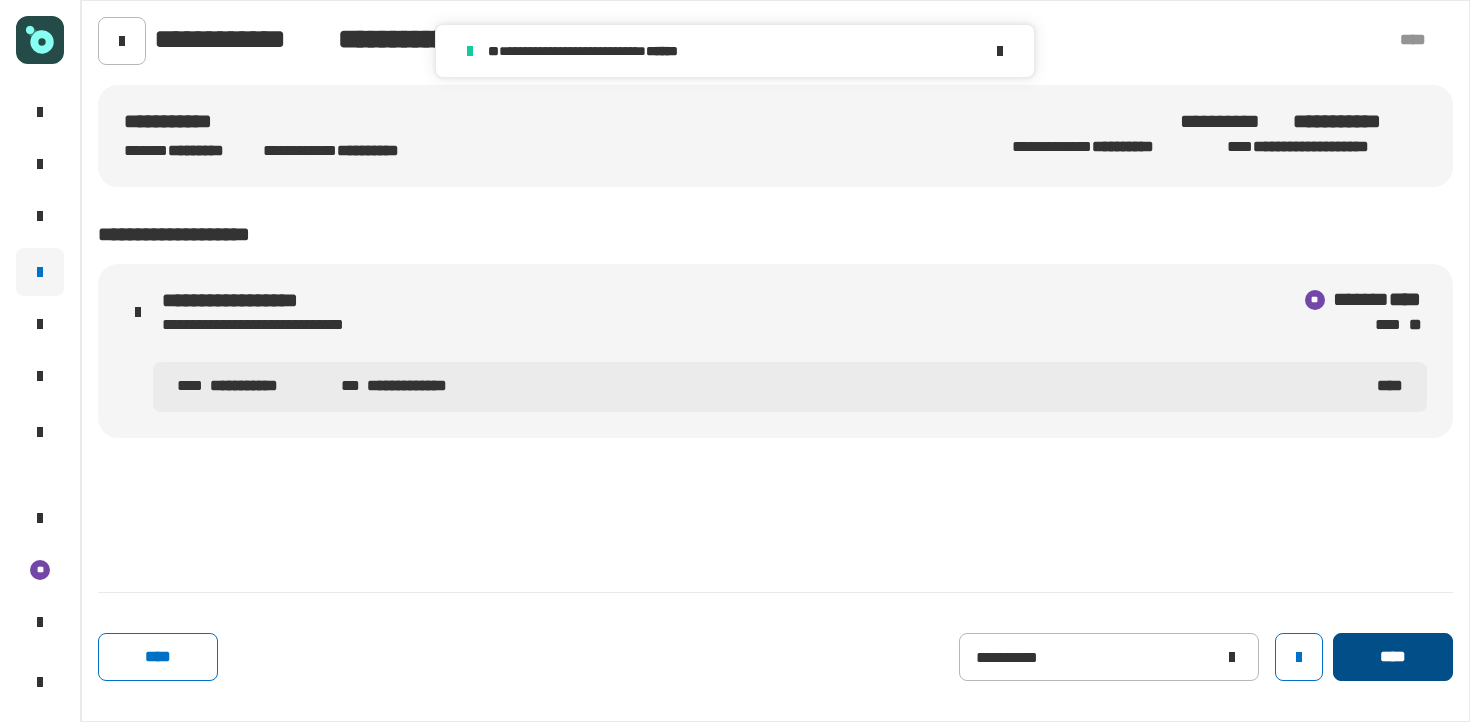 click on "****" 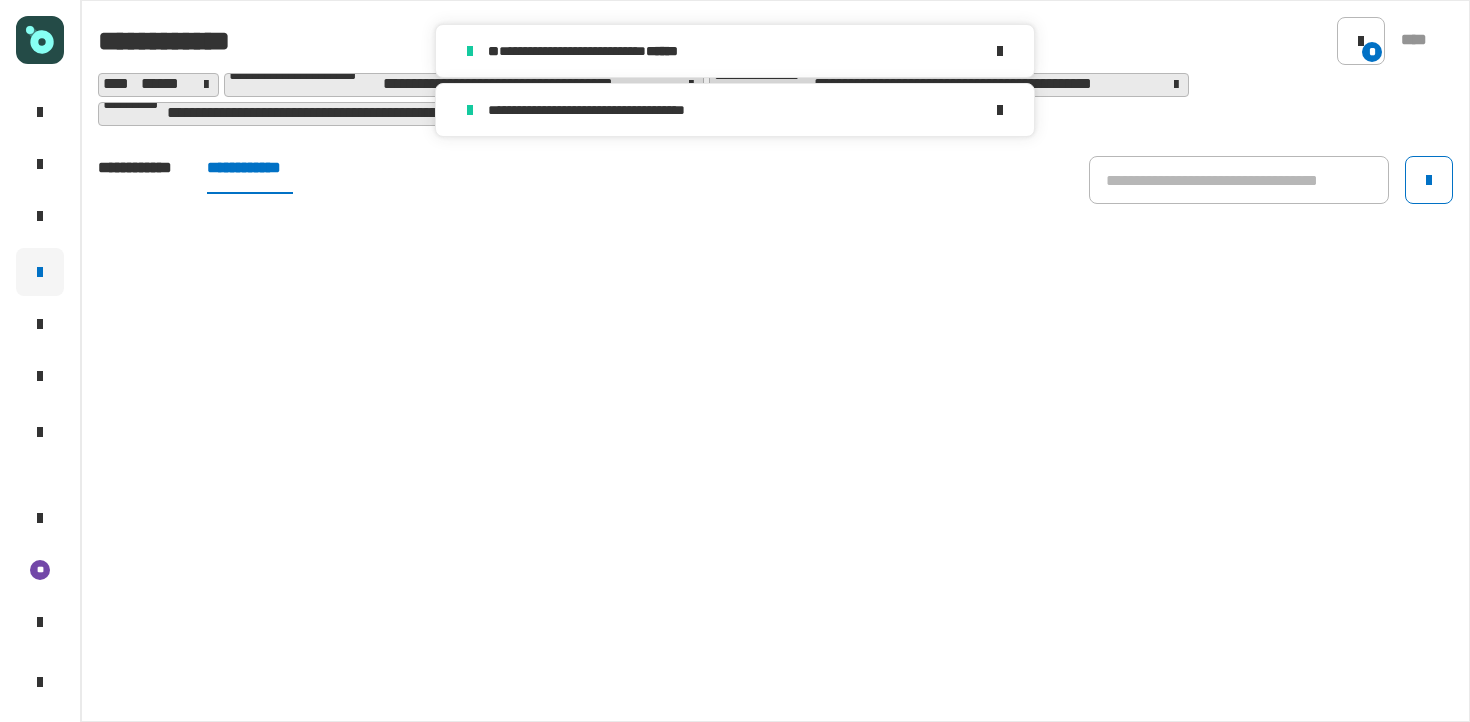 click on "**********" 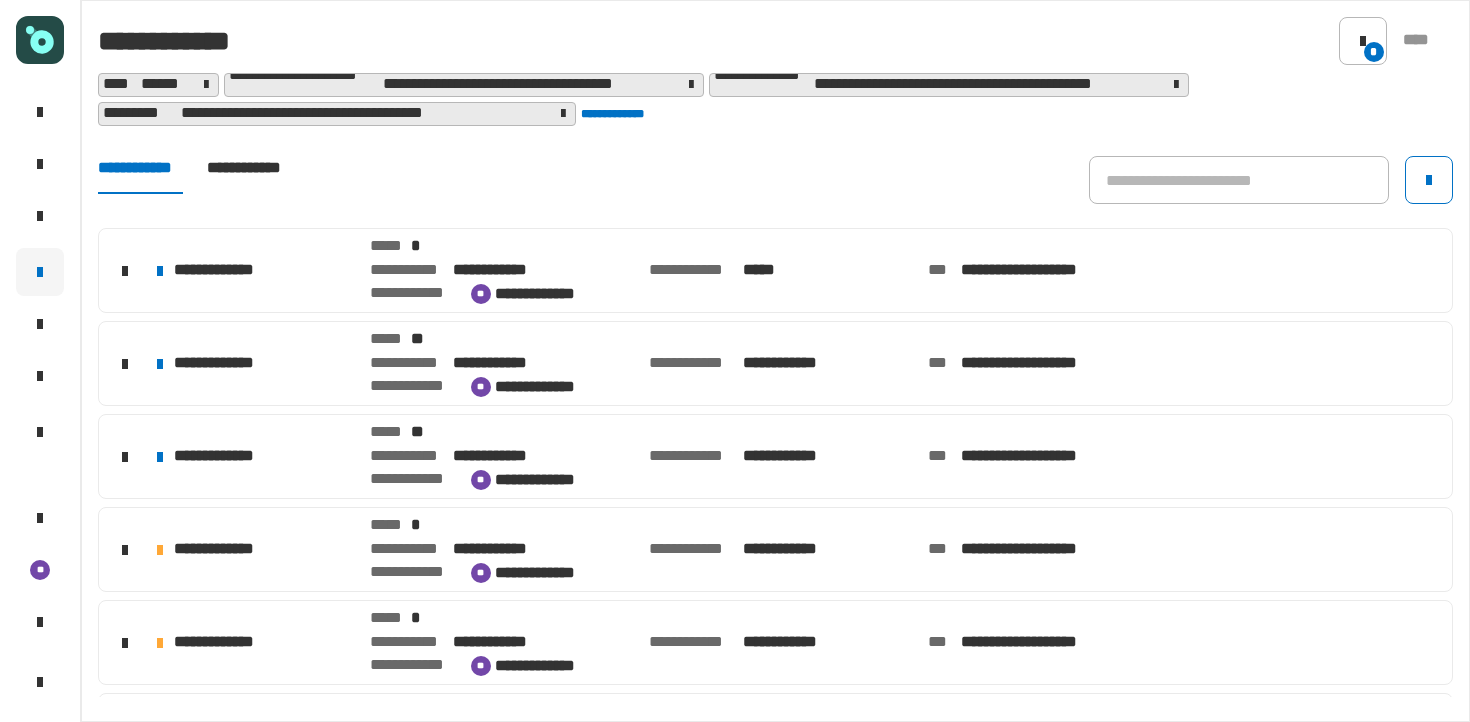scroll, scrollTop: 639, scrollLeft: 0, axis: vertical 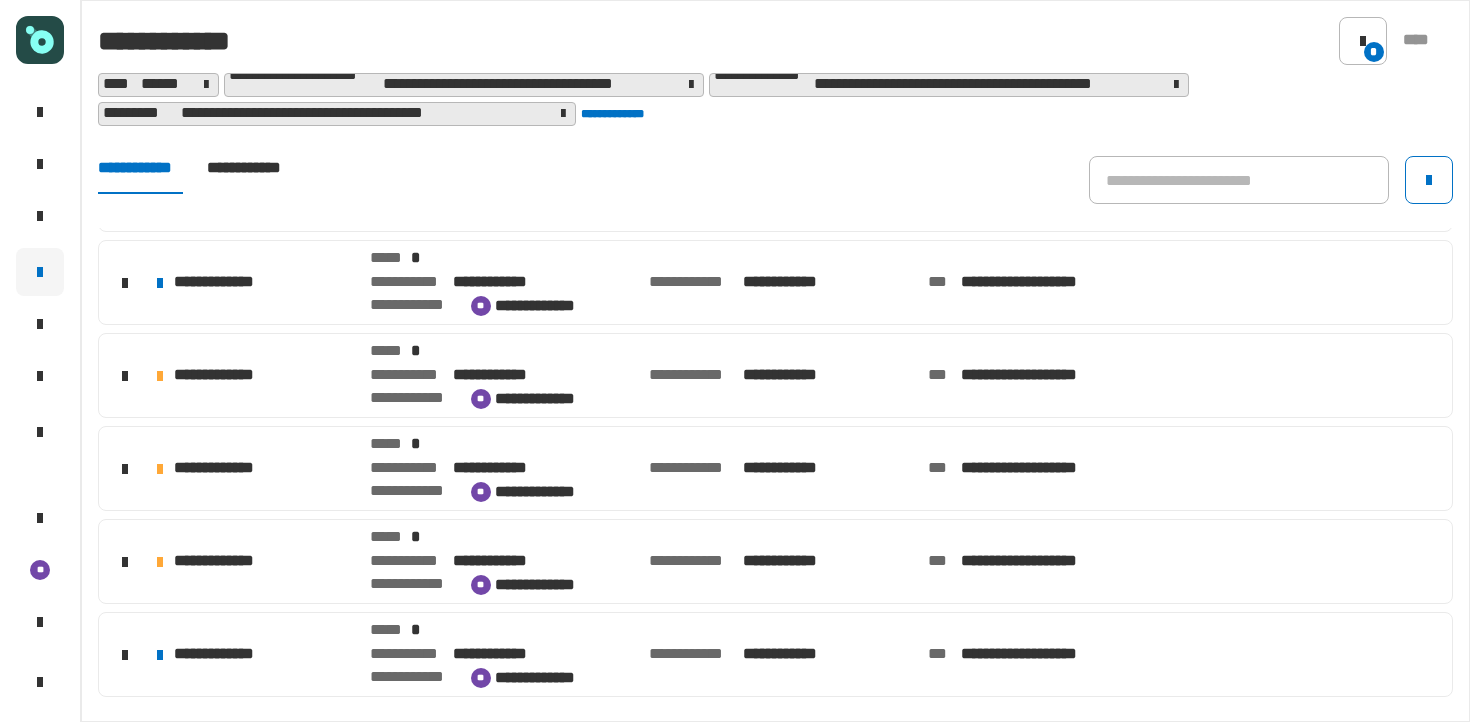 click on "**********" 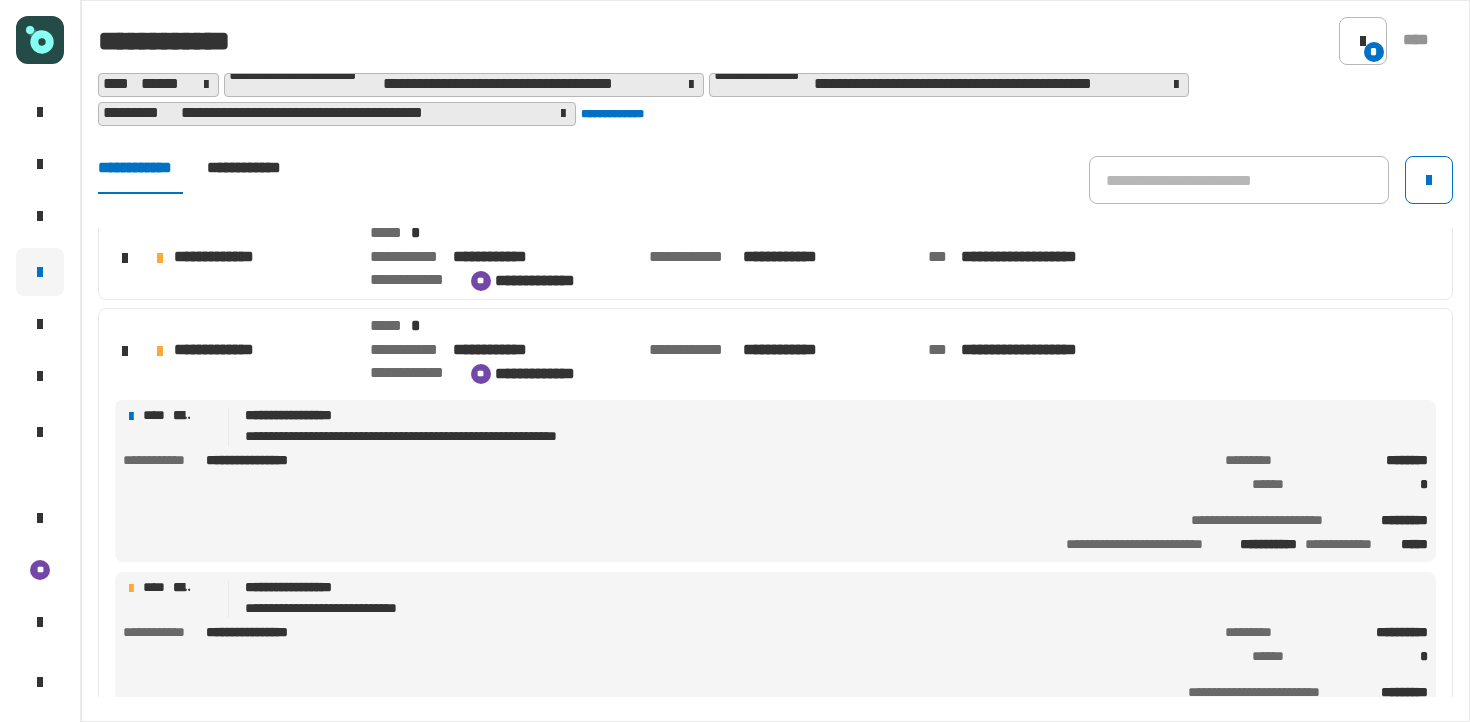 scroll, scrollTop: 915, scrollLeft: 0, axis: vertical 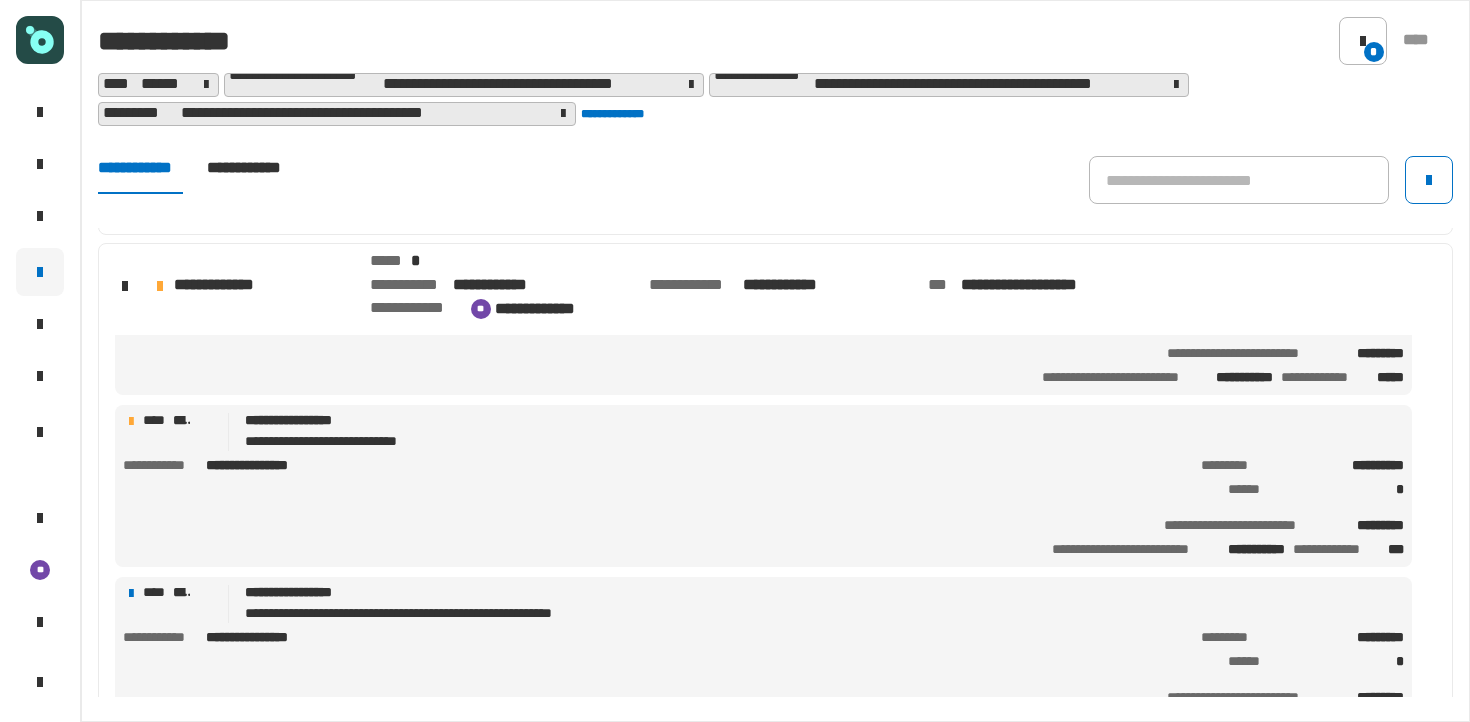click on "**********" 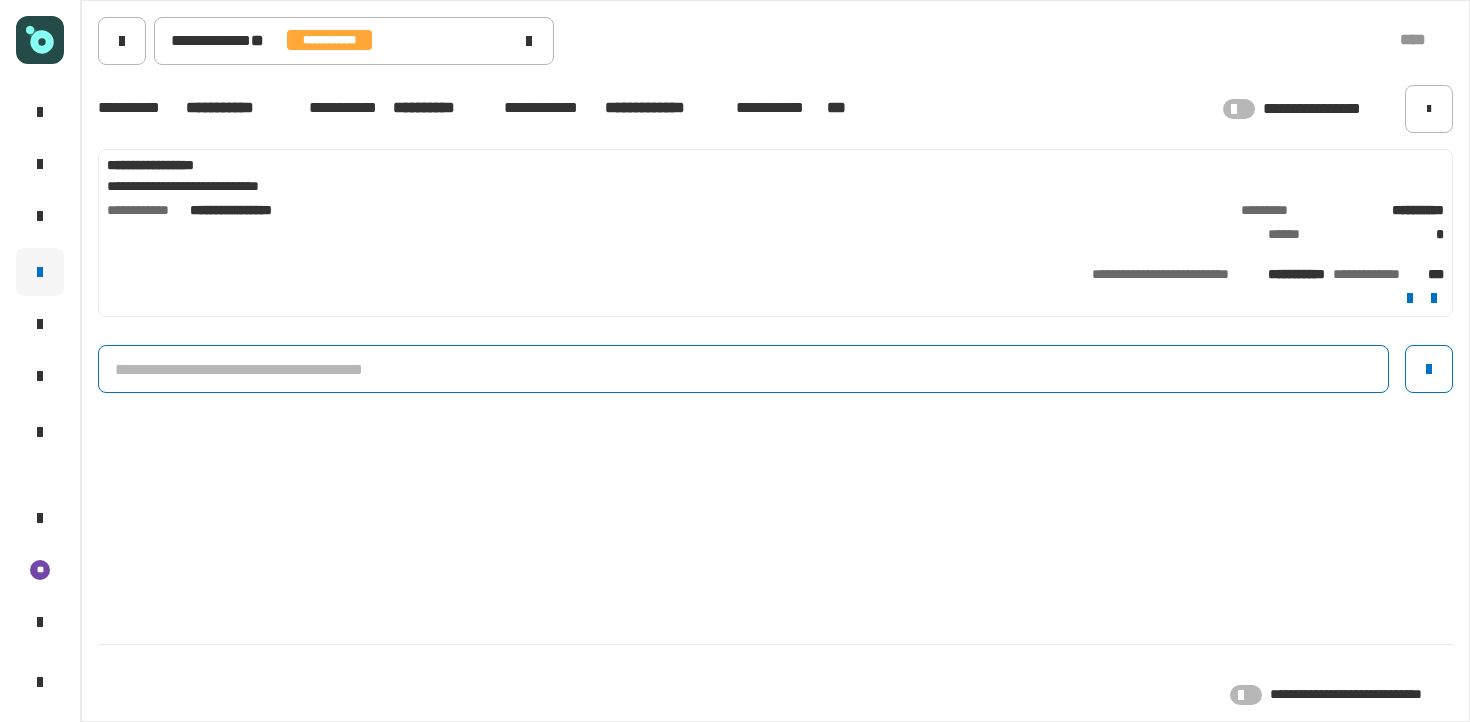 click 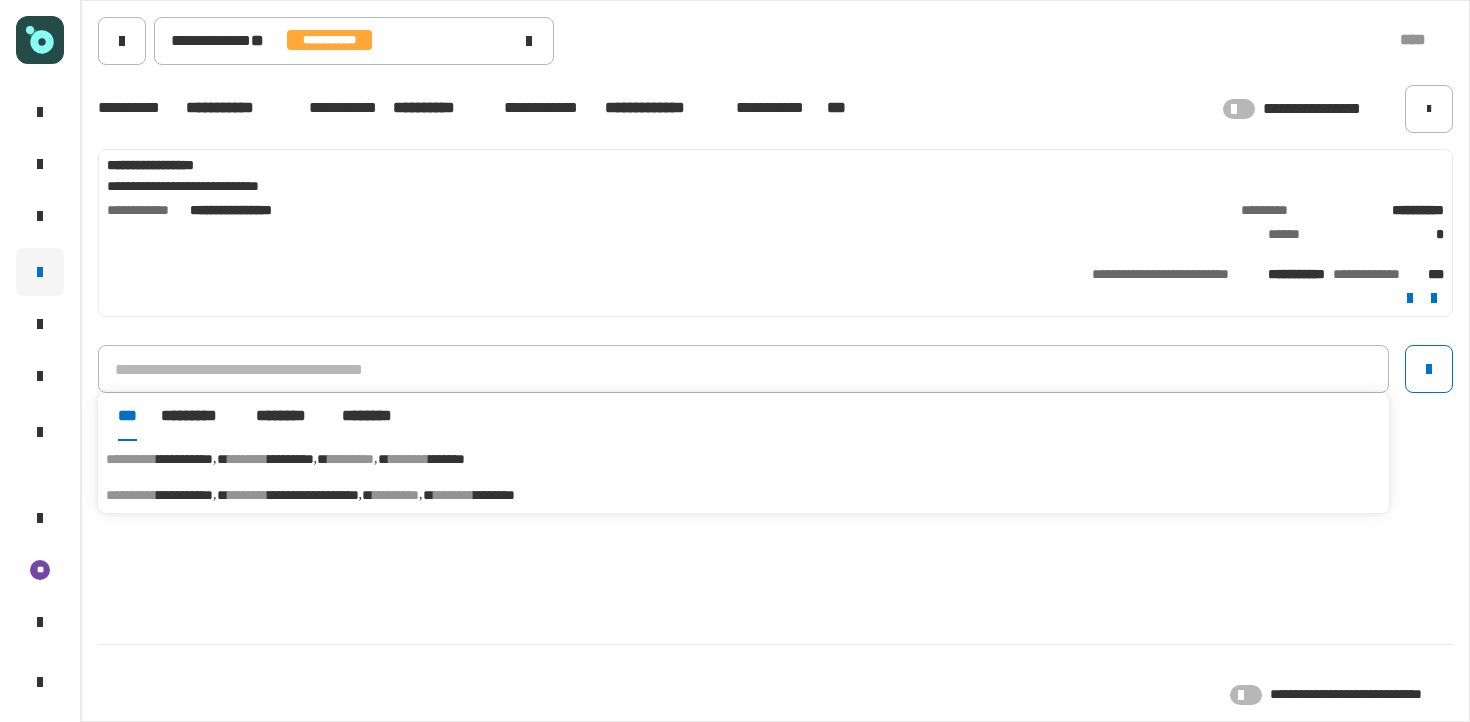 click on "*********" at bounding box center [291, 459] 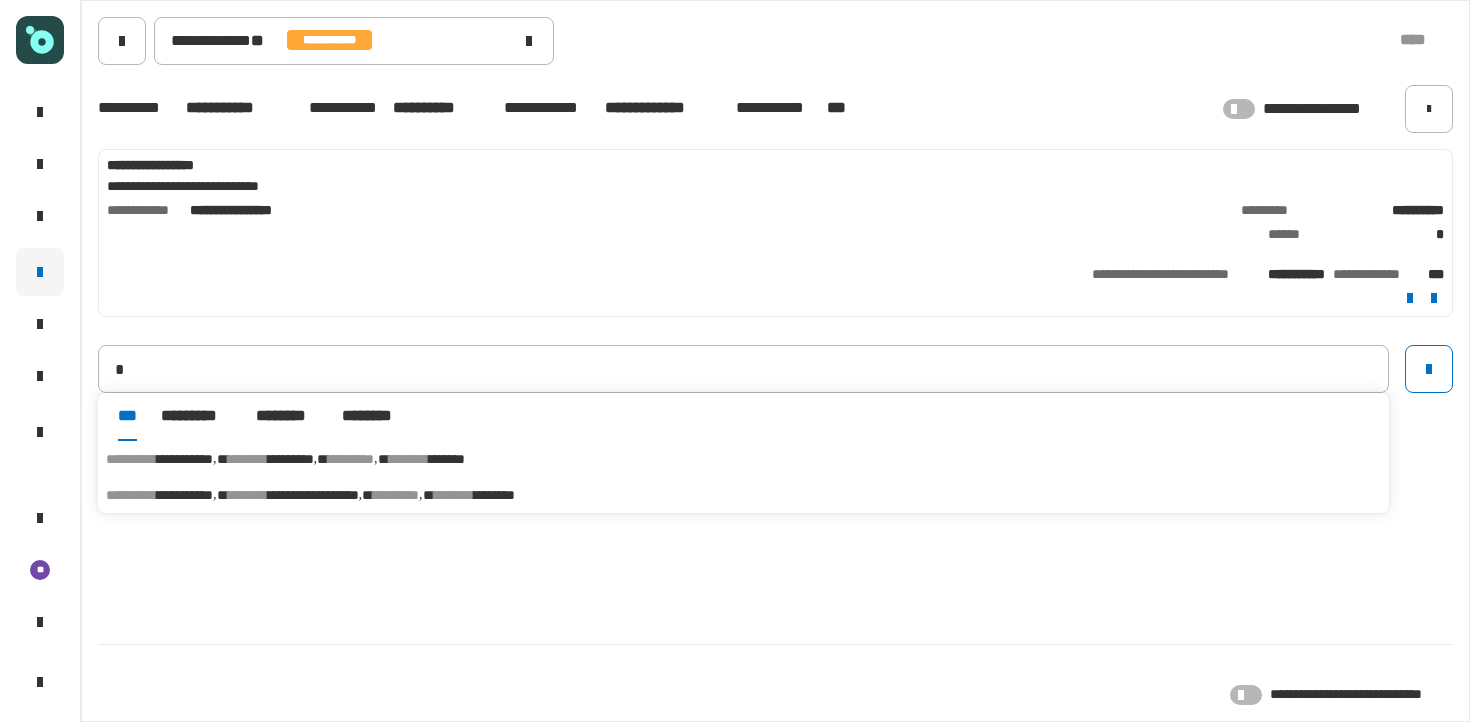 type on "**********" 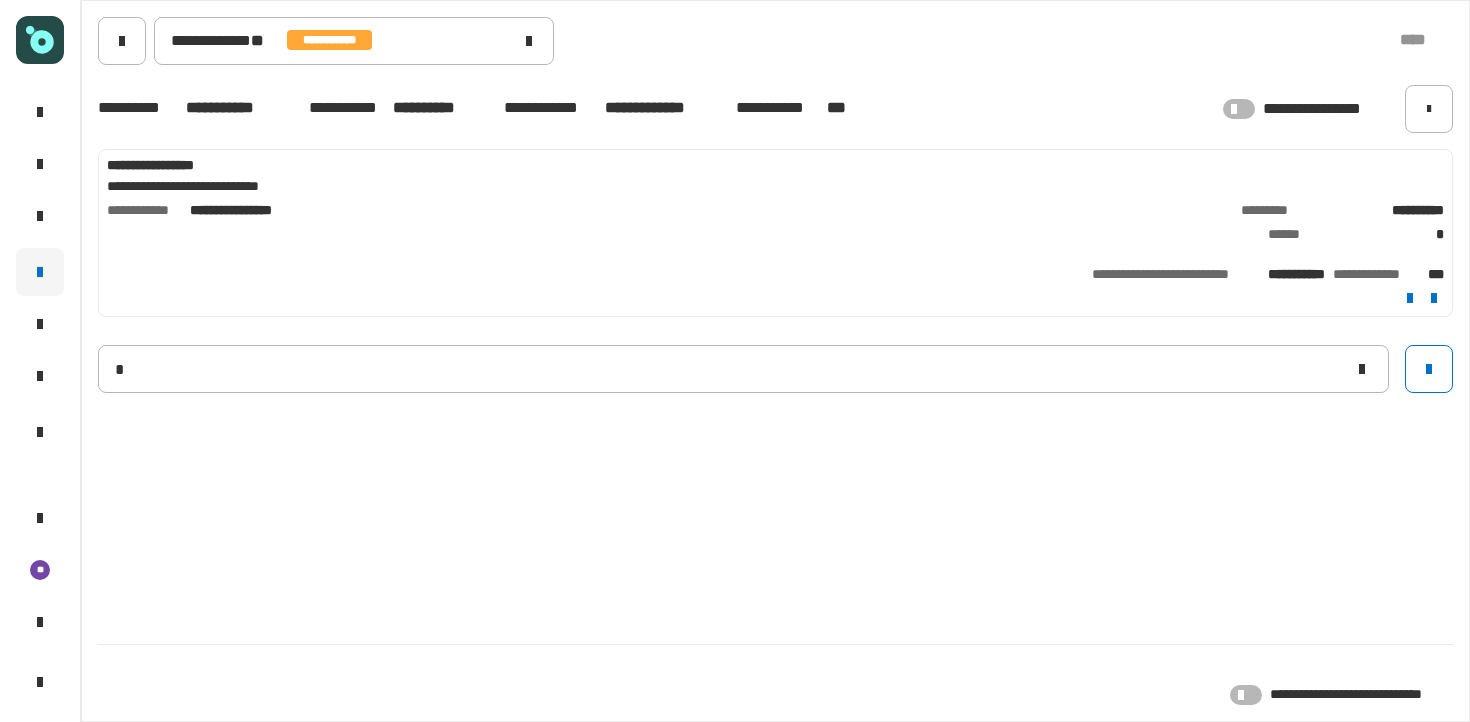 type 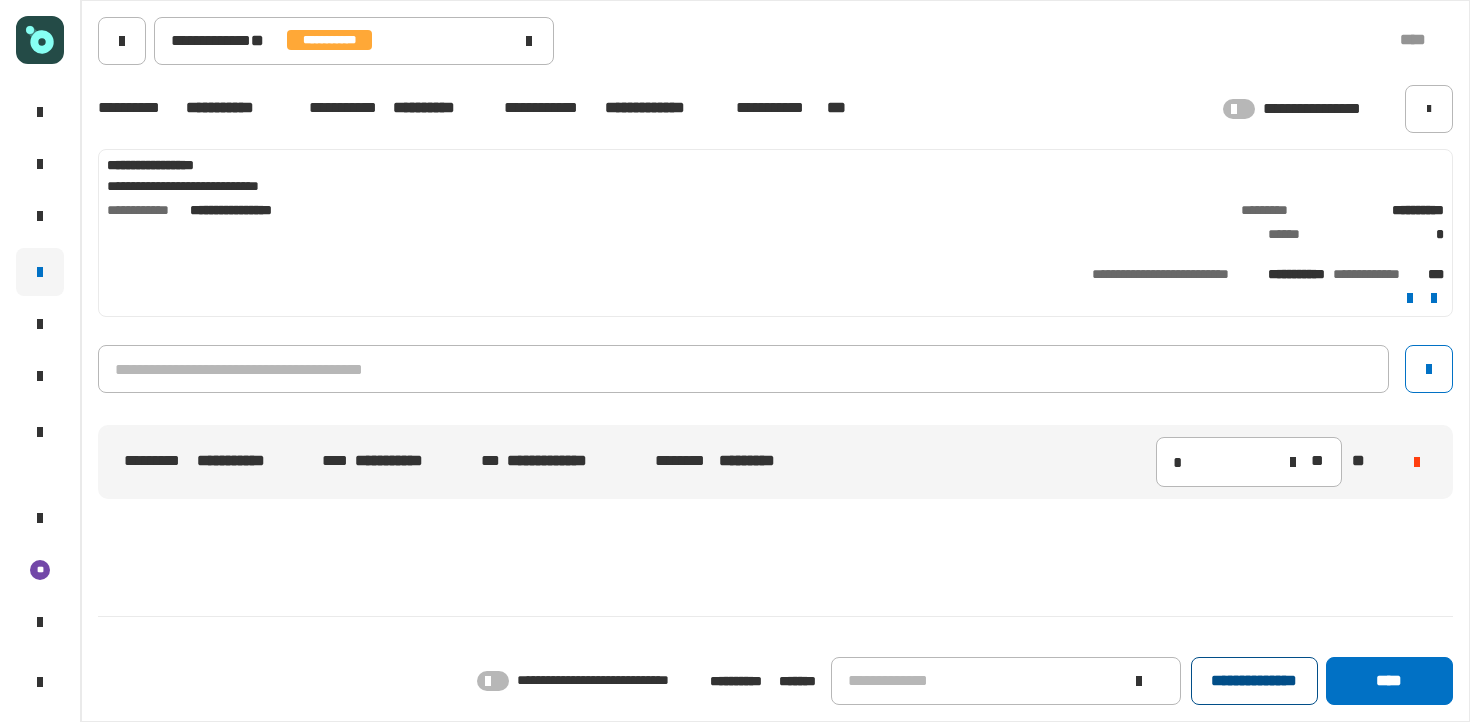 click on "**********" 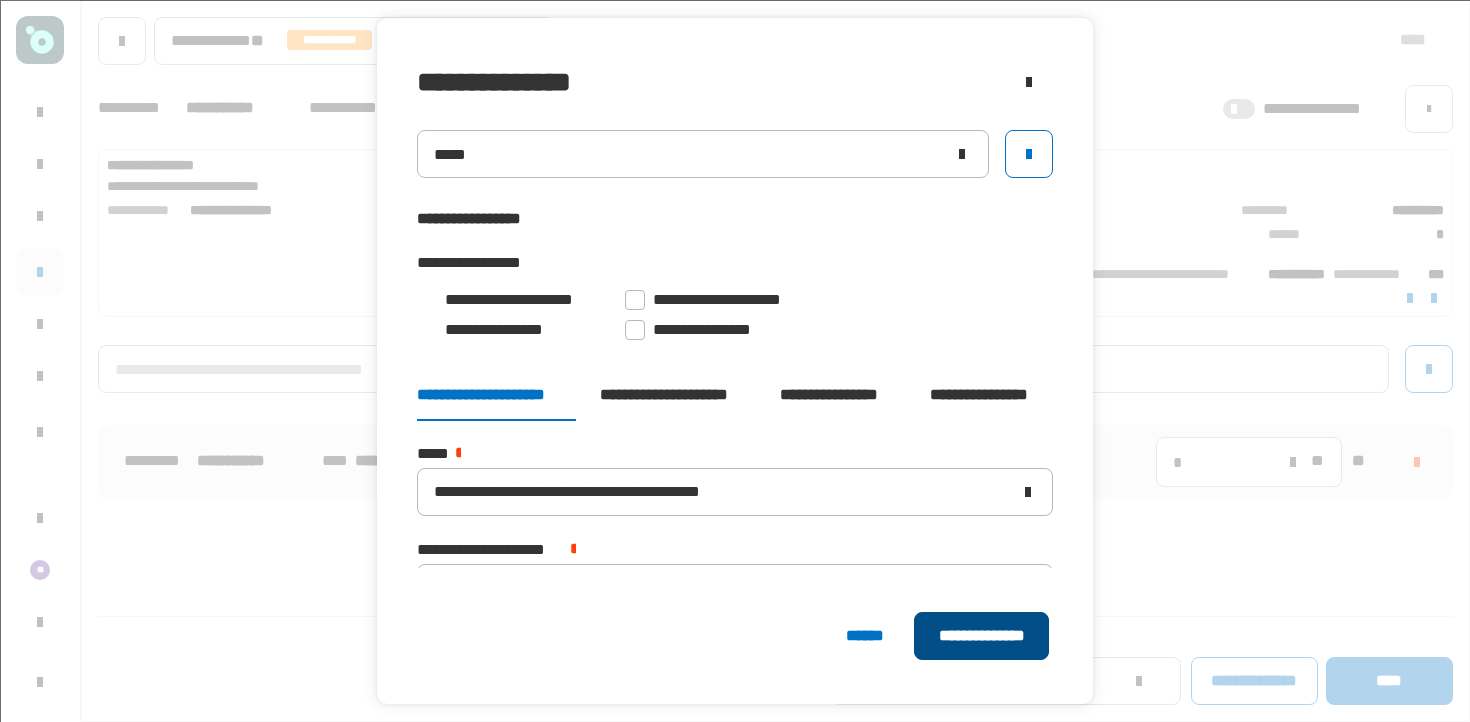 click on "**********" 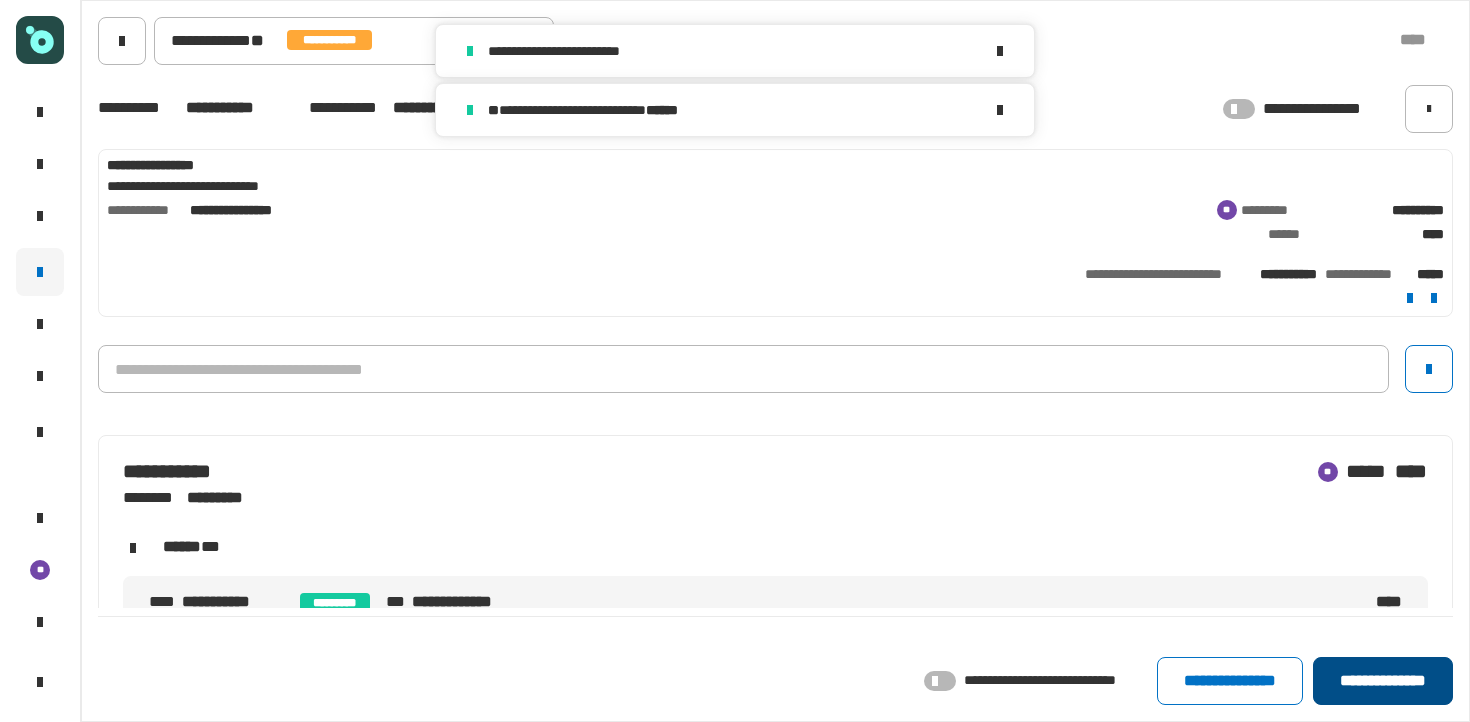 click on "**********" 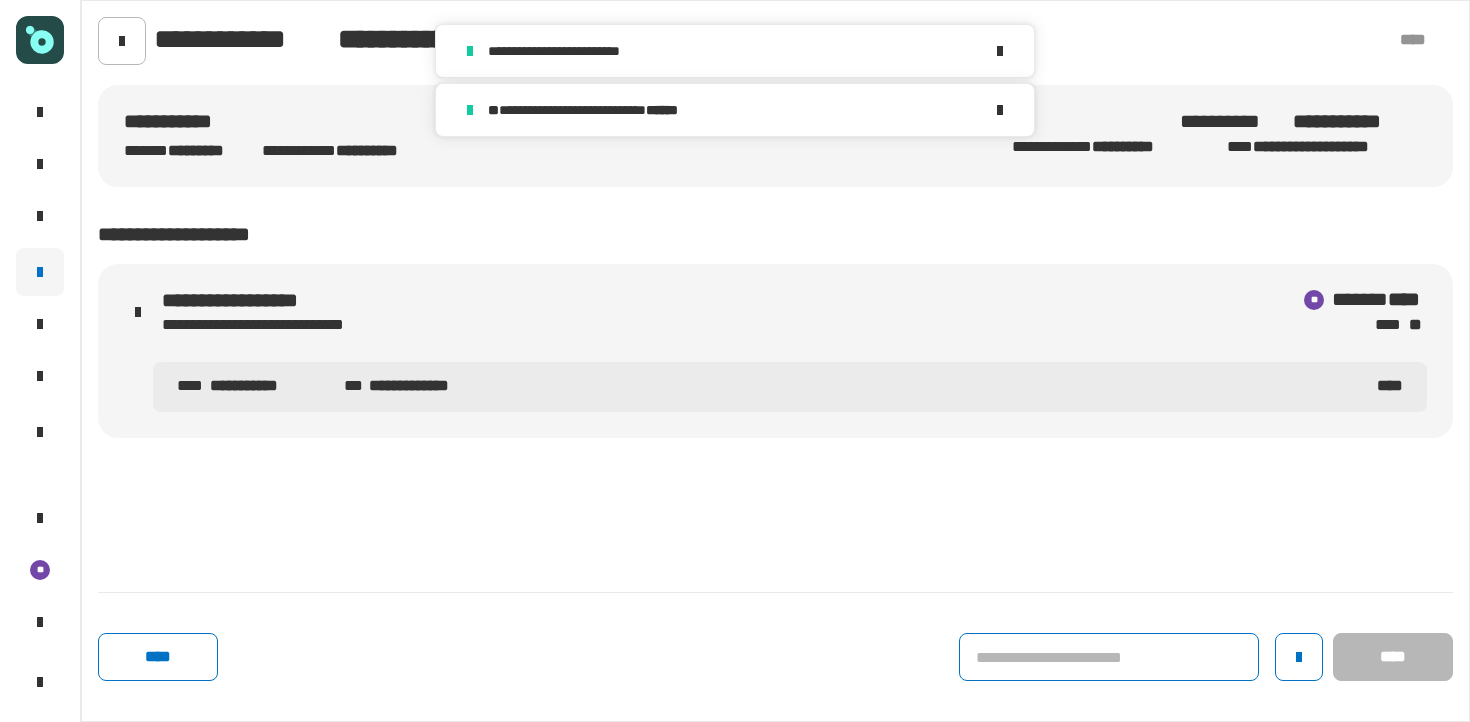 click 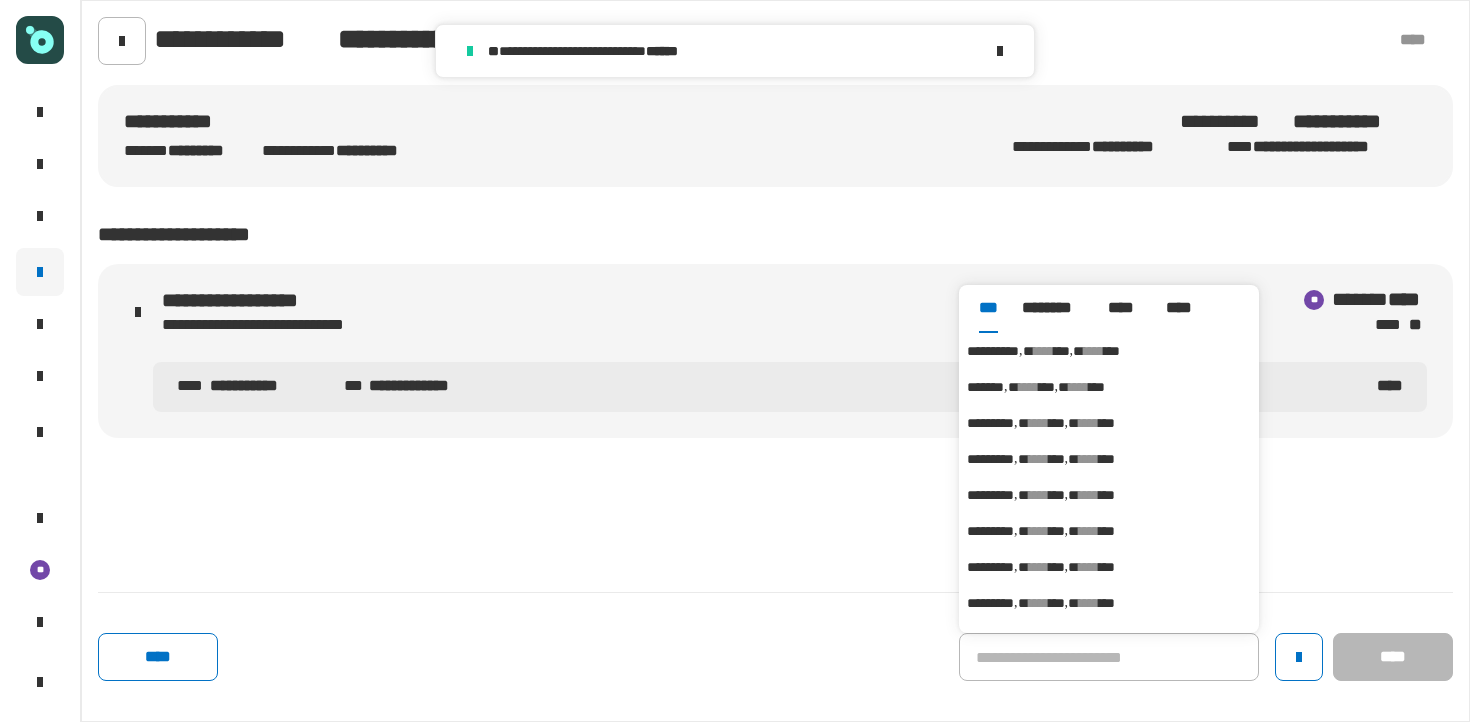 click on "**********" at bounding box center (1109, 351) 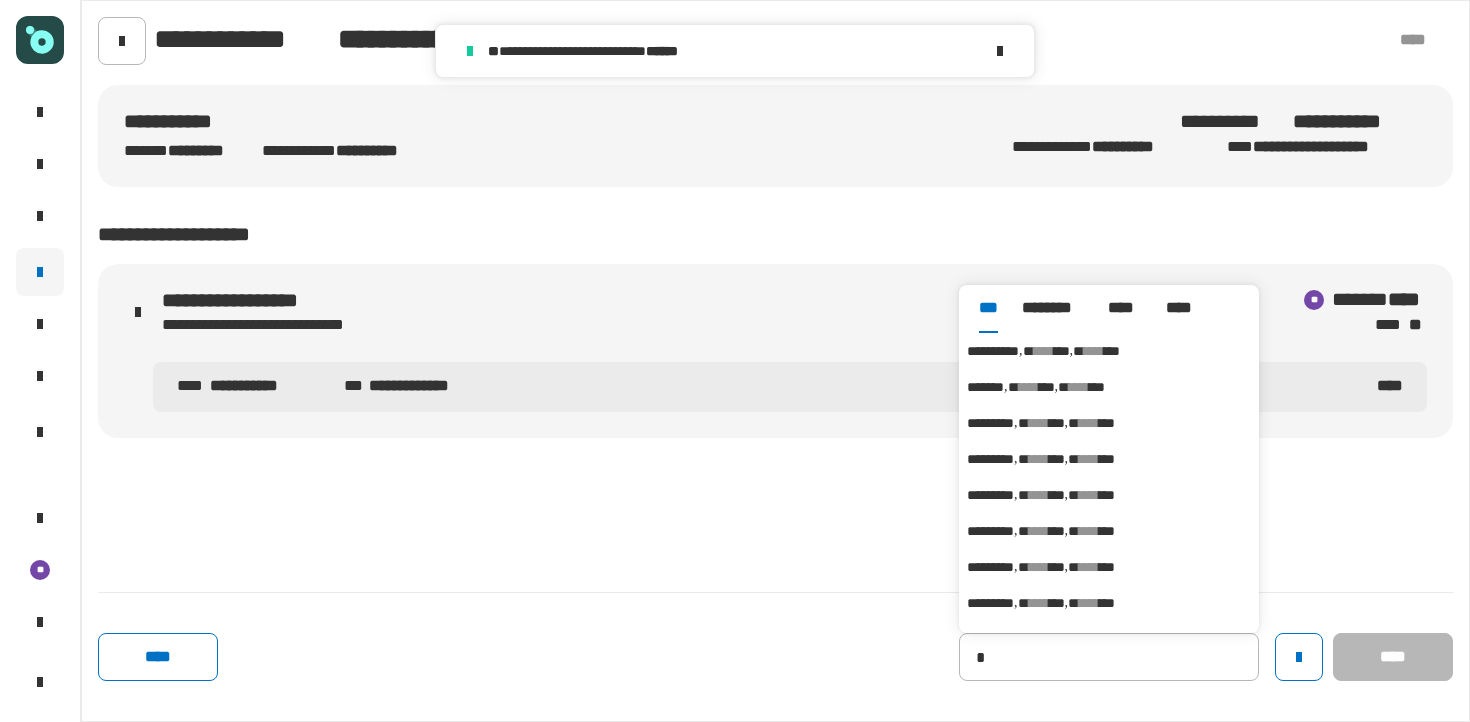 type on "**********" 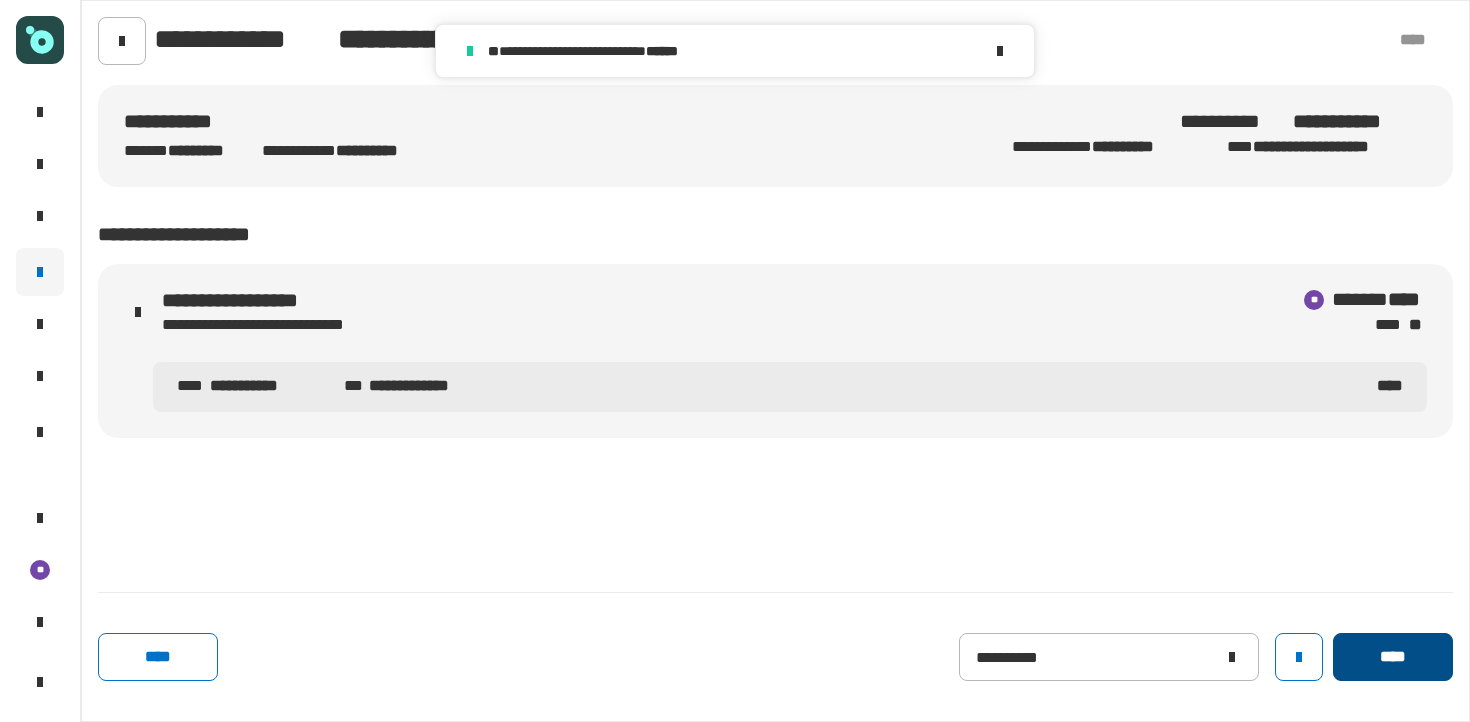 click on "****" 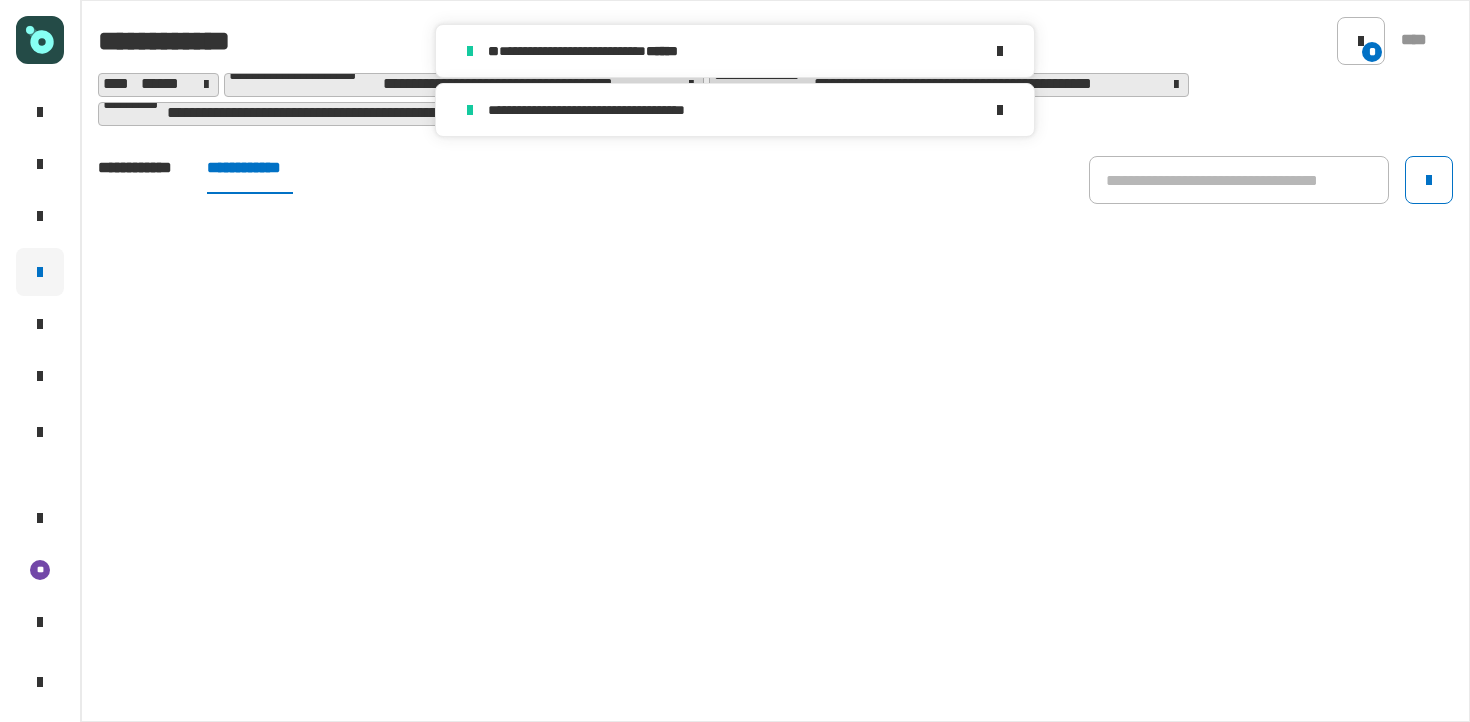 click on "**********" 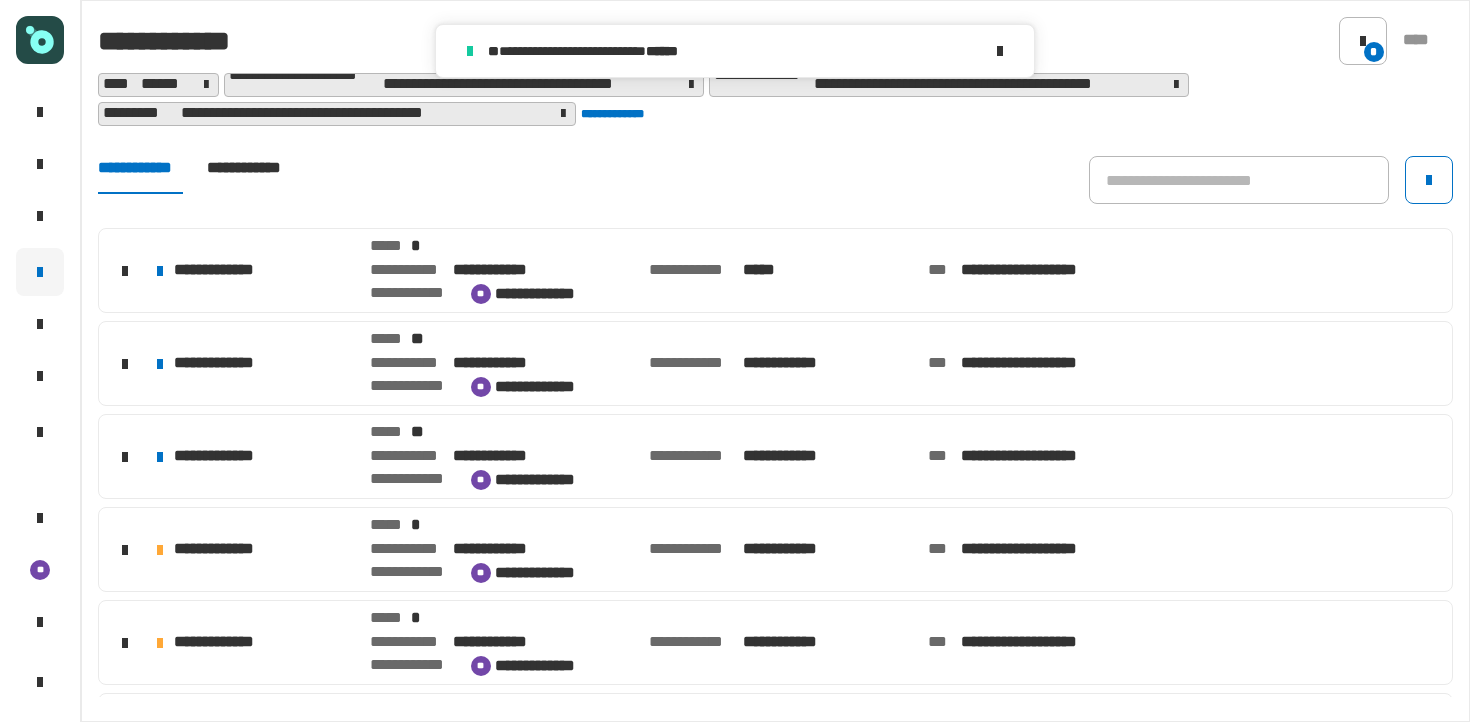 scroll, scrollTop: 639, scrollLeft: 0, axis: vertical 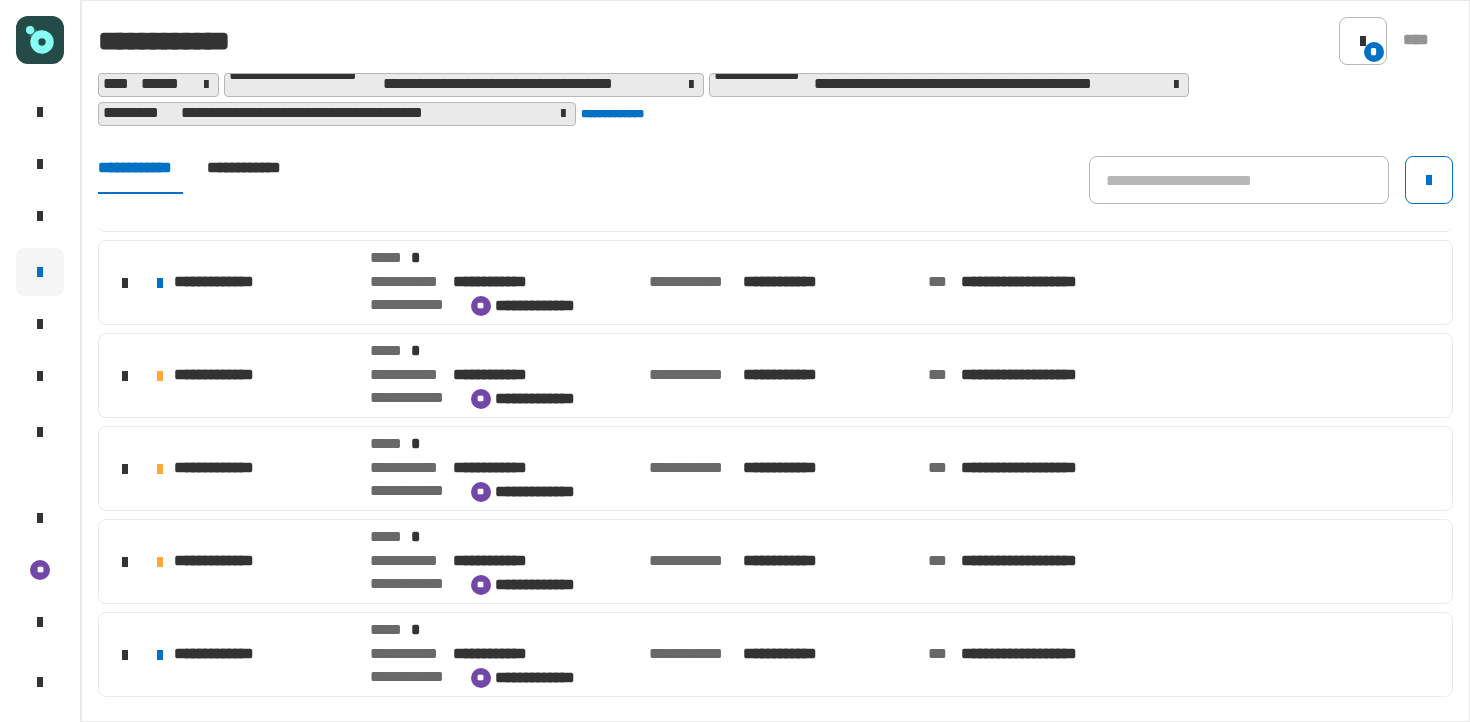 click on "**********" 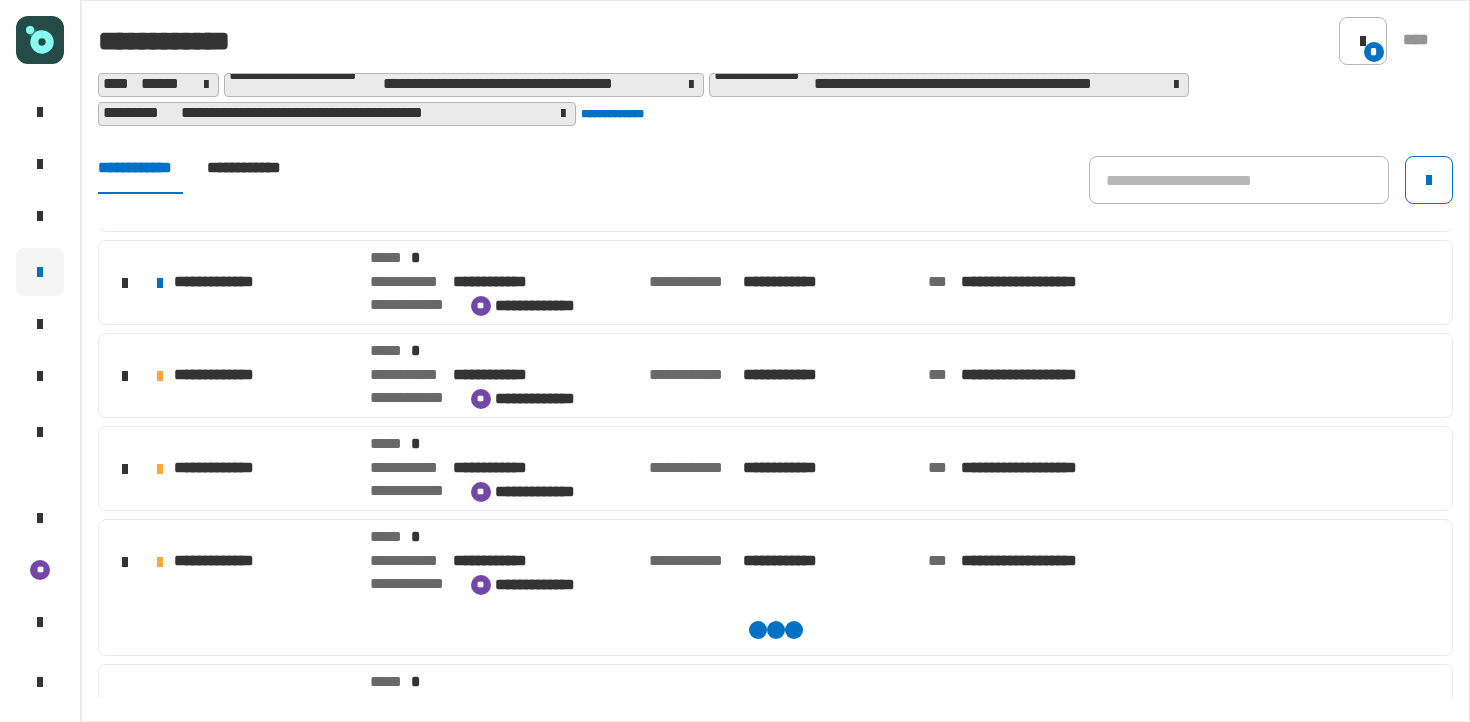 scroll, scrollTop: 128, scrollLeft: 0, axis: vertical 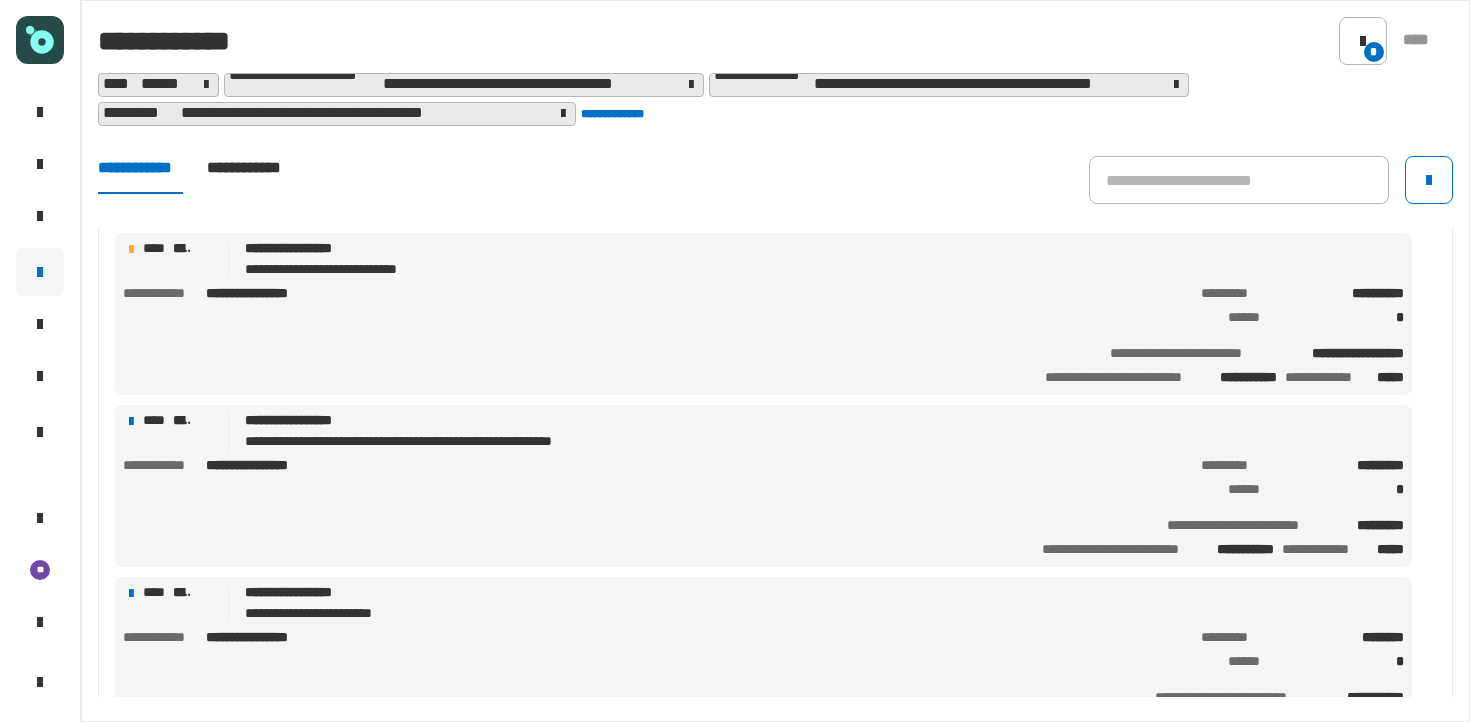 click on "**********" 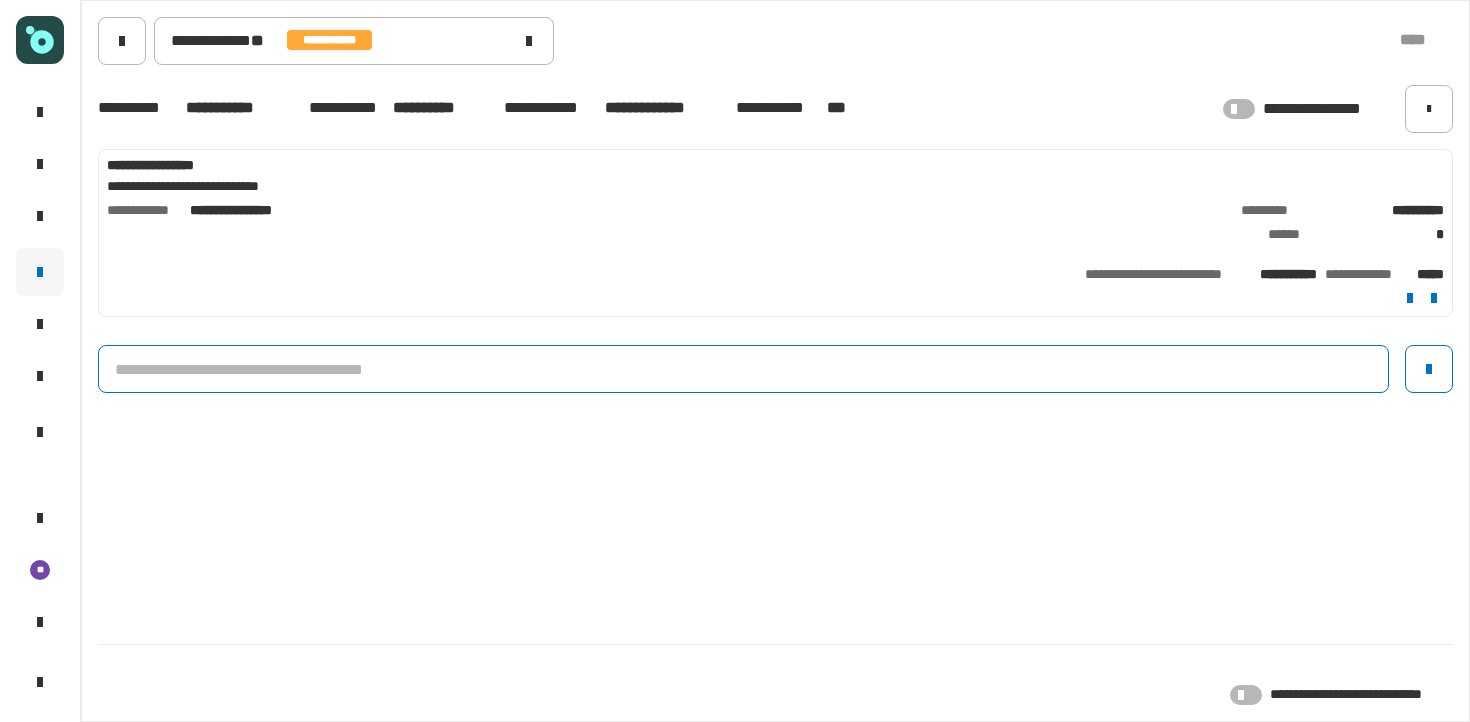click 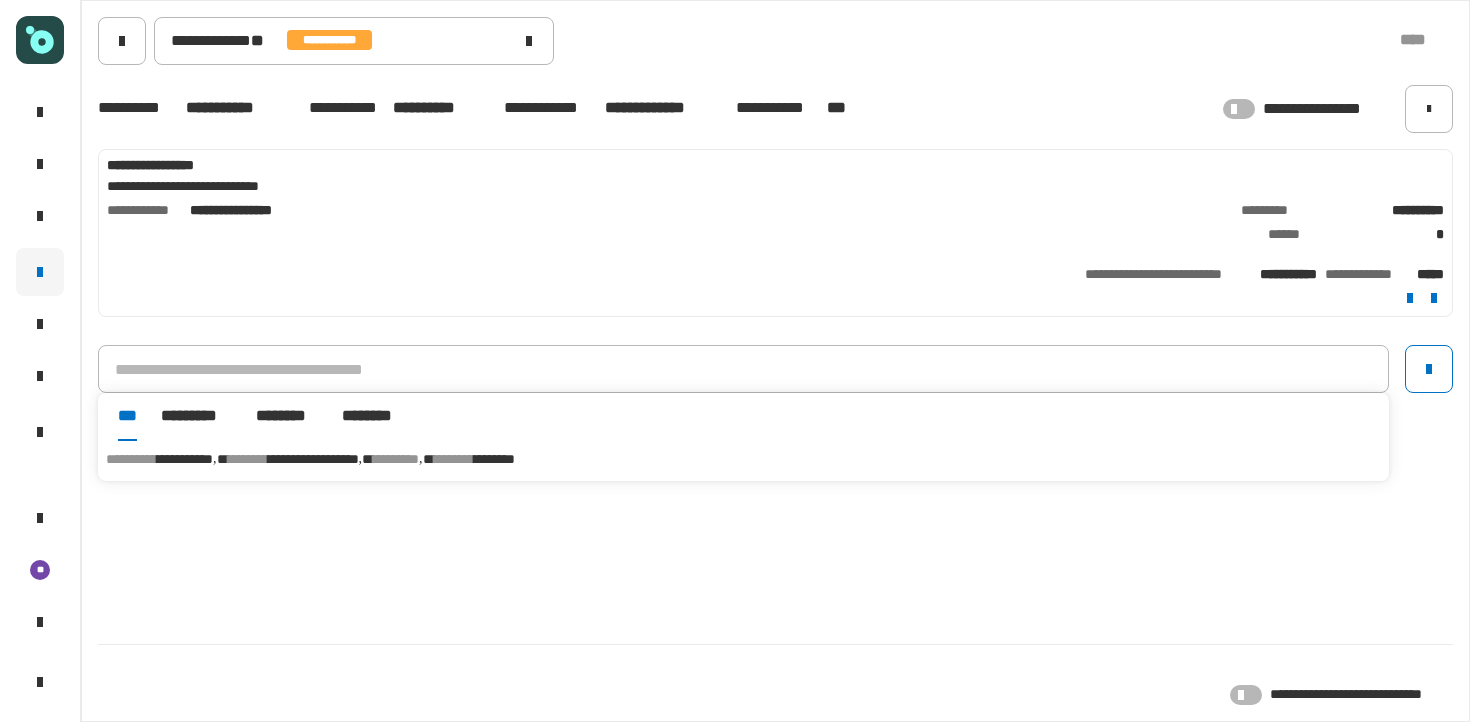 click on "********" at bounding box center [454, 459] 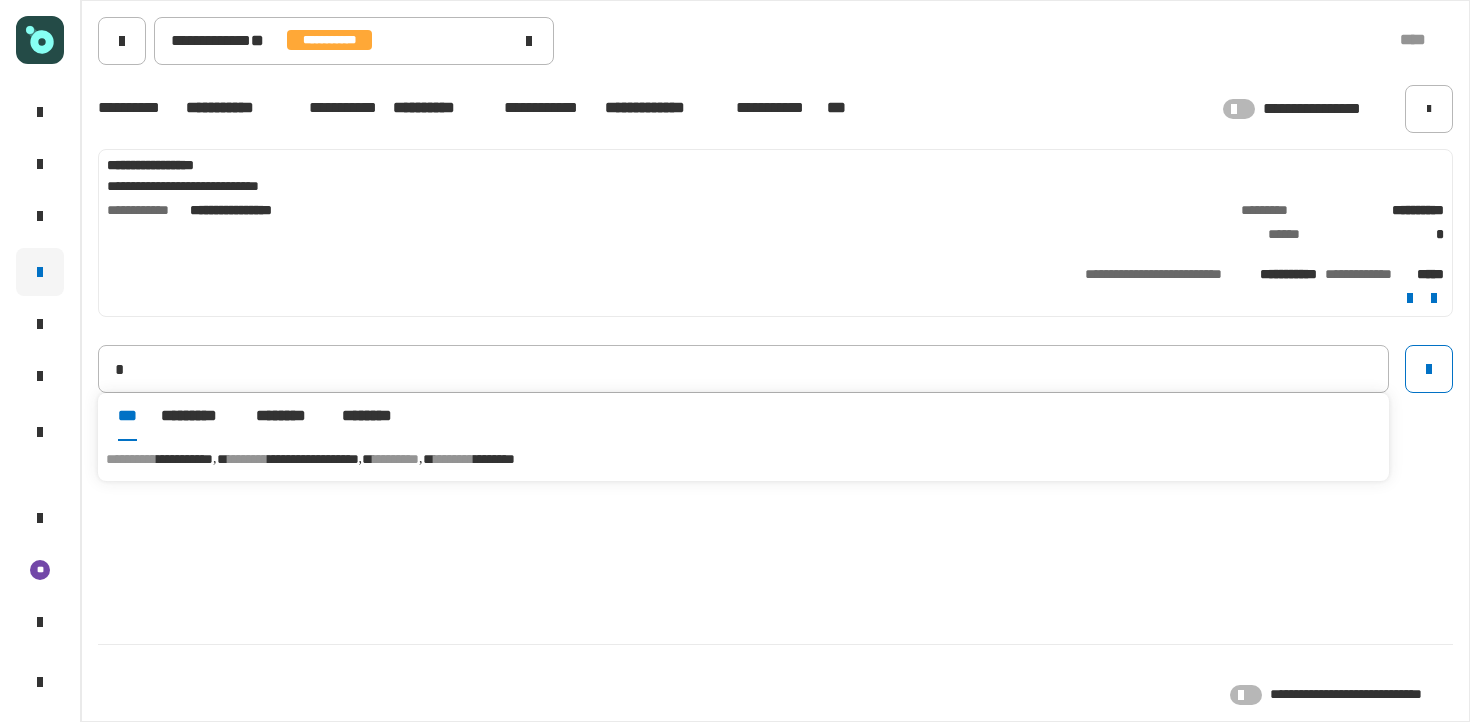 type on "**********" 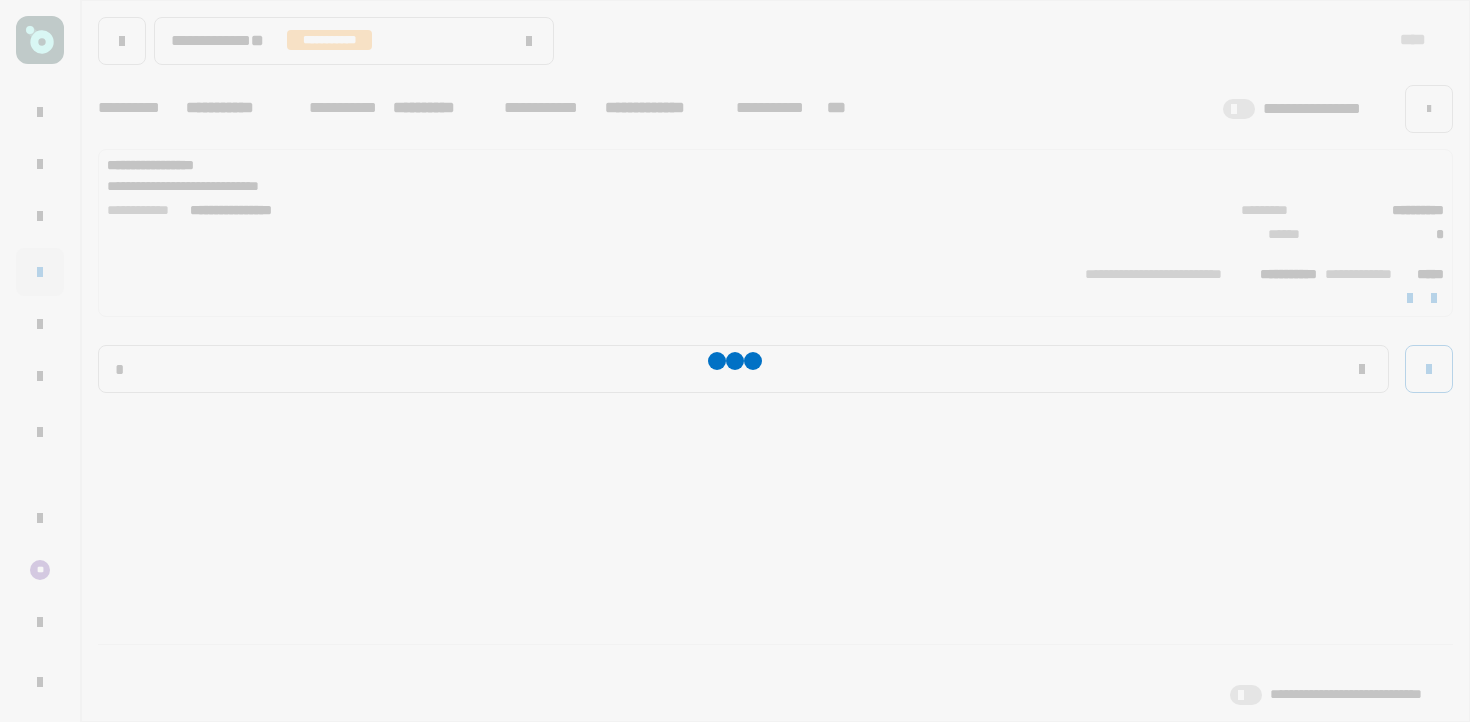 type 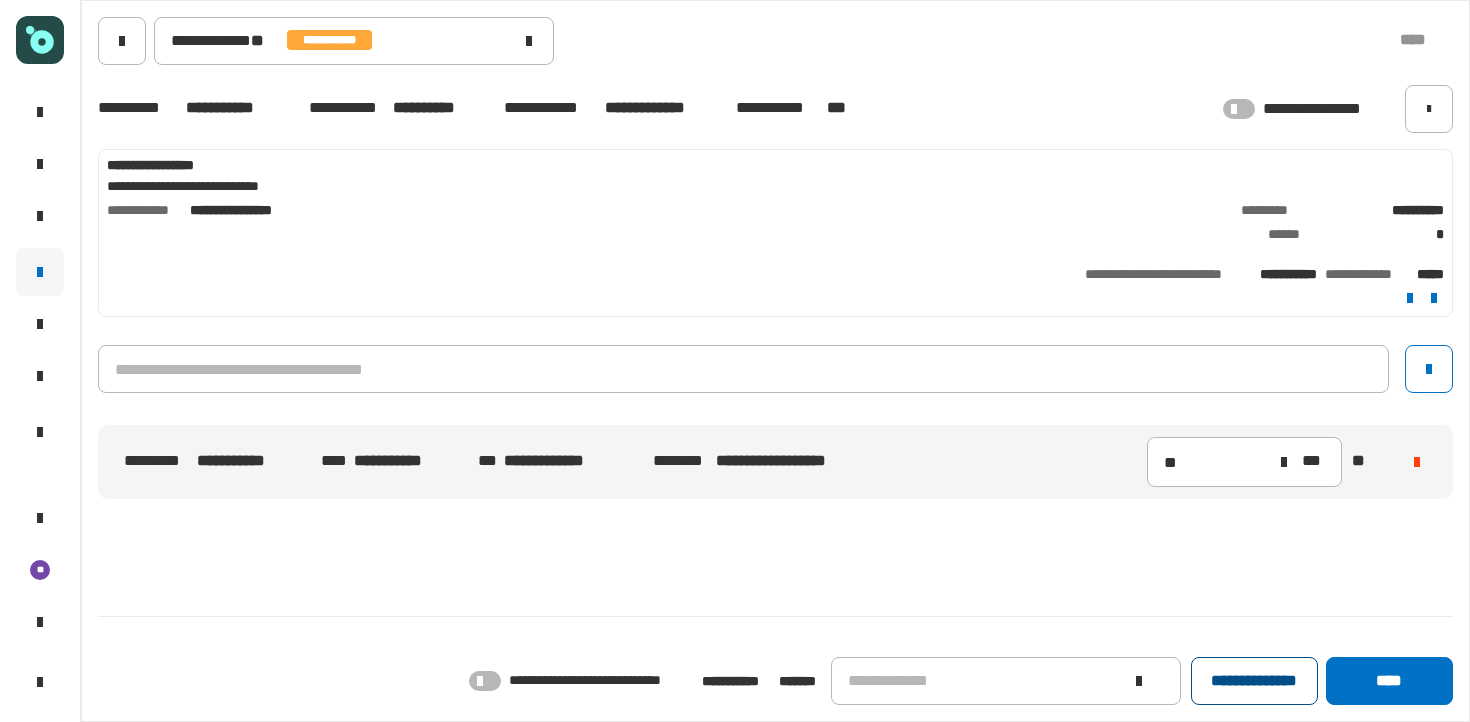 click on "**********" 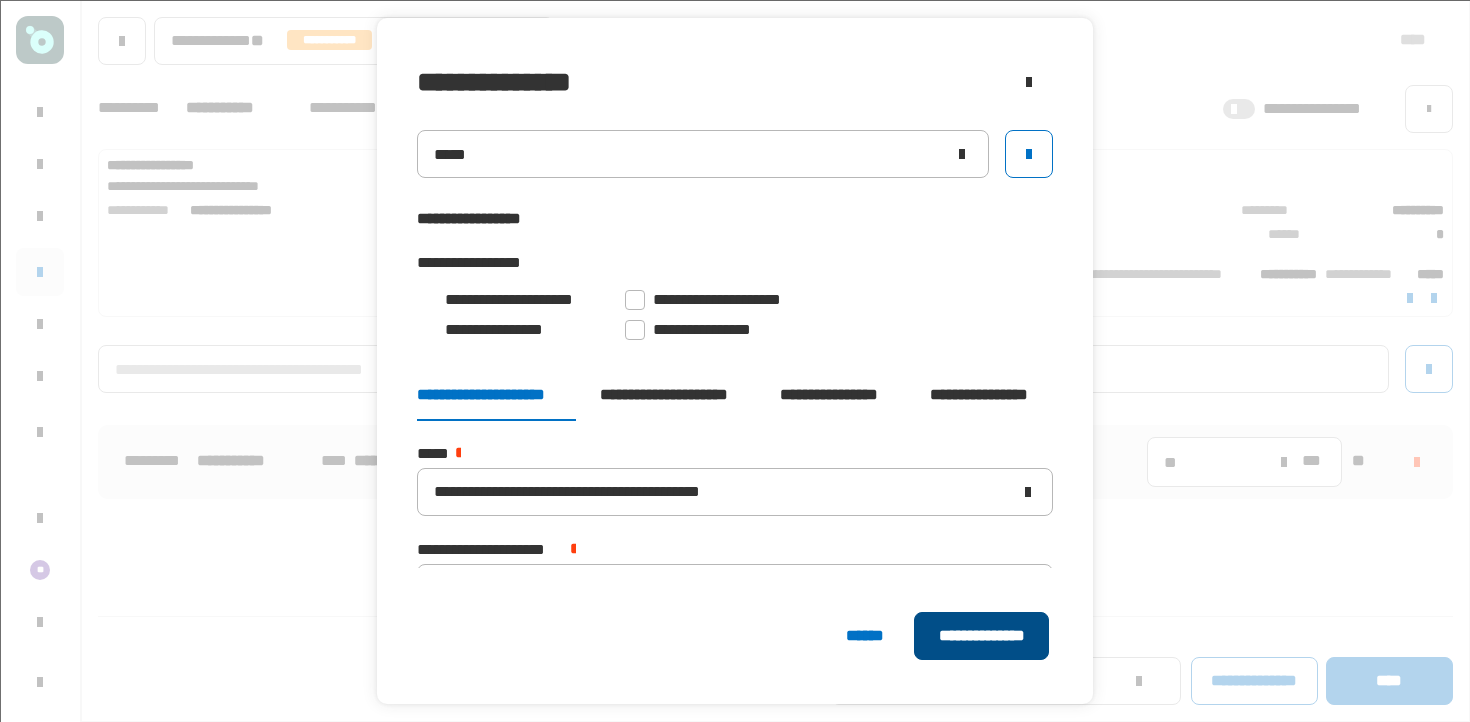 click on "**********" 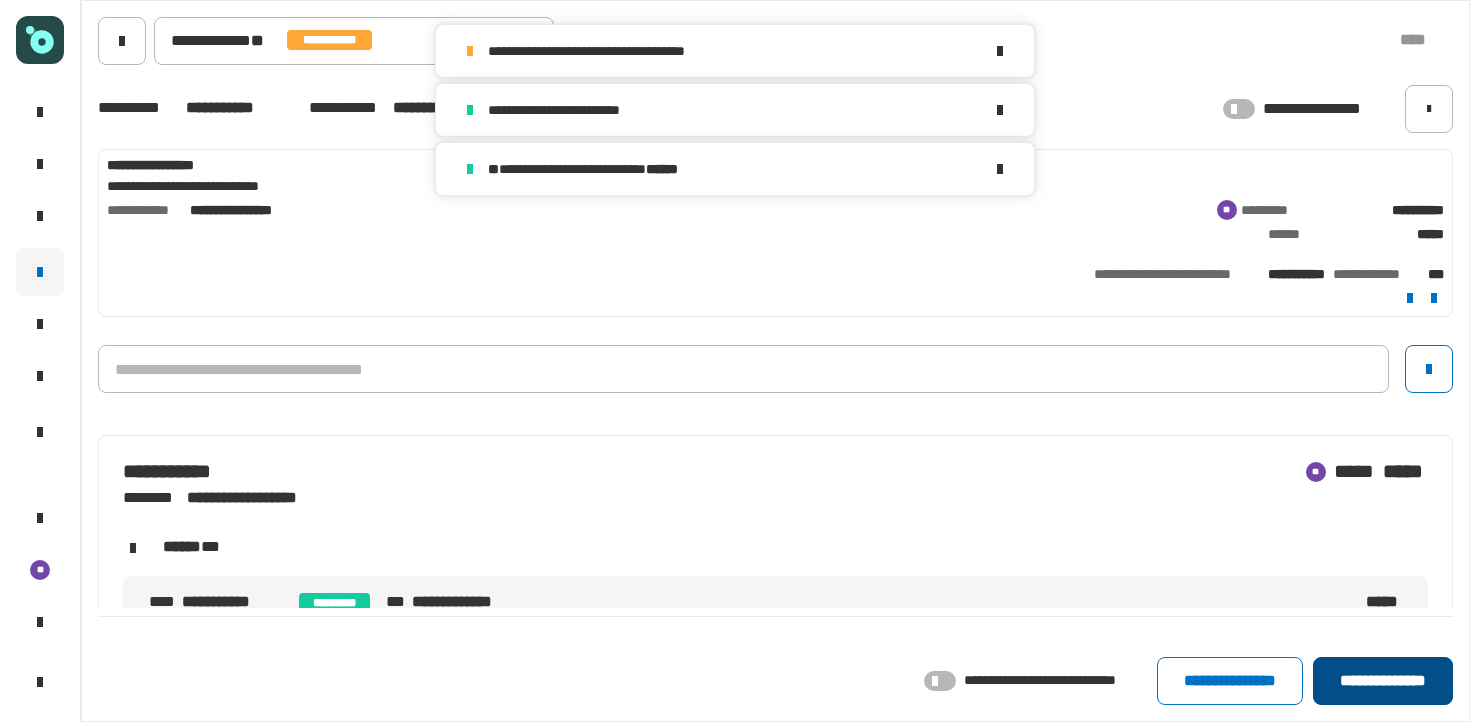 click on "**********" 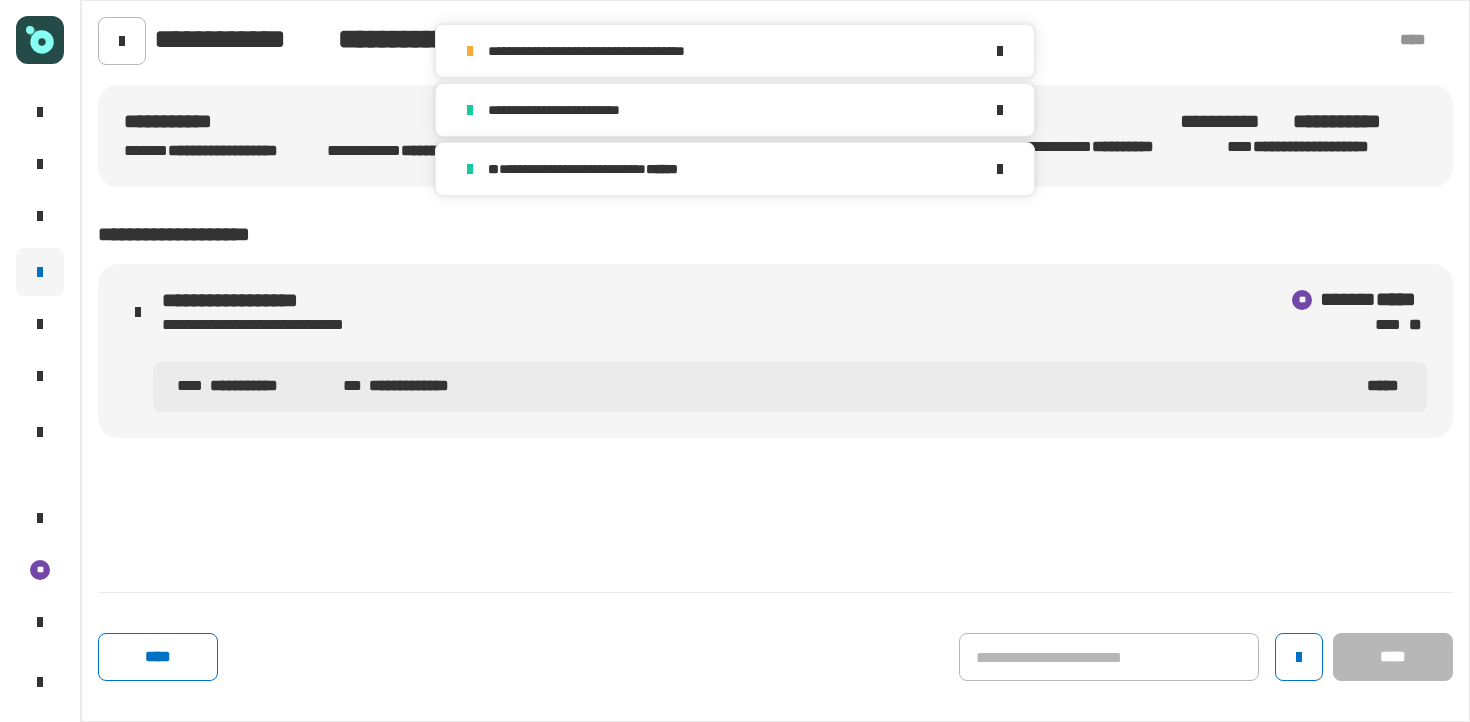click 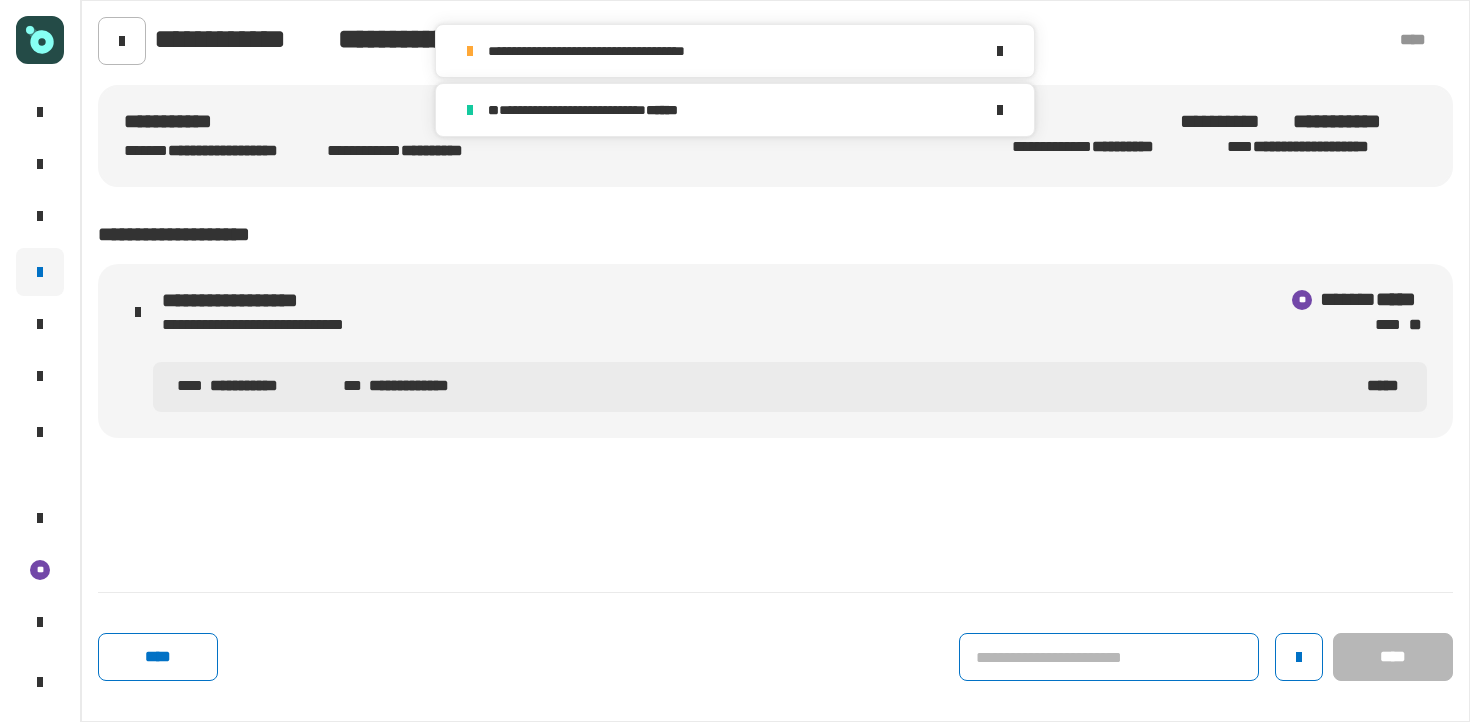 click 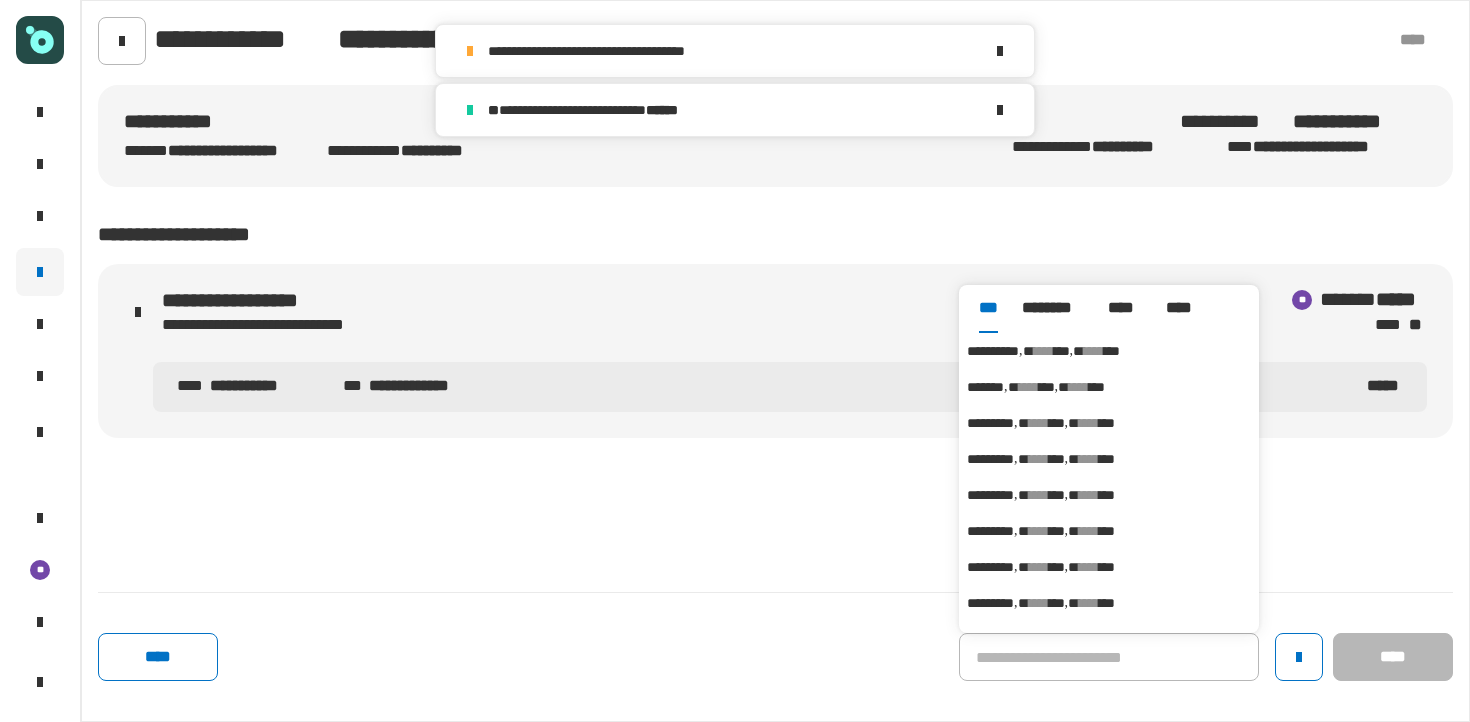 click on "****" at bounding box center [1044, 351] 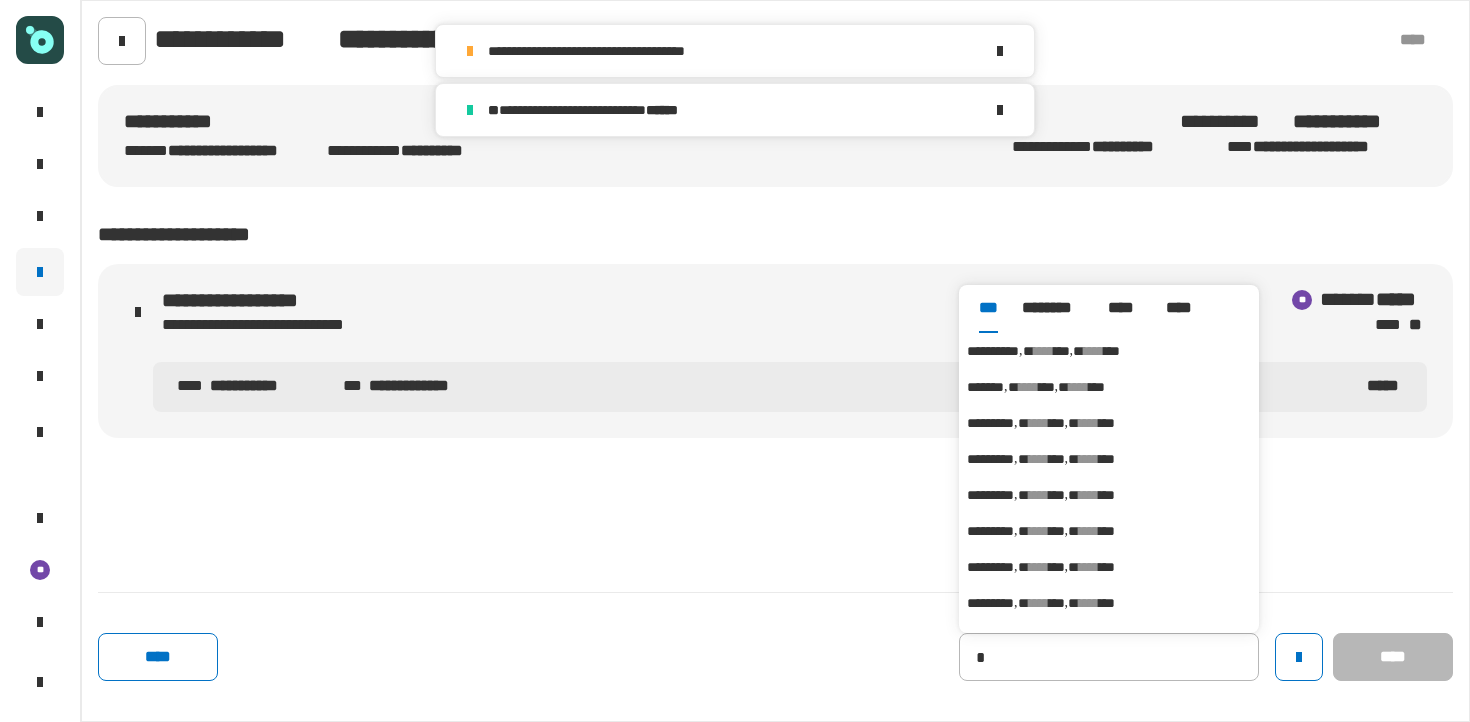 type on "**********" 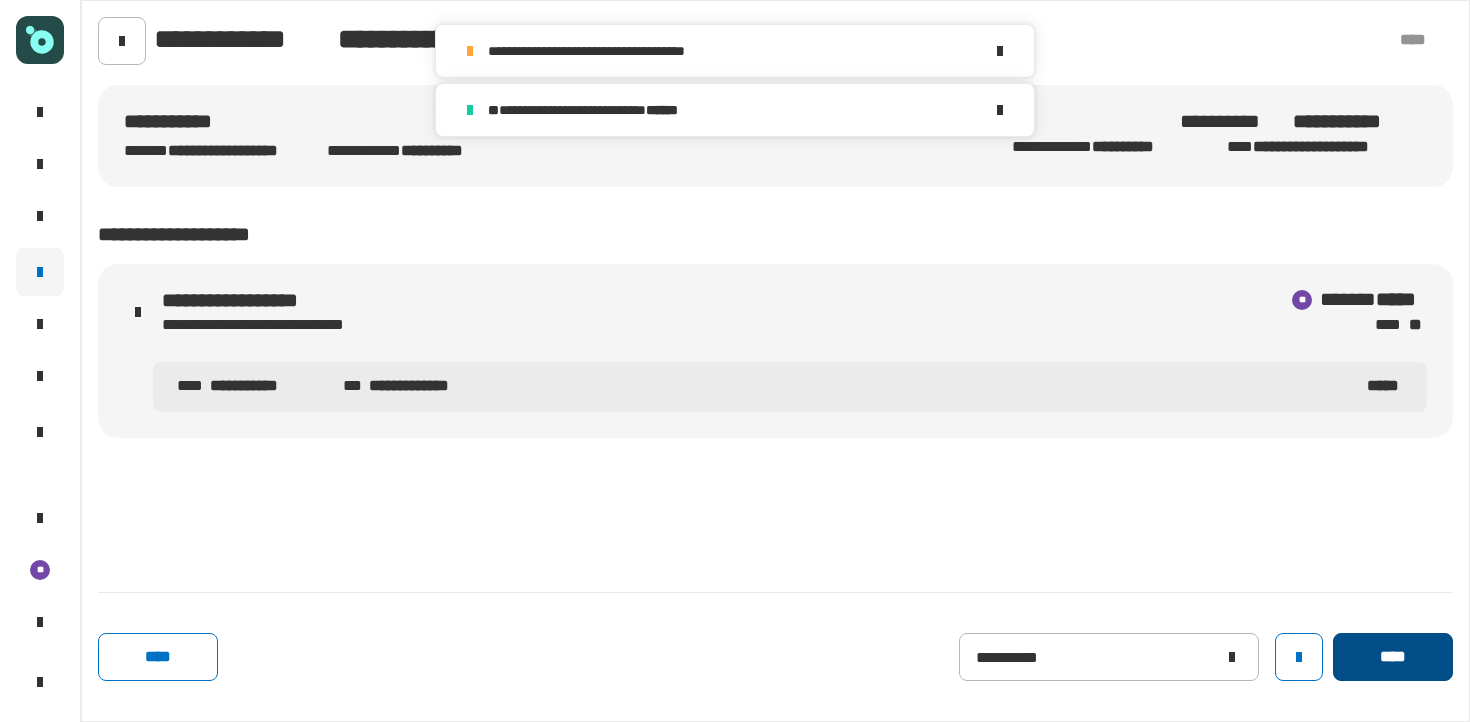 click on "****" 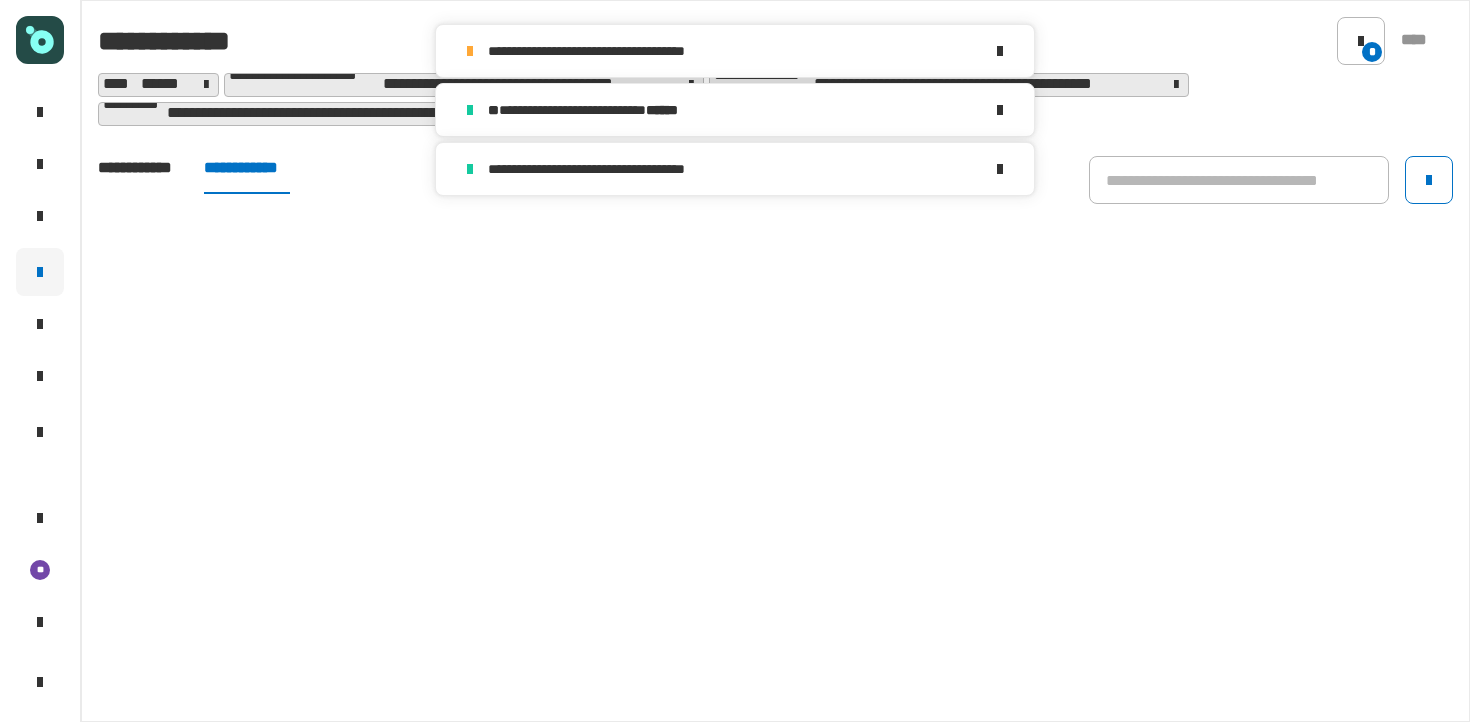 click on "**********" 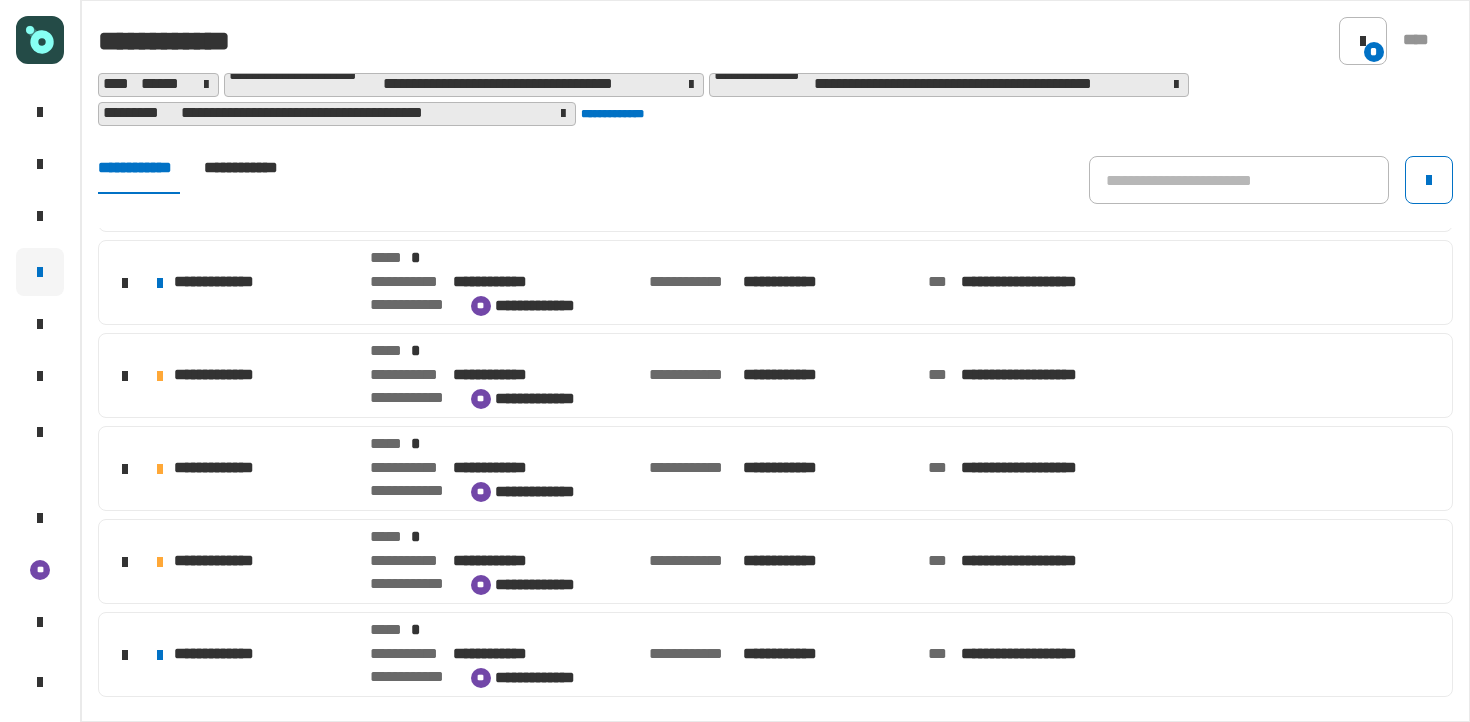 scroll, scrollTop: 732, scrollLeft: 0, axis: vertical 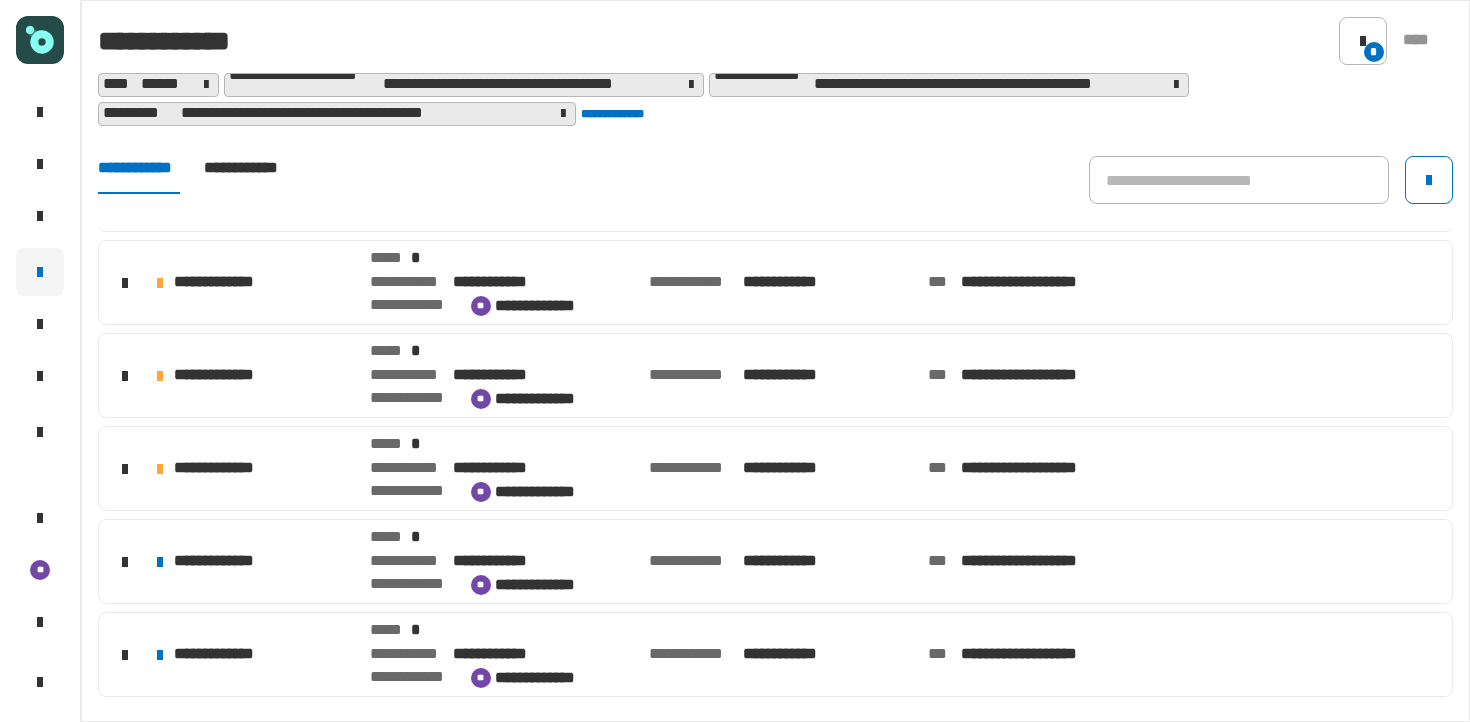 click on "**********" 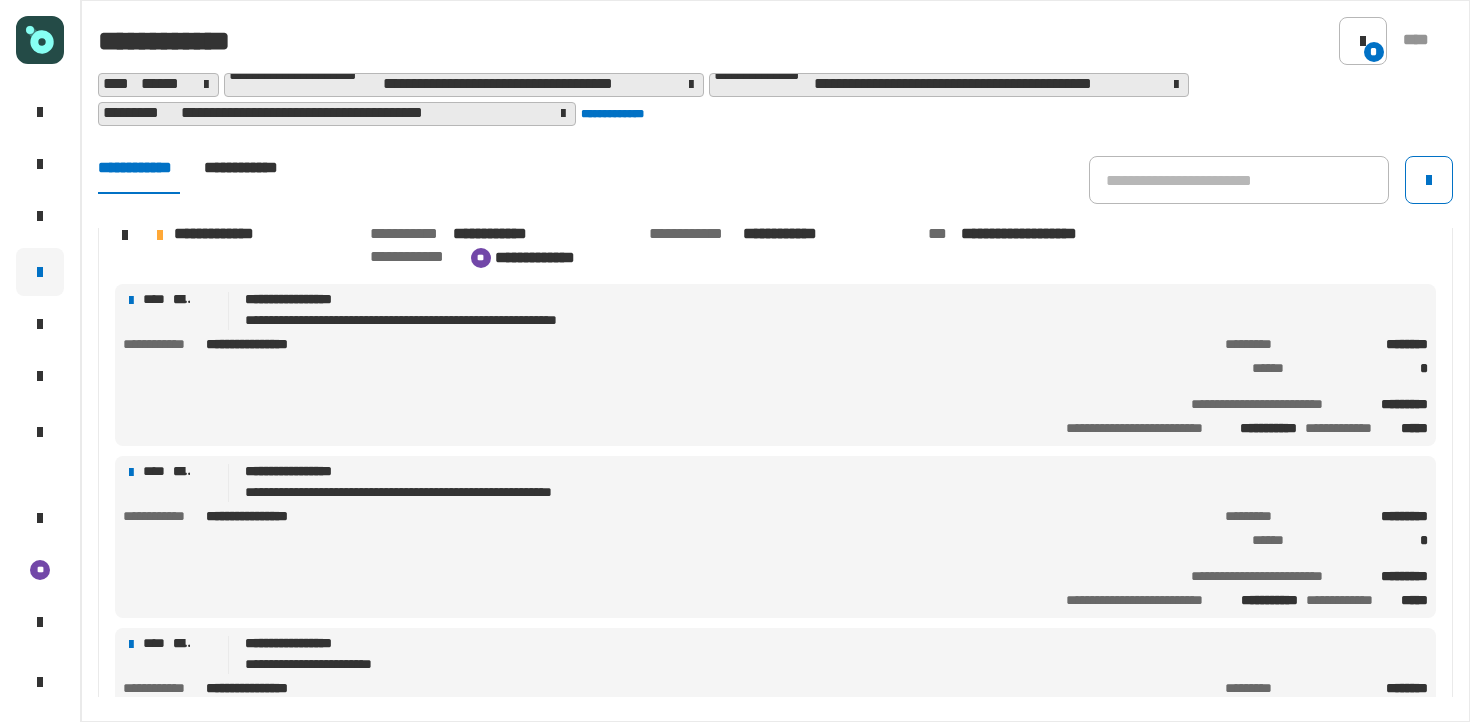scroll, scrollTop: 956, scrollLeft: 0, axis: vertical 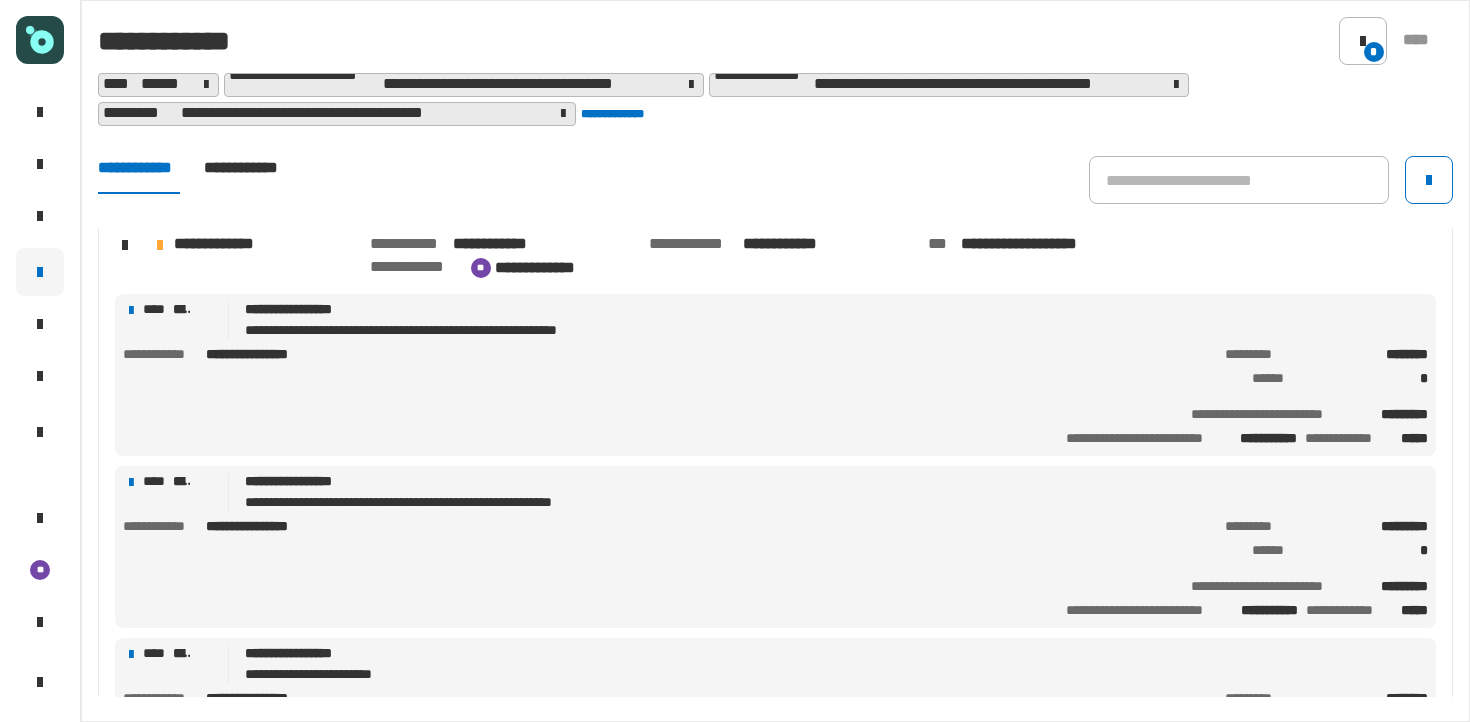 click on "**********" 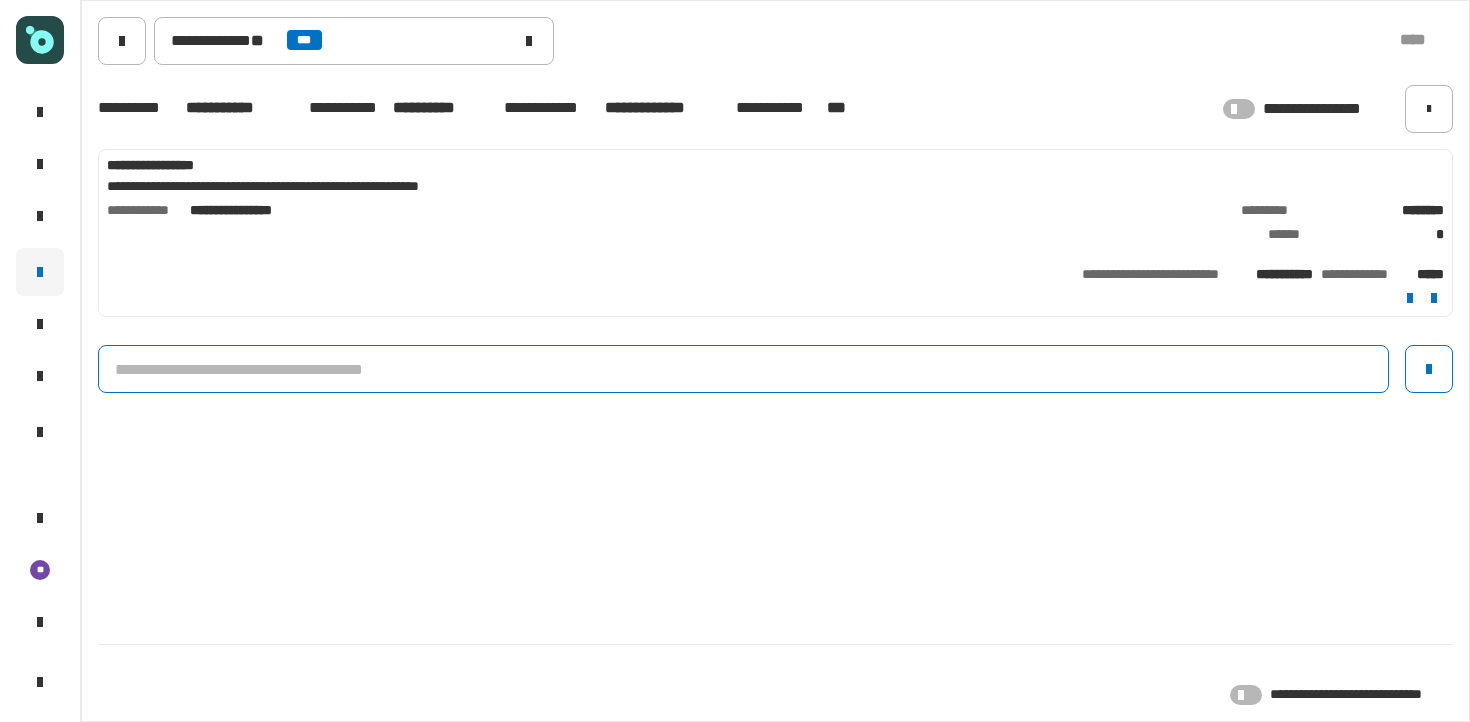 click 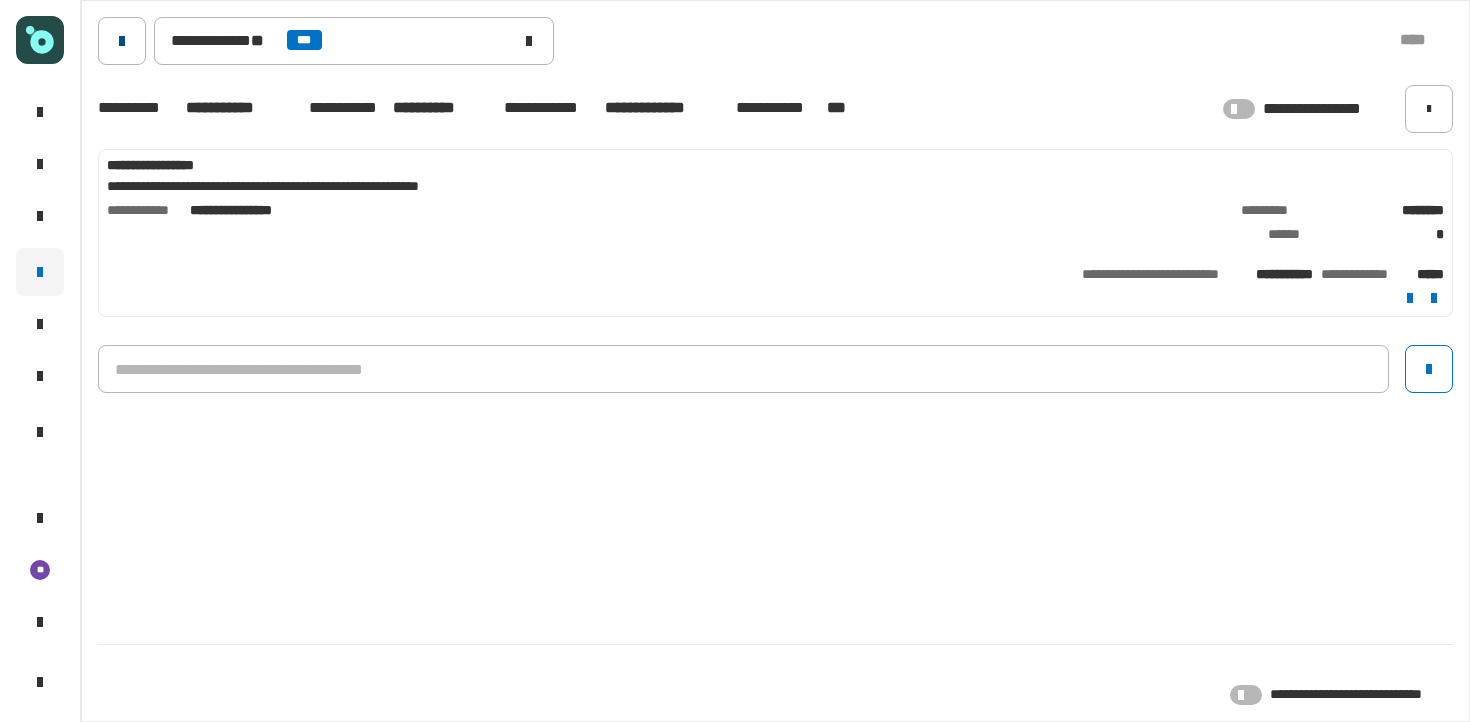 click 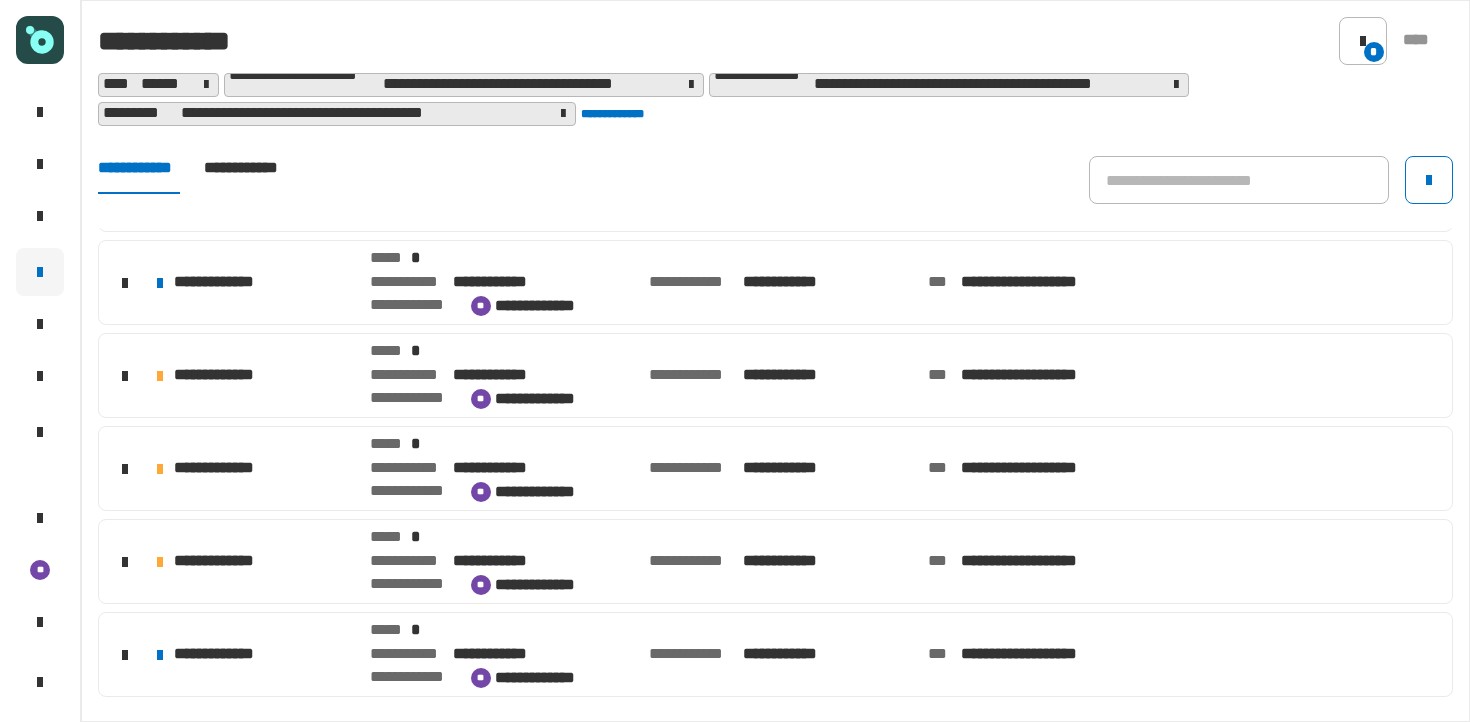 scroll, scrollTop: 732, scrollLeft: 0, axis: vertical 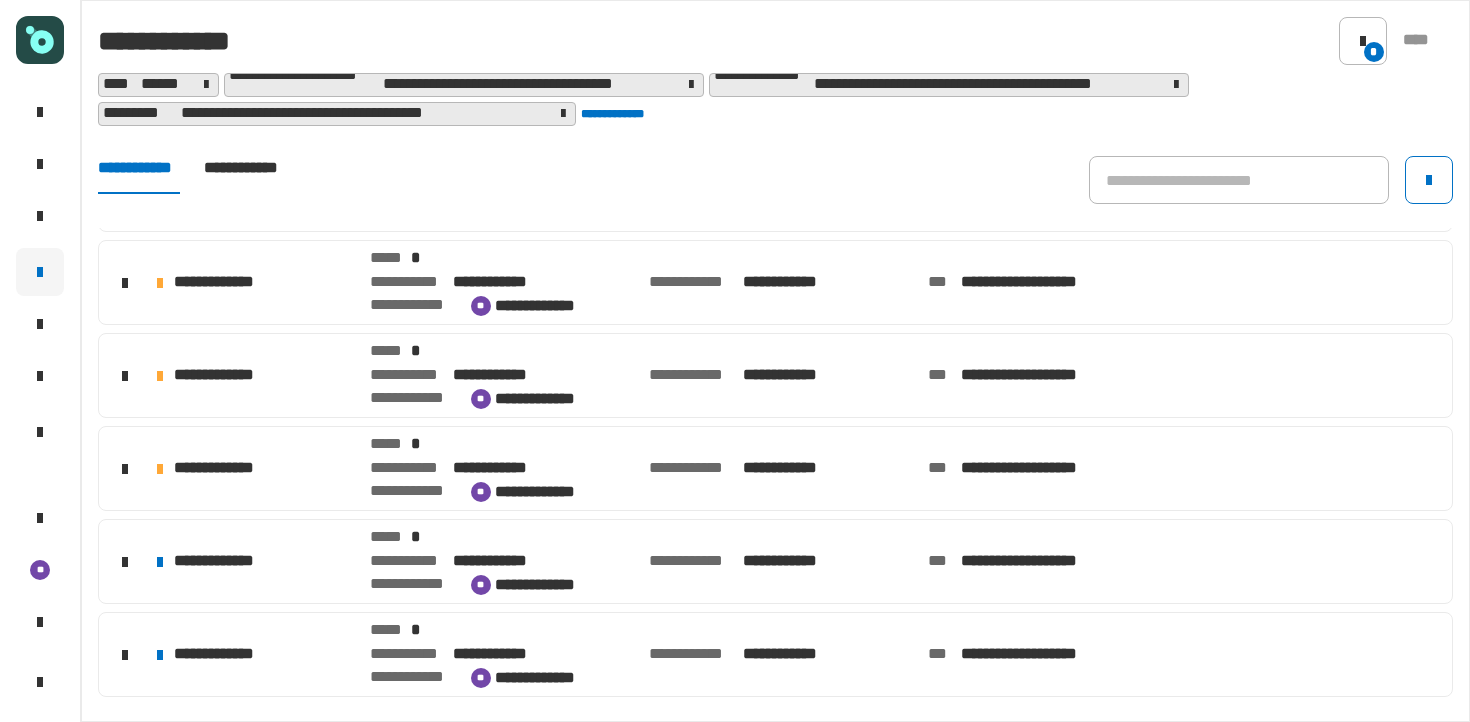 click on "**********" 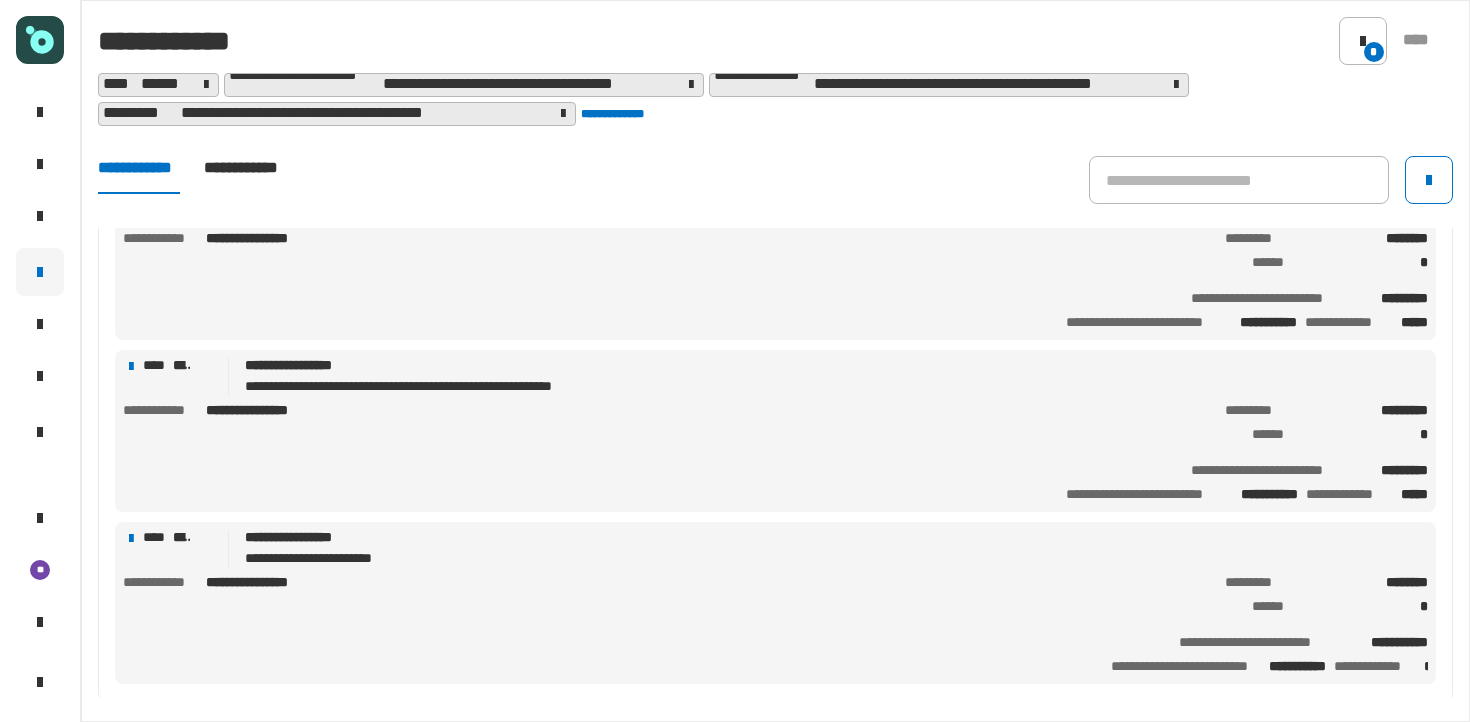scroll, scrollTop: 1262, scrollLeft: 0, axis: vertical 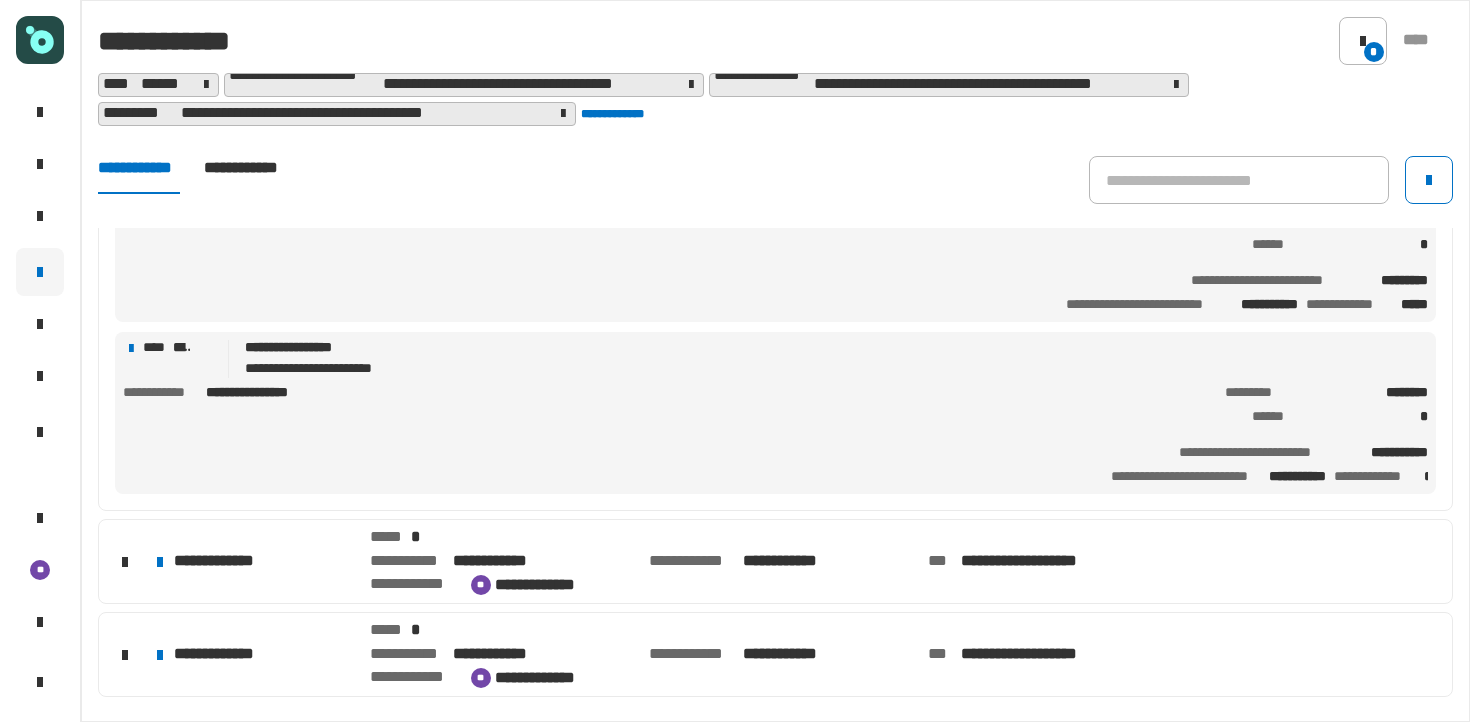 click on "**********" 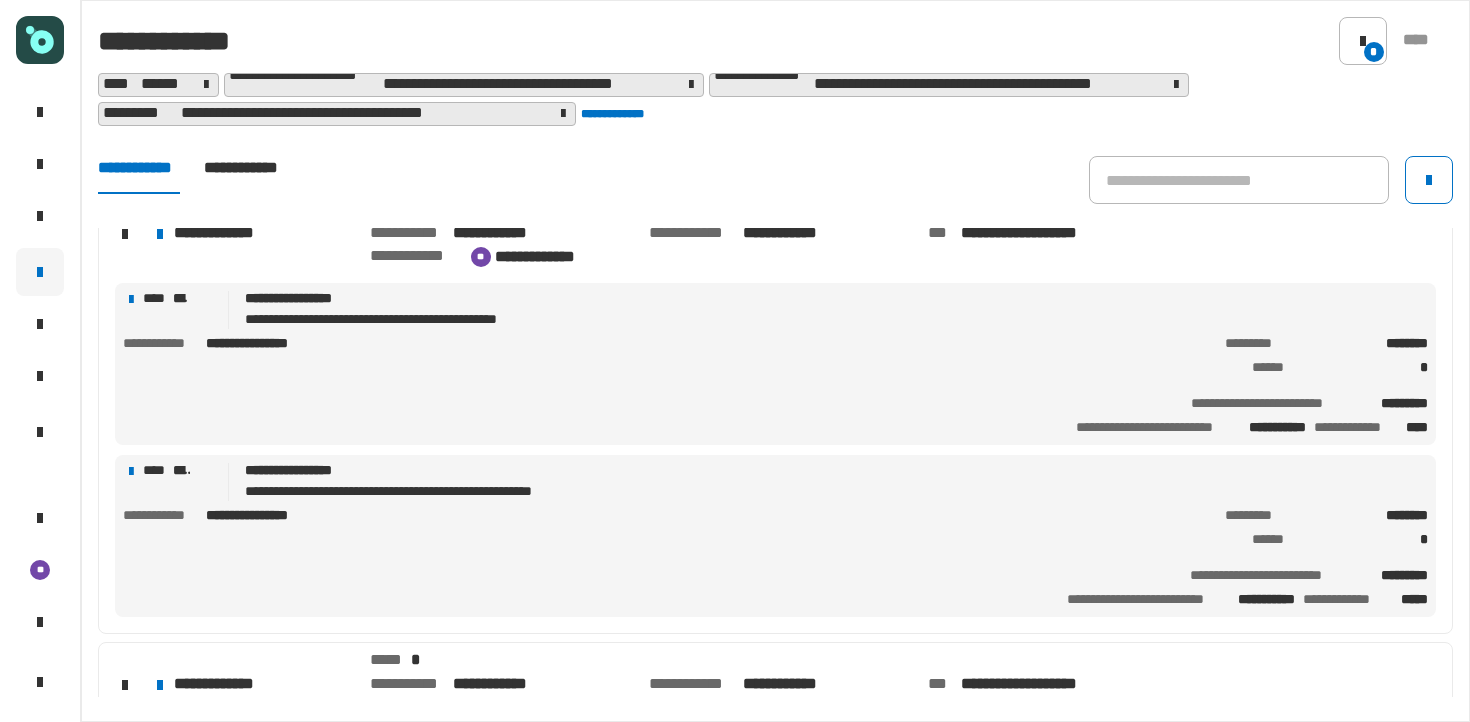 scroll, scrollTop: 1063, scrollLeft: 0, axis: vertical 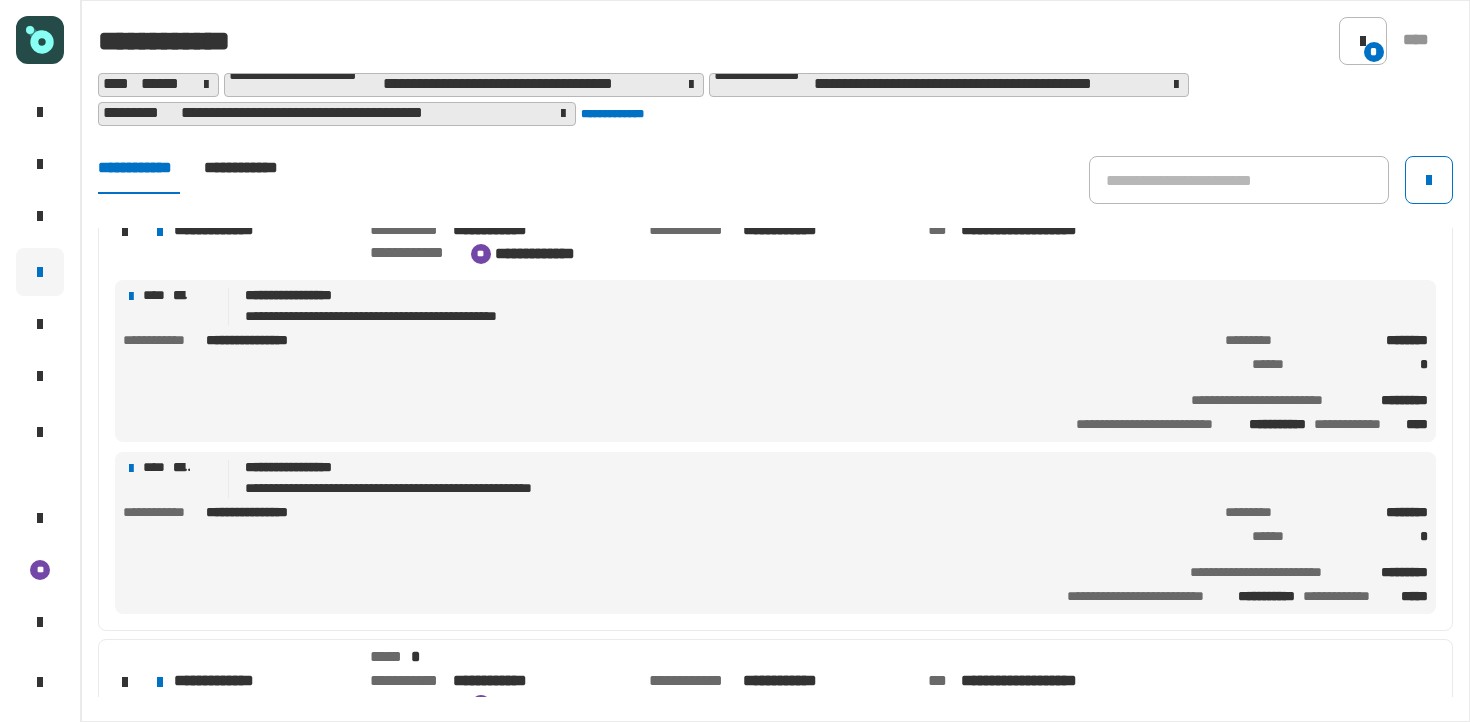 click on "**********" 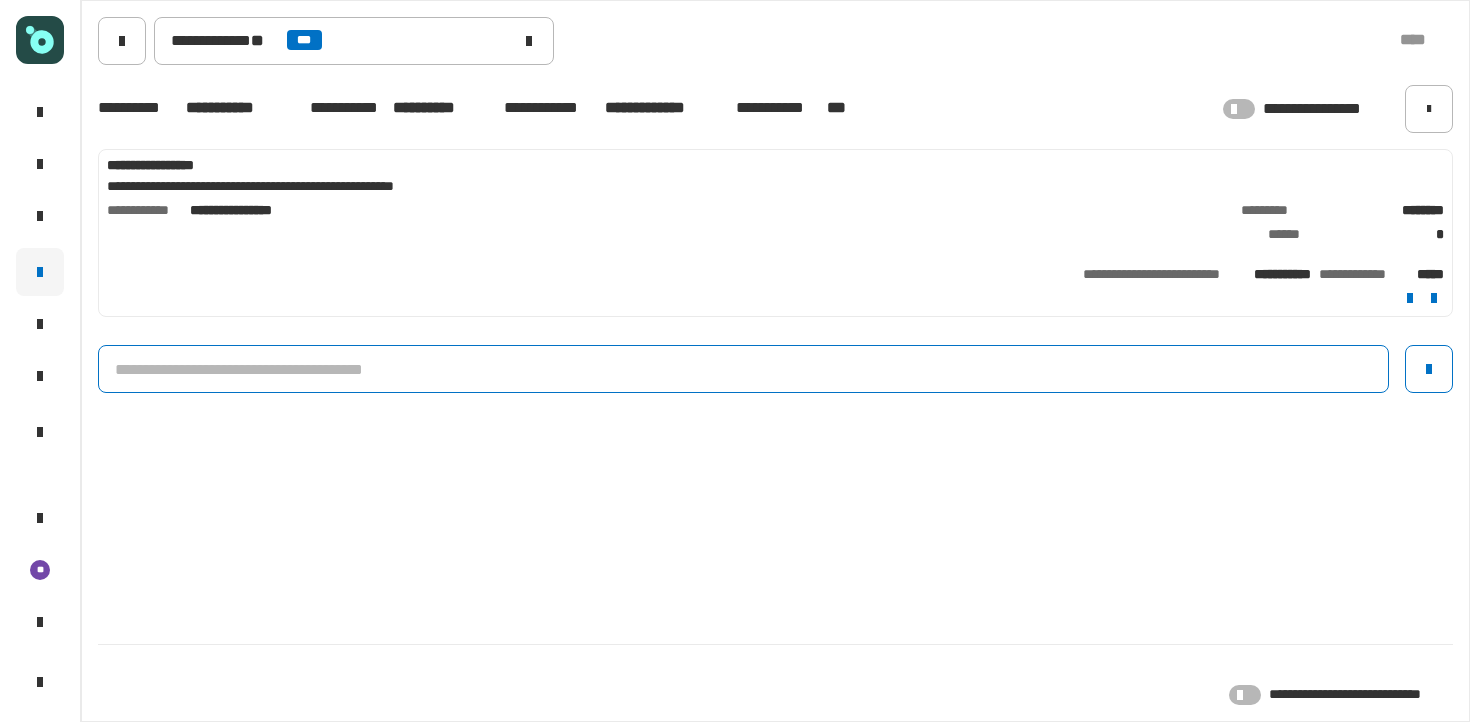 click 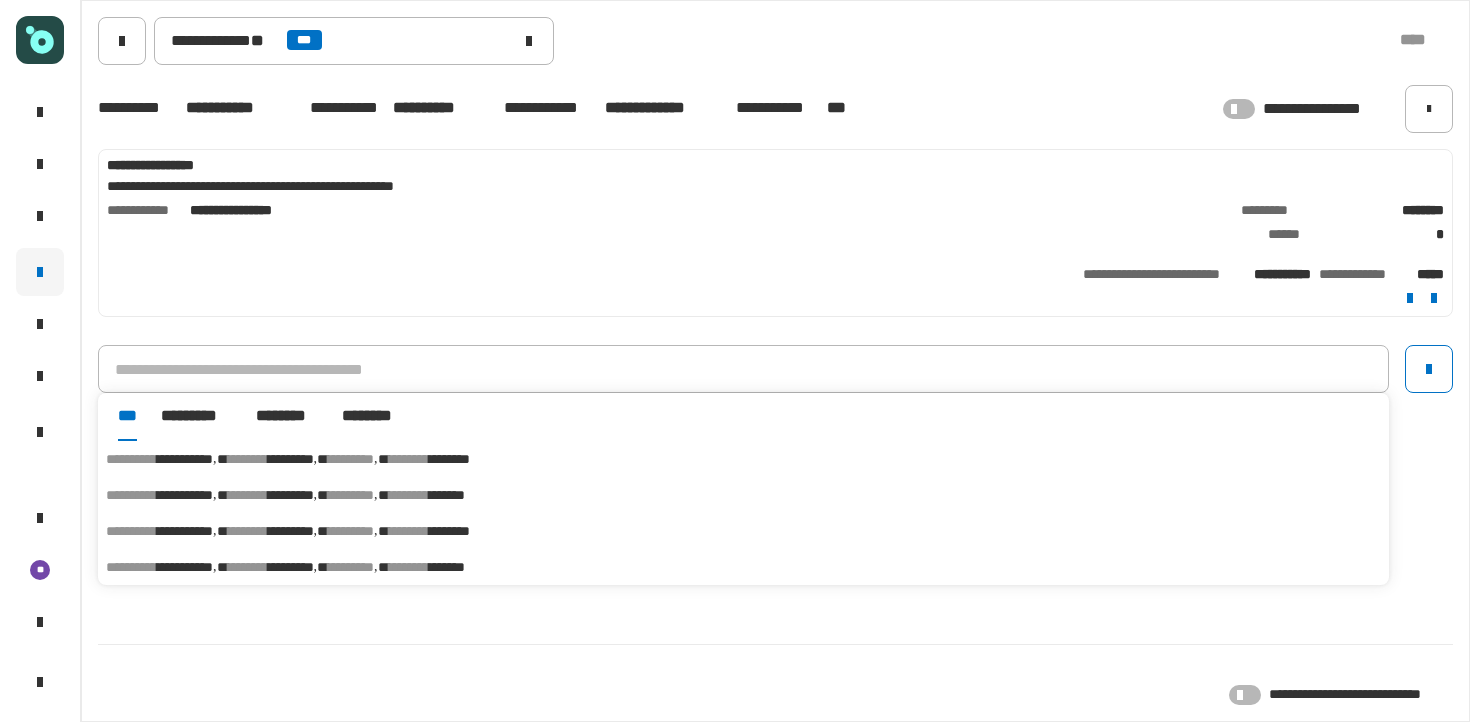 click on "********" at bounding box center (409, 459) 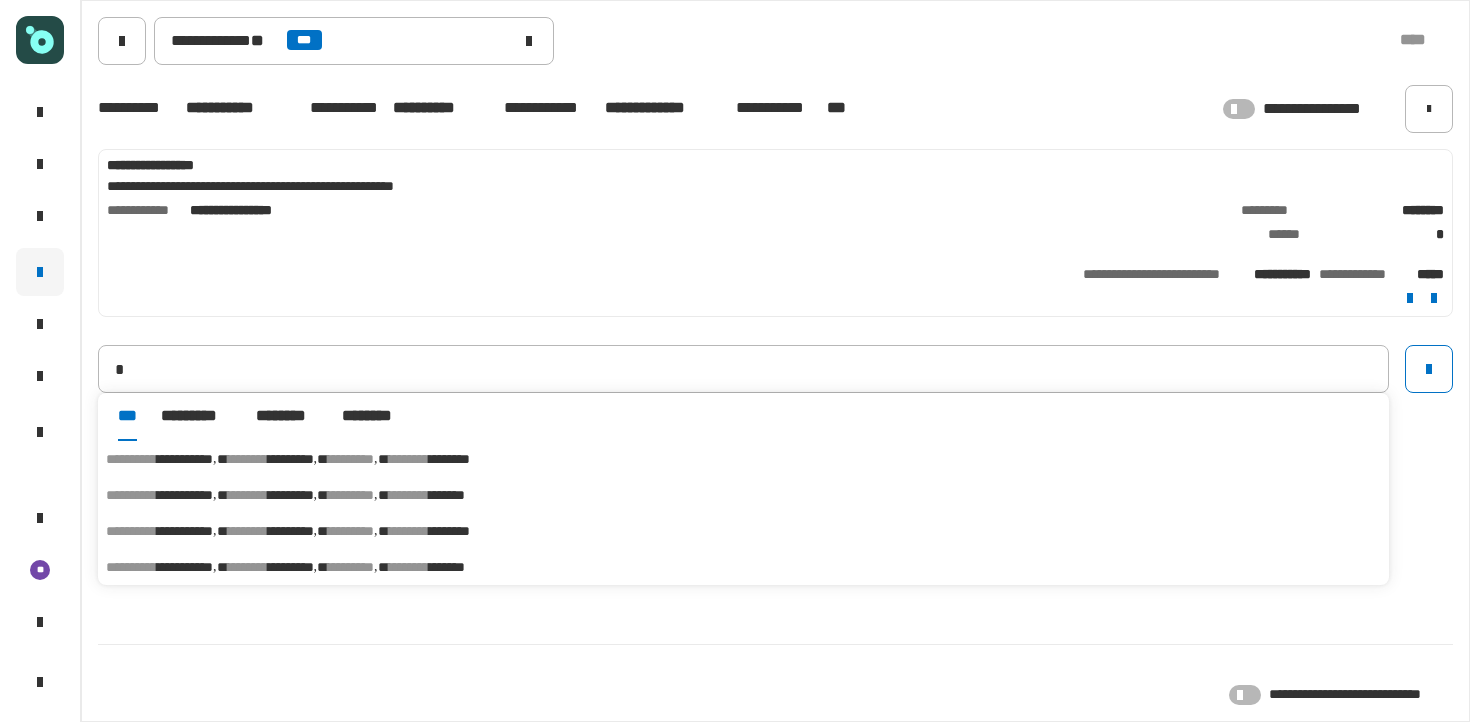 type on "**********" 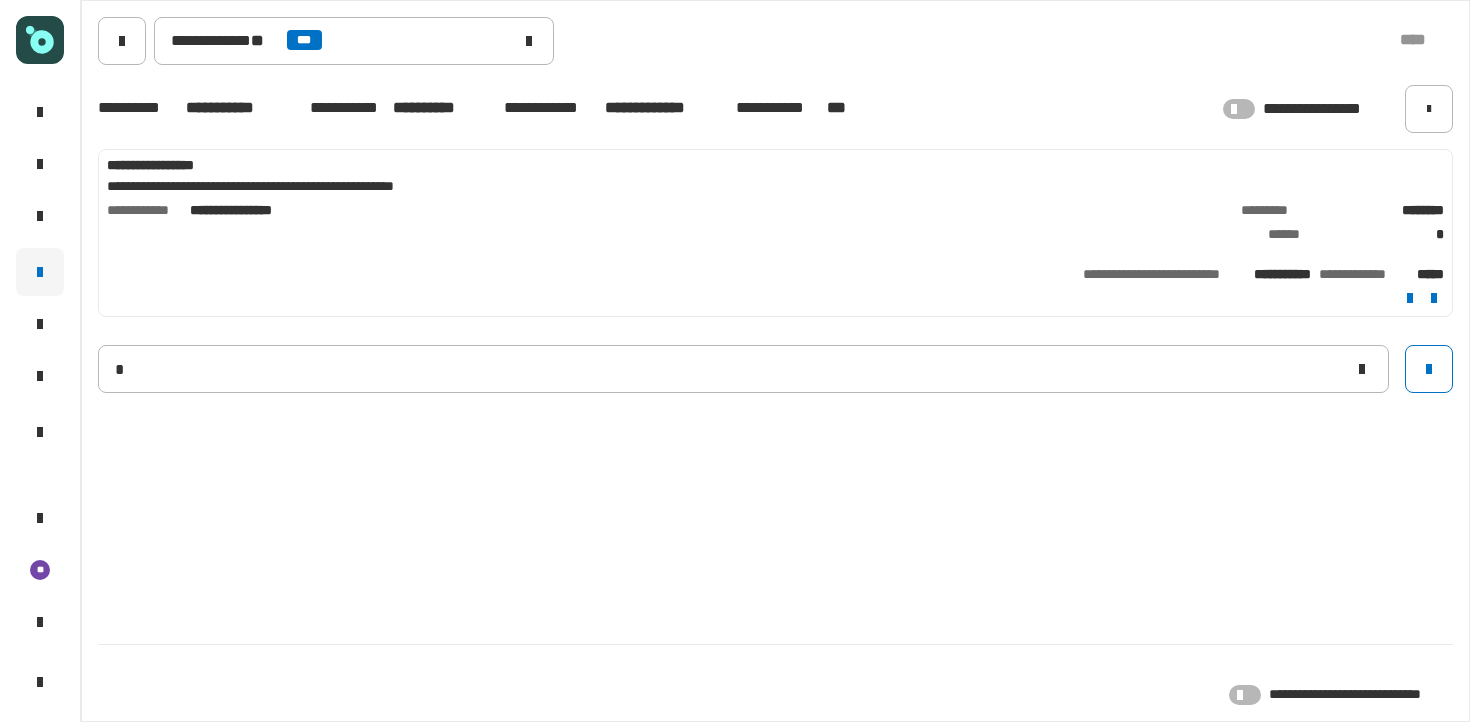 type 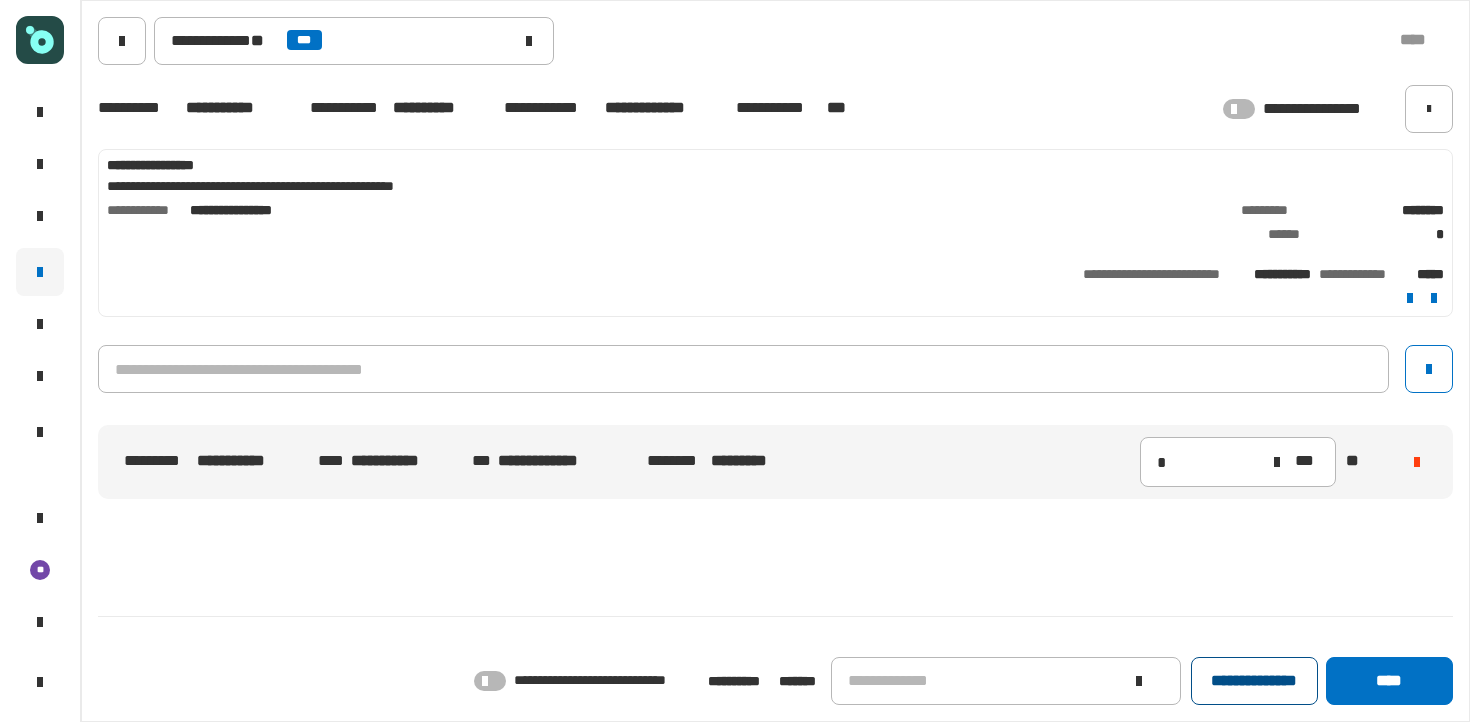 click on "**********" 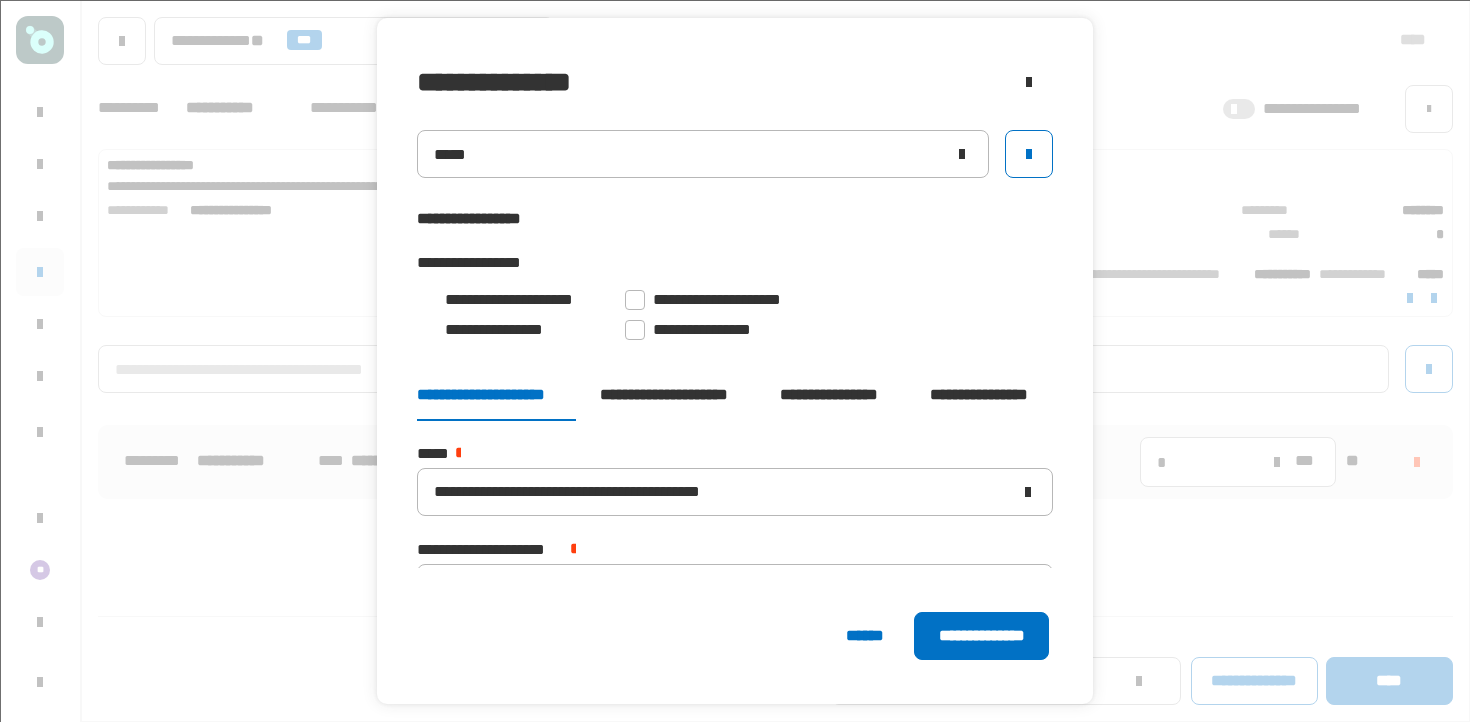 click on "**********" 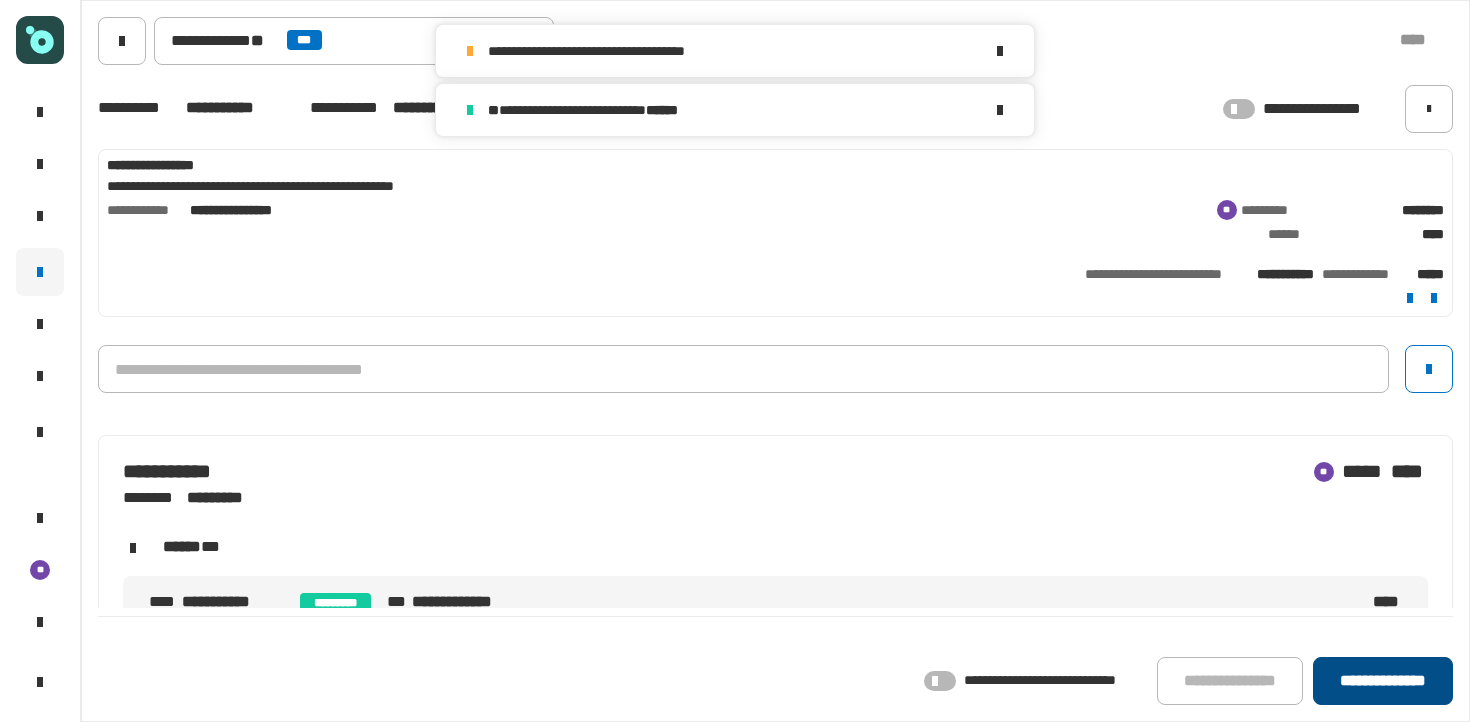click on "**********" 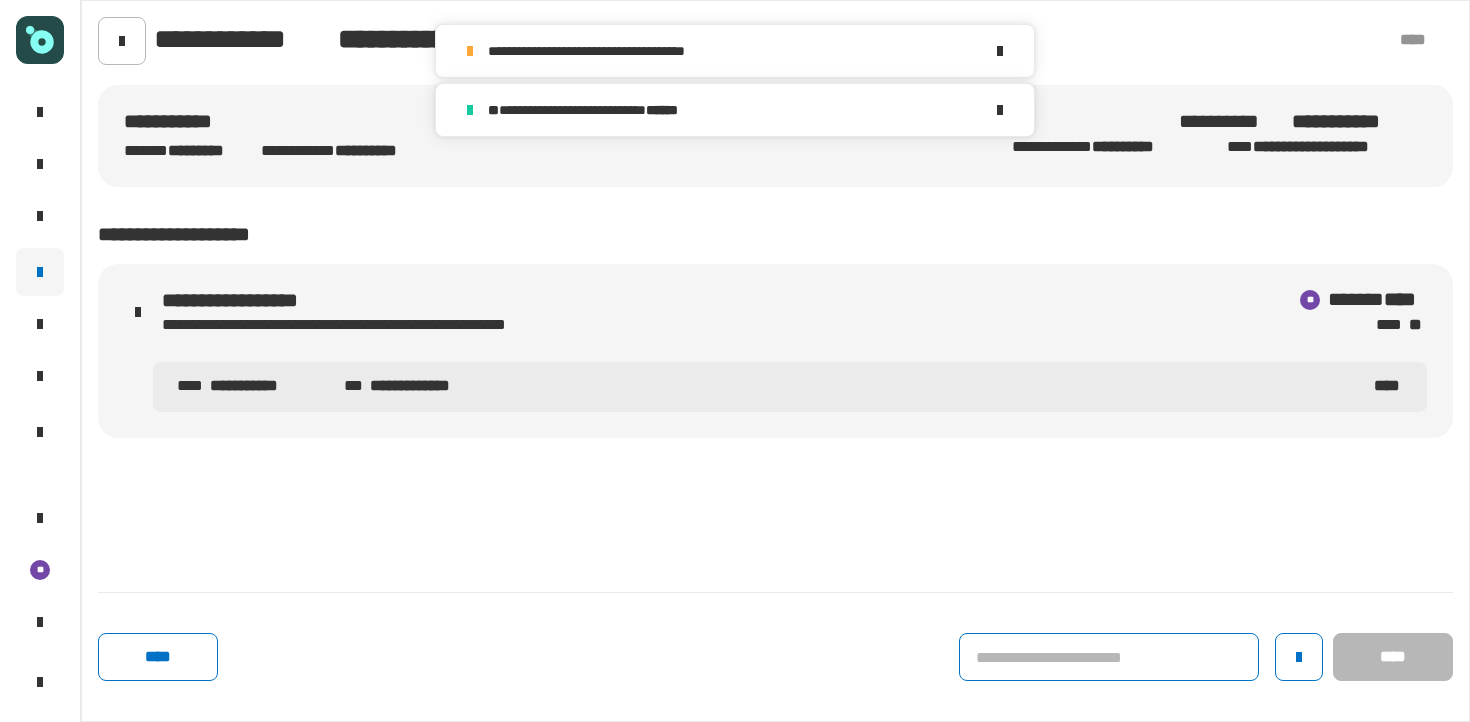 click 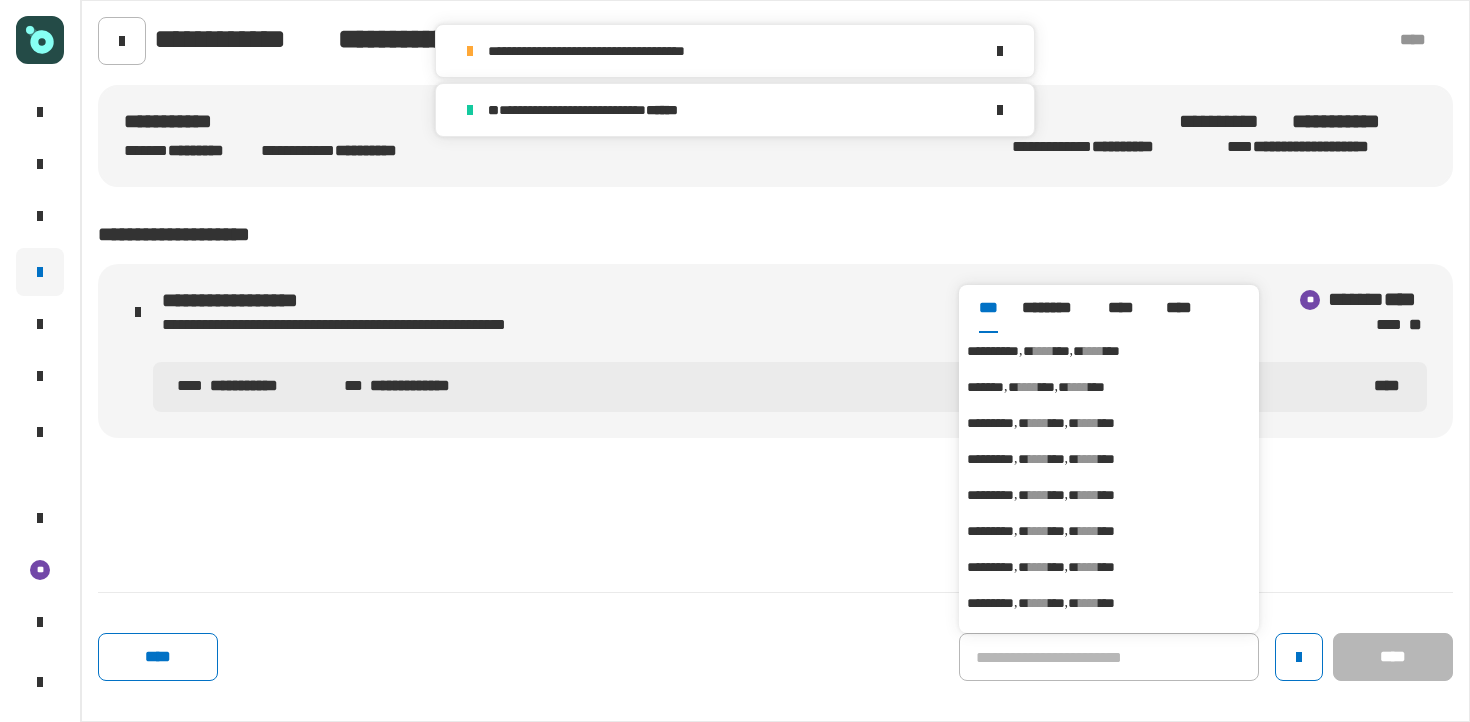 click on "**** ***" at bounding box center (1059, 351) 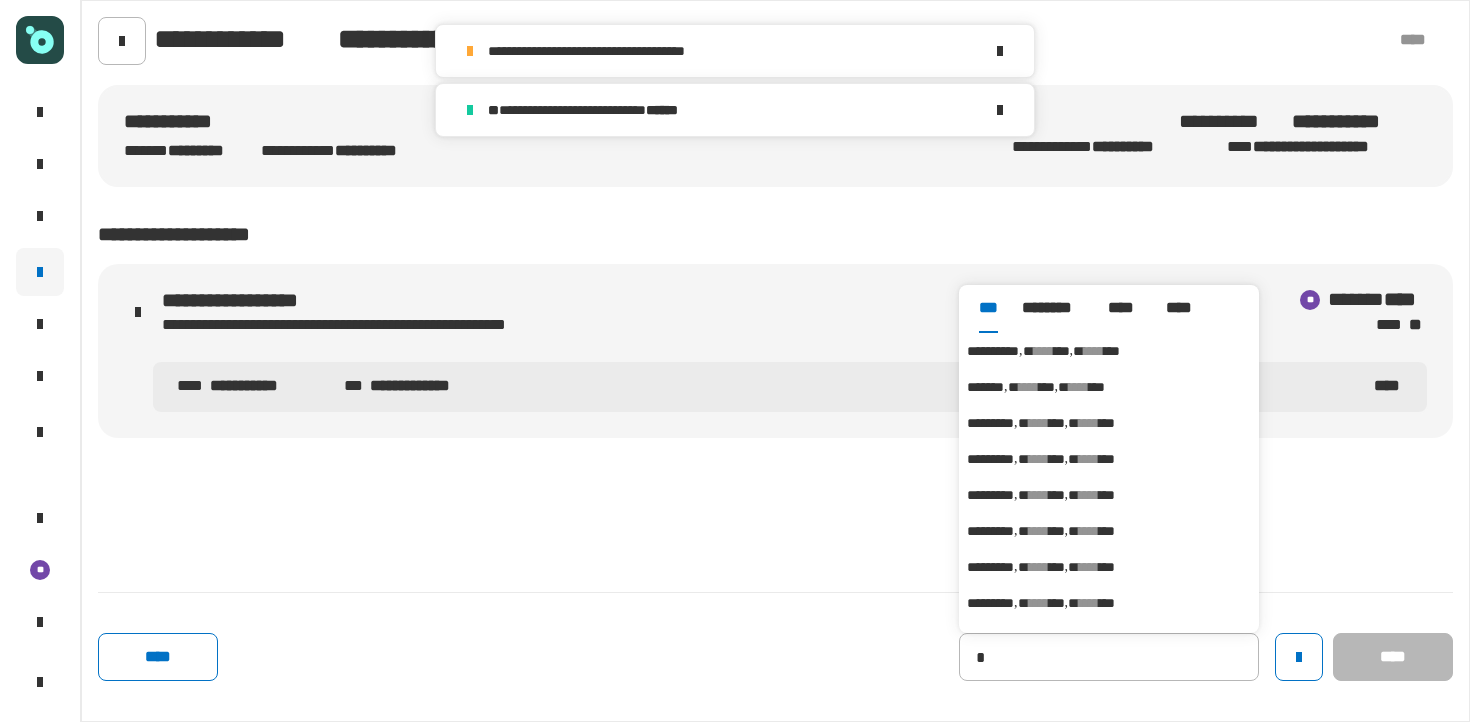 type on "**********" 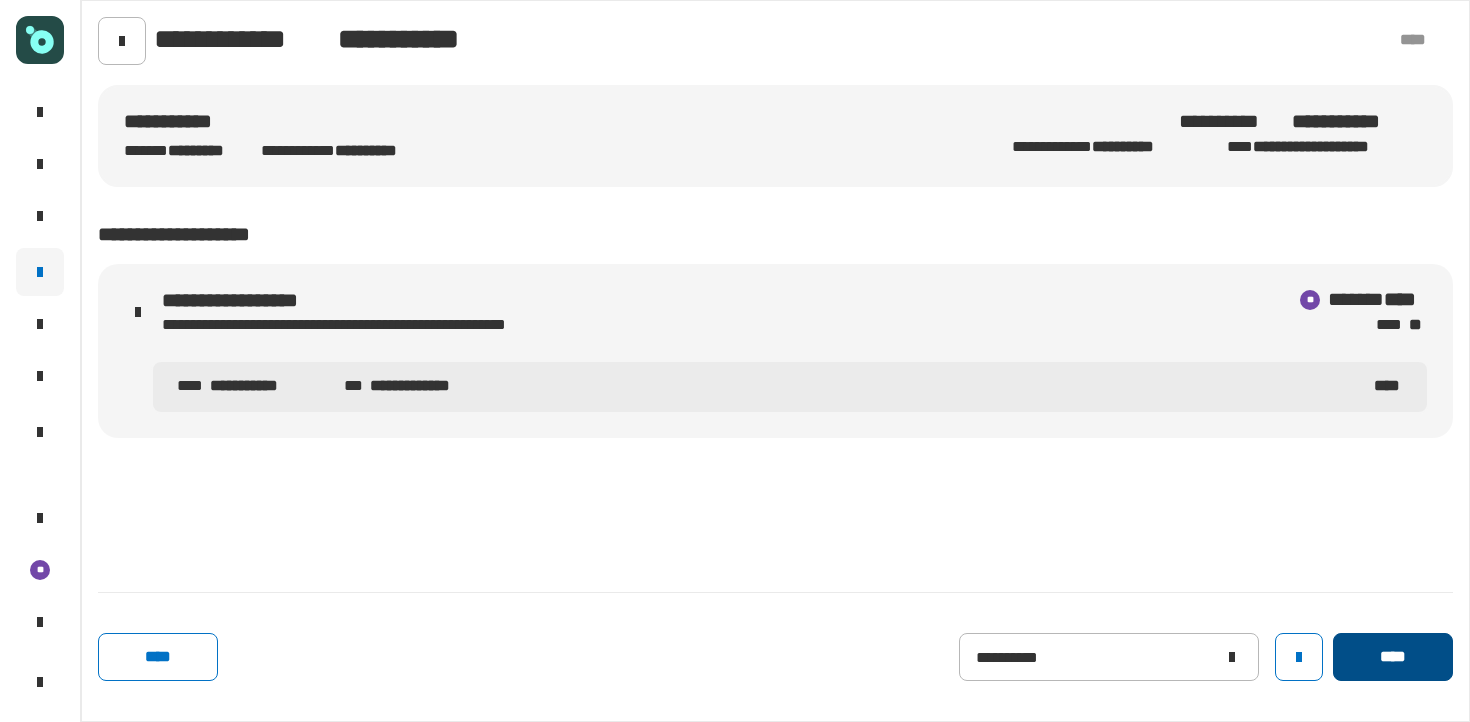 click on "****" 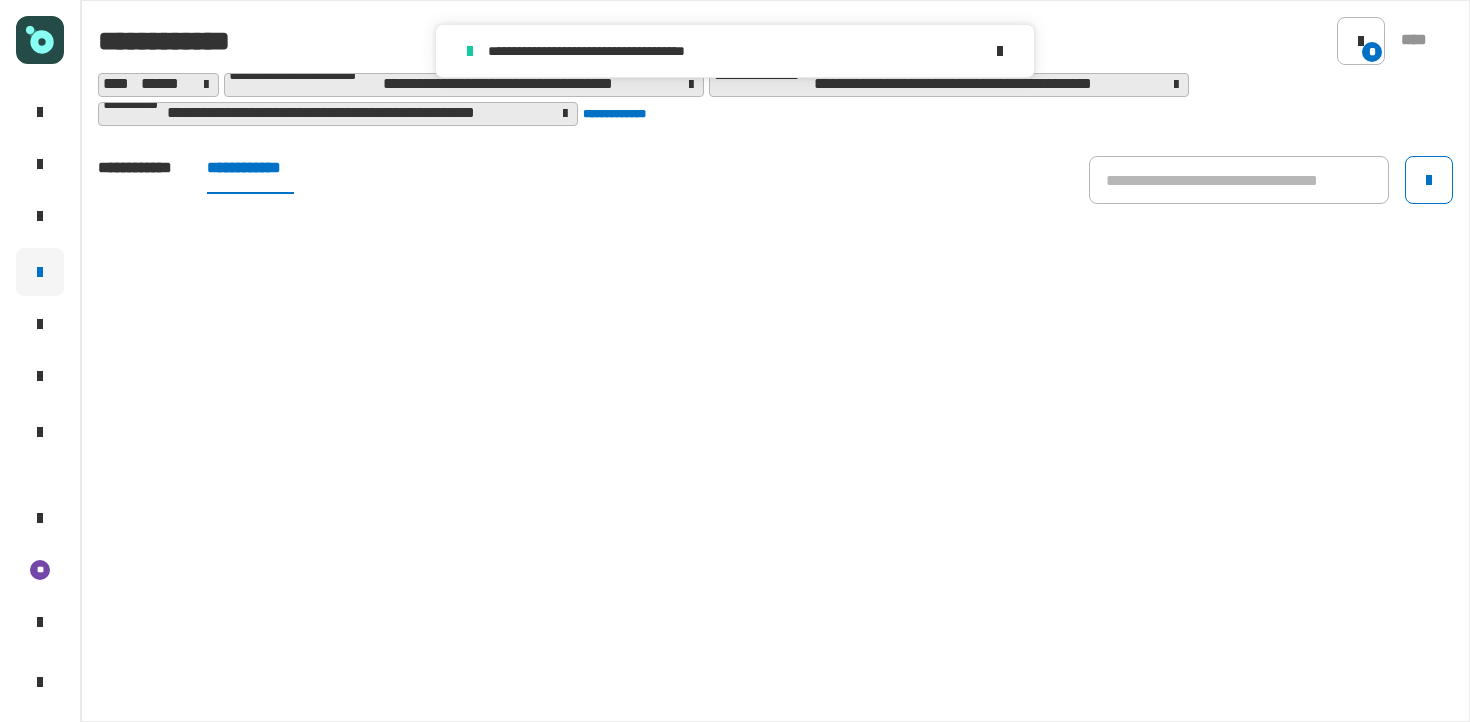 click on "**********" 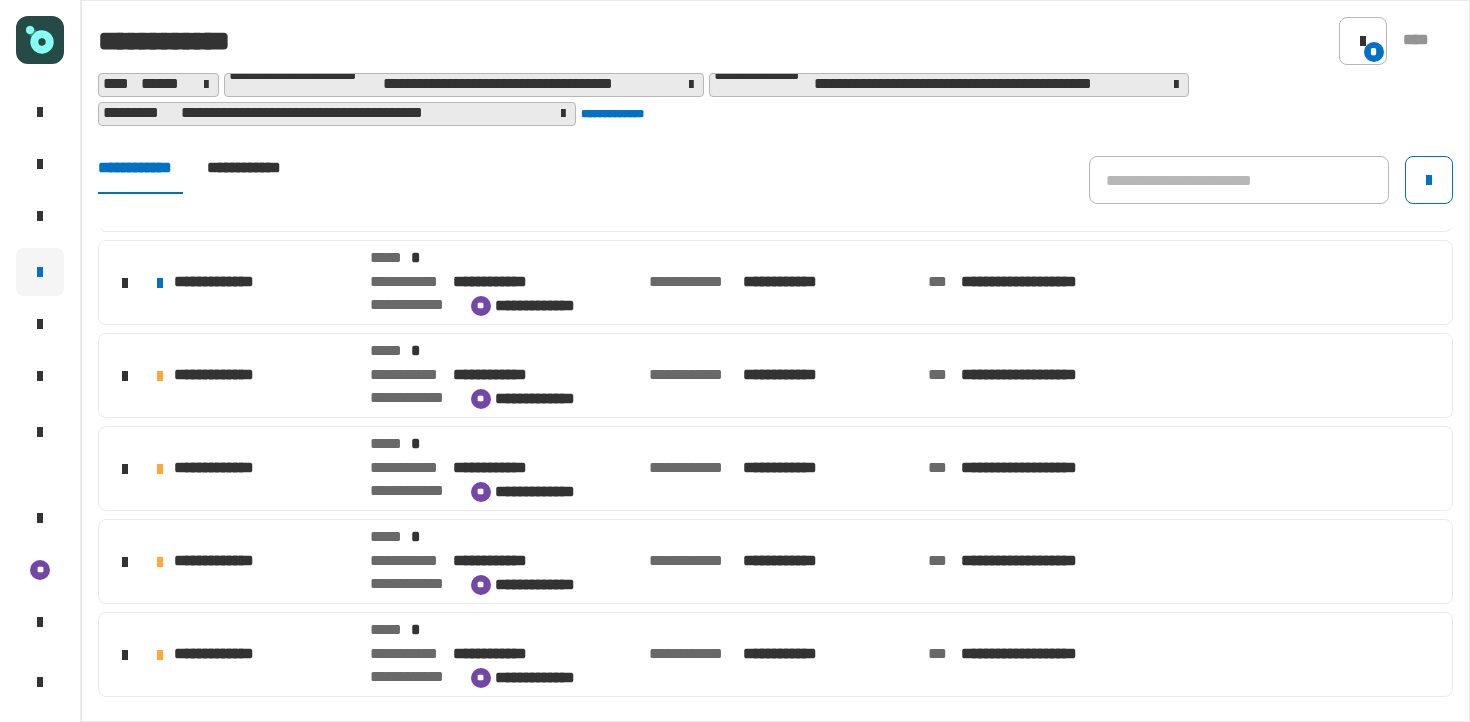 scroll, scrollTop: 732, scrollLeft: 0, axis: vertical 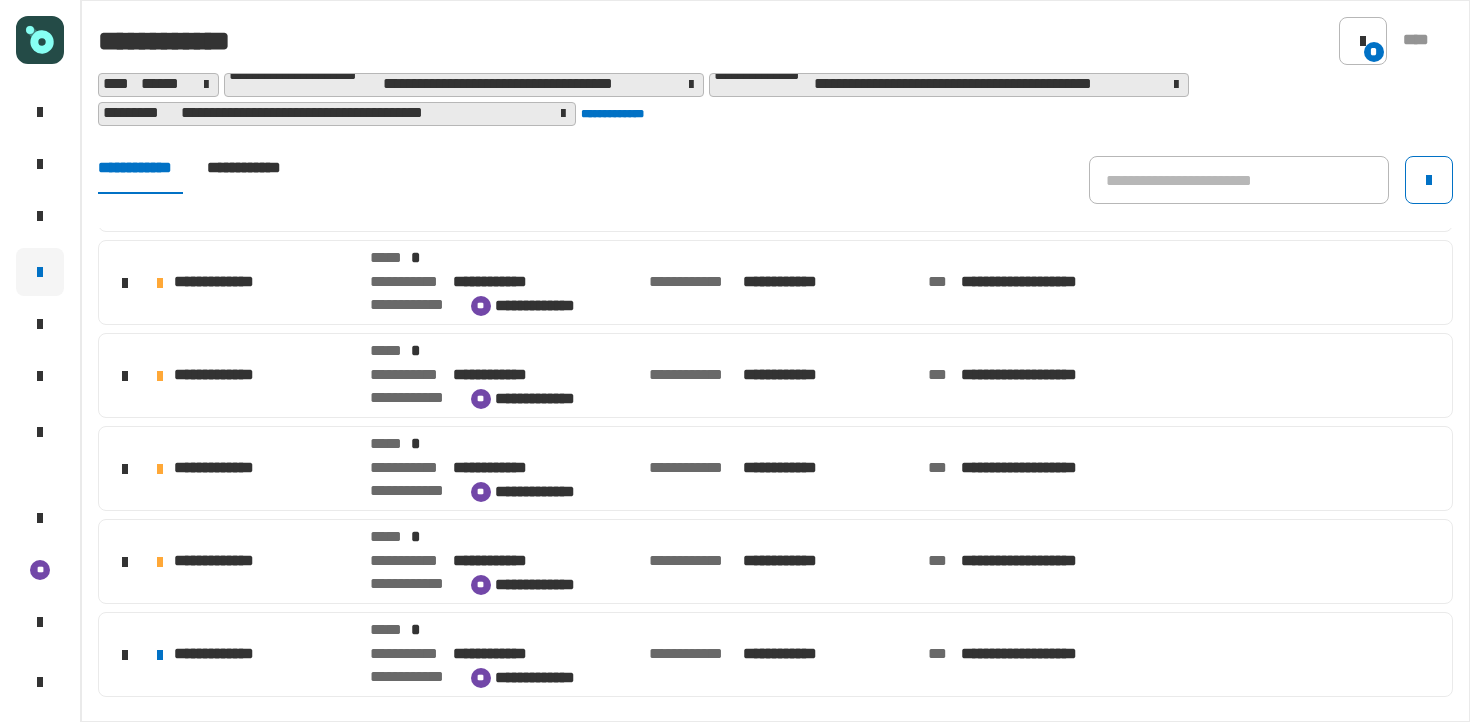 click on "**********" 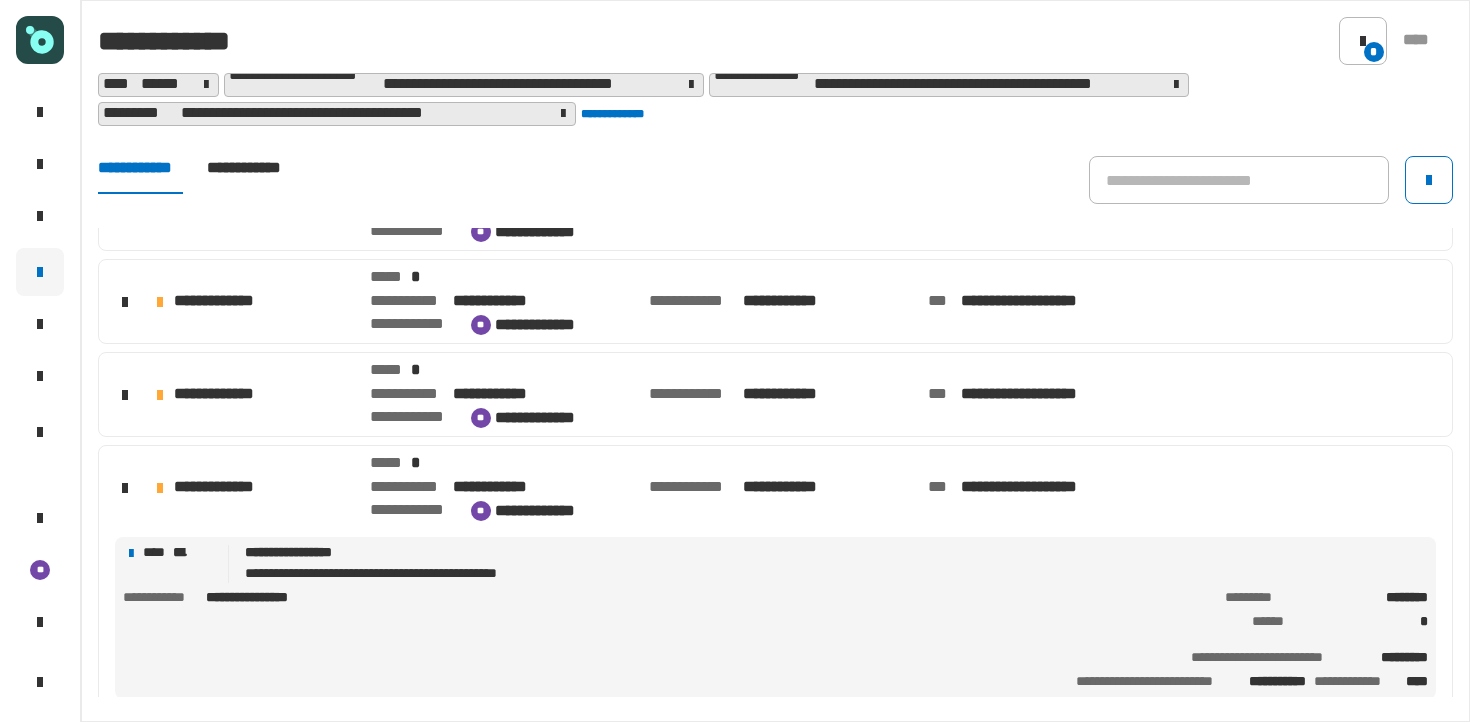 scroll, scrollTop: 918, scrollLeft: 0, axis: vertical 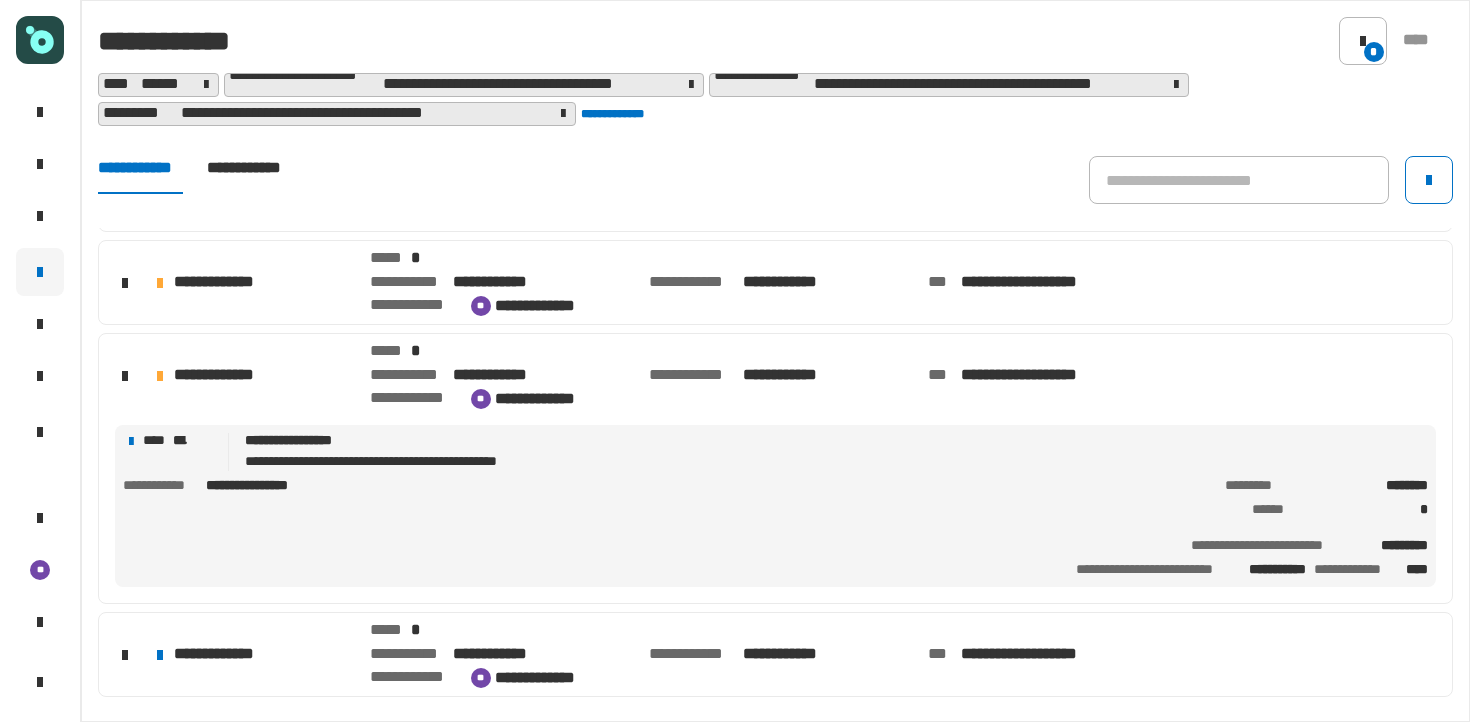 click on "**********" 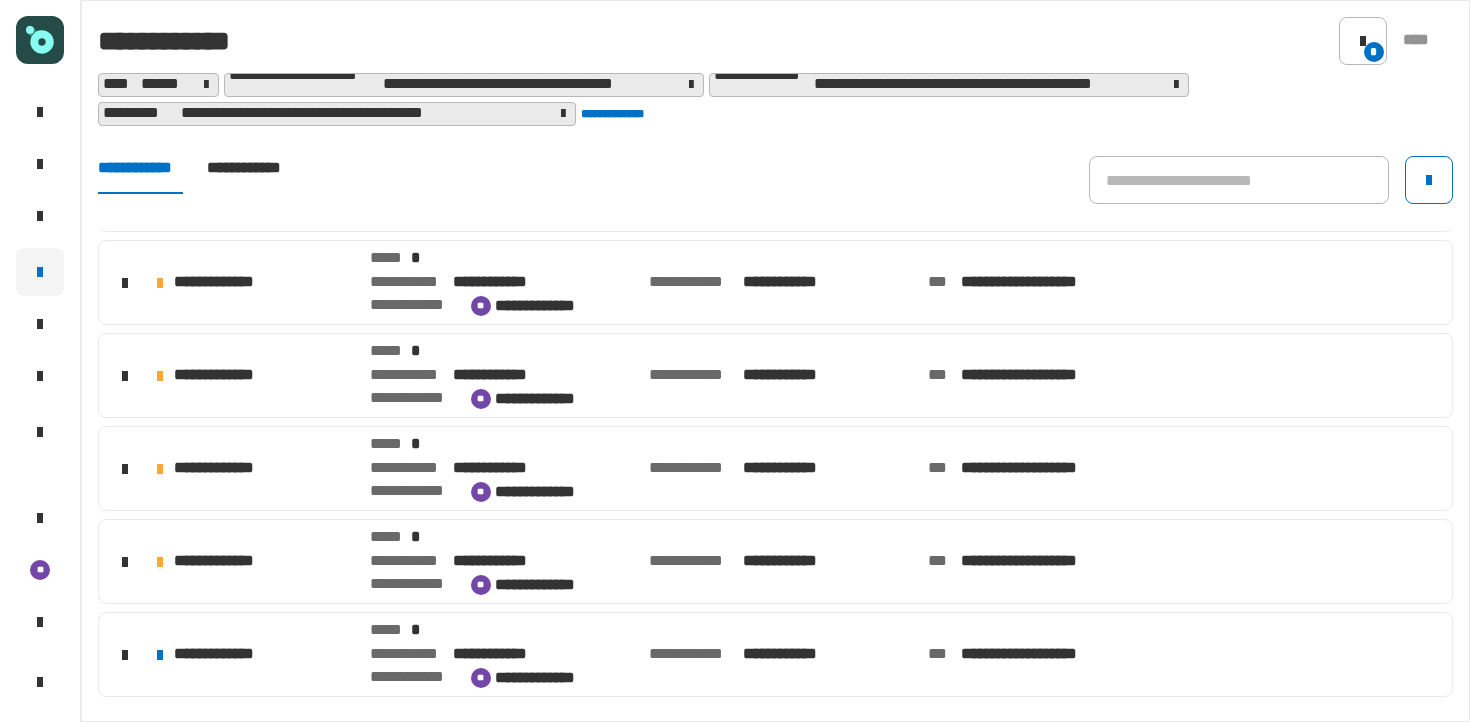 click on "**********" 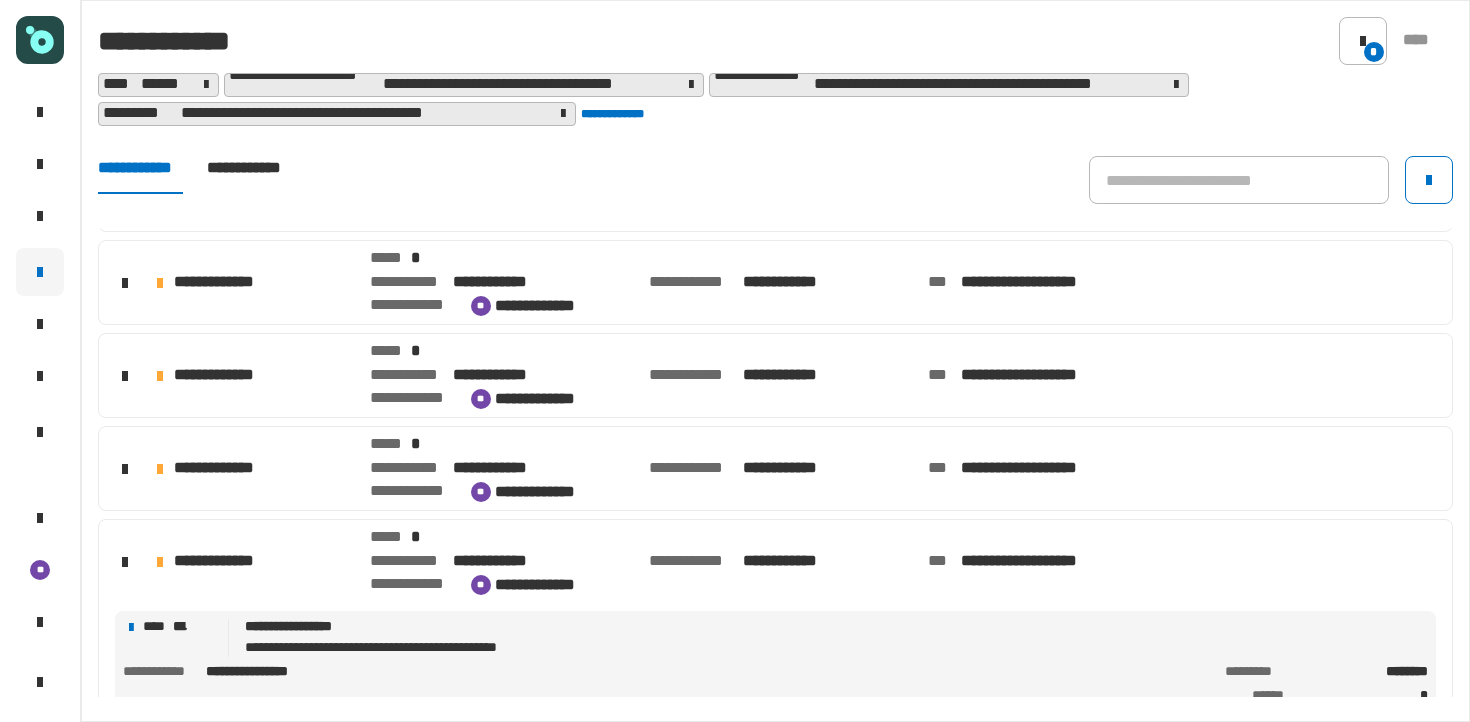 scroll, scrollTop: 918, scrollLeft: 0, axis: vertical 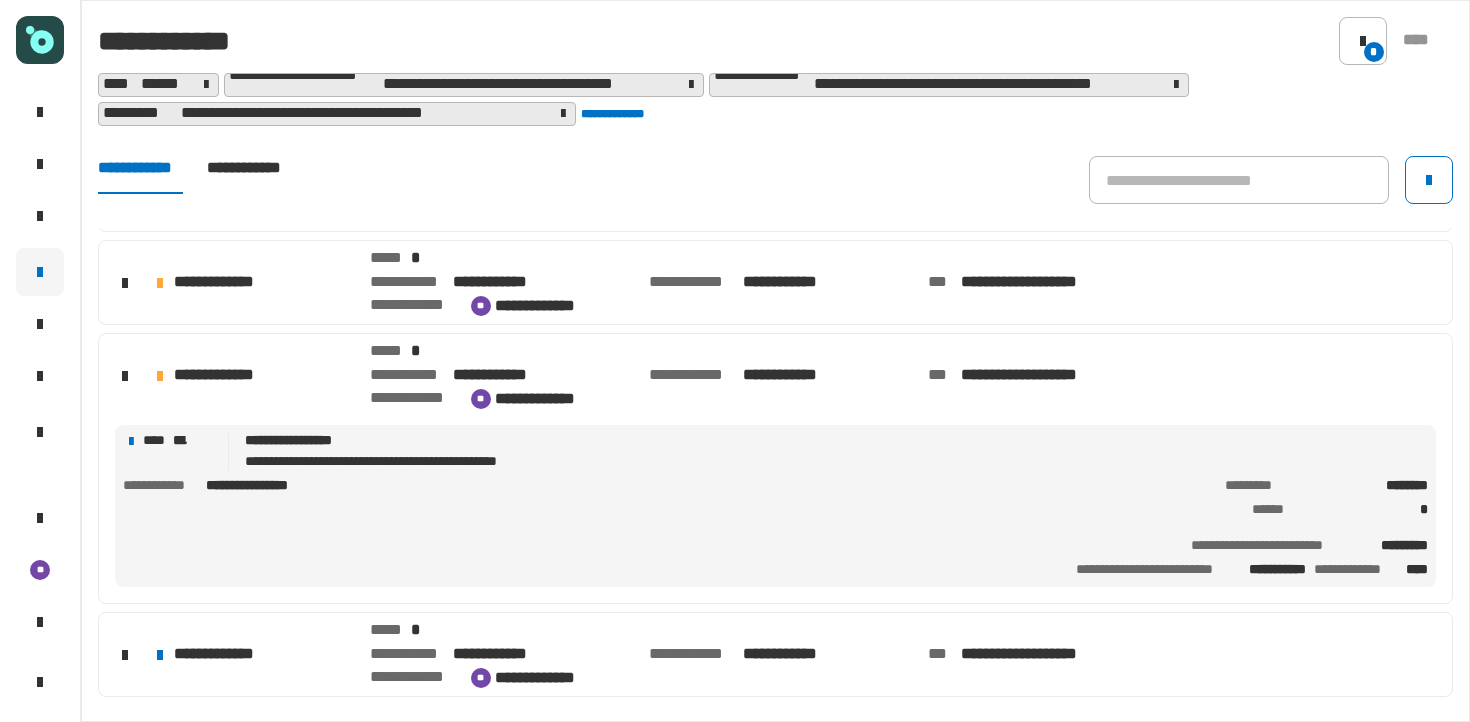click on "**********" 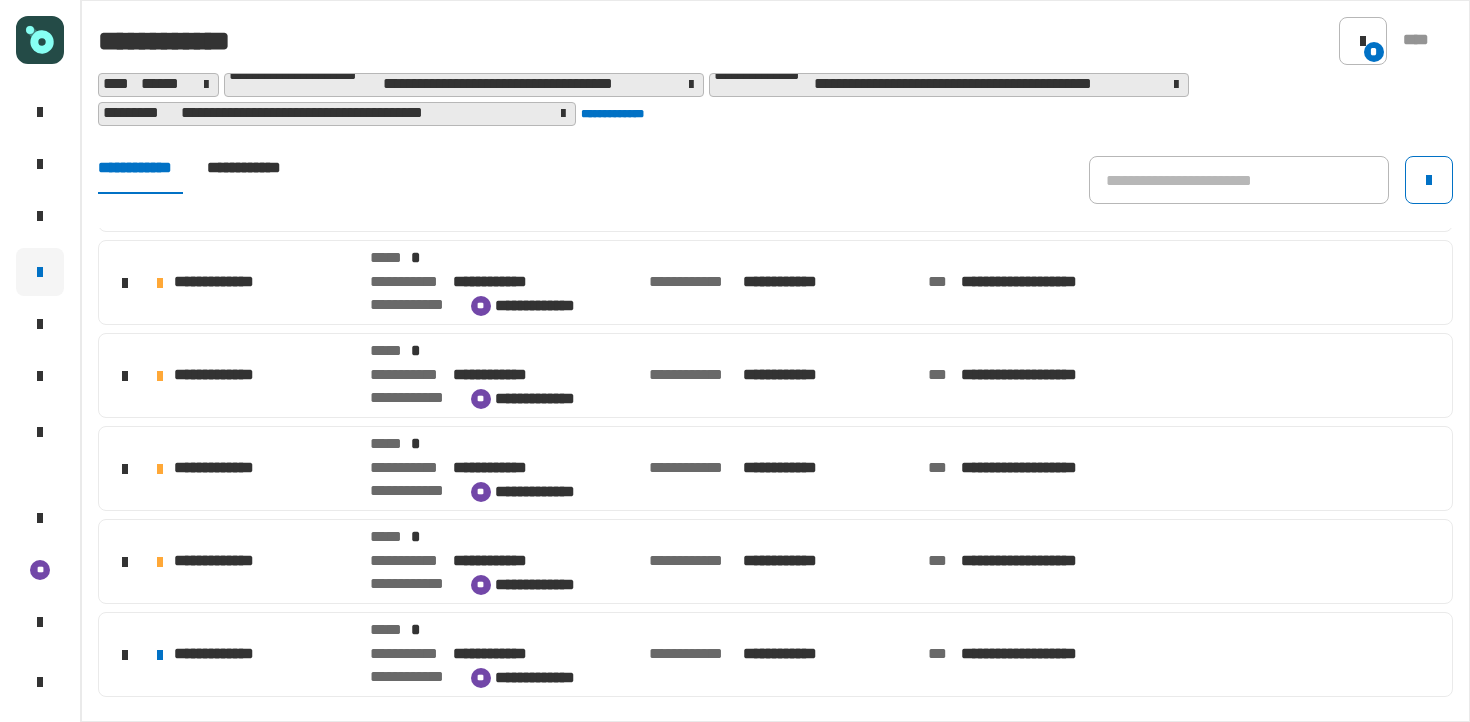 click on "**********" 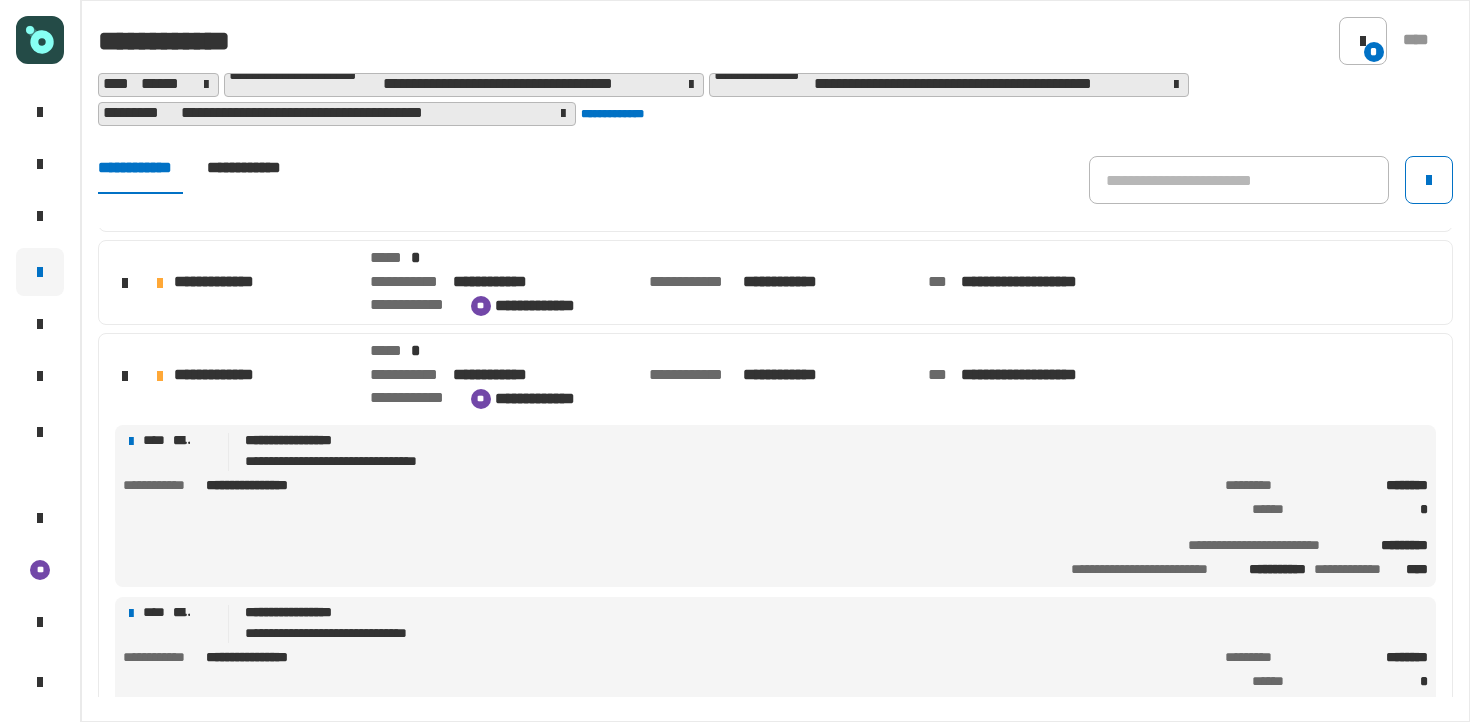 scroll, scrollTop: 1090, scrollLeft: 0, axis: vertical 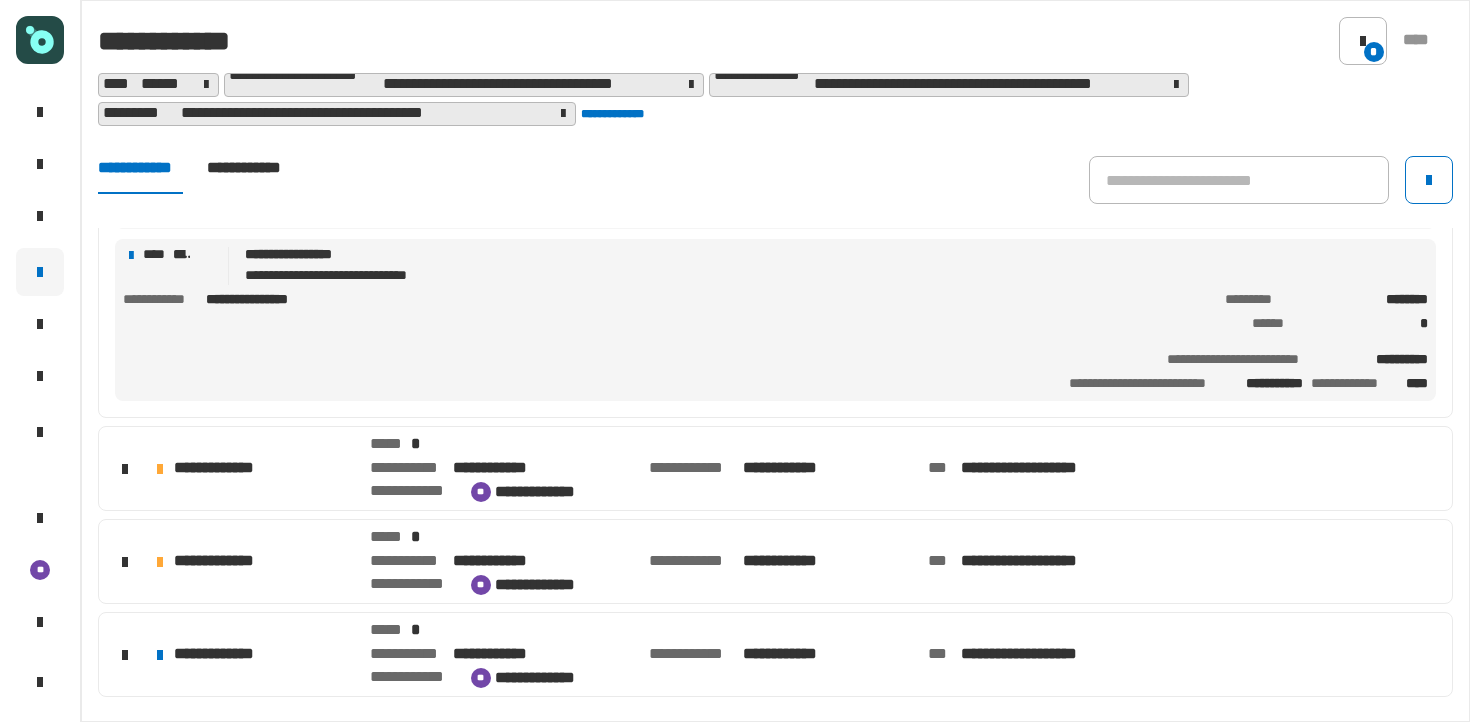 click on "**********" 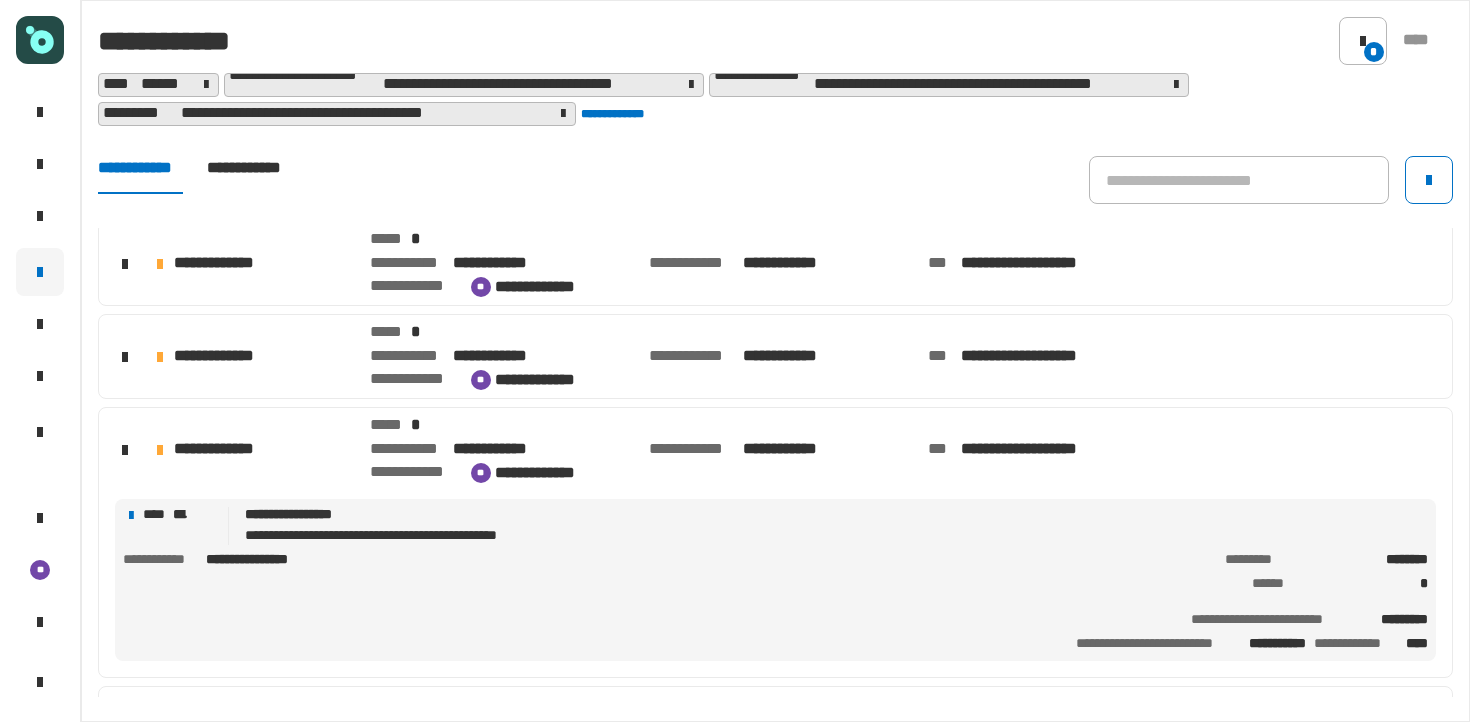 scroll, scrollTop: 918, scrollLeft: 0, axis: vertical 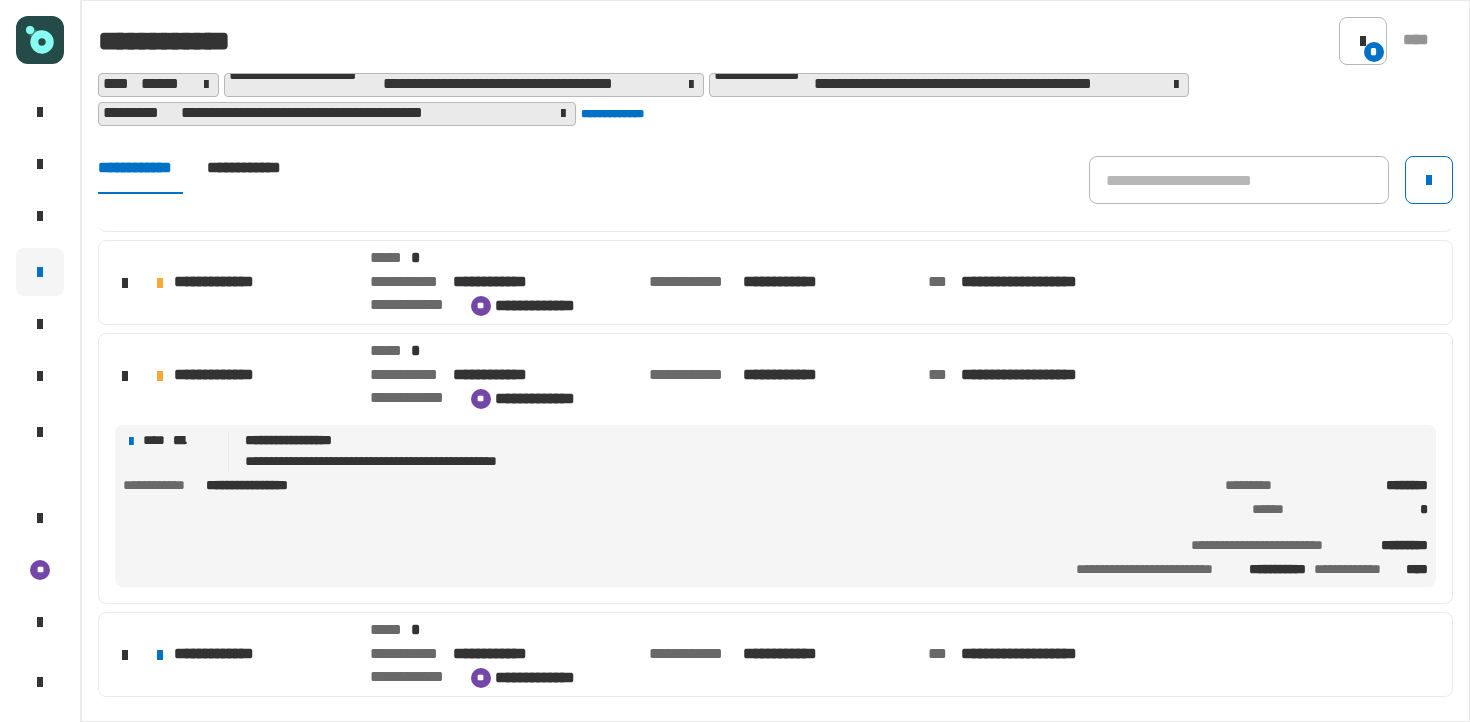 click on "**********" 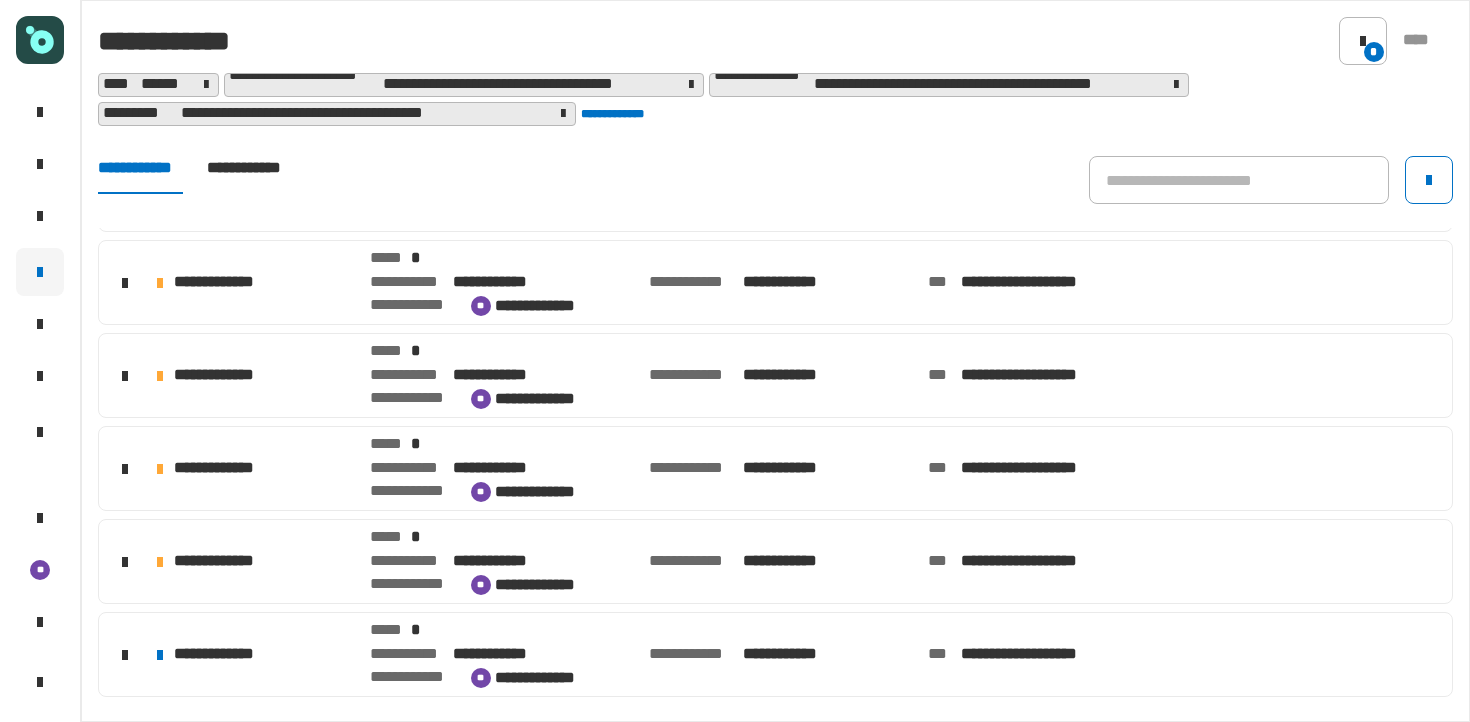 scroll, scrollTop: 732, scrollLeft: 0, axis: vertical 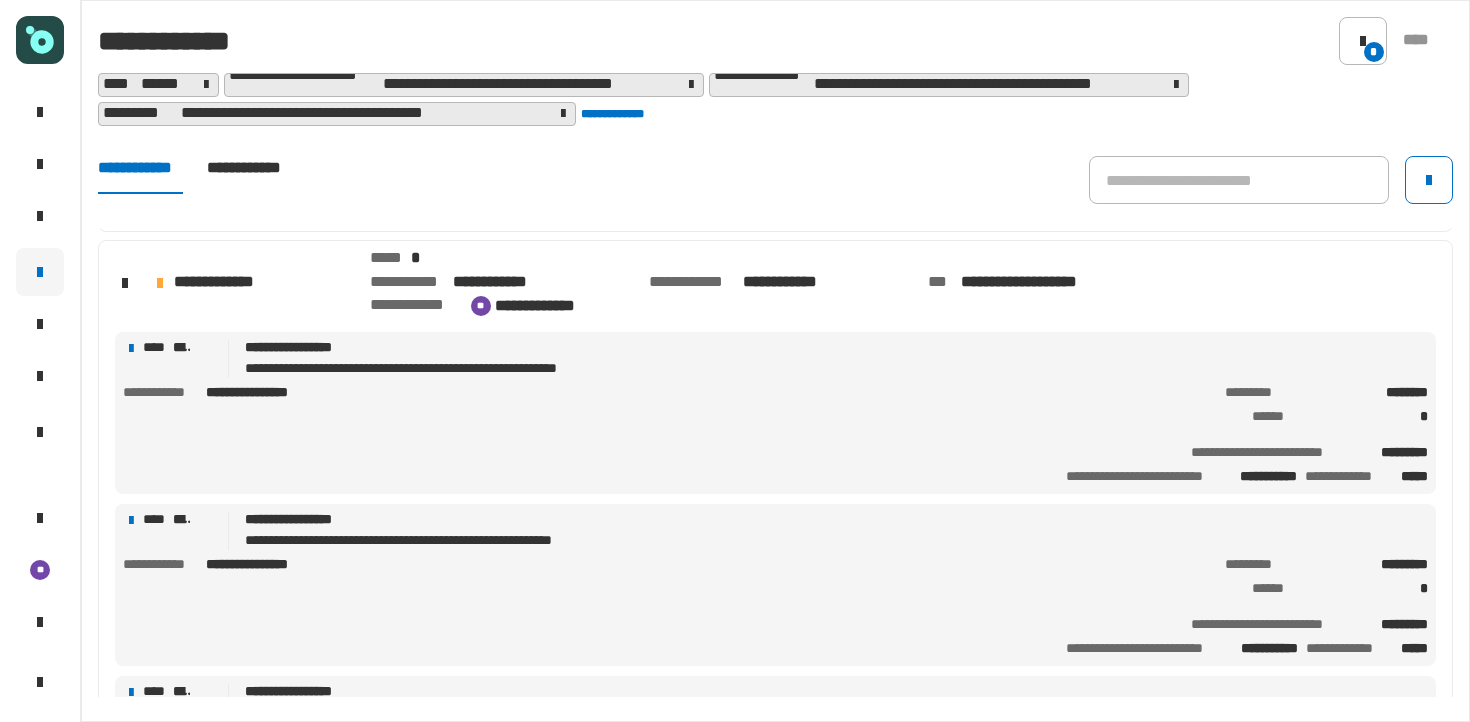 click on "**********" 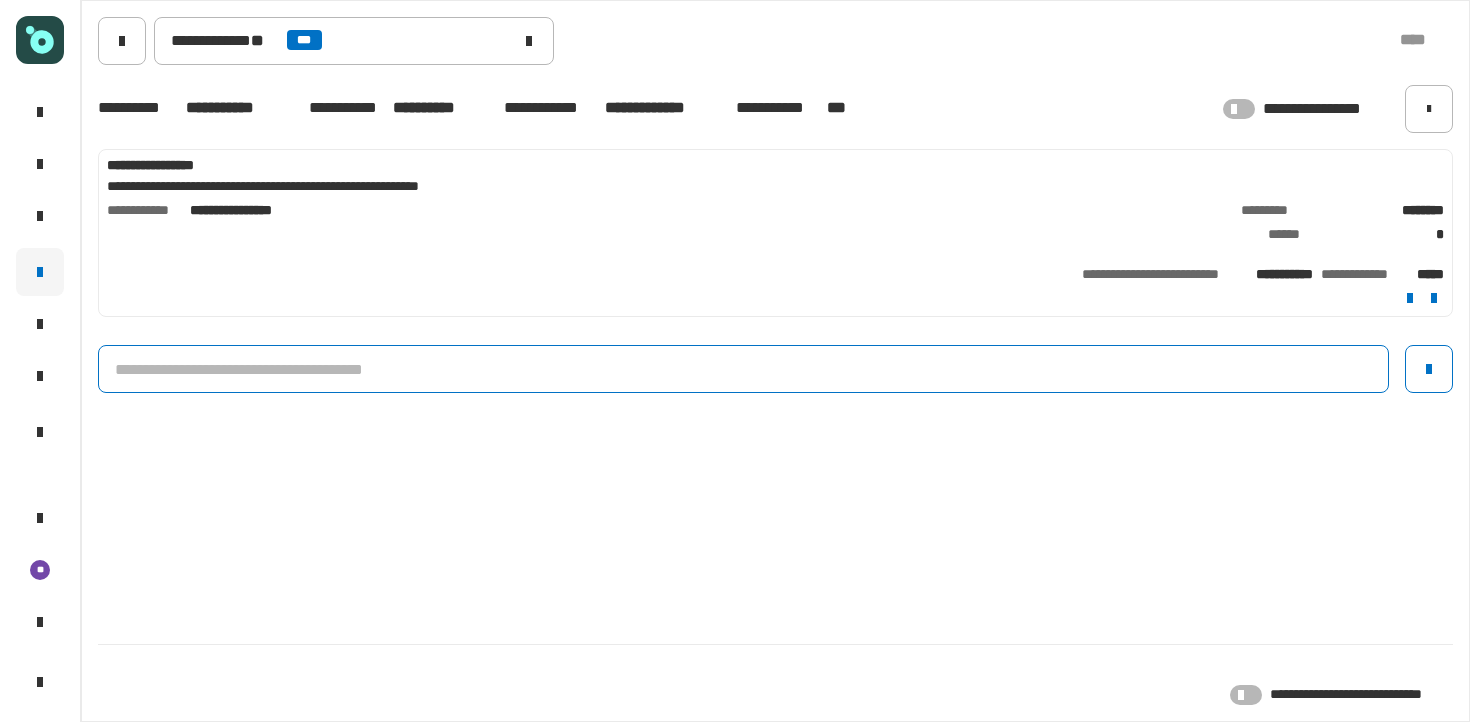 click 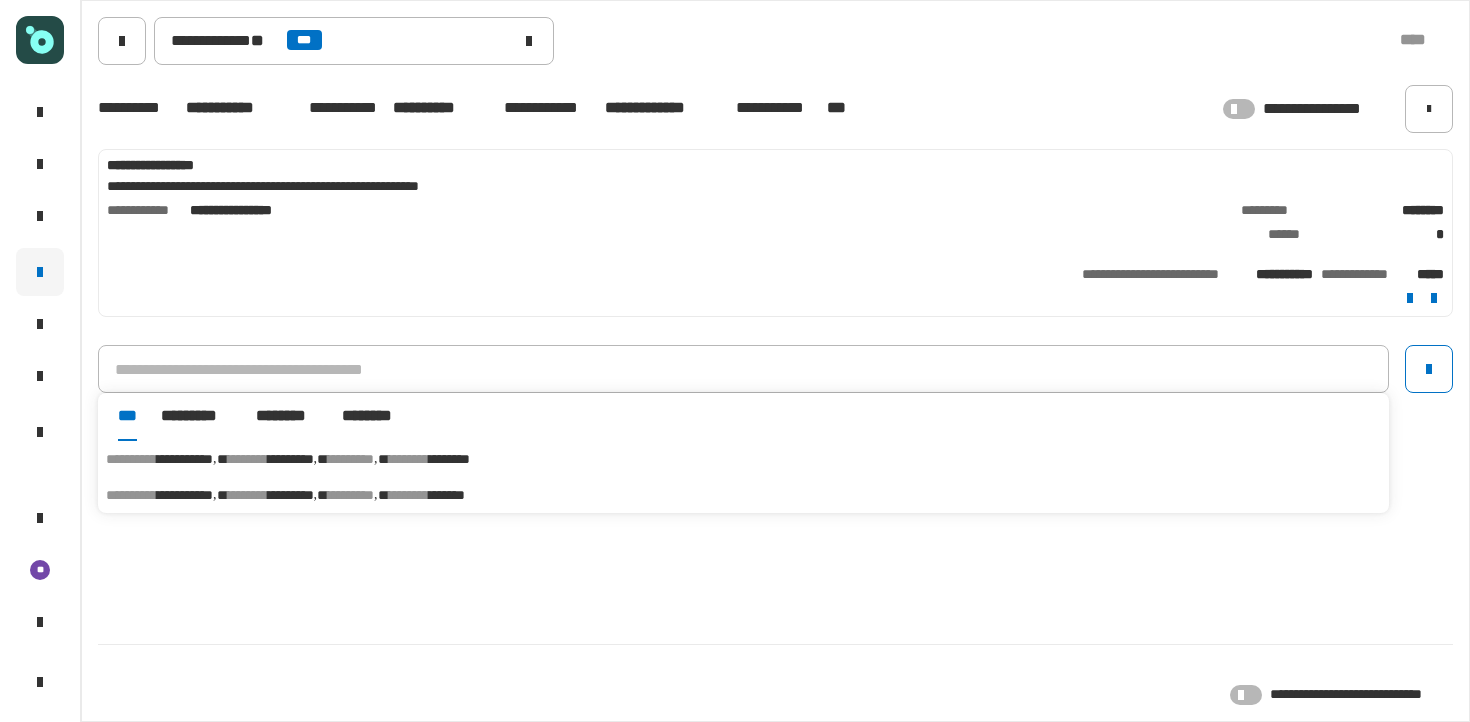 click on "*********" at bounding box center (291, 459) 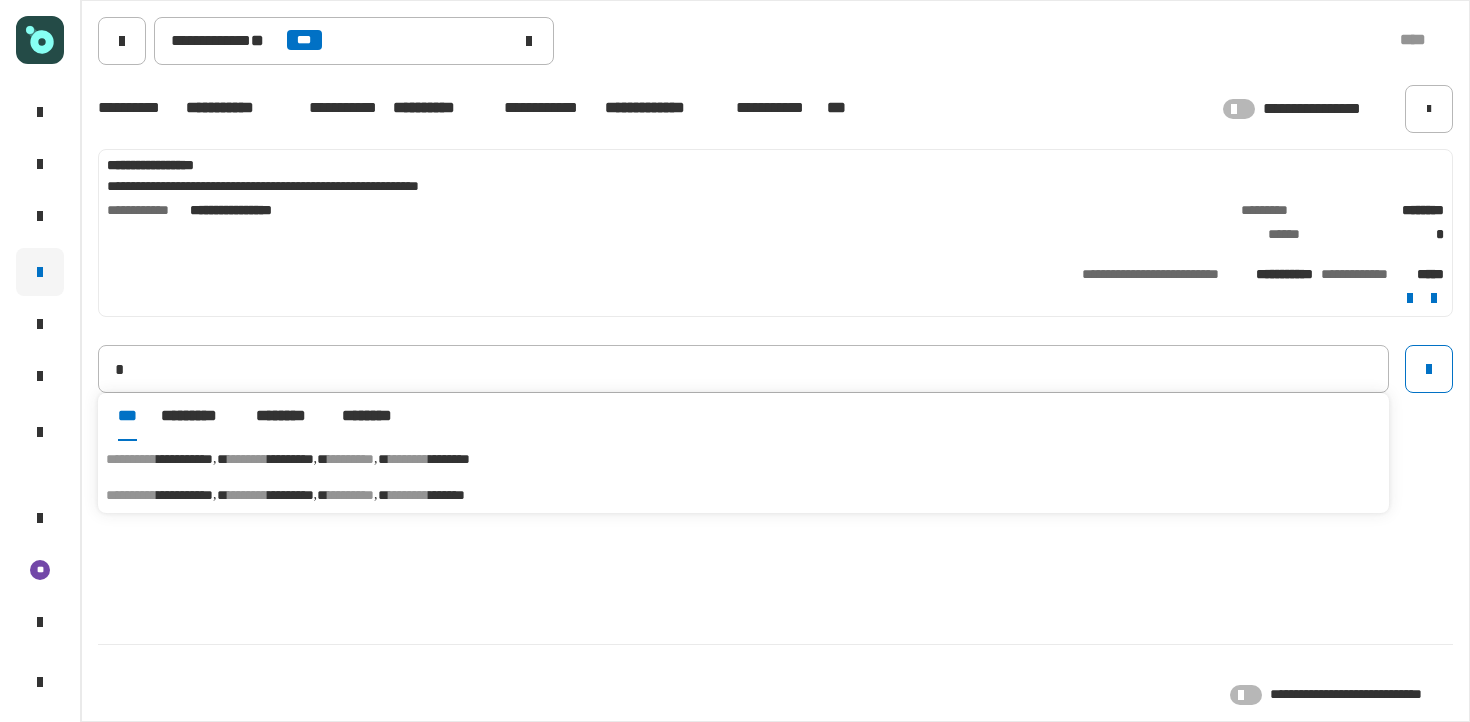type on "**********" 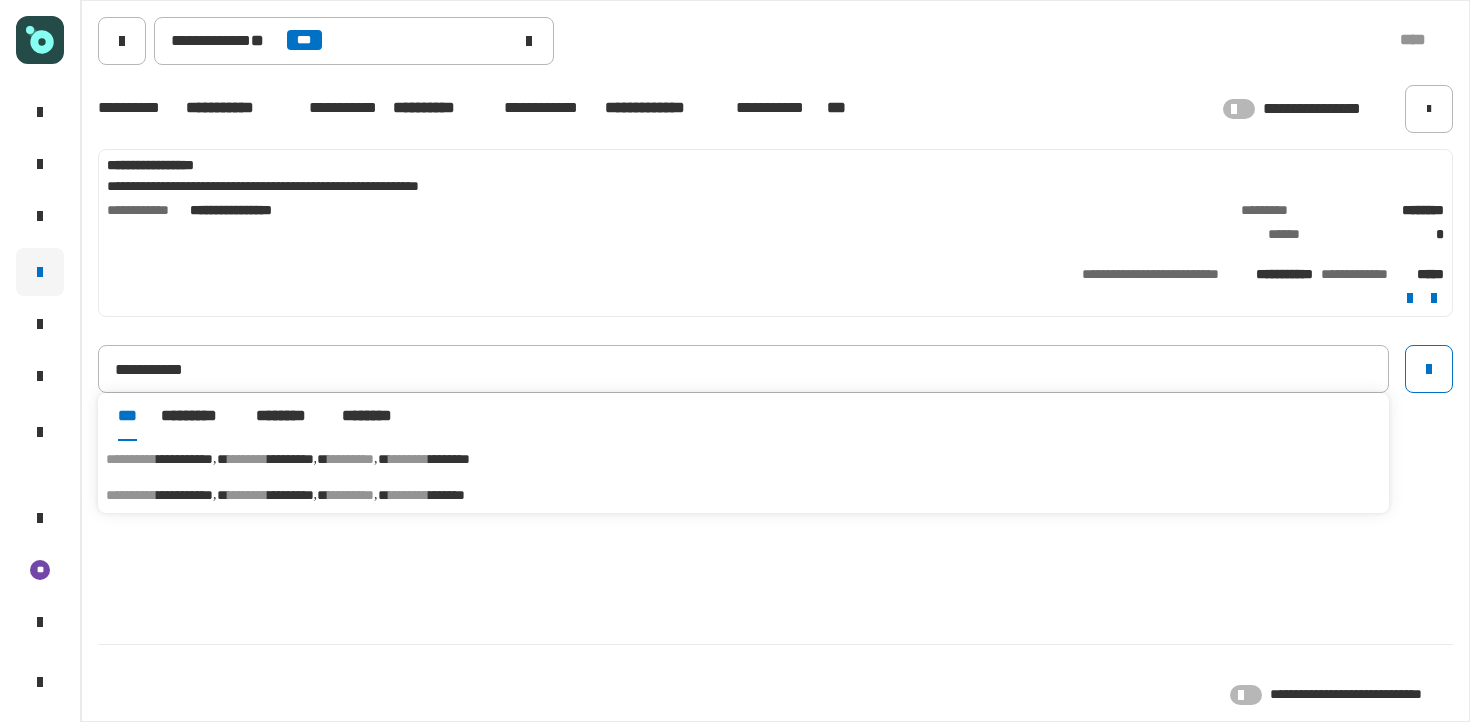 type 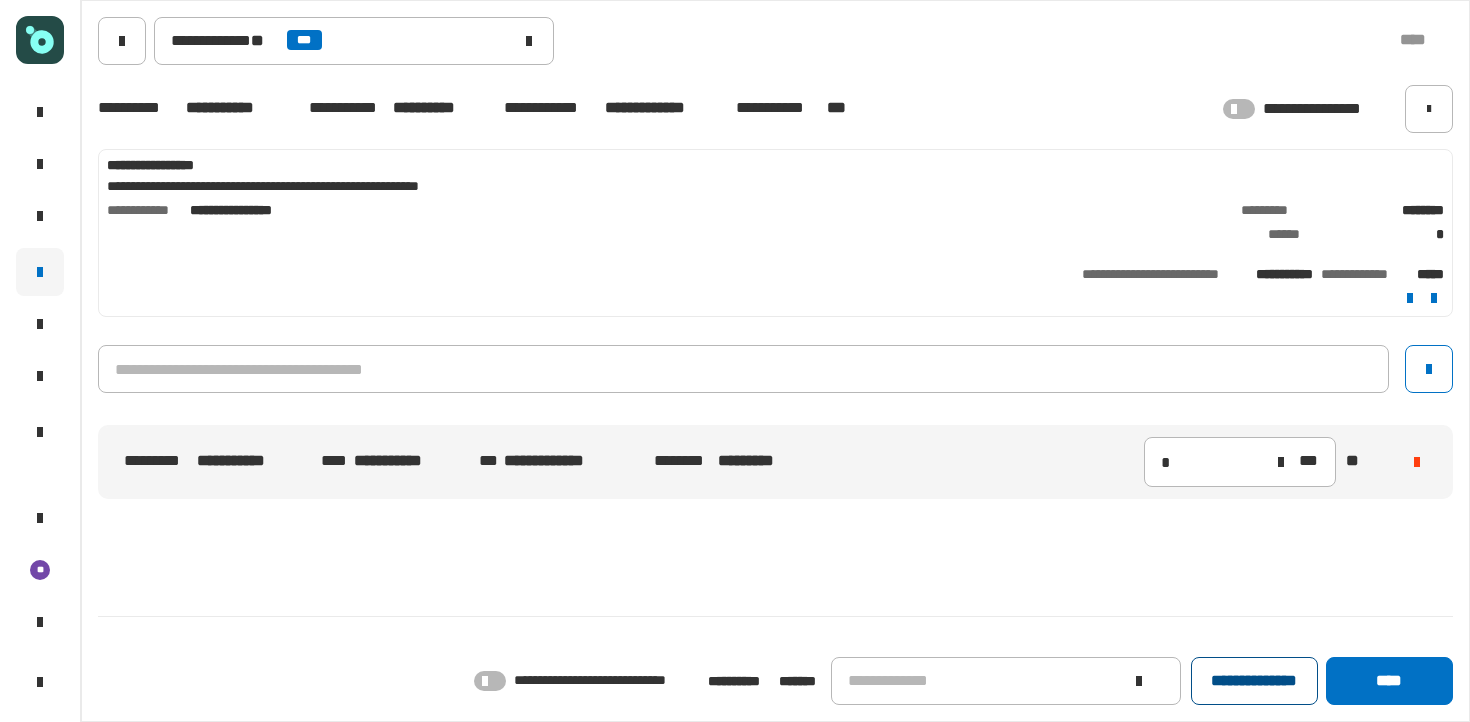 click on "**********" 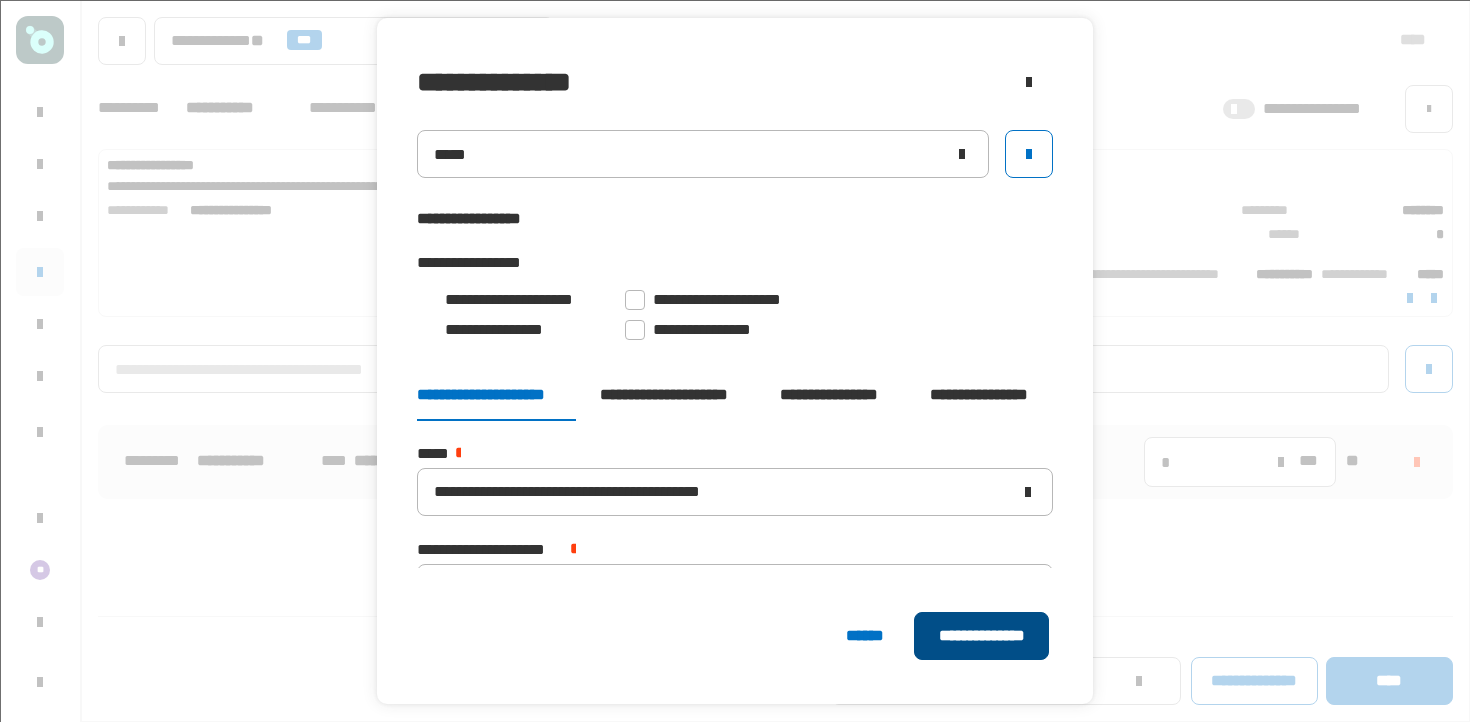 click on "**********" 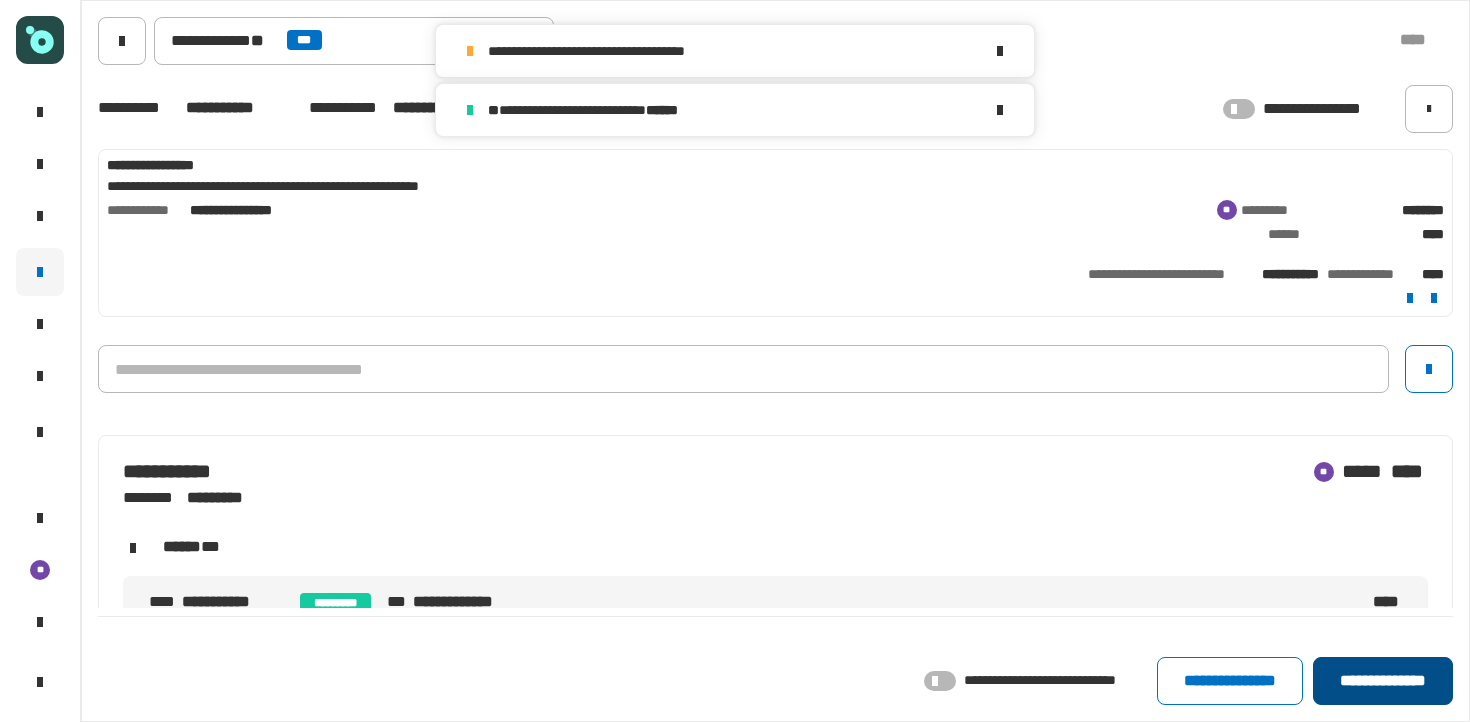 click on "**********" 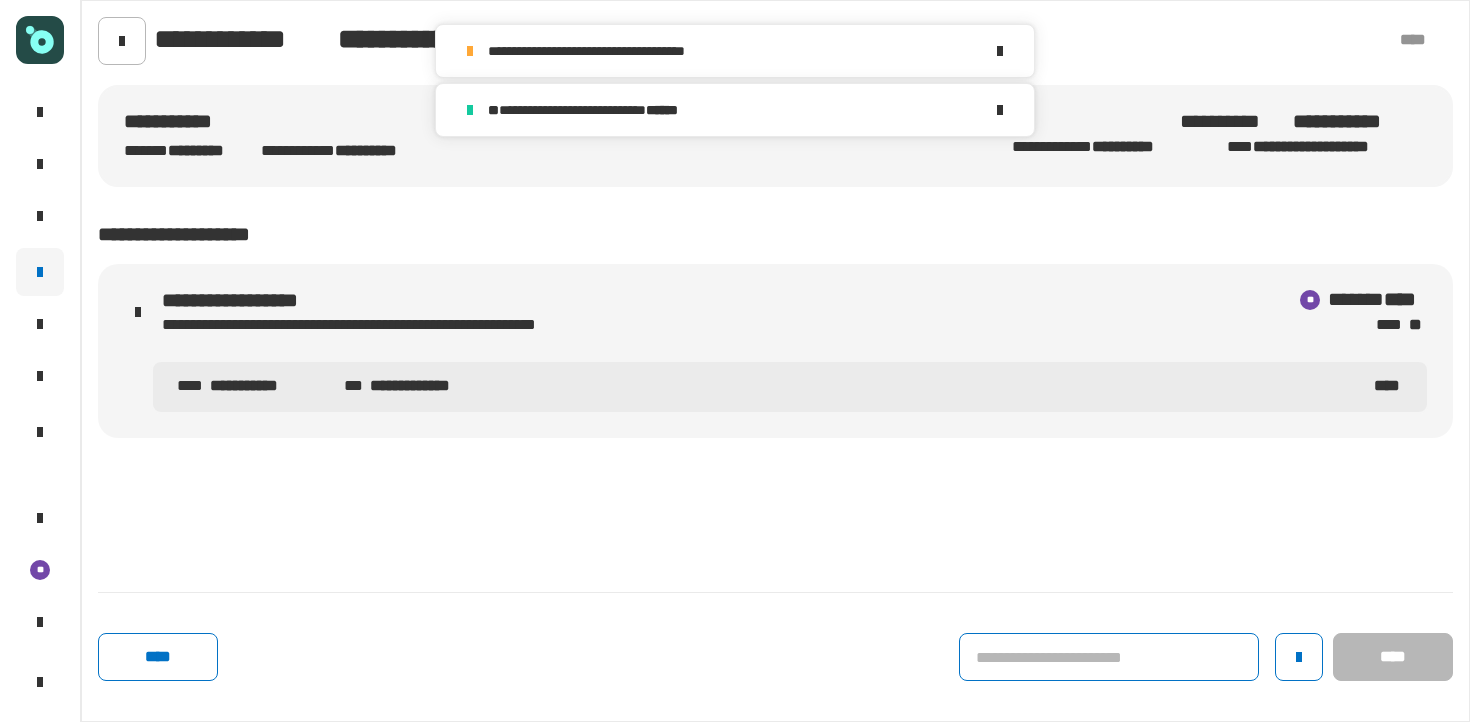 click 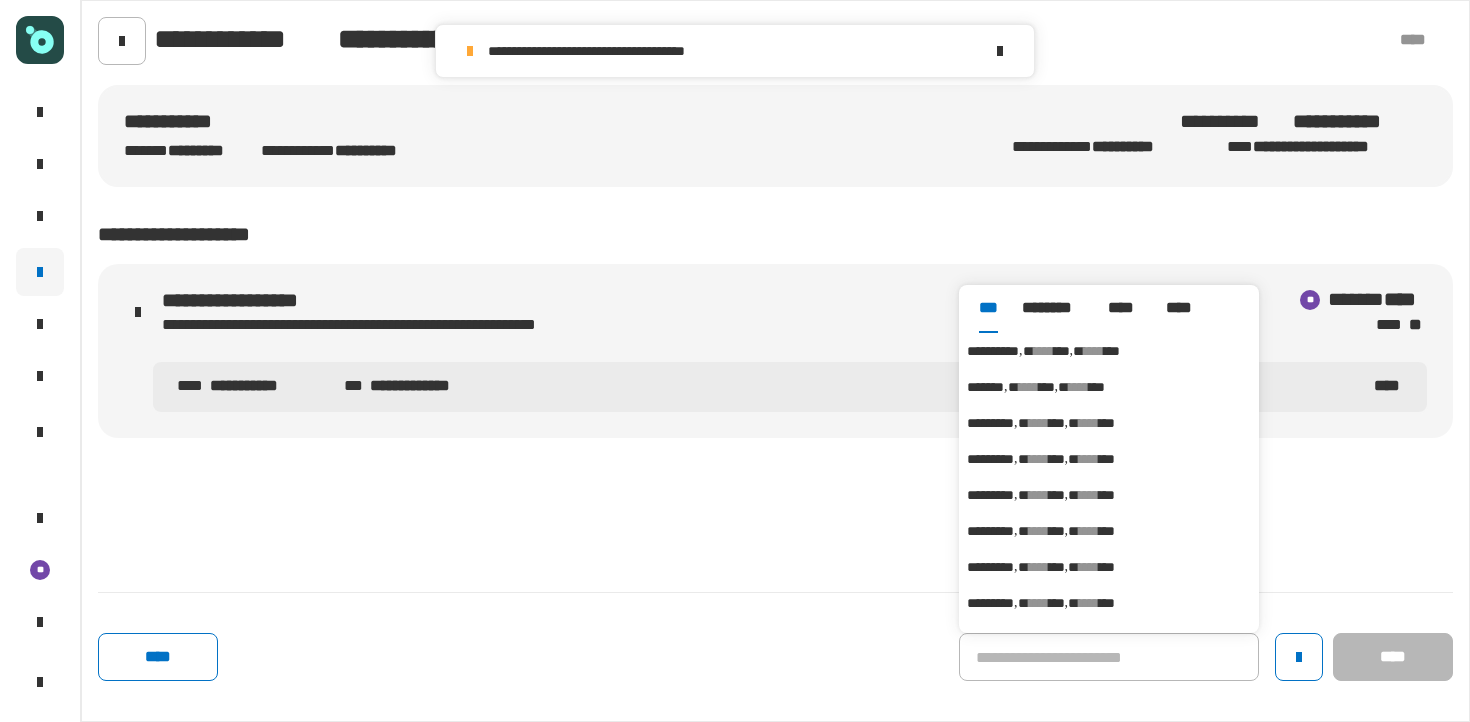 click on "**********" at bounding box center [1109, 351] 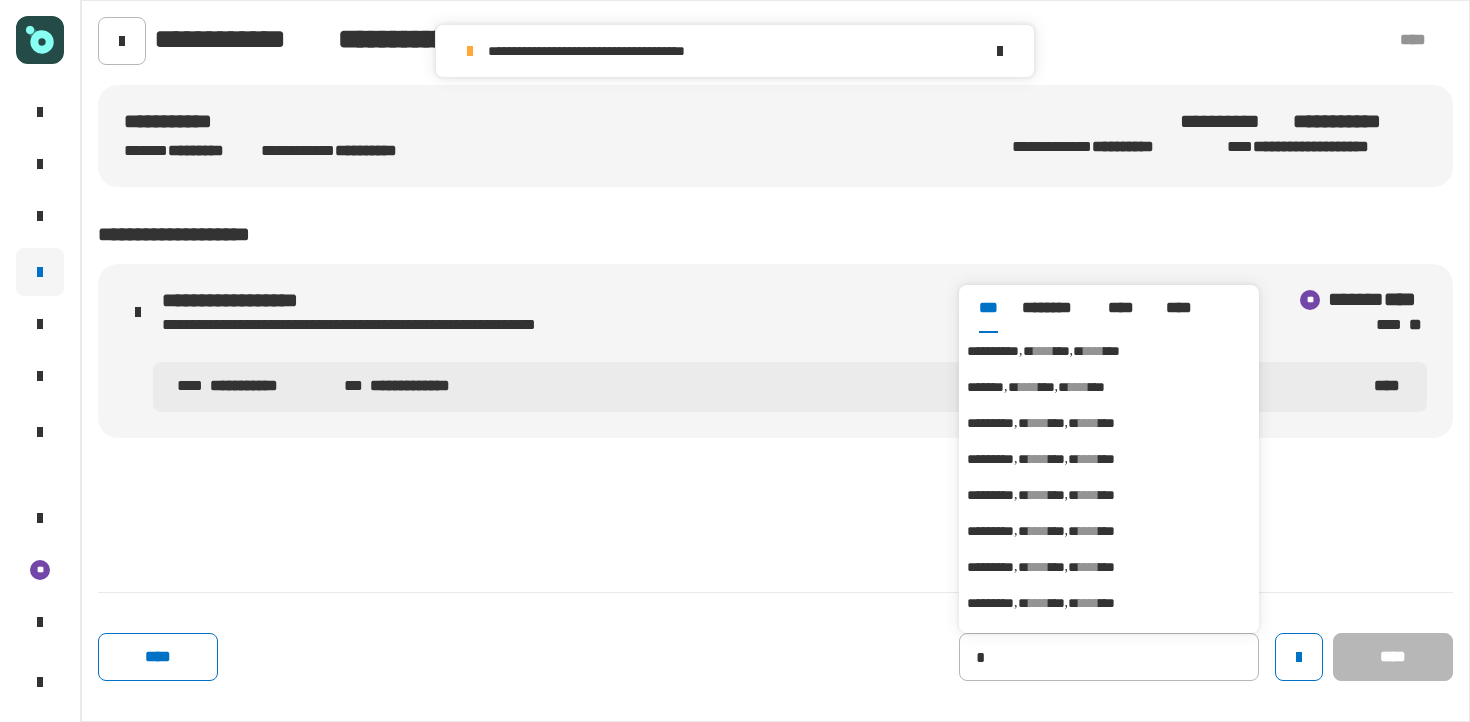 type on "**********" 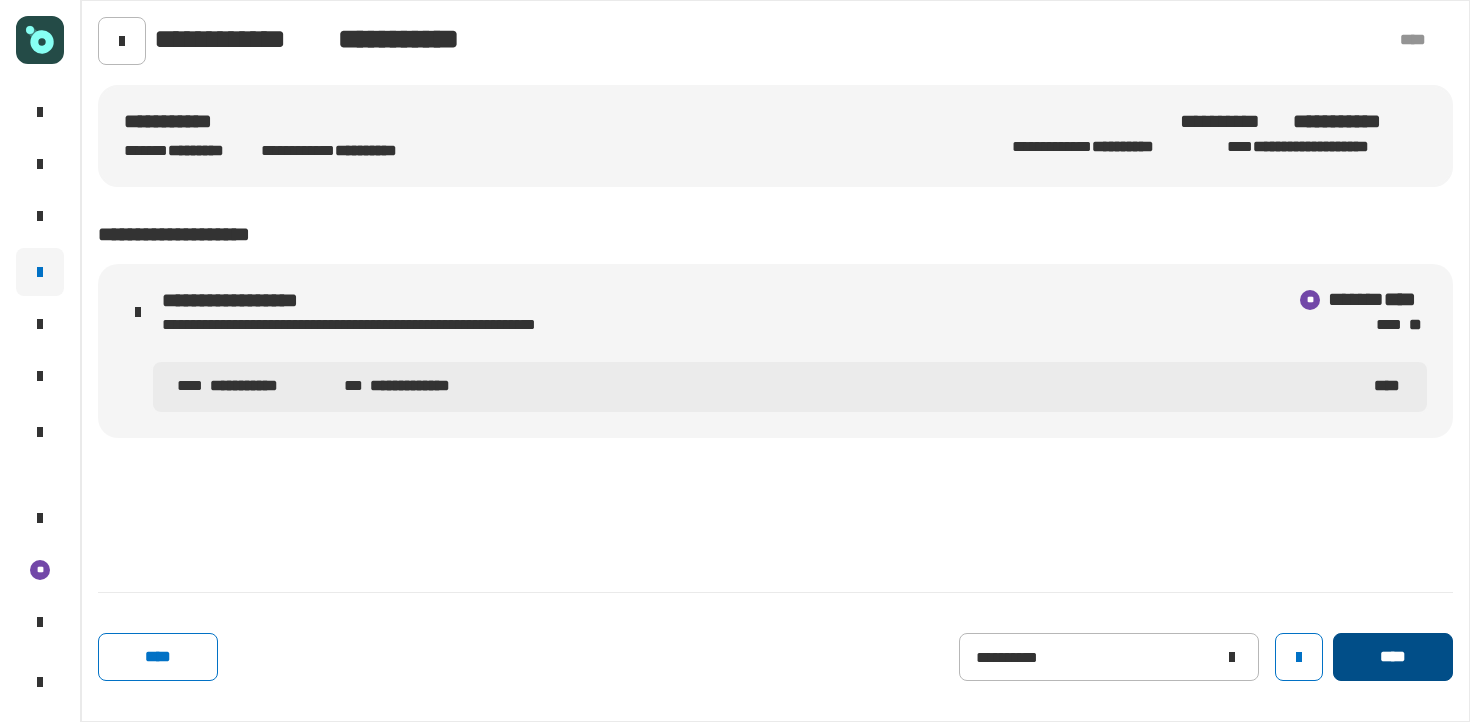 click on "****" 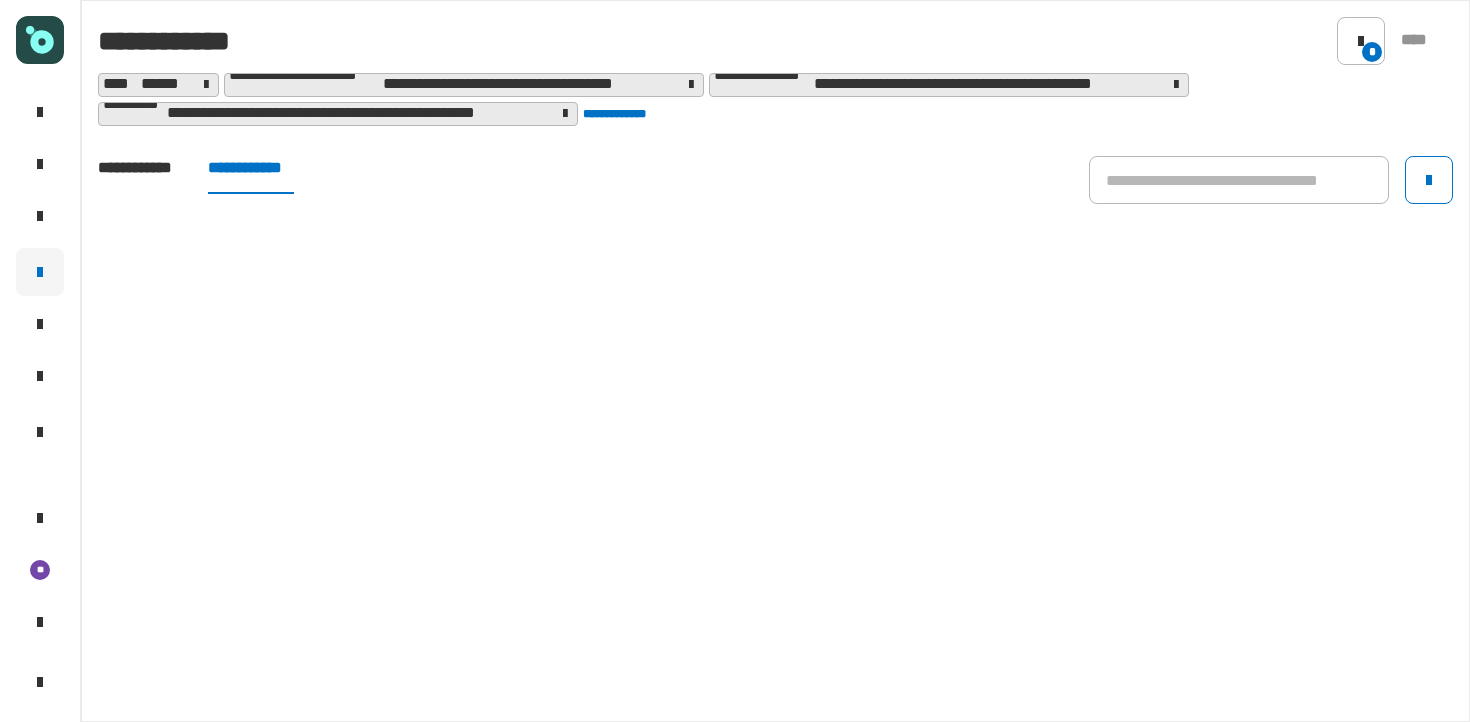 click on "**********" 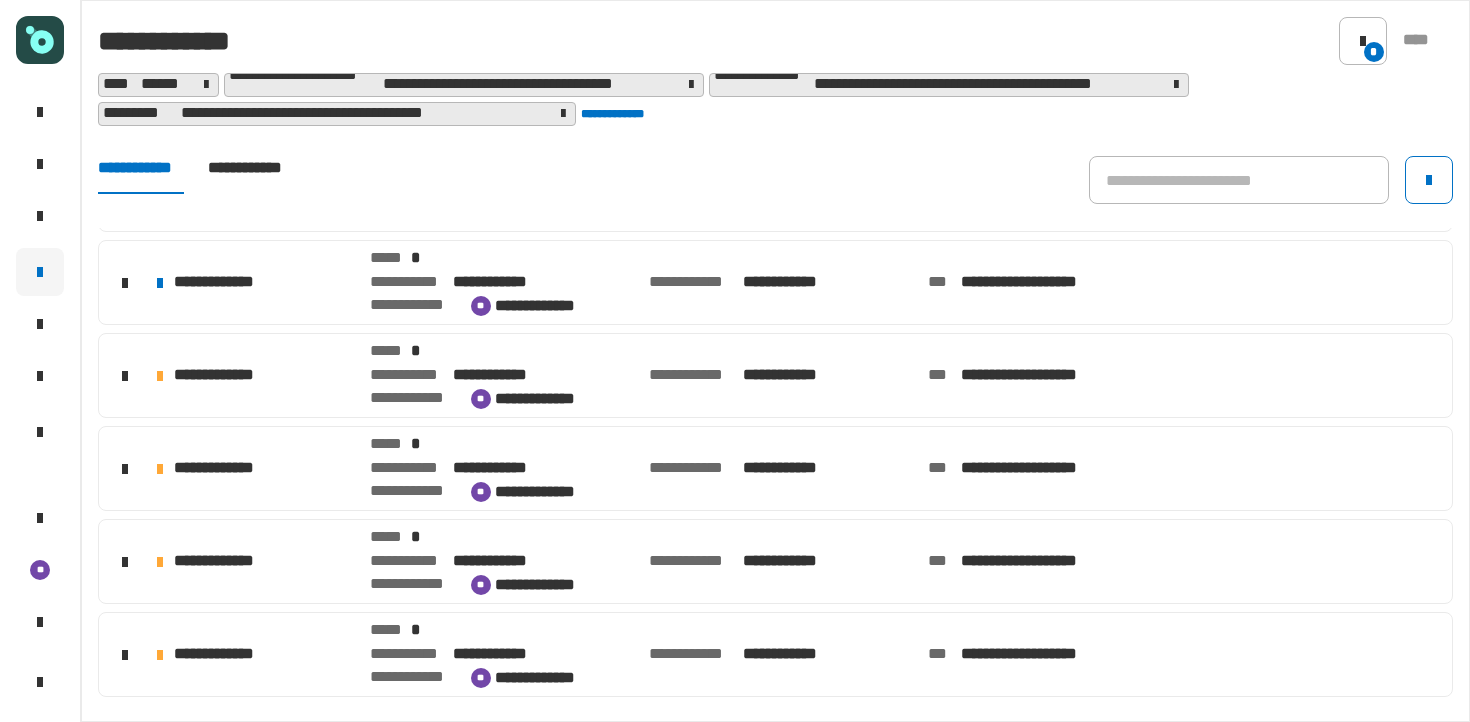 scroll, scrollTop: 732, scrollLeft: 0, axis: vertical 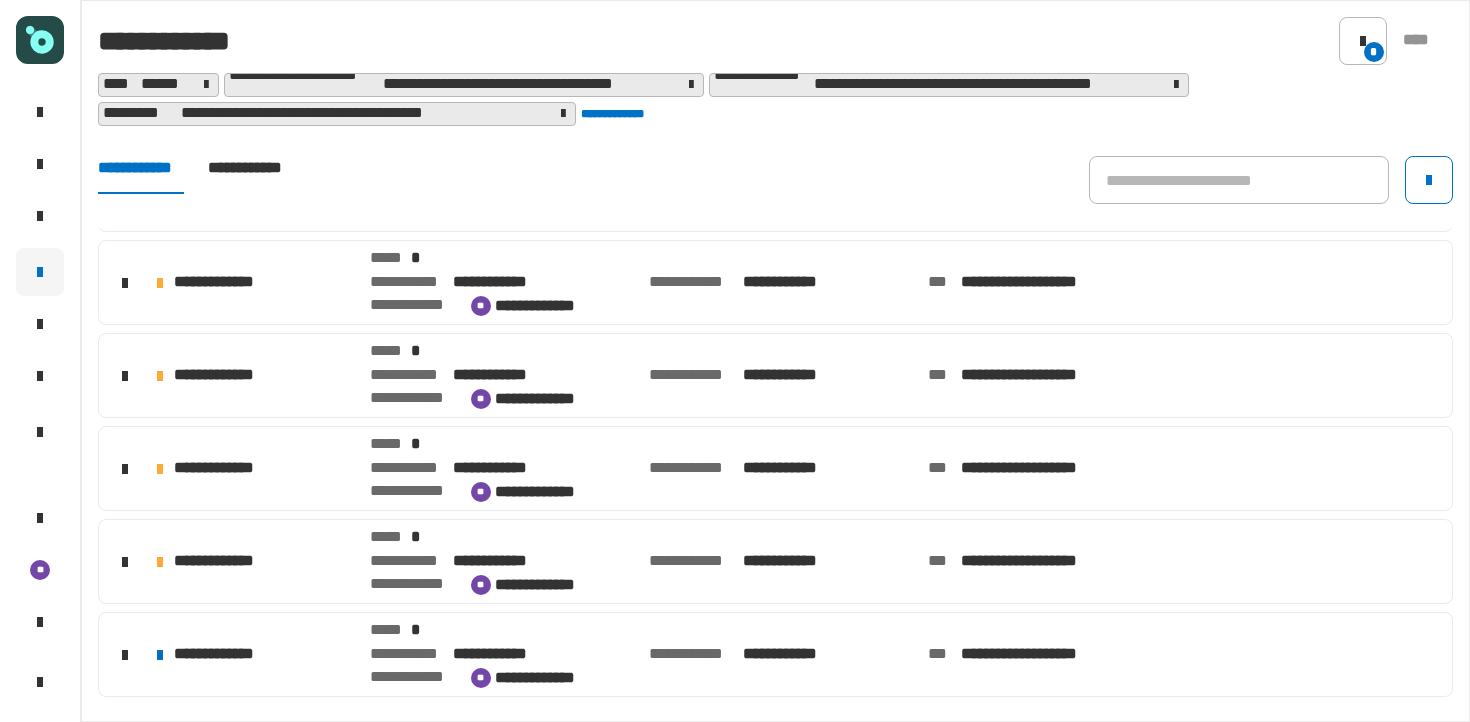 click on "**********" 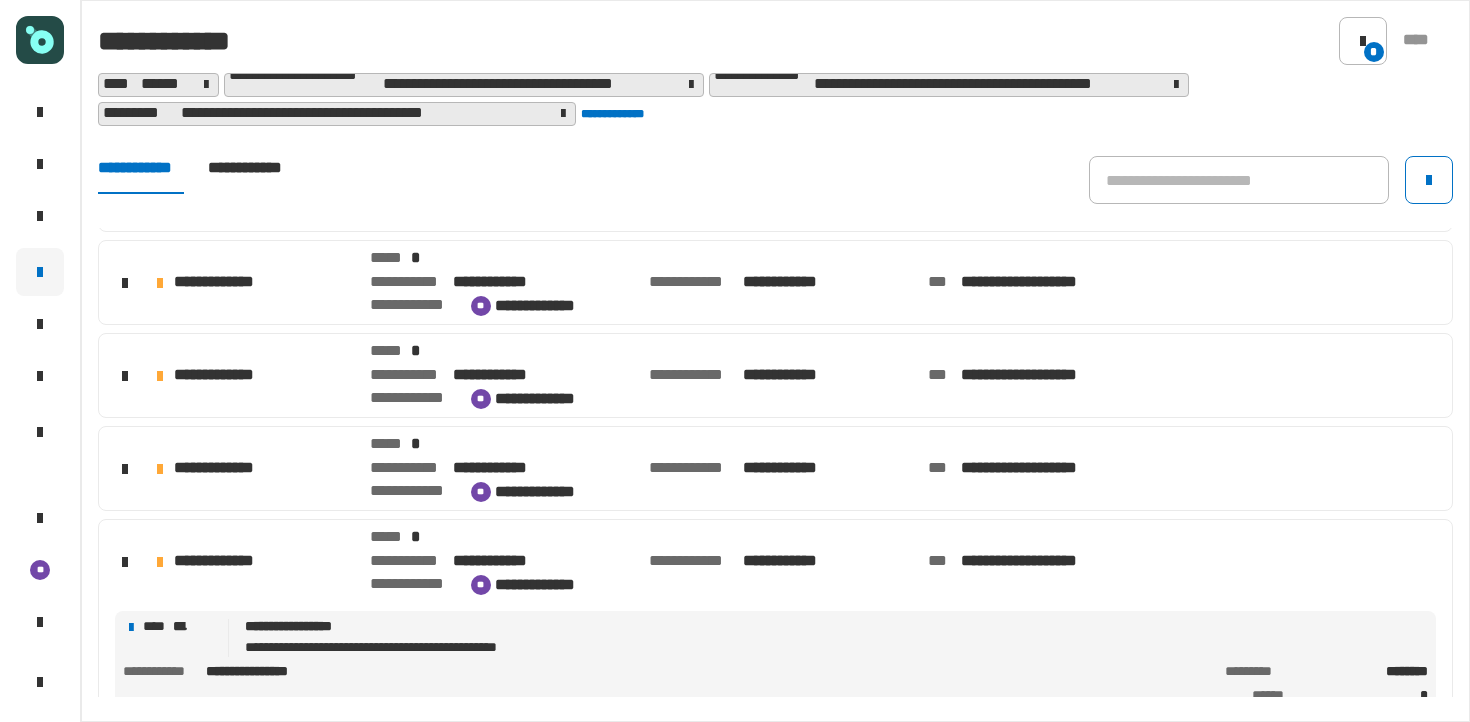 scroll, scrollTop: 918, scrollLeft: 0, axis: vertical 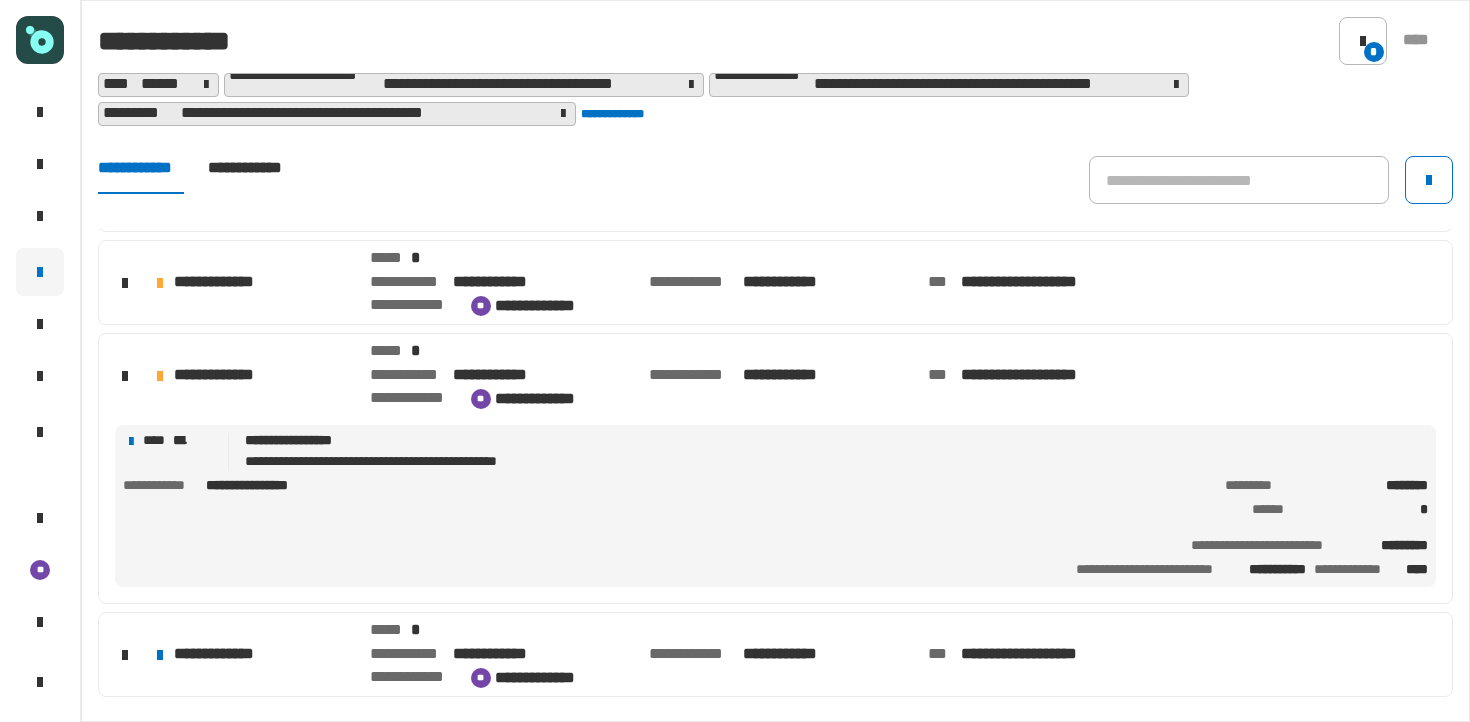 click on "**********" 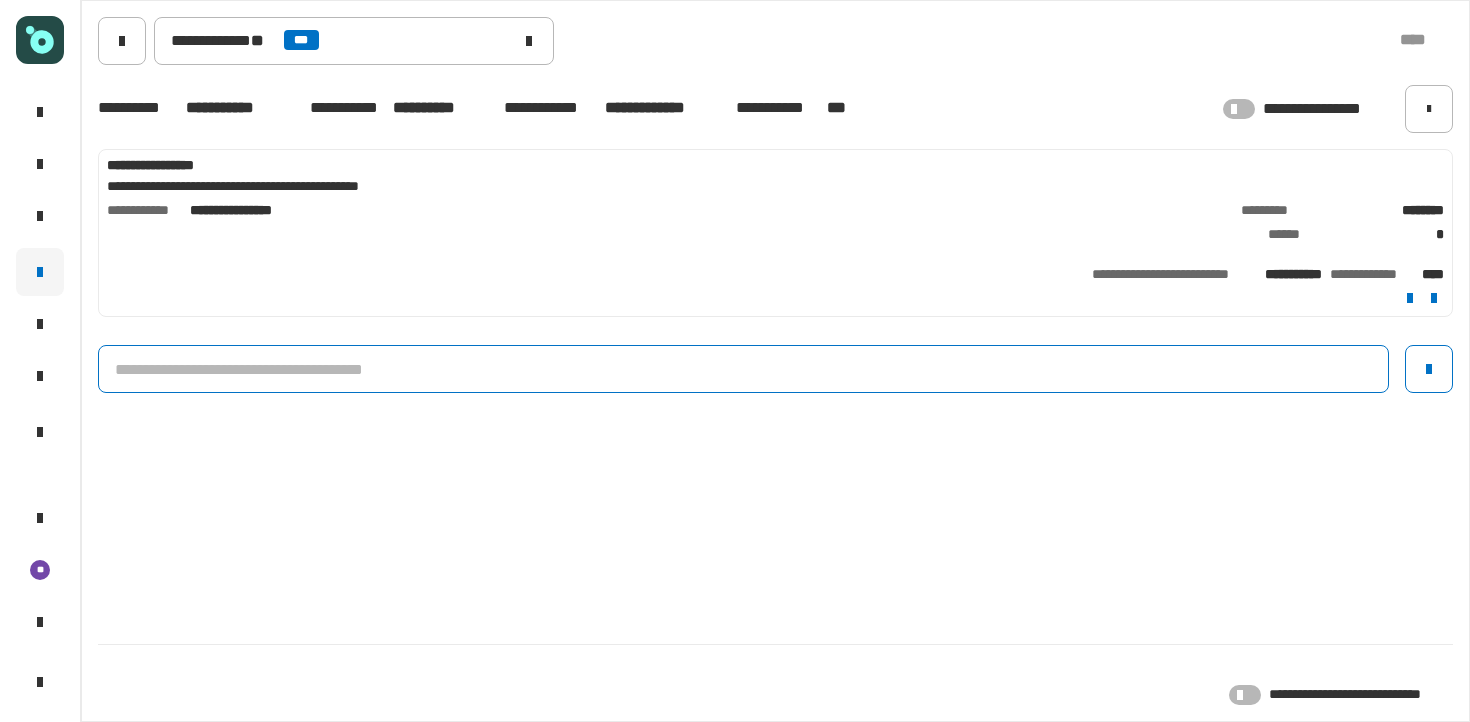 click 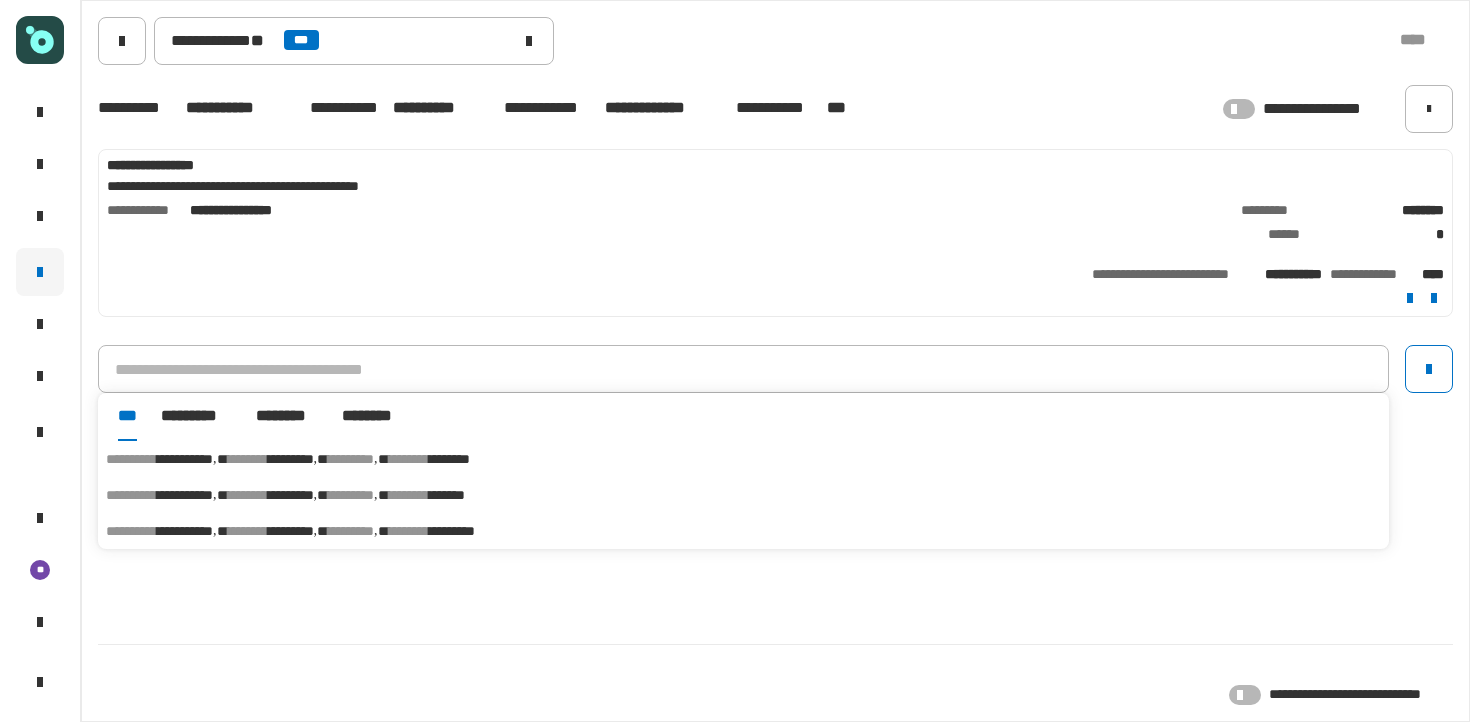 click on "*********" at bounding box center (291, 495) 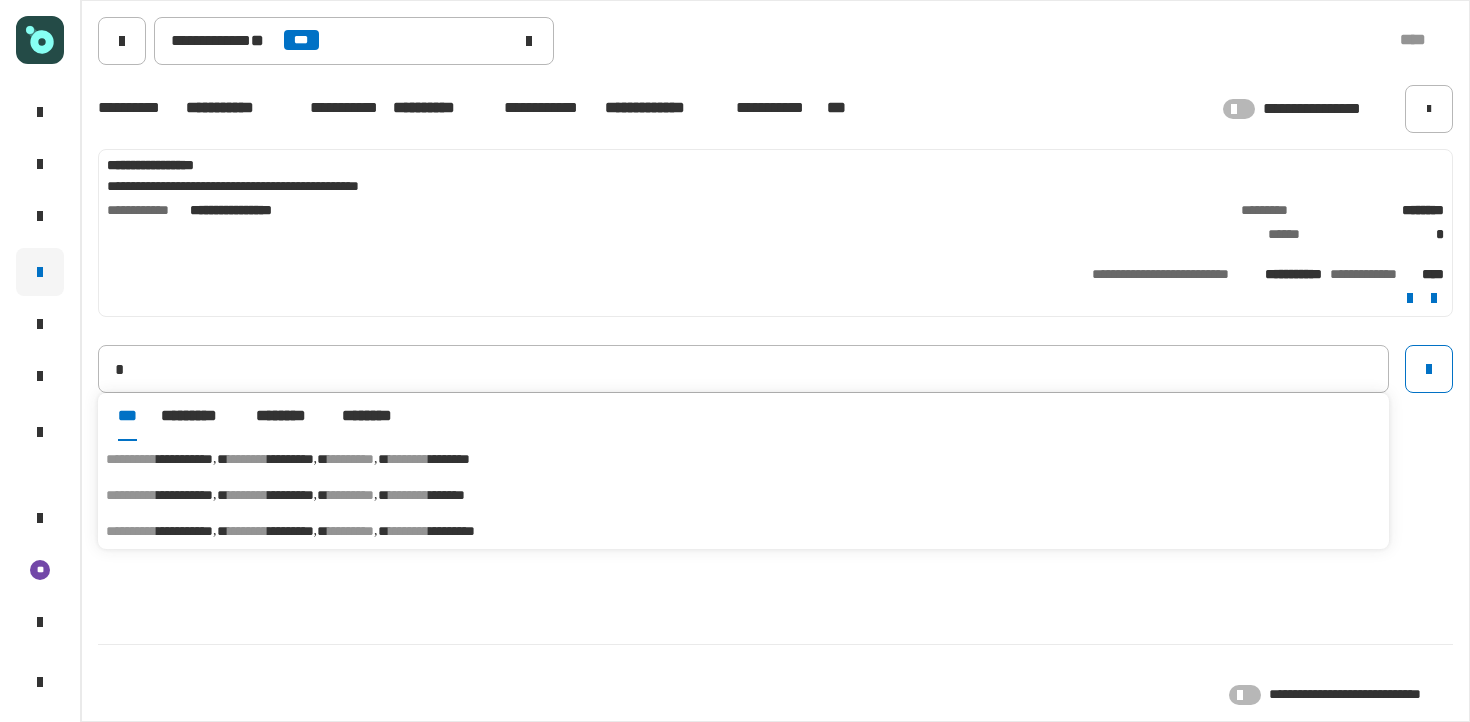 type on "**********" 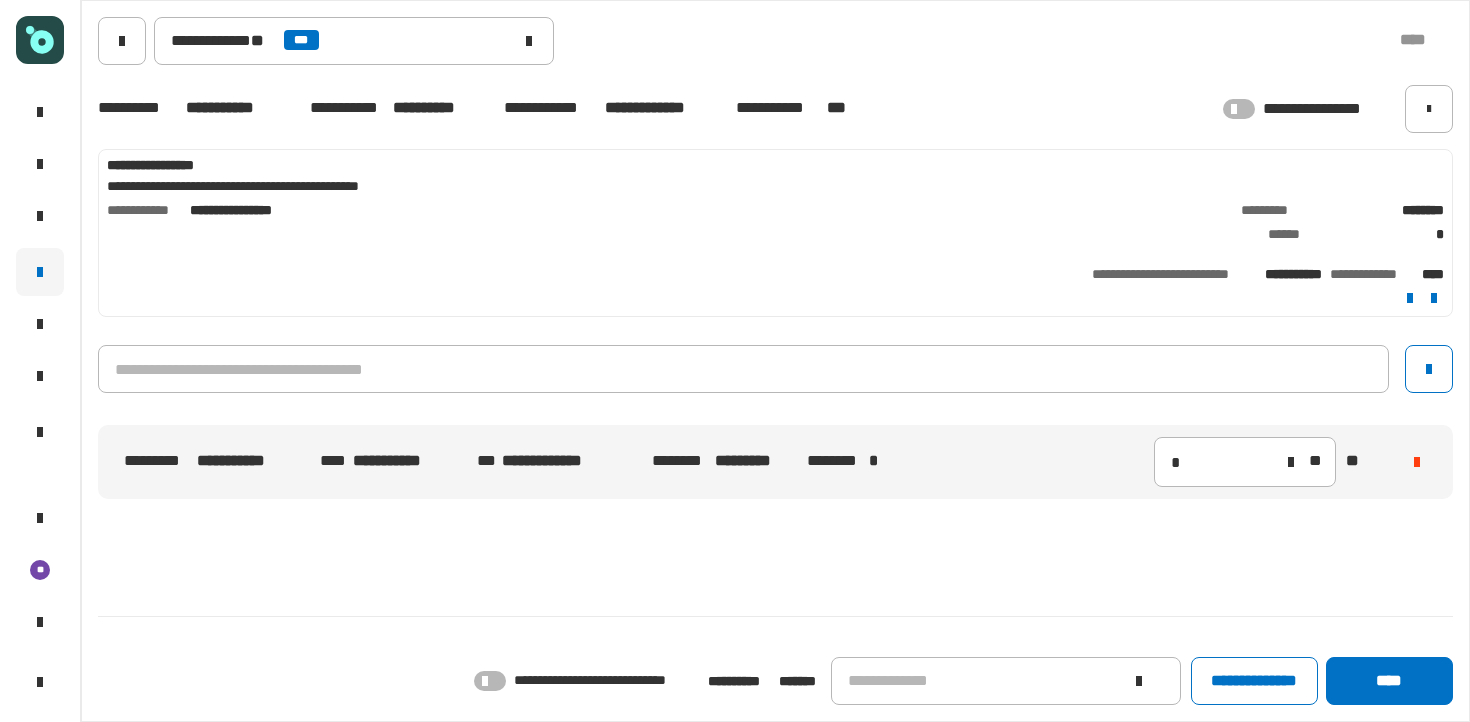 click on "**********" 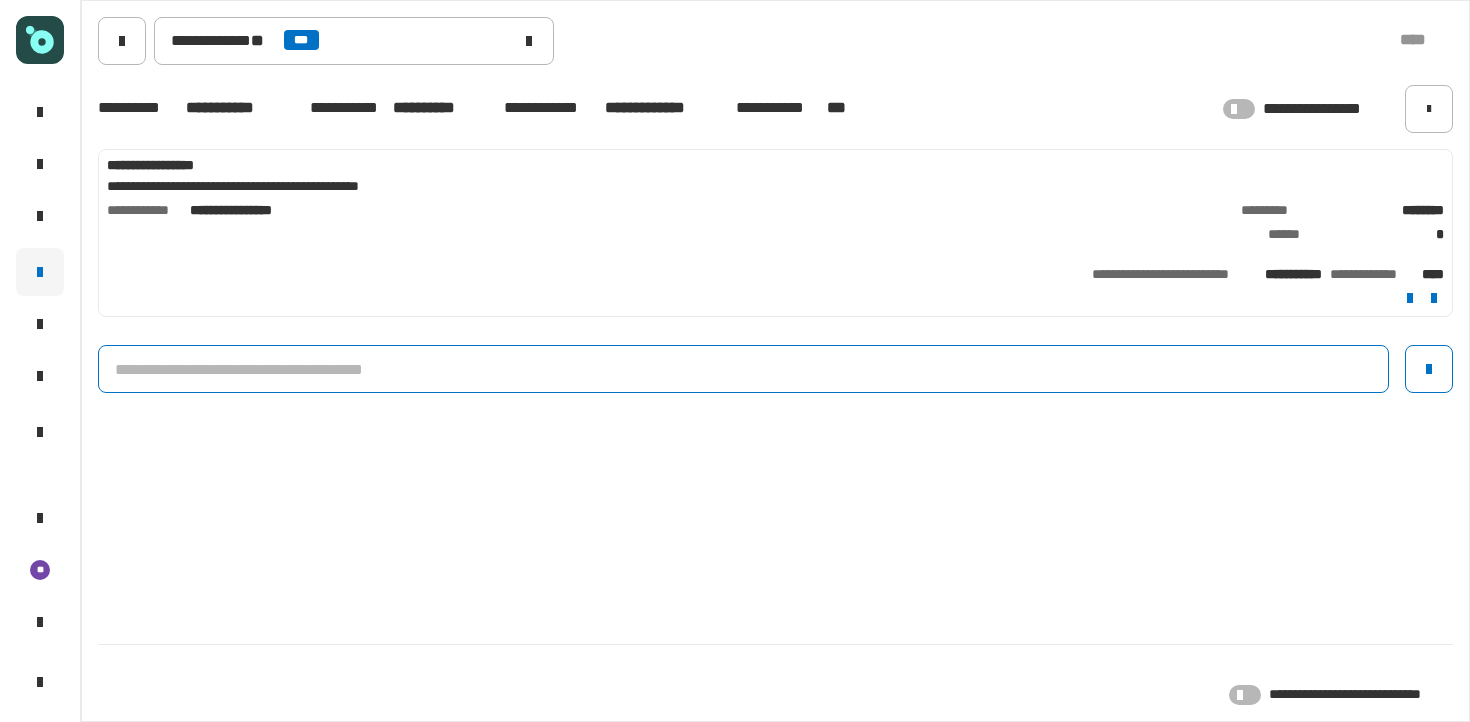 click 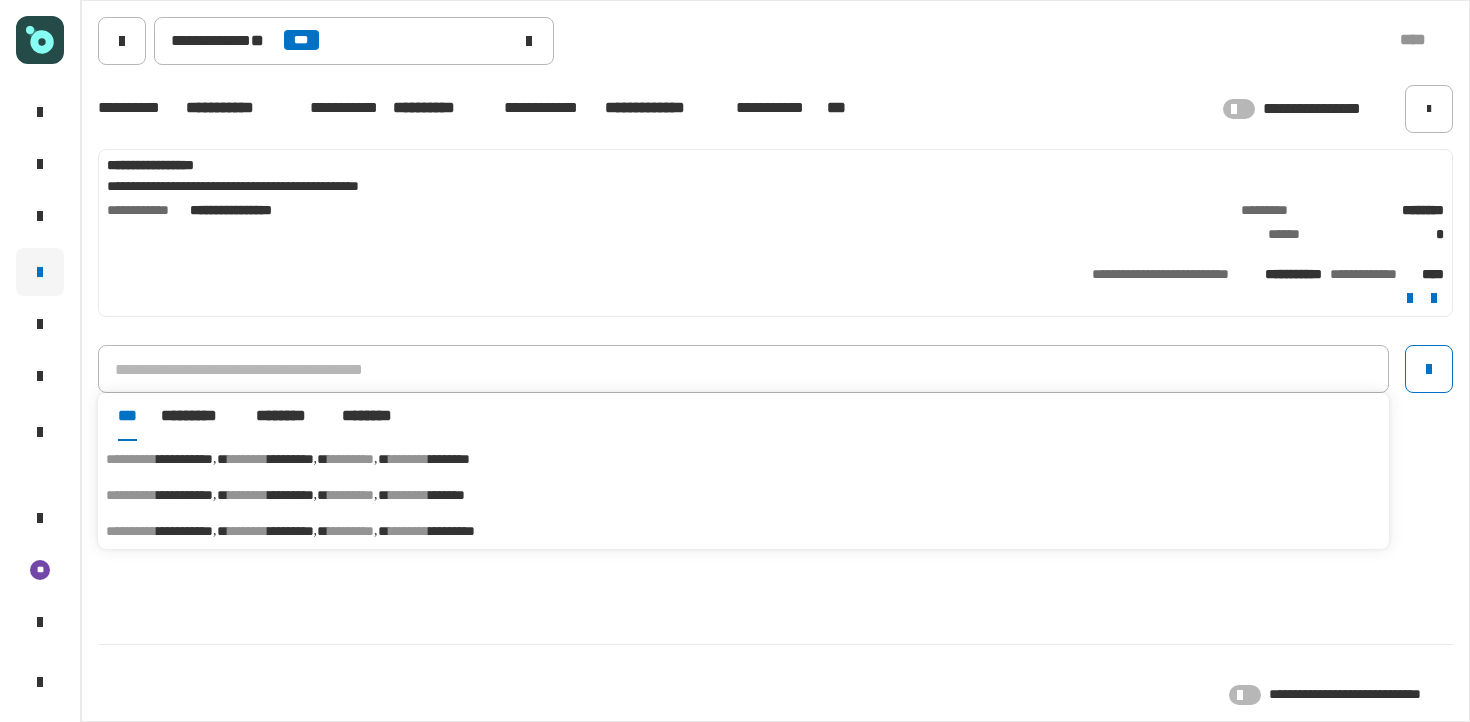 click on "********" at bounding box center [409, 531] 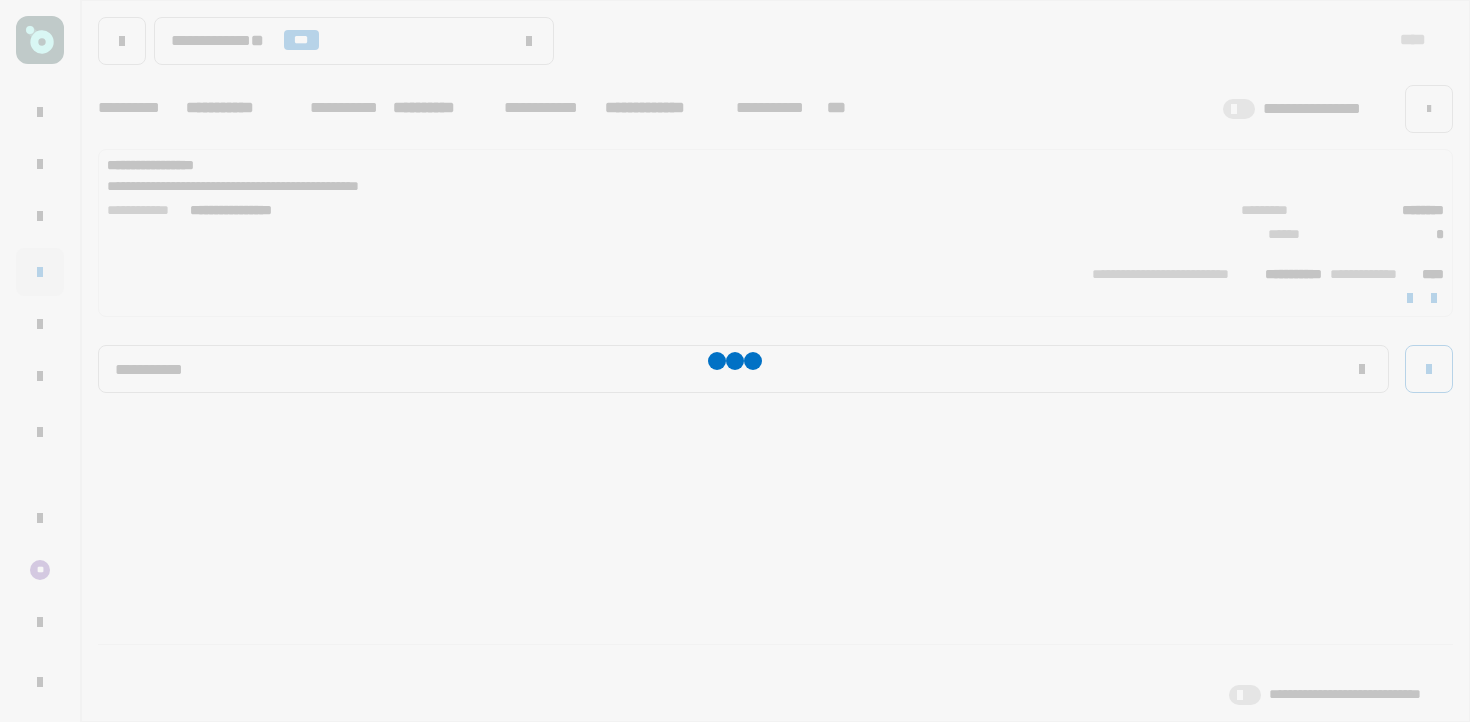 type 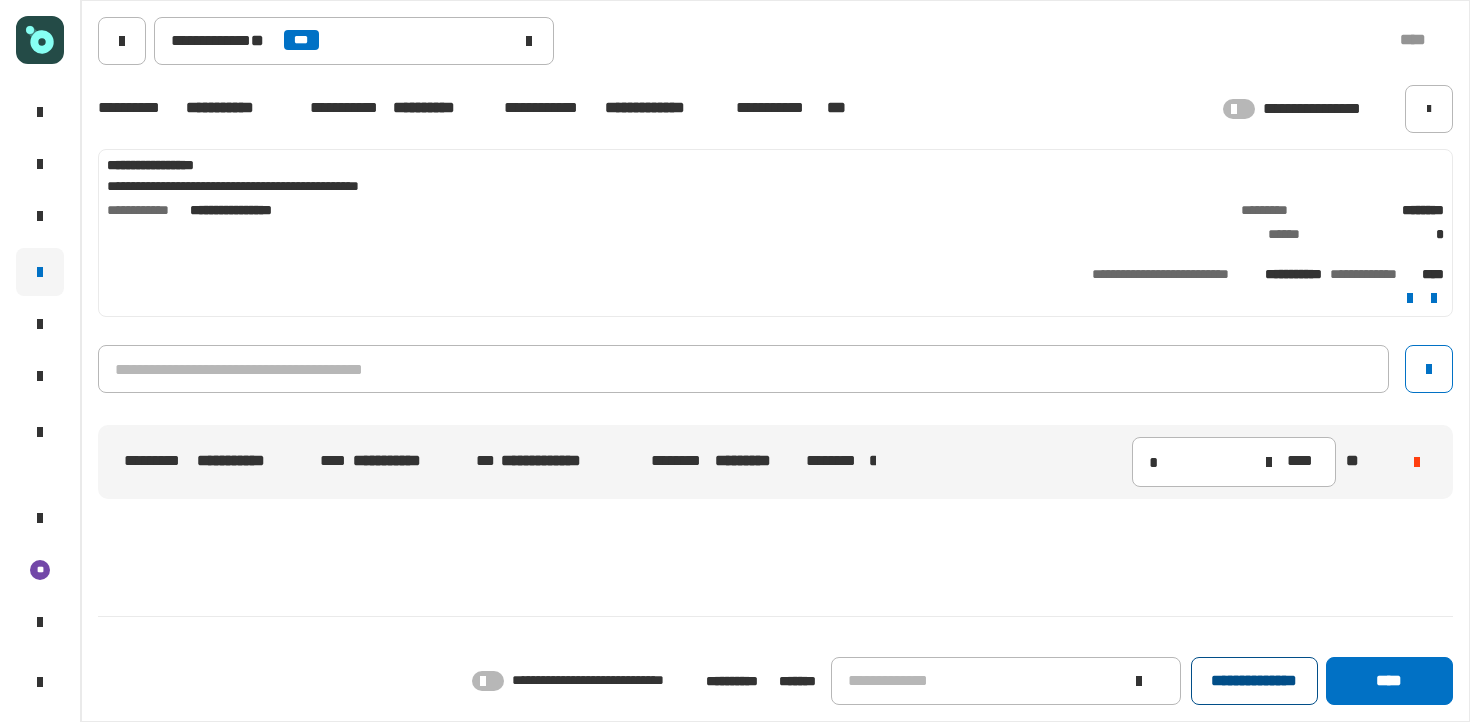 click on "**********" 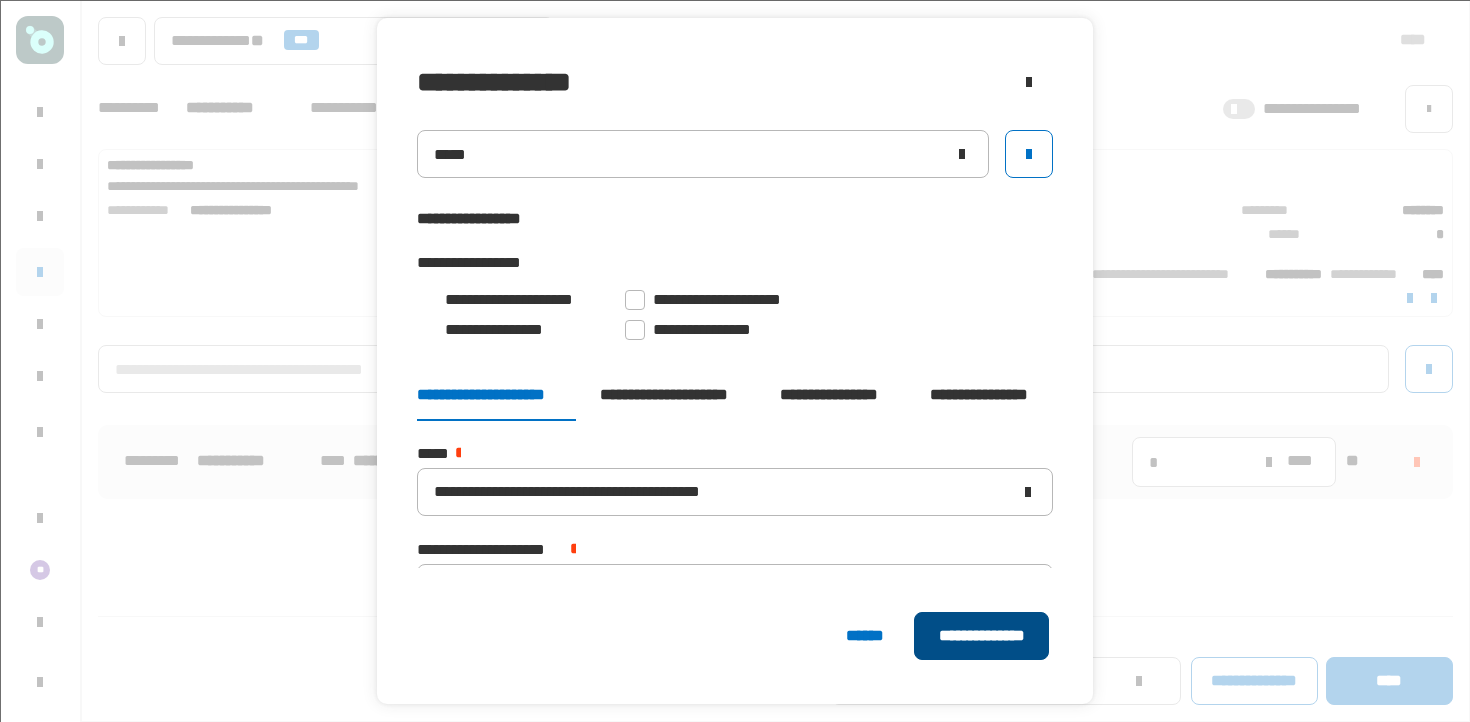 click on "**********" 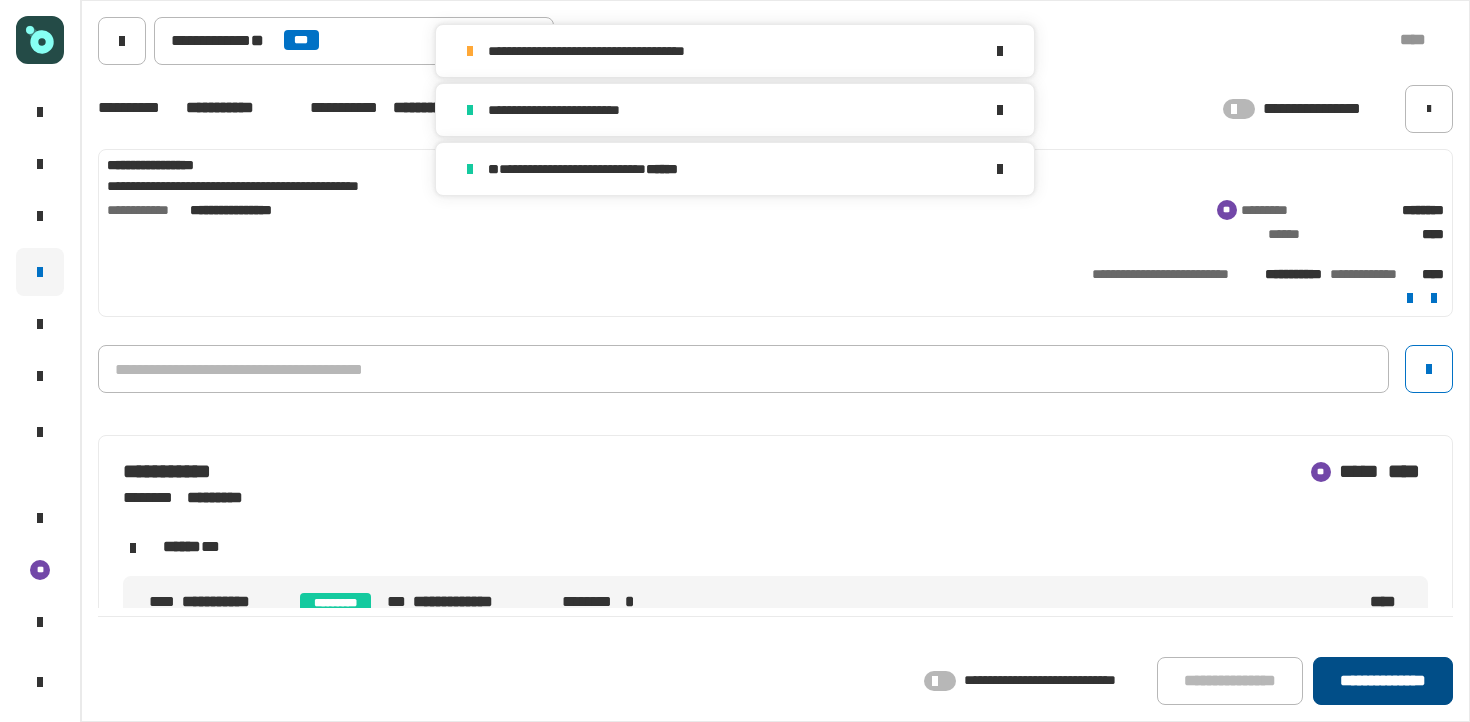 click on "**********" 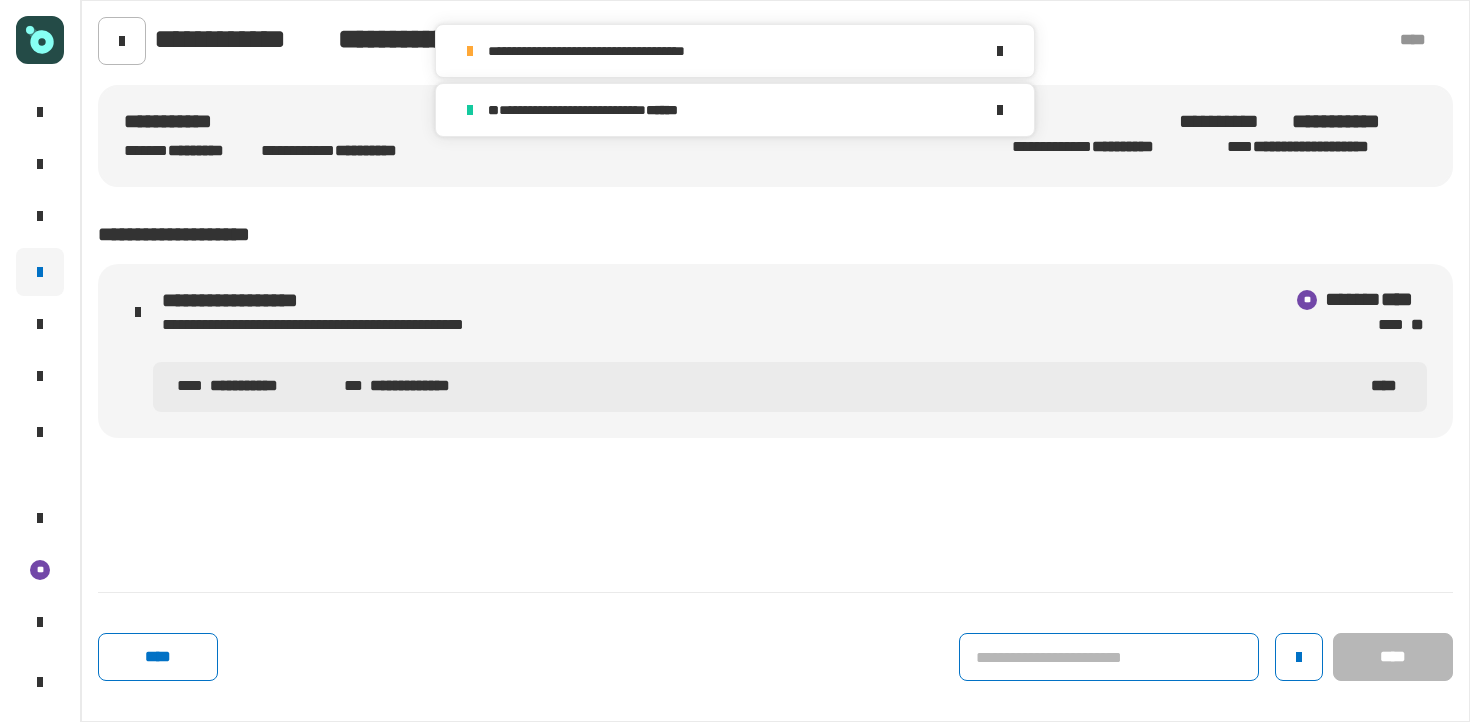 click 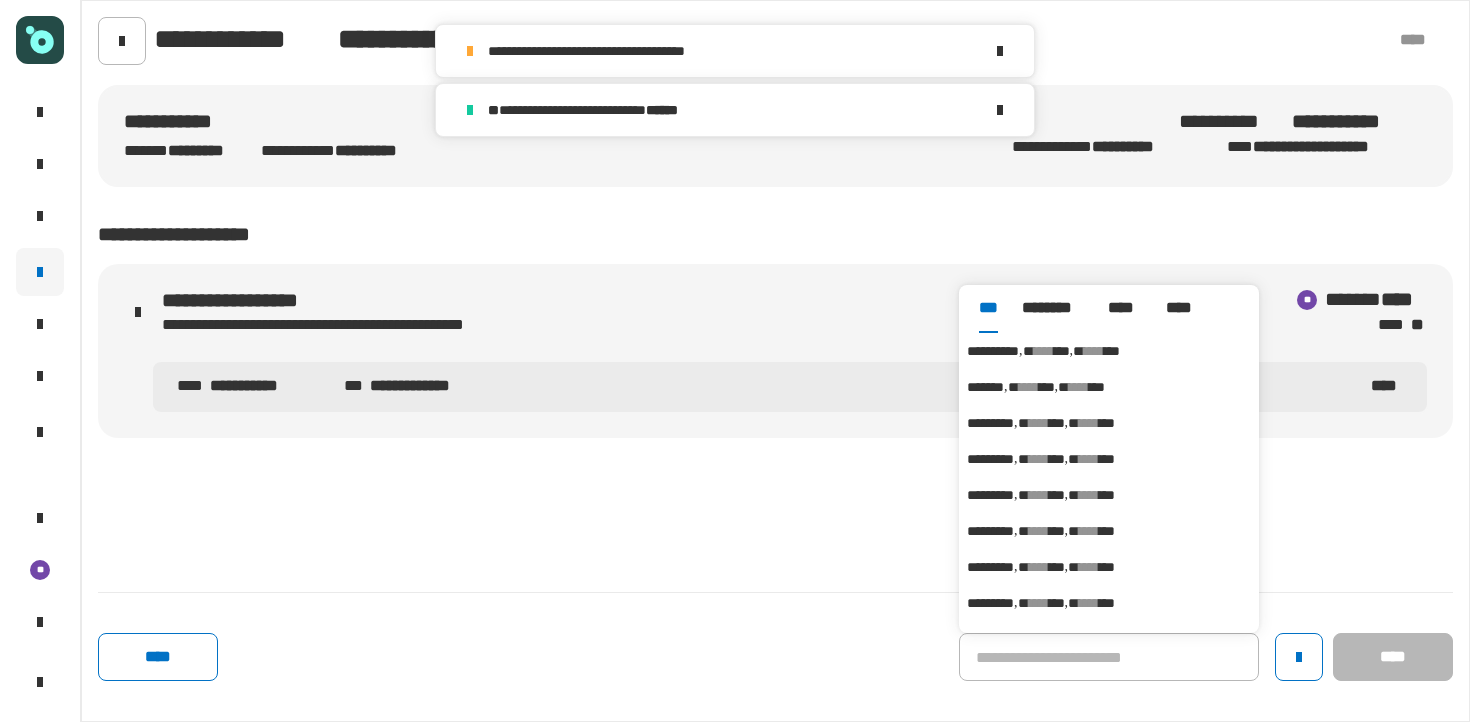 click on "**********" at bounding box center [993, 351] 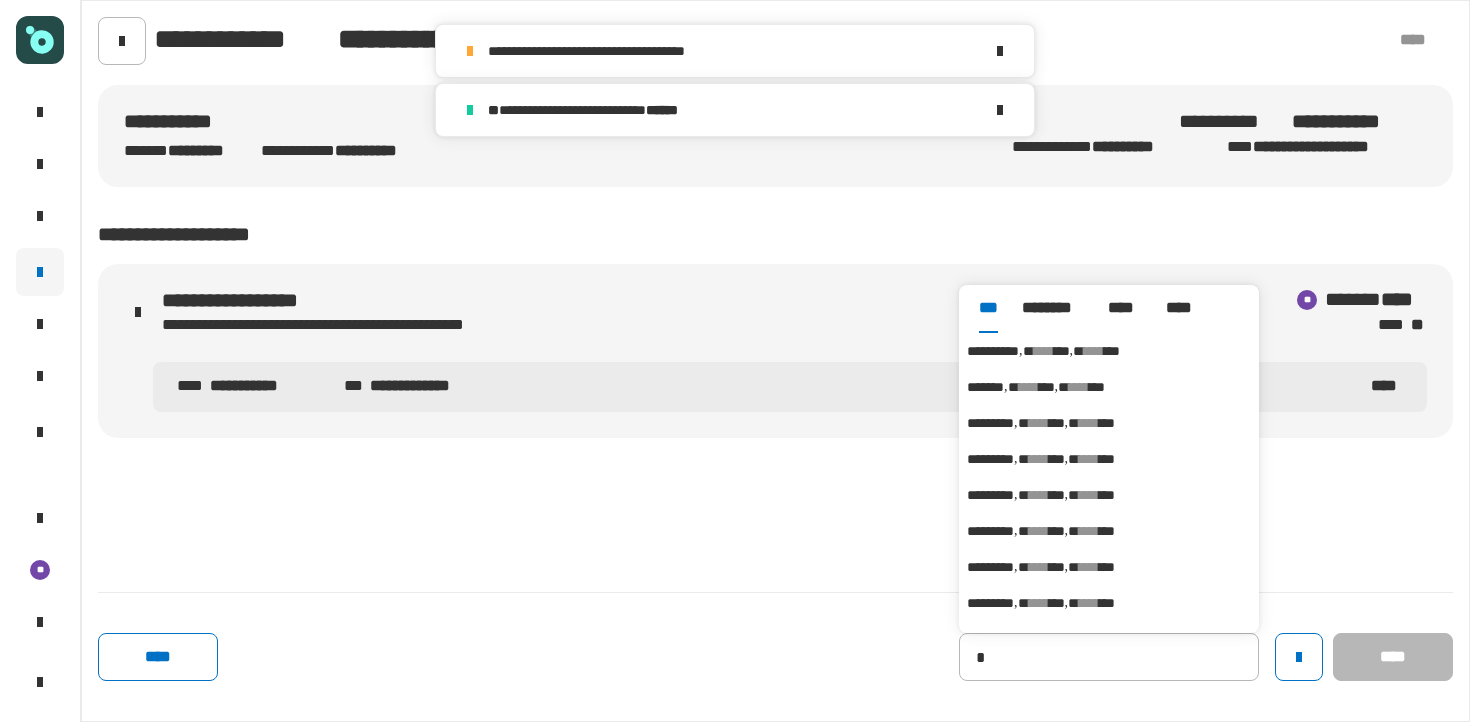 type on "**********" 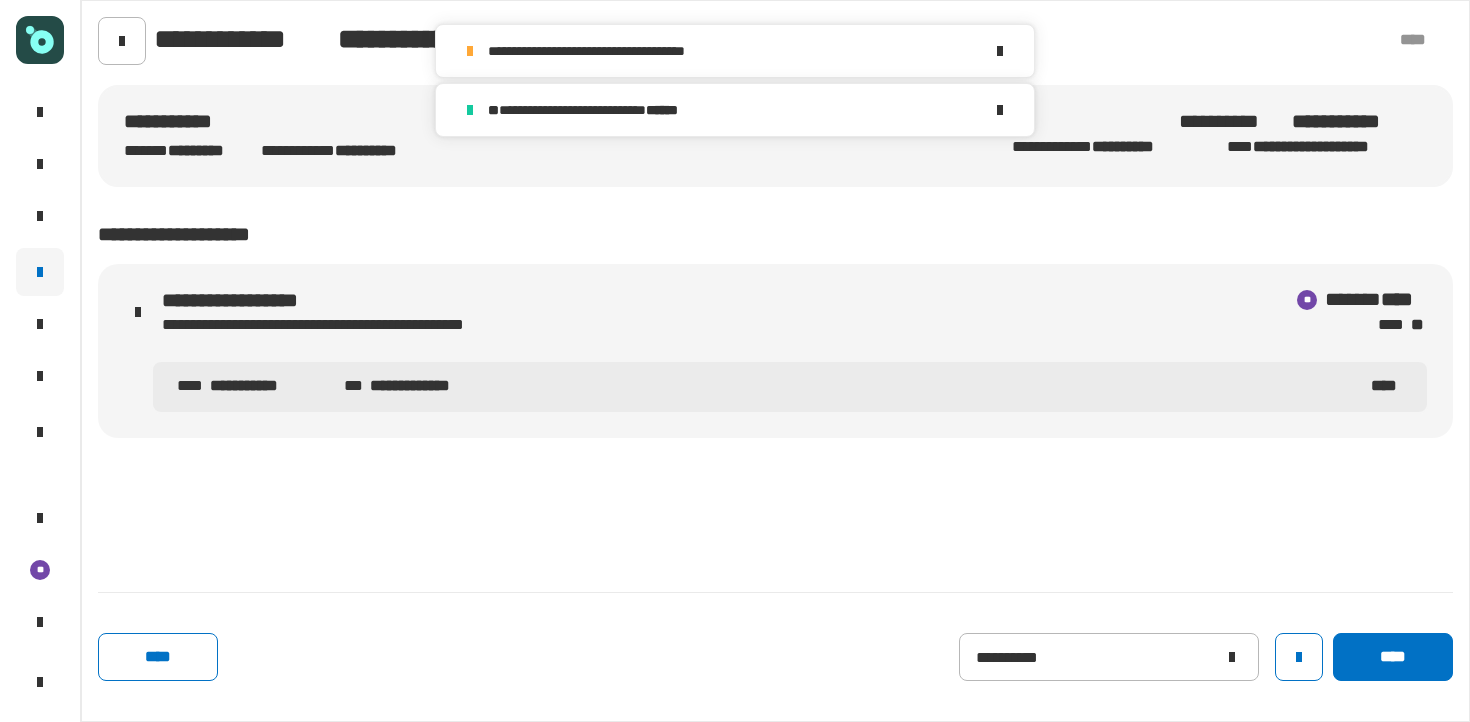 click on "**********" 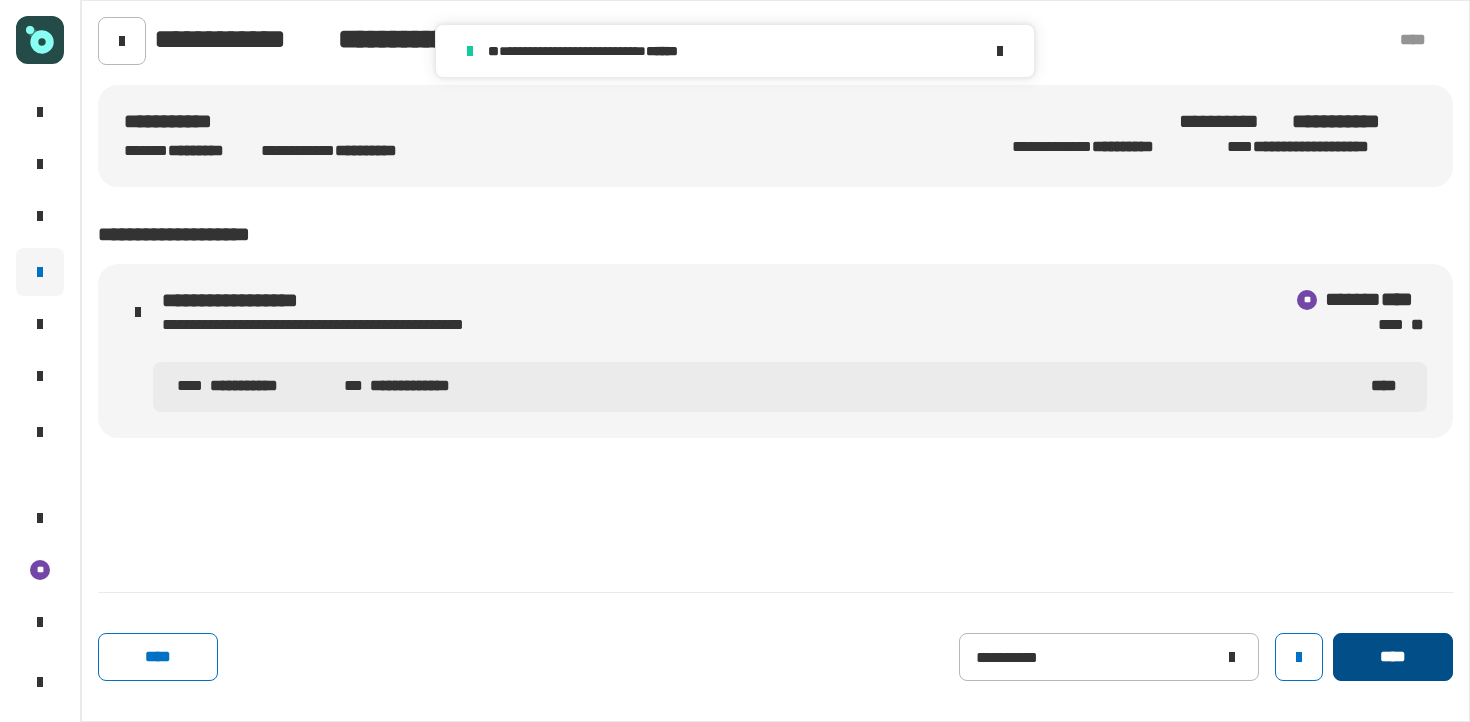 click on "****" 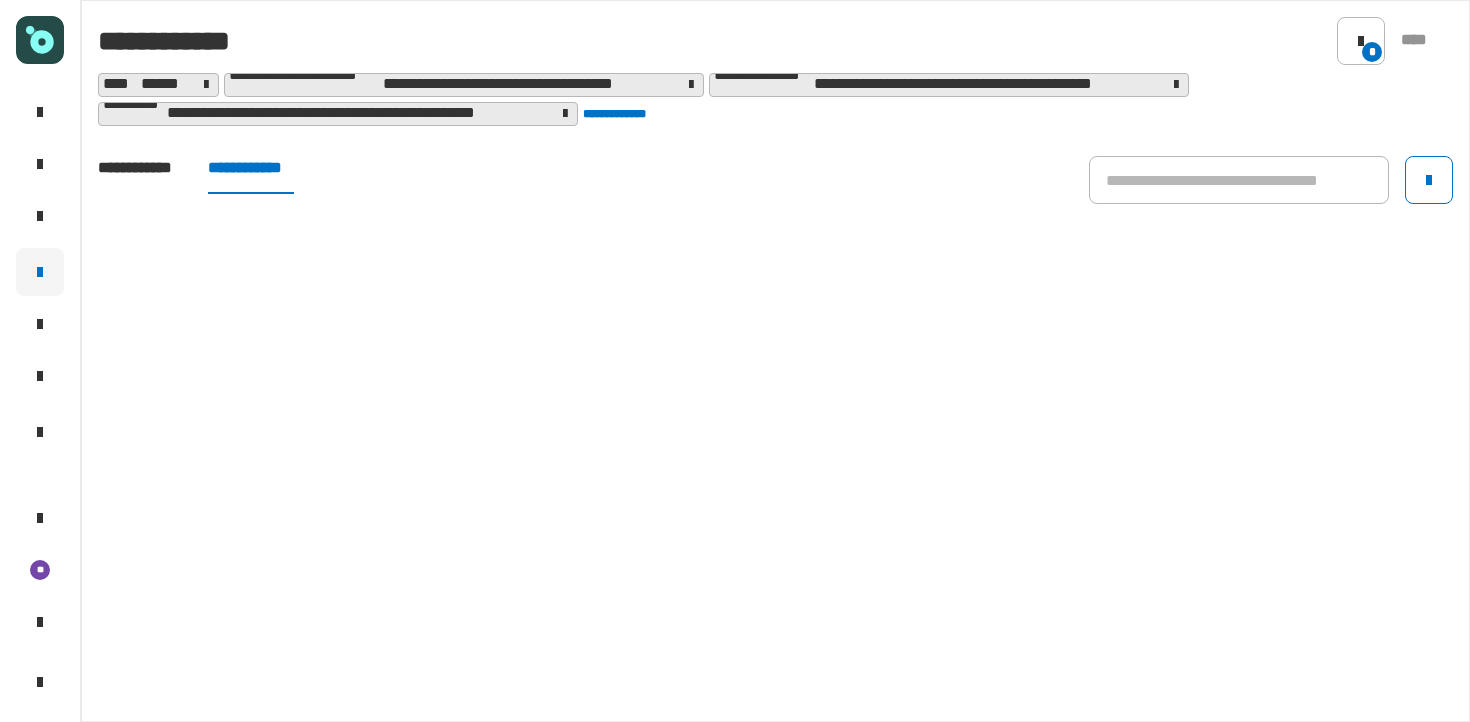 click on "**********" 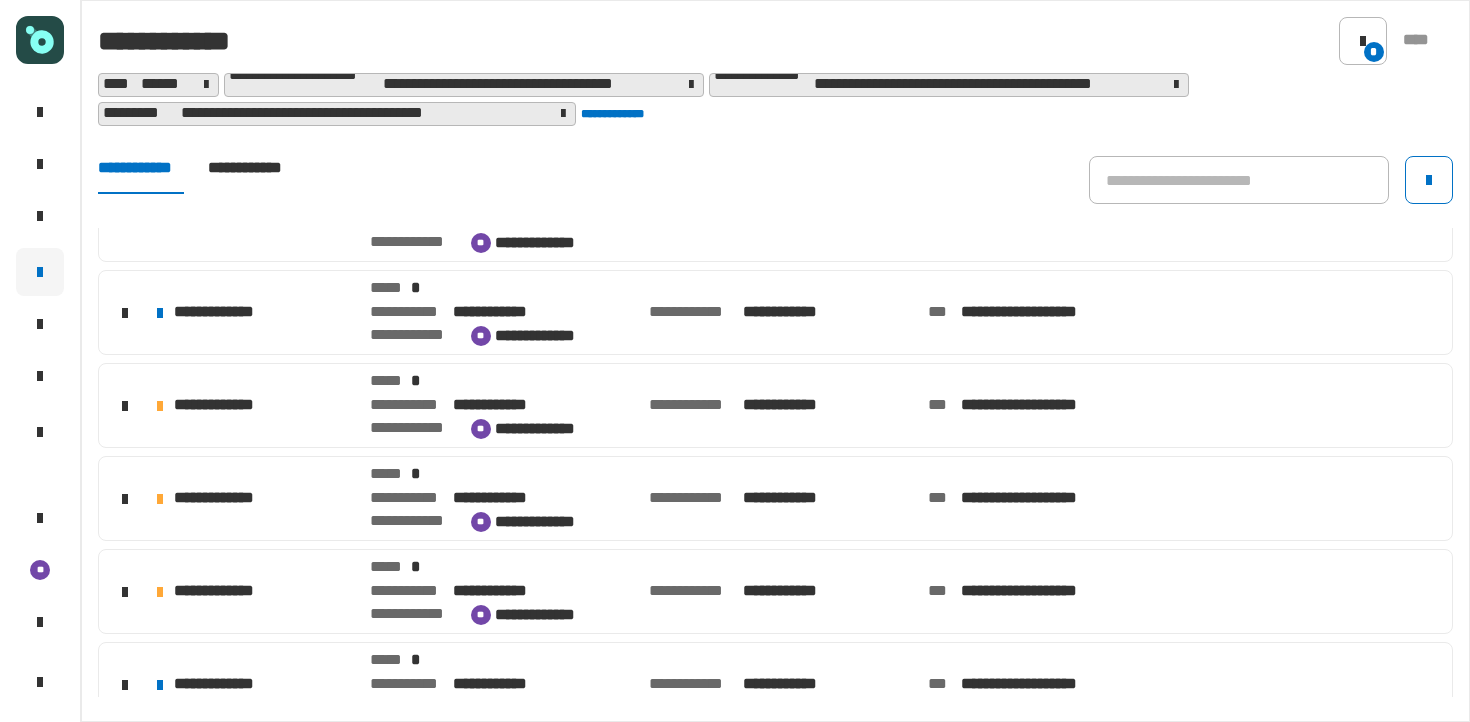scroll, scrollTop: 639, scrollLeft: 0, axis: vertical 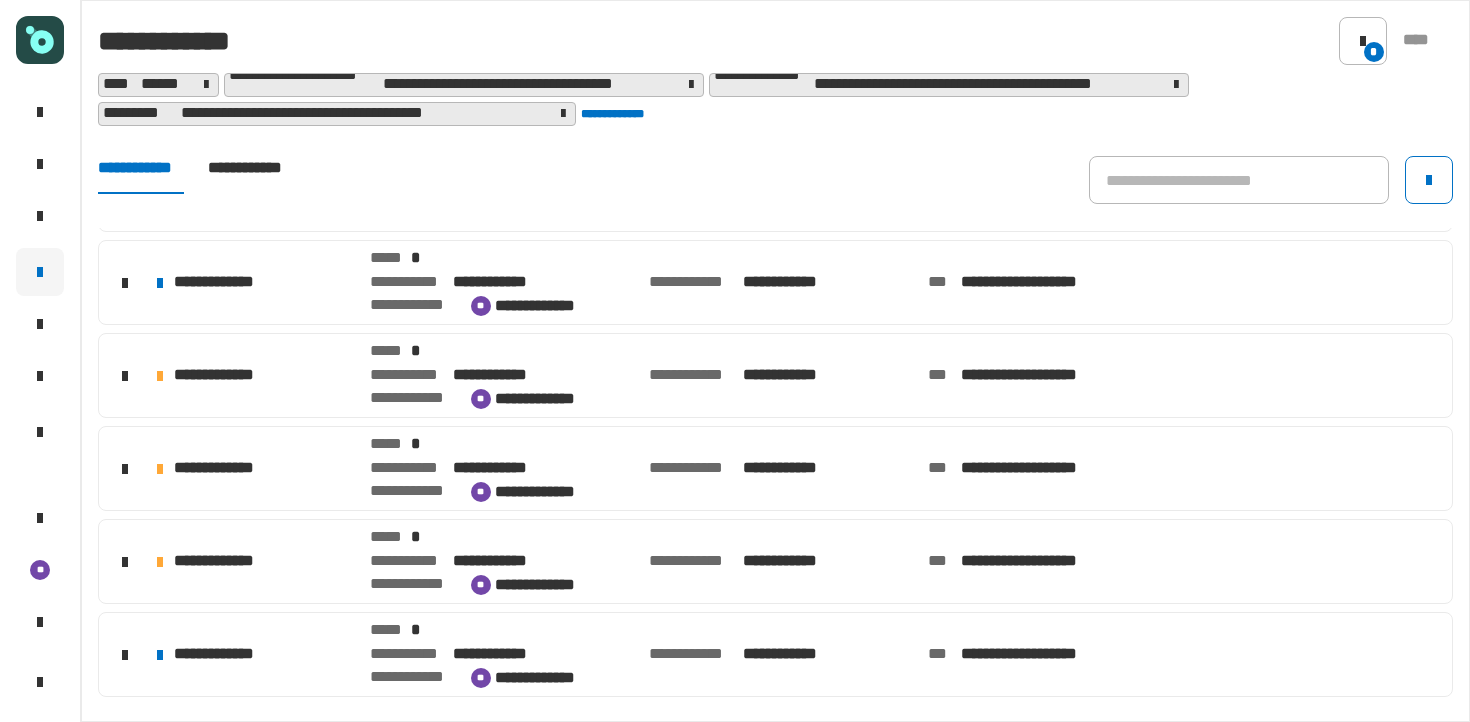 click on "**********" 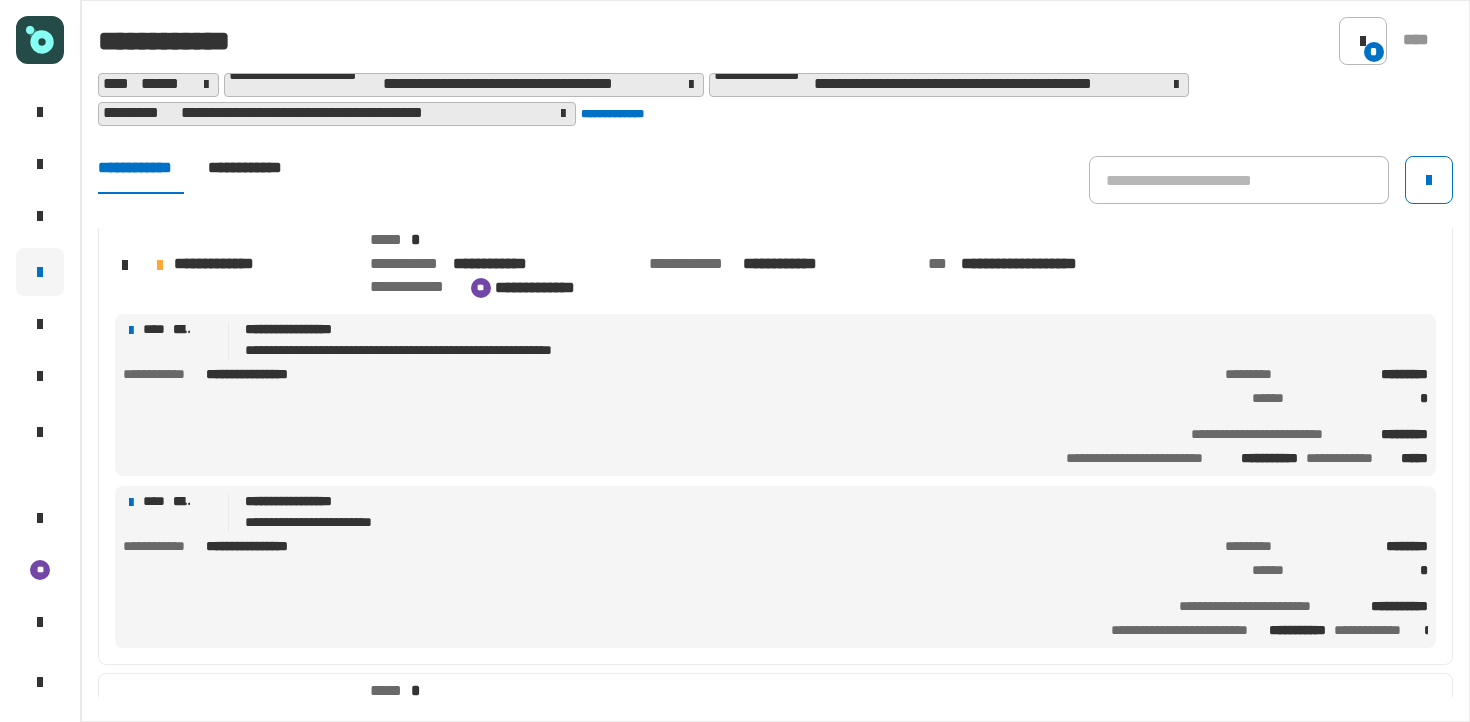 scroll, scrollTop: 997, scrollLeft: 0, axis: vertical 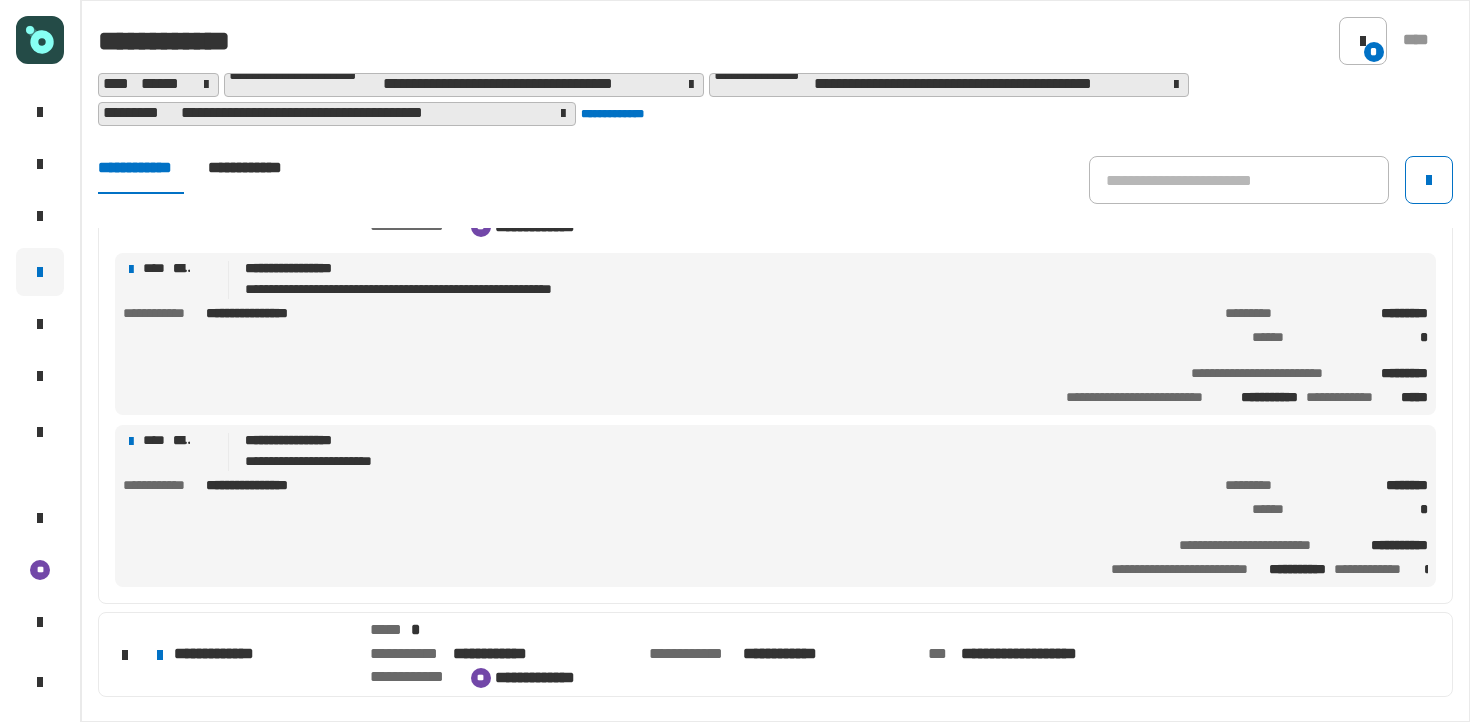 click on "**********" 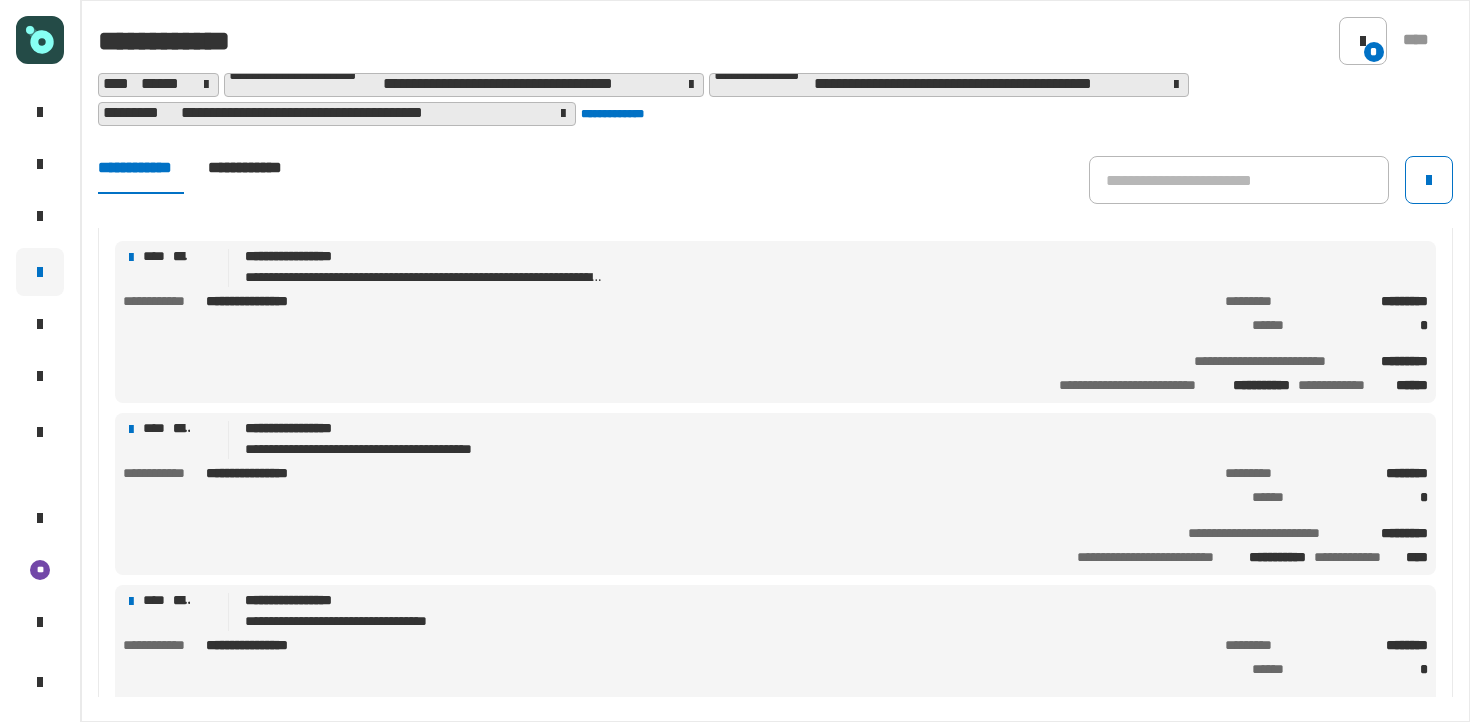 scroll, scrollTop: 1213, scrollLeft: 0, axis: vertical 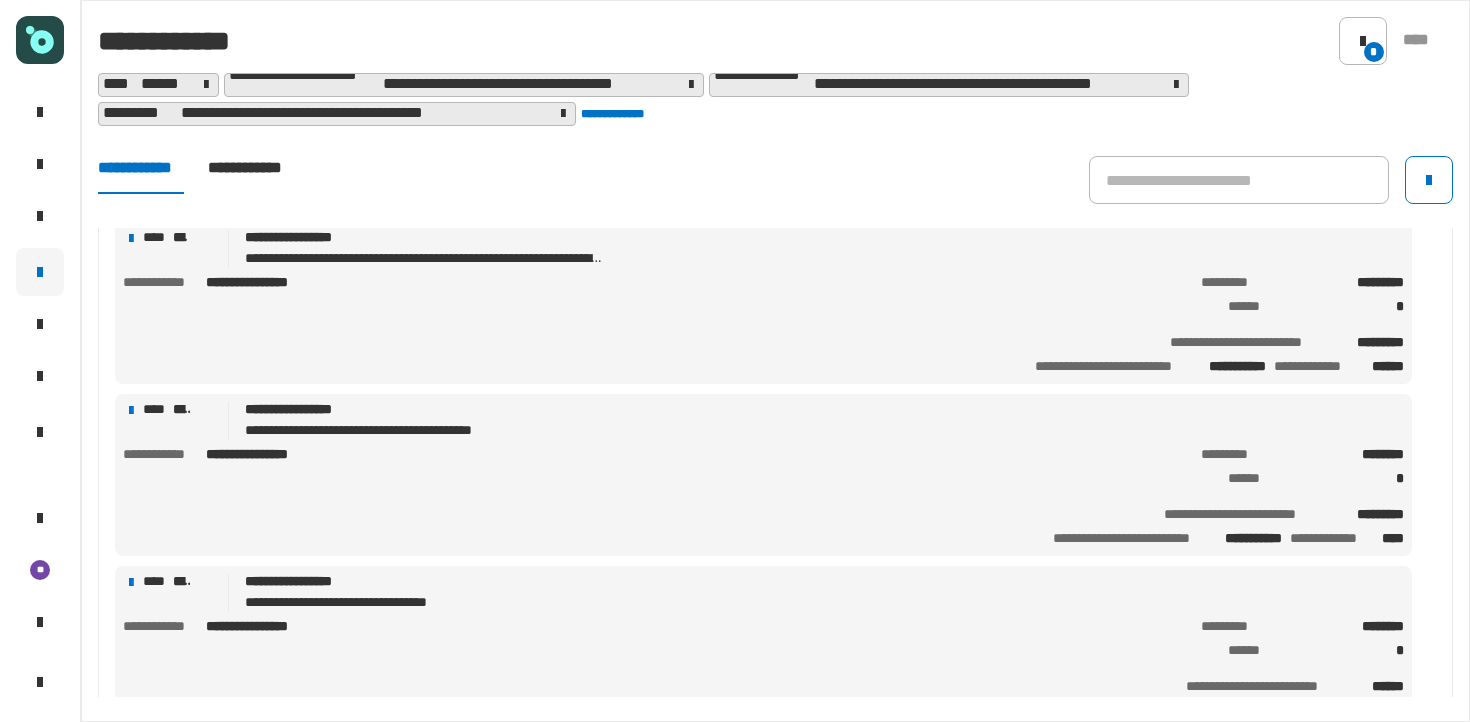 click on "**********" 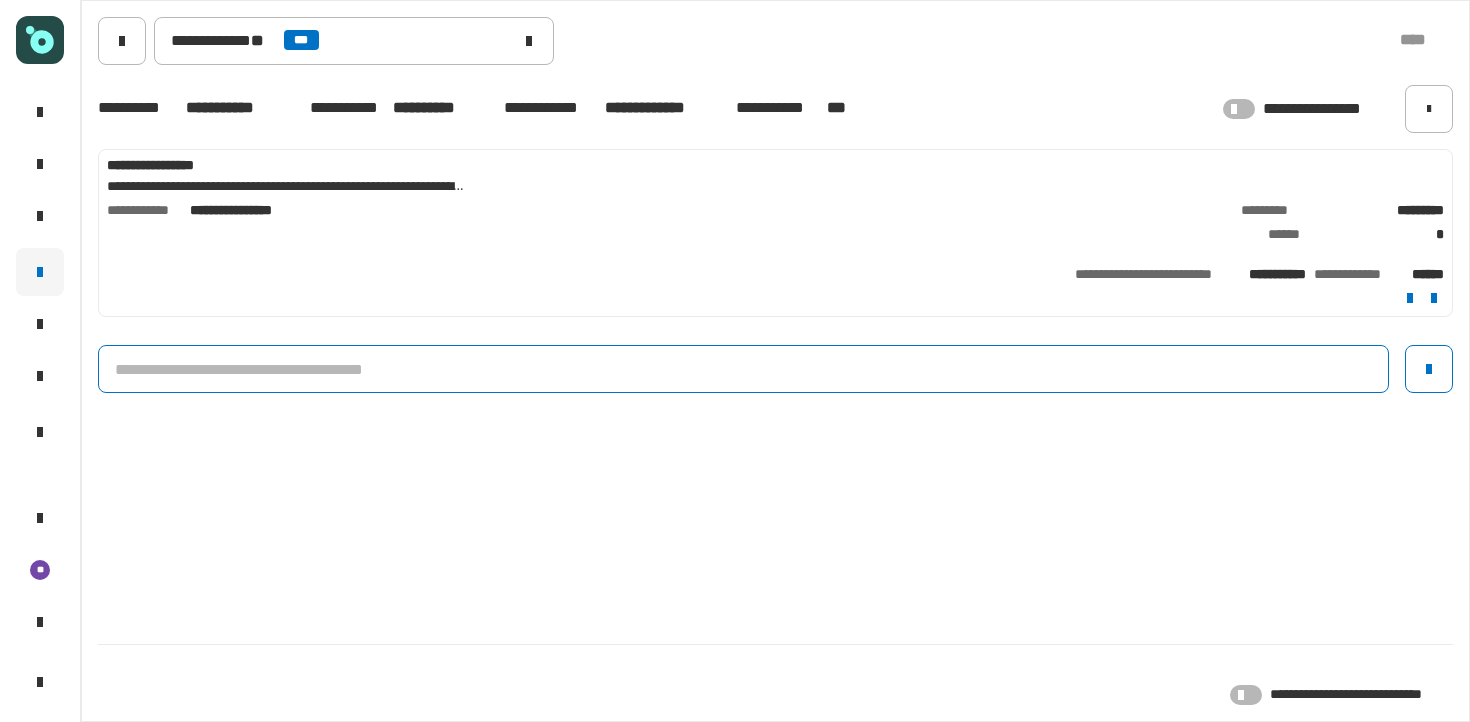 click 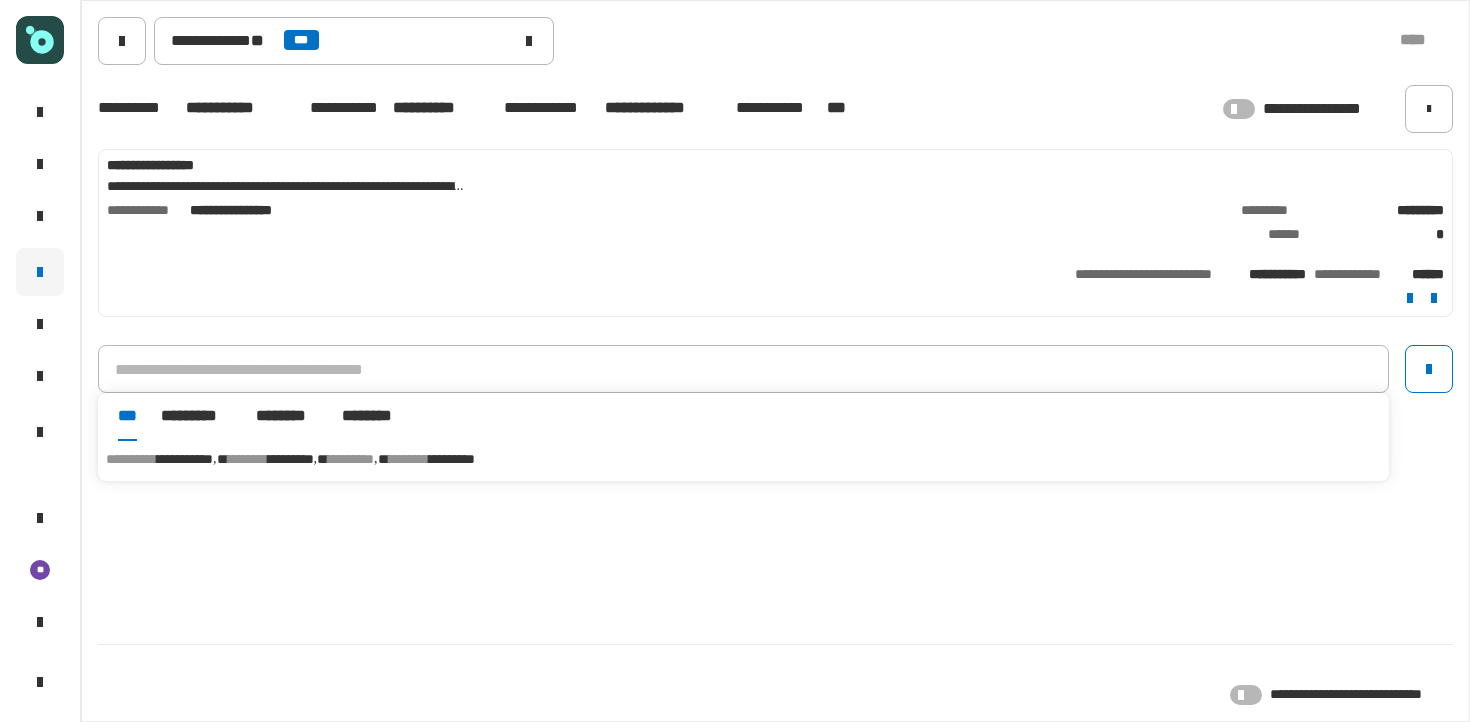 click on "*********" at bounding box center [291, 459] 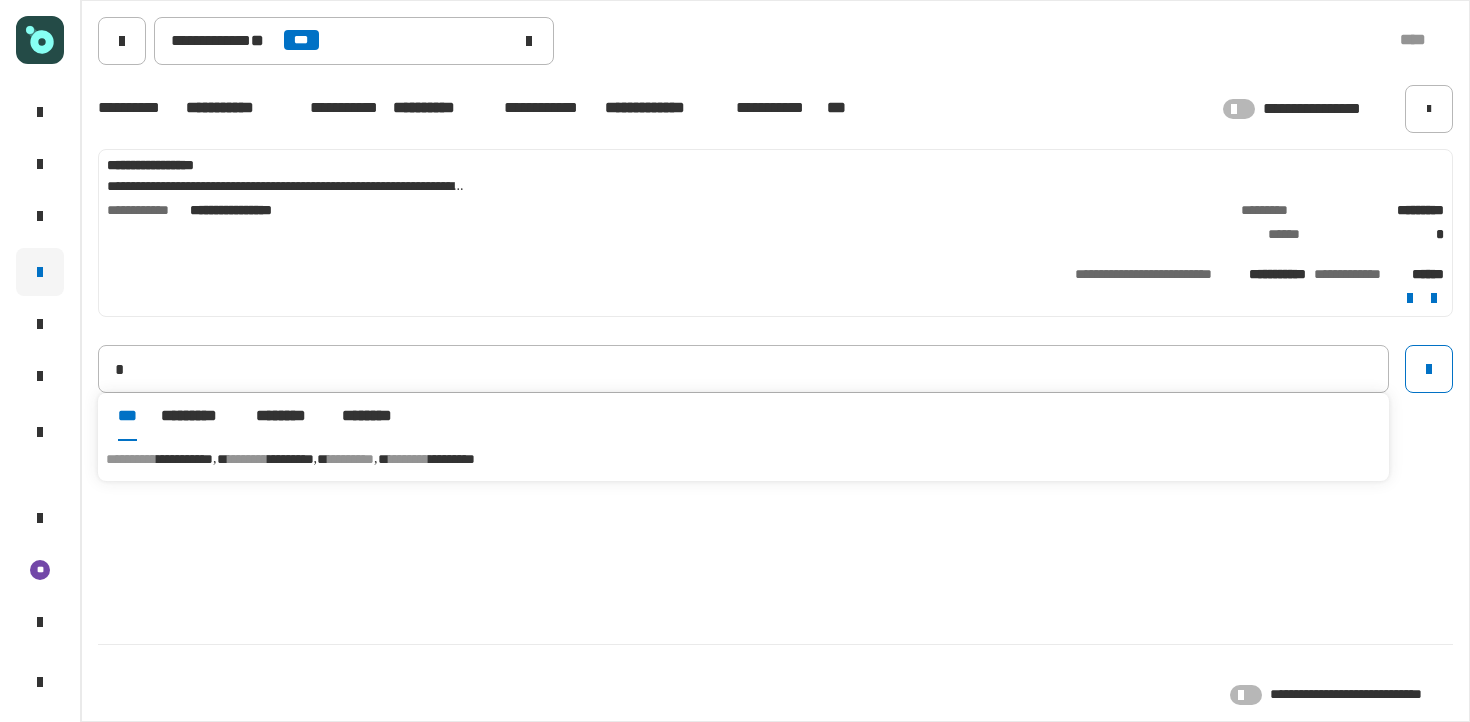 type on "**********" 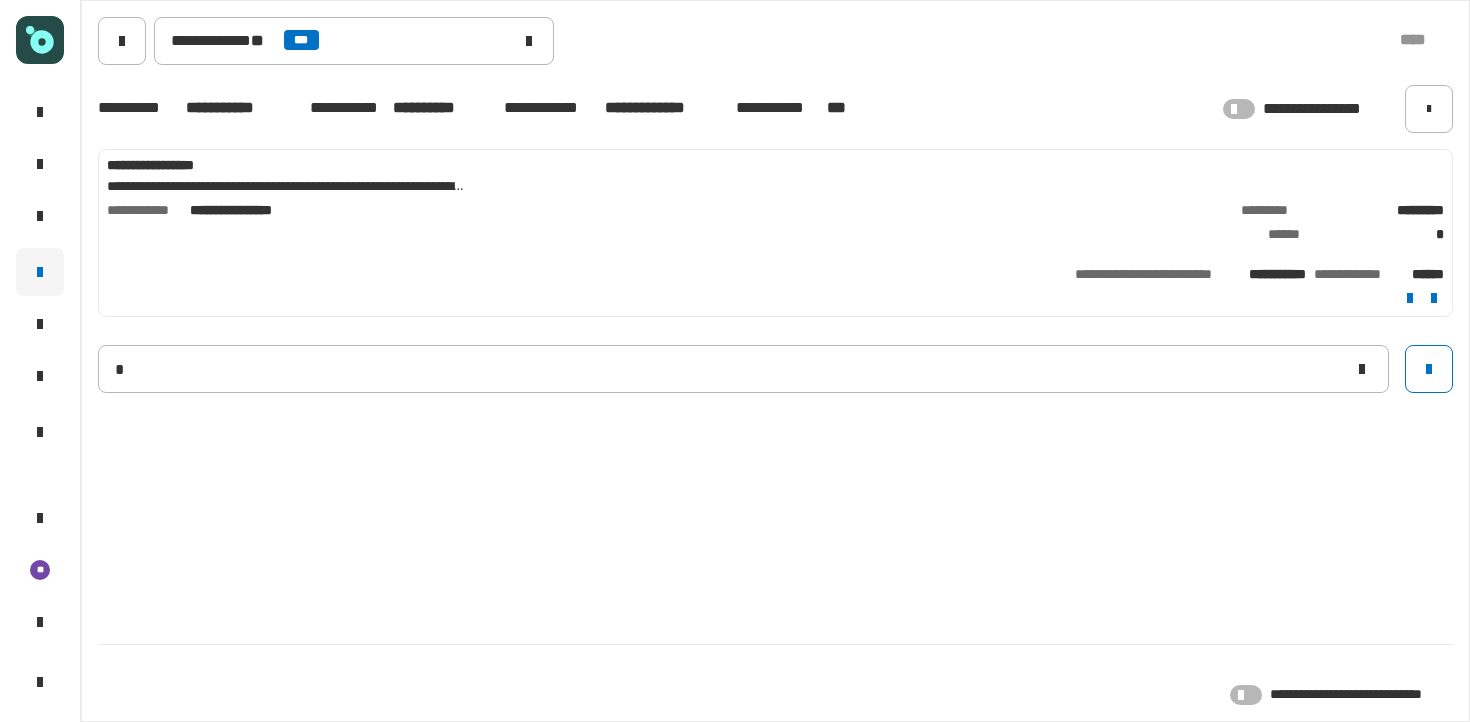 type 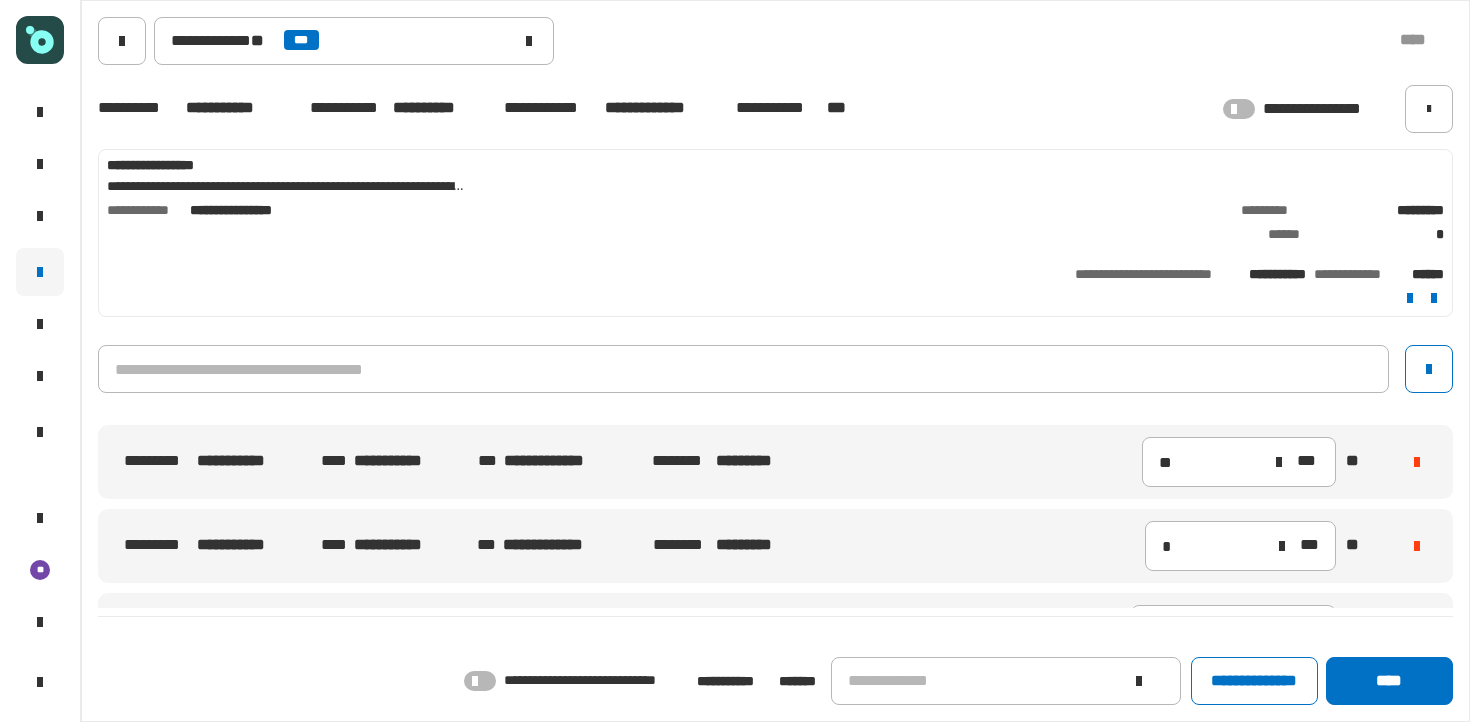 click 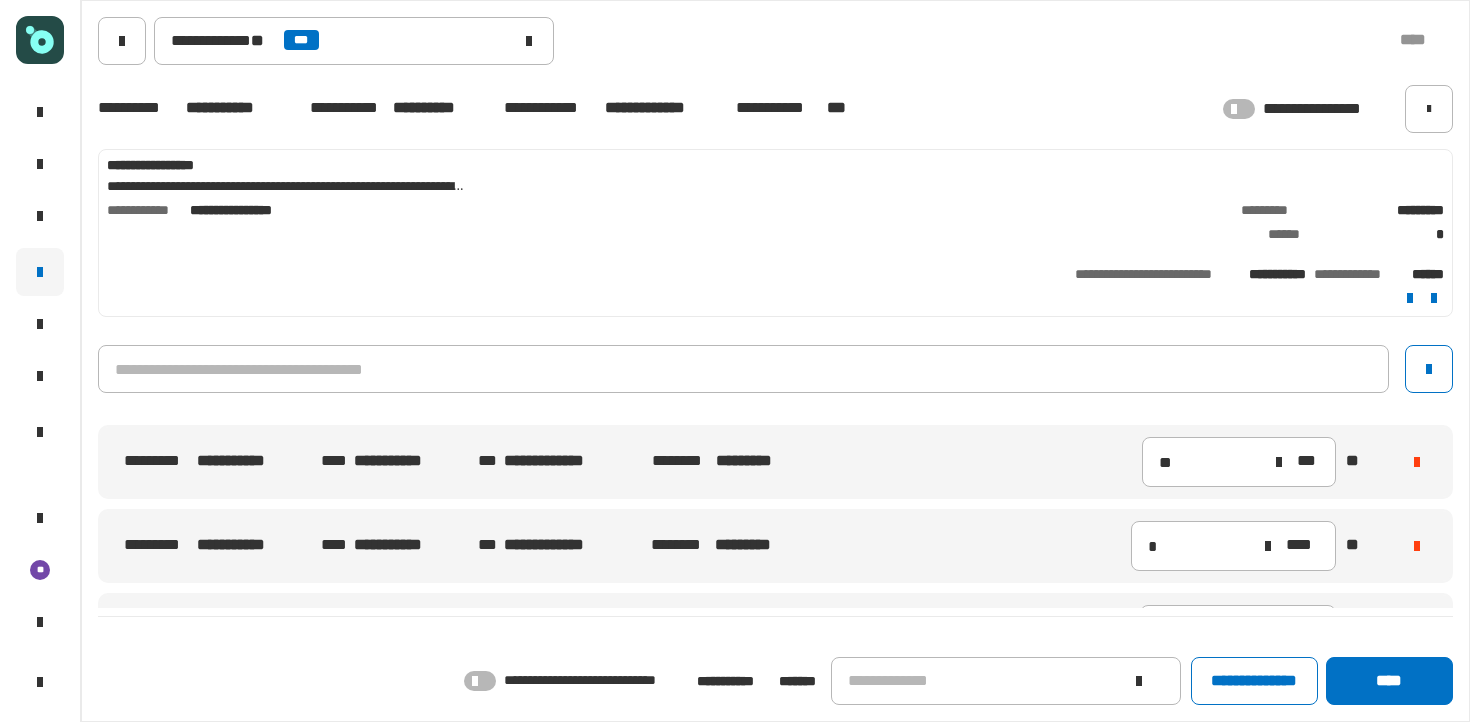 click 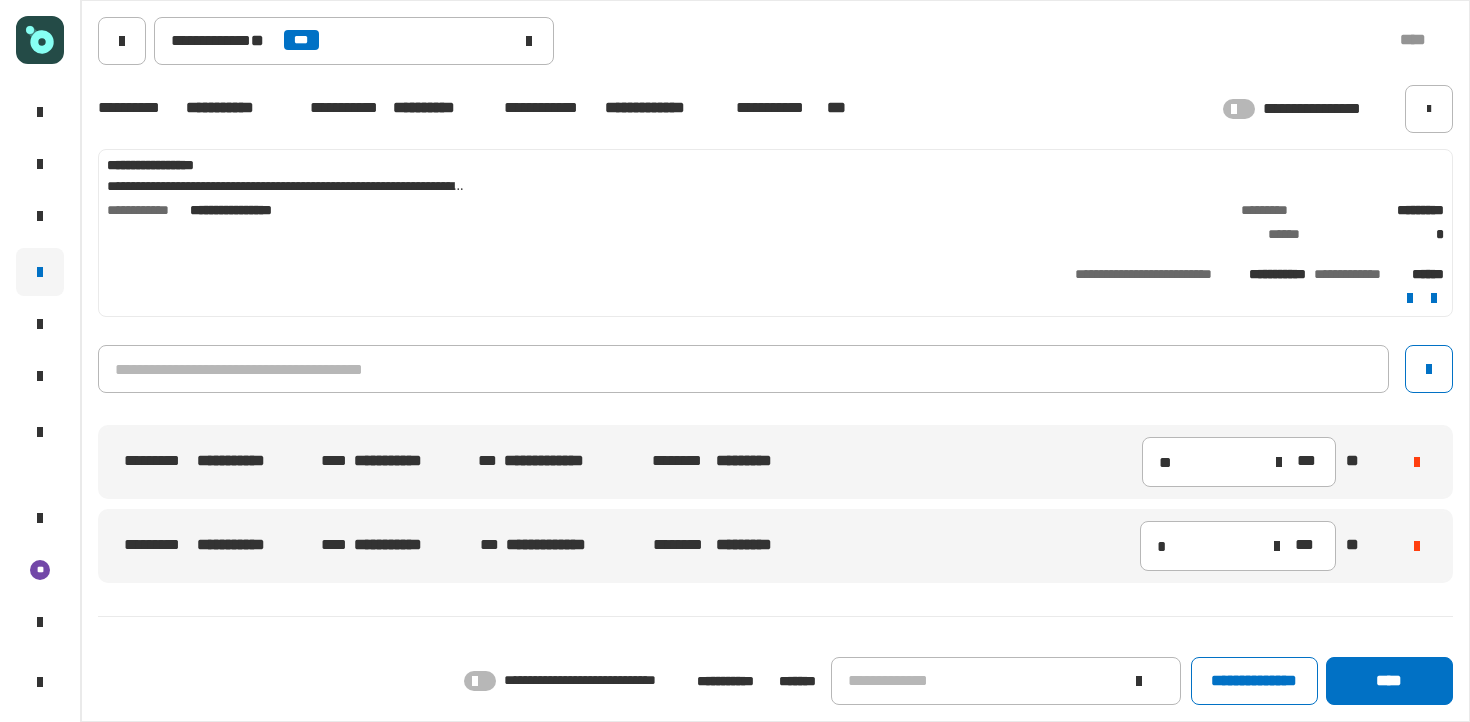 click 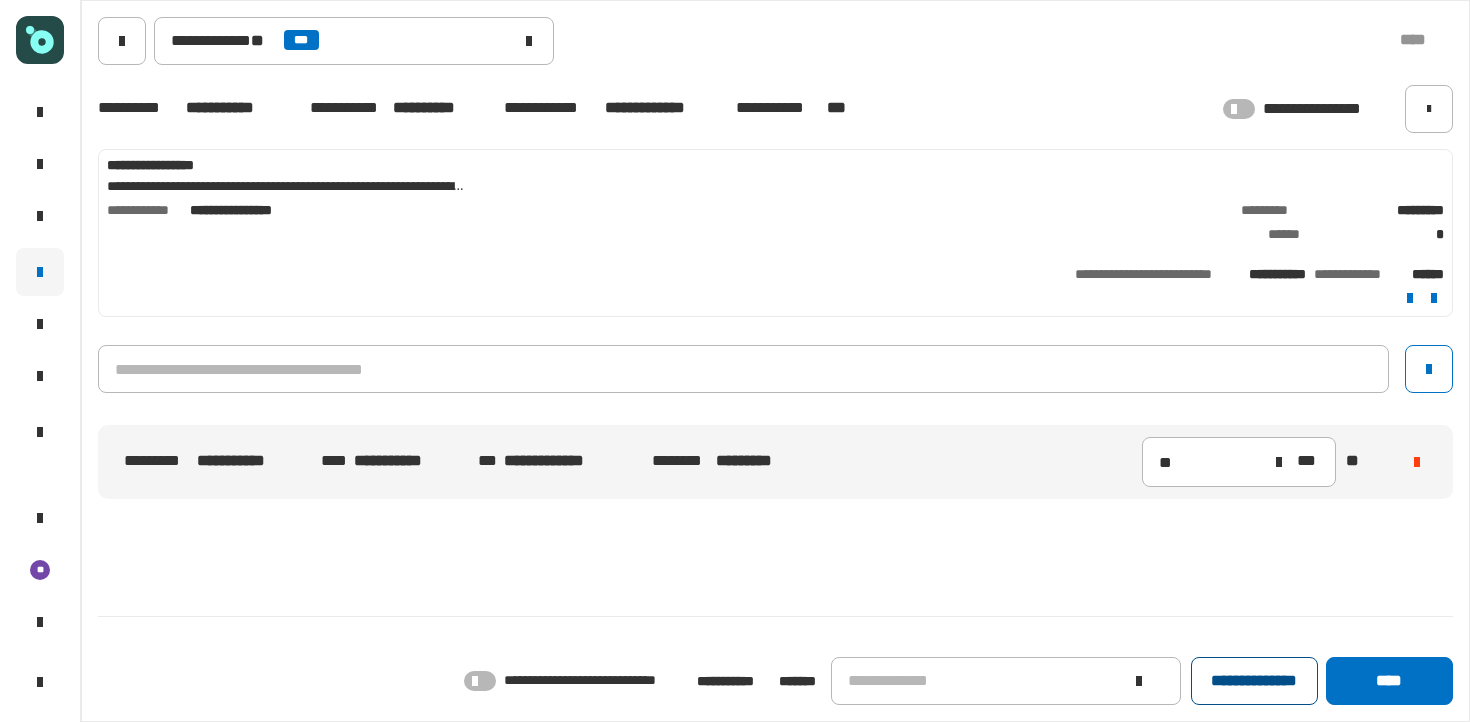 click on "**********" 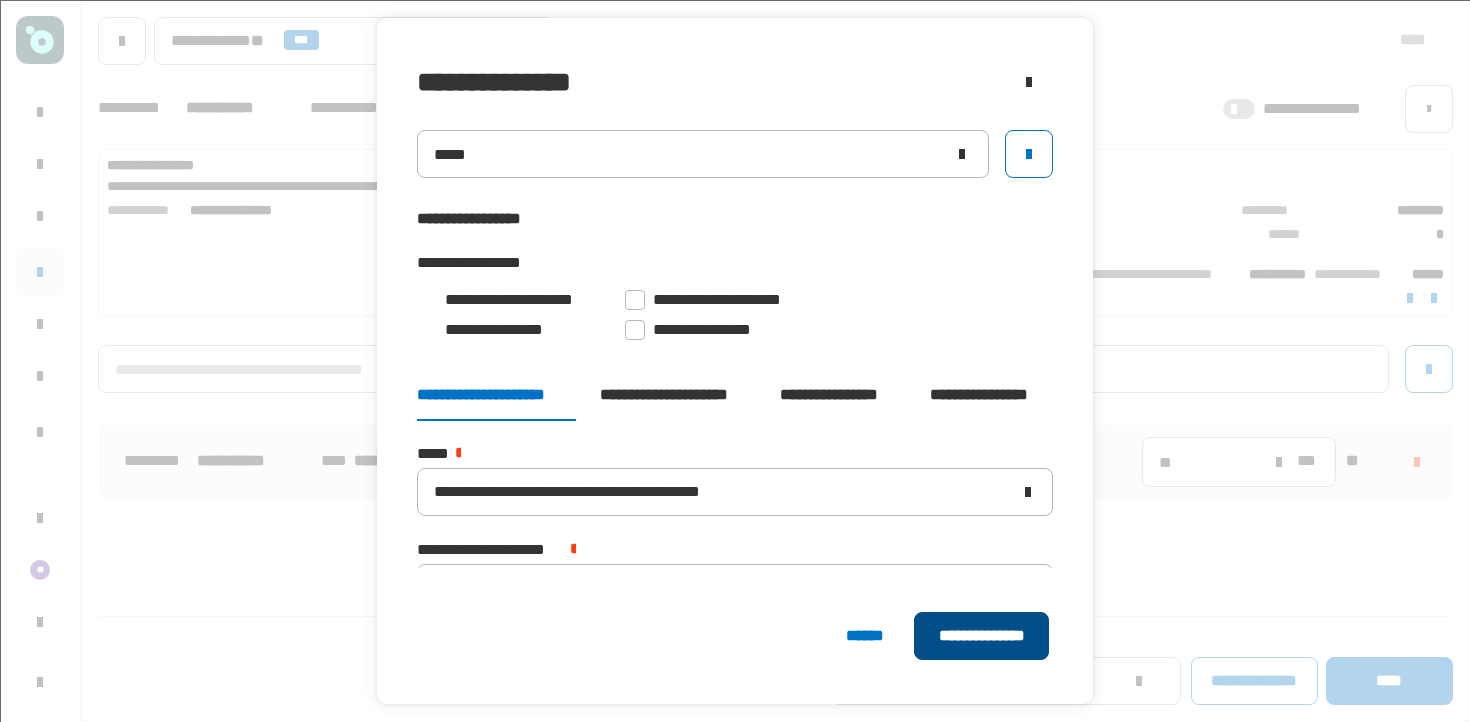click on "**********" 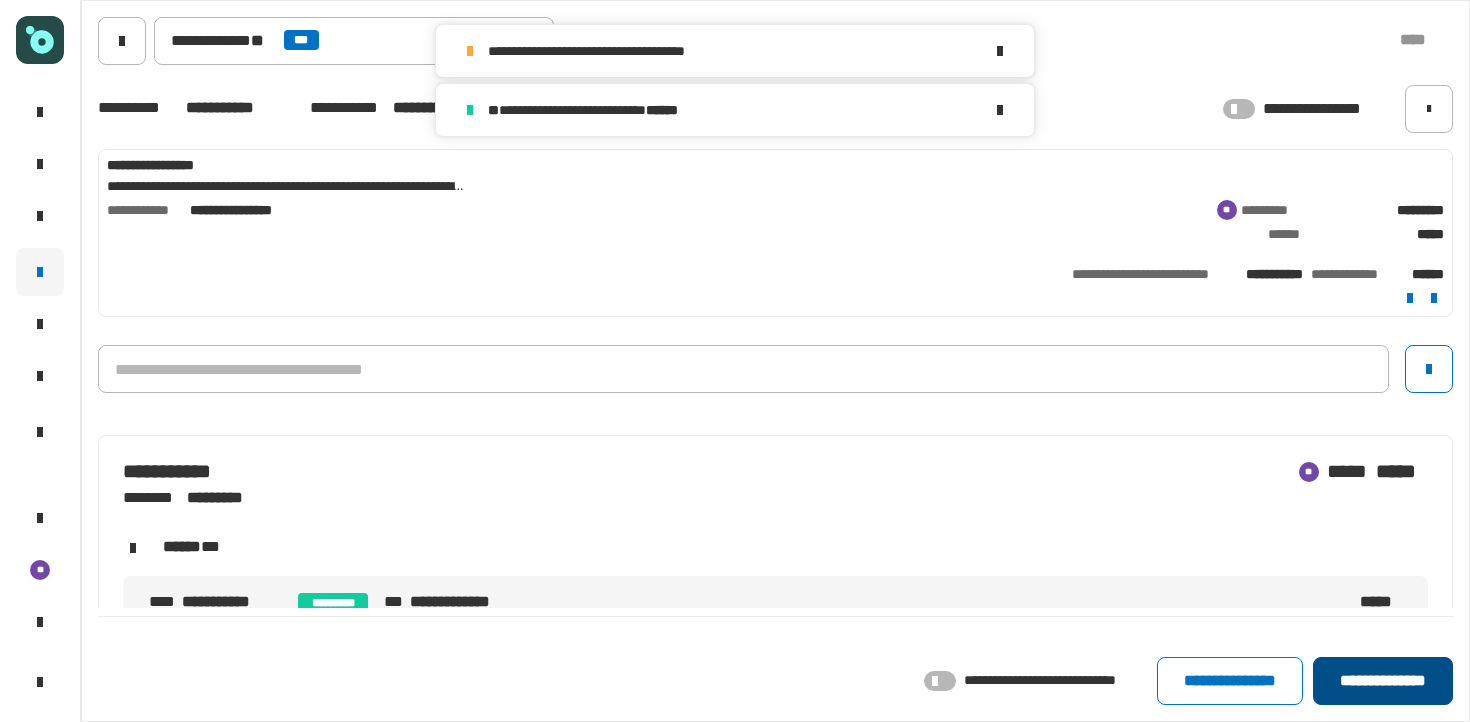 click on "**********" 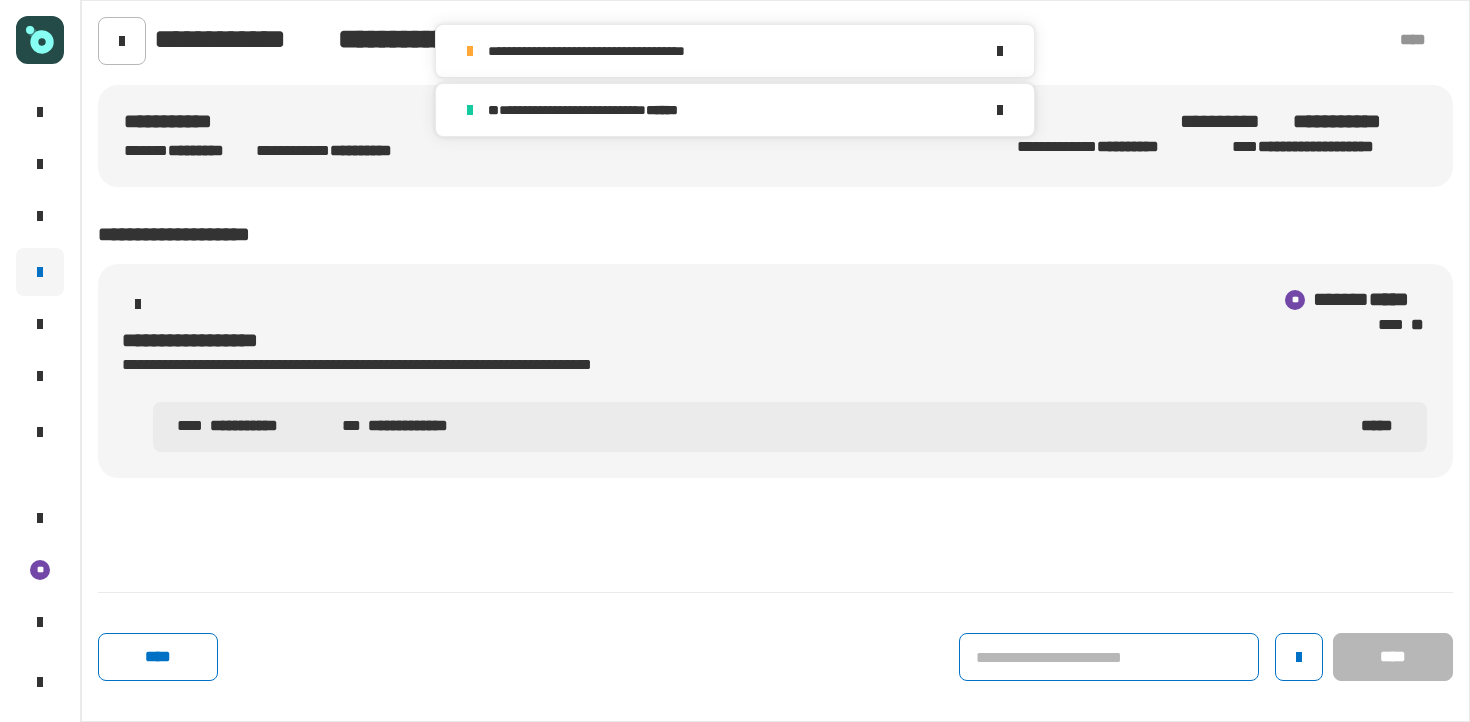click 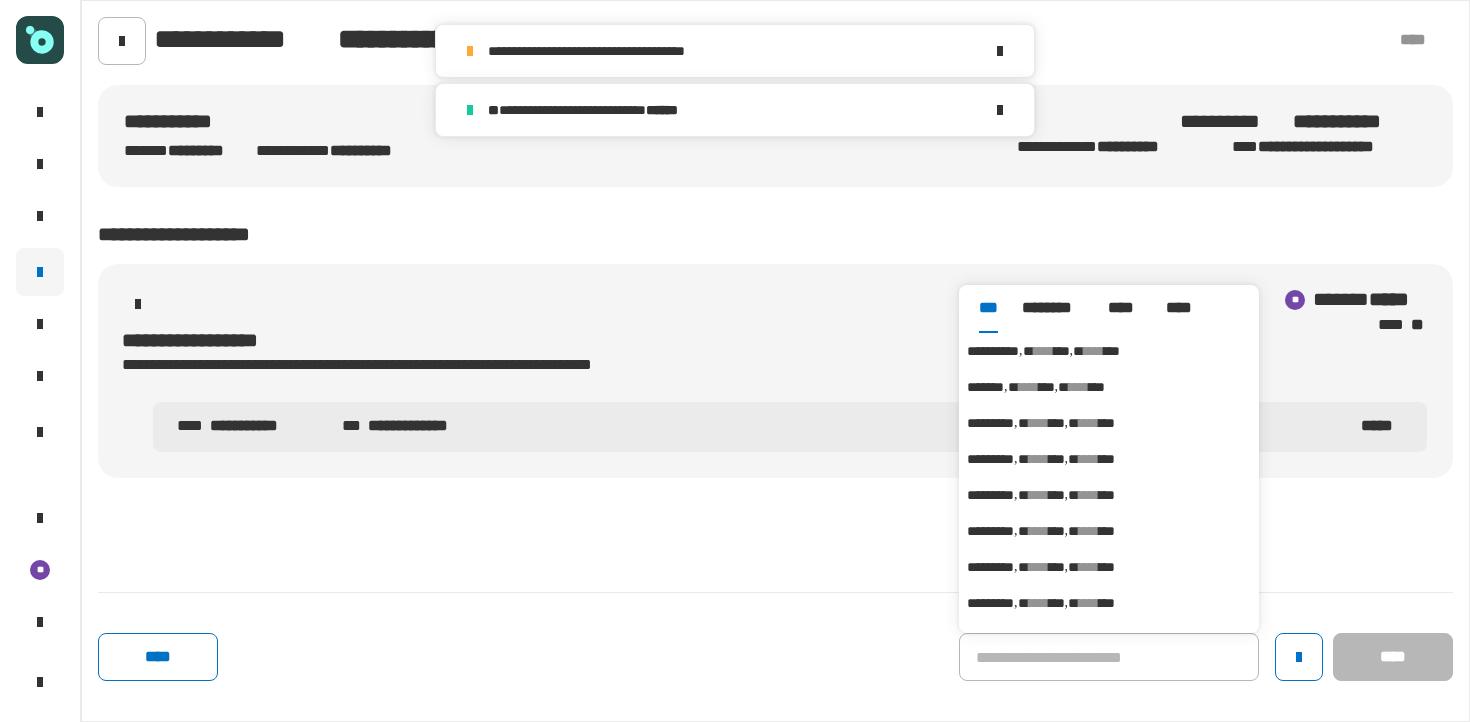 click on "***" at bounding box center (1062, 351) 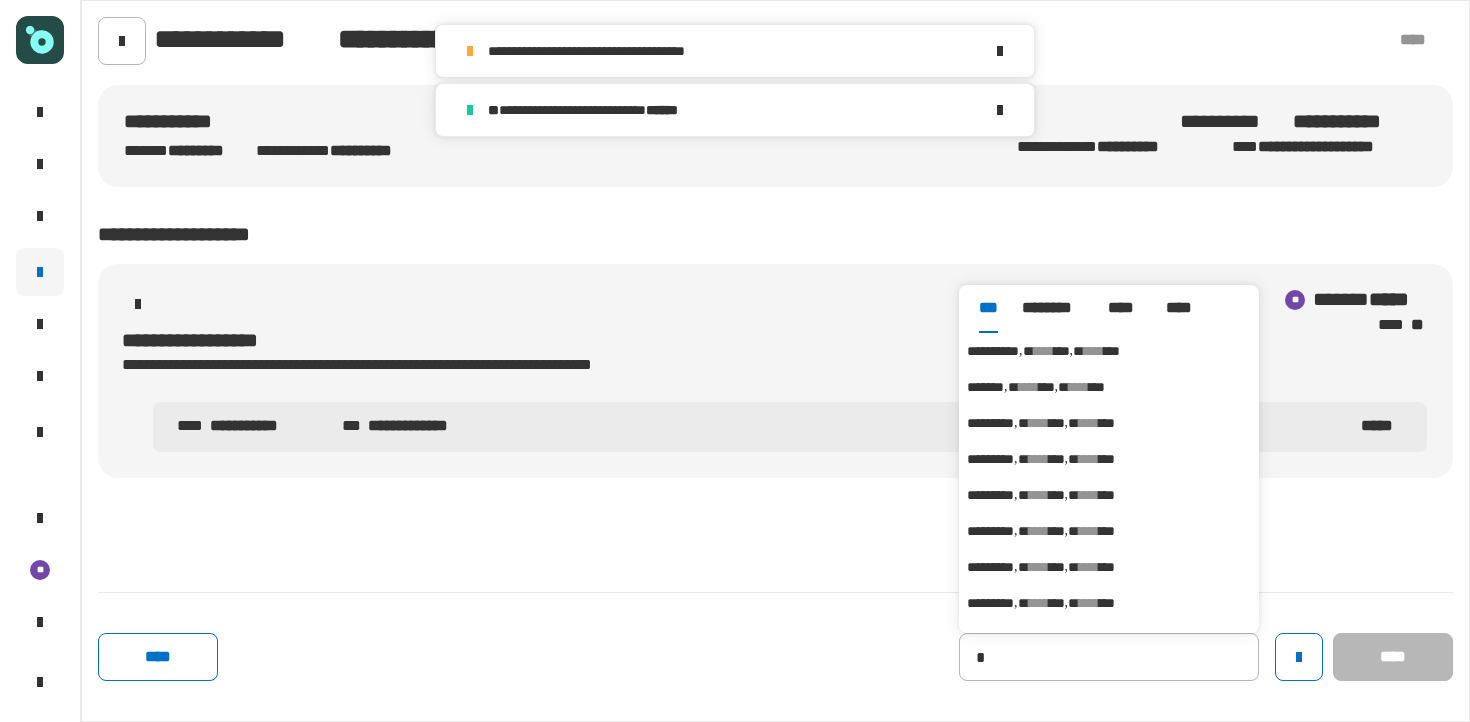 type on "**********" 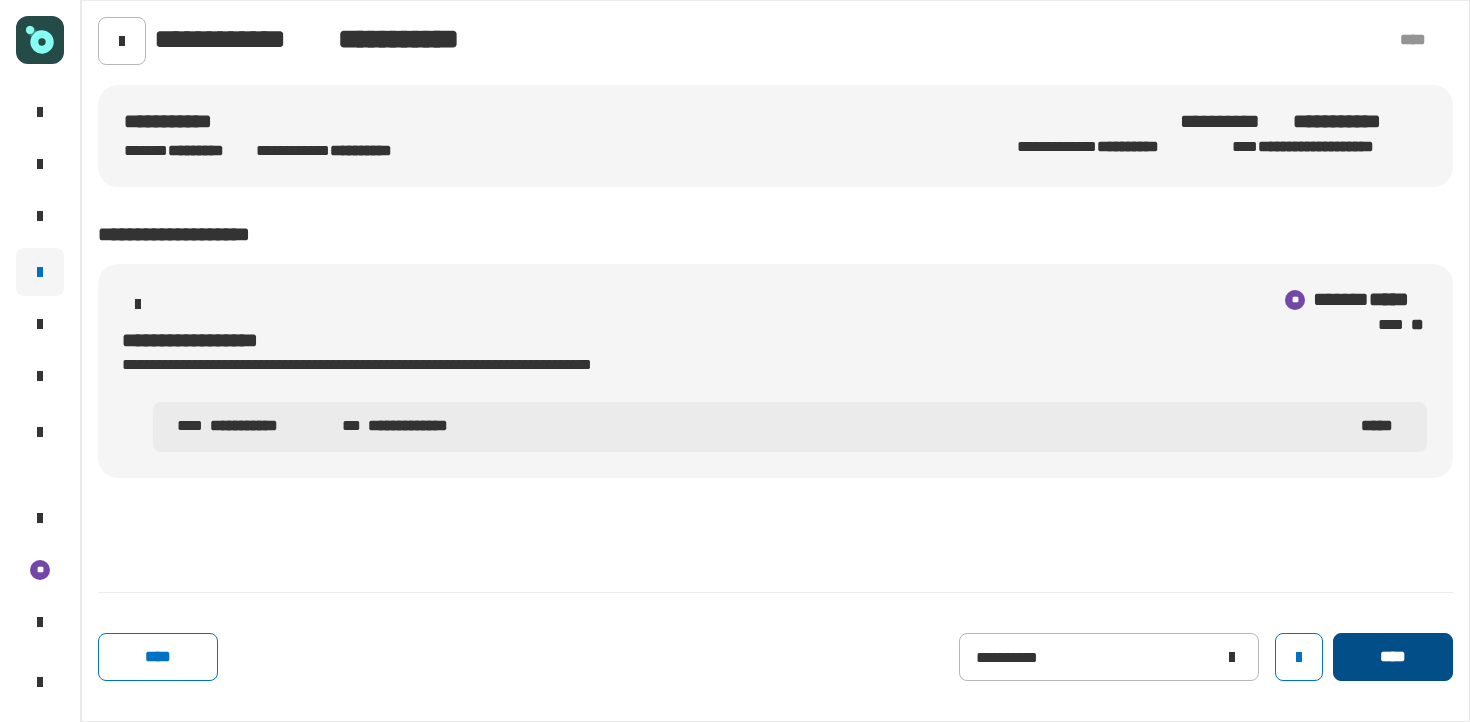 click on "****" 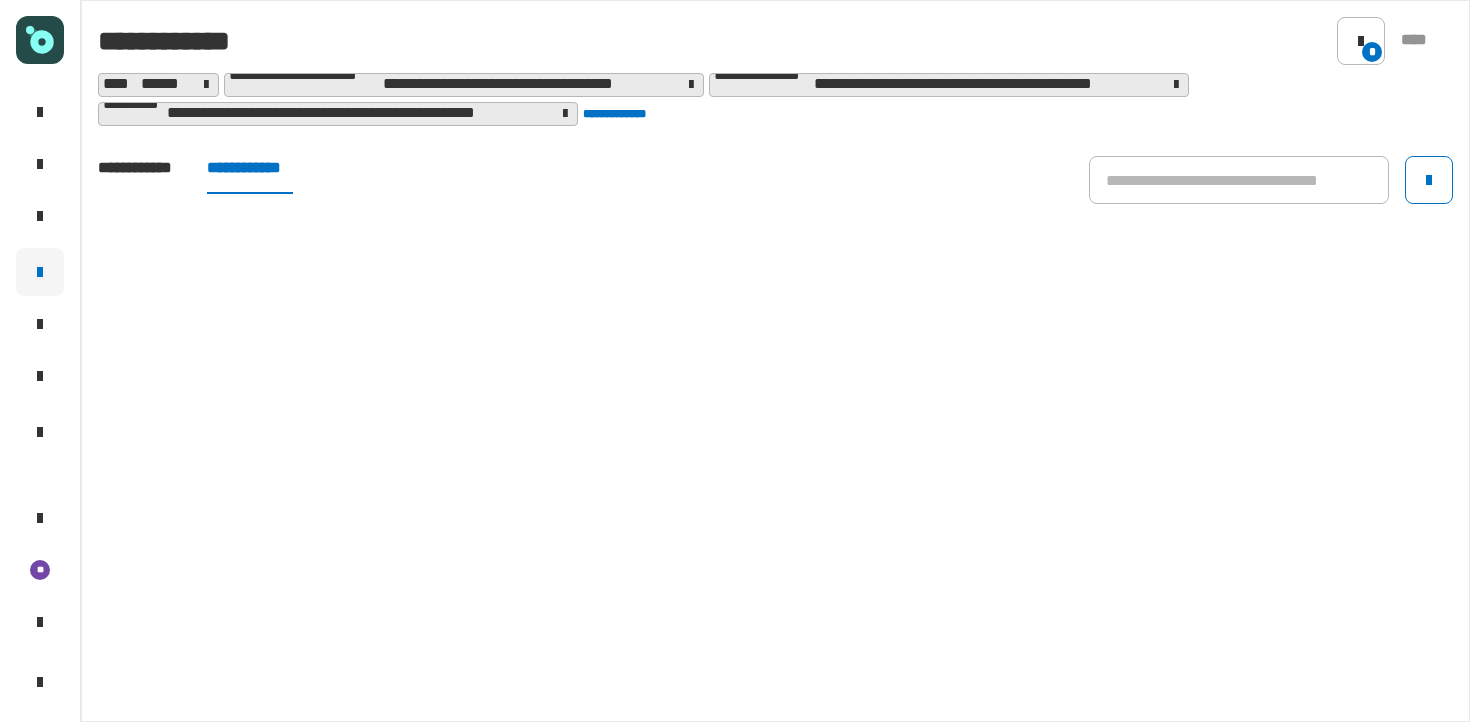 click on "**********" 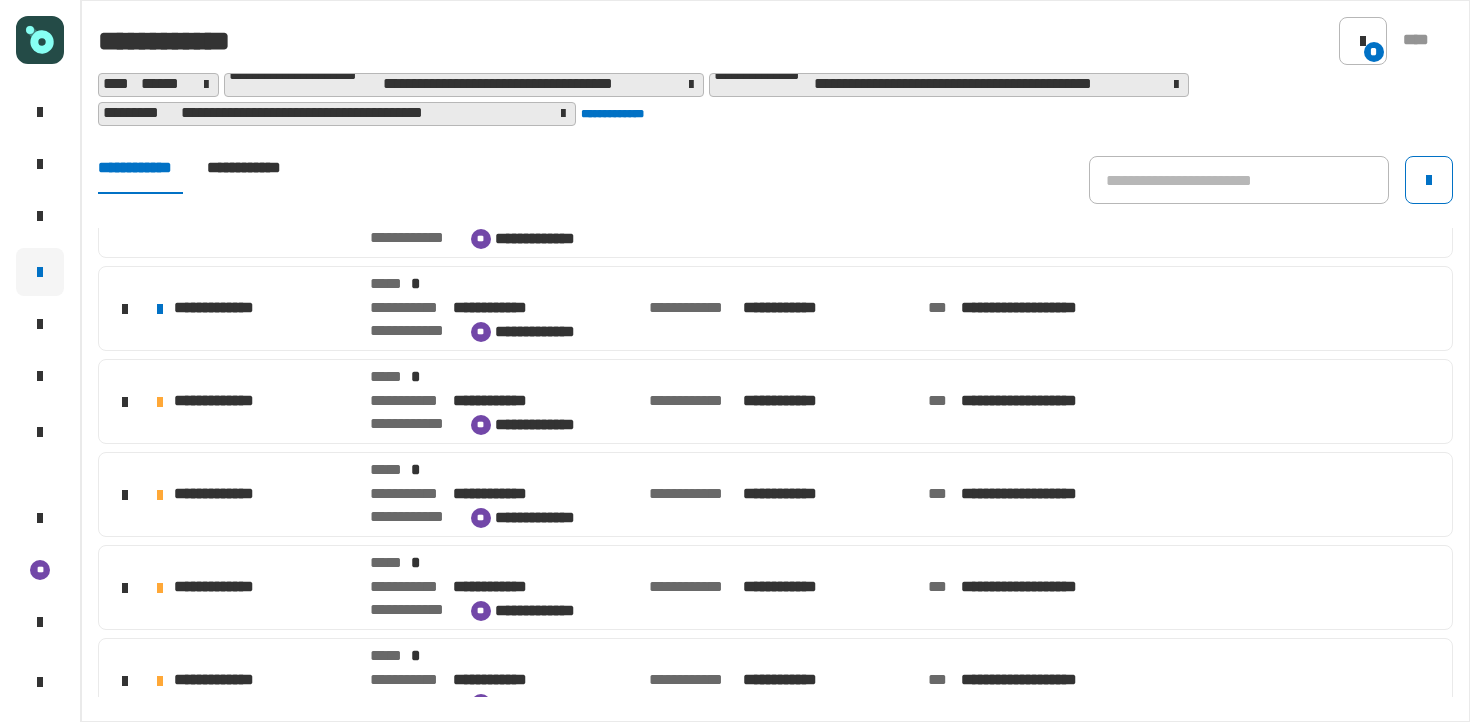 scroll, scrollTop: 639, scrollLeft: 0, axis: vertical 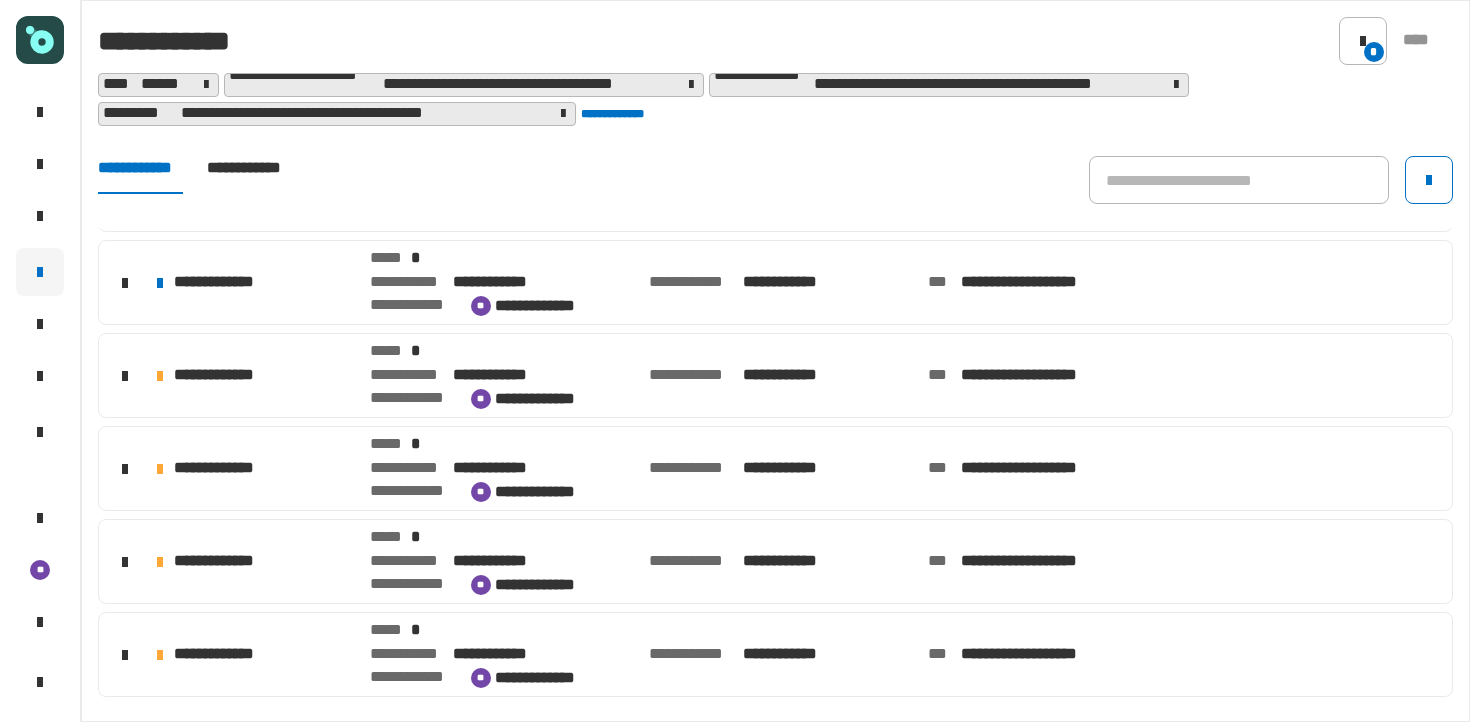 click on "**********" 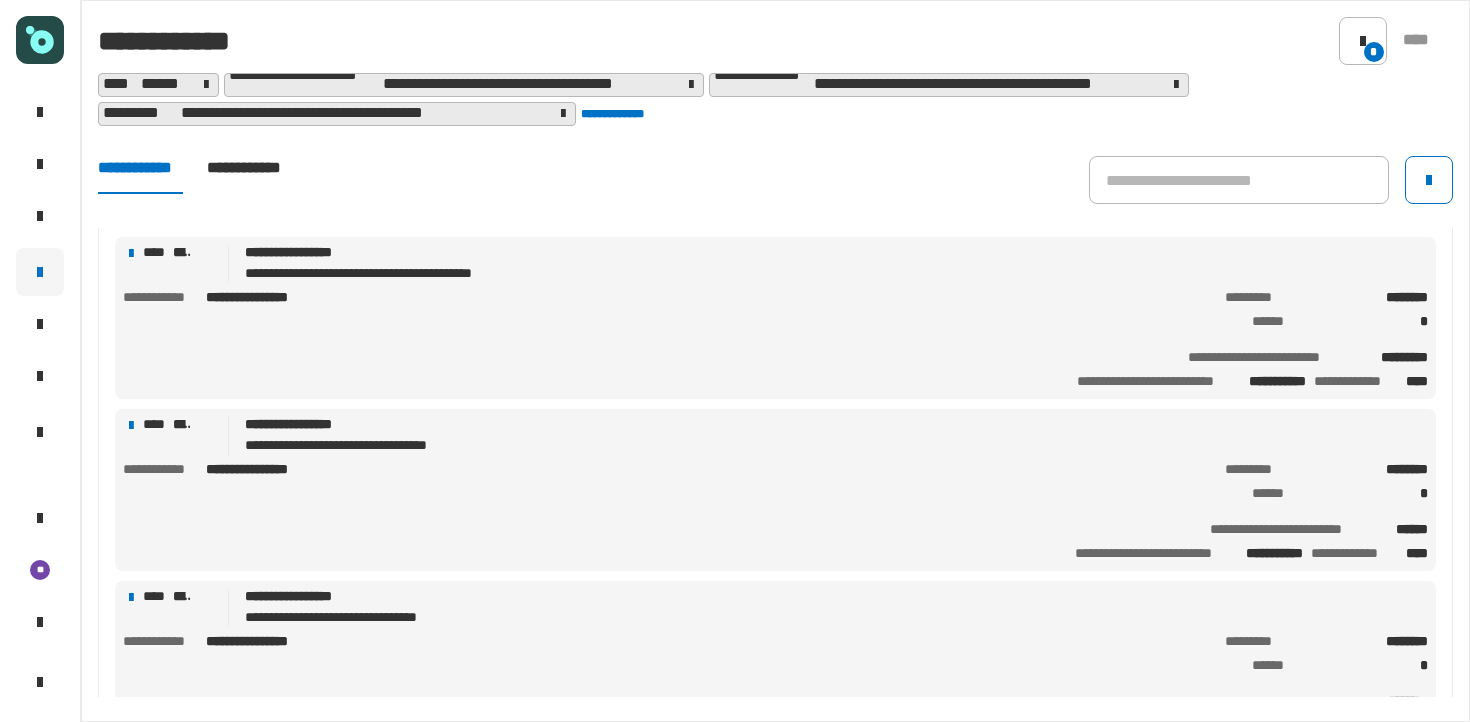 scroll, scrollTop: 1073, scrollLeft: 0, axis: vertical 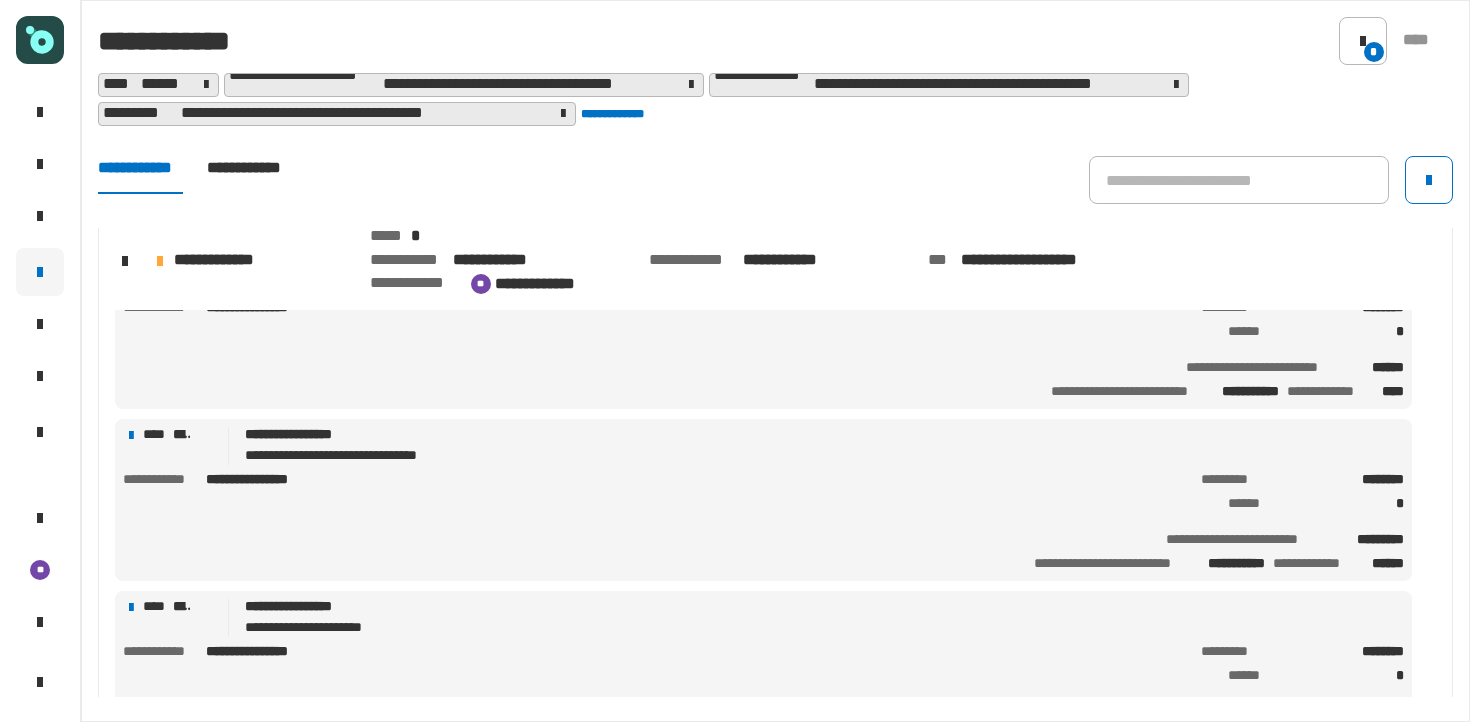 click on "**********" 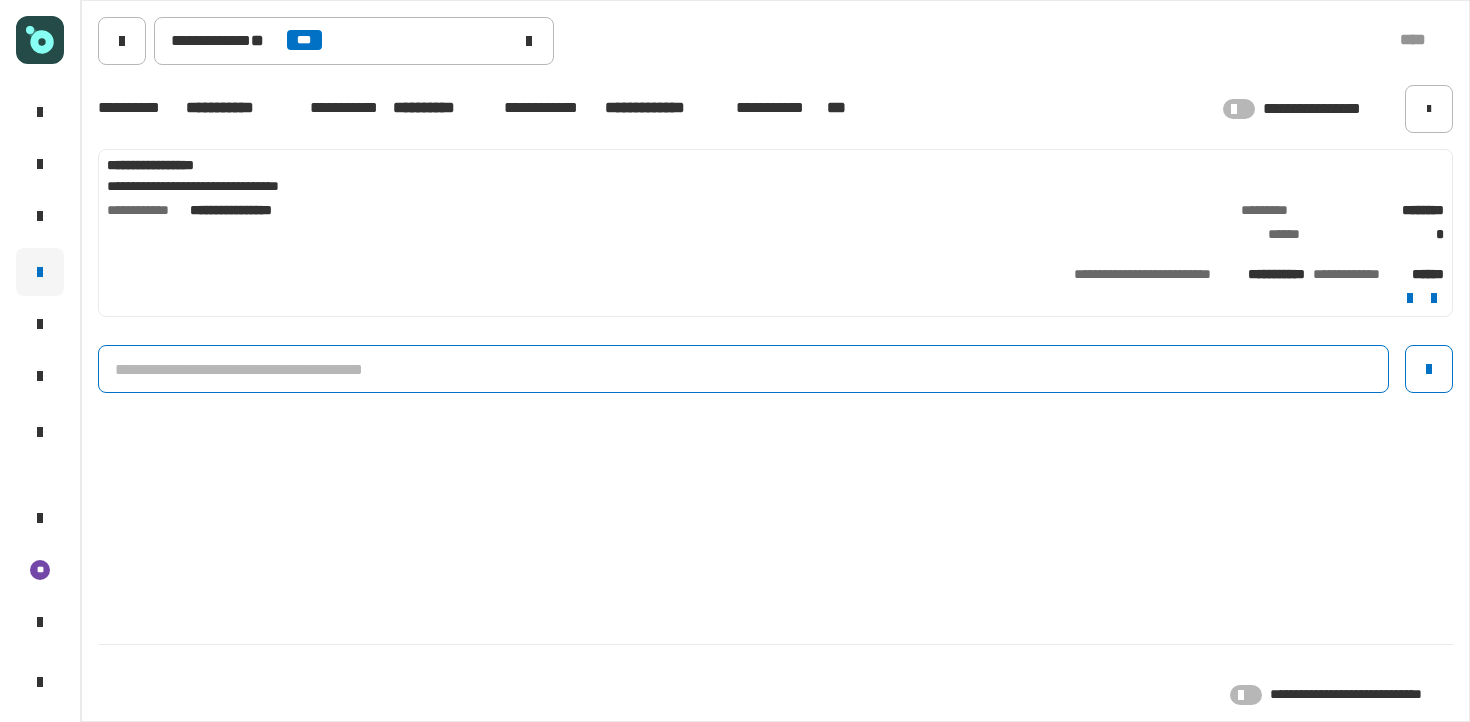 click 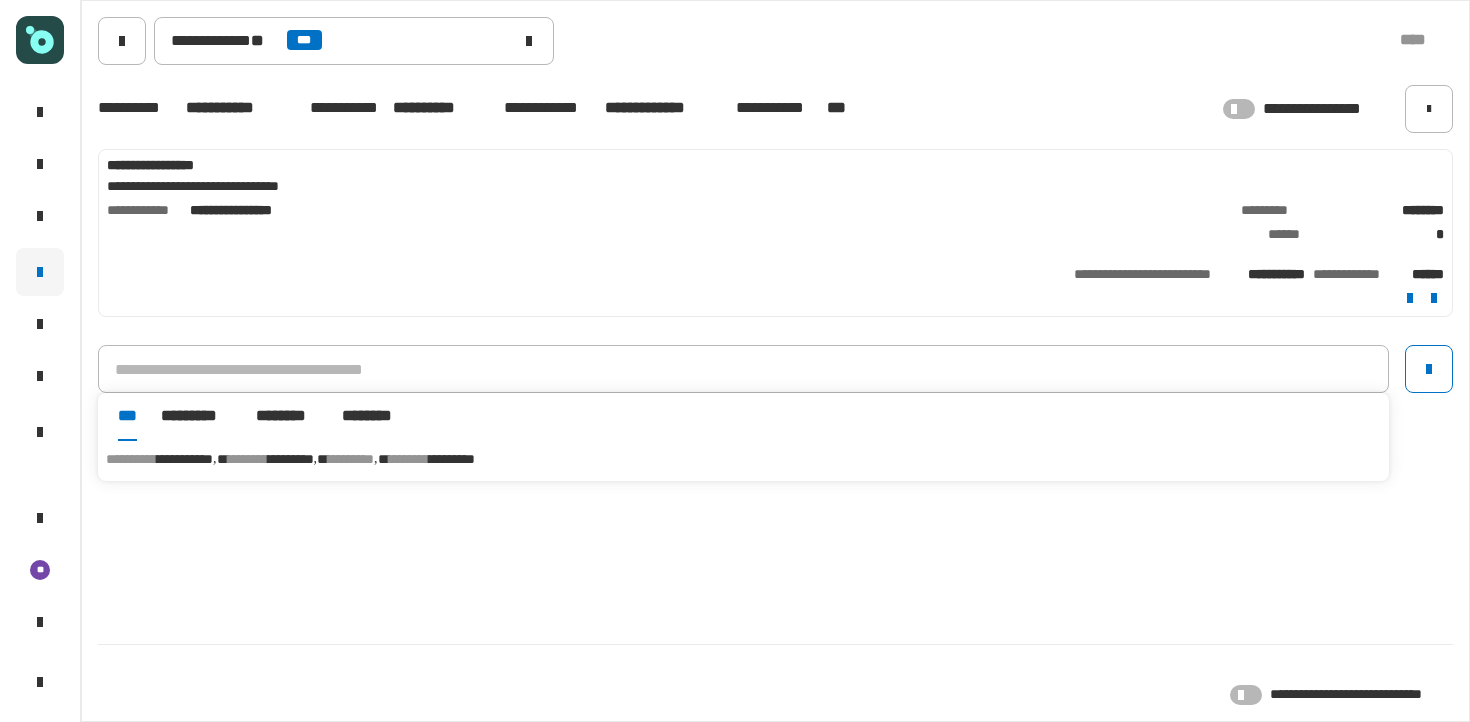 click on "*********" at bounding box center (291, 459) 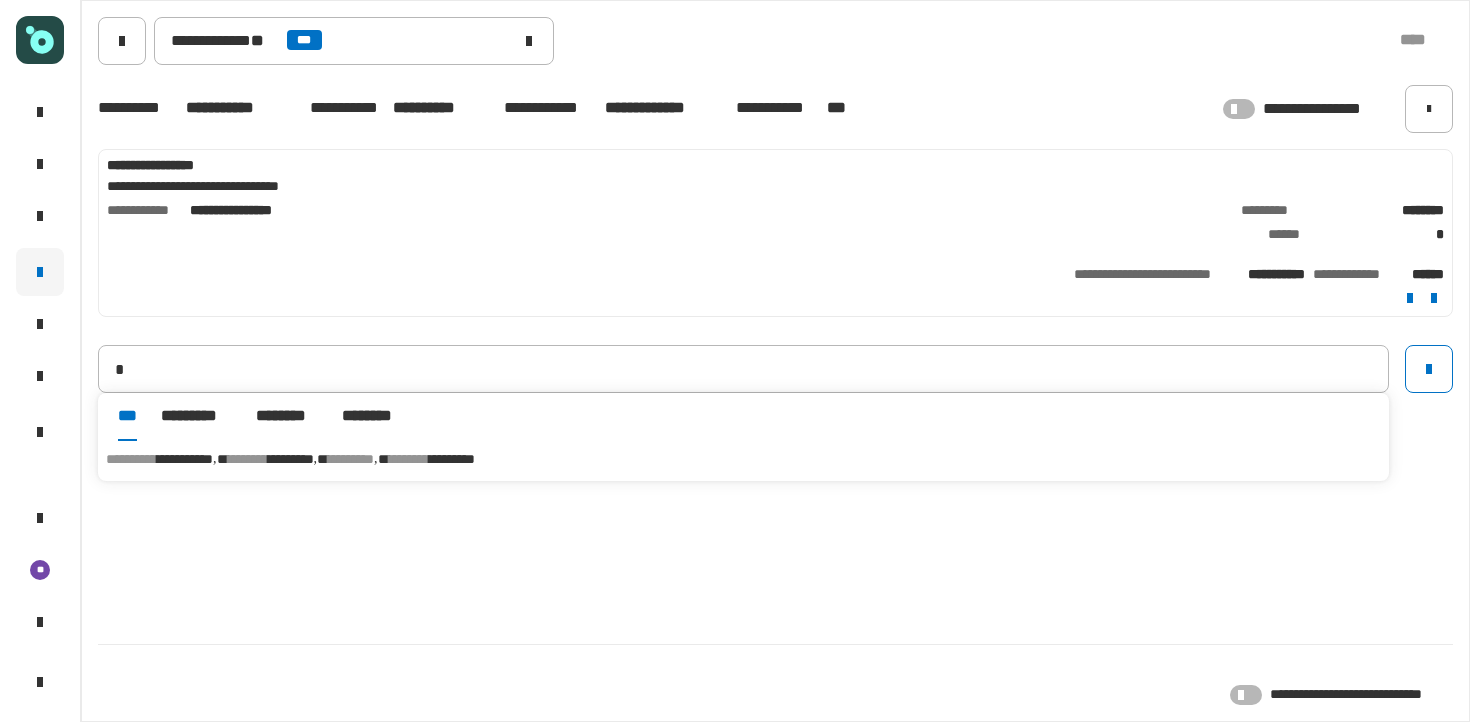 type on "**********" 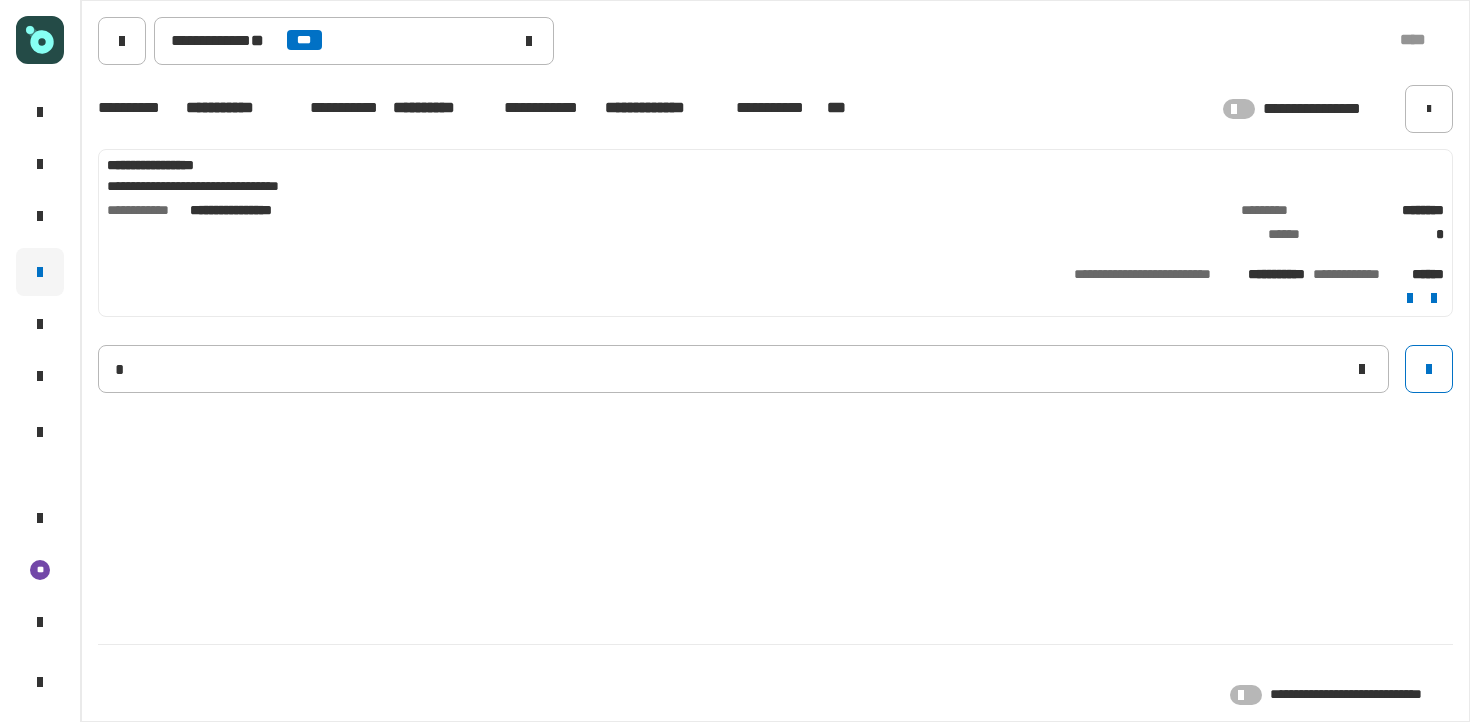 type 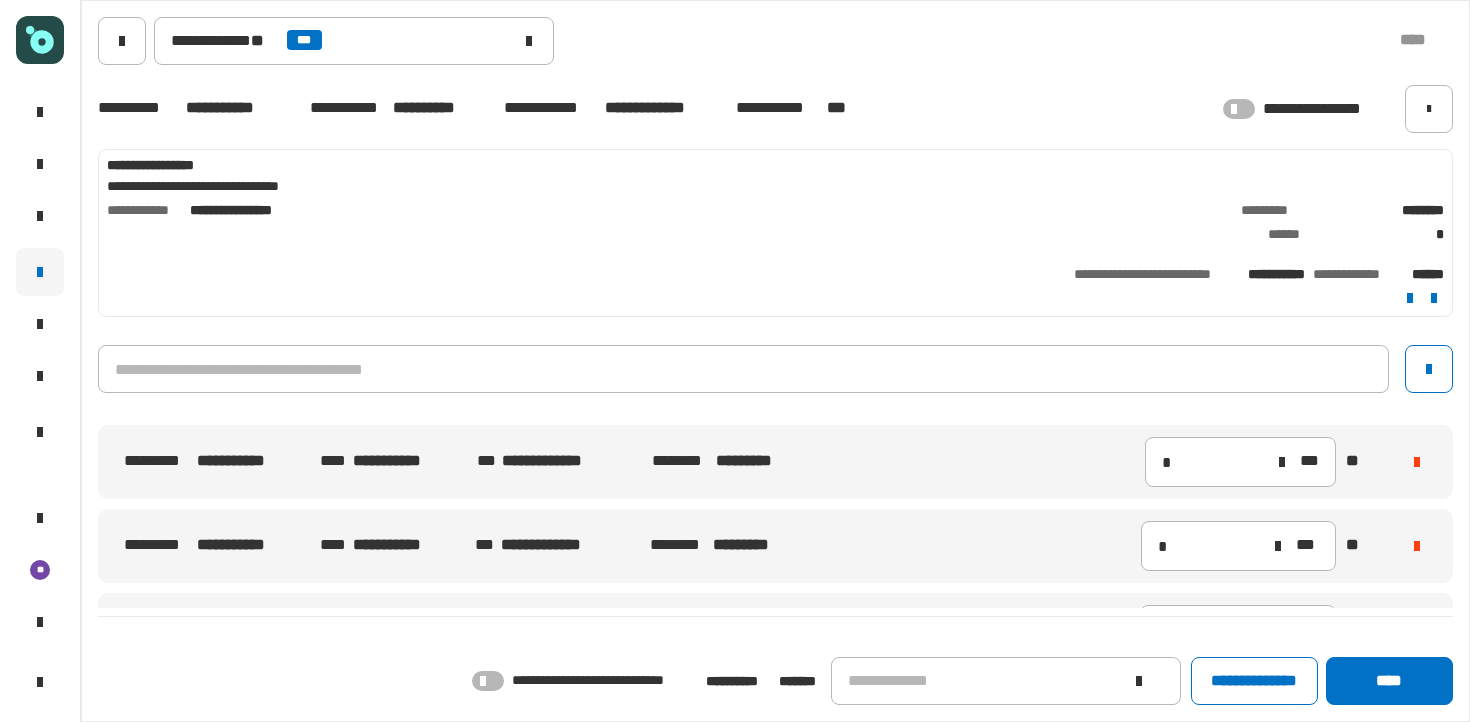click 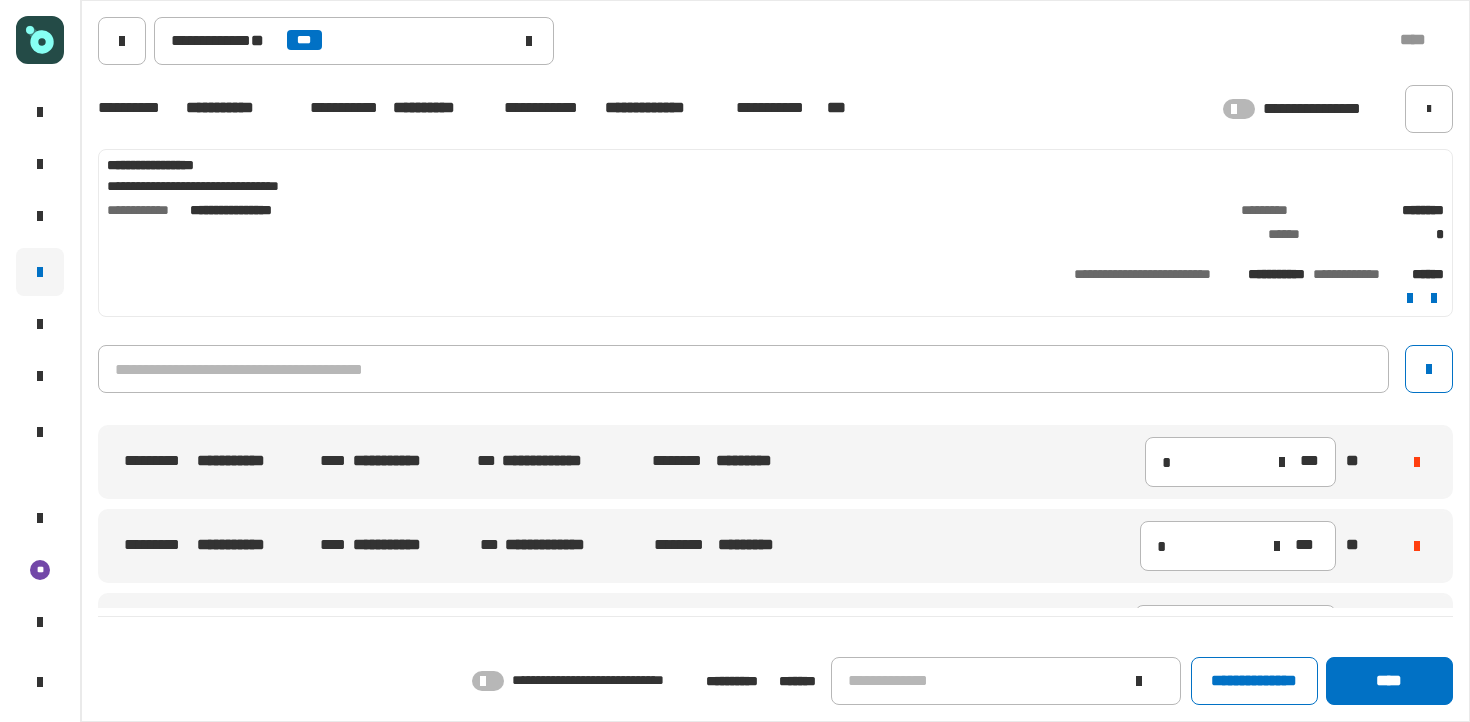 click 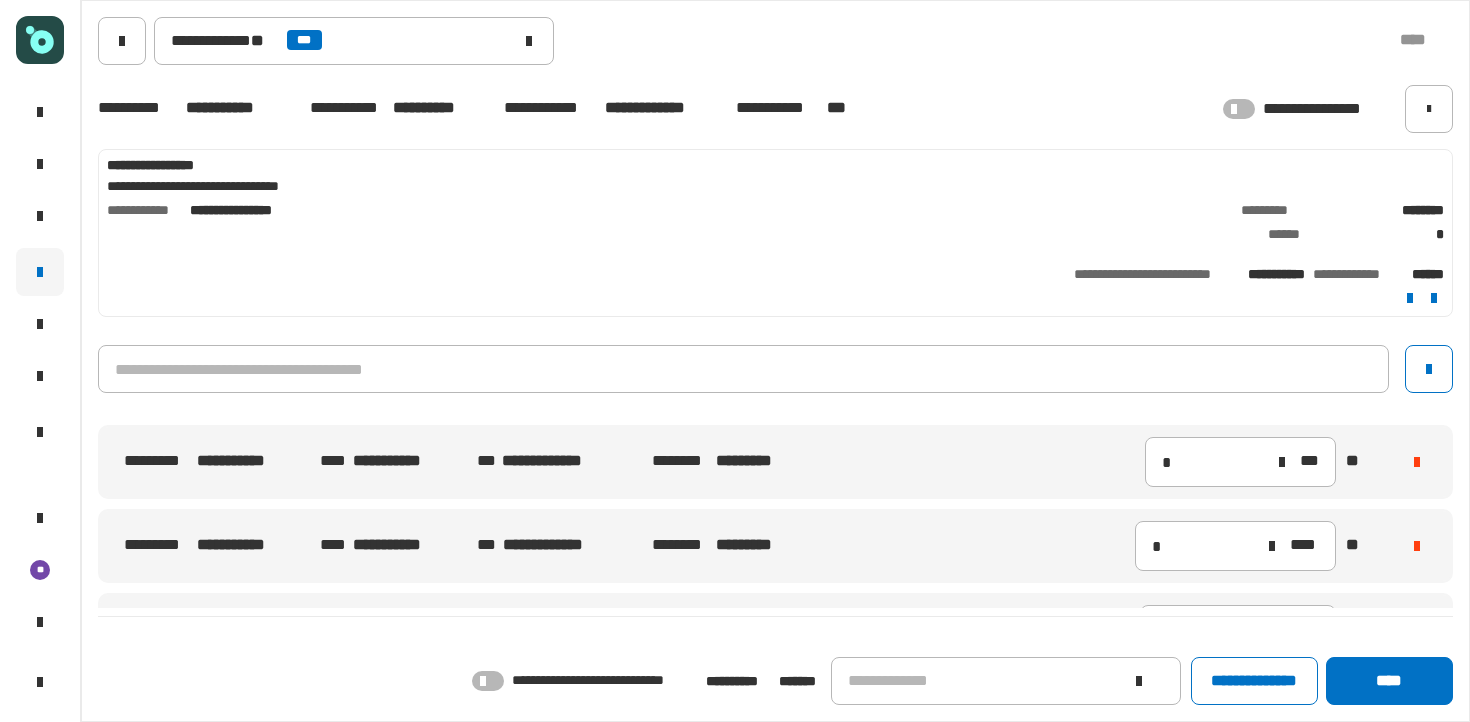 click 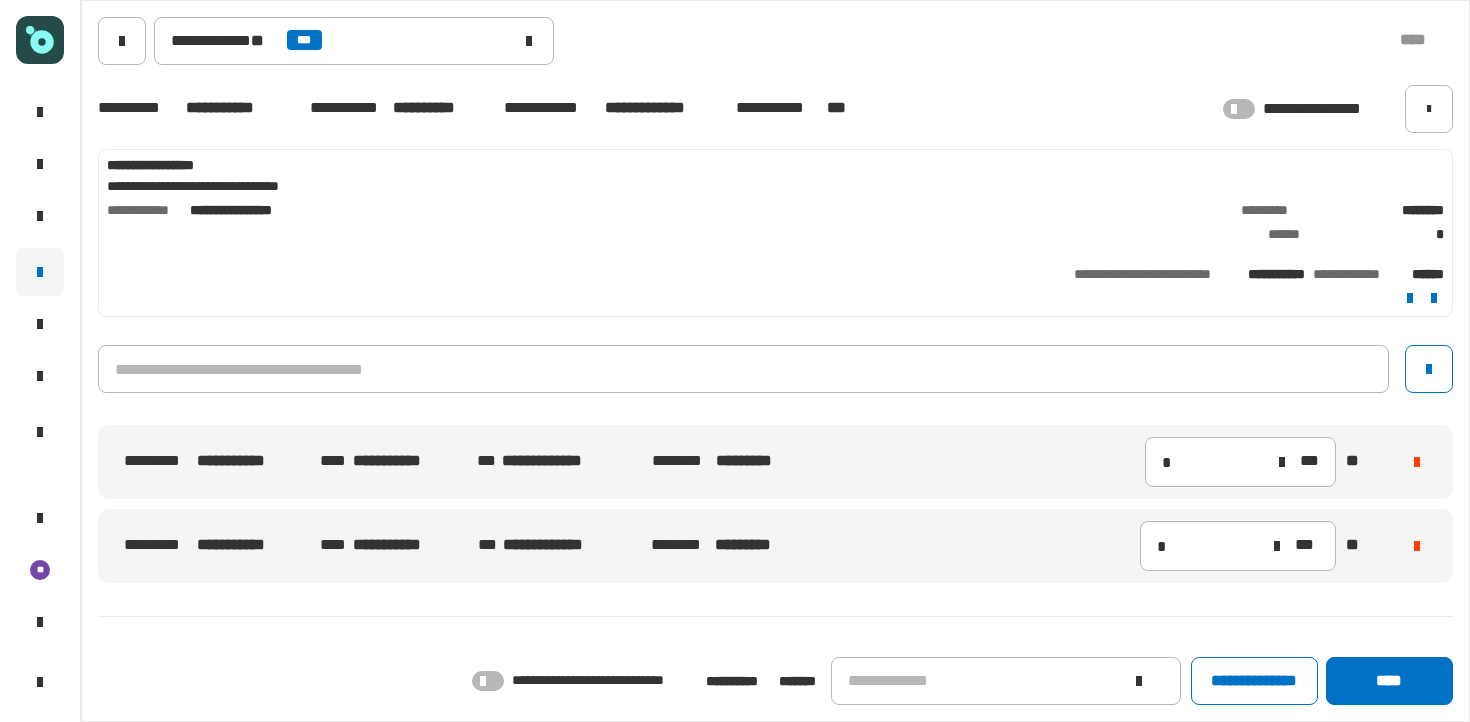 click 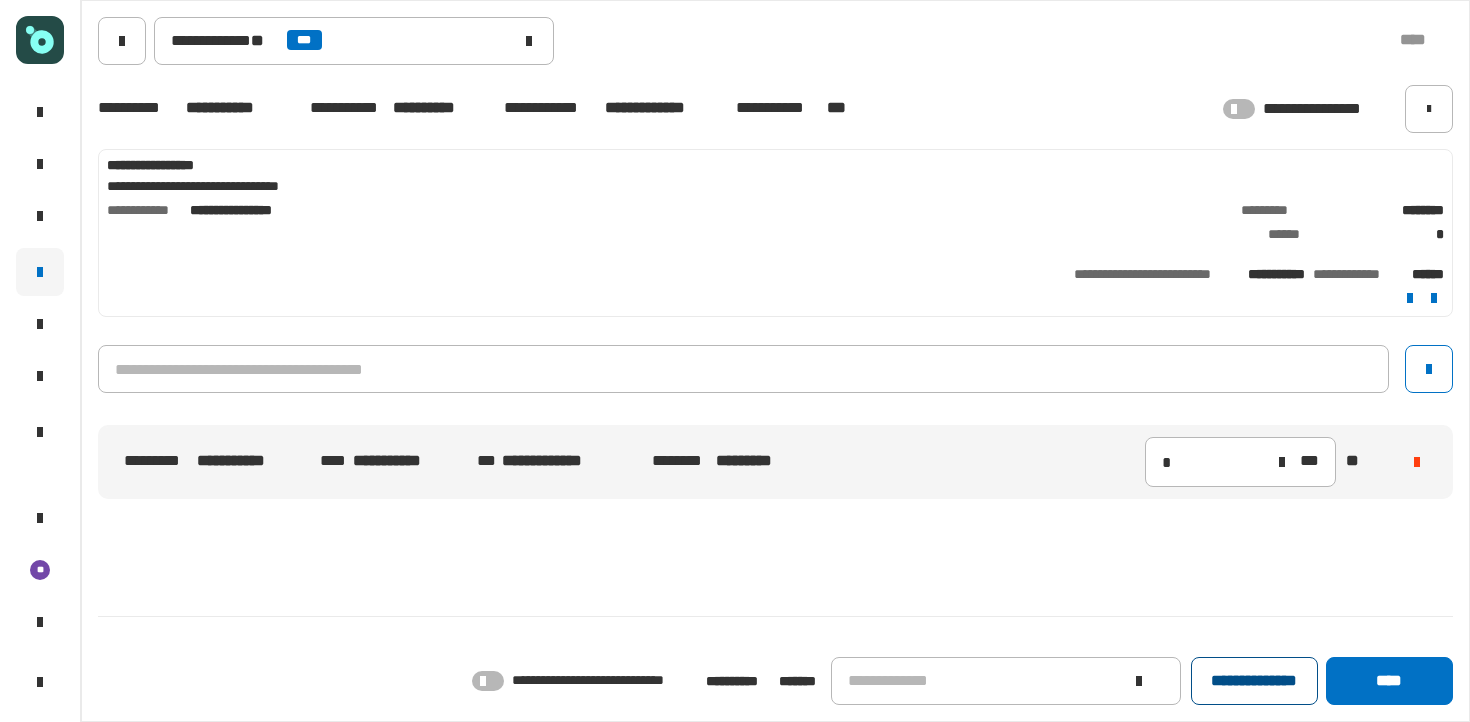 click on "**********" 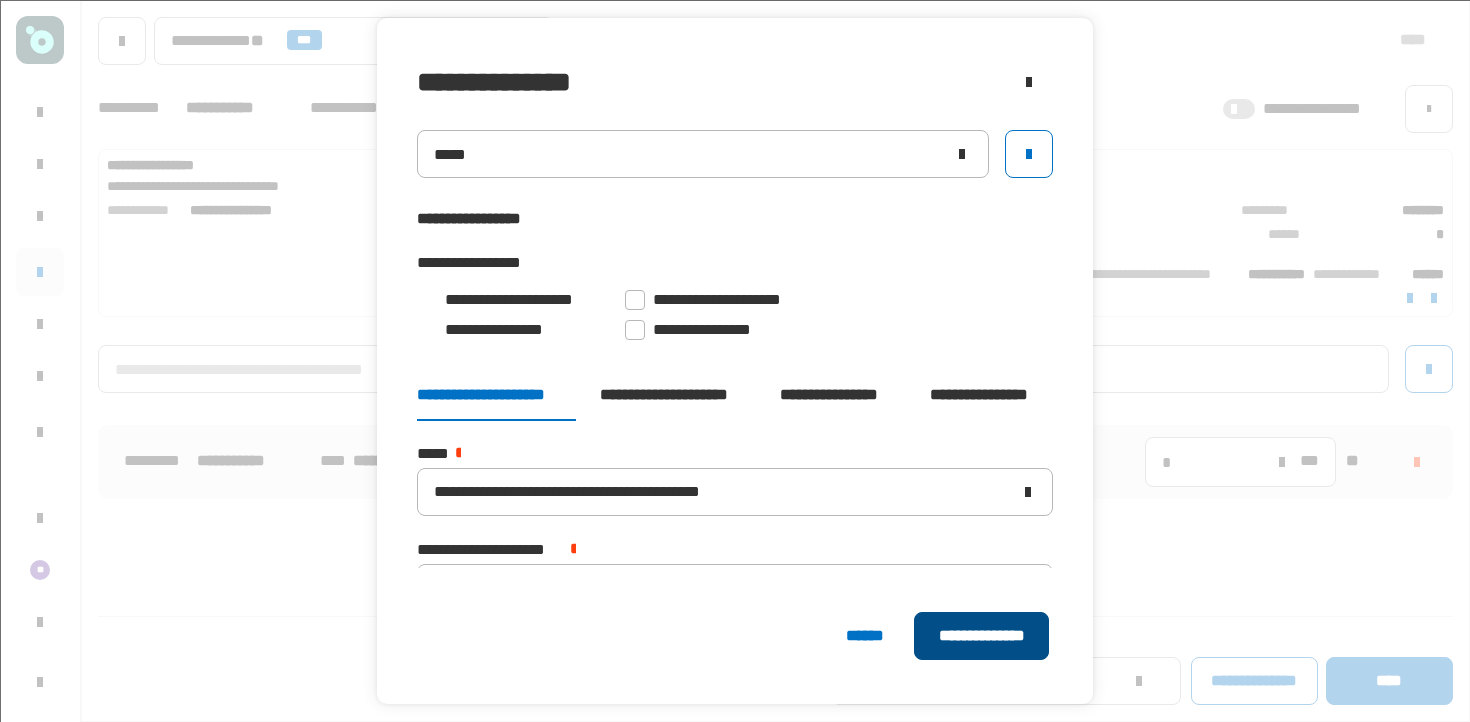 click on "**********" 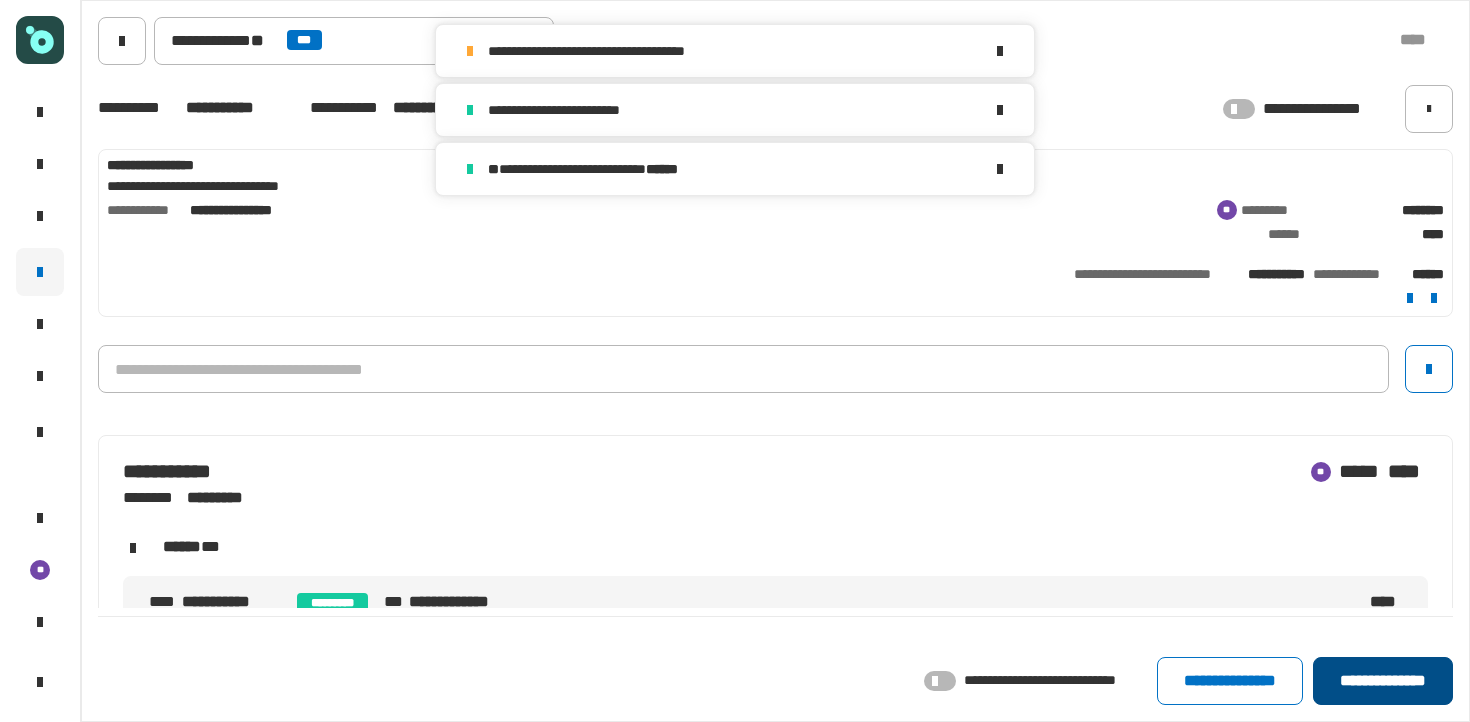 click on "**********" 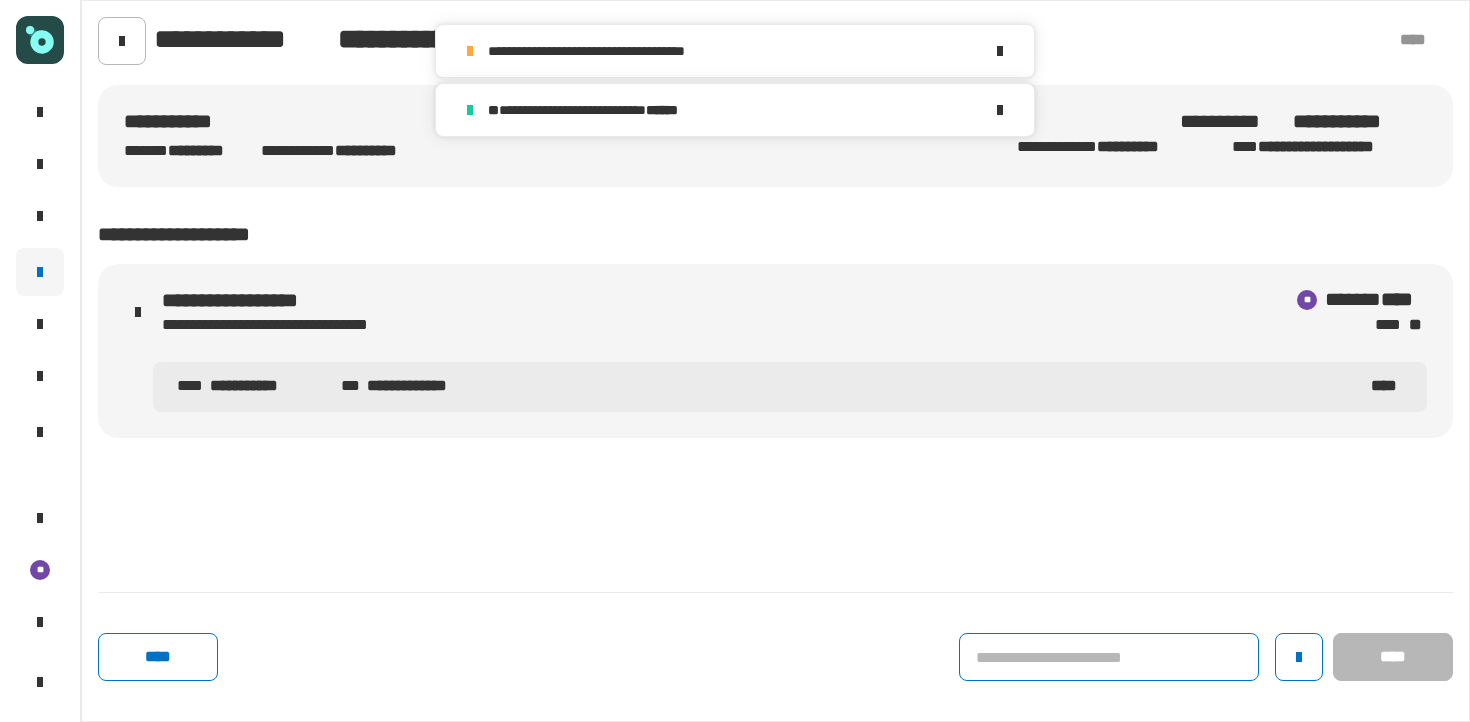 click 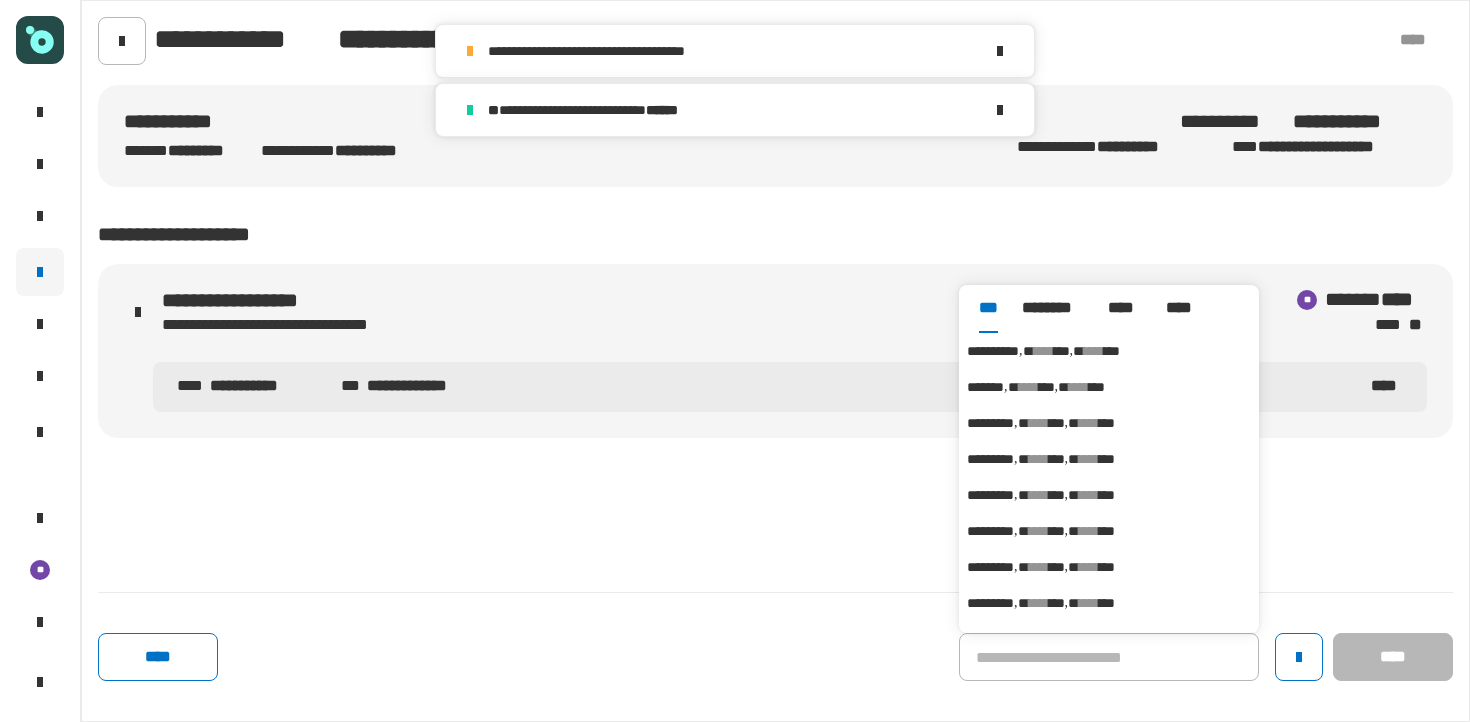 click on "**********" at bounding box center (1000, 351) 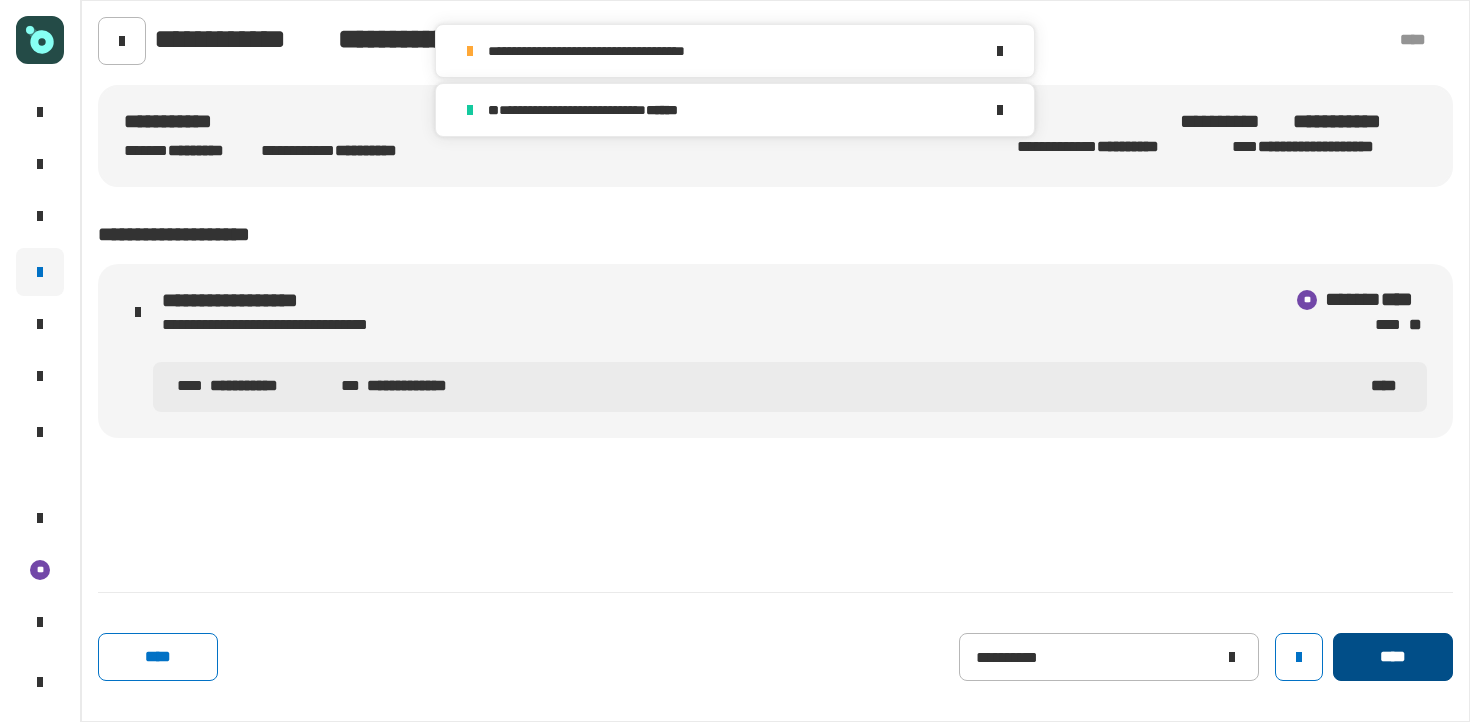 click on "****" 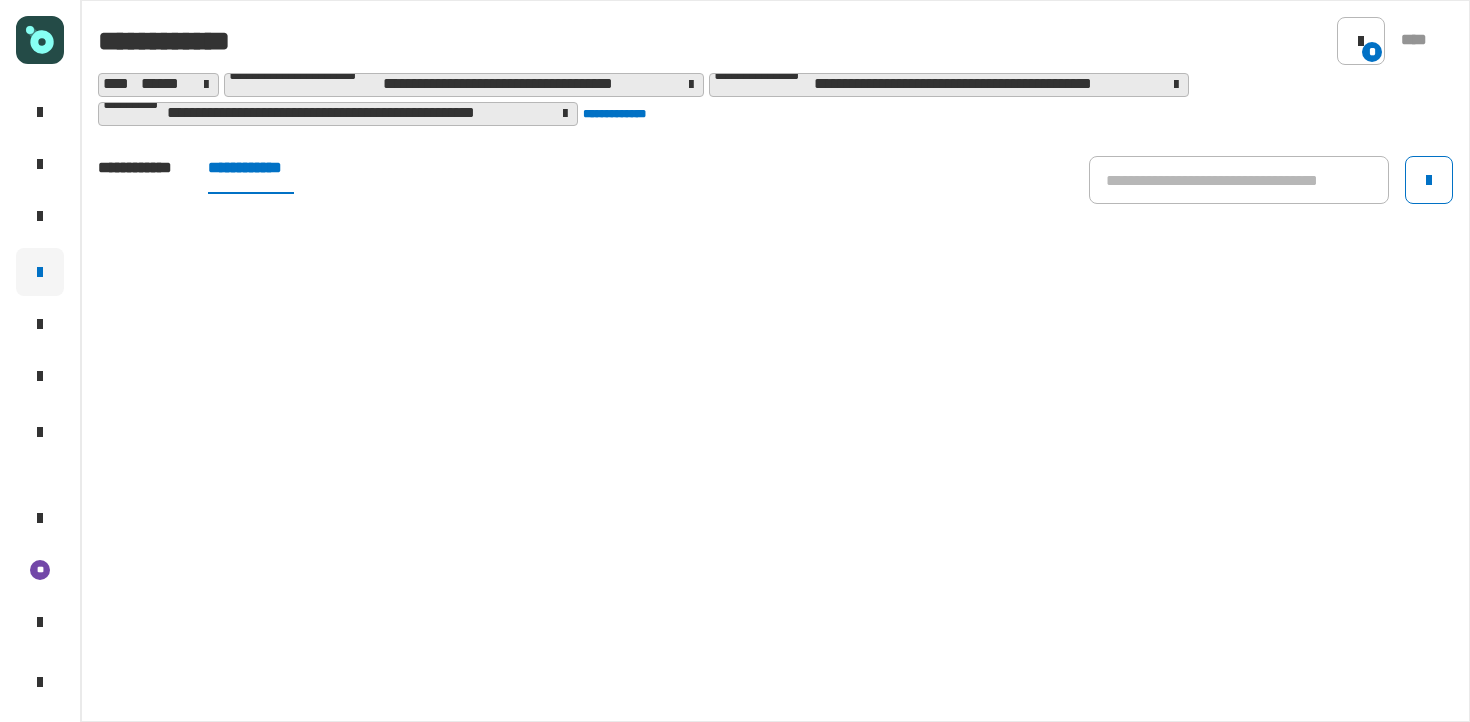 click on "**********" 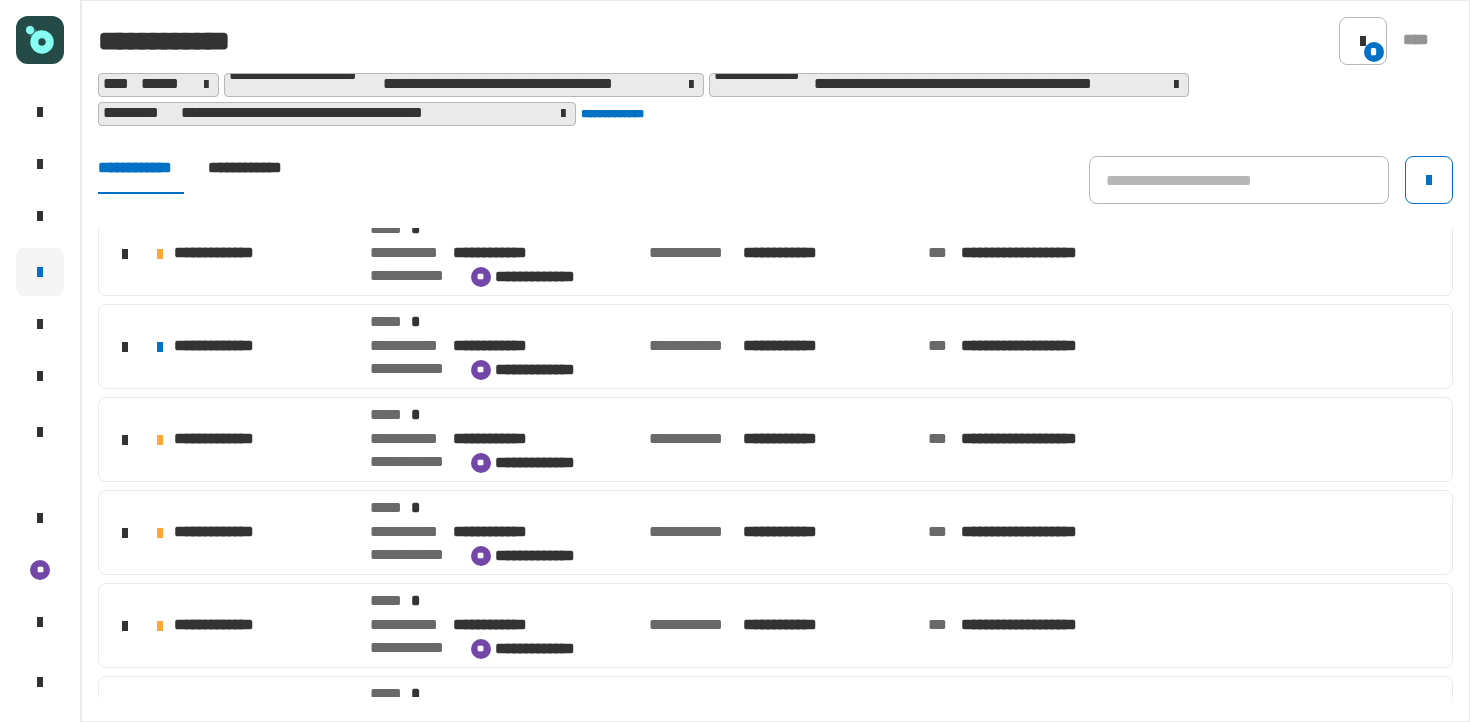 scroll, scrollTop: 639, scrollLeft: 0, axis: vertical 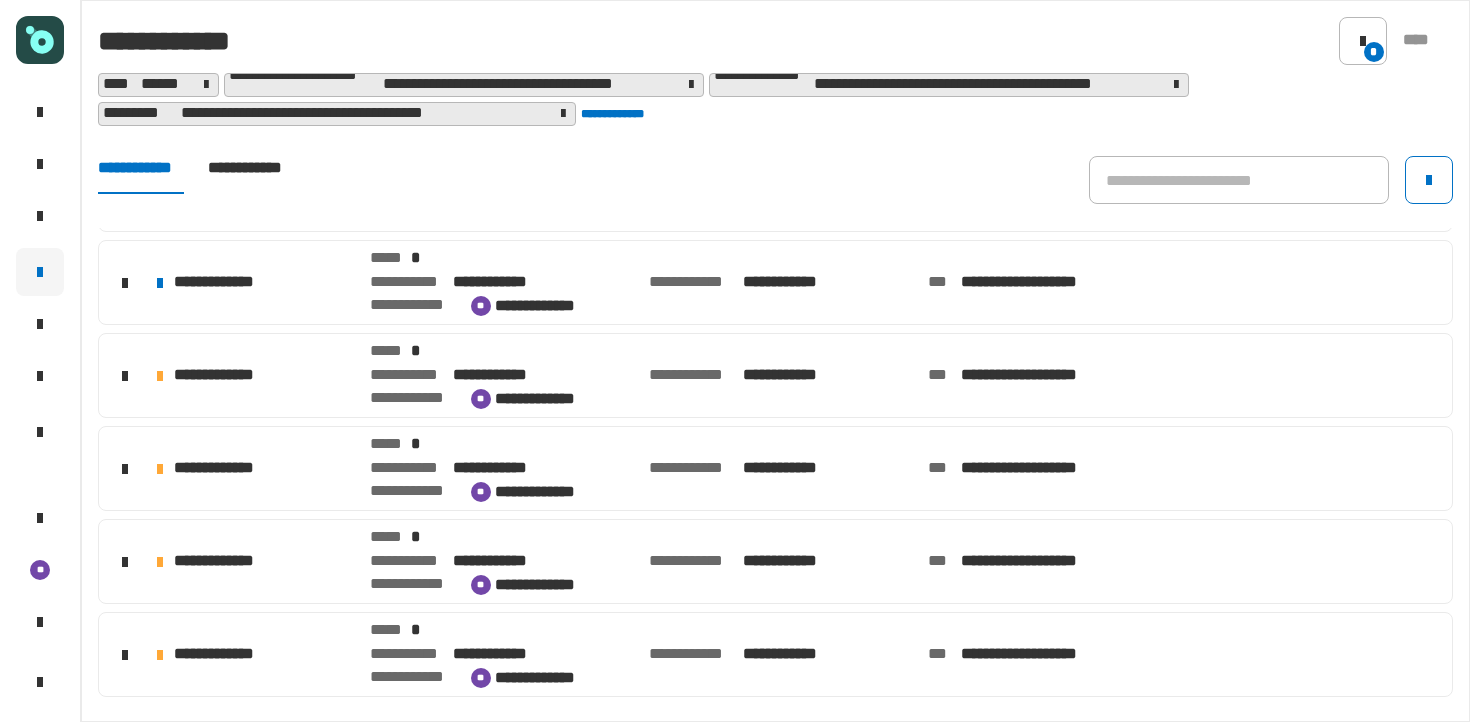 click on "**********" 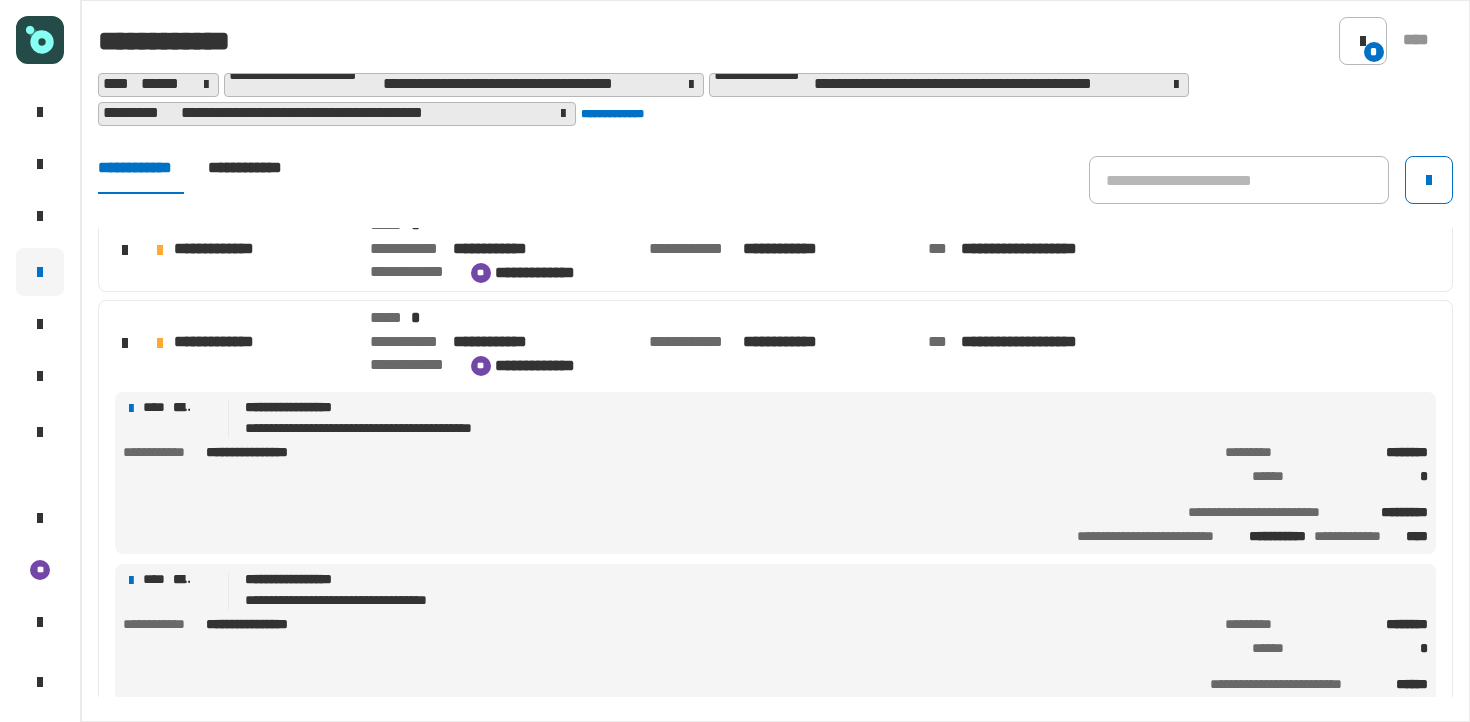 scroll, scrollTop: 955, scrollLeft: 0, axis: vertical 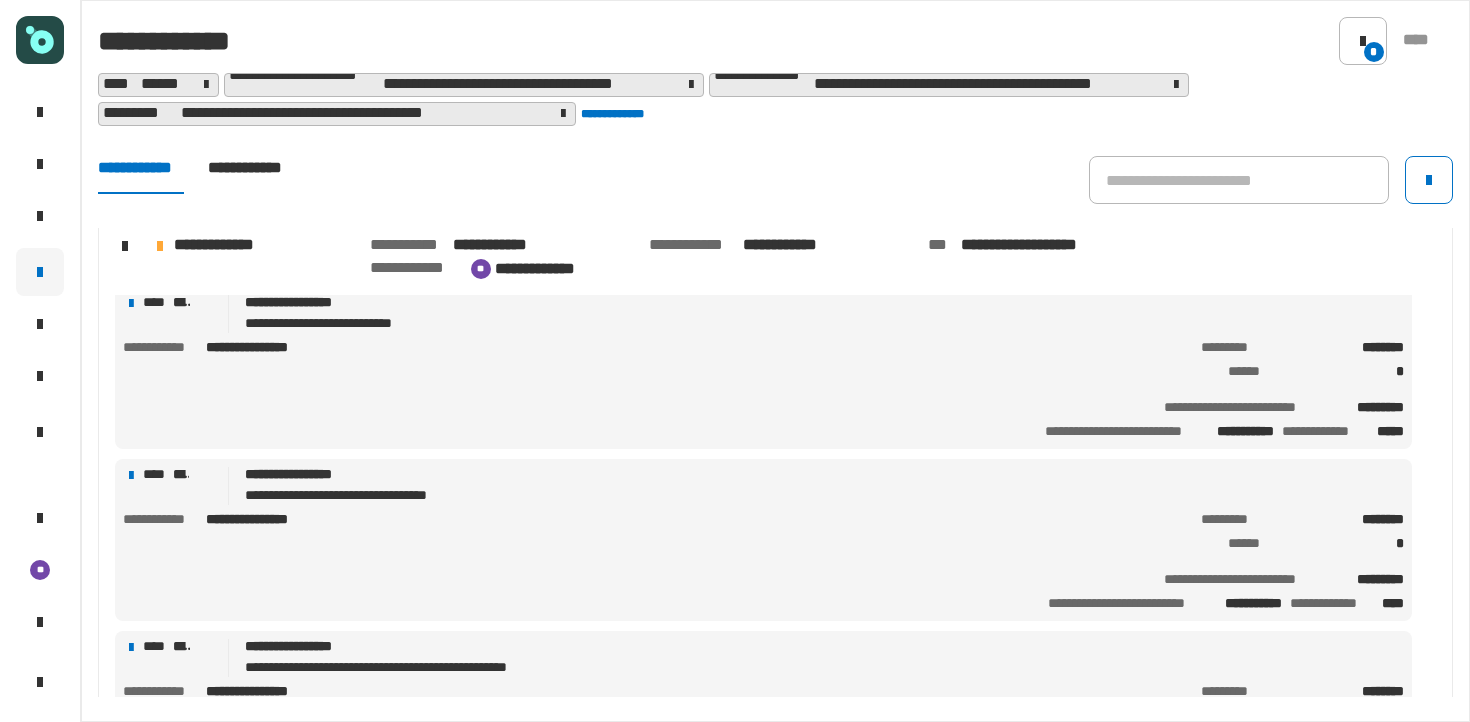 click on "**********" 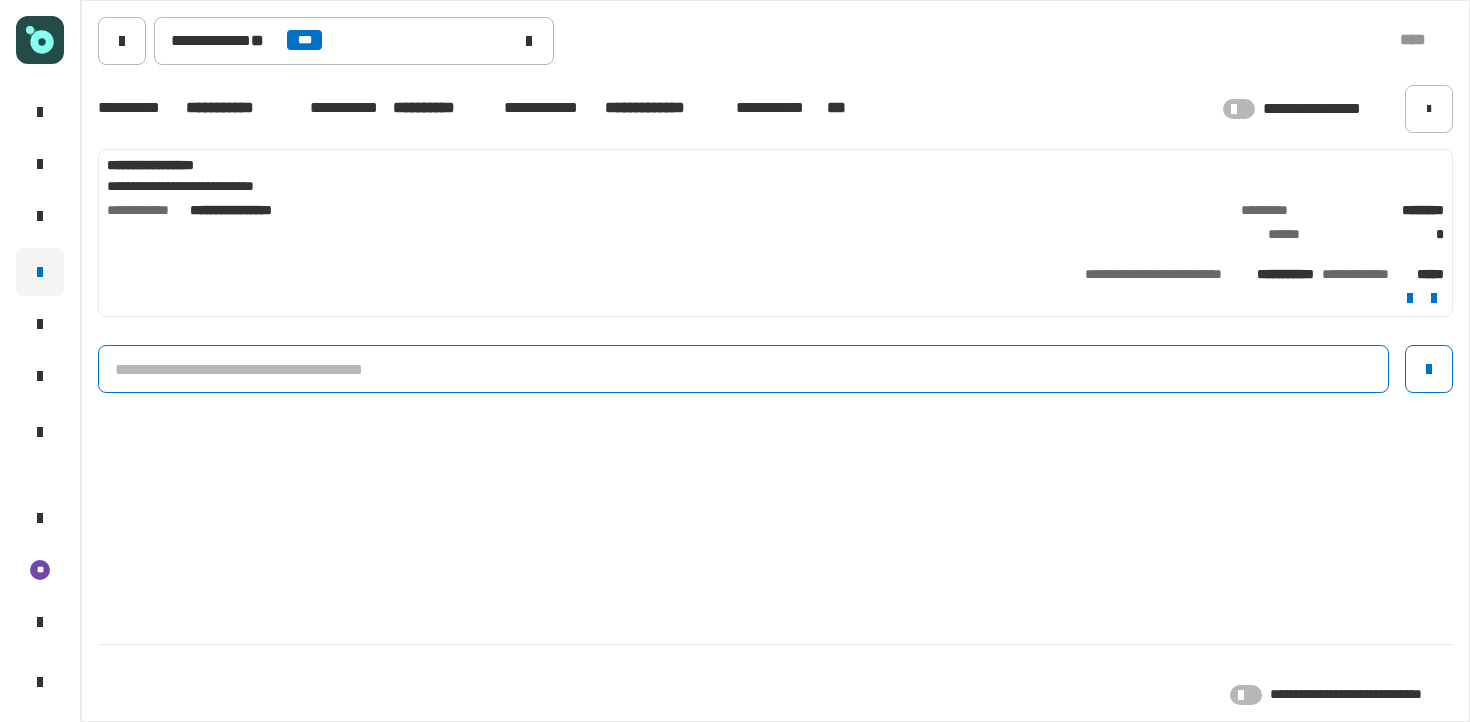 click 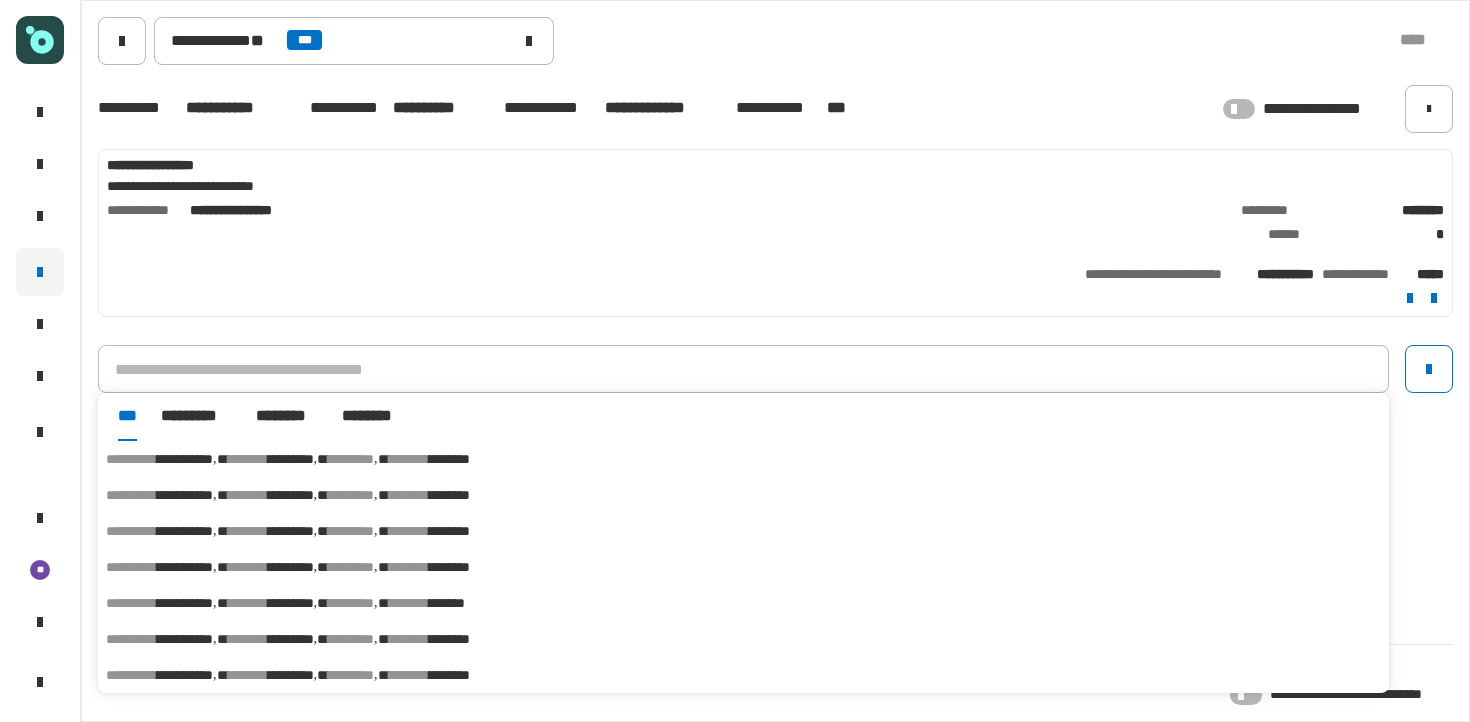 click on "*********" at bounding box center (291, 531) 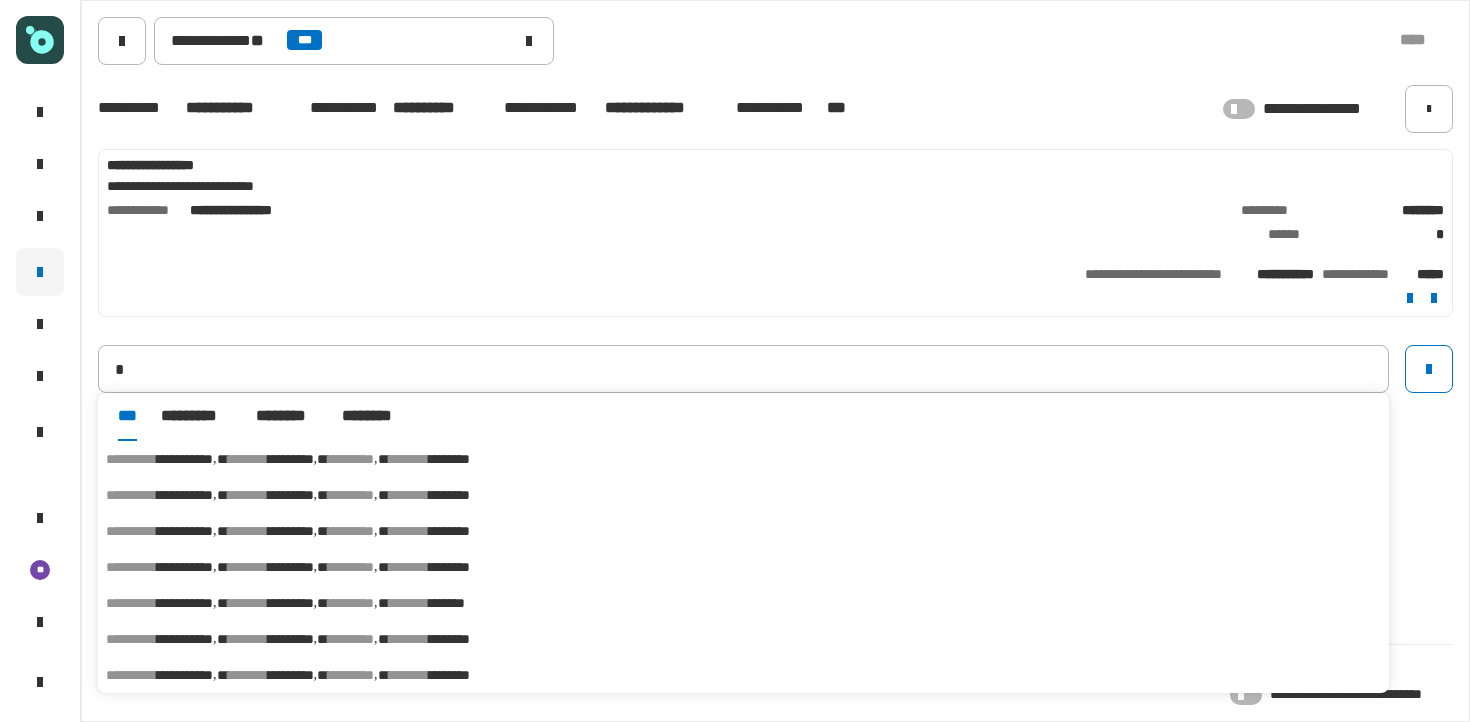 type 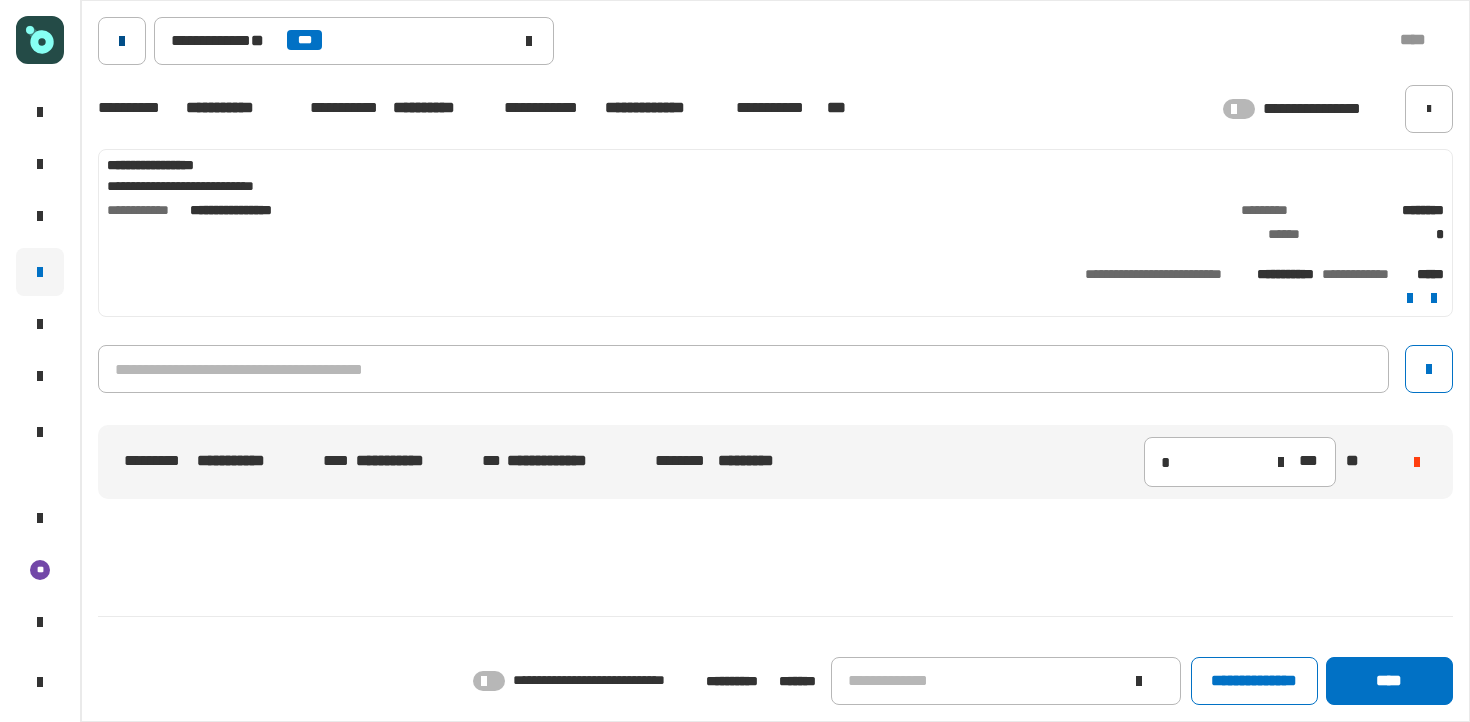 click 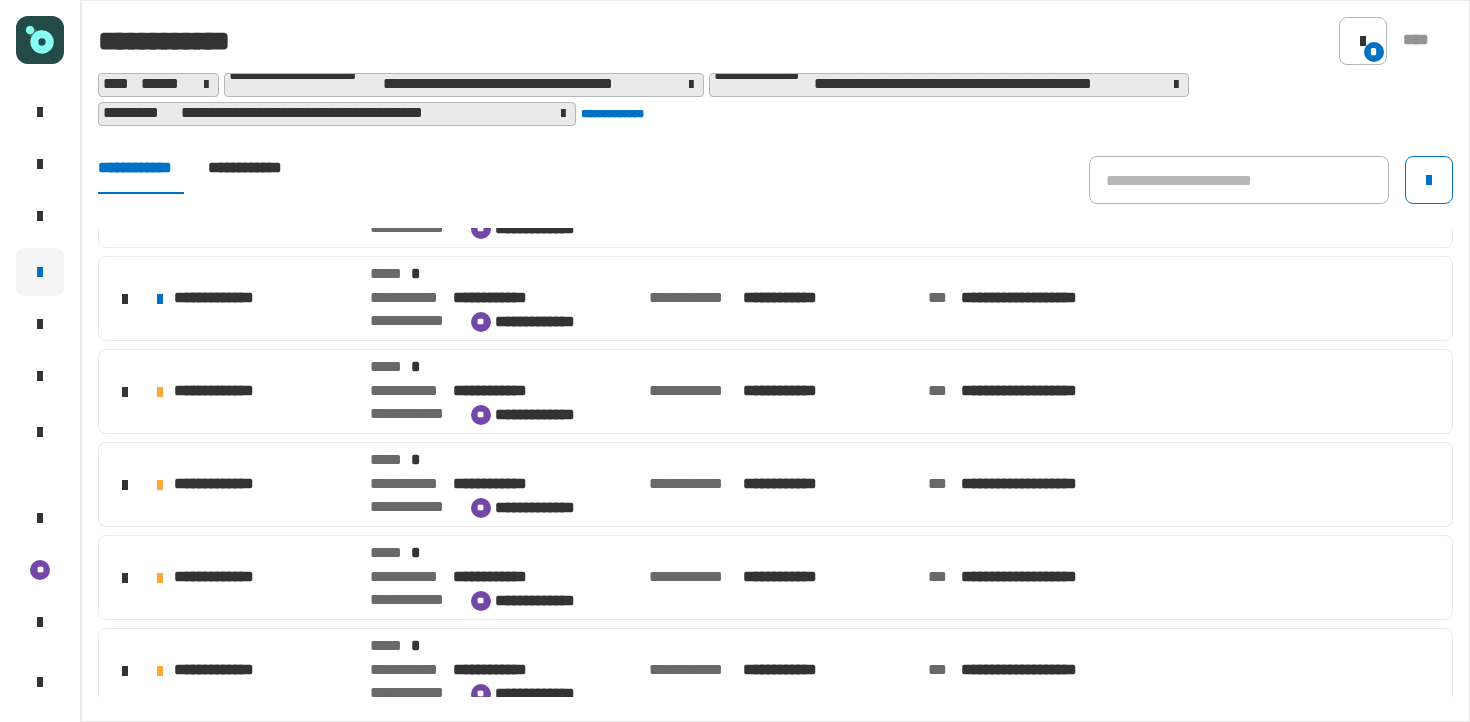 scroll, scrollTop: 639, scrollLeft: 0, axis: vertical 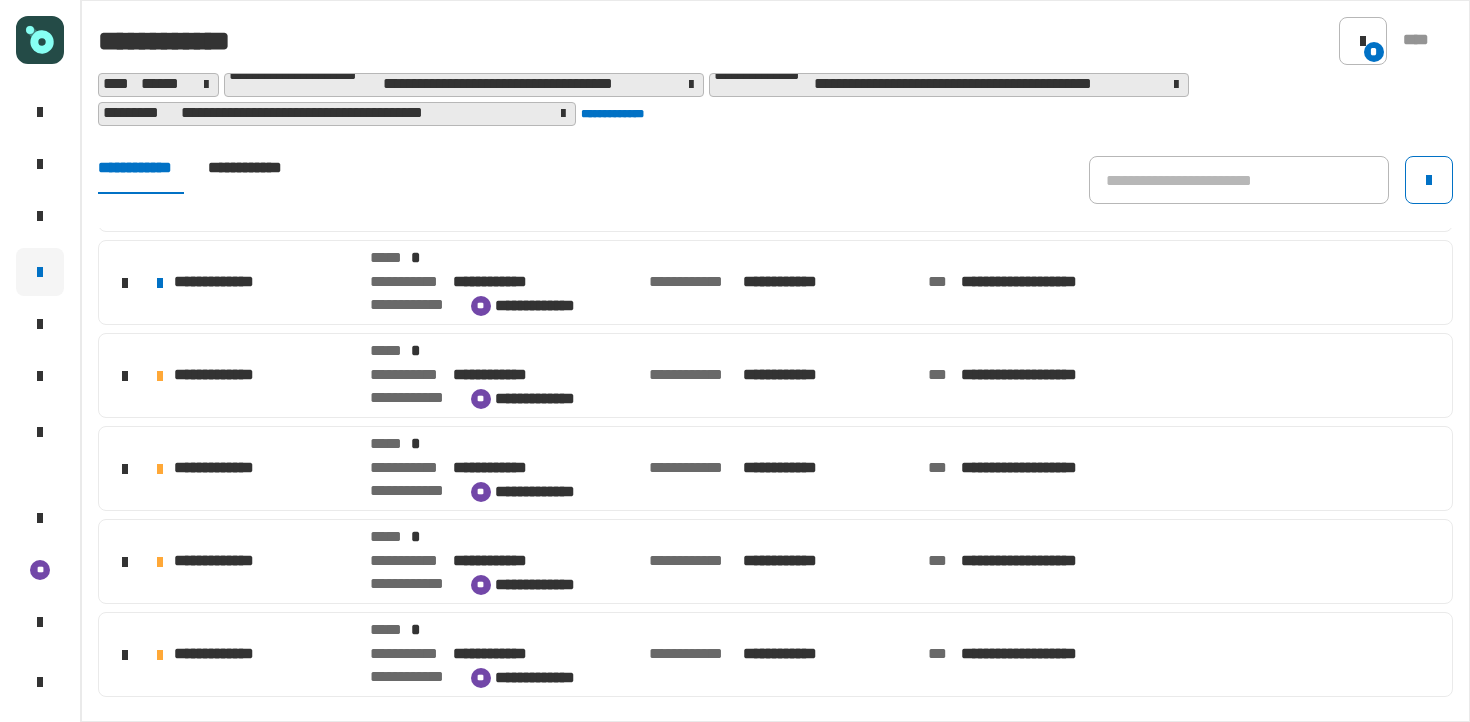 click on "**********" 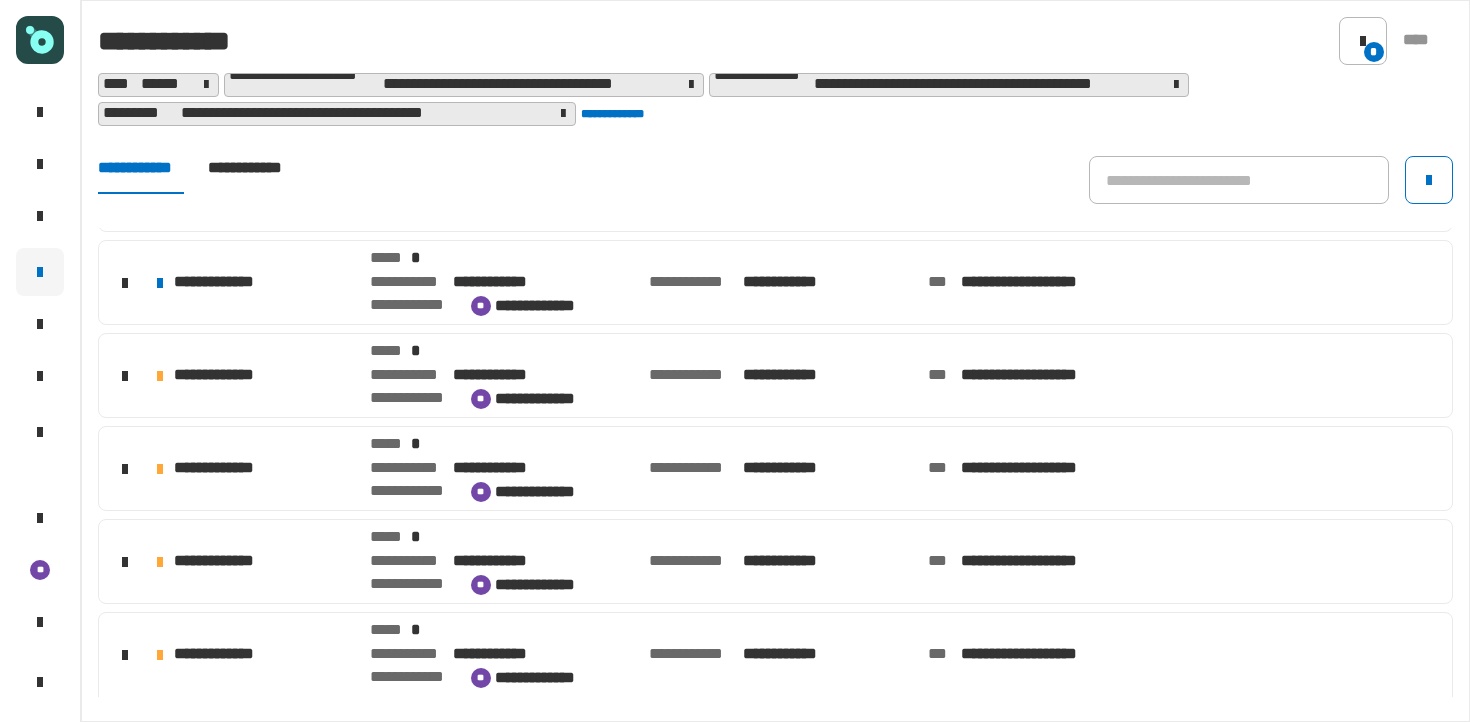 click on "**********" 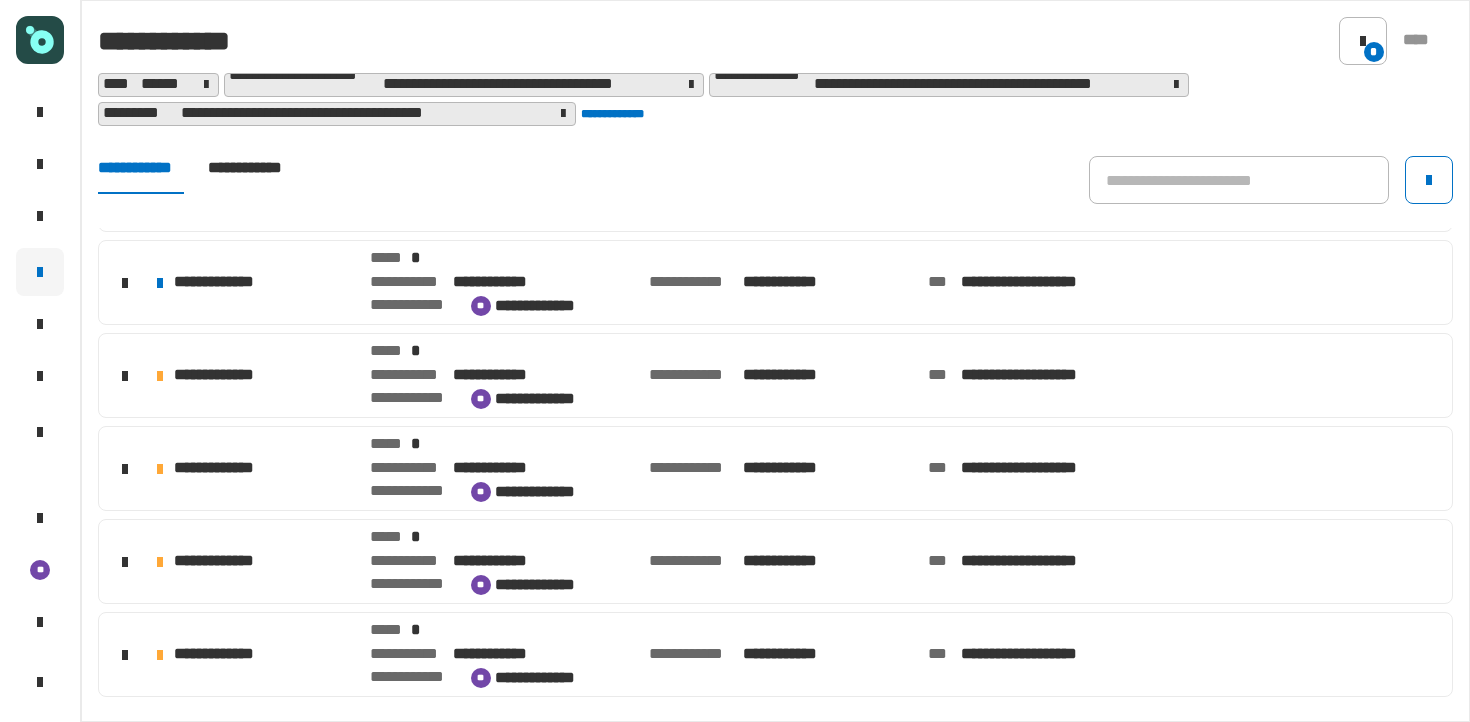 click on "**********" 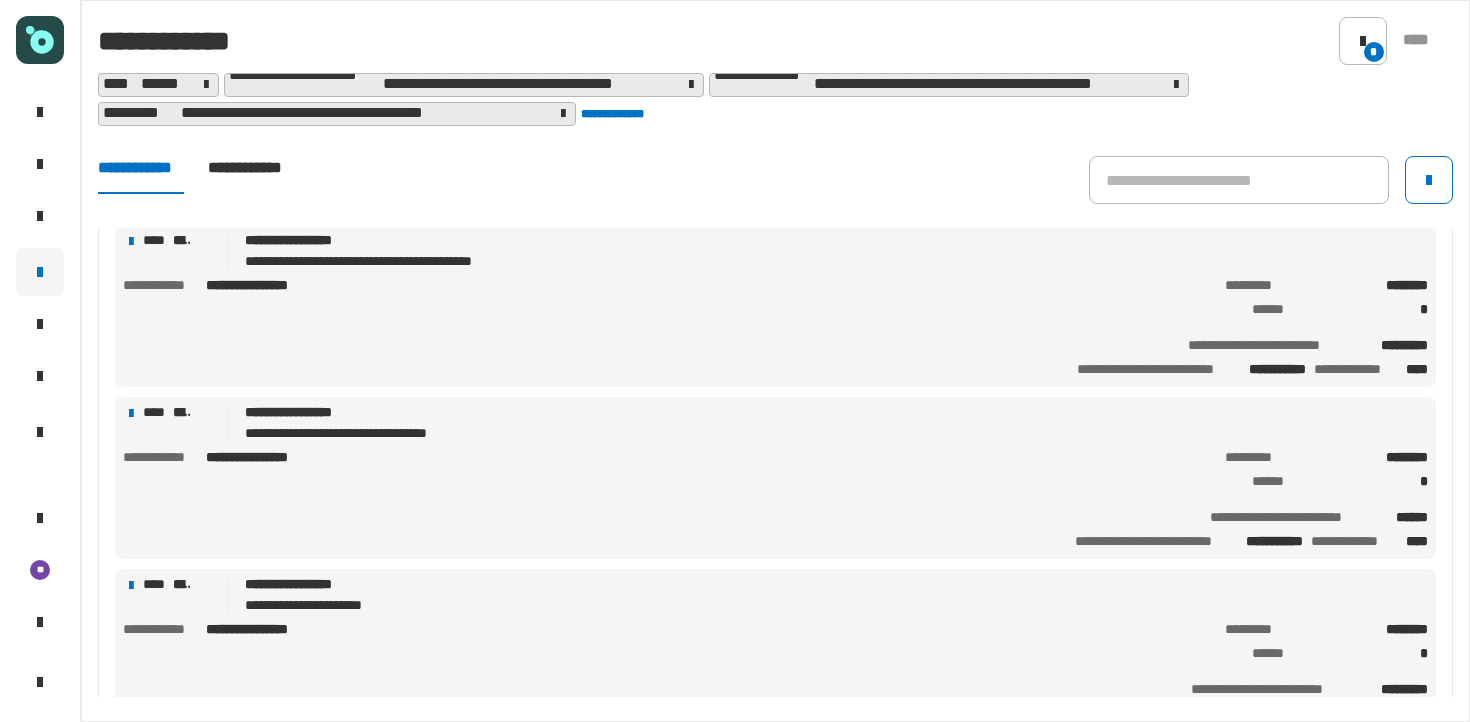 scroll, scrollTop: 1213, scrollLeft: 0, axis: vertical 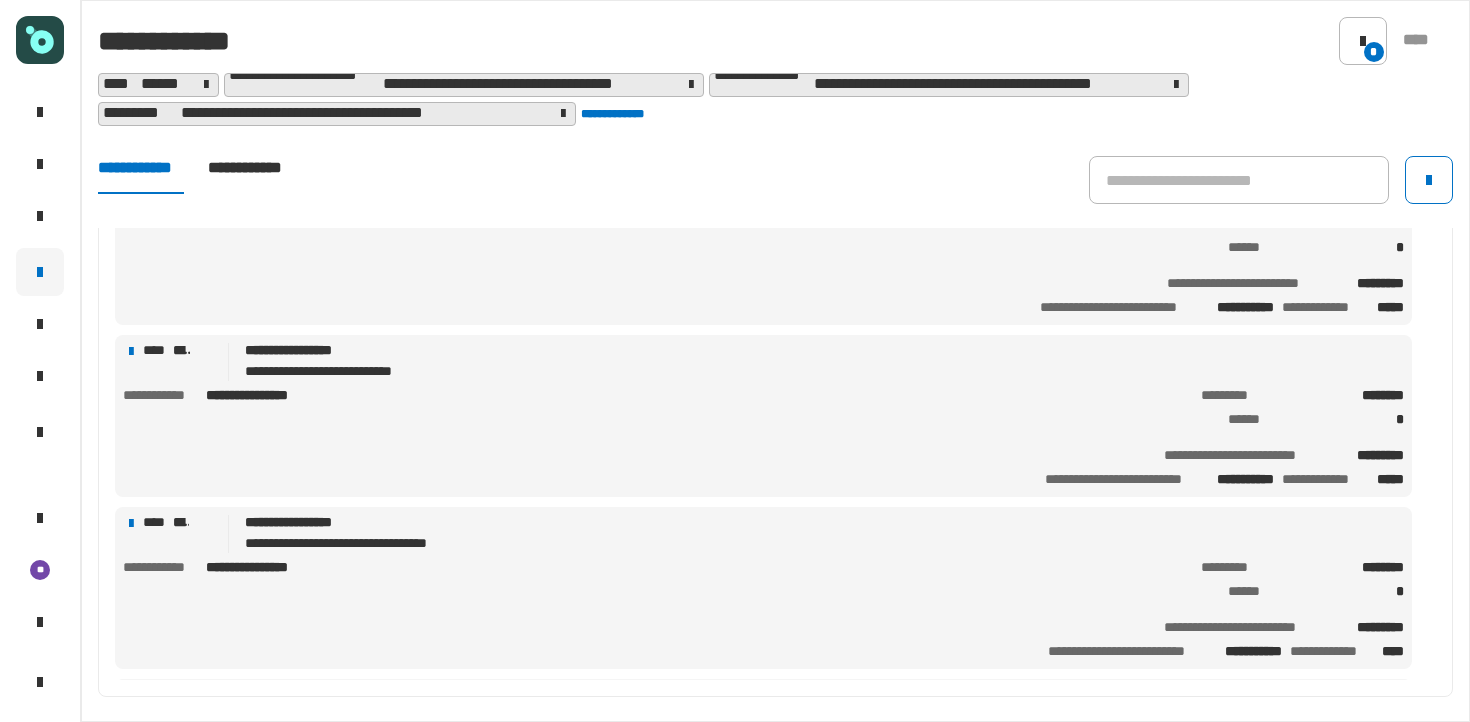 click on "**********" 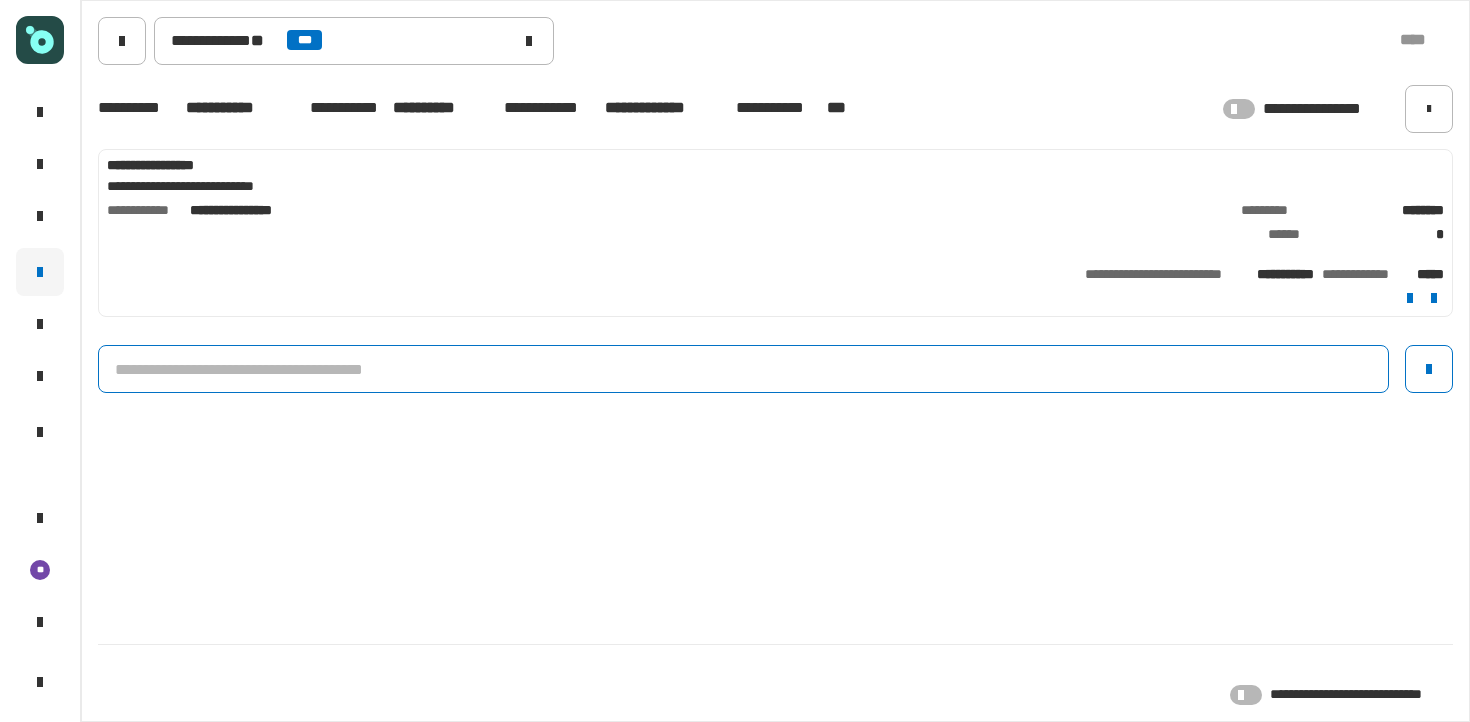click 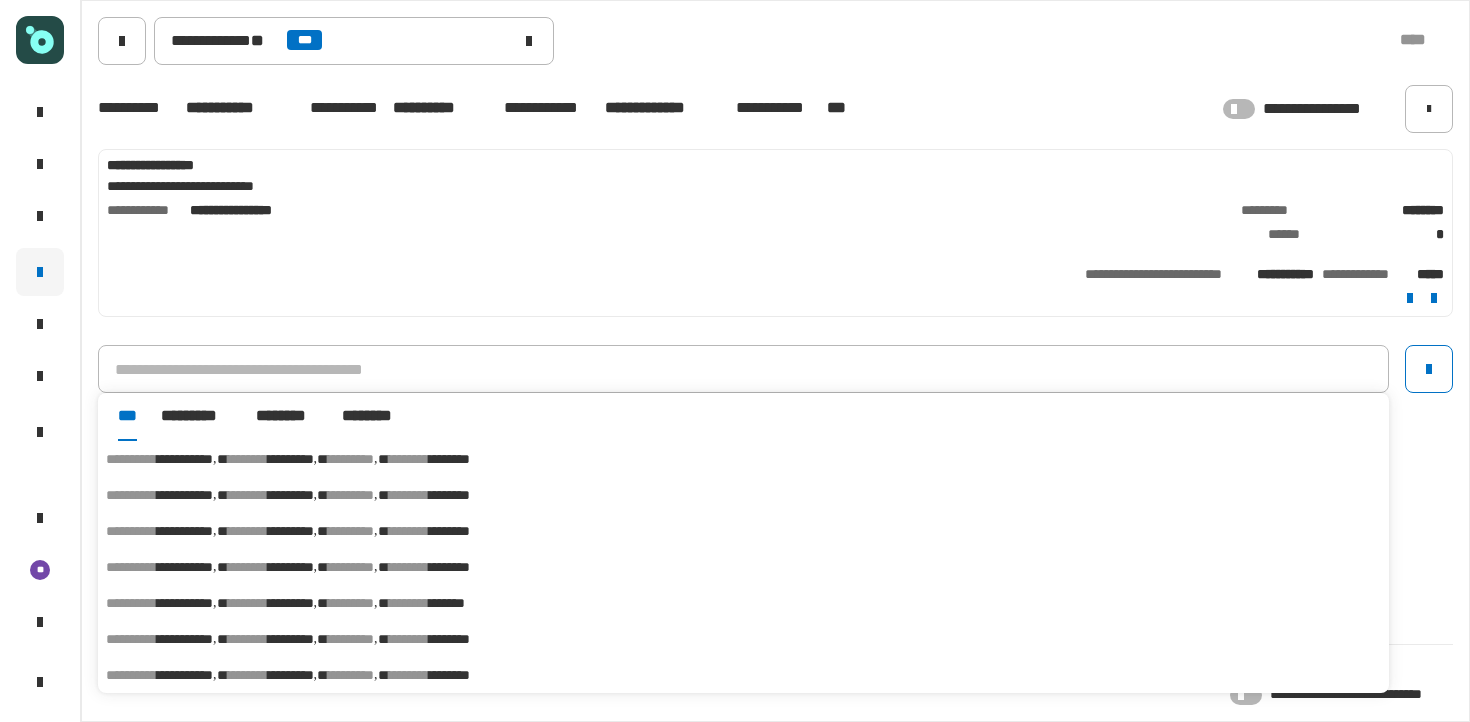 click on "********" at bounding box center [351, 531] 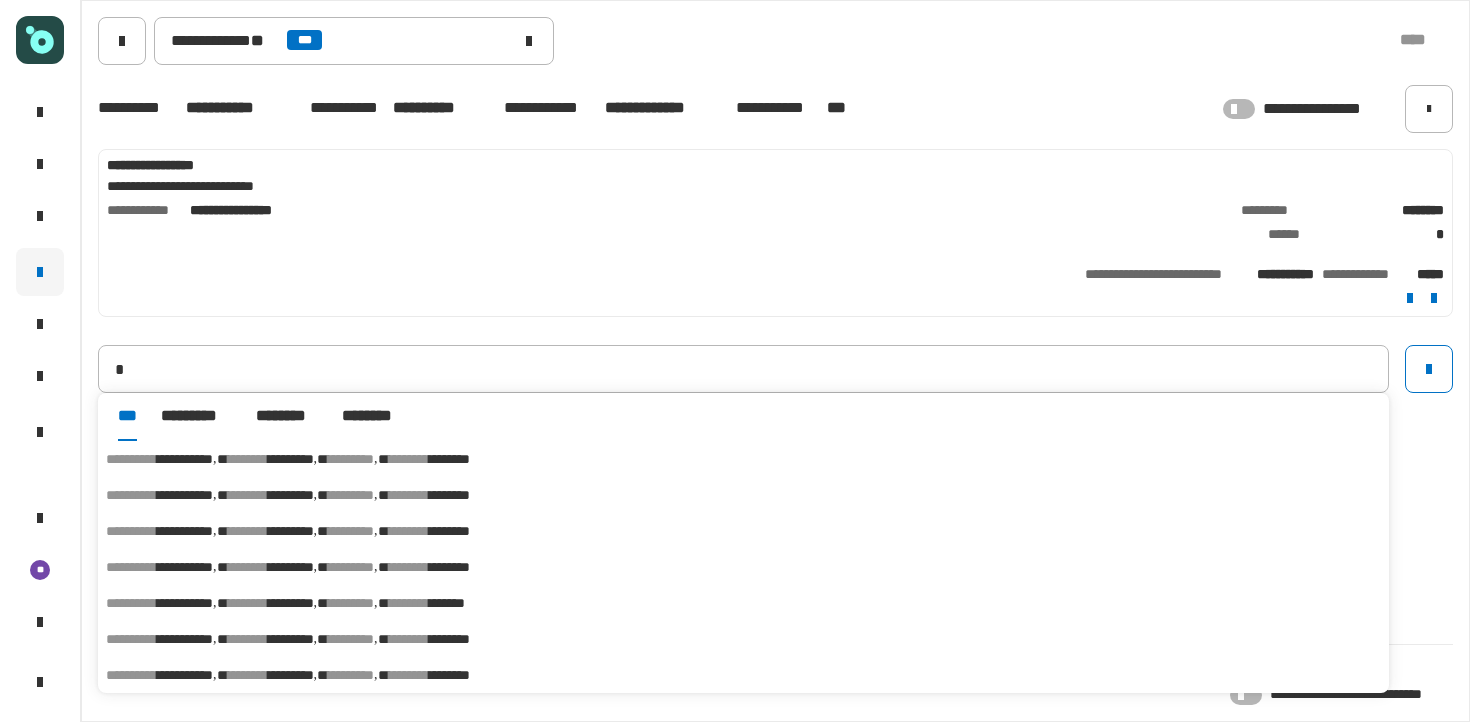 type on "**********" 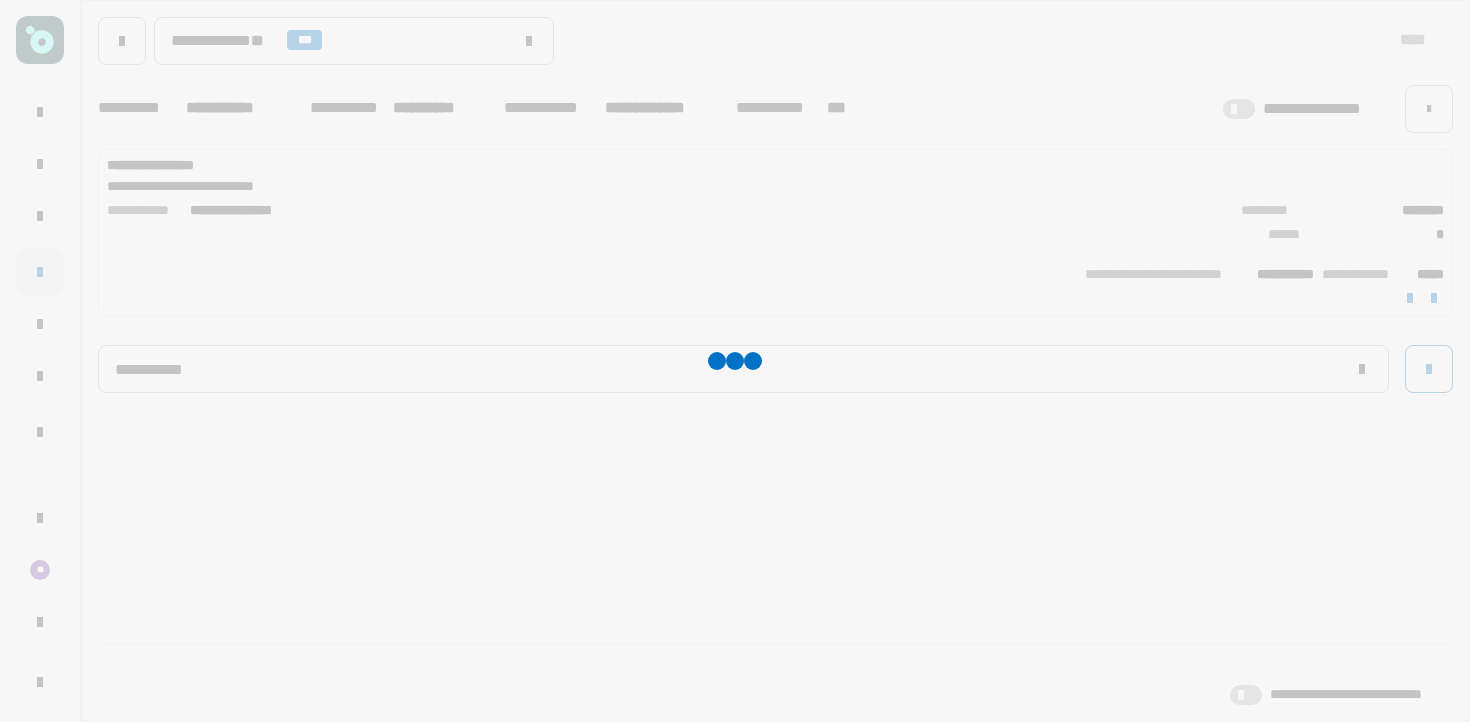 type 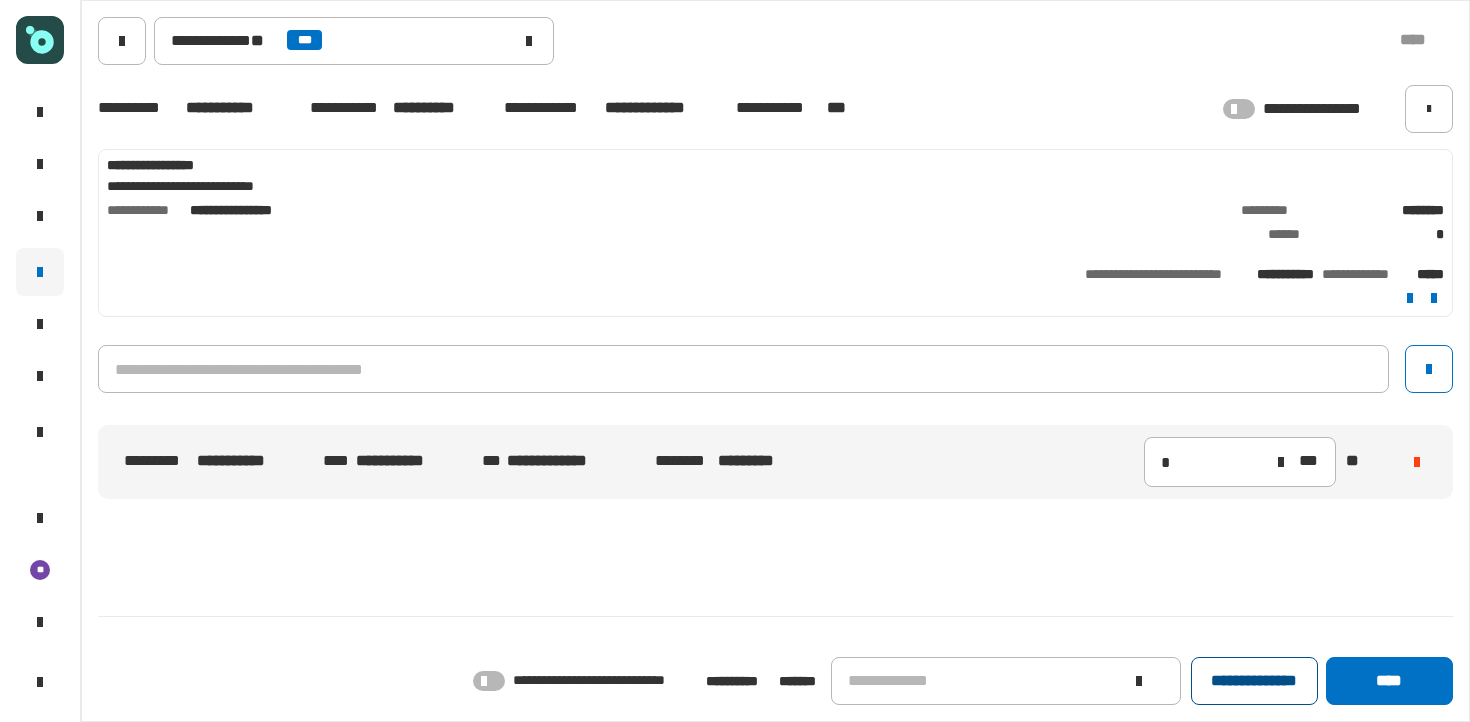 click on "**********" 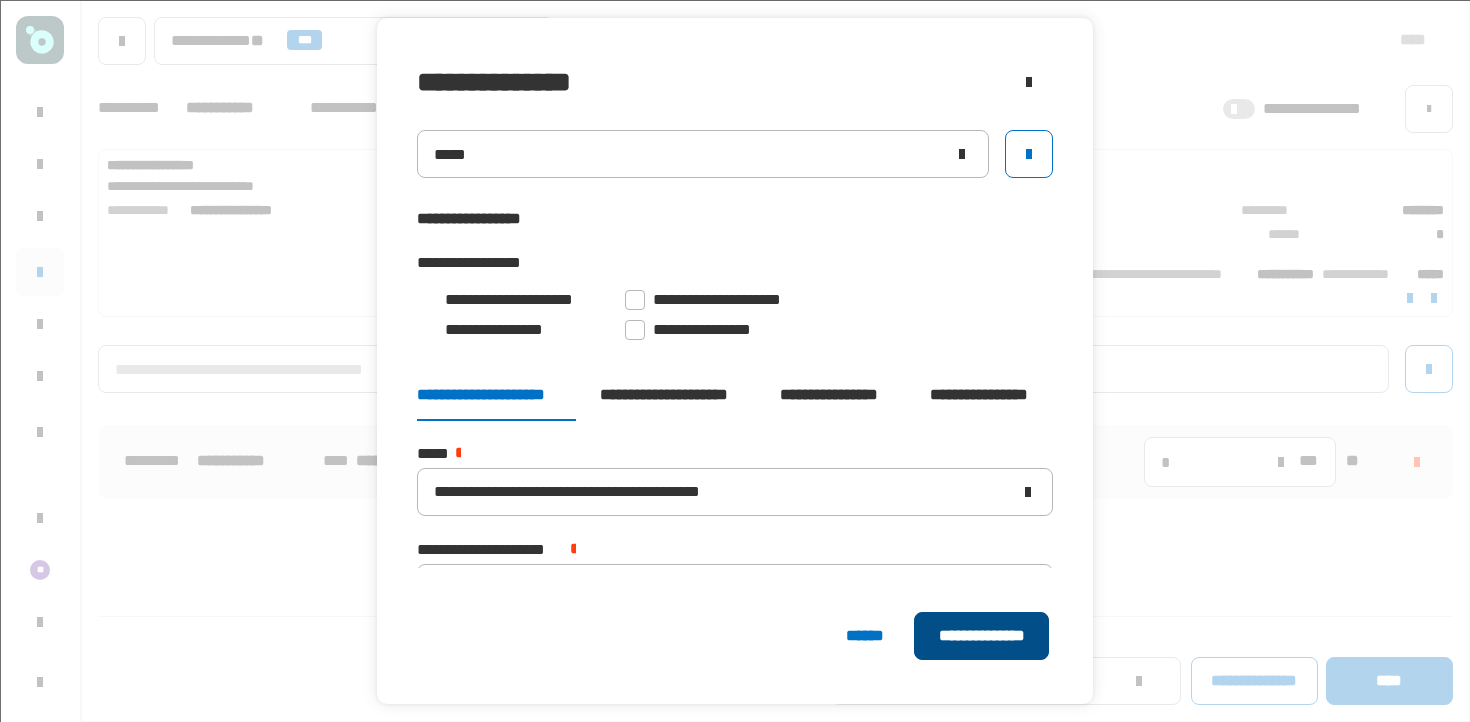 click on "**********" 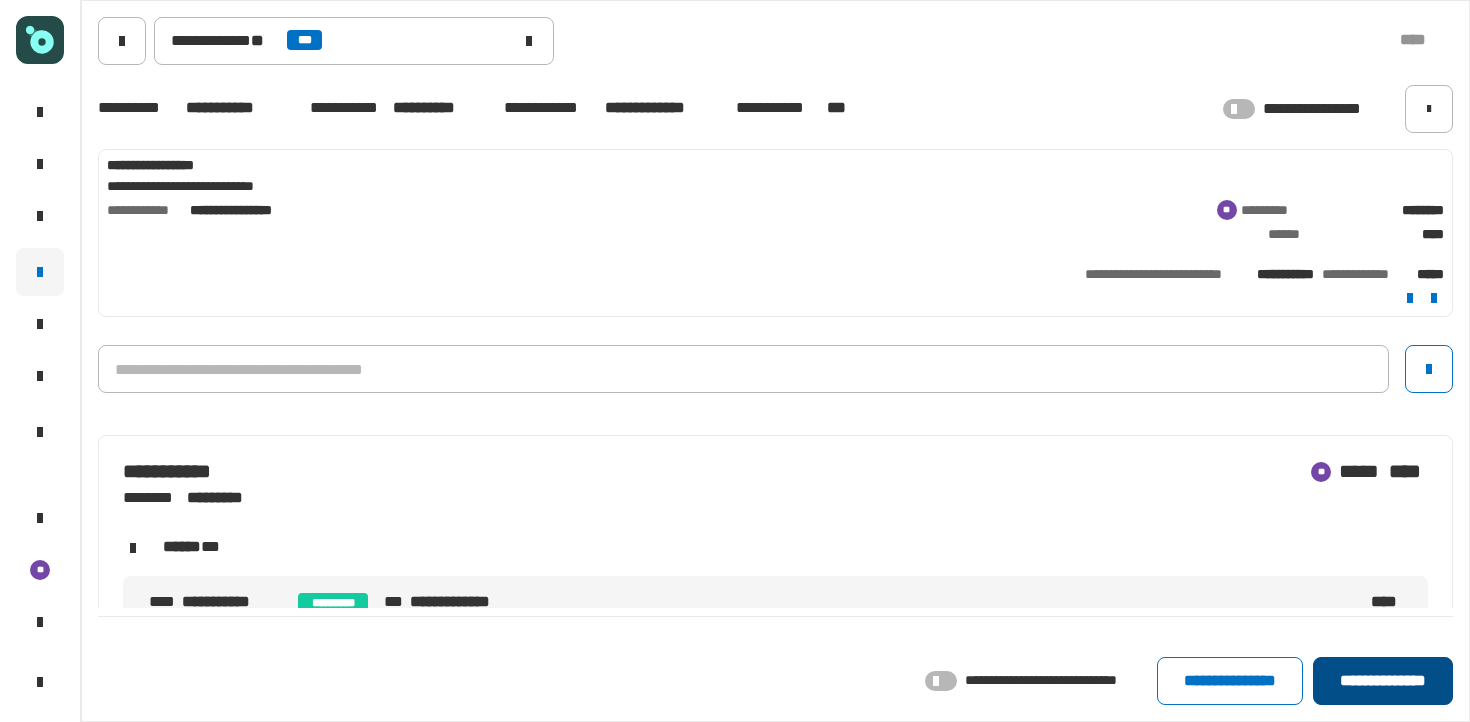 click on "**********" 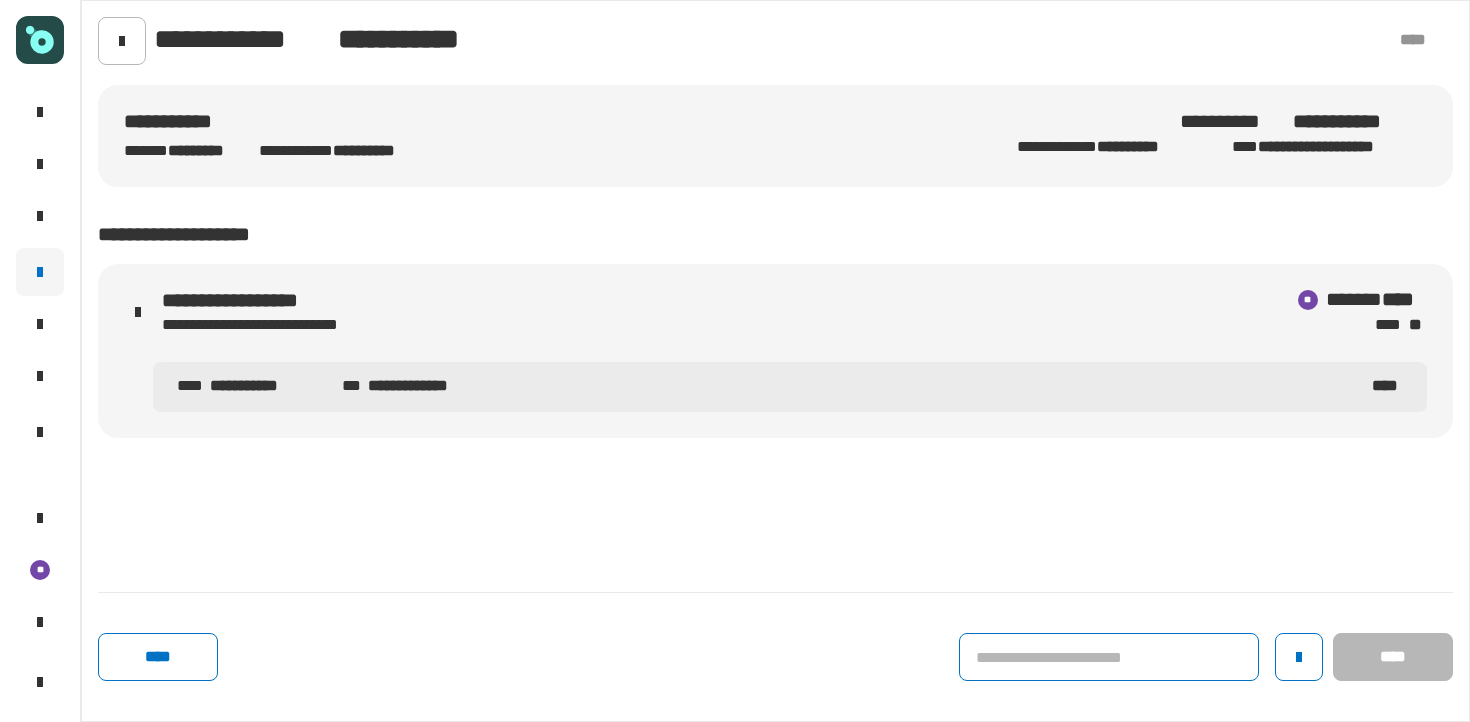 click 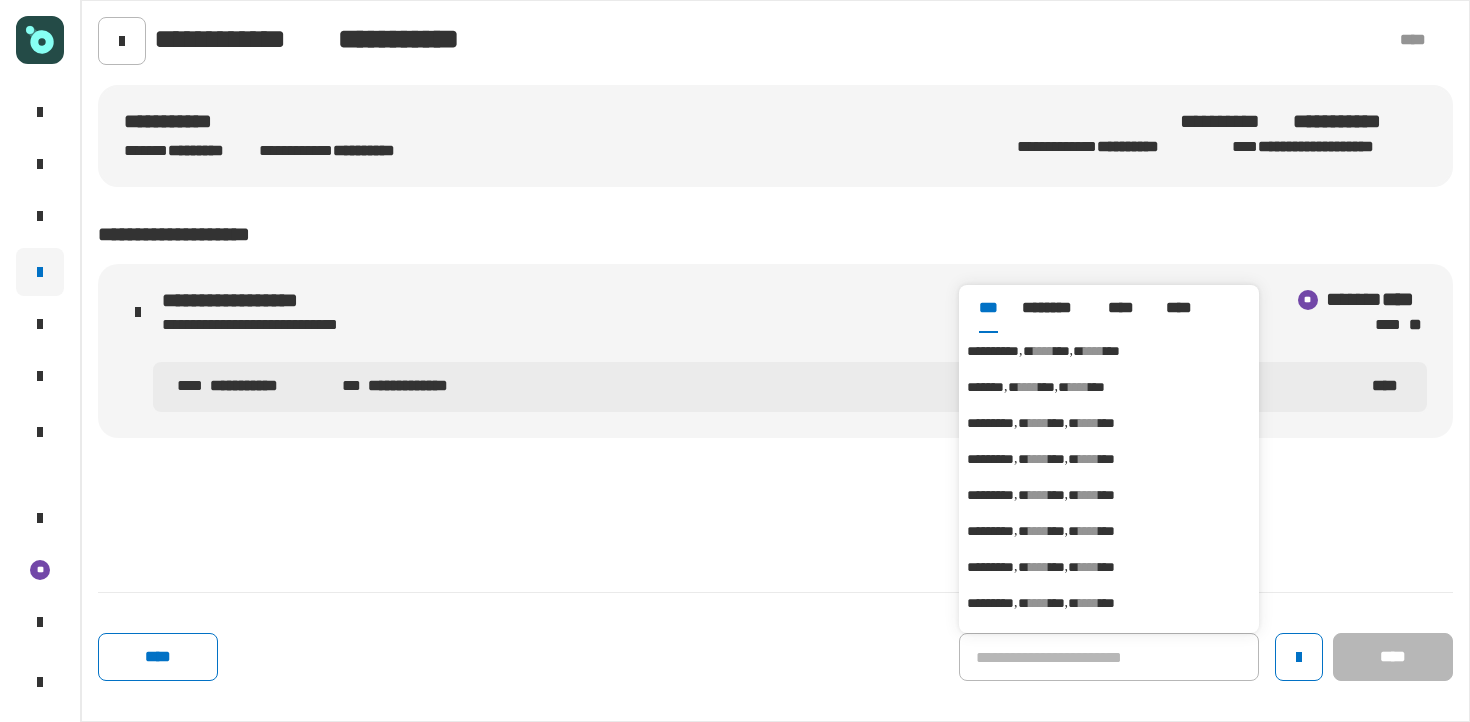 click on "**********" at bounding box center (1000, 351) 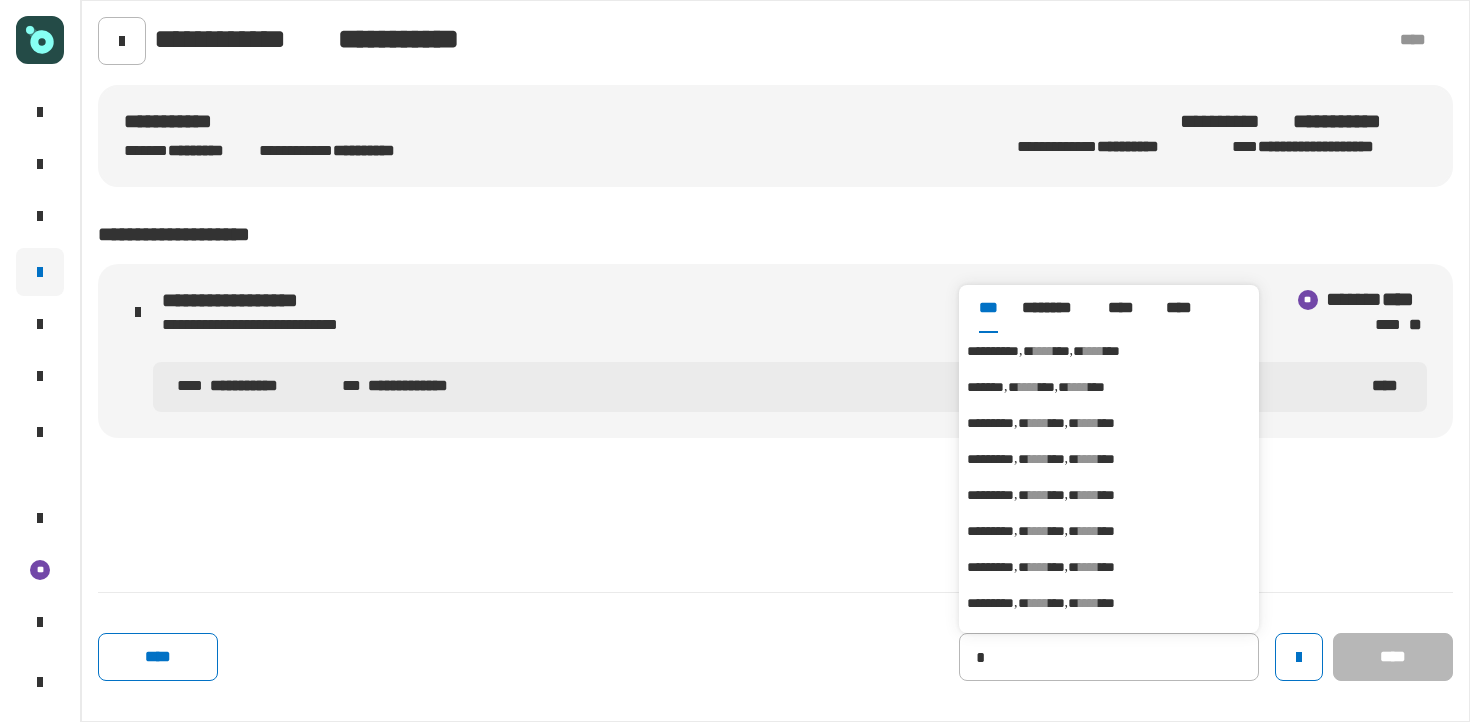 type on "**********" 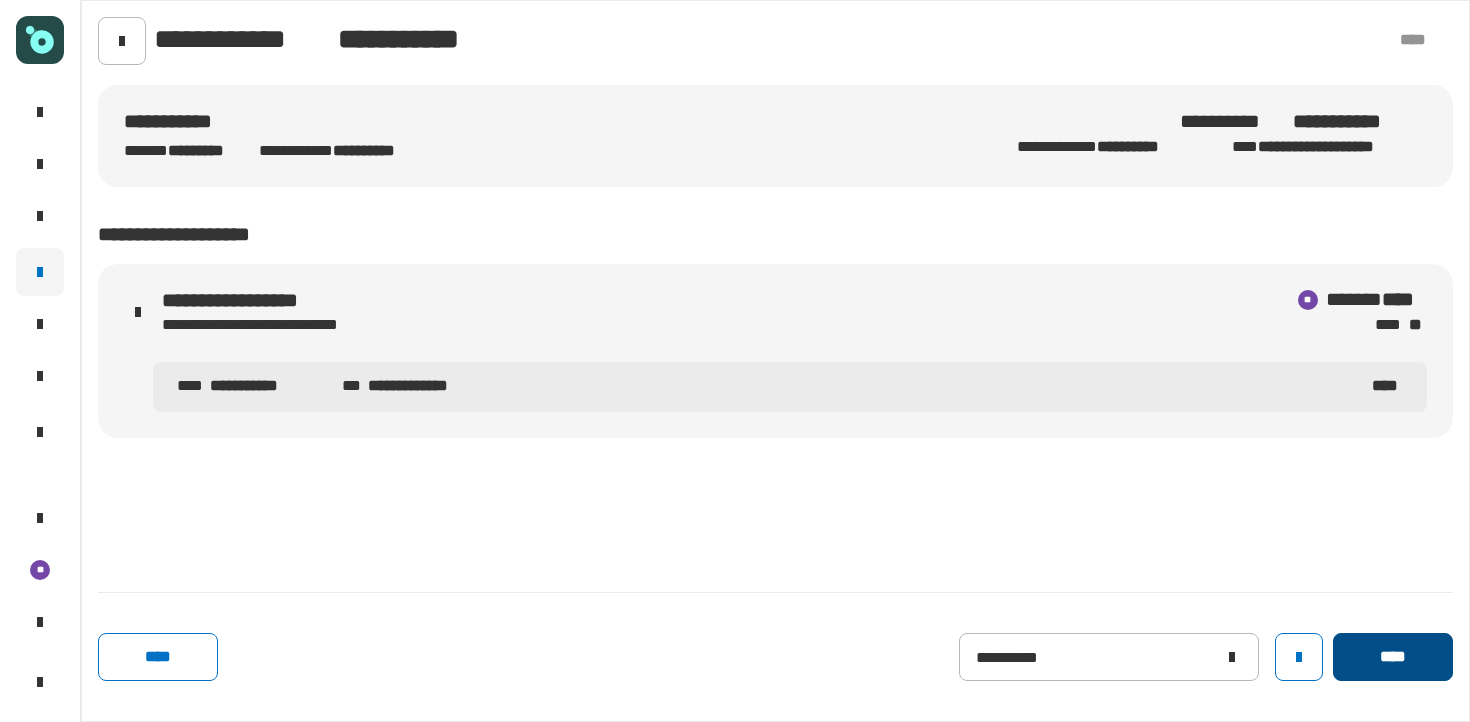 click on "****" 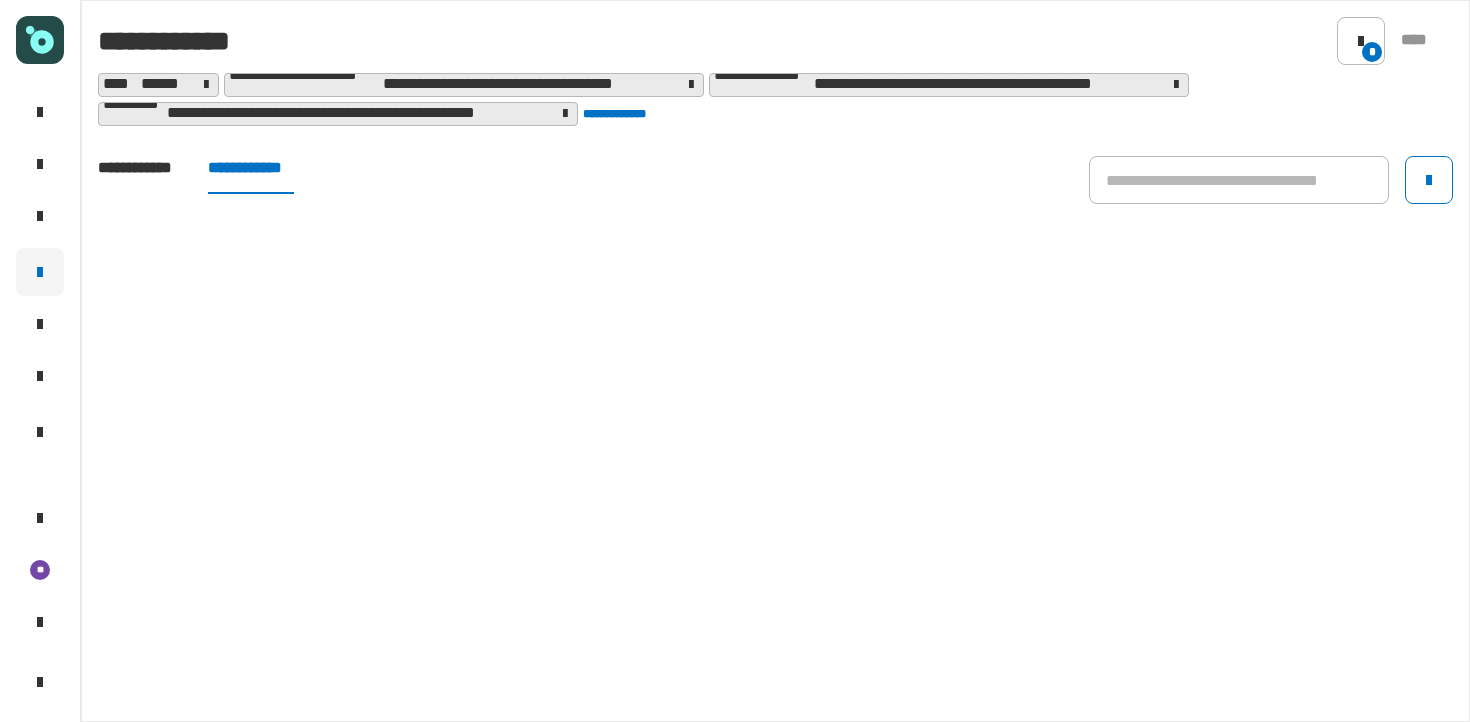 click on "**********" 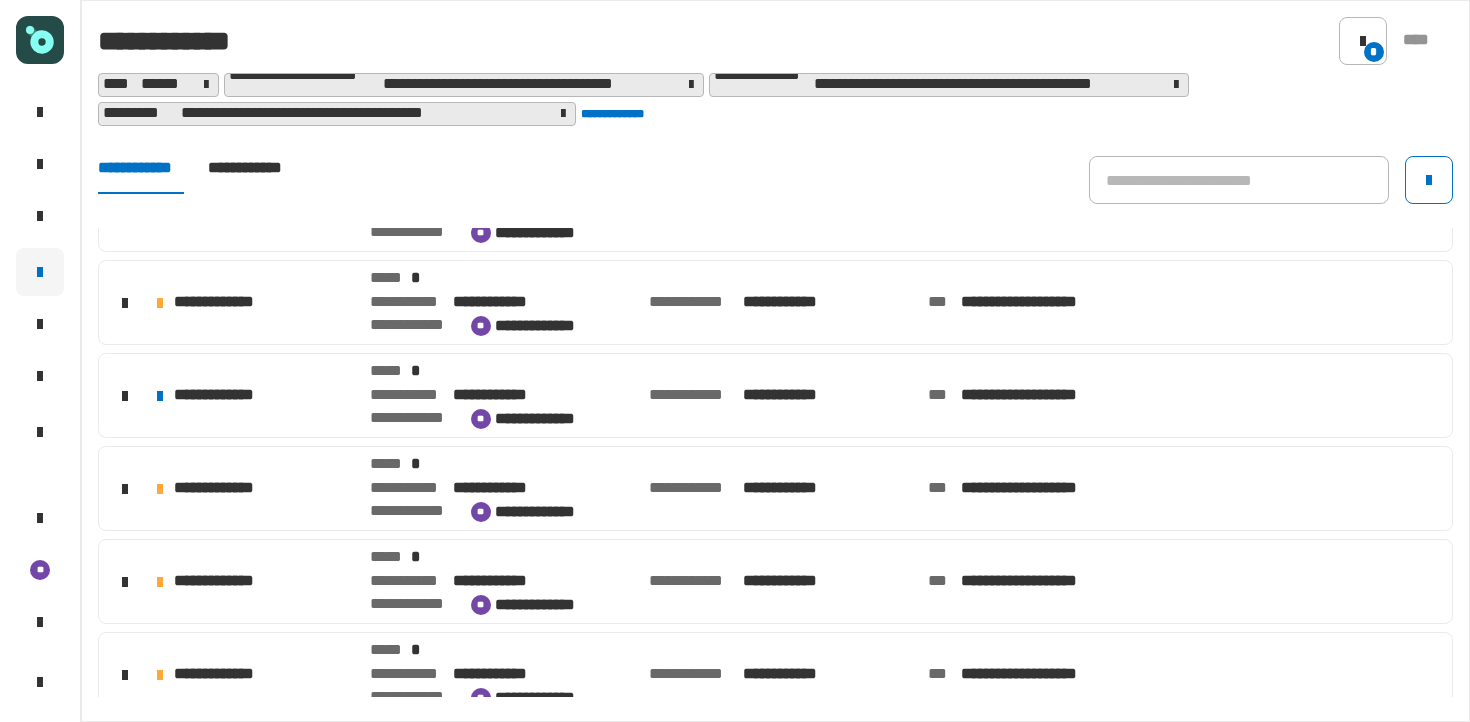 scroll, scrollTop: 639, scrollLeft: 0, axis: vertical 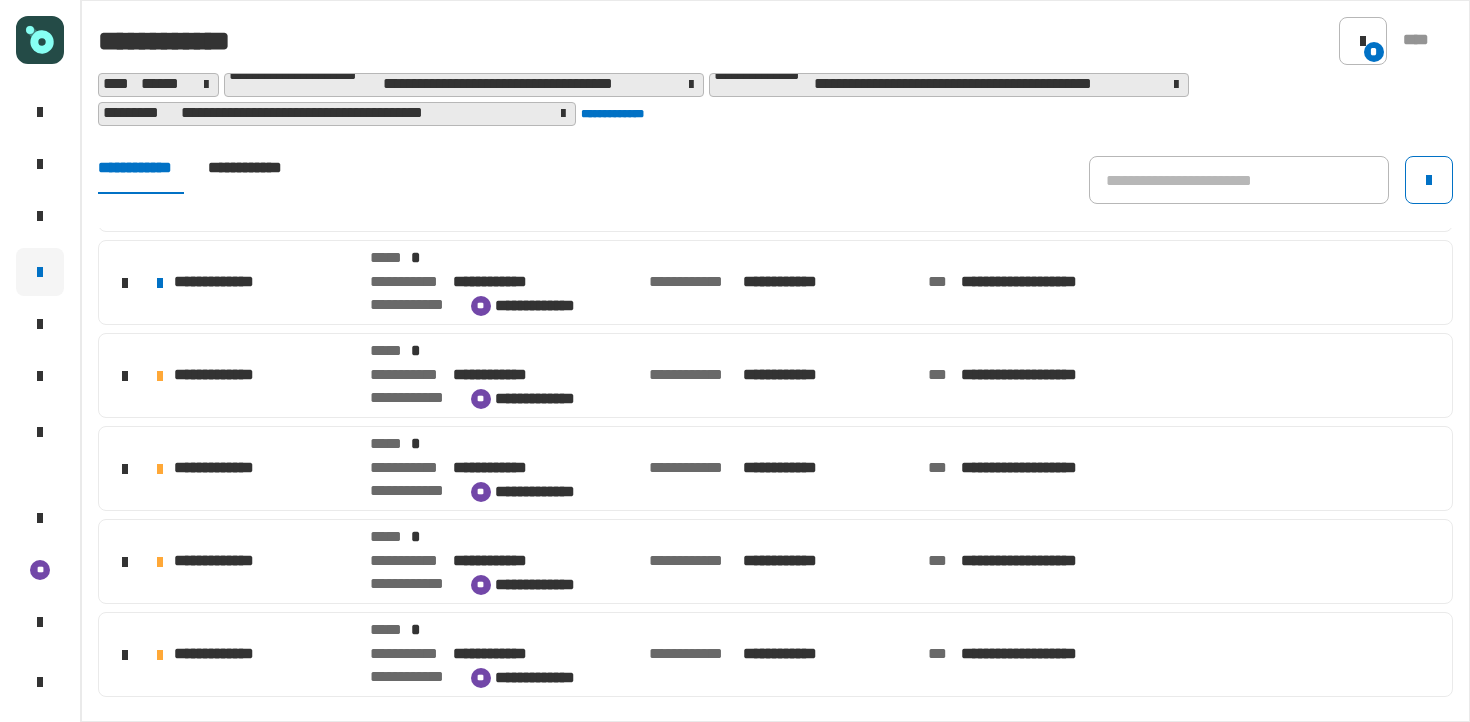 click on "*****" 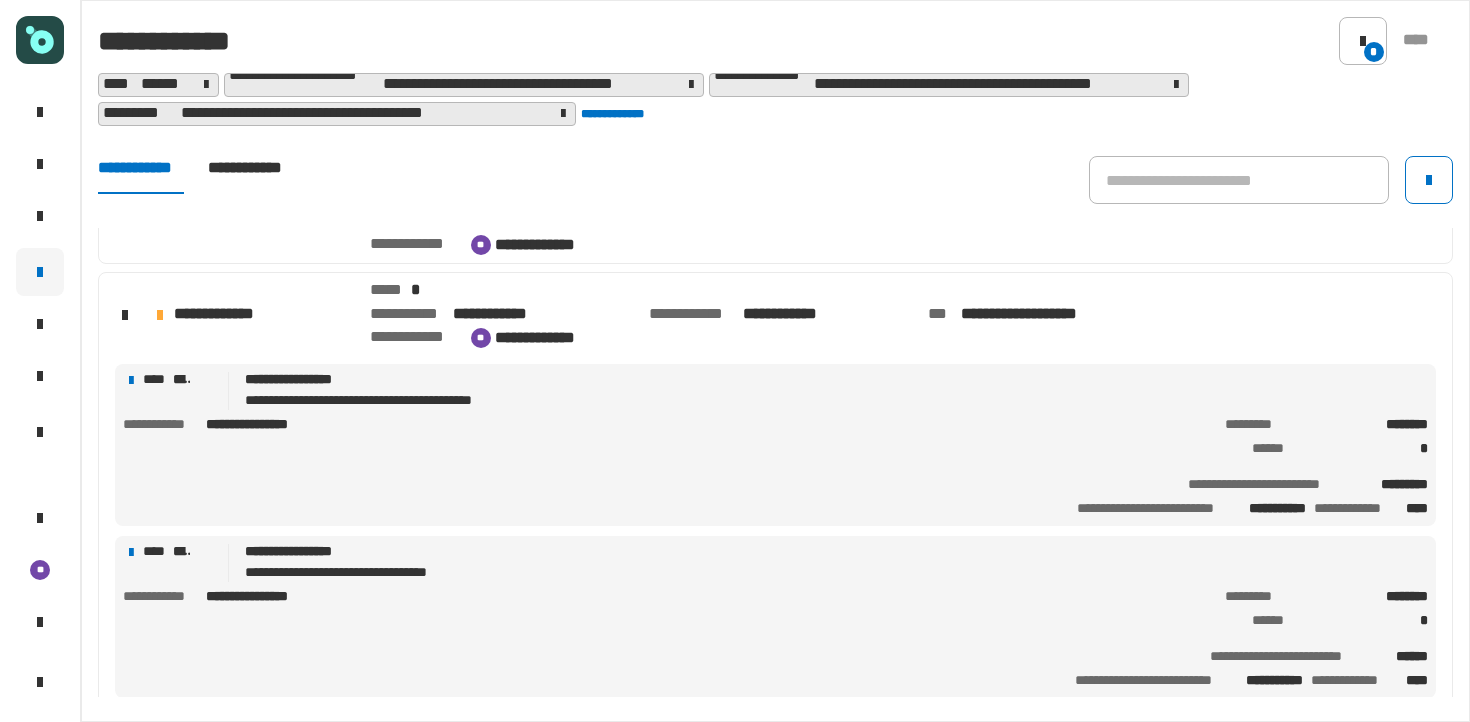 scroll, scrollTop: 985, scrollLeft: 0, axis: vertical 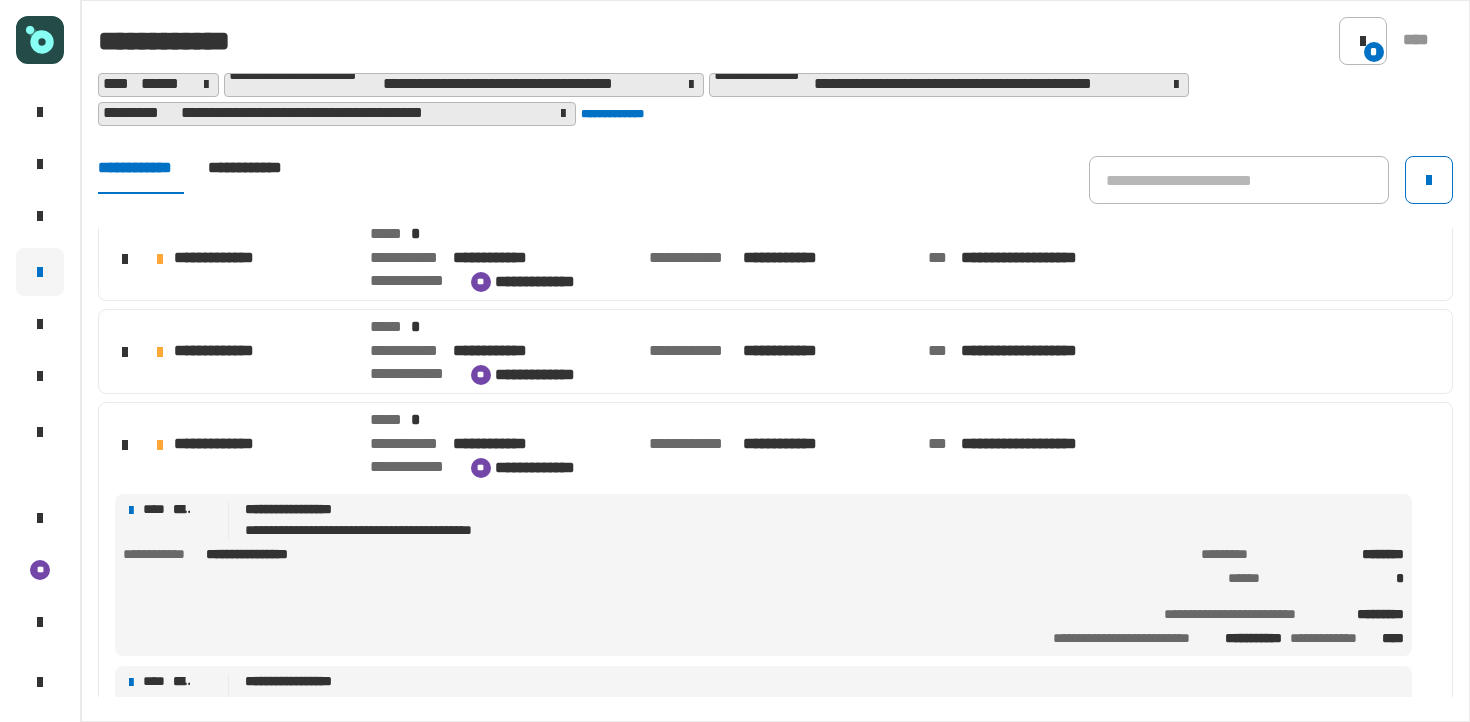 click on "**********" 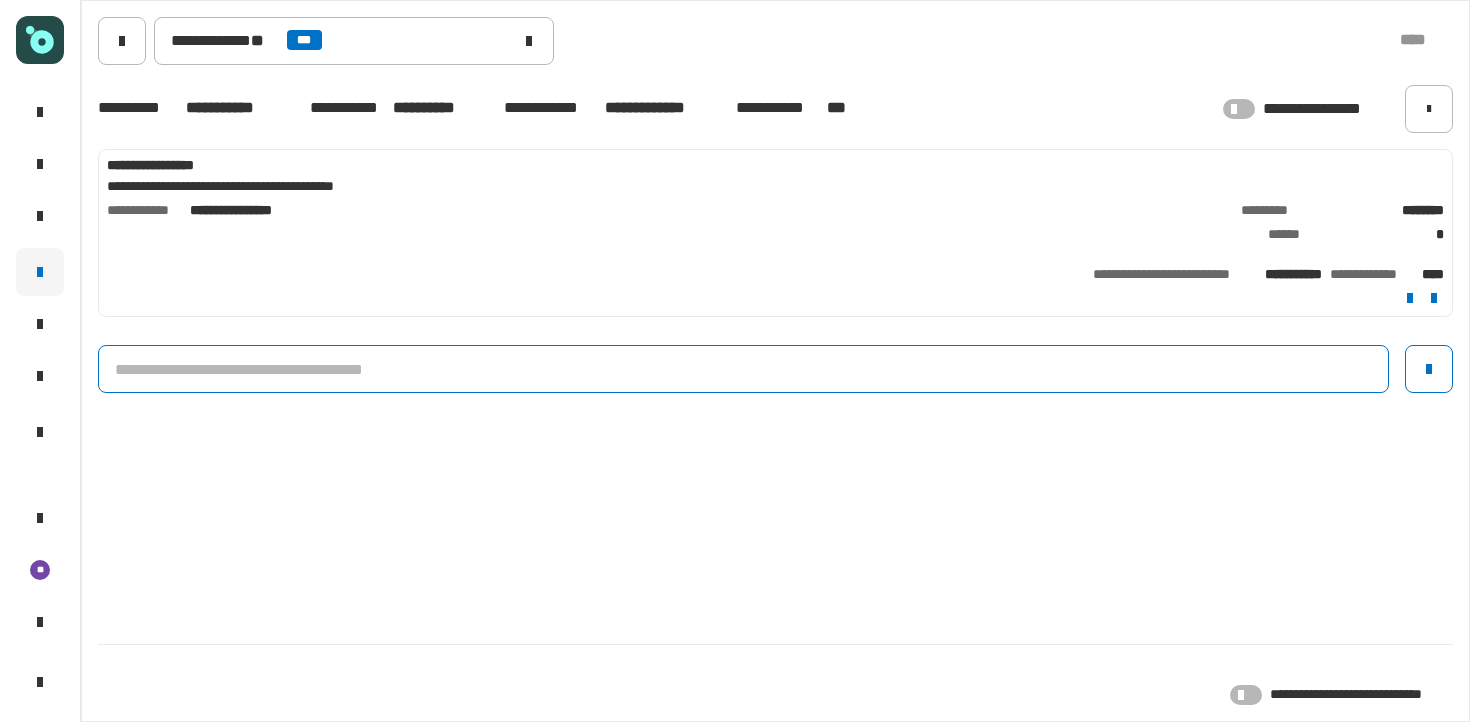 click 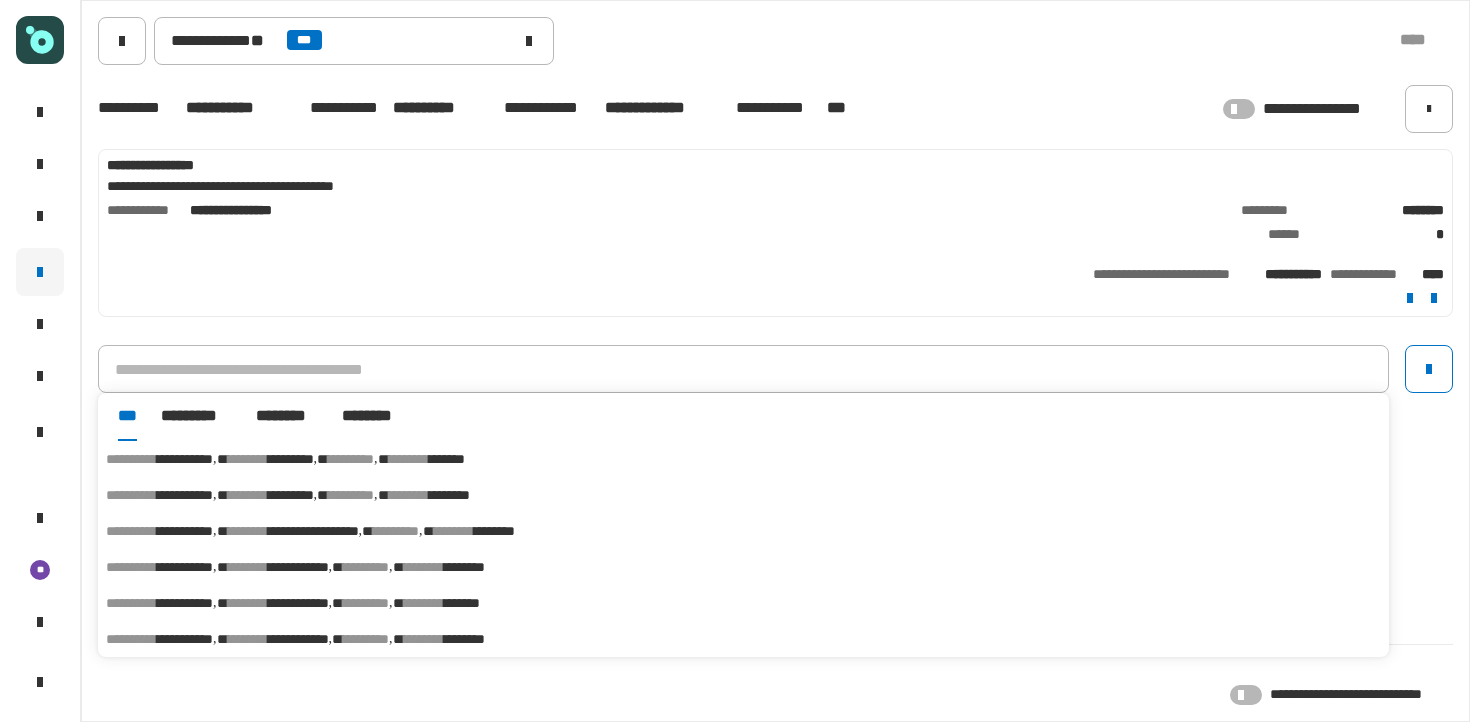 click on "**********" 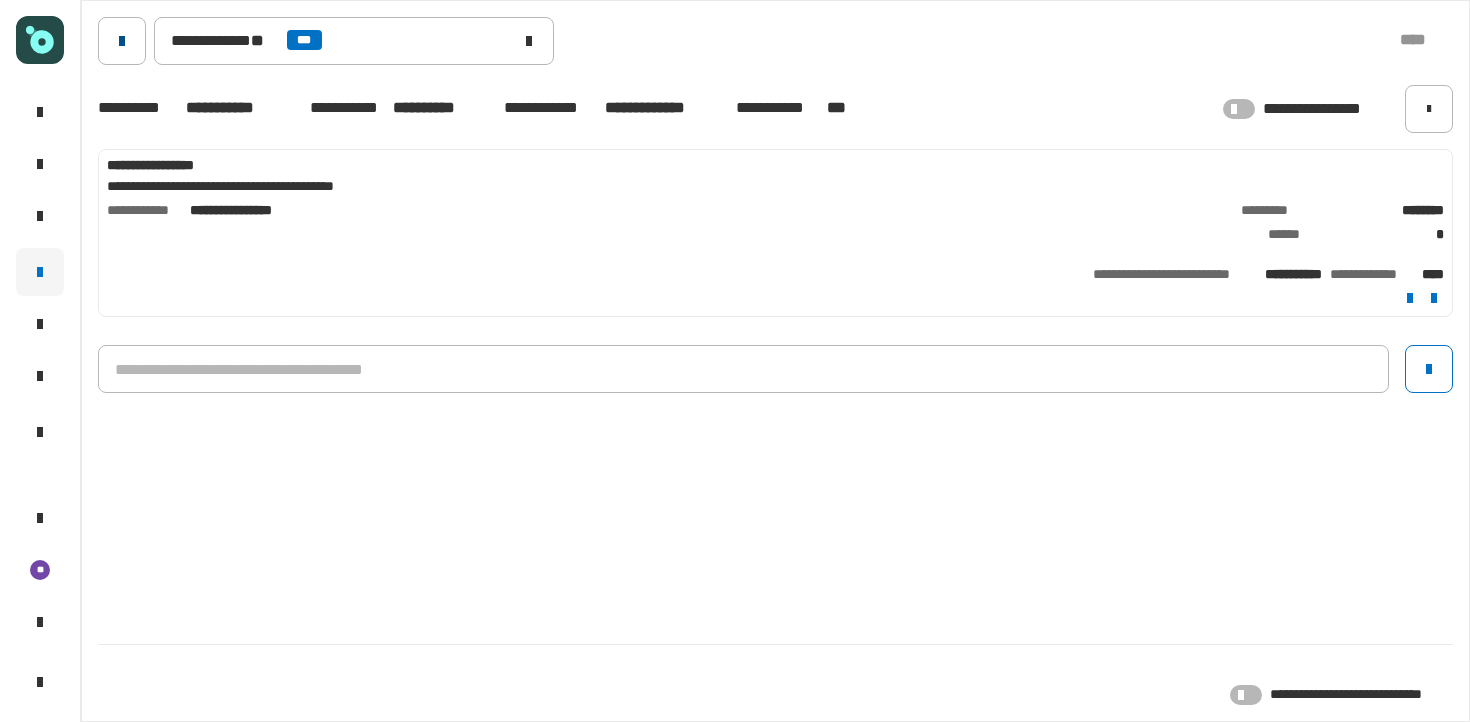 click 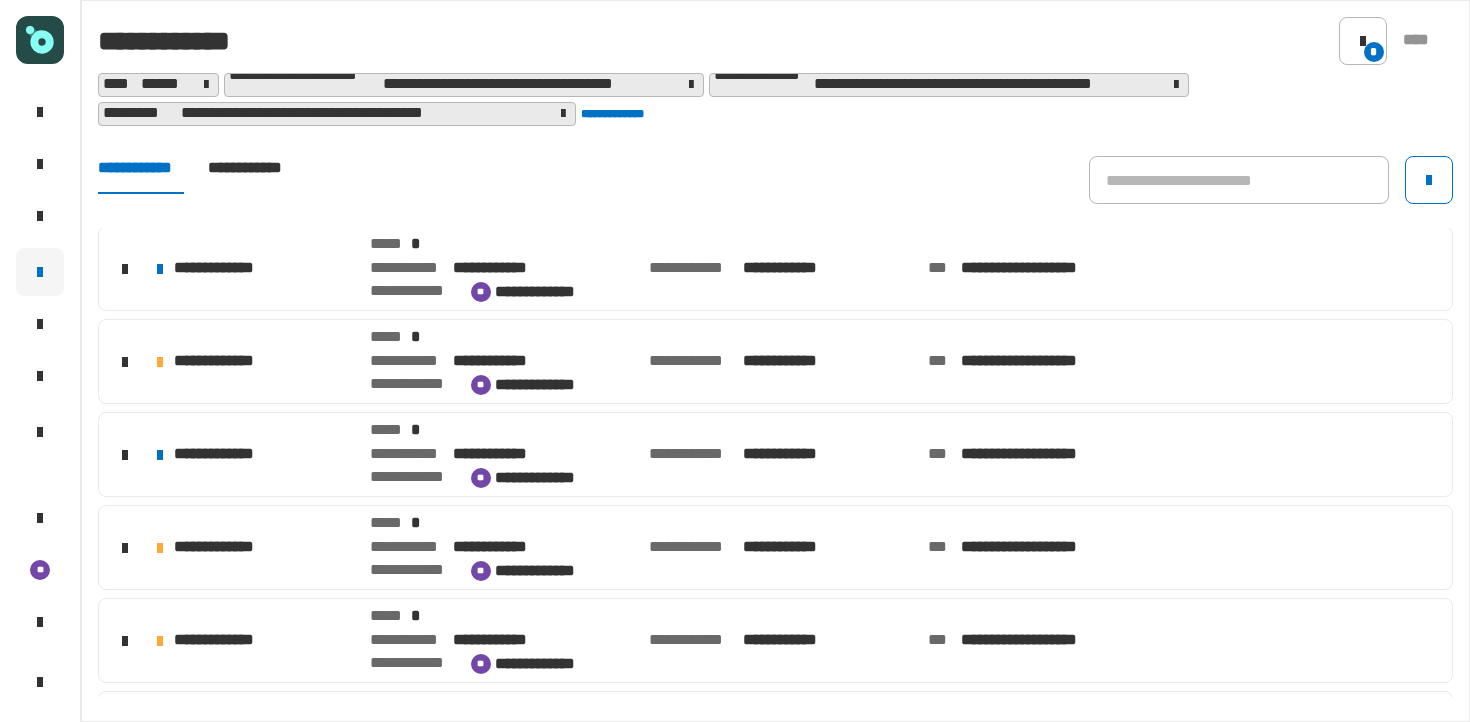 scroll, scrollTop: 639, scrollLeft: 0, axis: vertical 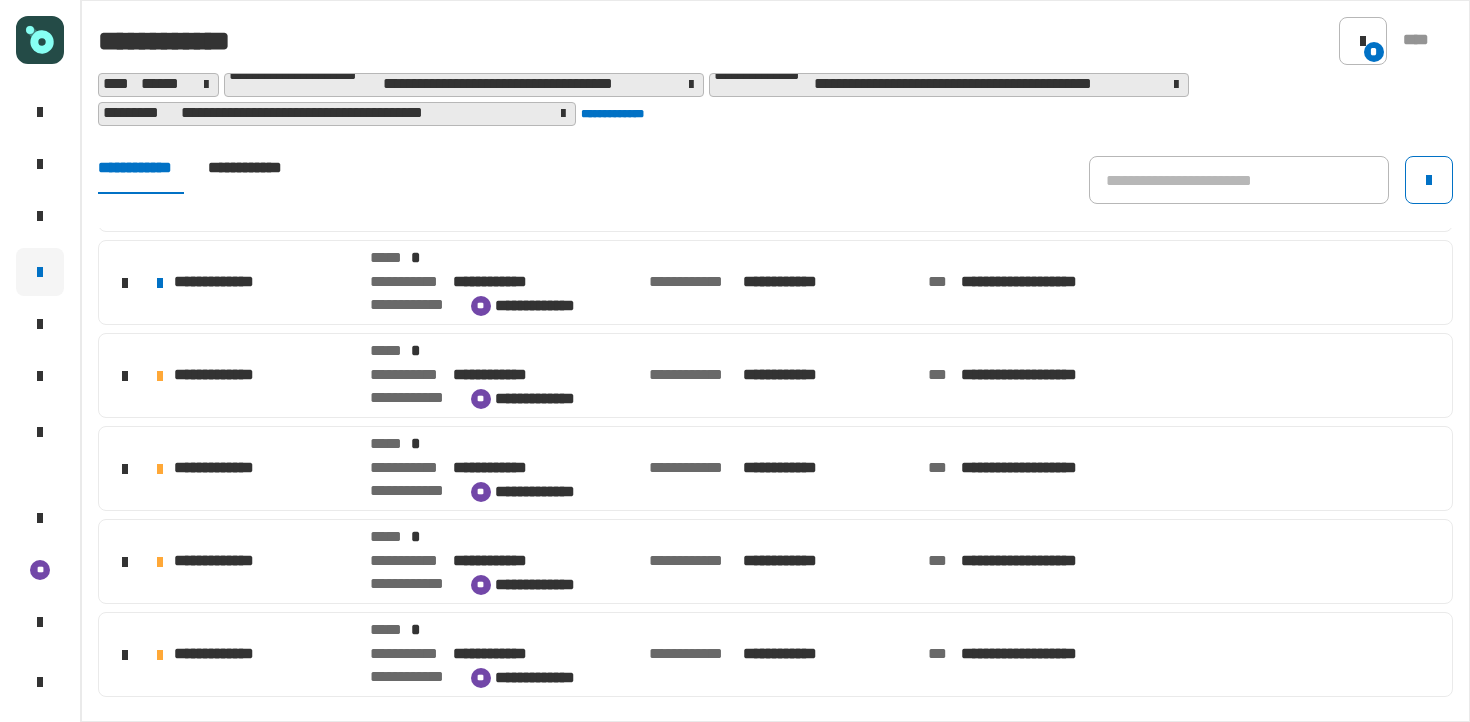 click on "**********" 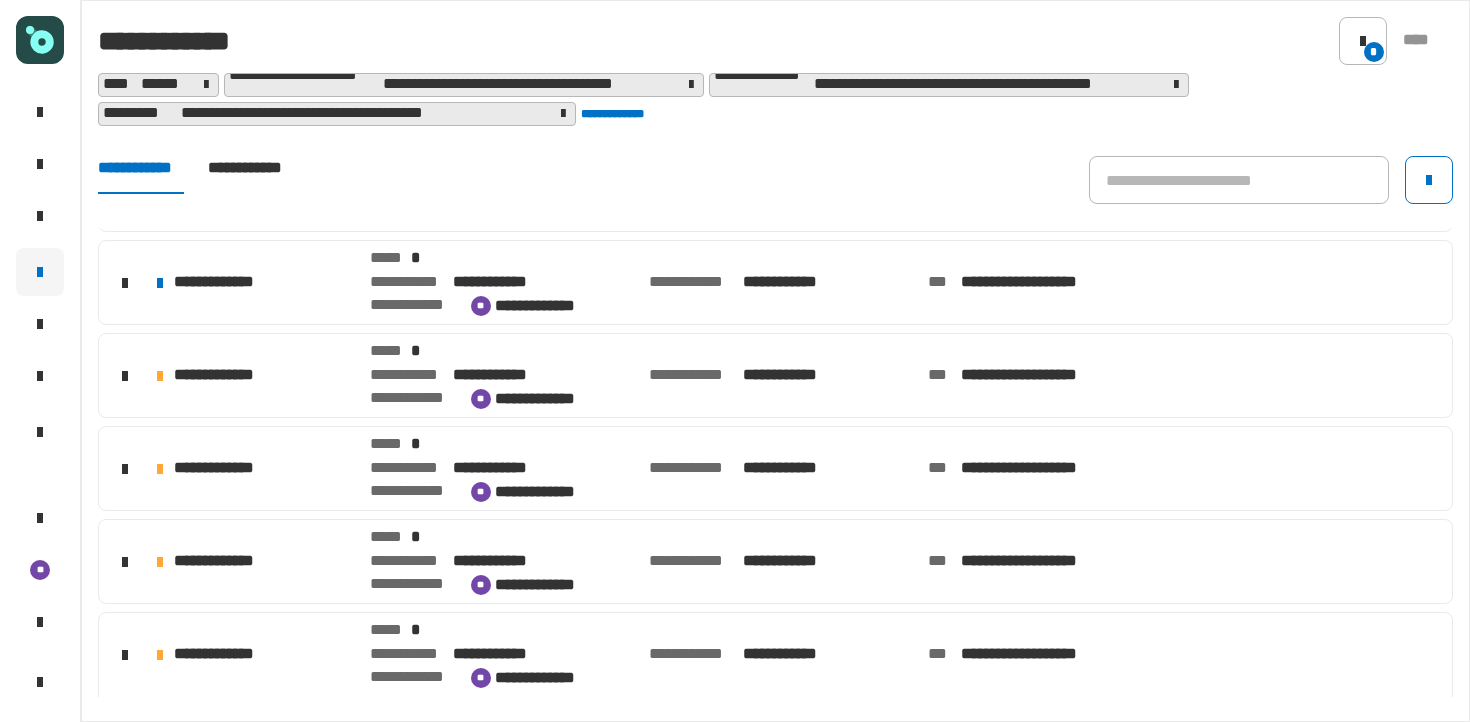 click on "**********" 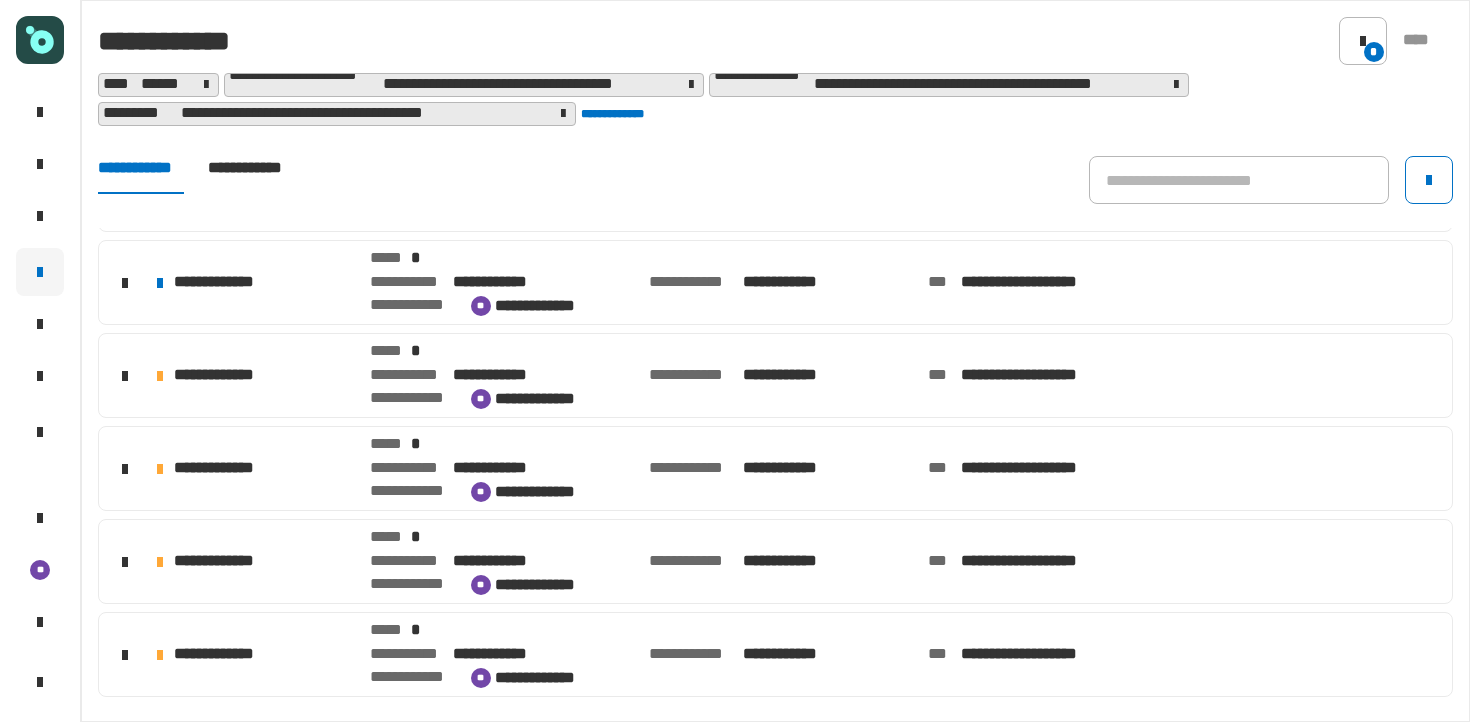 click on "**********" 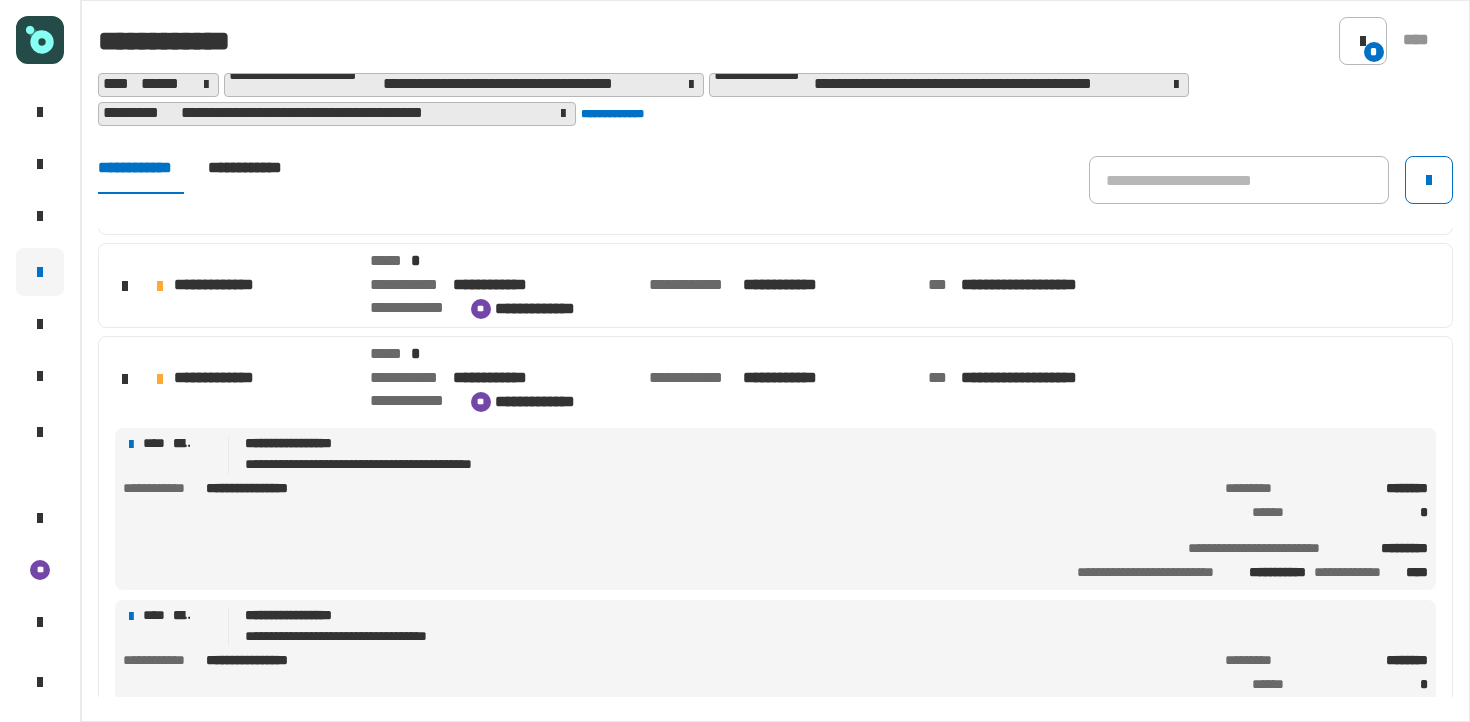 scroll, scrollTop: 912, scrollLeft: 0, axis: vertical 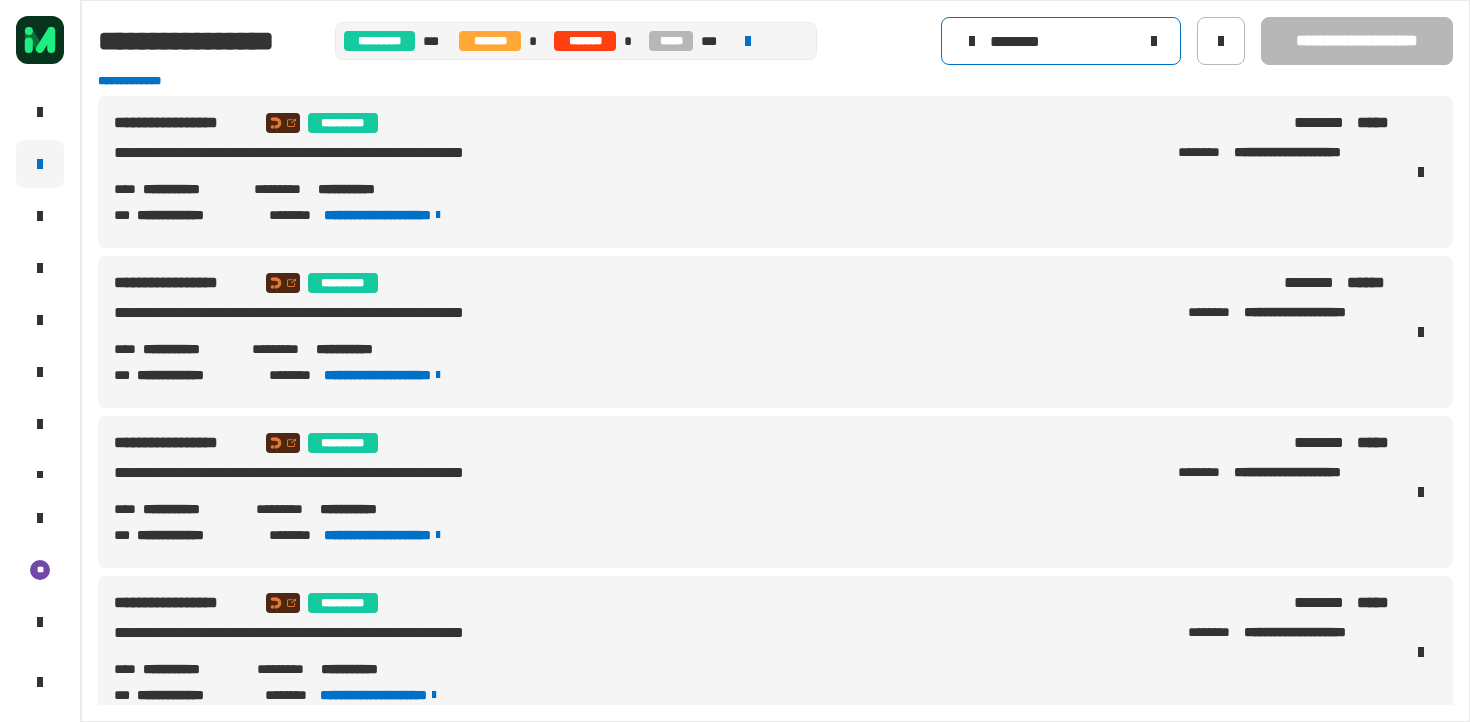 click on "********" 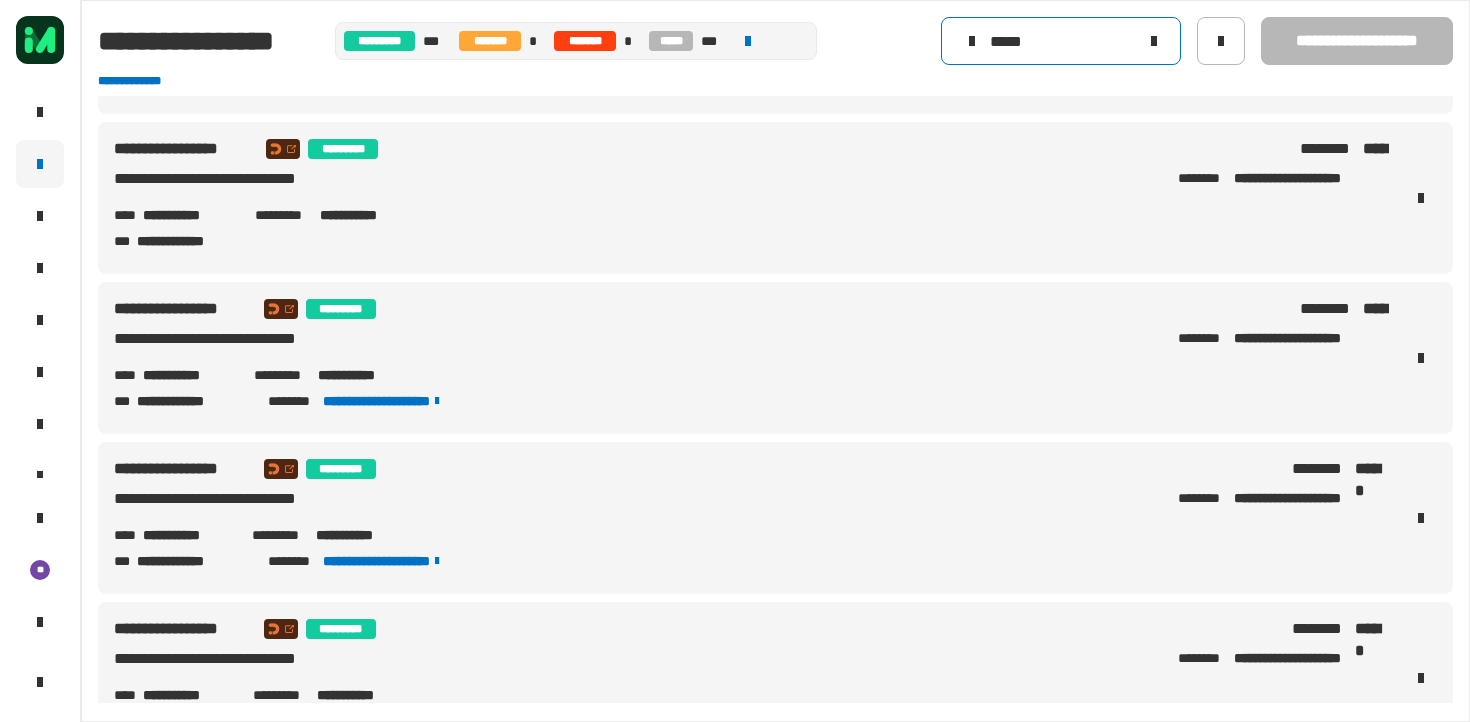 scroll, scrollTop: 0, scrollLeft: 0, axis: both 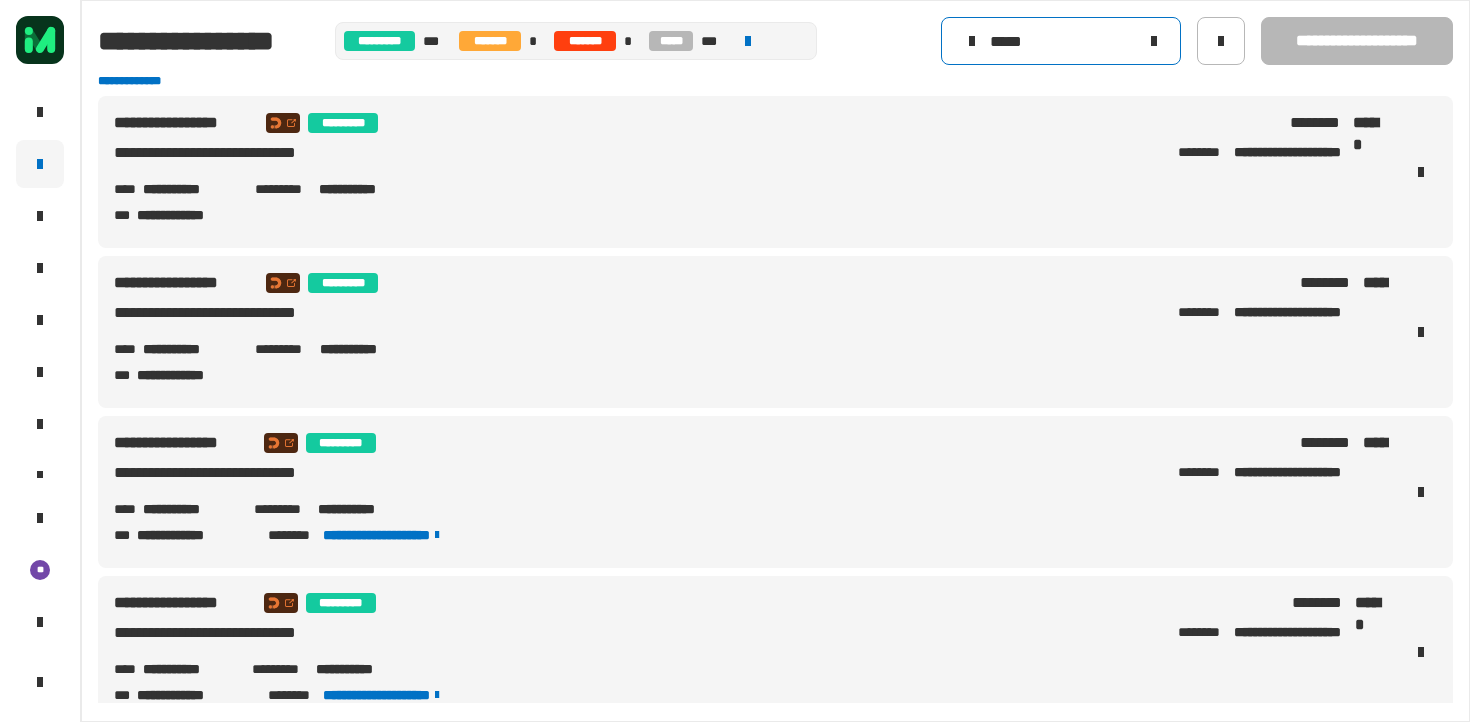 type on "*****" 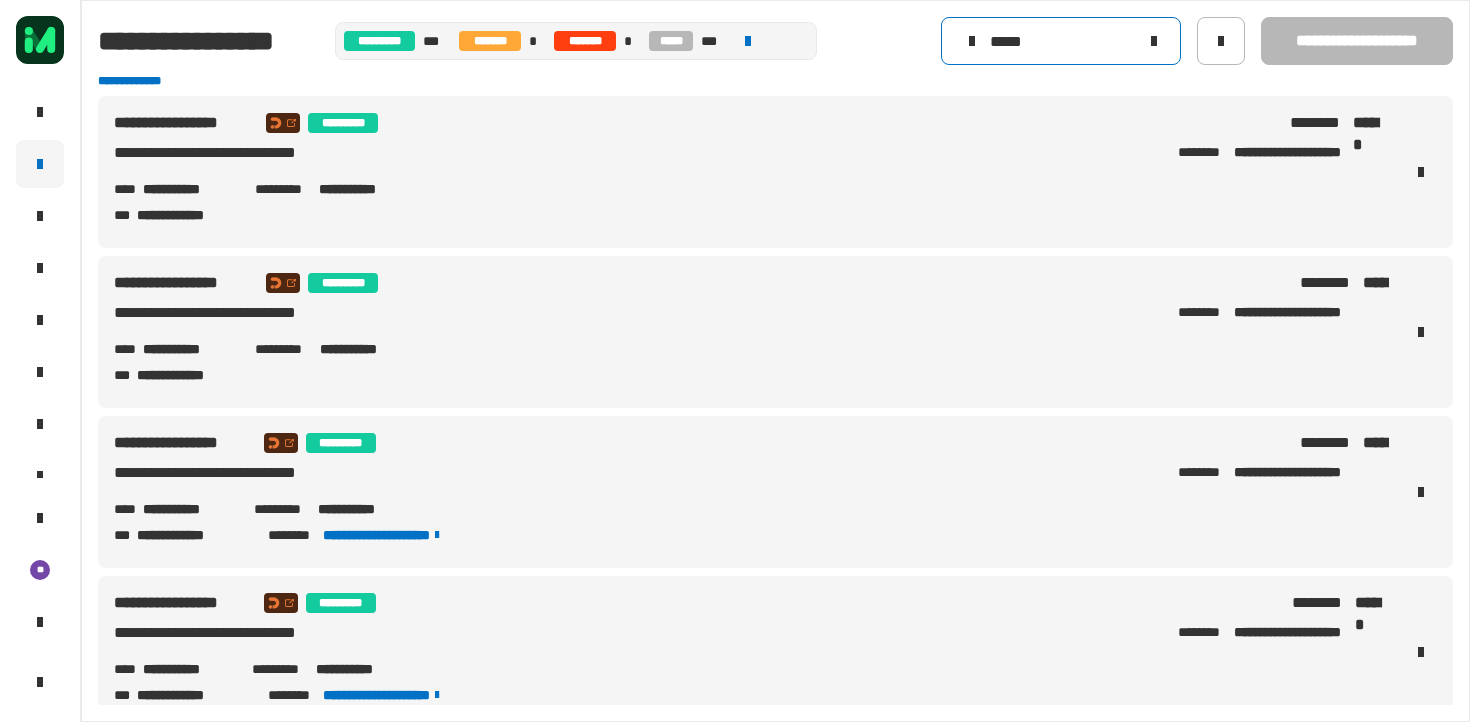 scroll, scrollTop: 0, scrollLeft: 0, axis: both 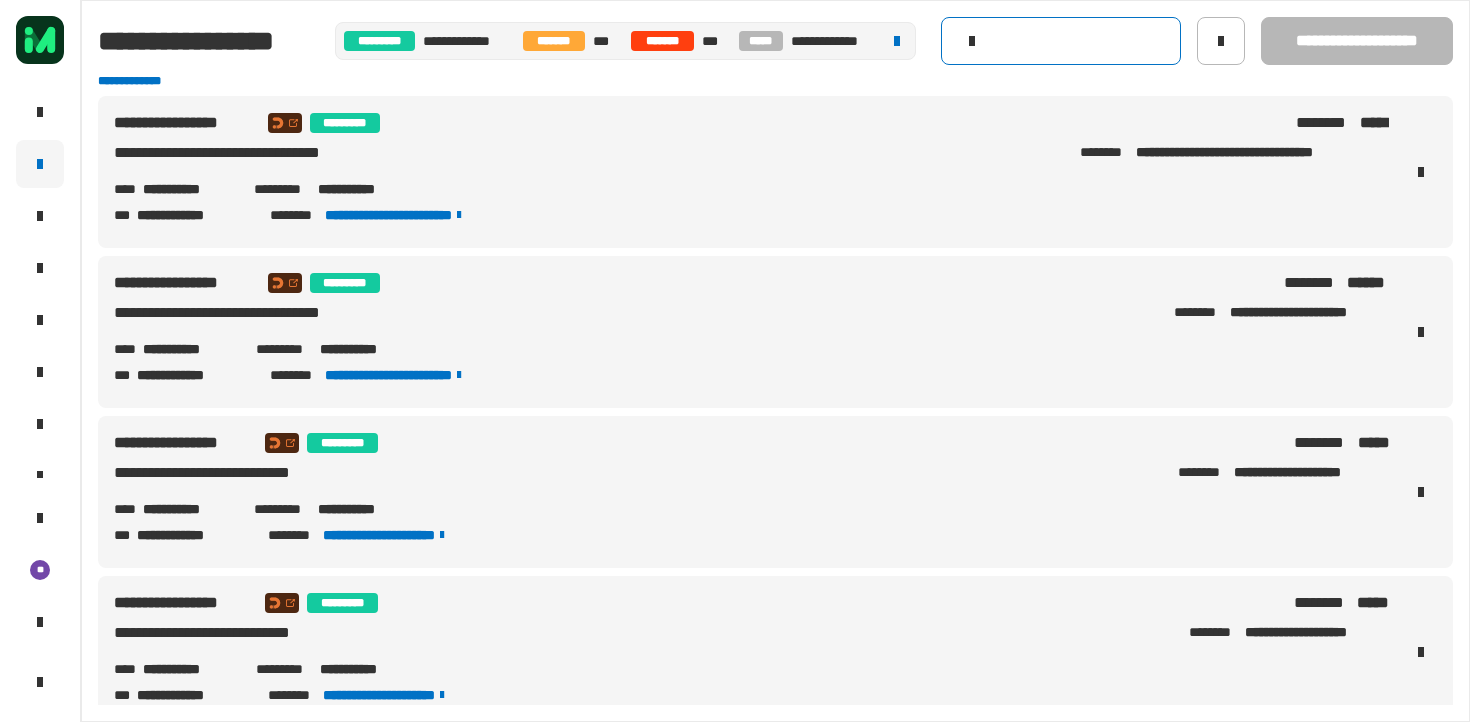 click 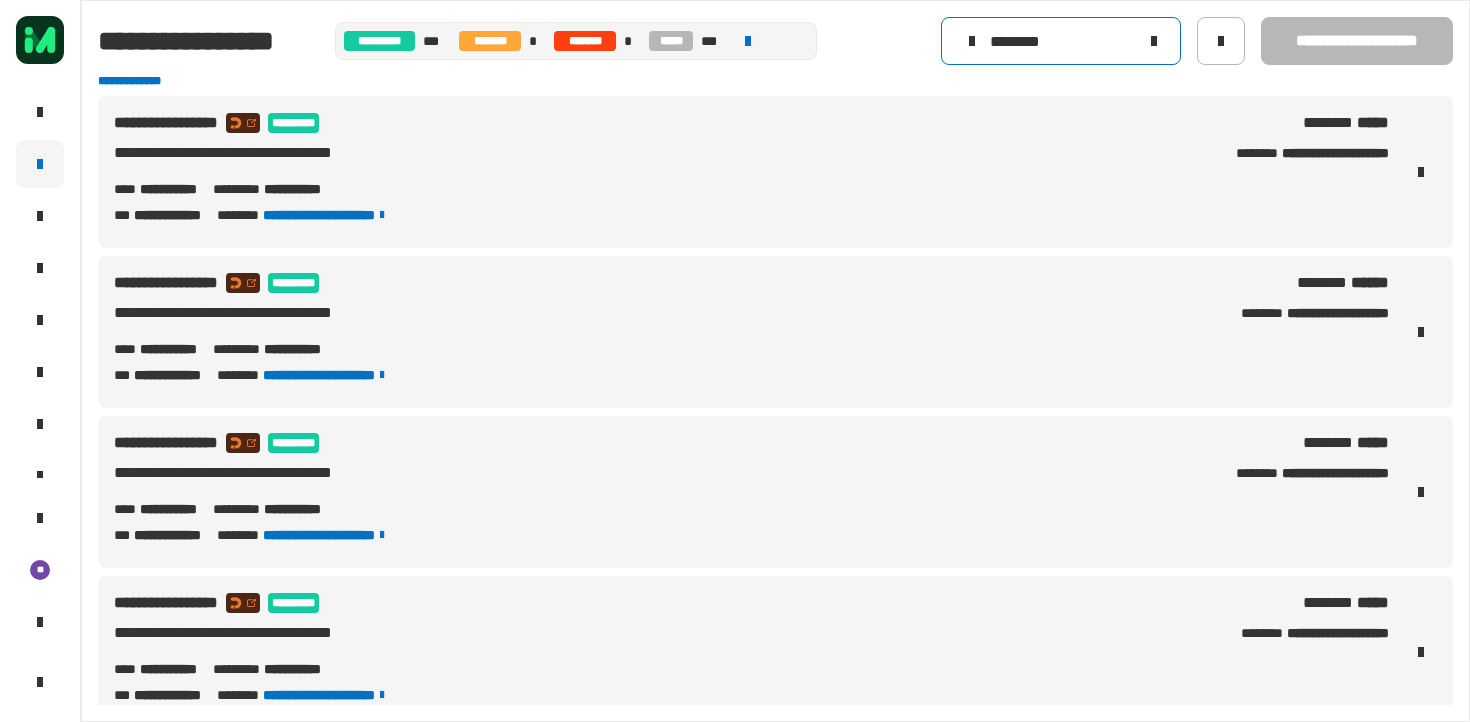 type on "********" 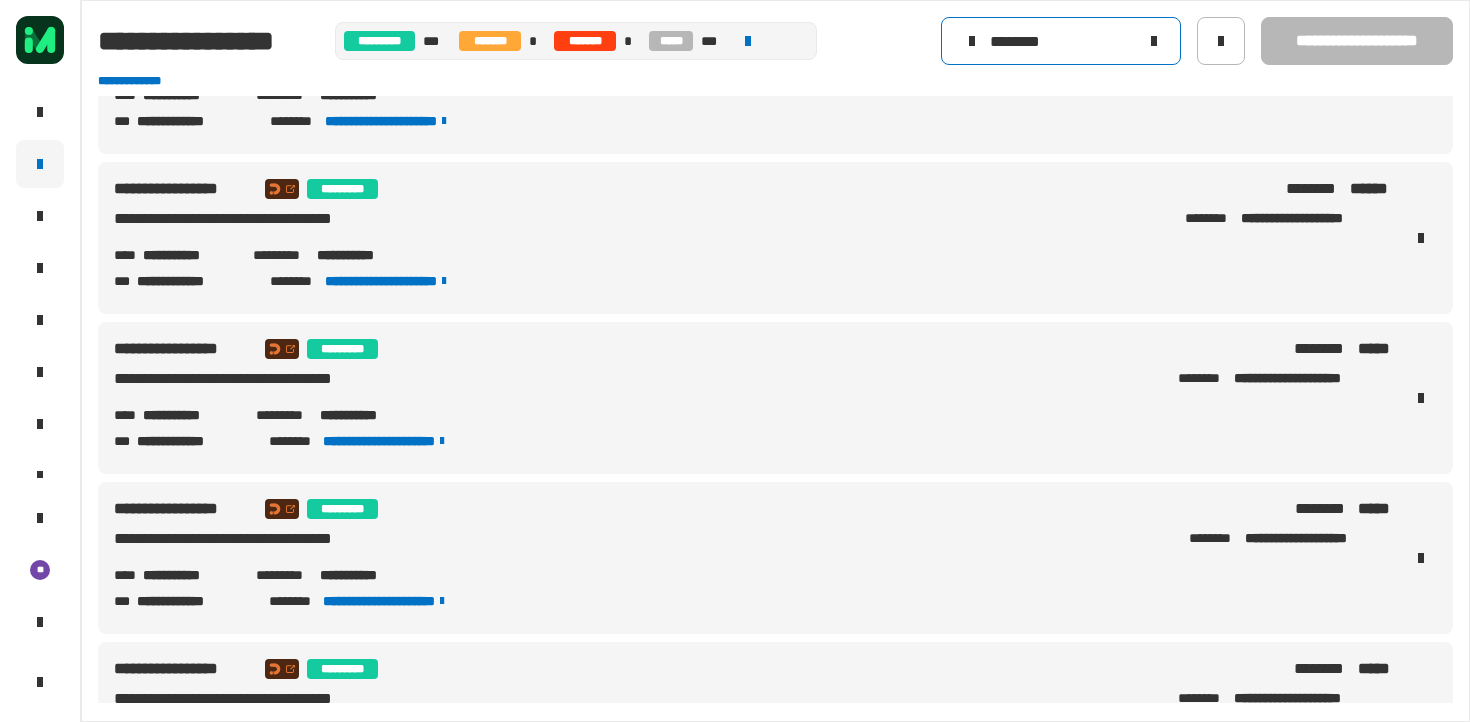 scroll, scrollTop: 0, scrollLeft: 0, axis: both 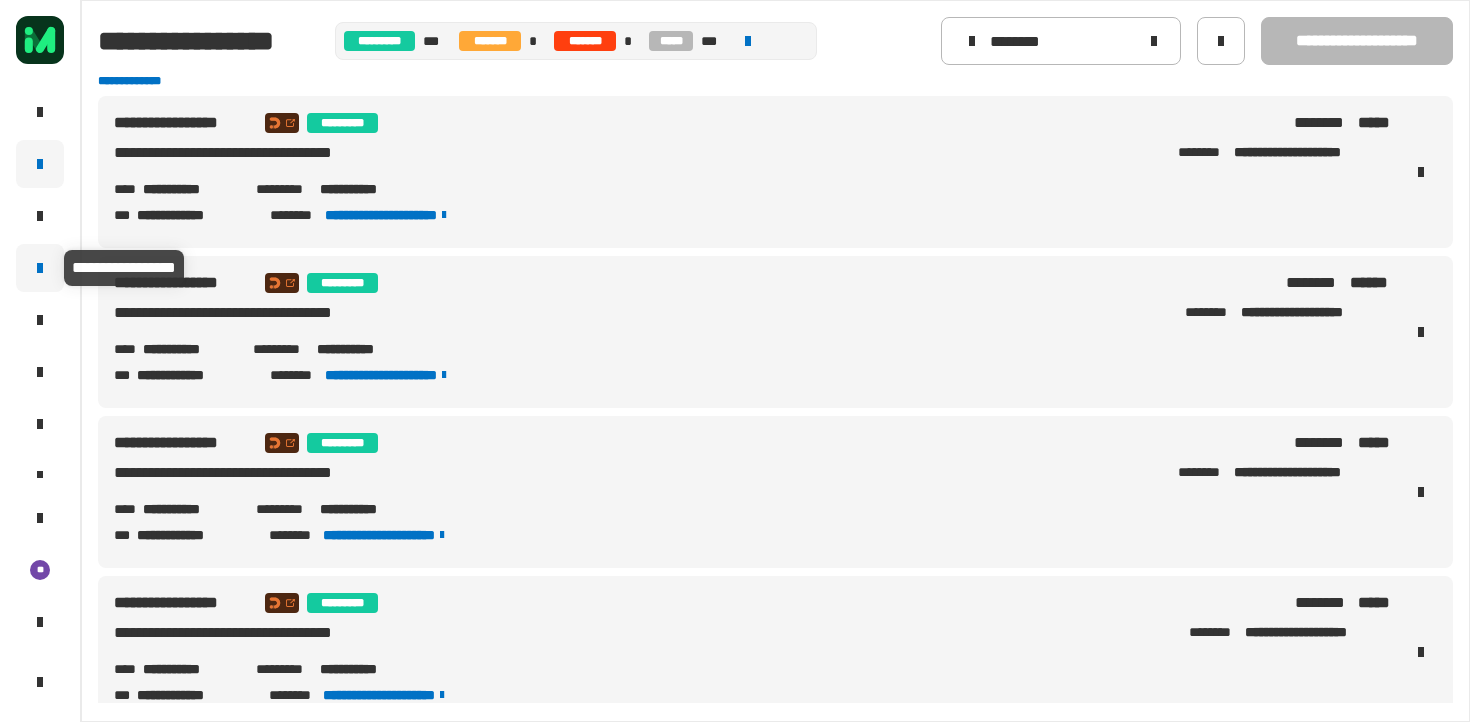 click 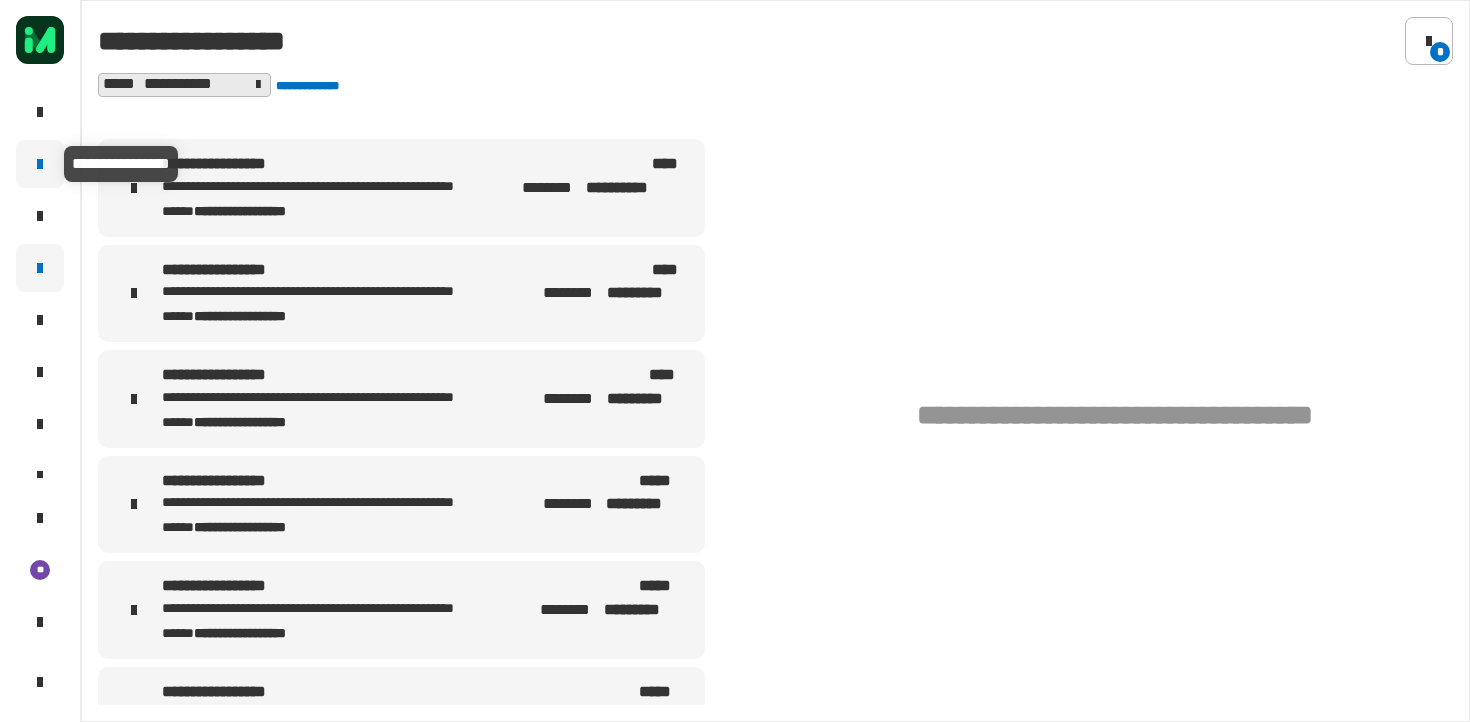 click 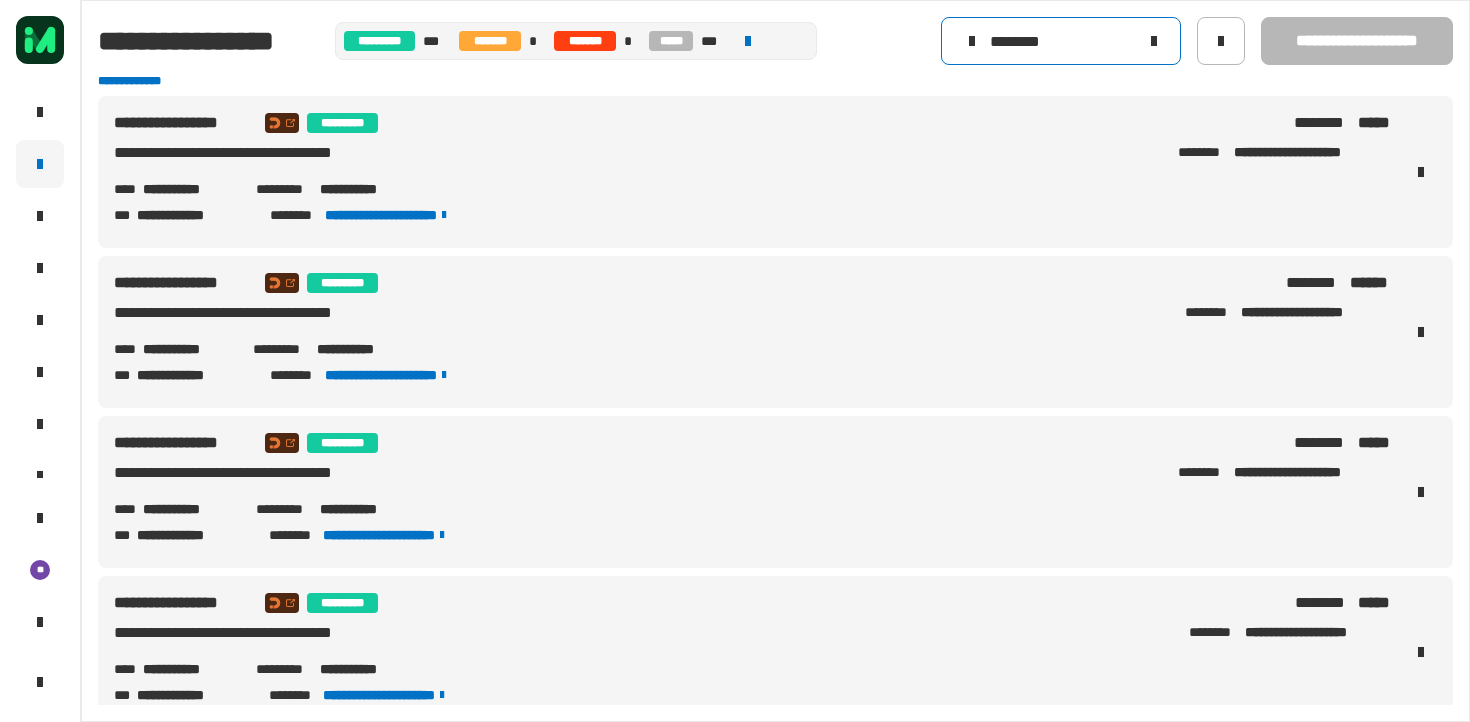 click on "********" 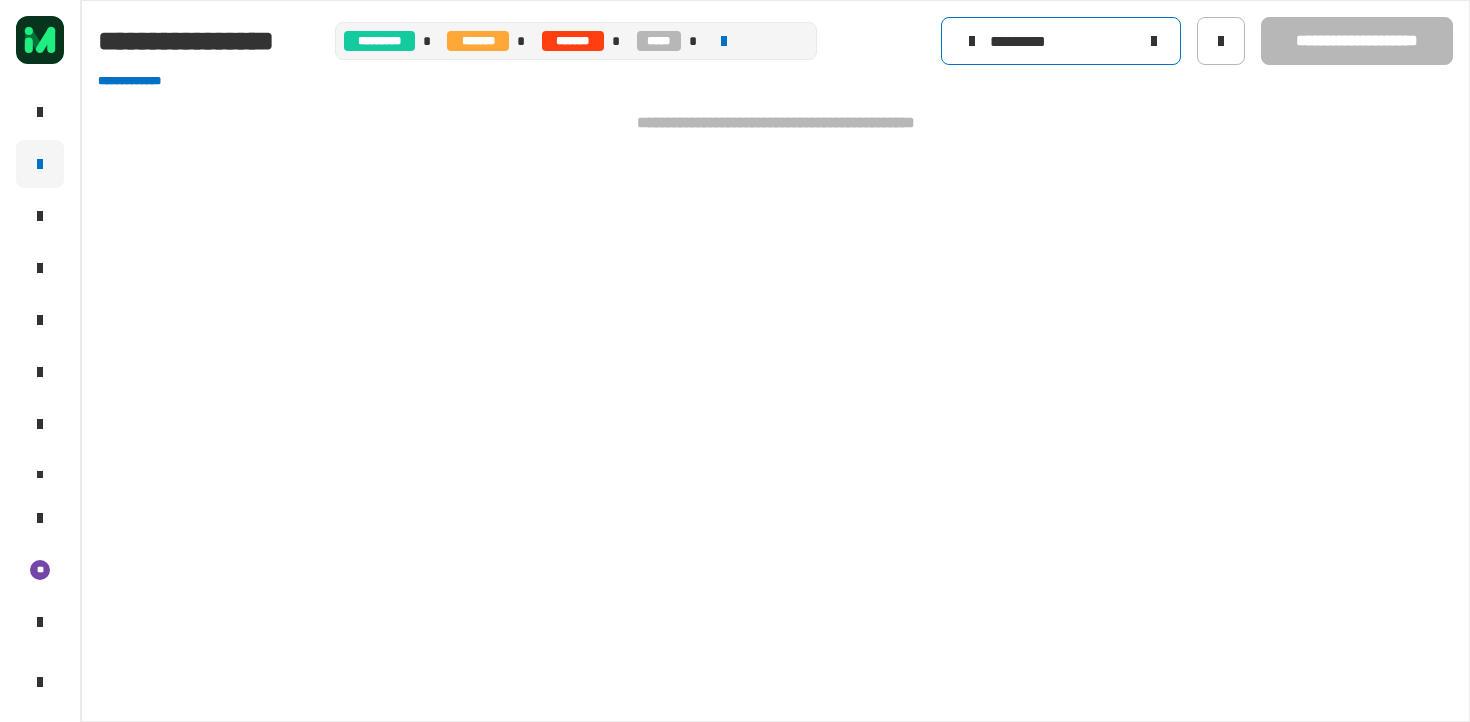 type on "*********" 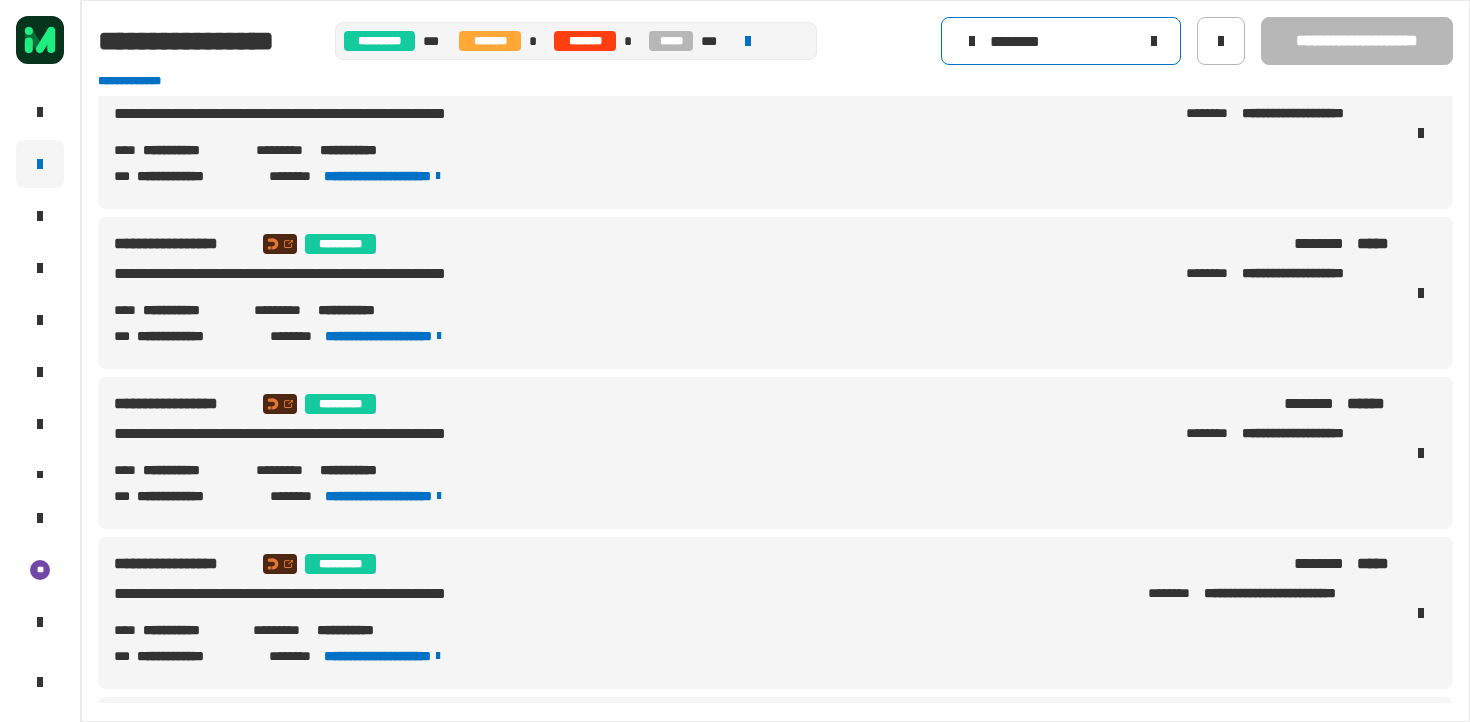 scroll, scrollTop: 2600, scrollLeft: 0, axis: vertical 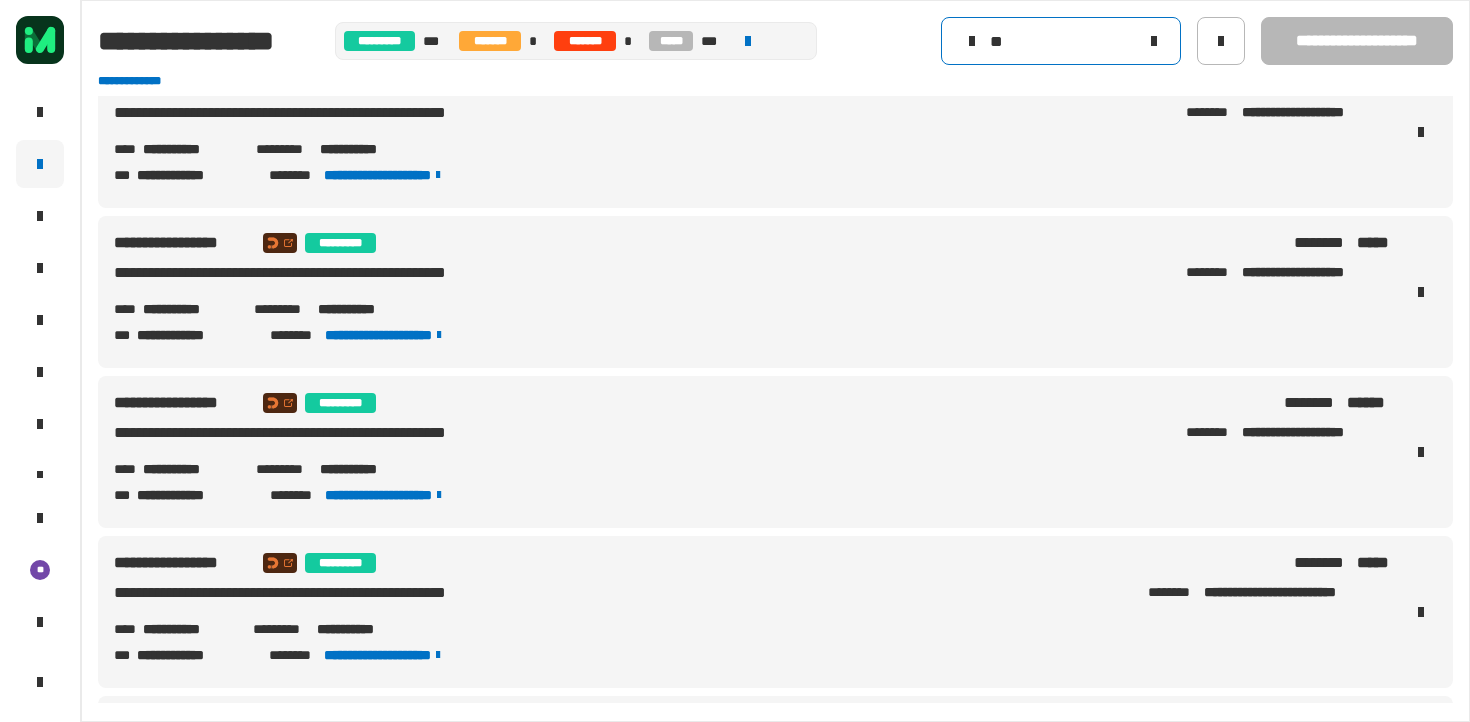 type on "*" 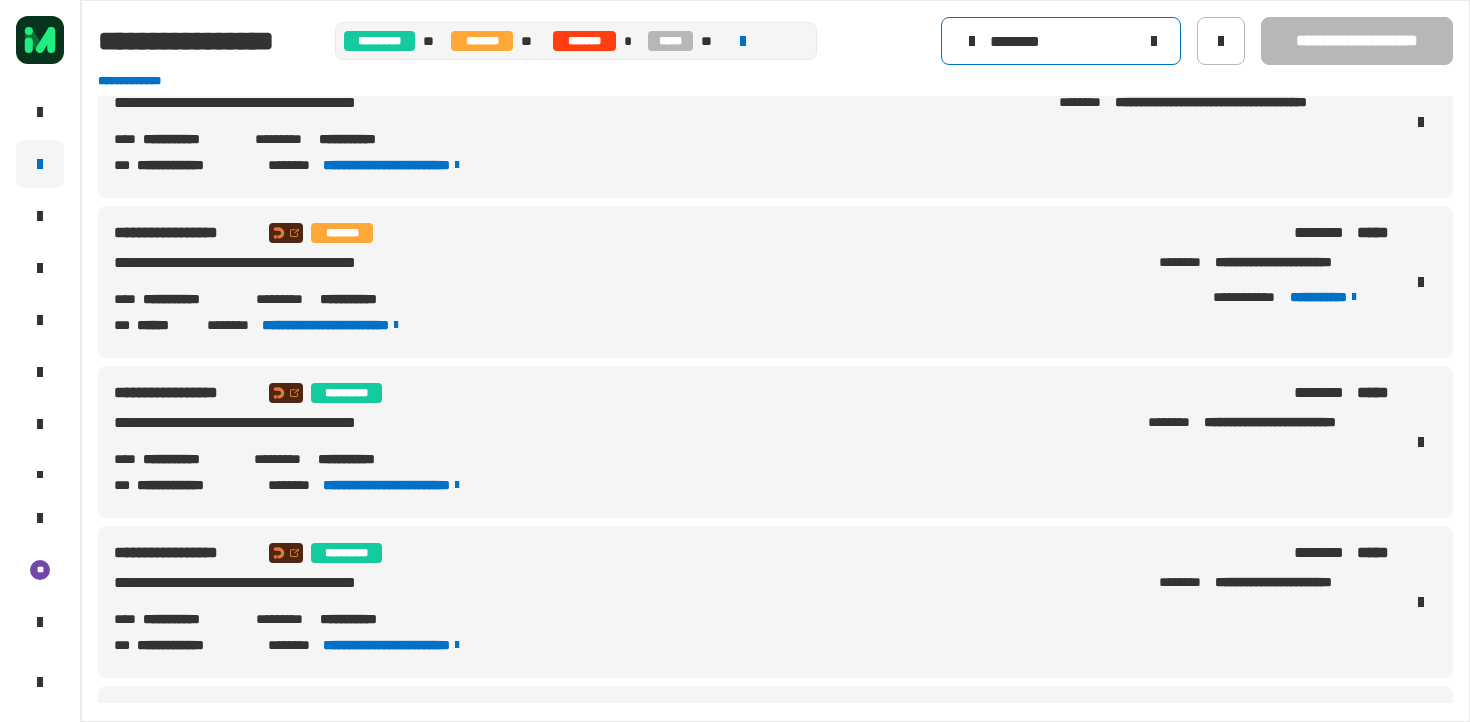 scroll, scrollTop: 37, scrollLeft: 0, axis: vertical 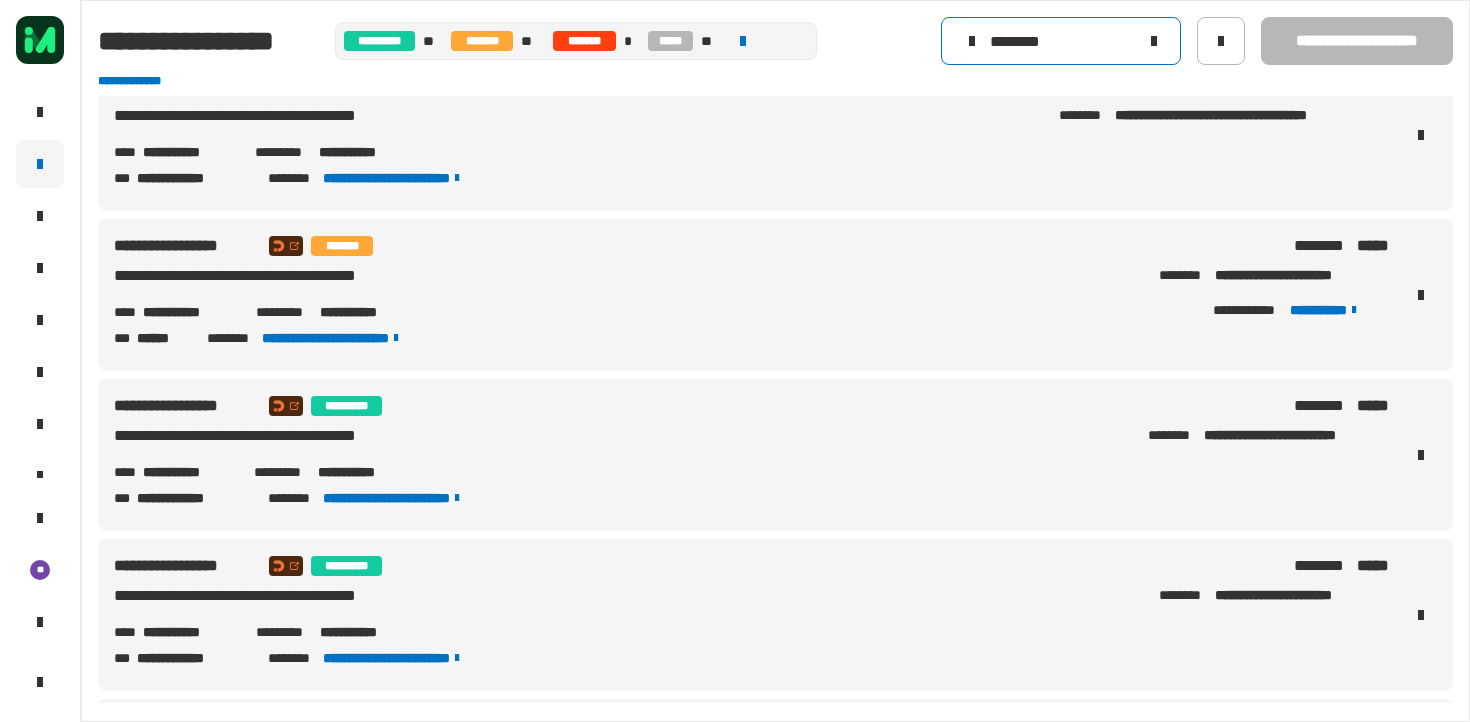 click on "********" 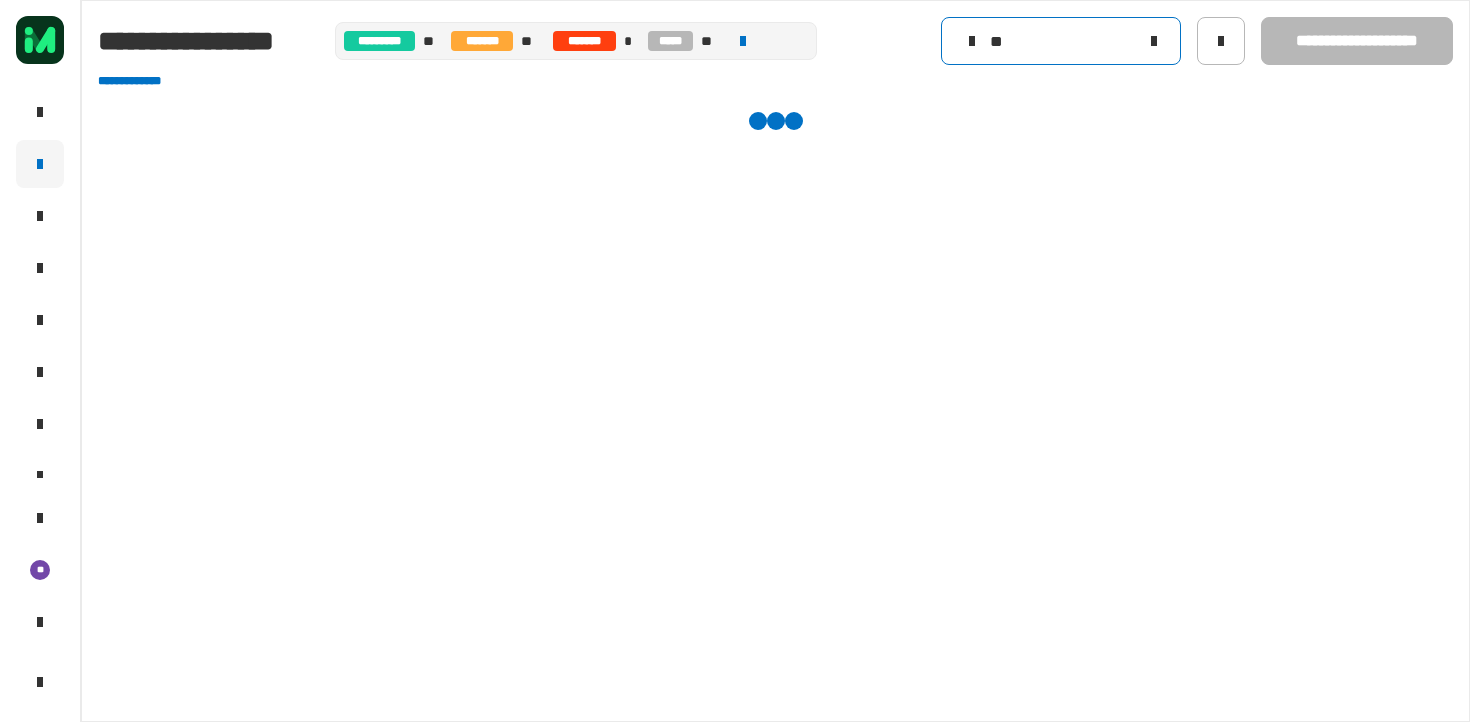 scroll, scrollTop: 0, scrollLeft: 0, axis: both 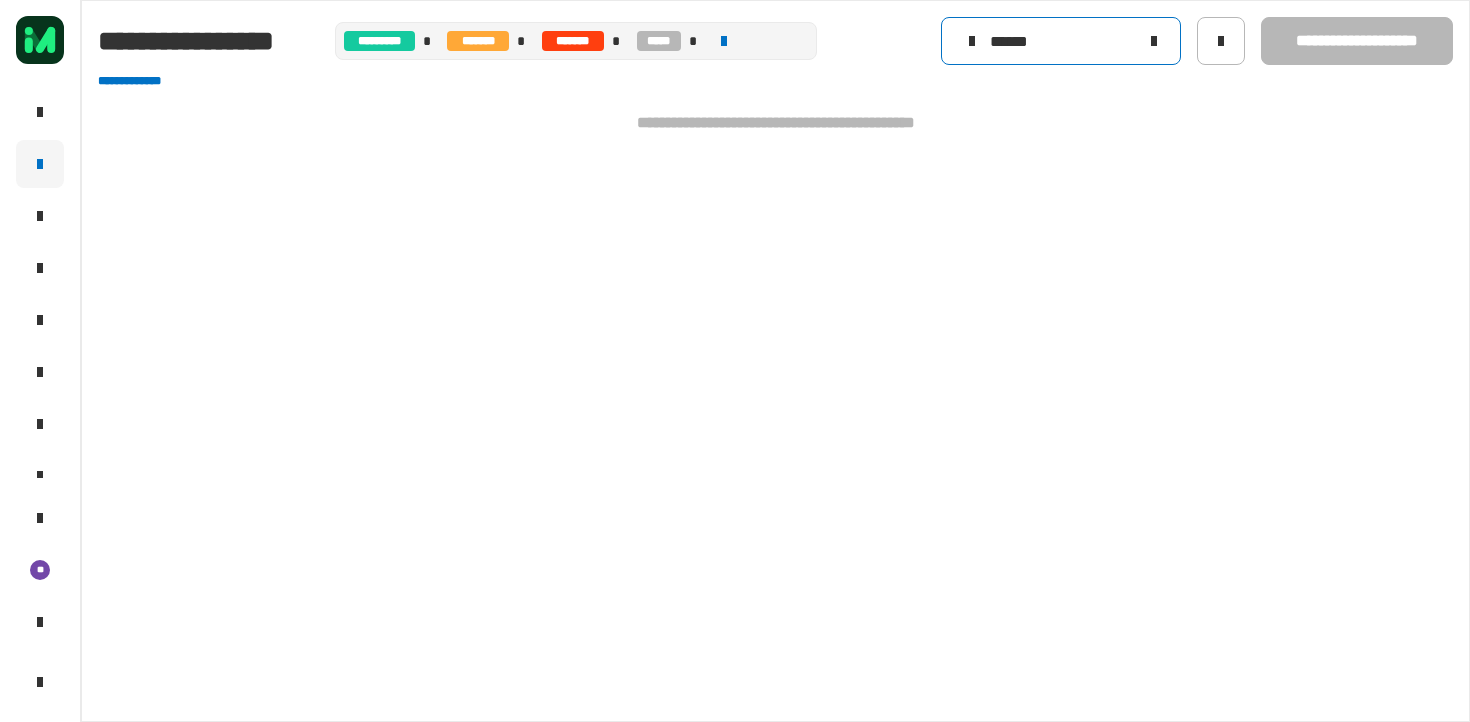 click on "******" 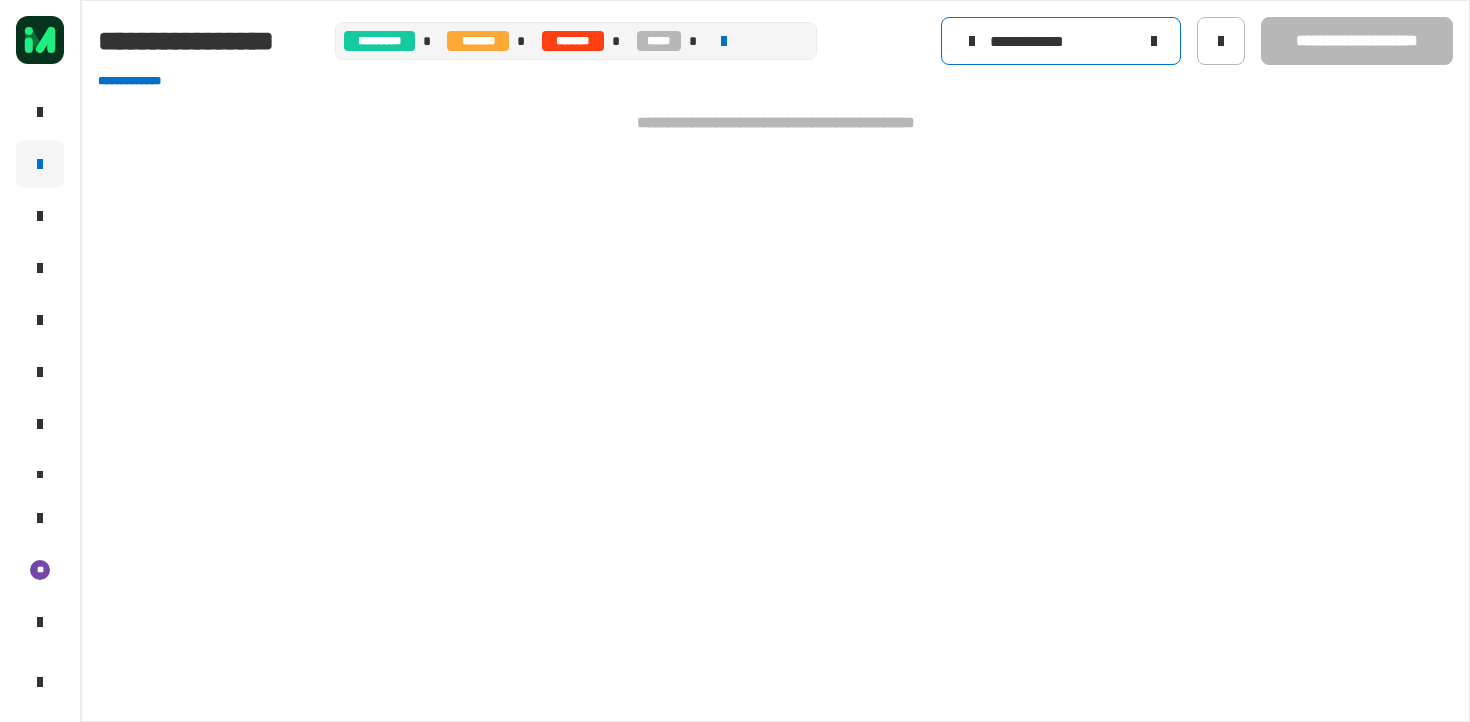 type on "**********" 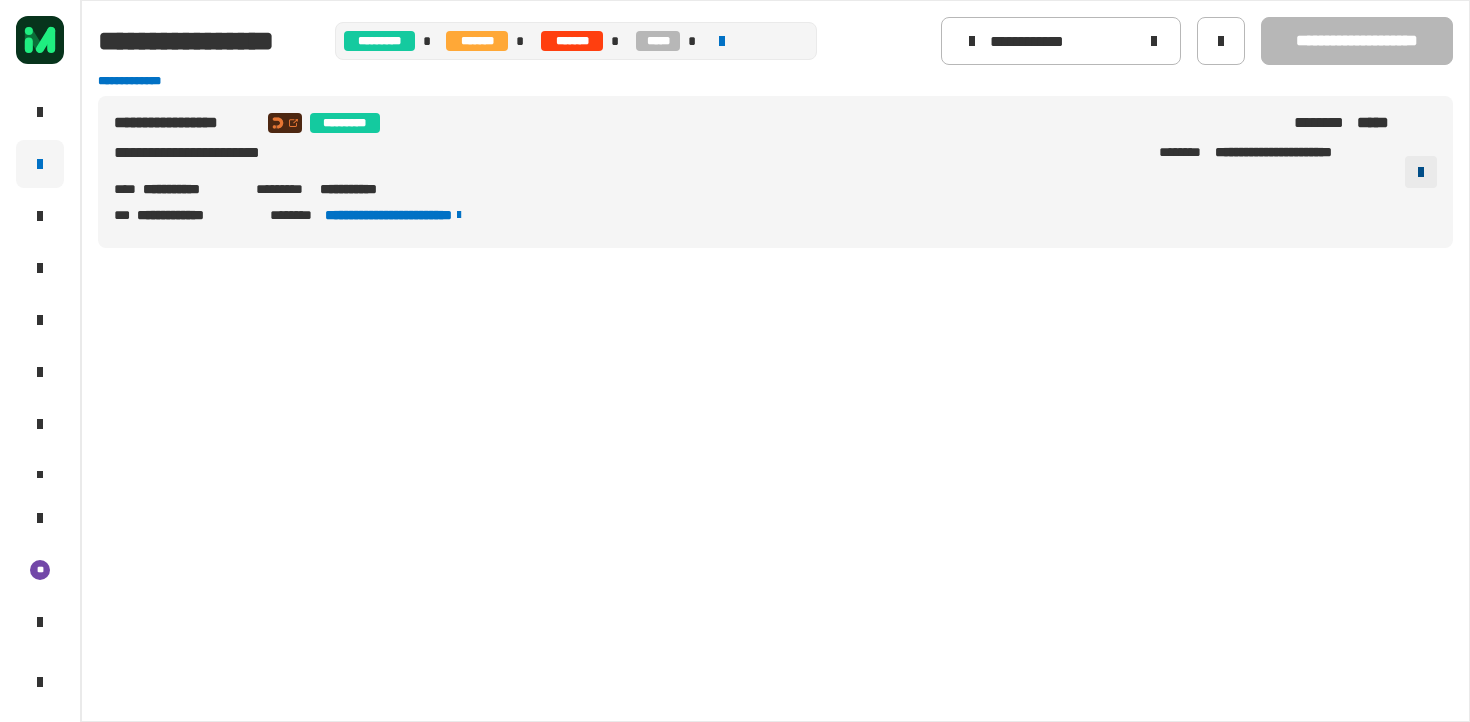 click at bounding box center [1421, 172] 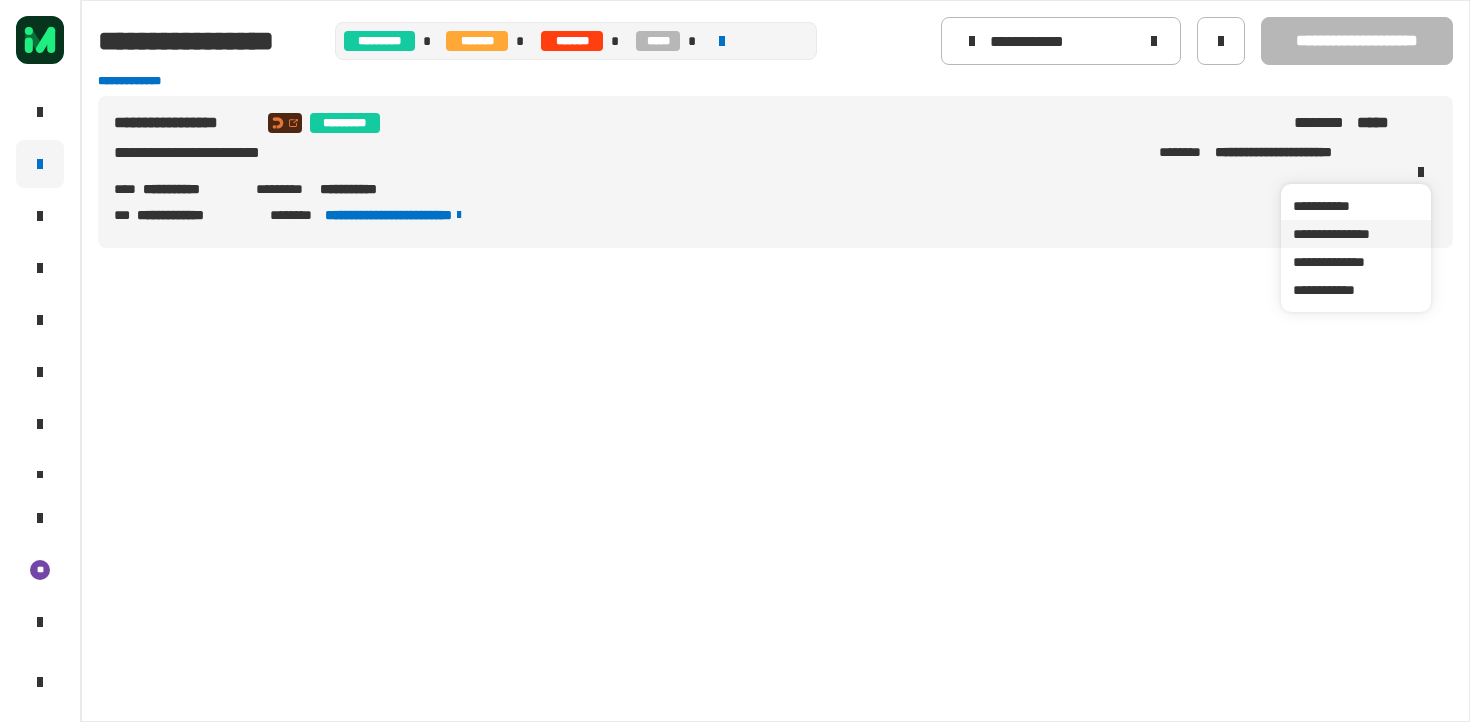 click on "**********" at bounding box center [1356, 234] 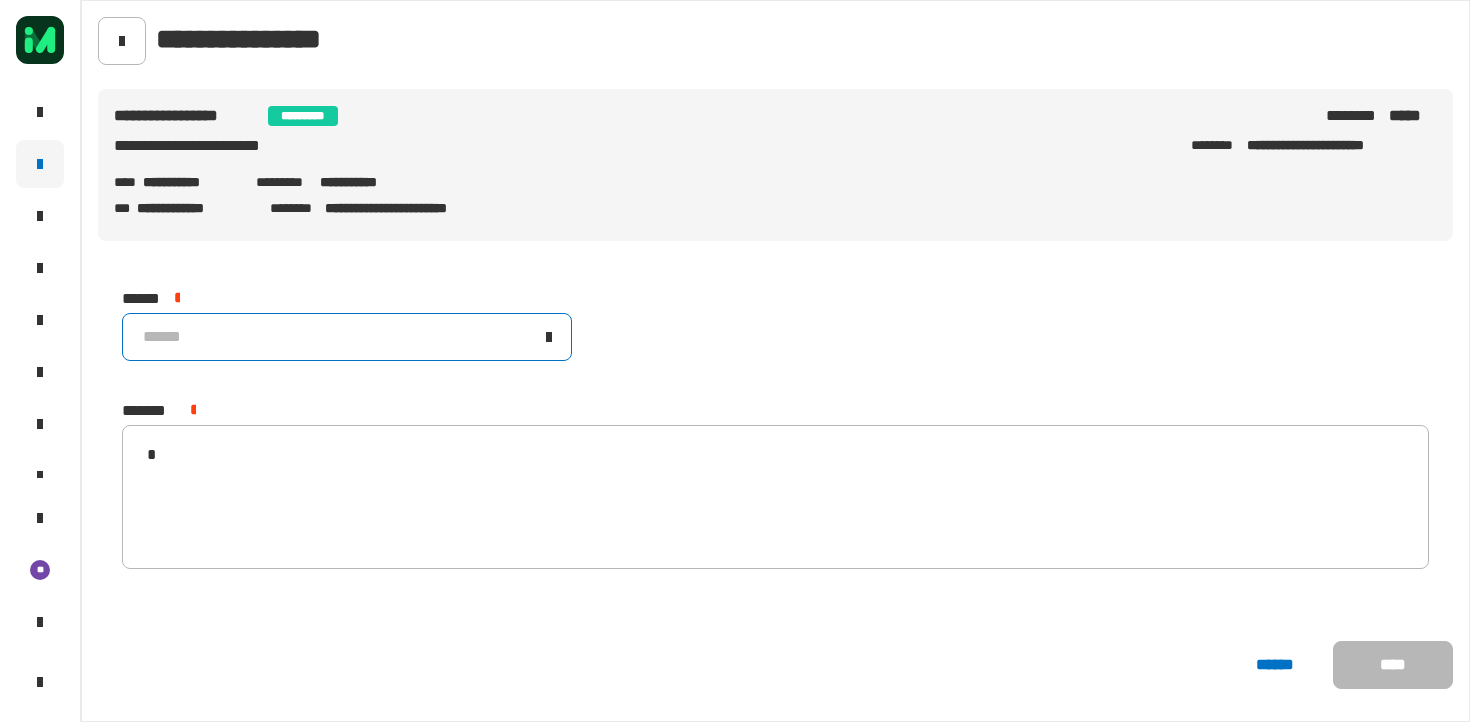 click on "******" 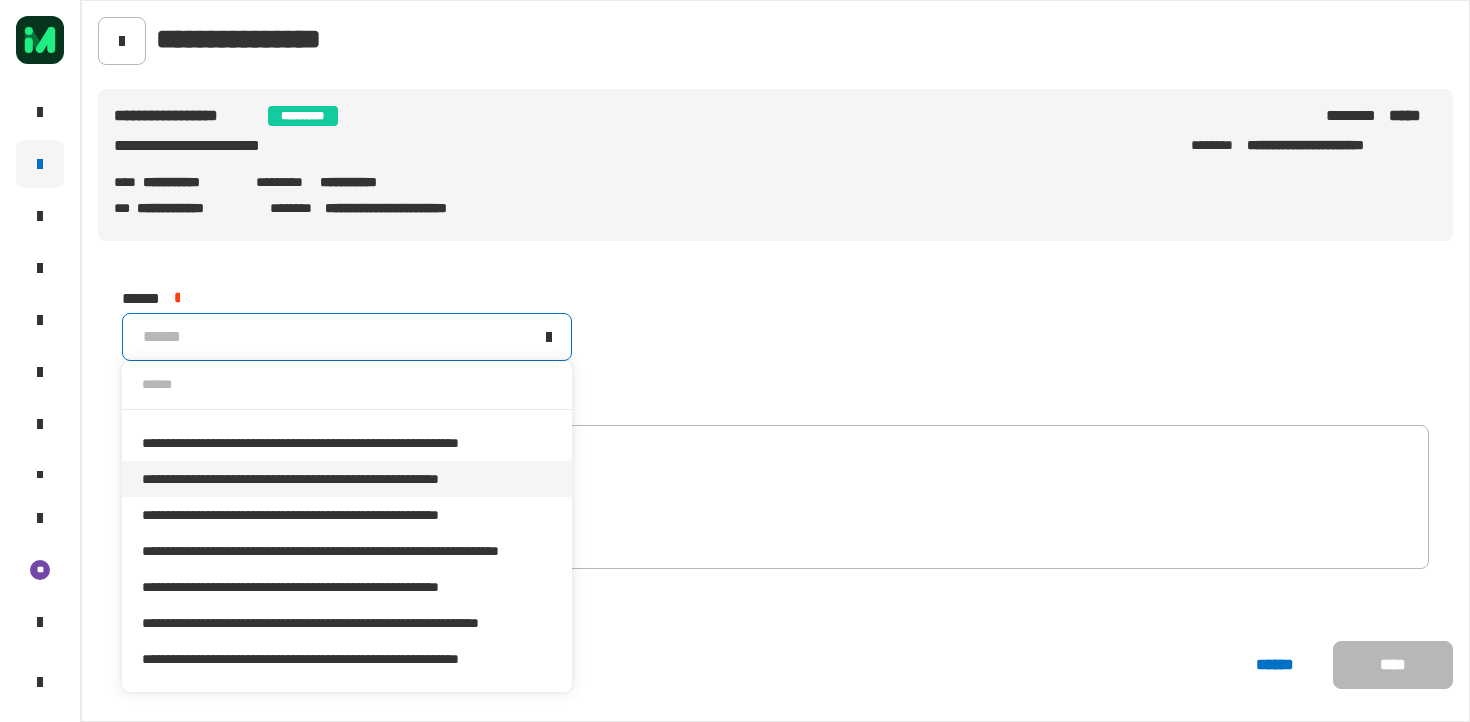 click on "**********" at bounding box center (347, 479) 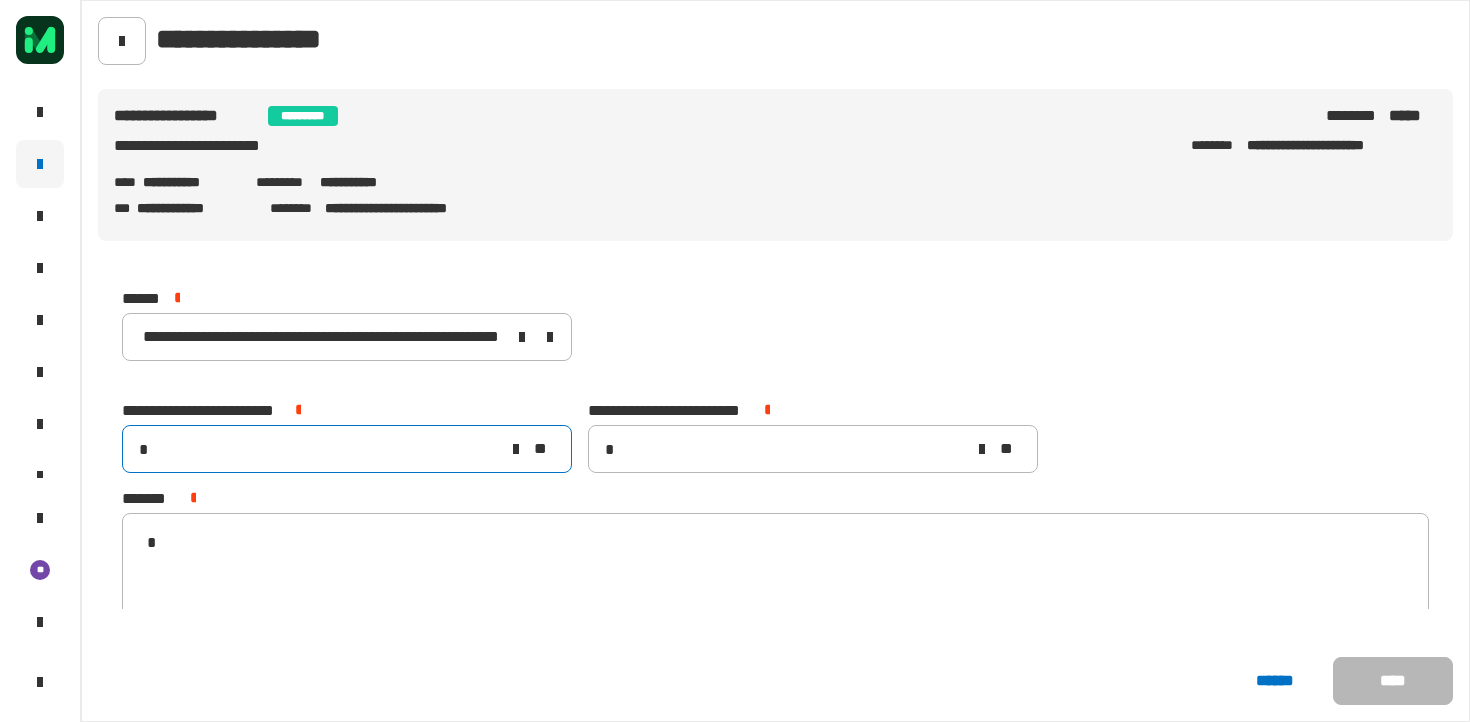 type on "*" 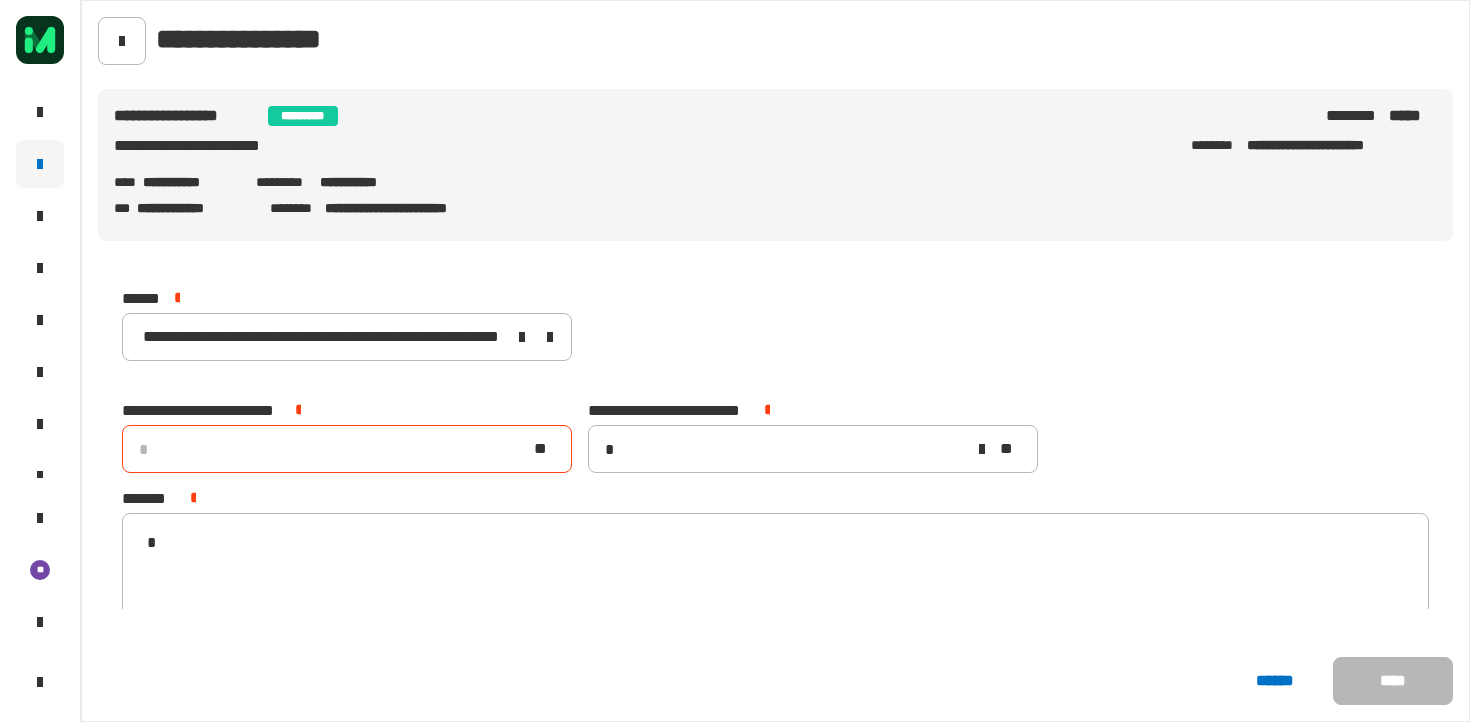 type on "*" 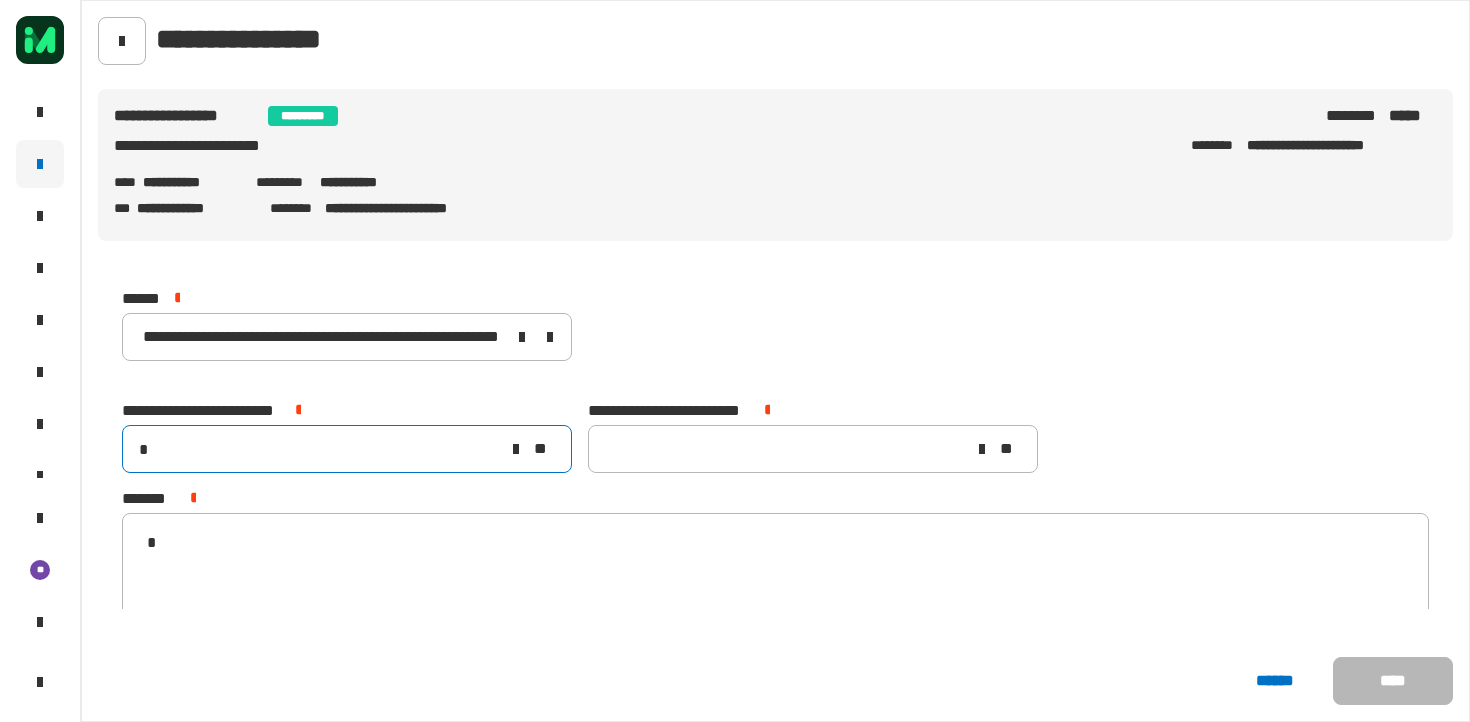 type on "*" 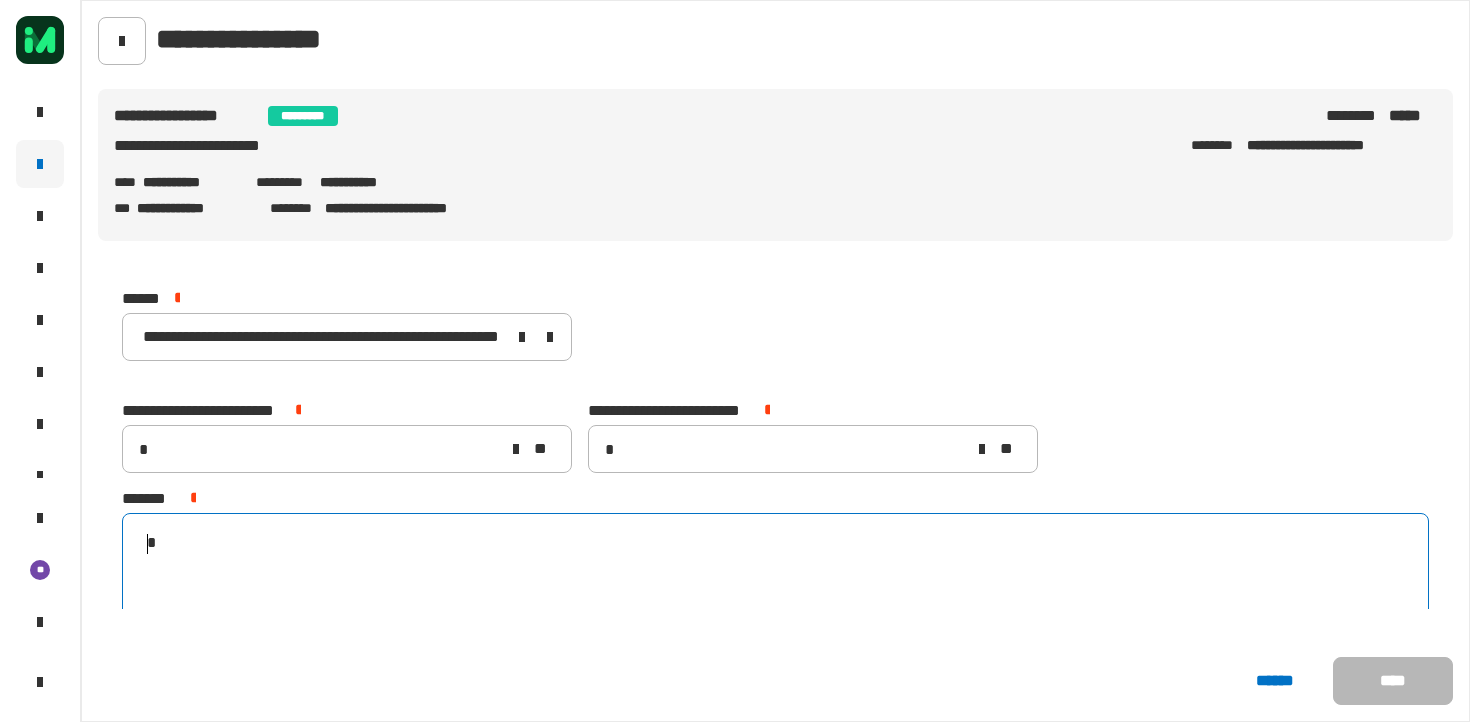 click on "**********" 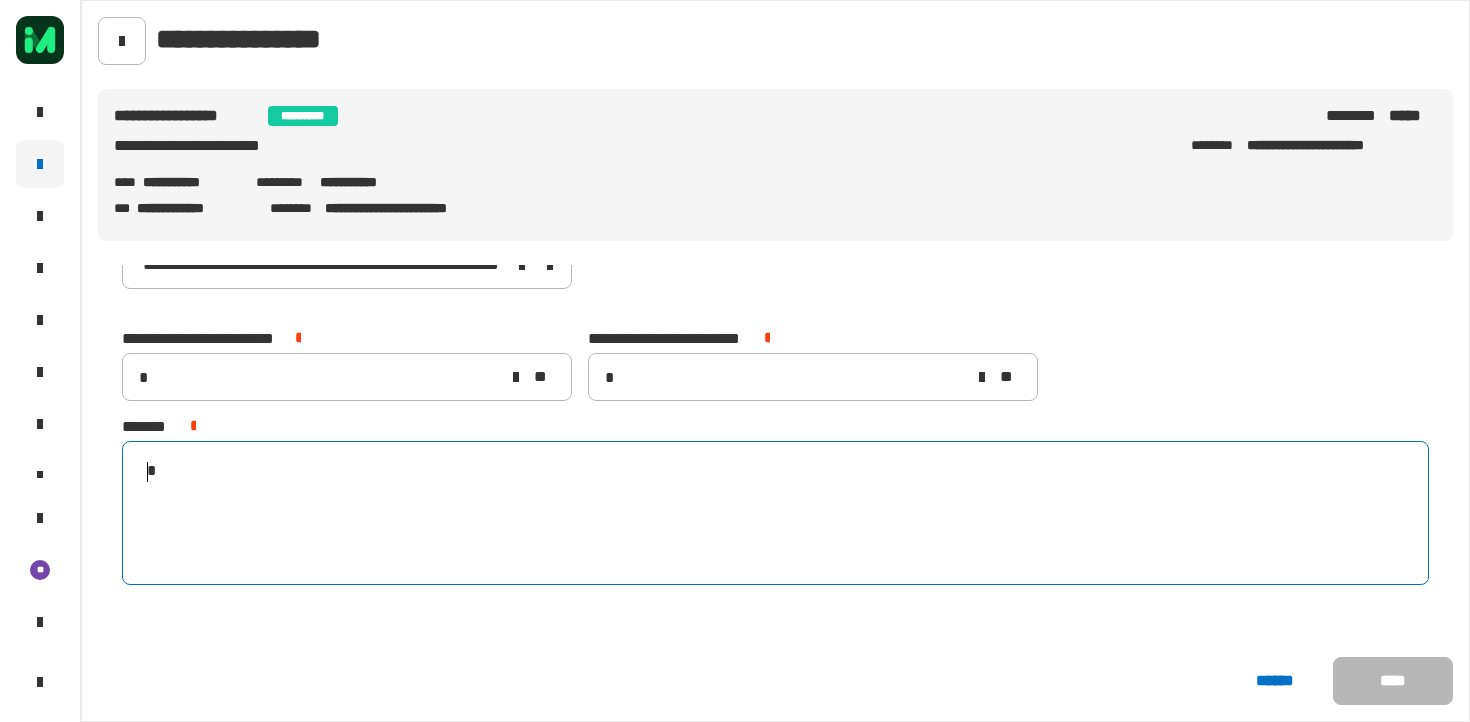 click on "**********" 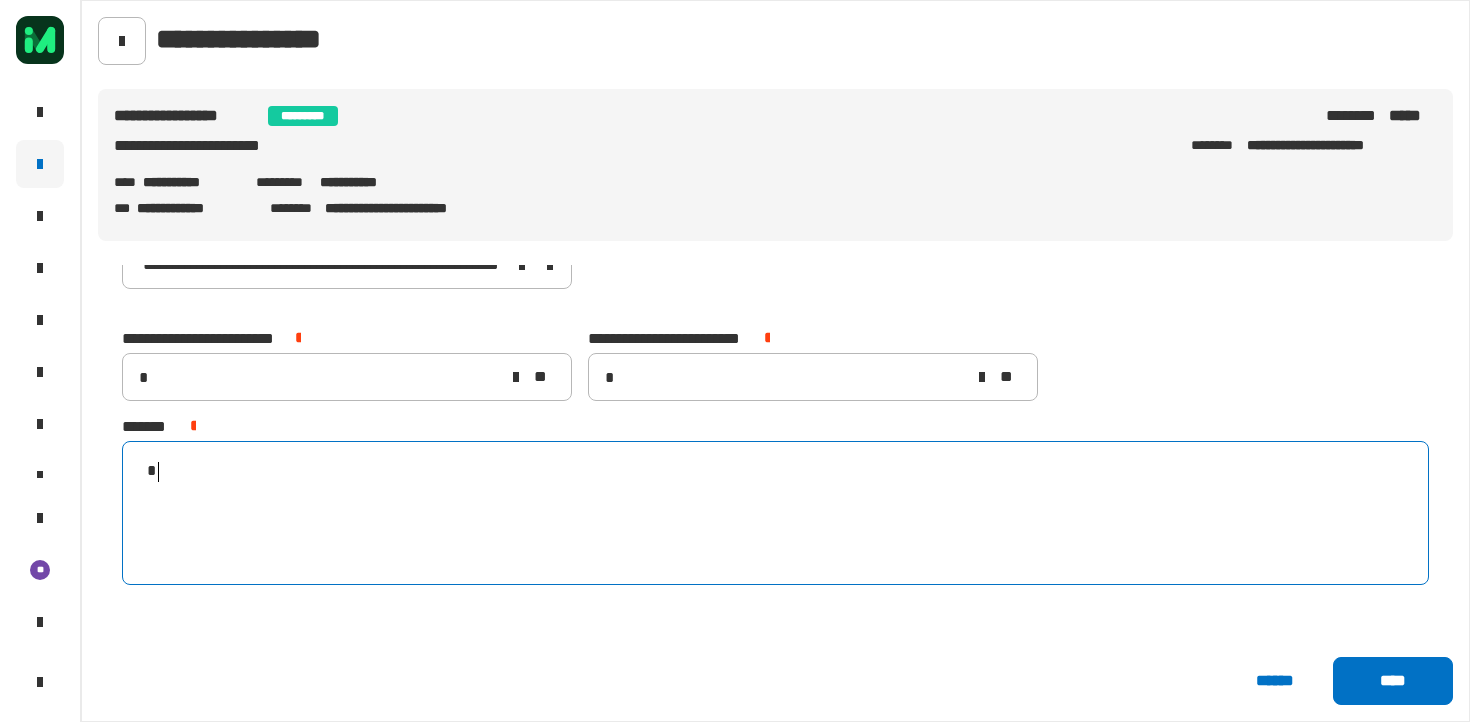 scroll, scrollTop: 0, scrollLeft: 15, axis: horizontal 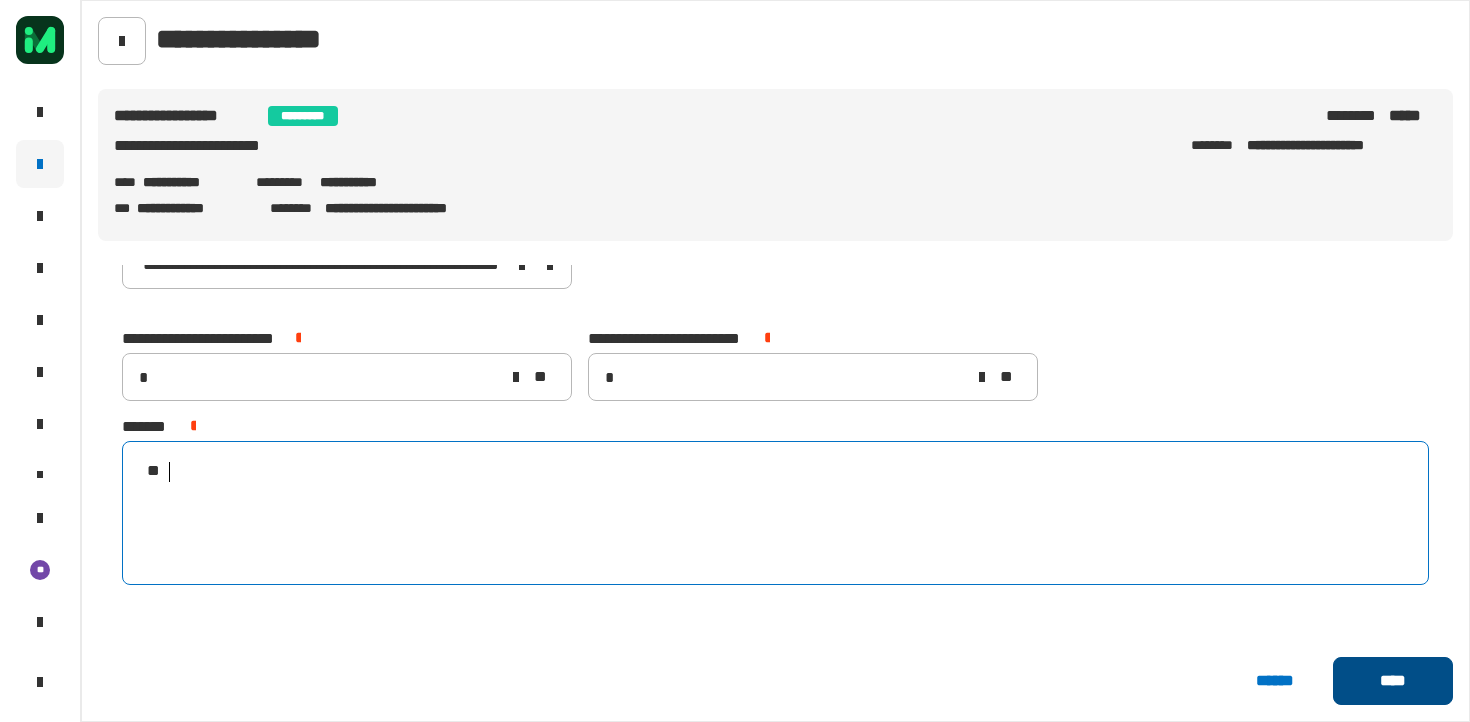 type on "**" 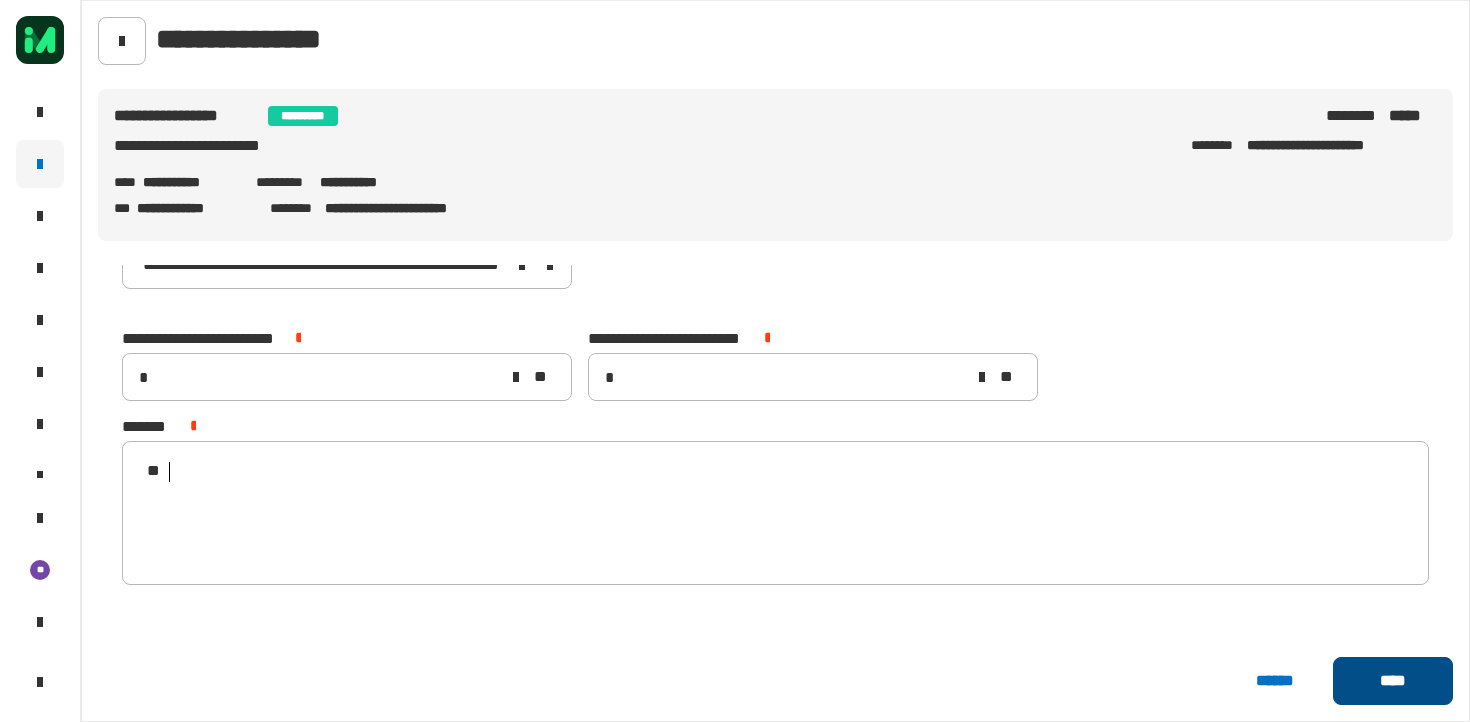 click on "****" 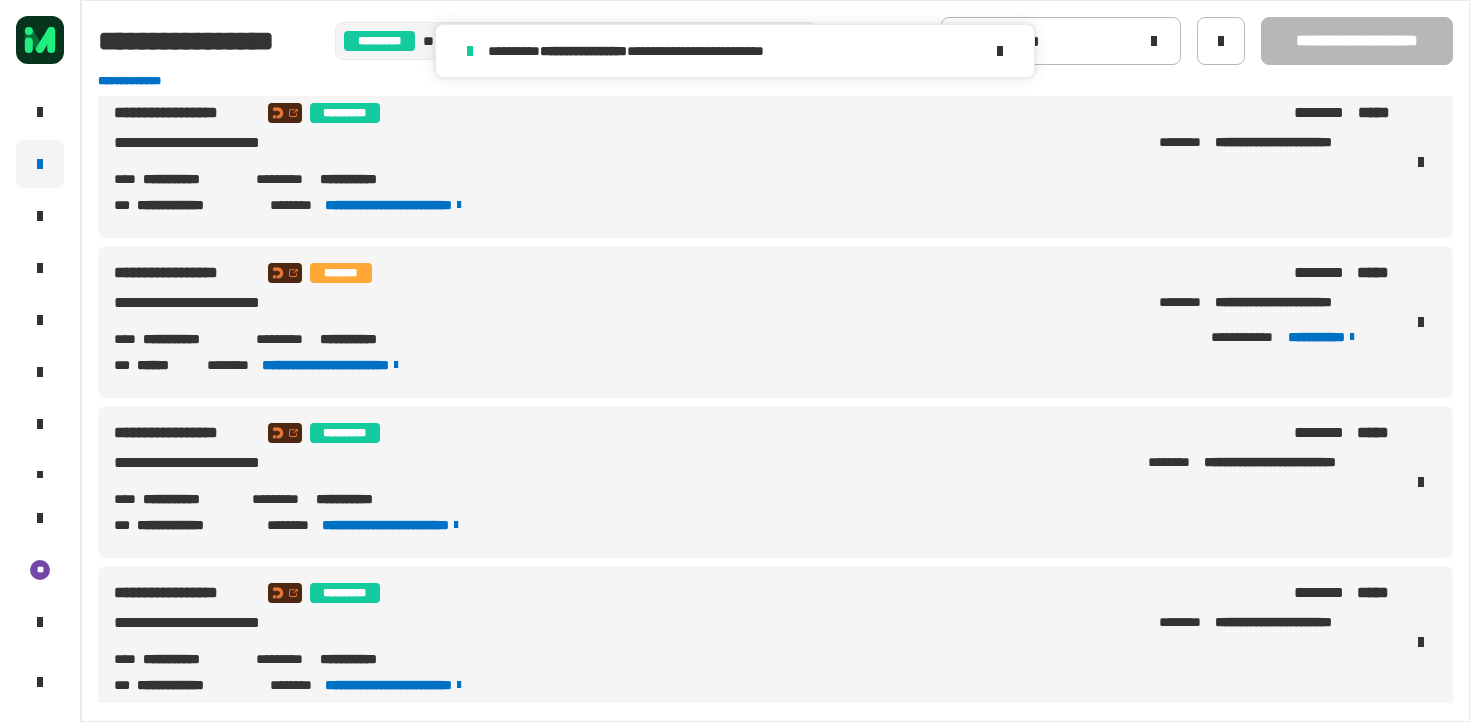 scroll, scrollTop: 0, scrollLeft: 0, axis: both 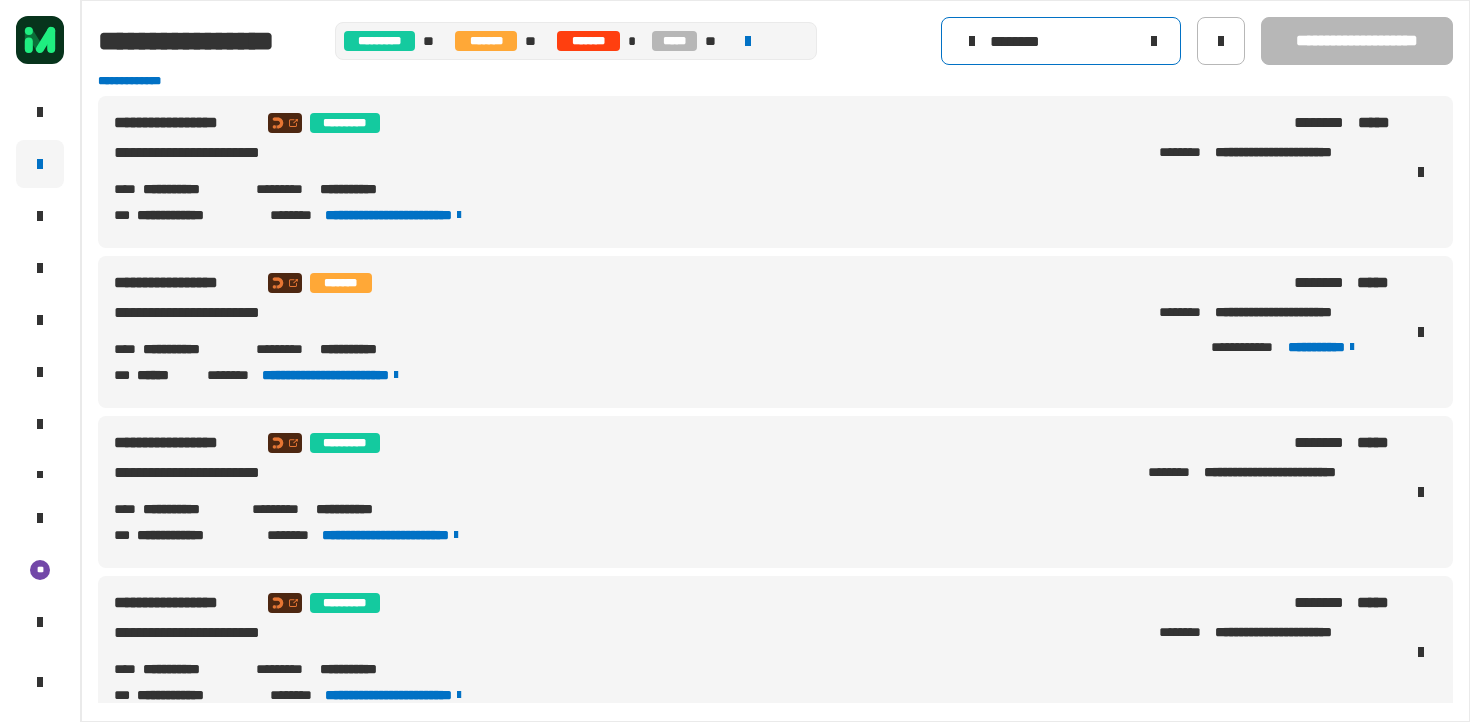 click on "********" 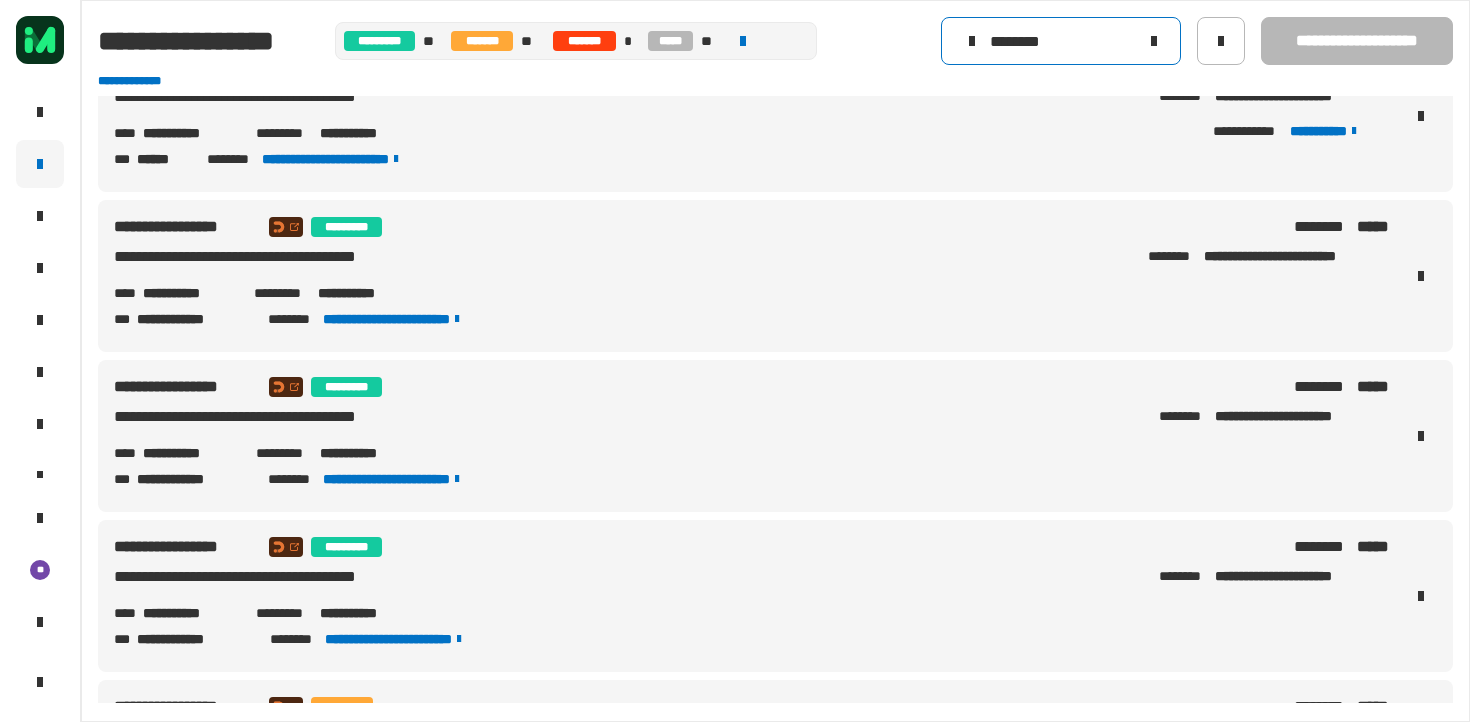 scroll, scrollTop: 0, scrollLeft: 0, axis: both 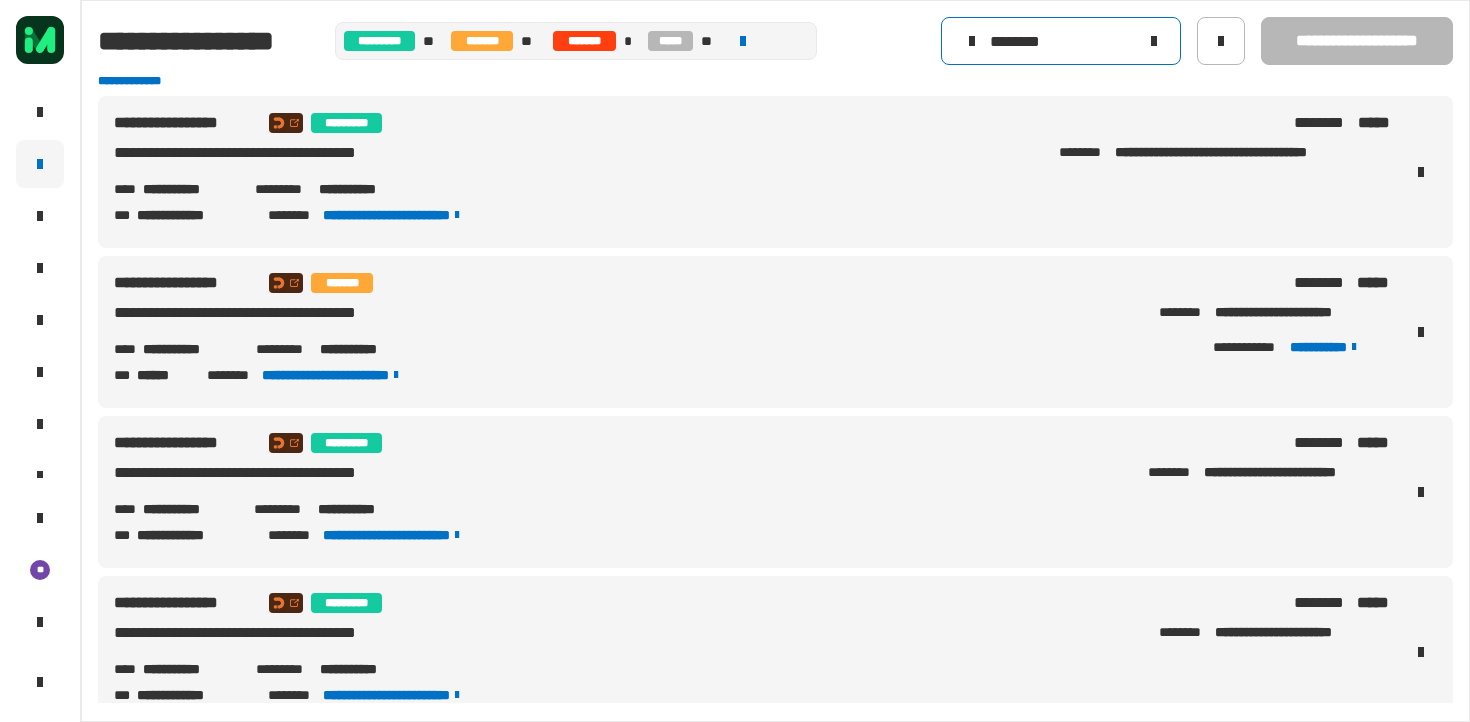 type on "********" 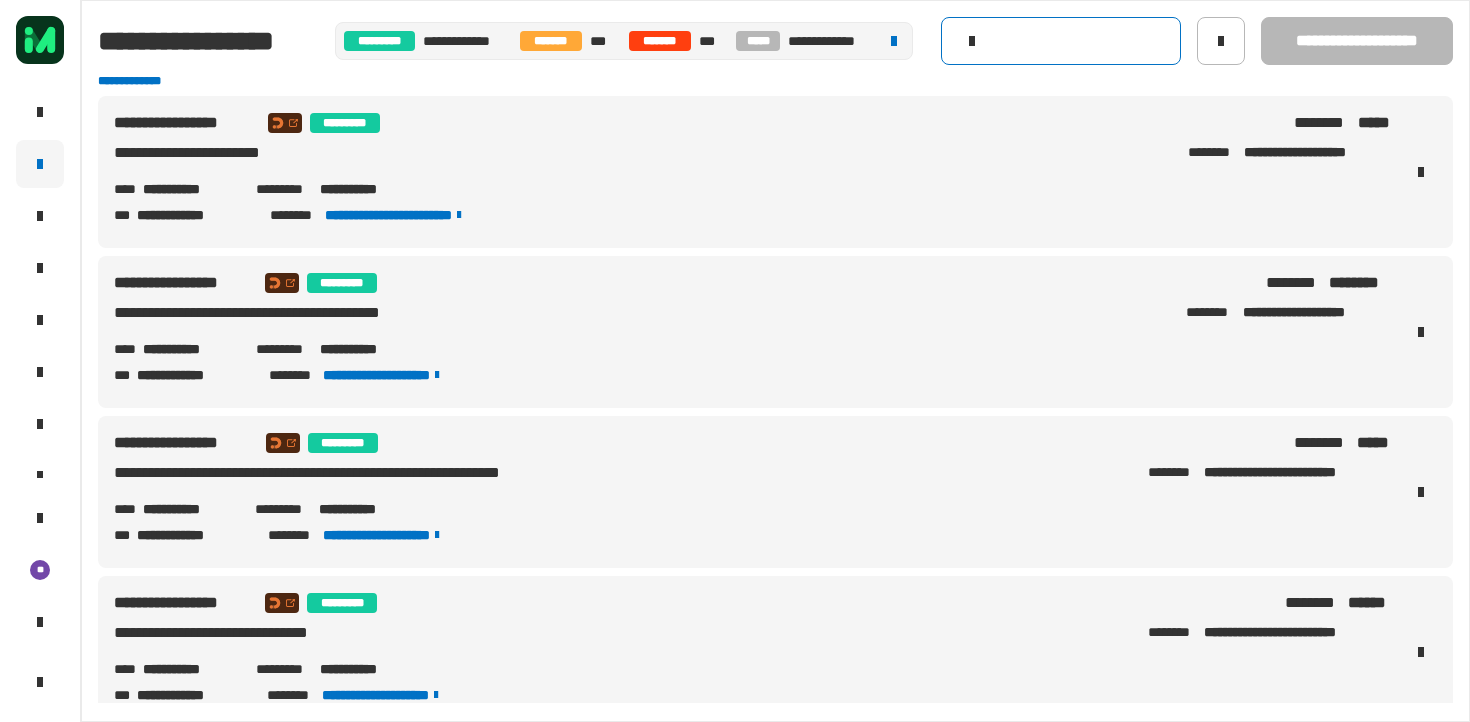 click 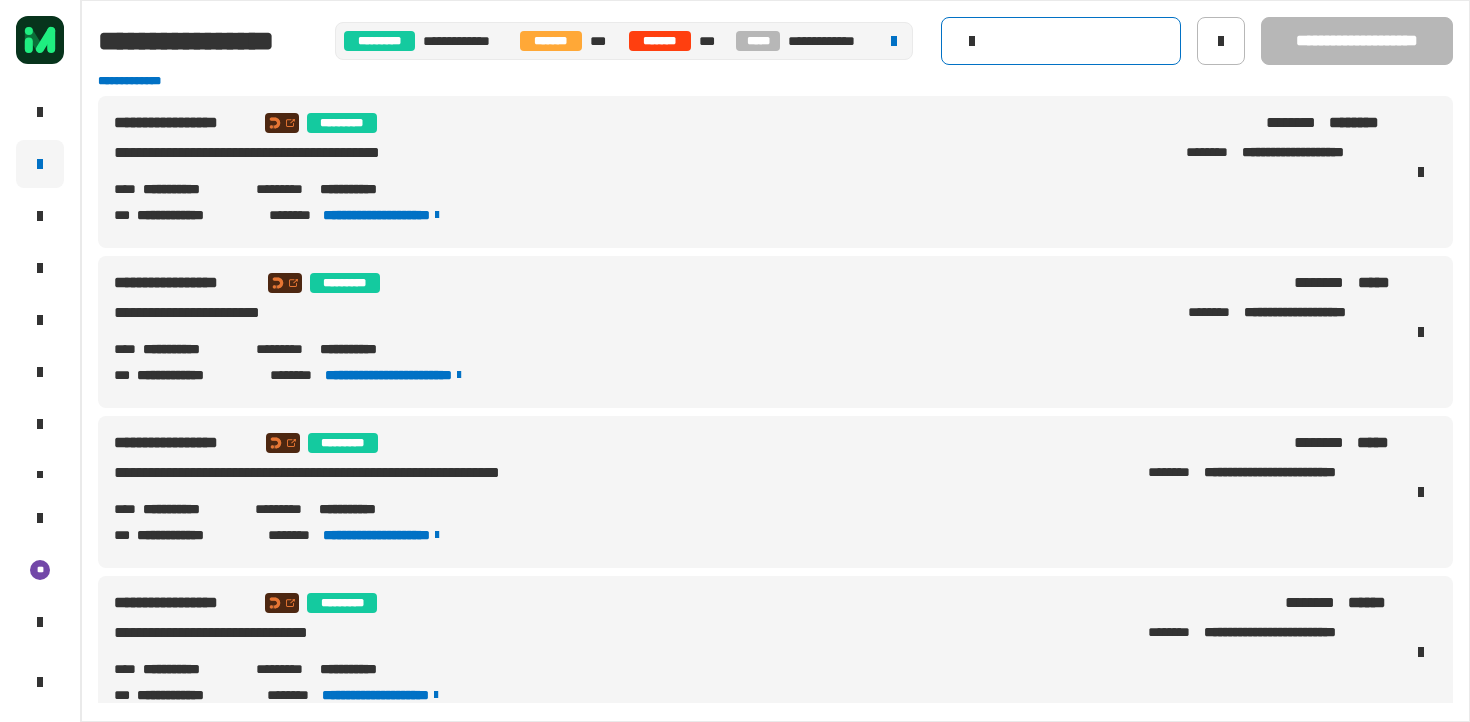 type on "*" 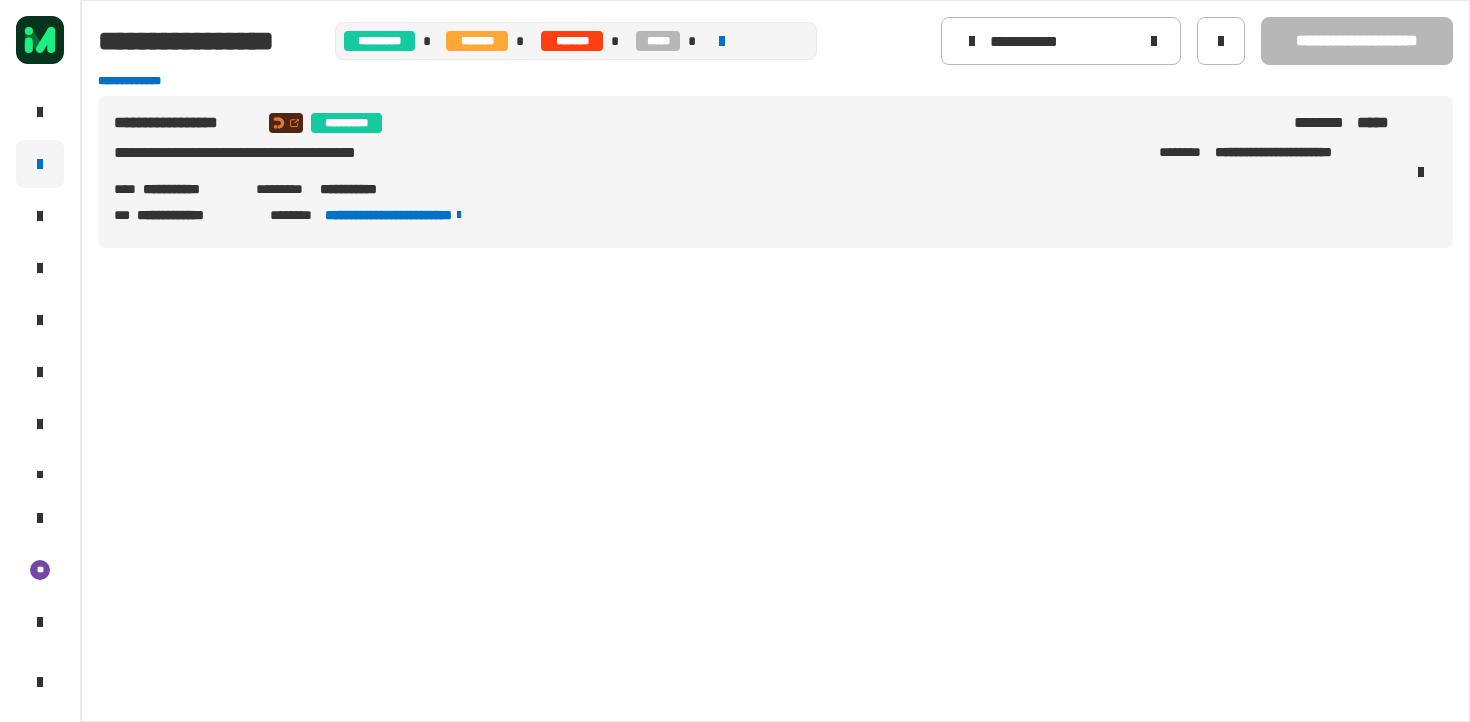 click on "**********" at bounding box center (751, 172) 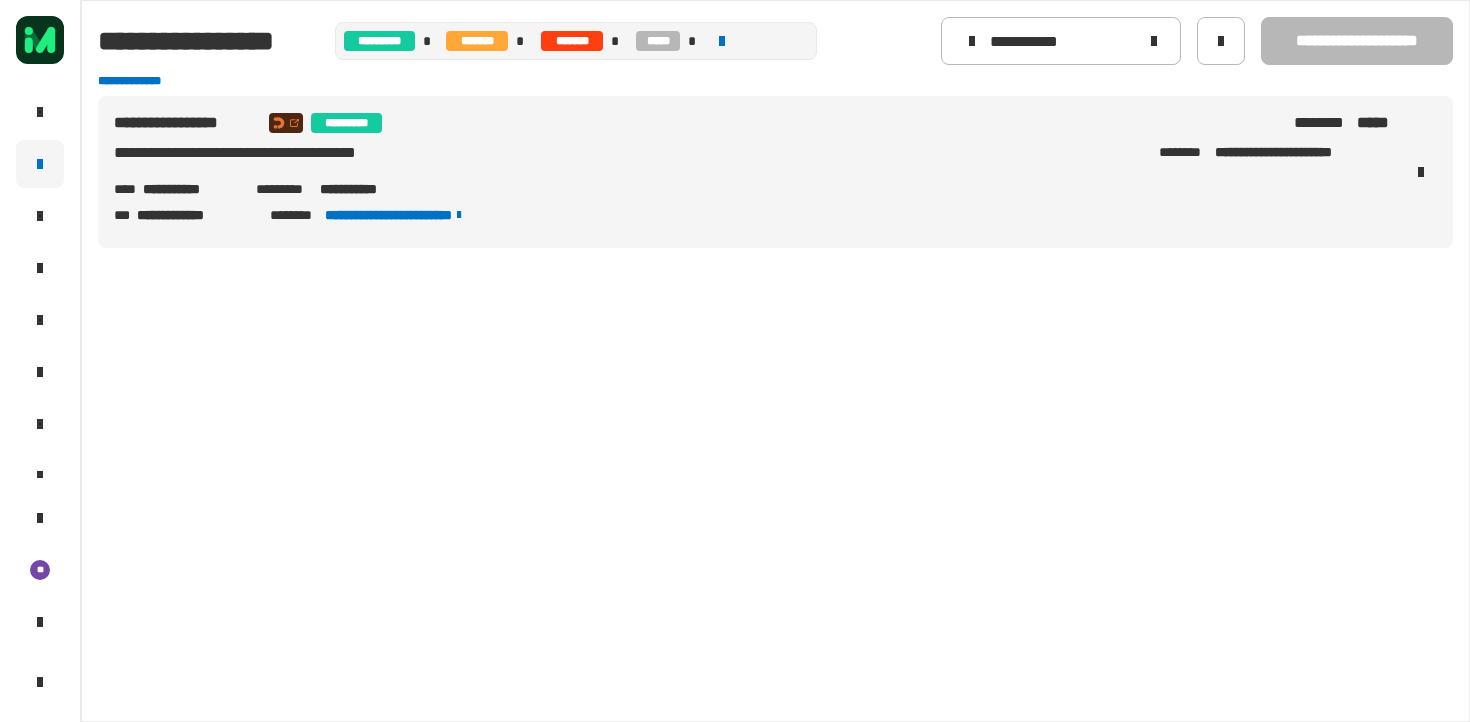 click on "**********" at bounding box center (751, 157) 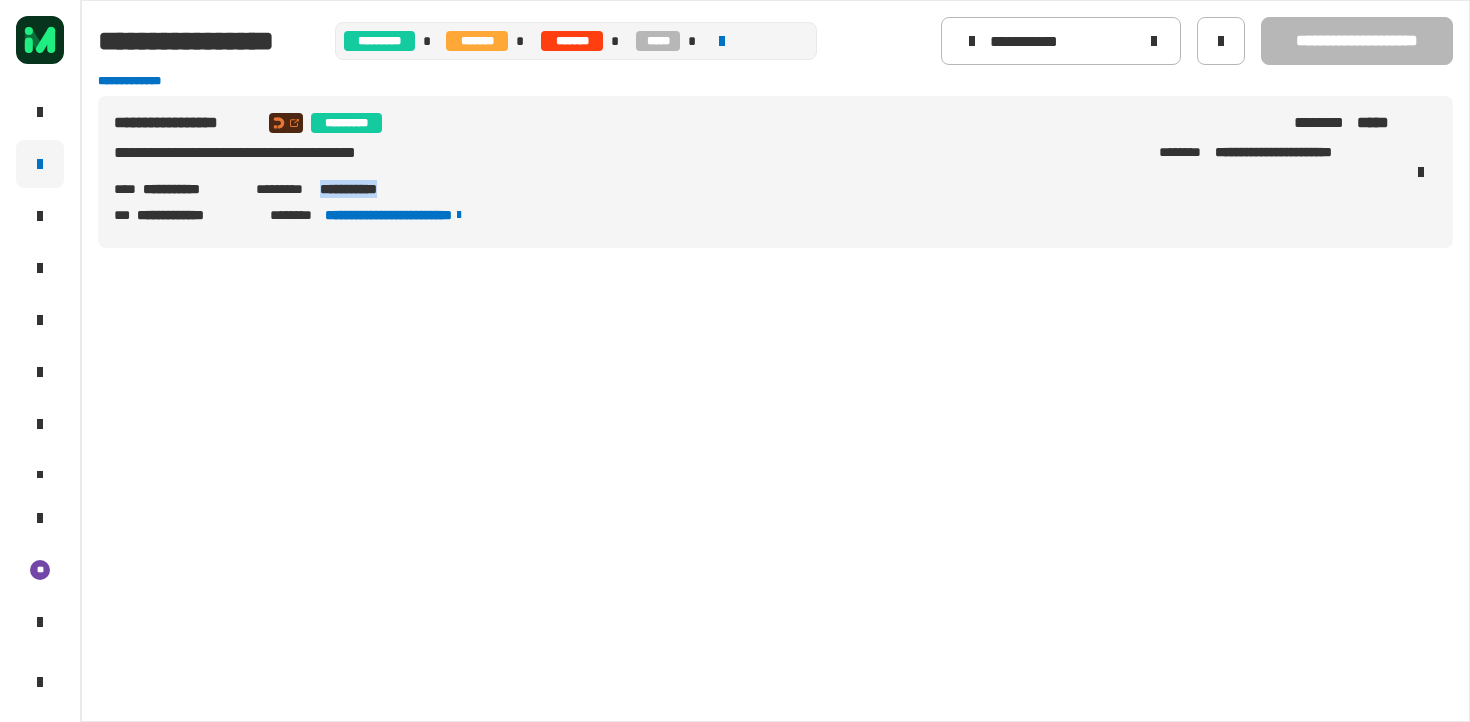 drag, startPoint x: 422, startPoint y: 189, endPoint x: 319, endPoint y: 194, distance: 103.121284 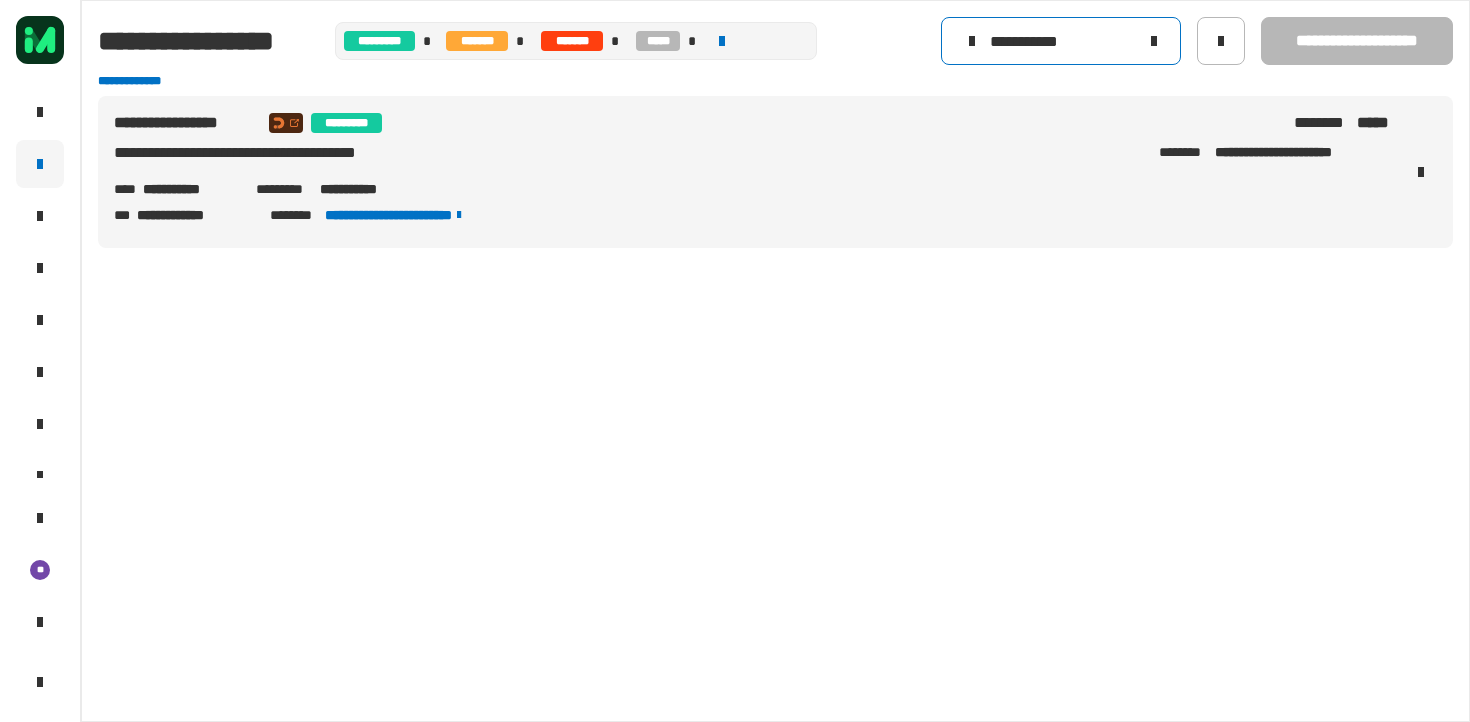 click on "**********" 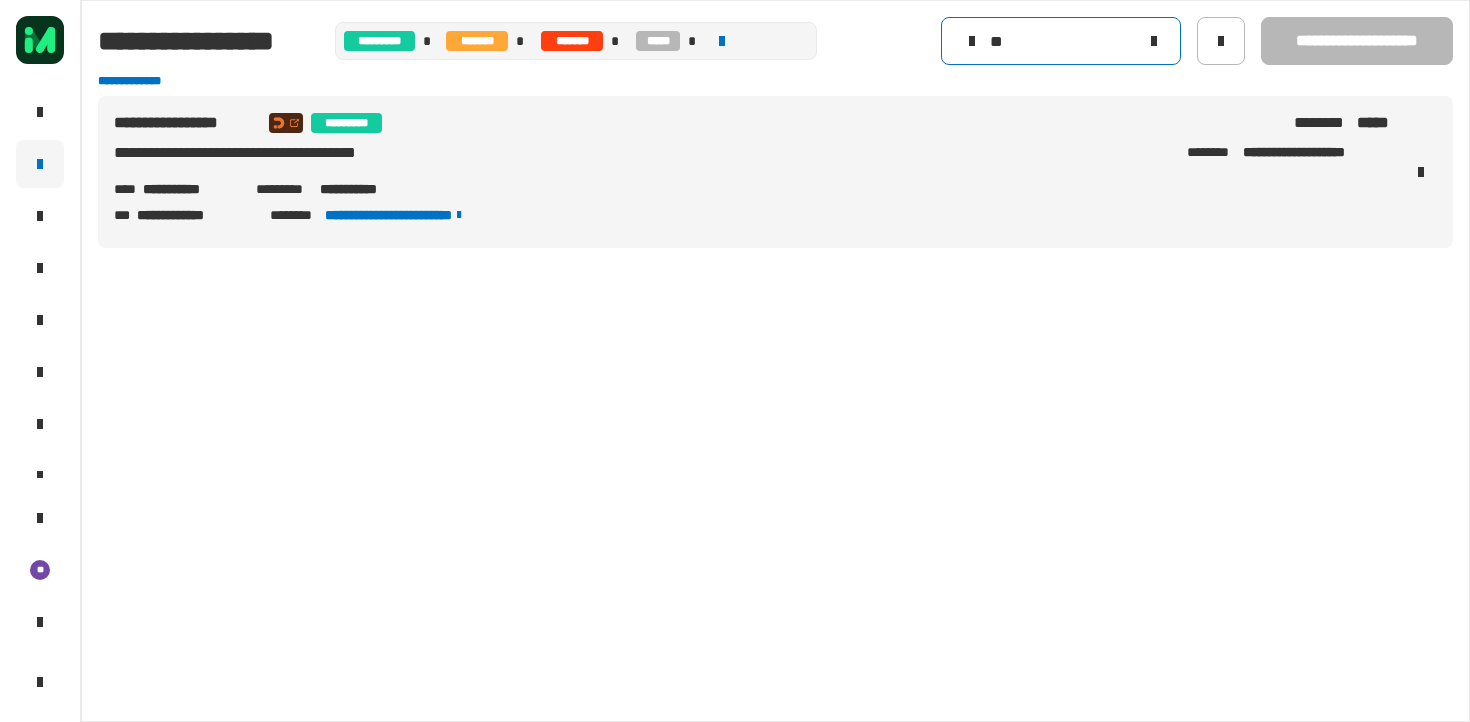 type on "*" 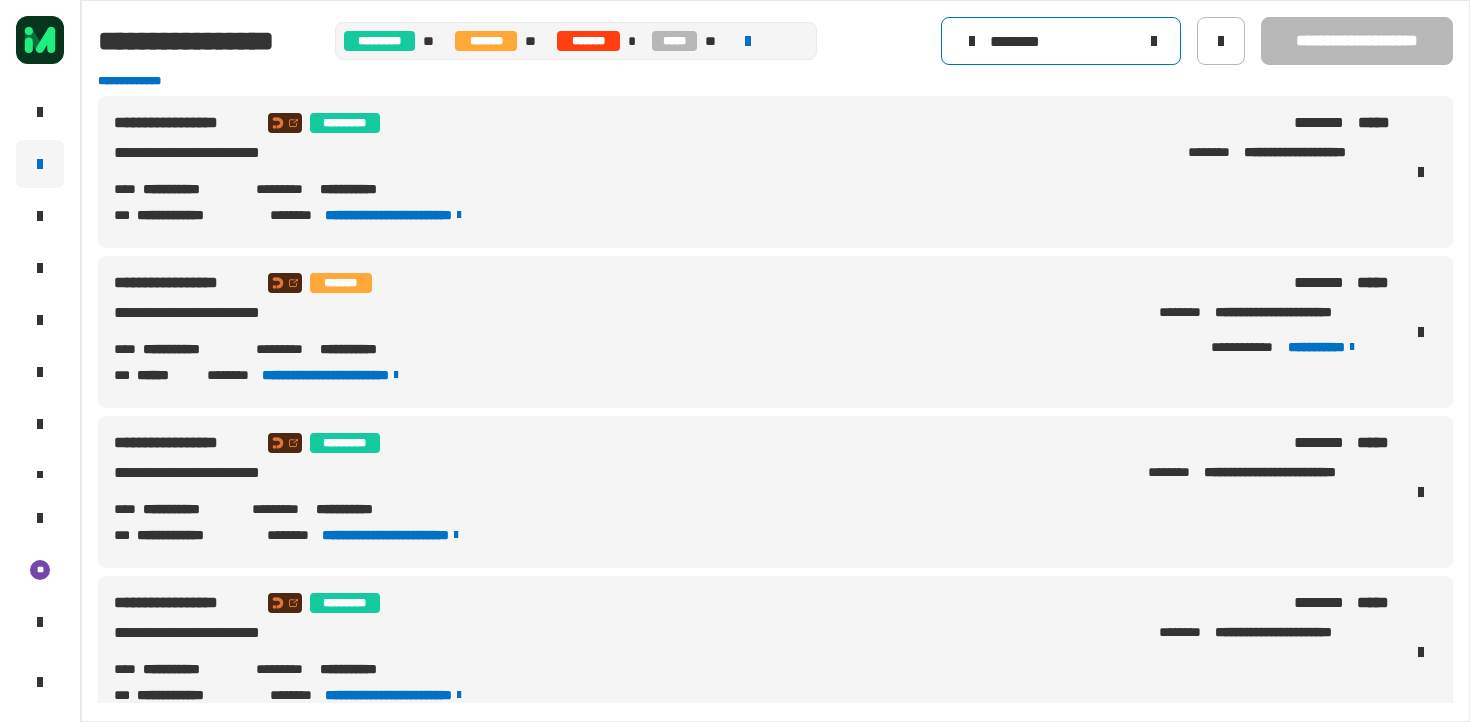 click on "********" 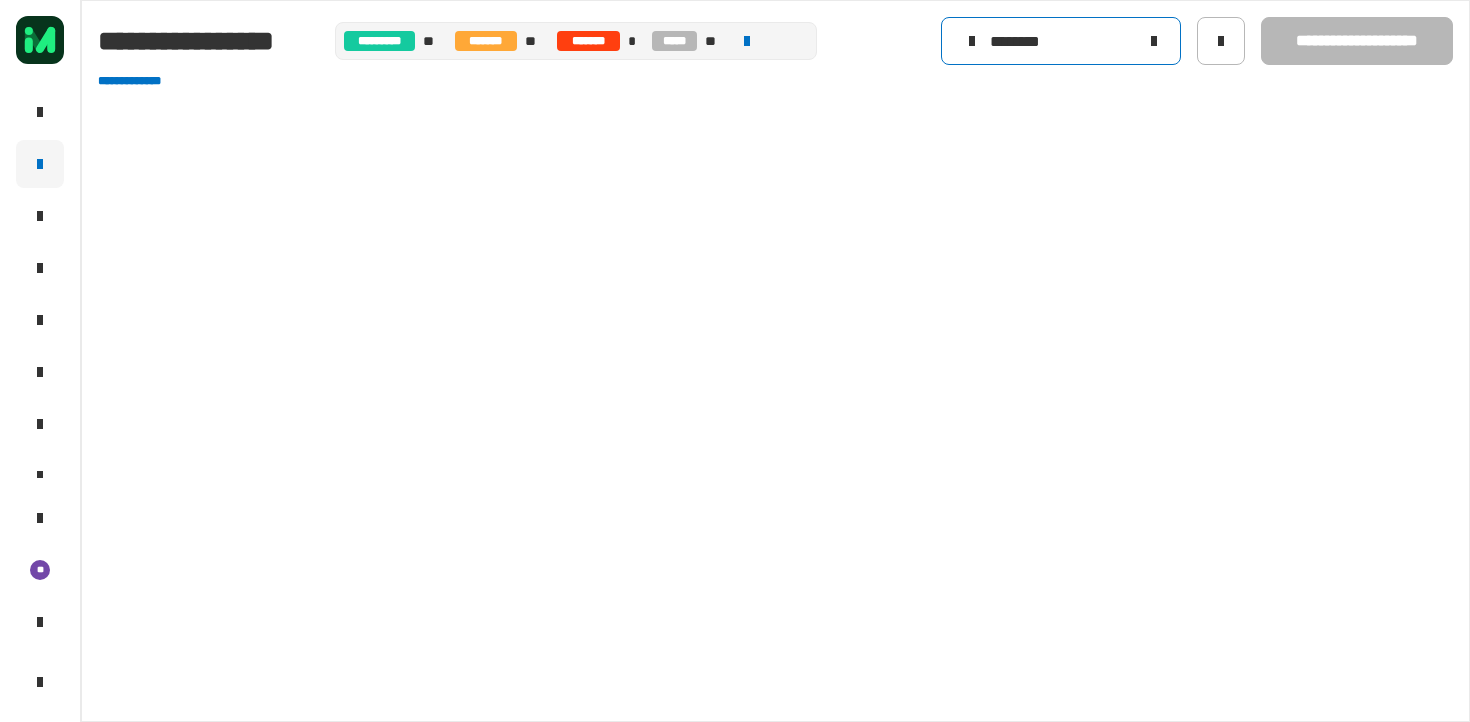 scroll, scrollTop: 0, scrollLeft: 0, axis: both 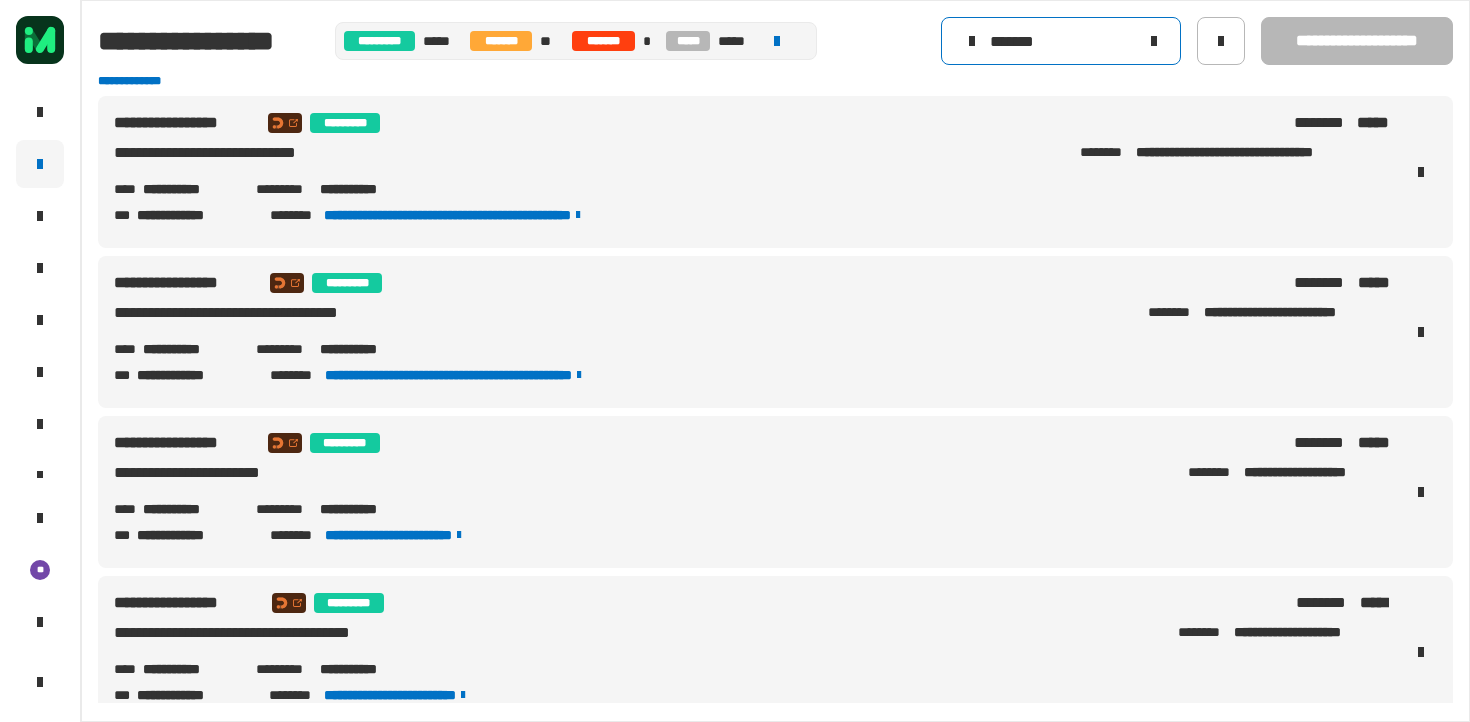 type on "********" 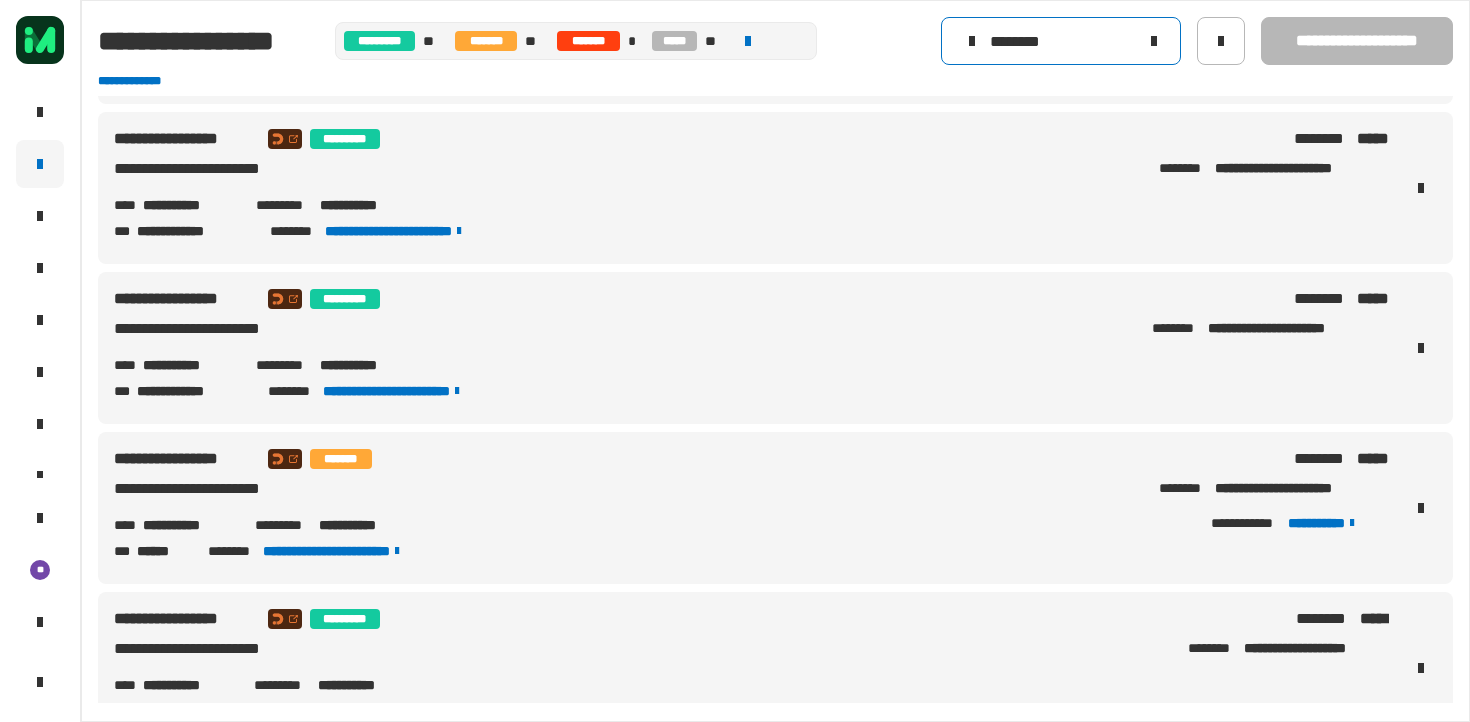 scroll, scrollTop: 461, scrollLeft: 0, axis: vertical 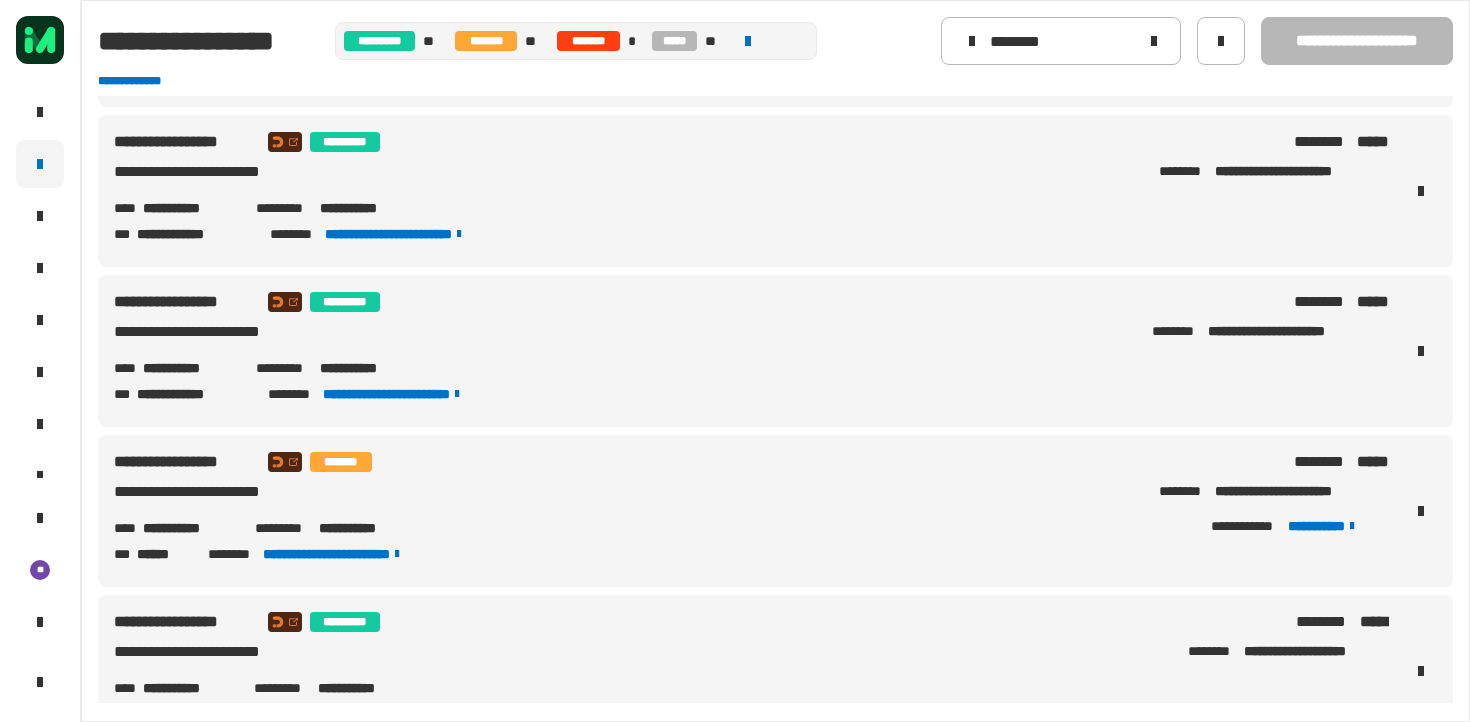 click on "**********" at bounding box center (751, 336) 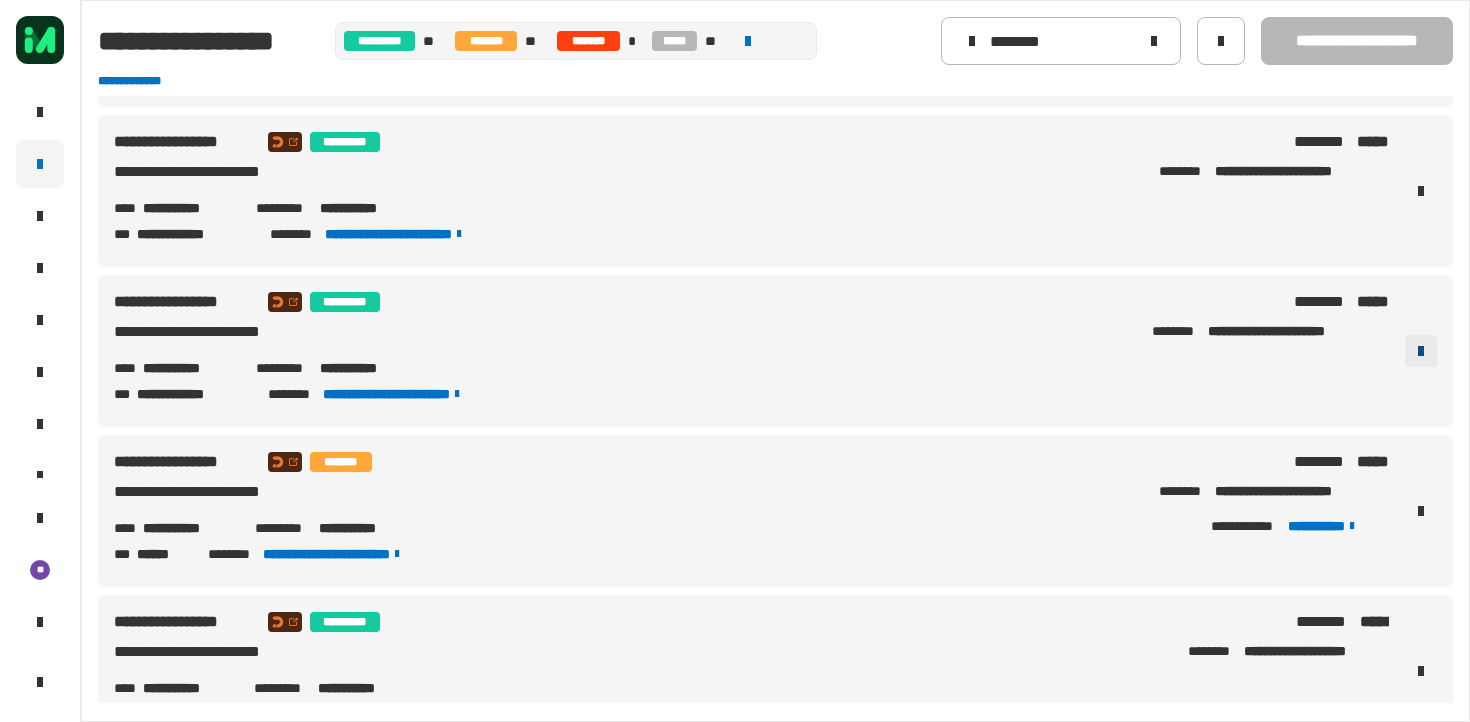 click at bounding box center [1421, 351] 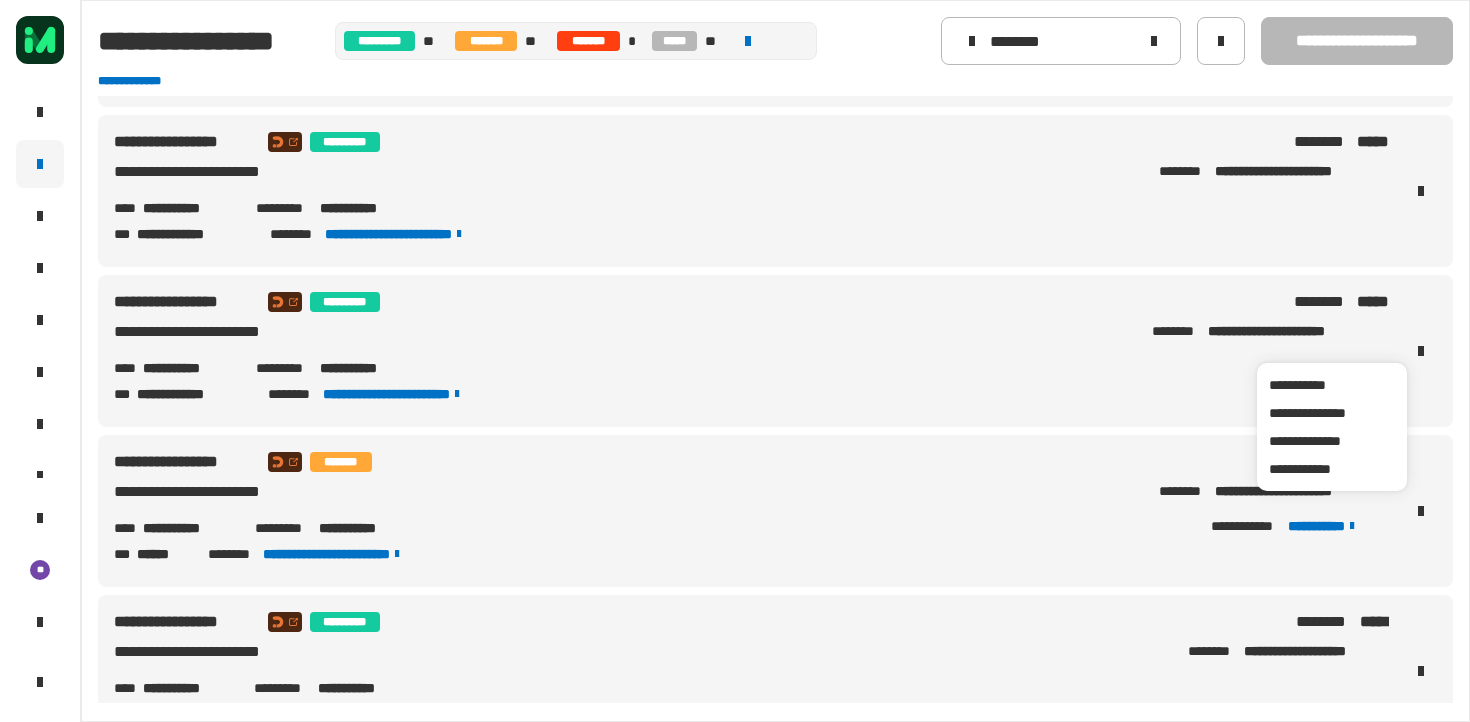 click on "**********" at bounding box center (751, 368) 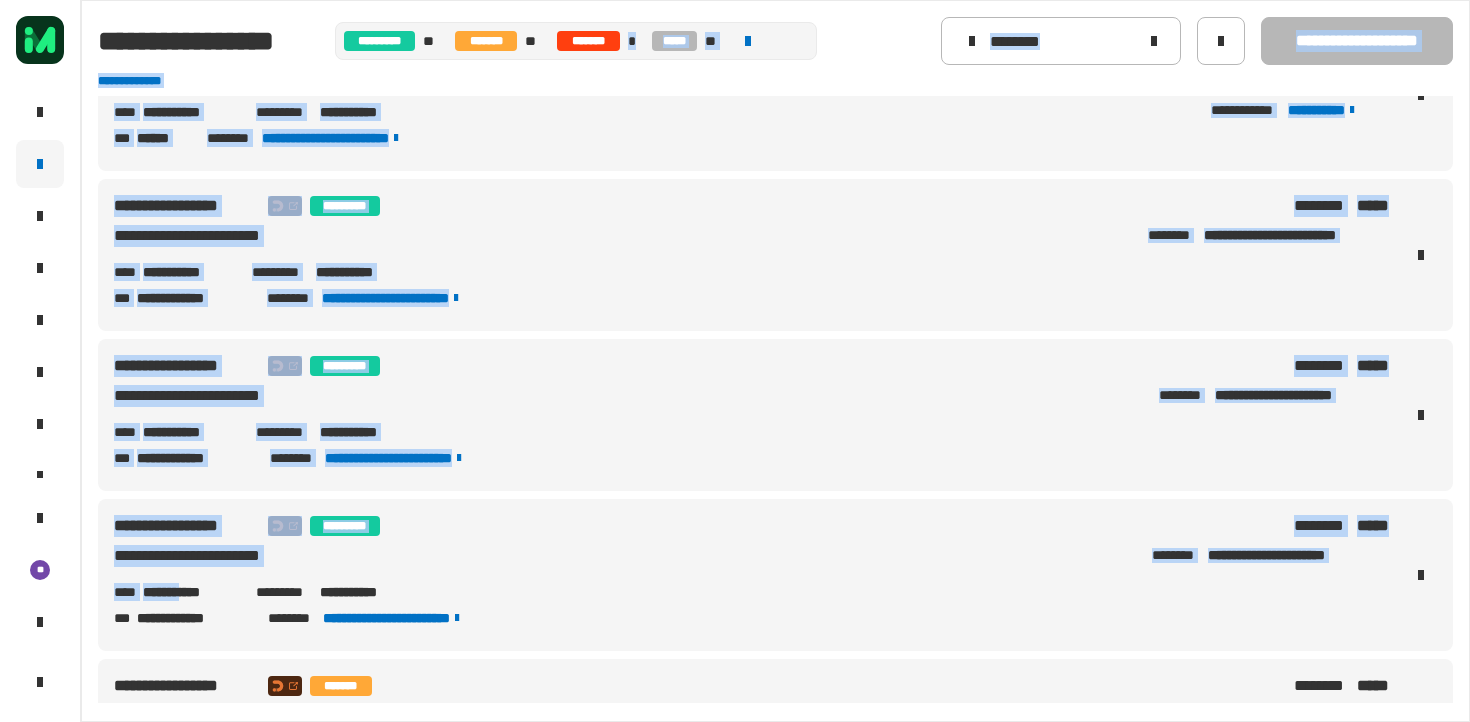 scroll, scrollTop: 0, scrollLeft: 0, axis: both 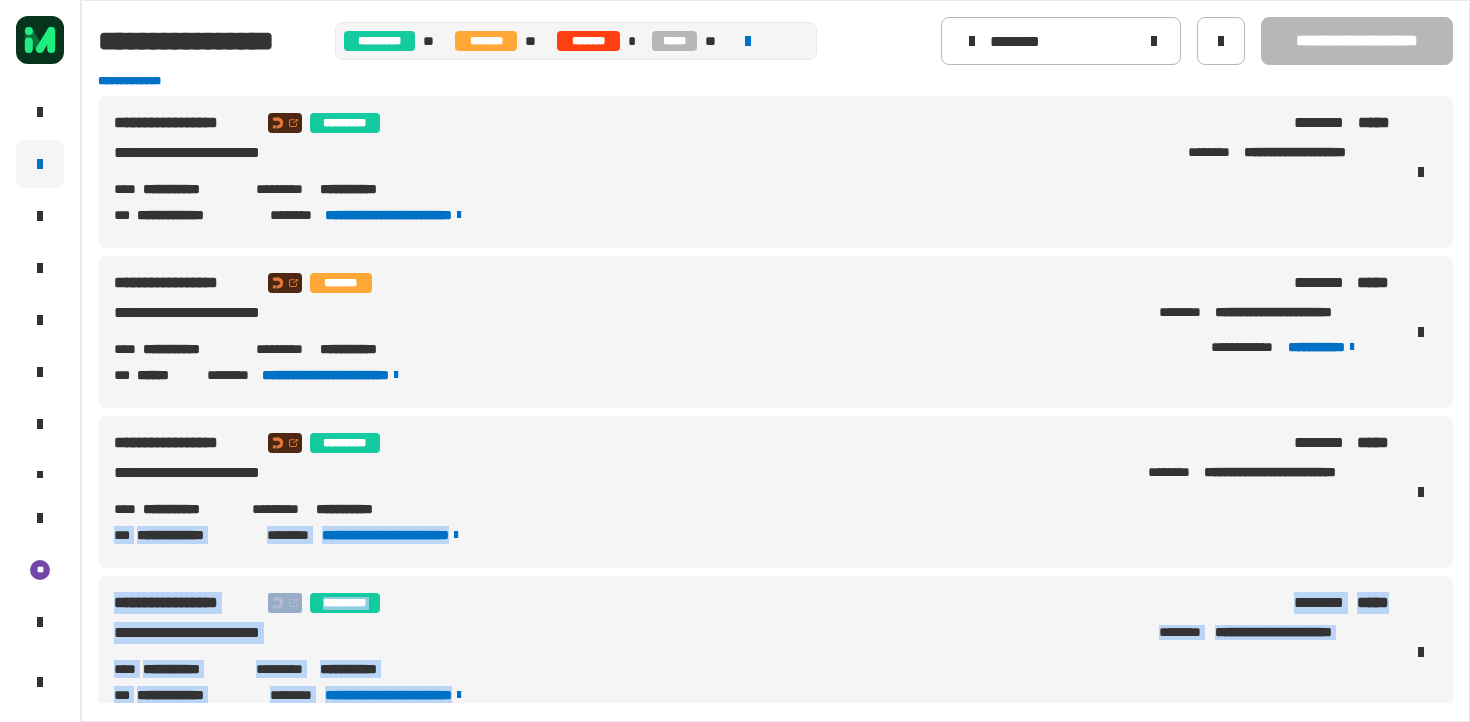 drag, startPoint x: 207, startPoint y: 373, endPoint x: 500, endPoint y: 514, distance: 325.1615 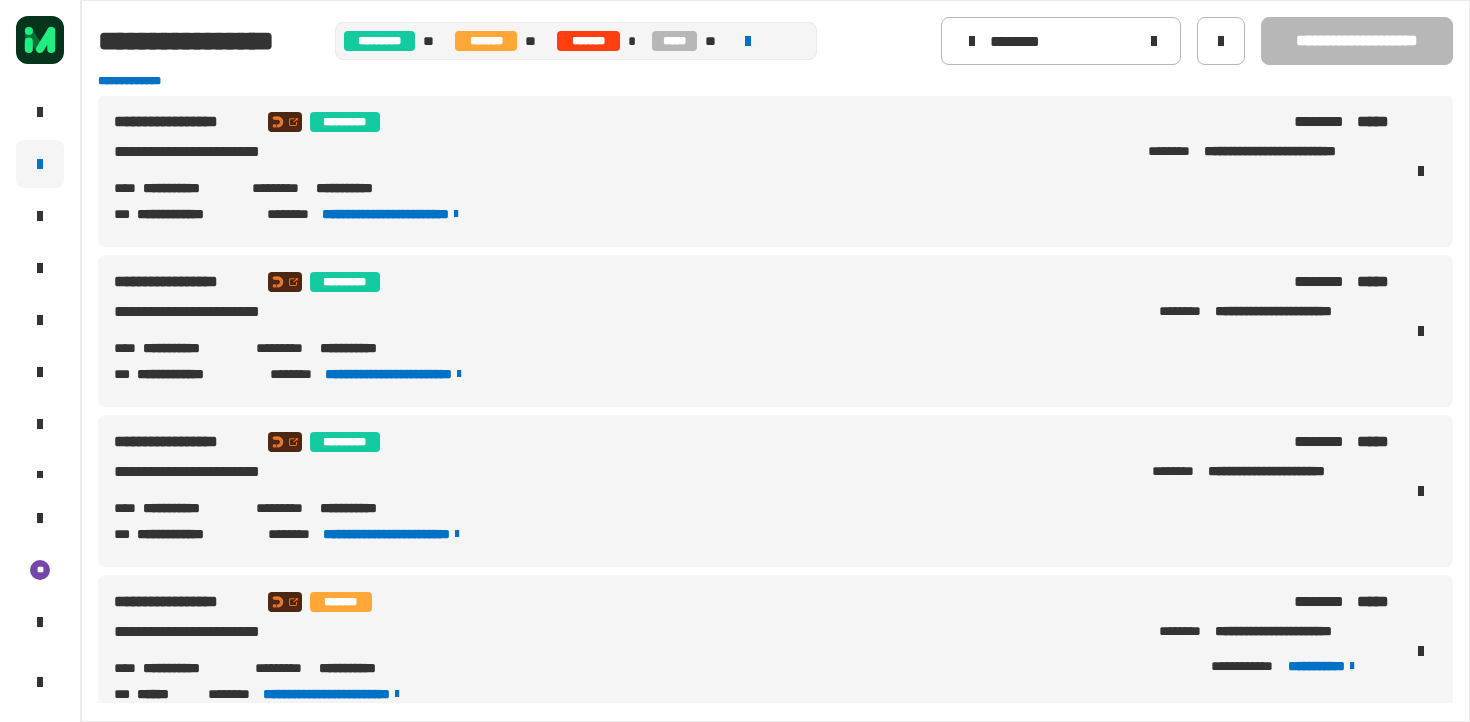 scroll, scrollTop: 366, scrollLeft: 0, axis: vertical 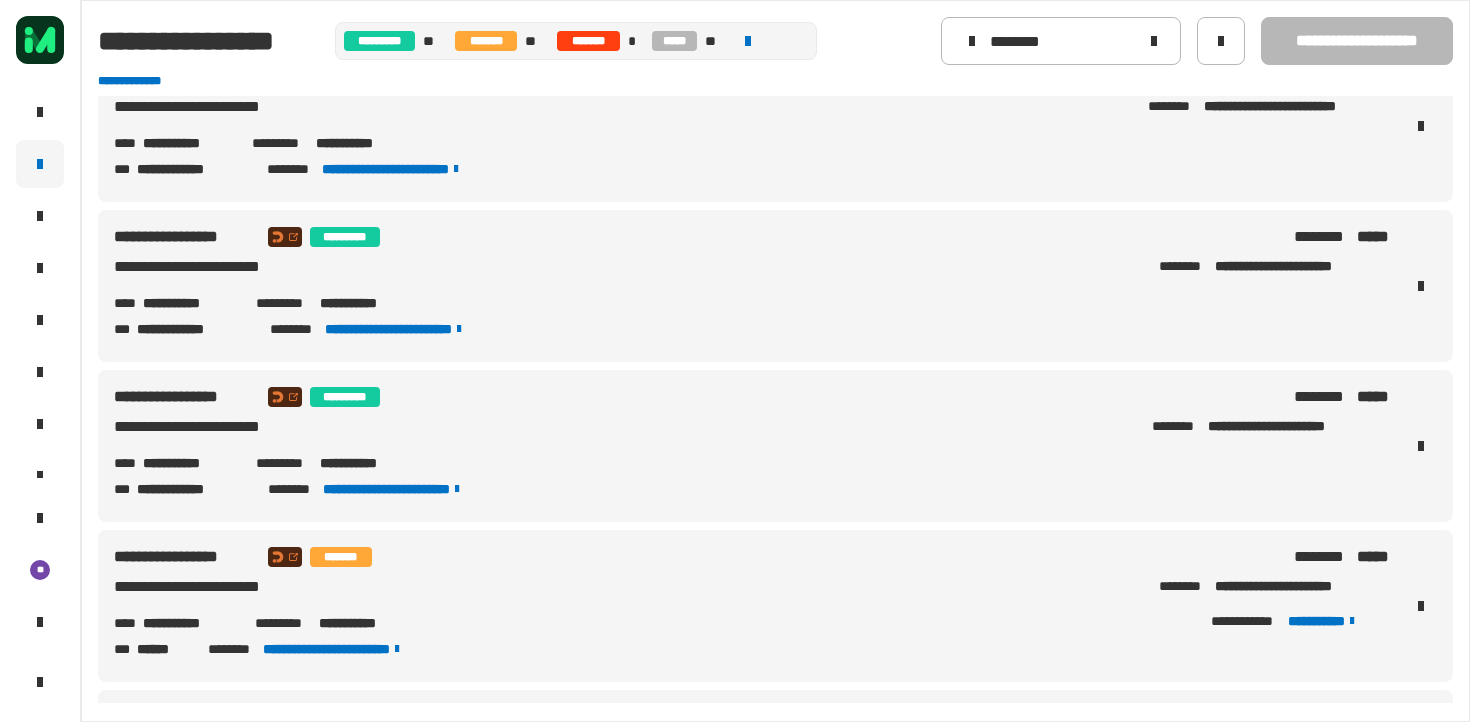 click on "**********" at bounding box center [191, 463] 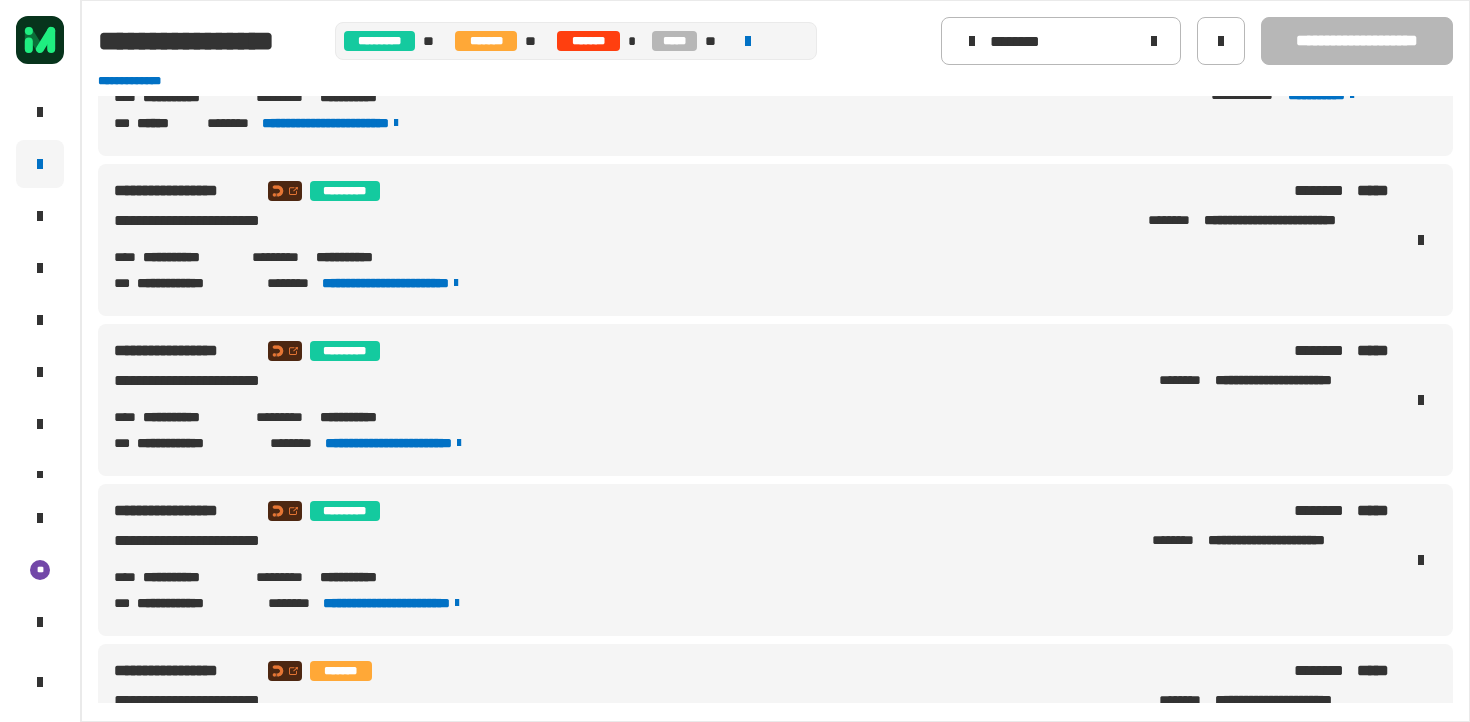 scroll, scrollTop: 0, scrollLeft: 0, axis: both 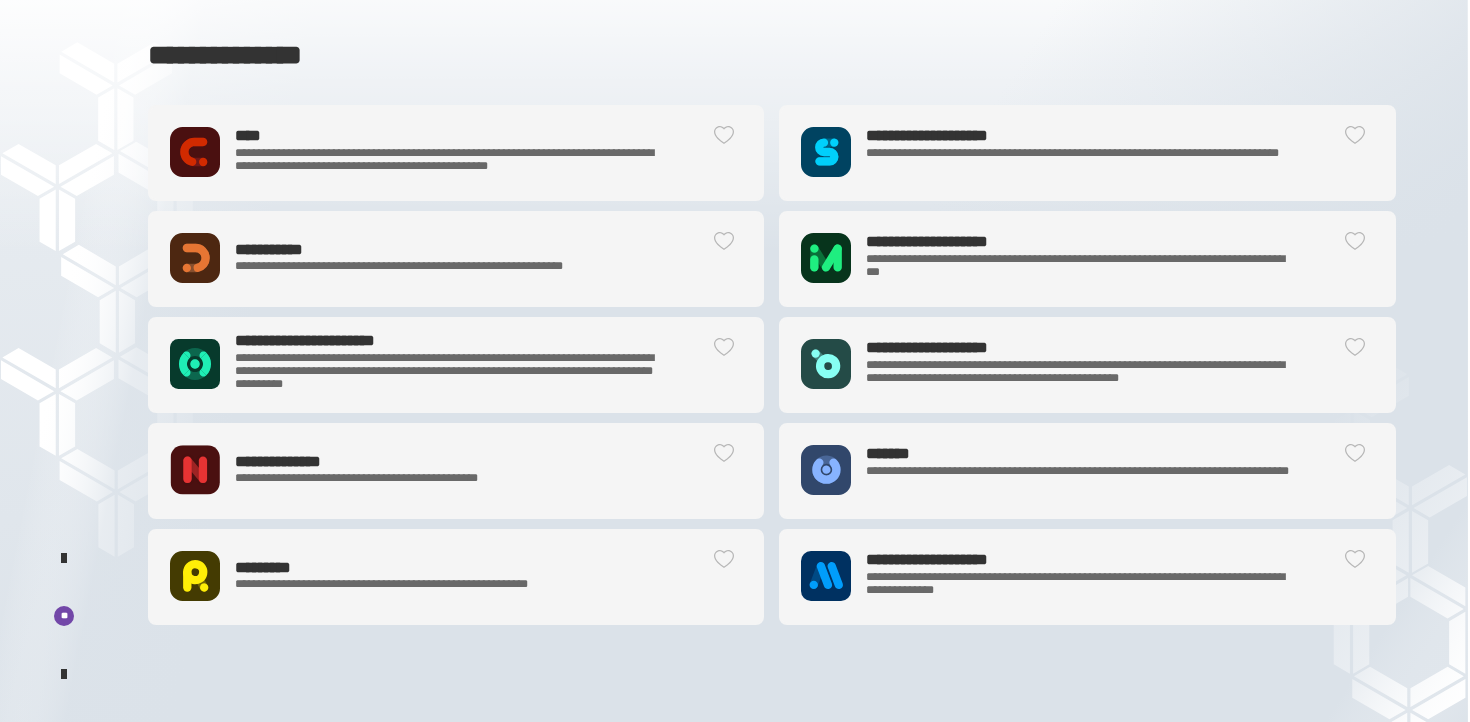 click on "**********" 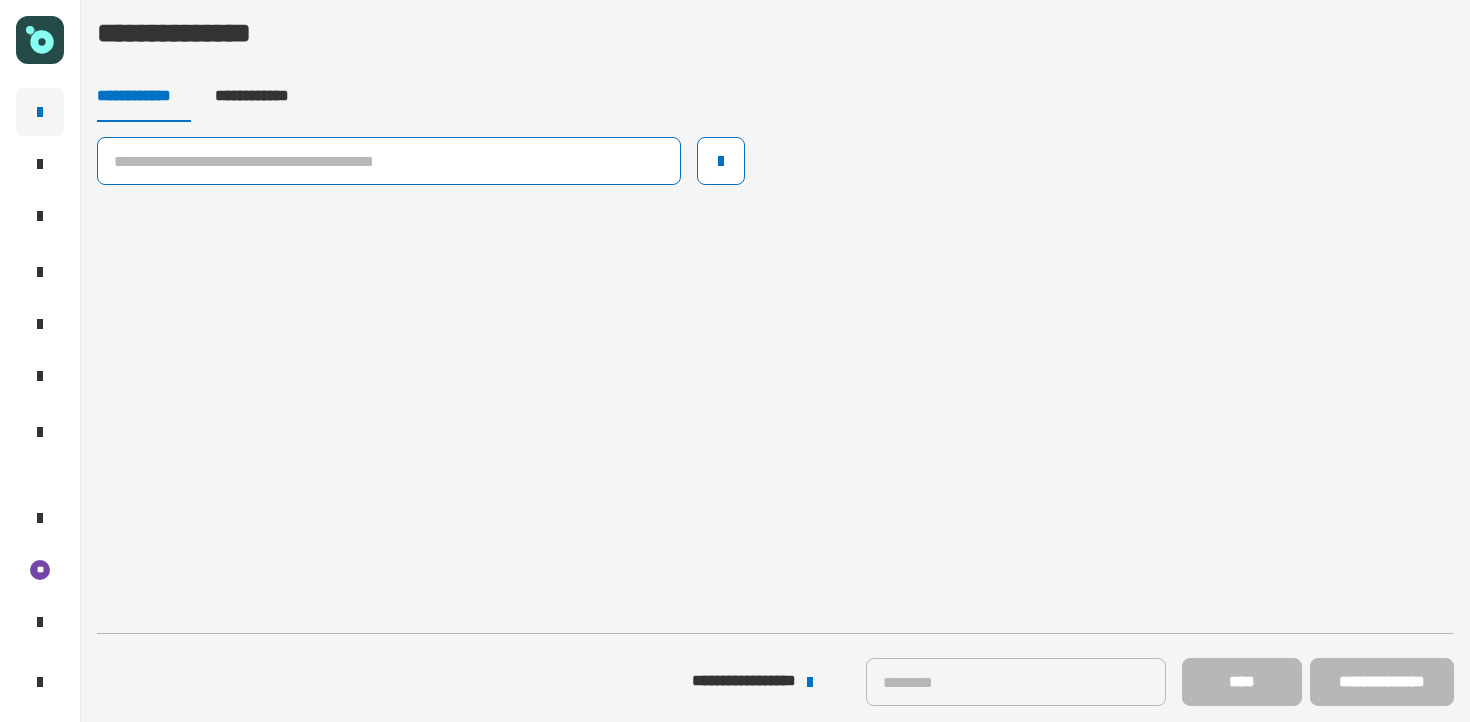 click 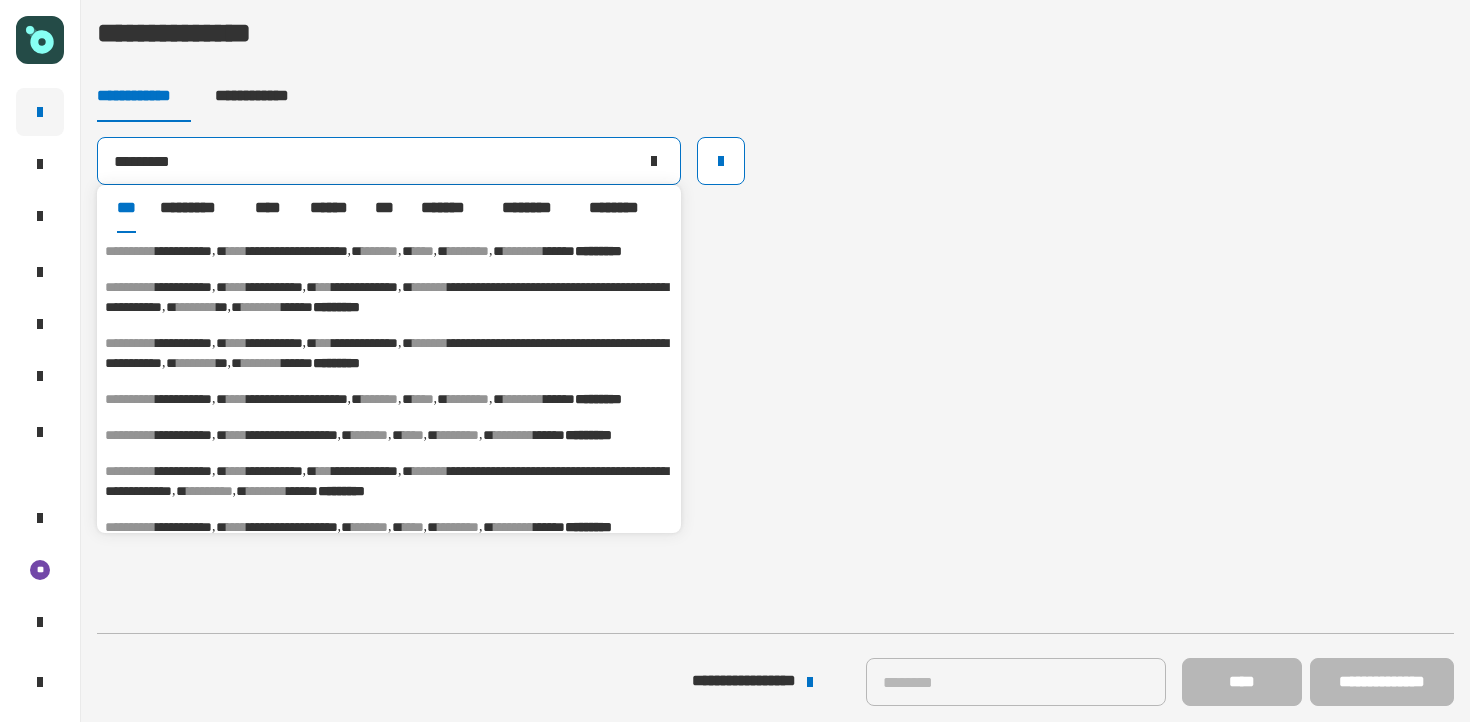 type on "*********" 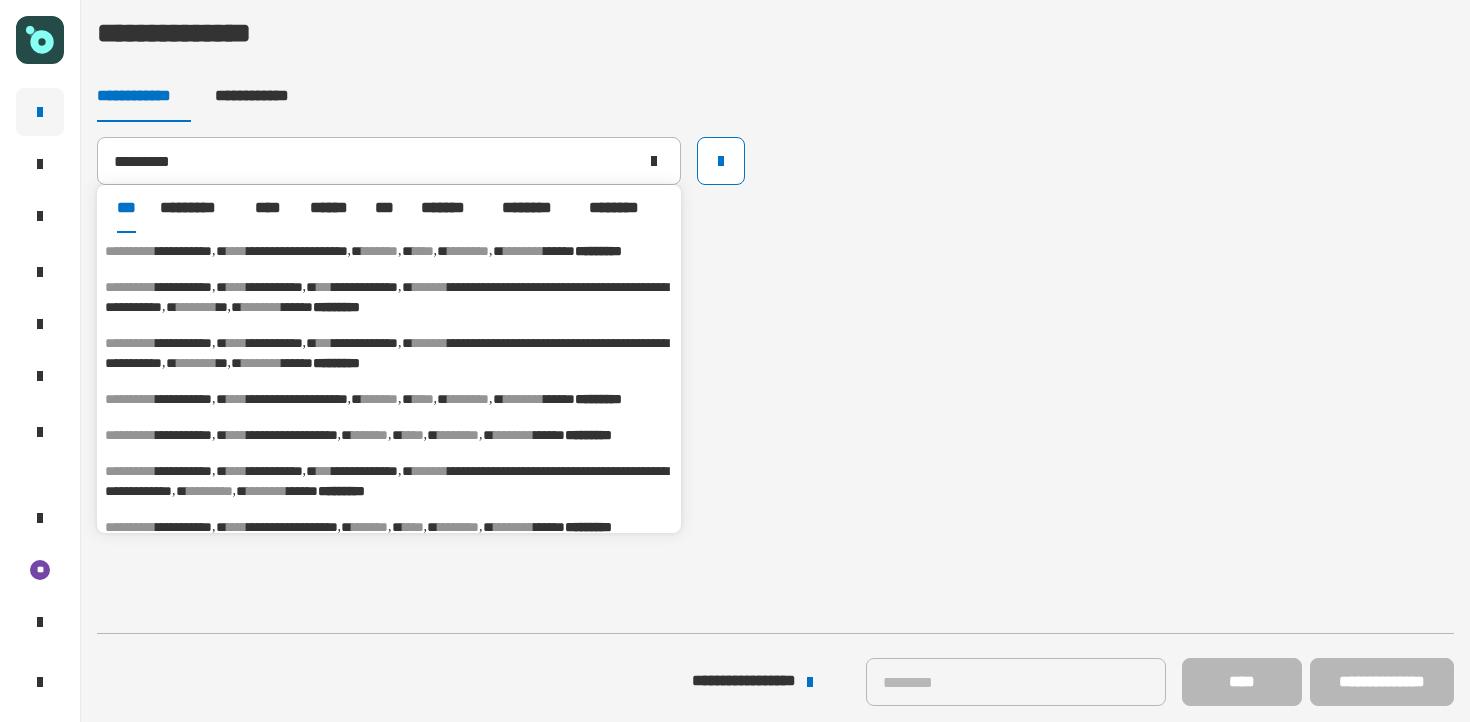 click on "**********" at bounding box center (297, 251) 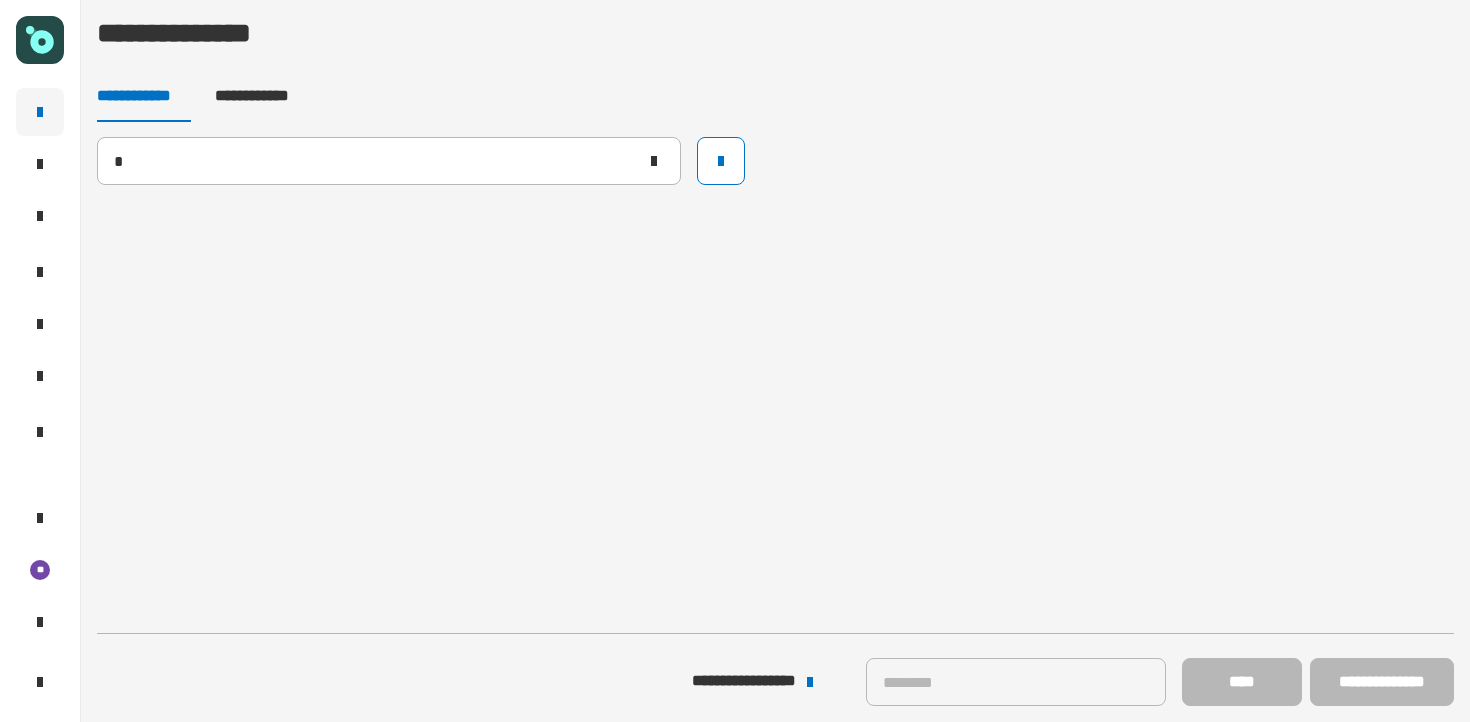 type 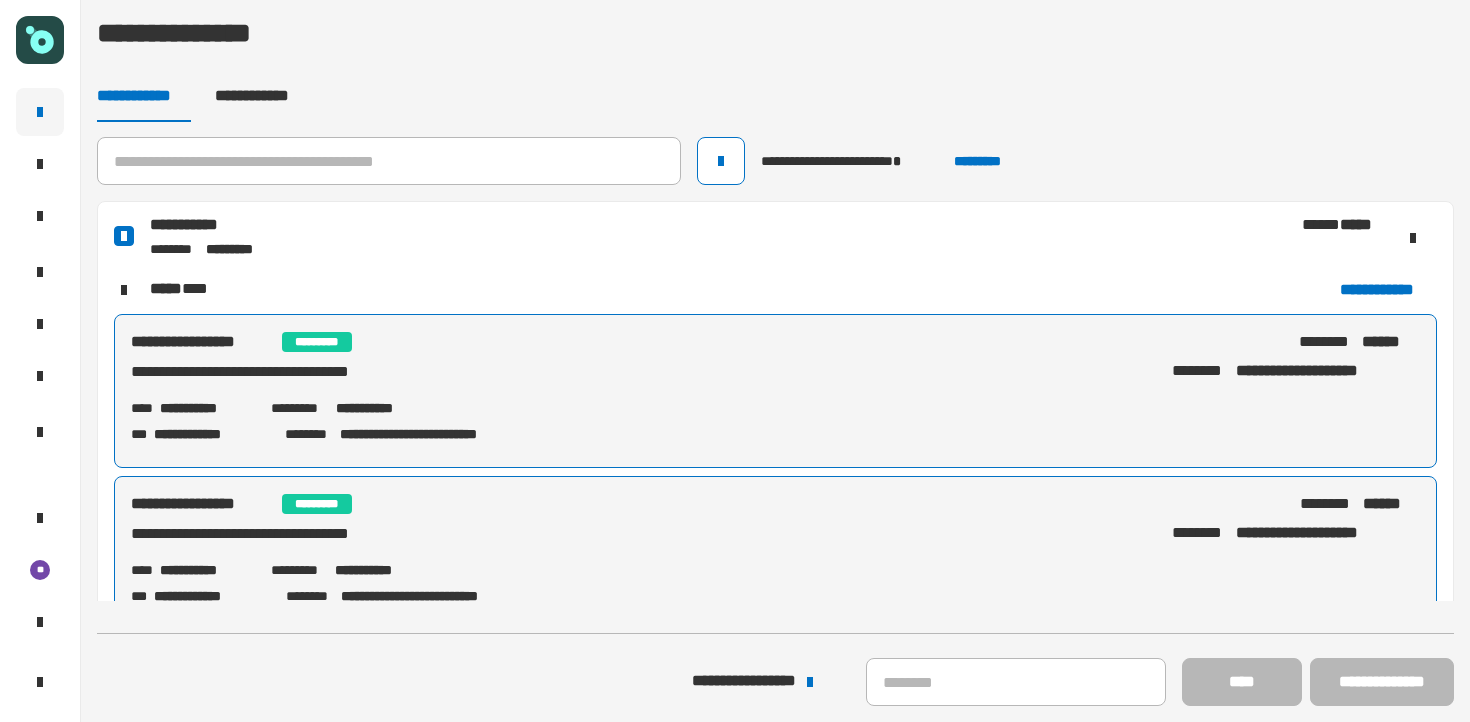 scroll, scrollTop: 42, scrollLeft: 0, axis: vertical 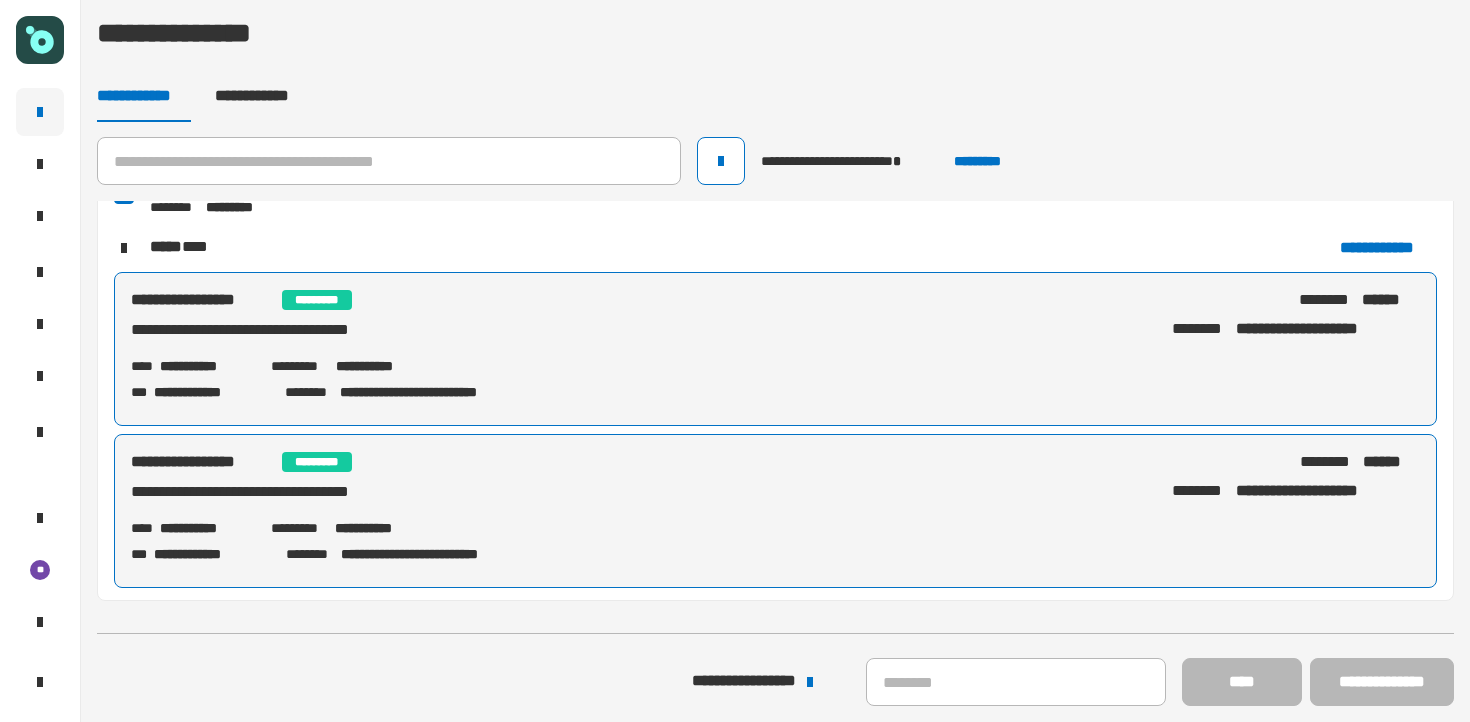 click on "**********" 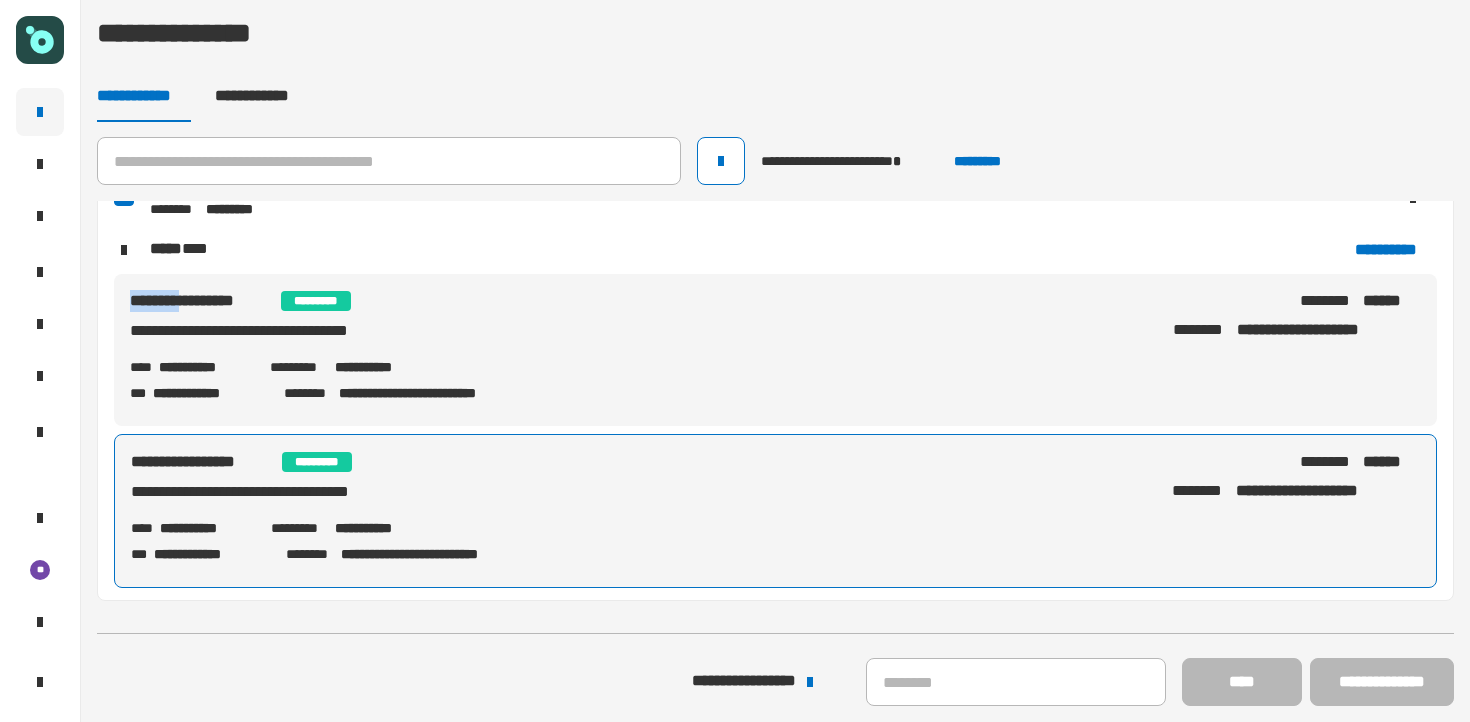 click on "**********" 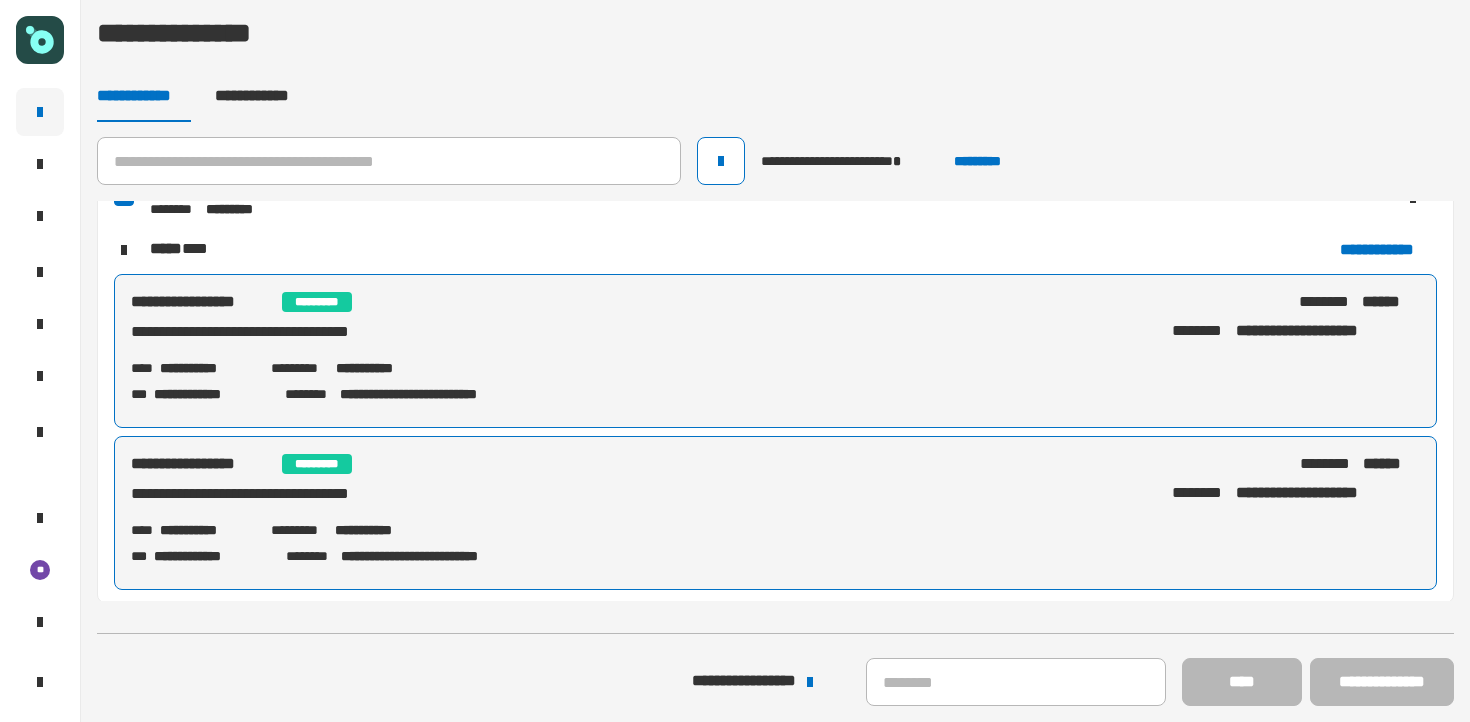 scroll, scrollTop: 42, scrollLeft: 0, axis: vertical 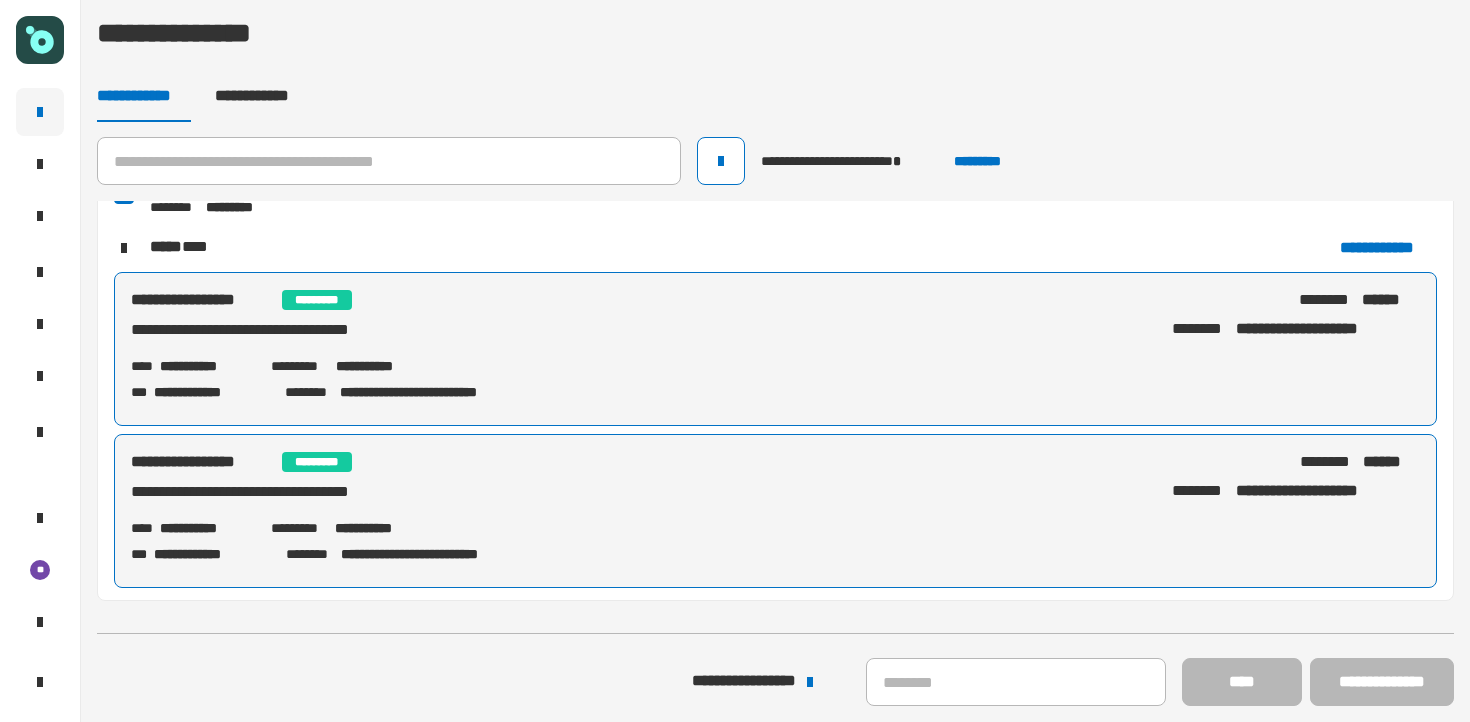 click on "**********" 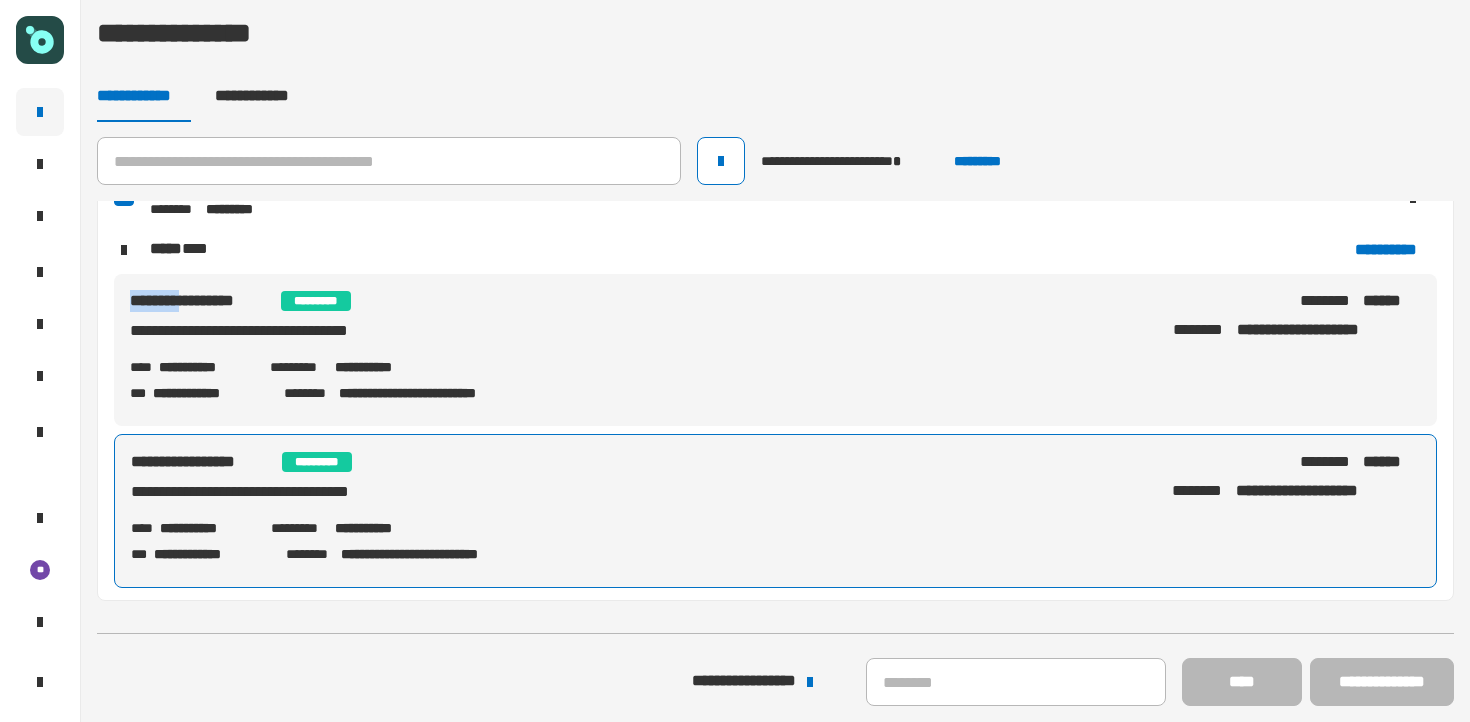 click on "**********" 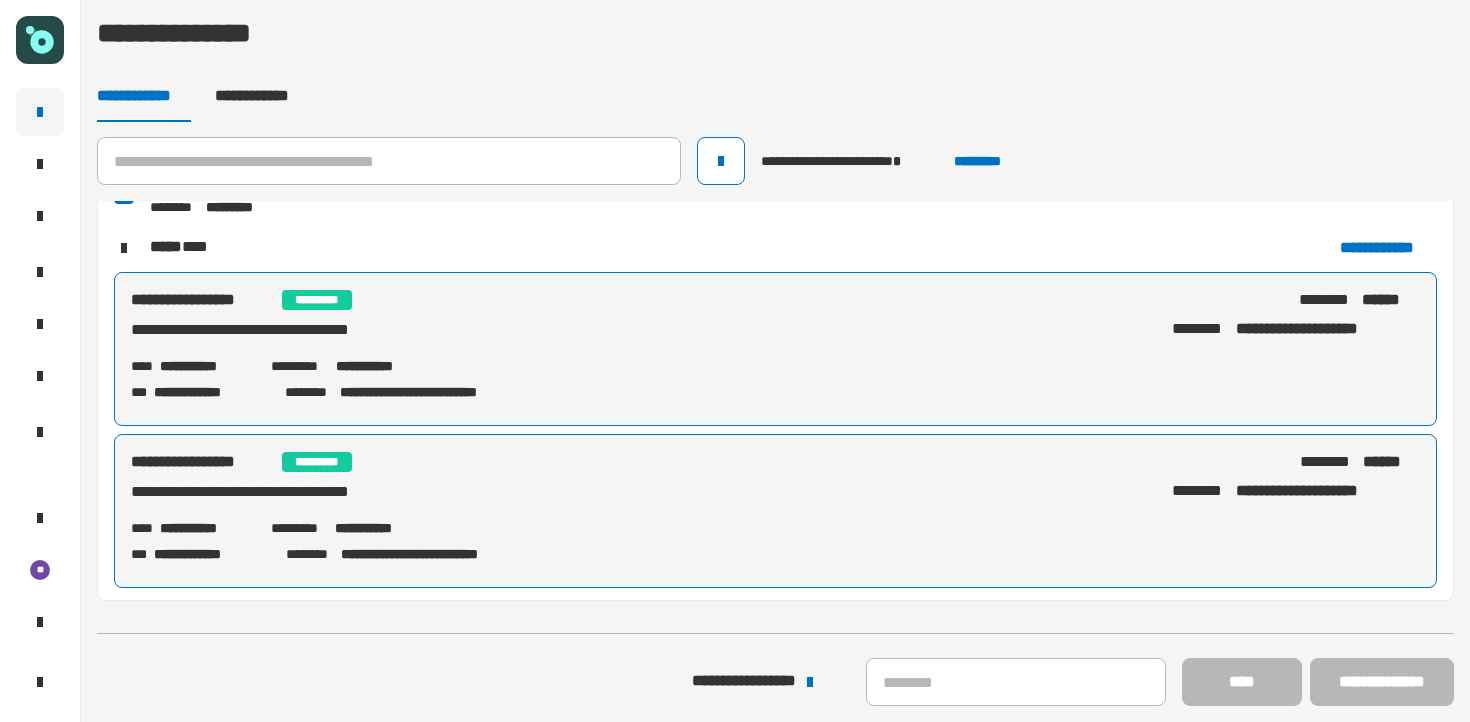 click on "**********" 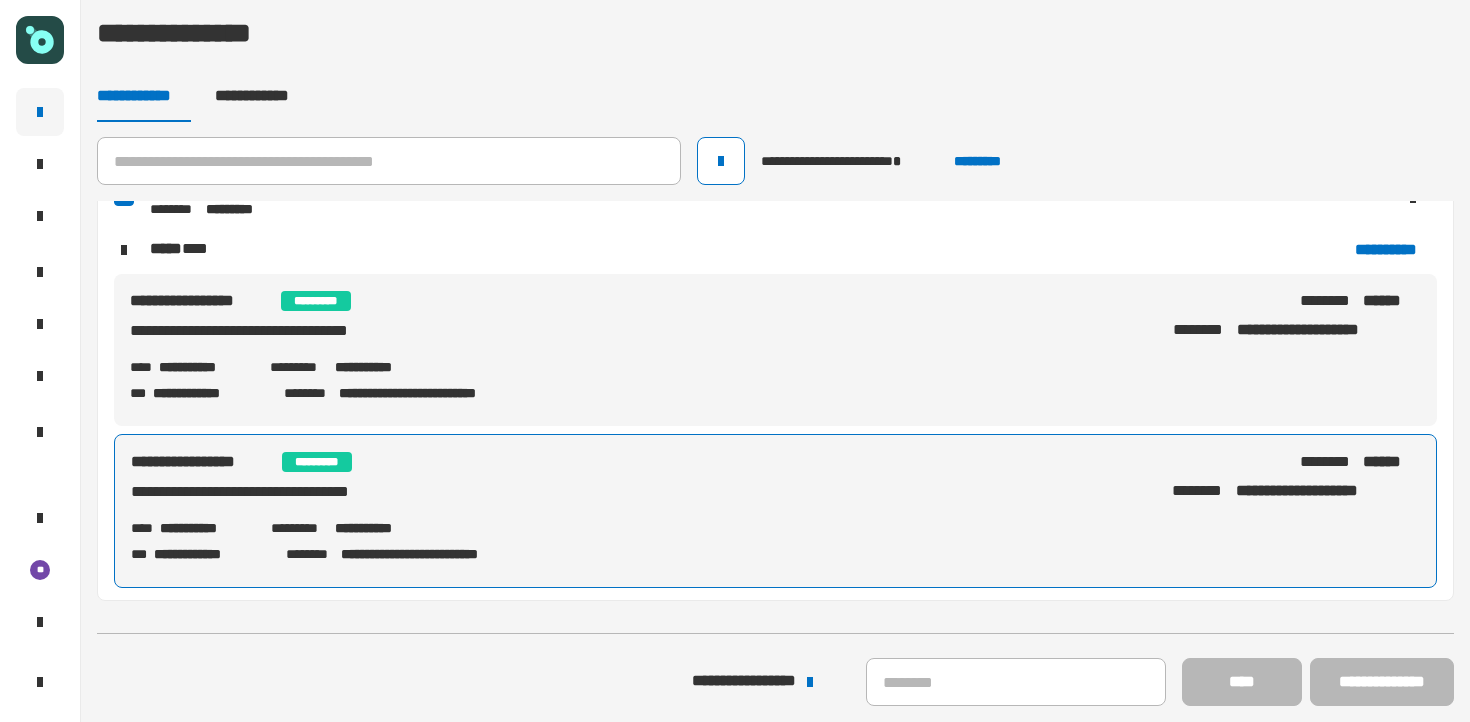 click on "**********" 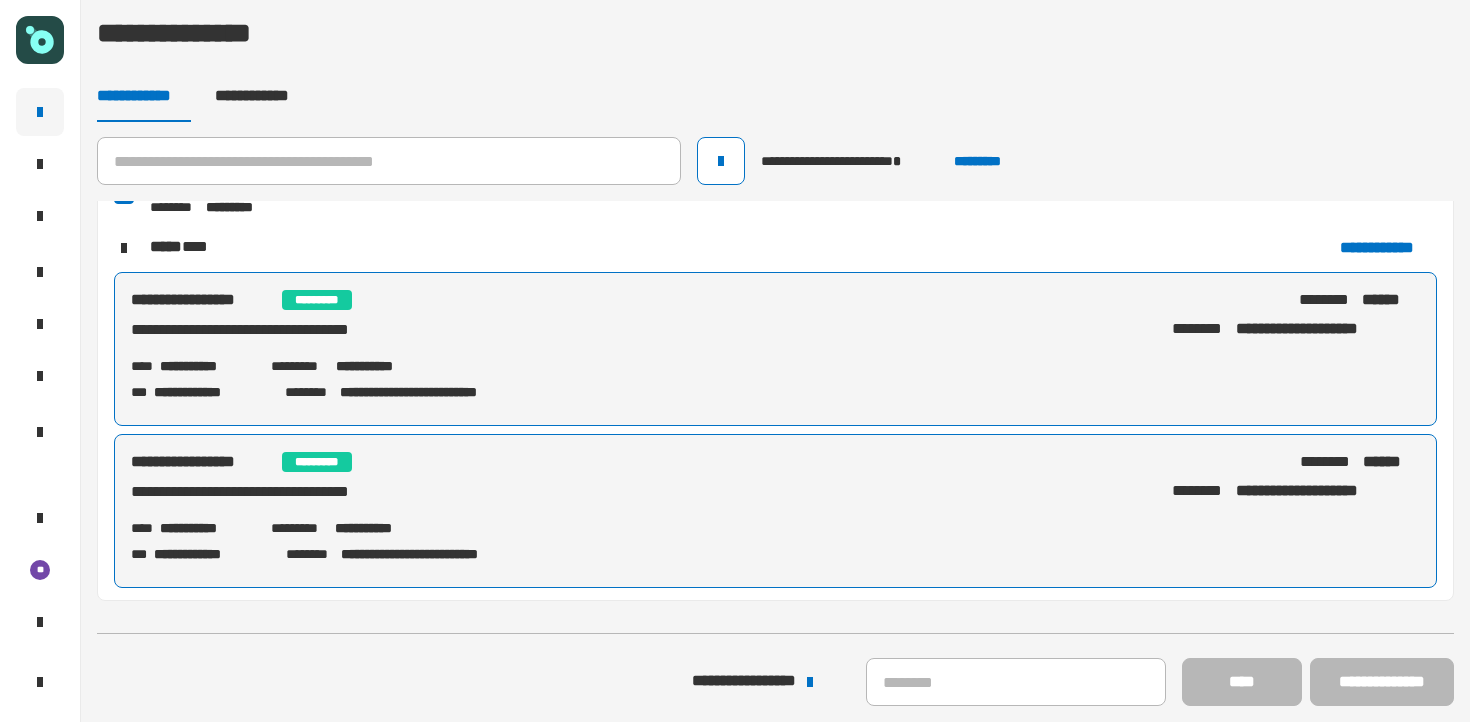 click on "**********" 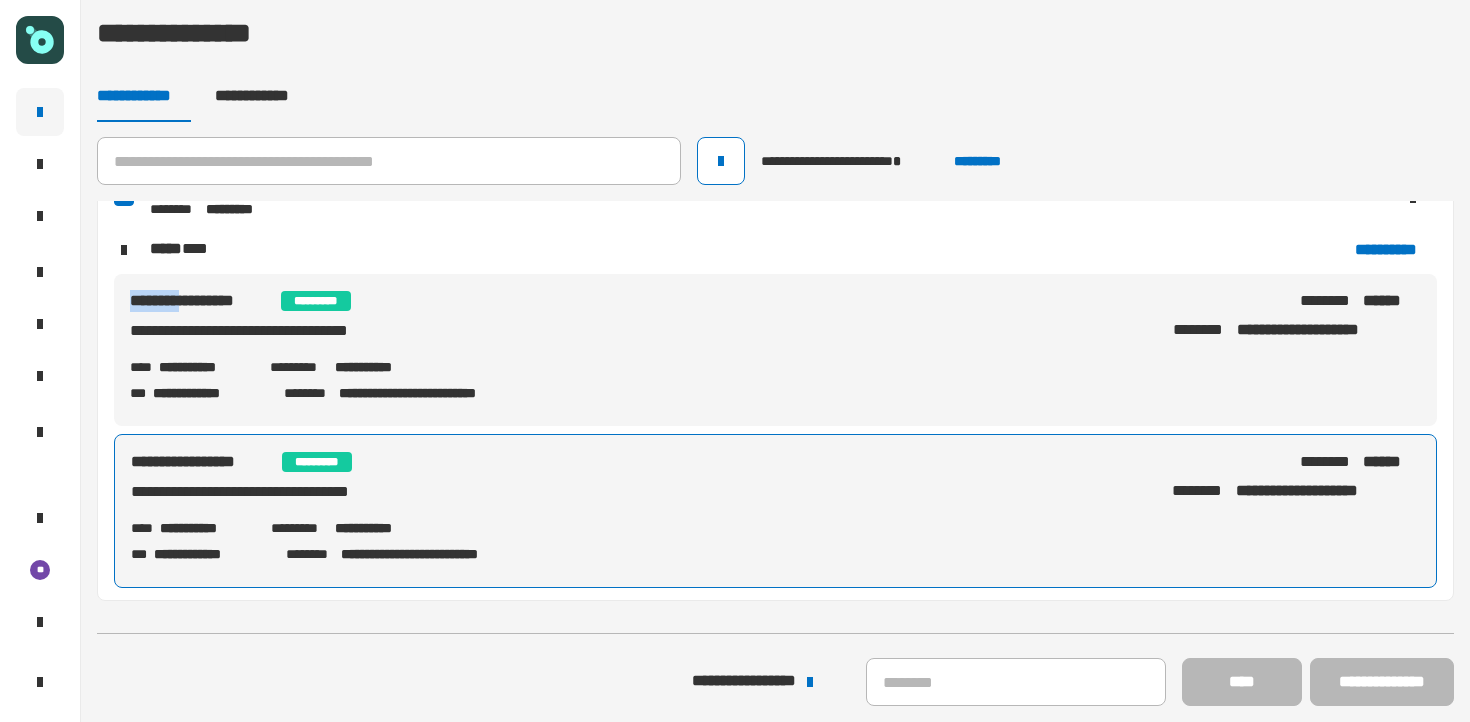 click on "**********" 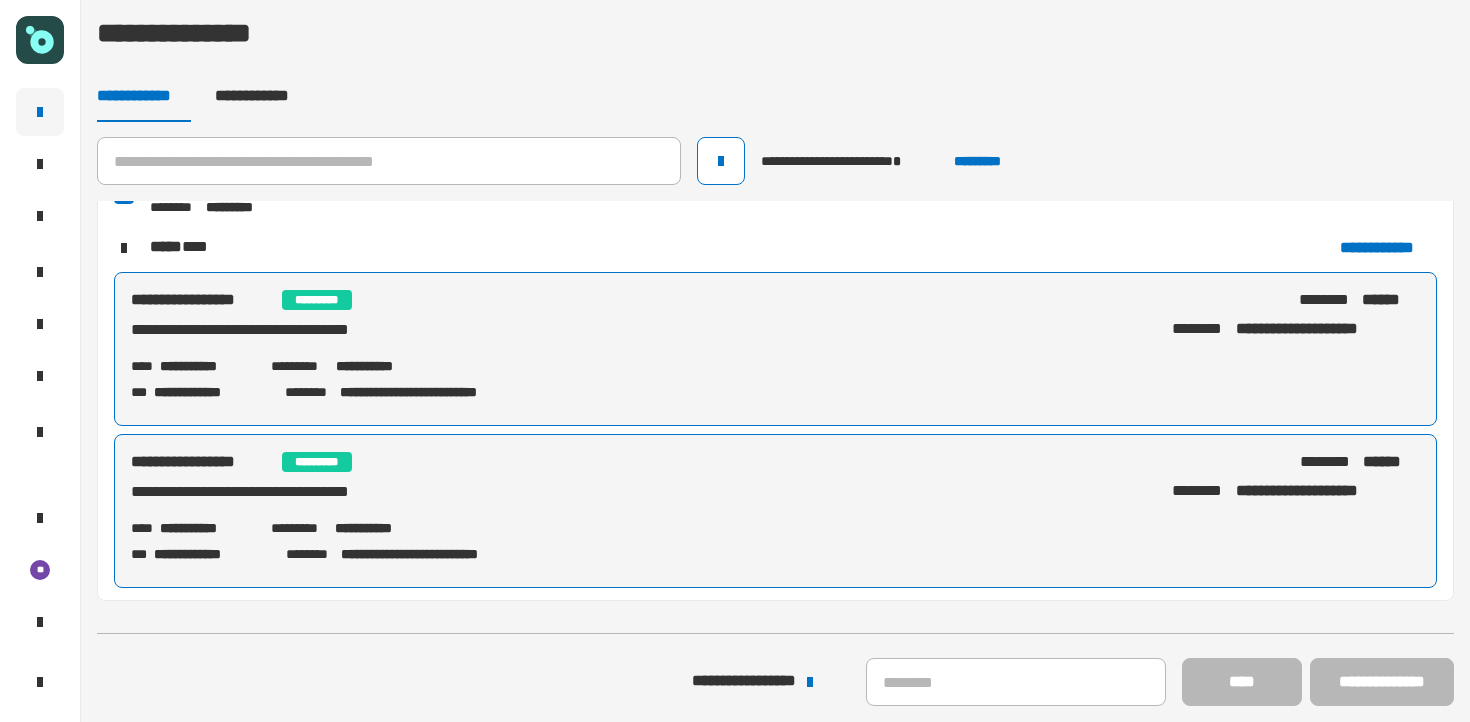 click on "**********" 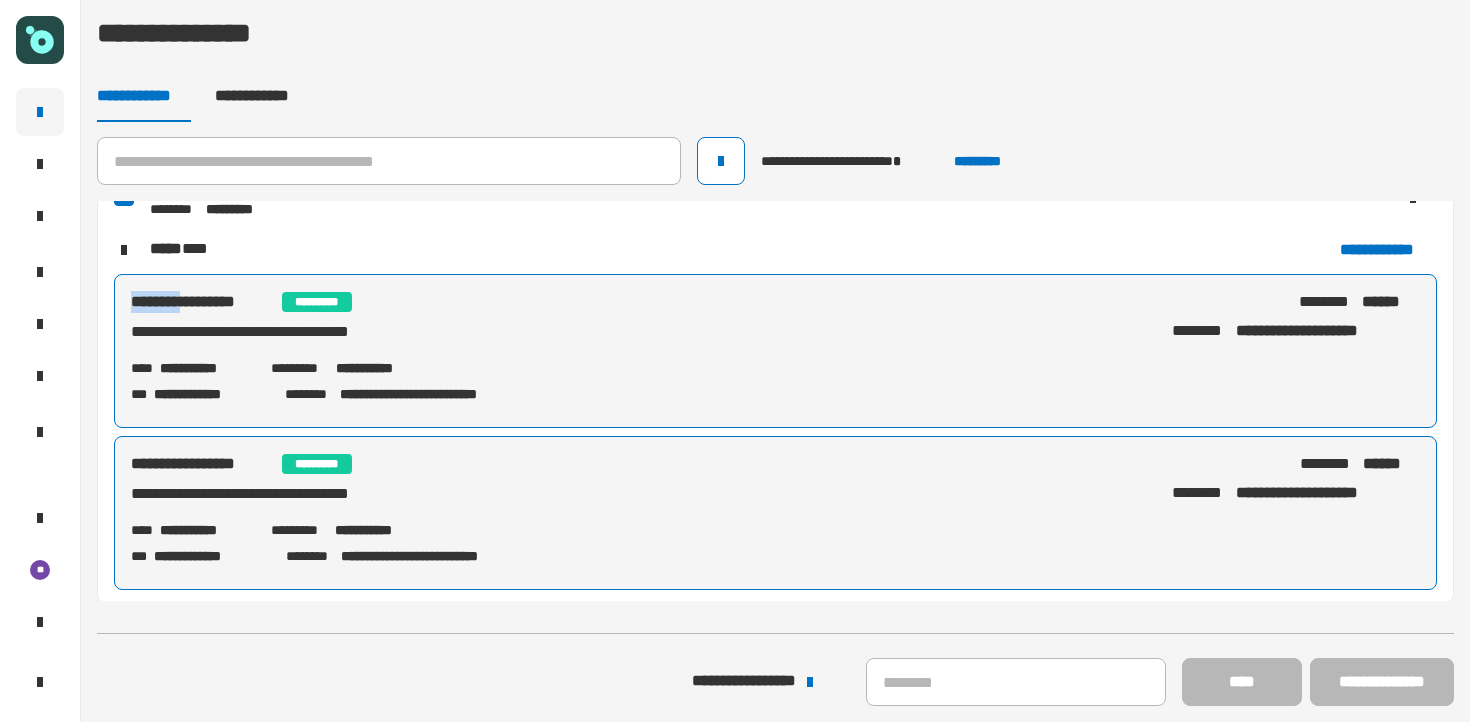 click on "**********" 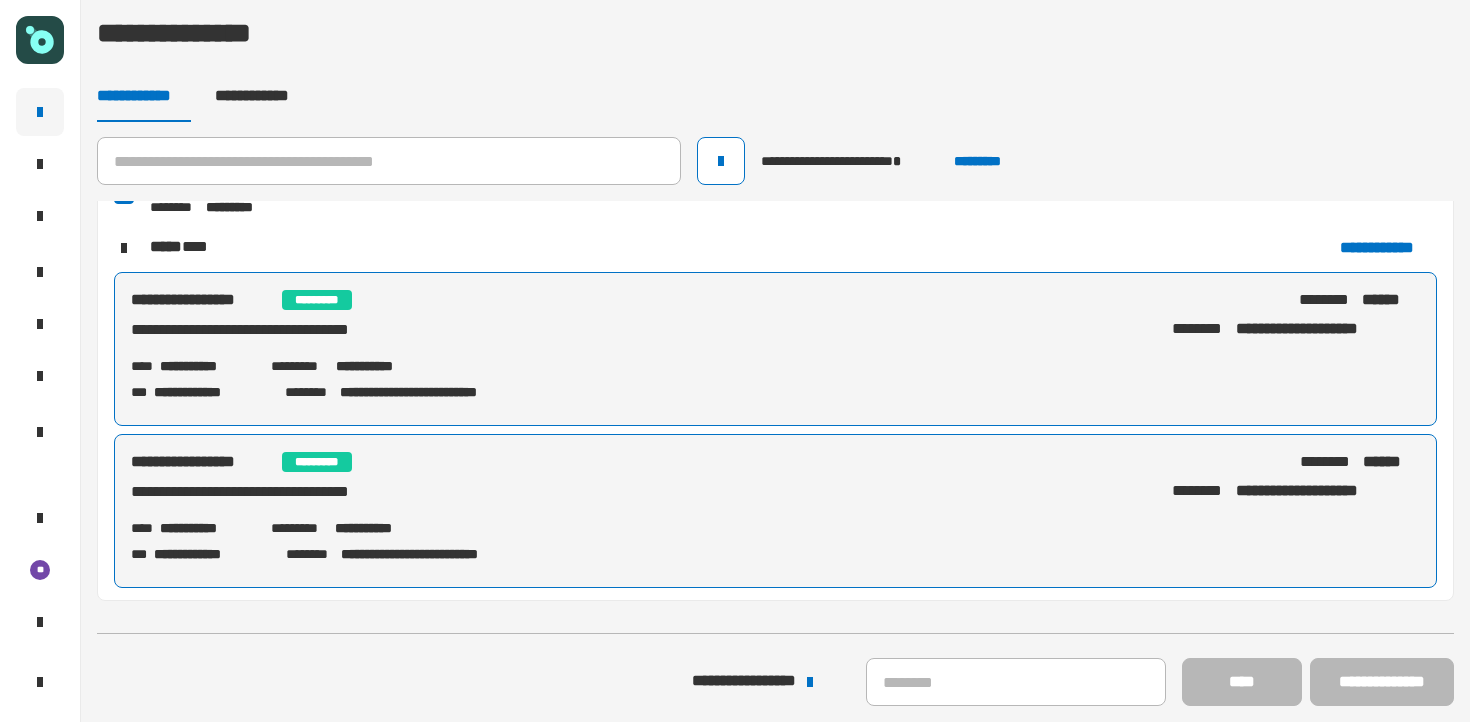 click on "**********" 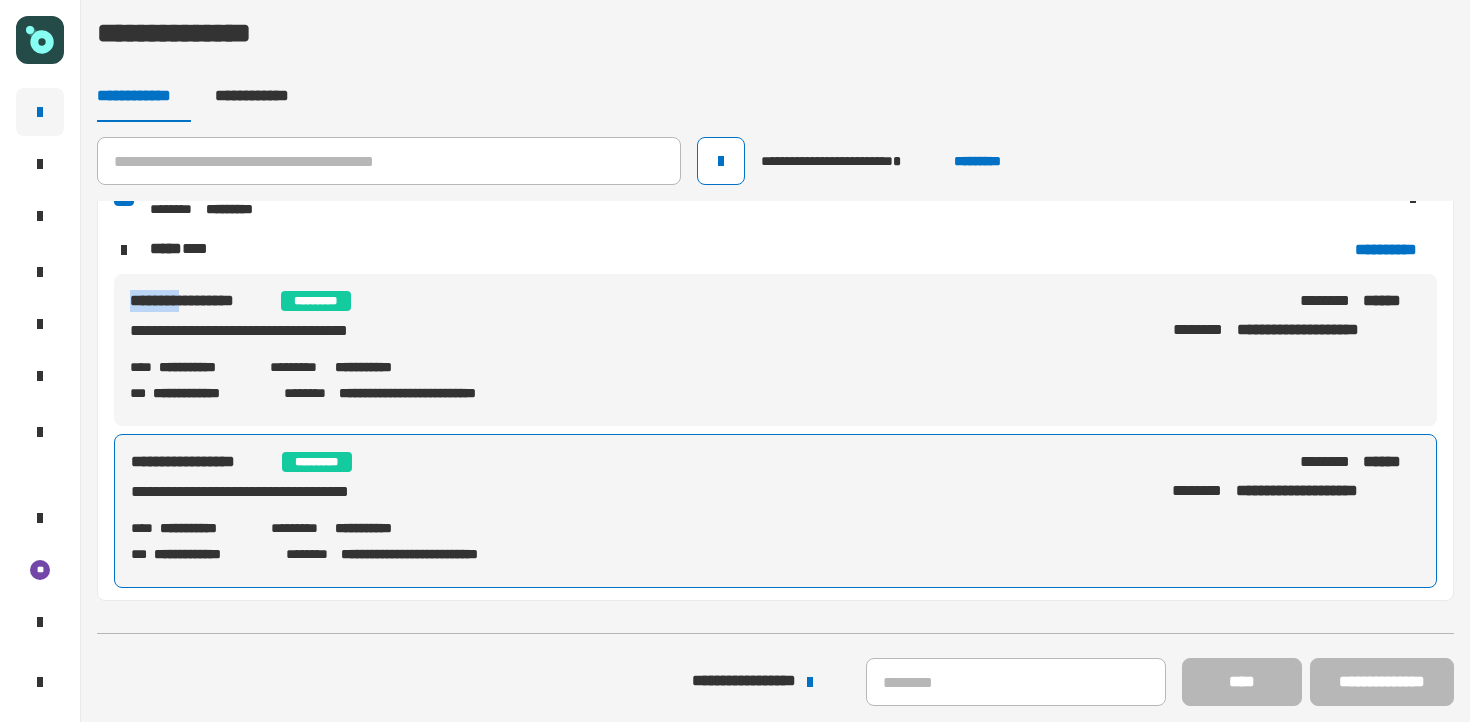click on "**********" 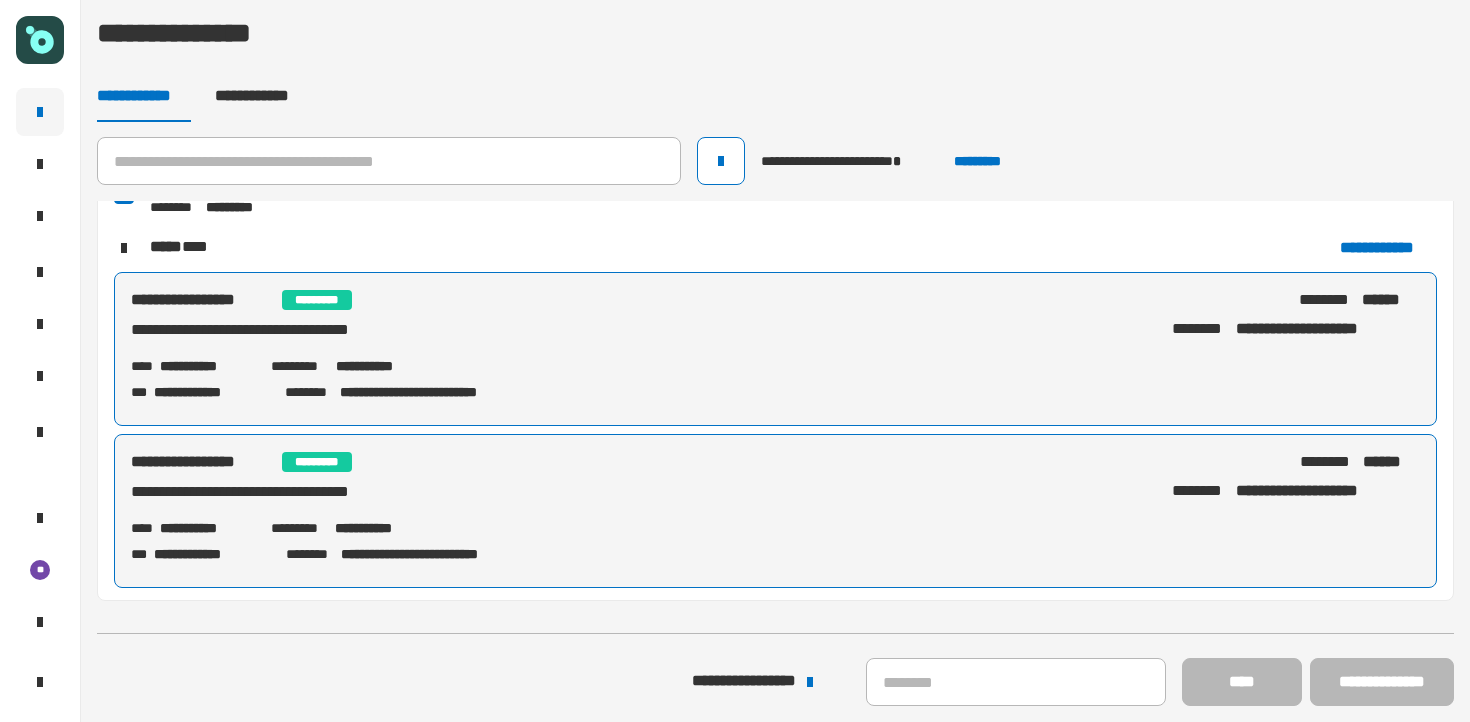 click on "**********" 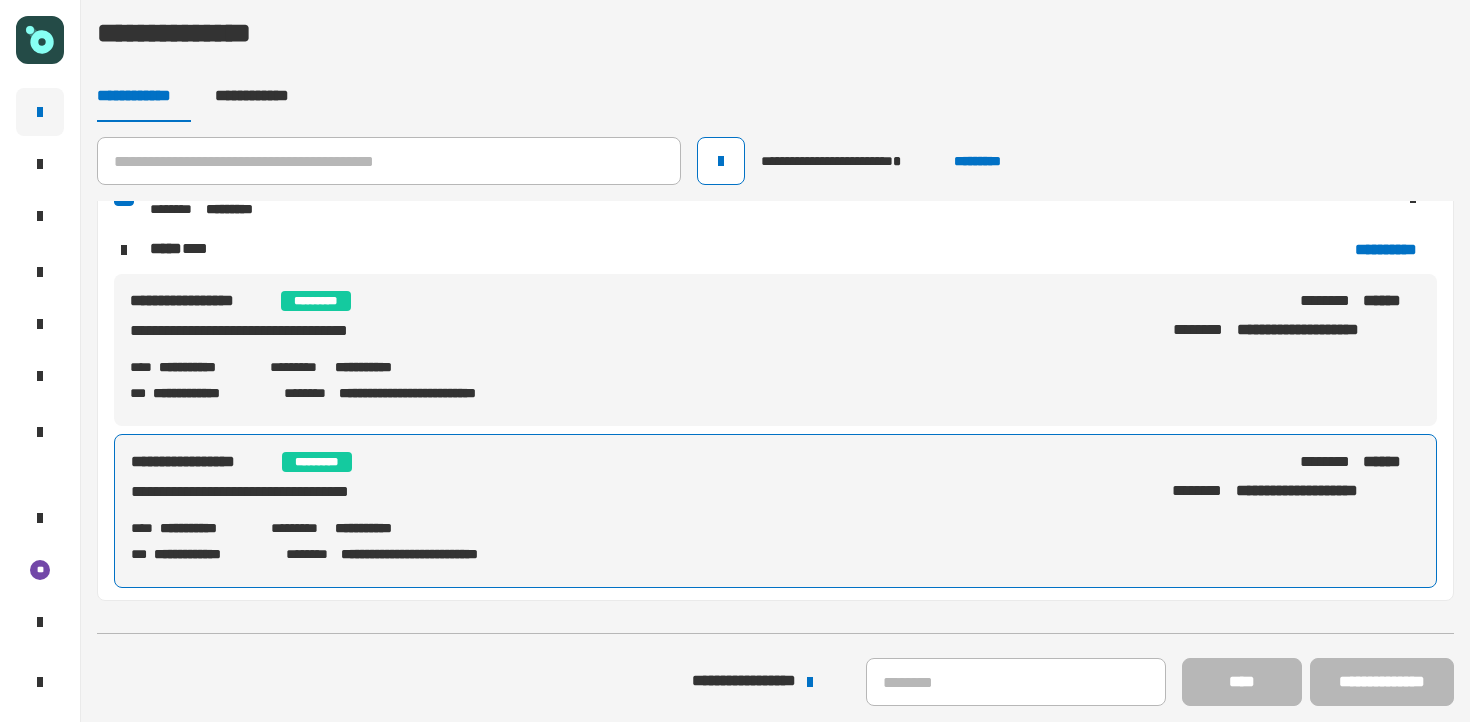 click on "**********" 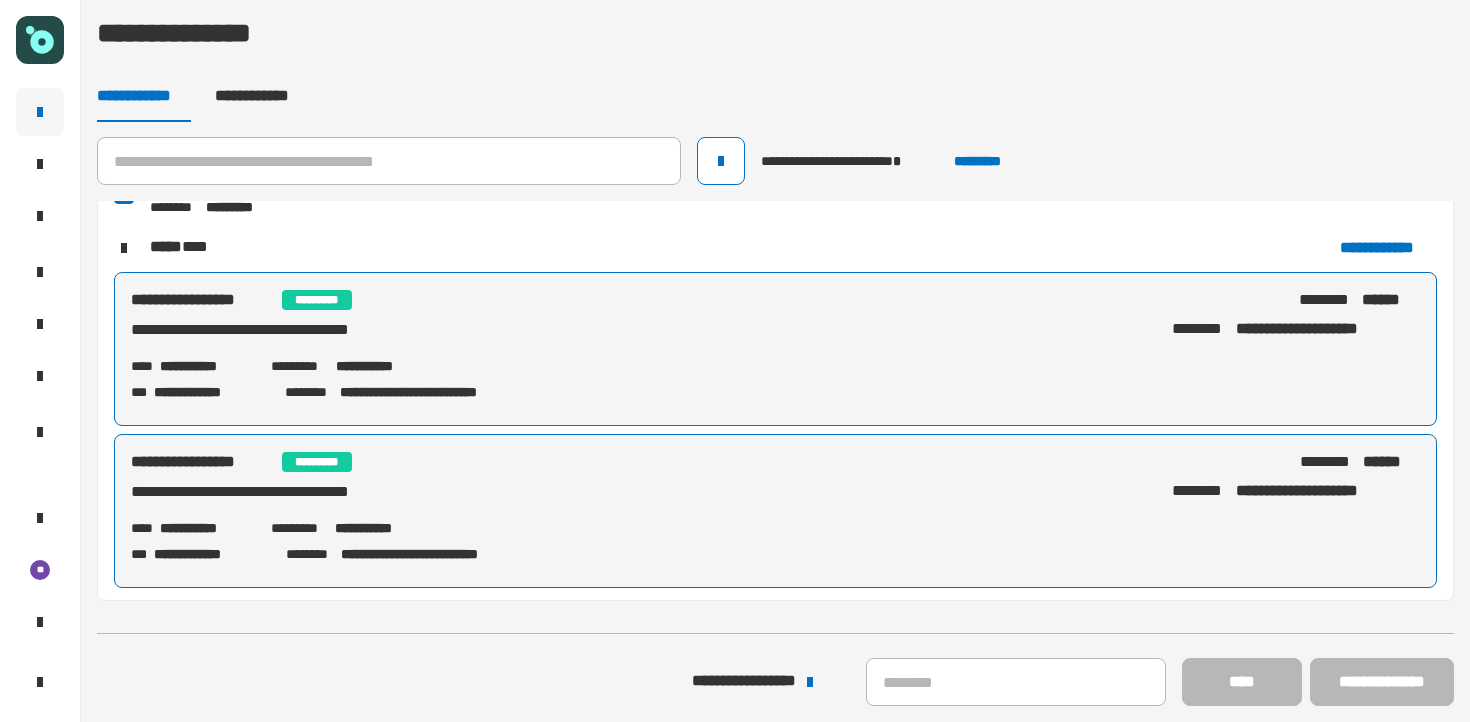 click on "**********" 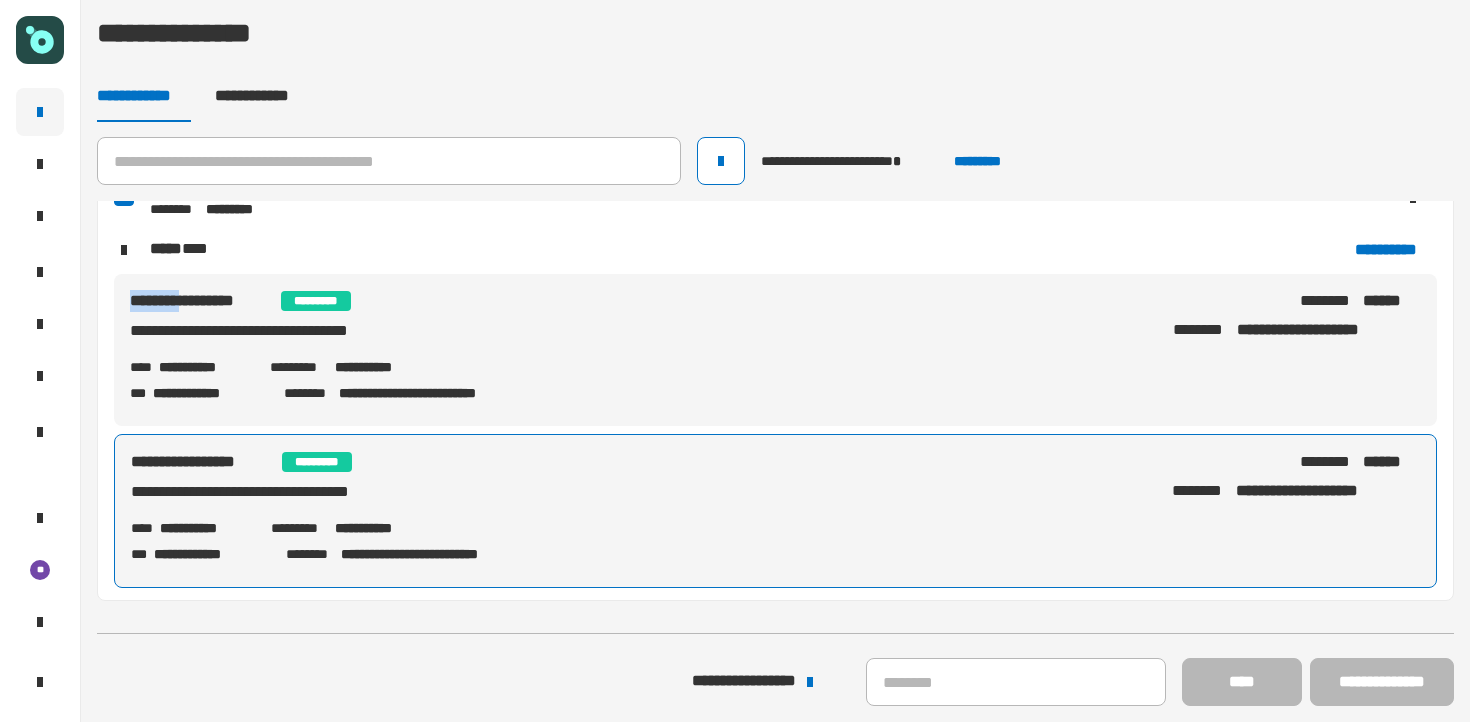 click on "**********" 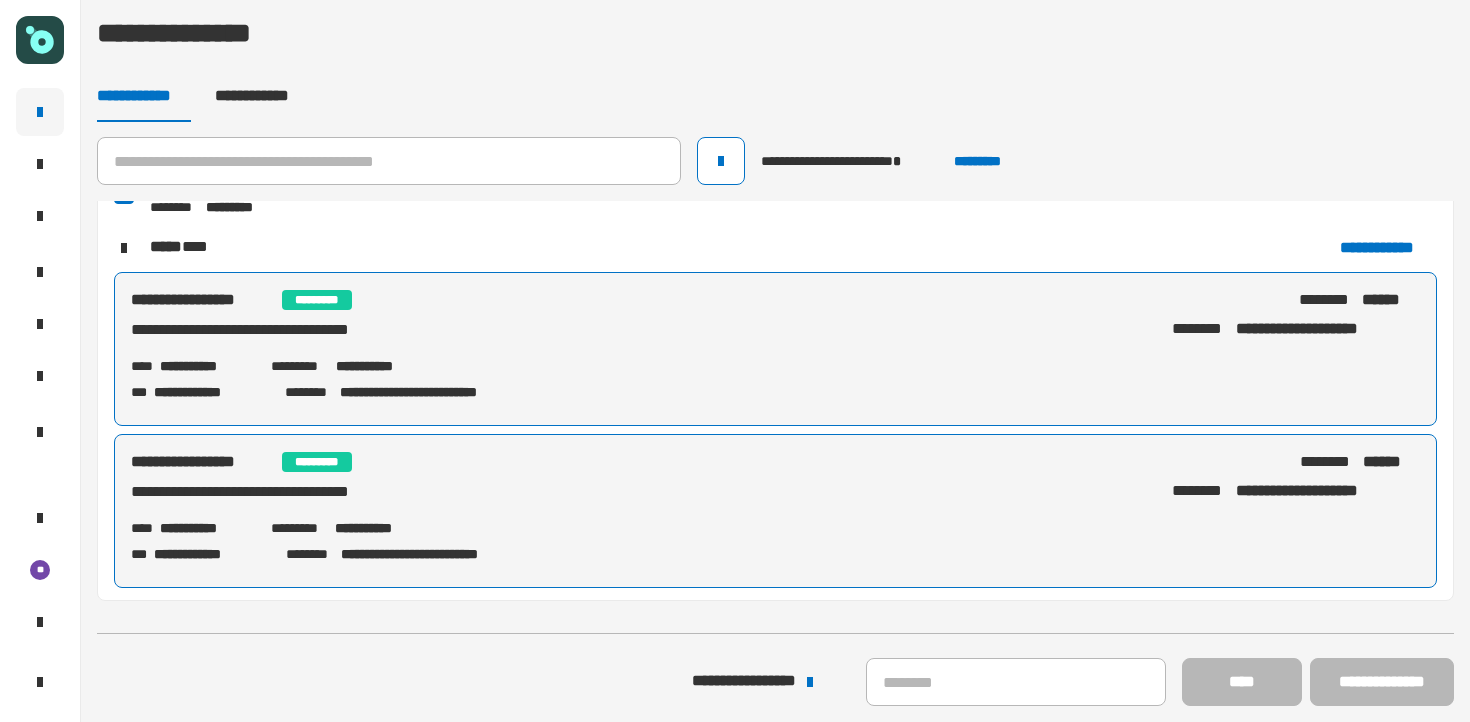 click on "**********" 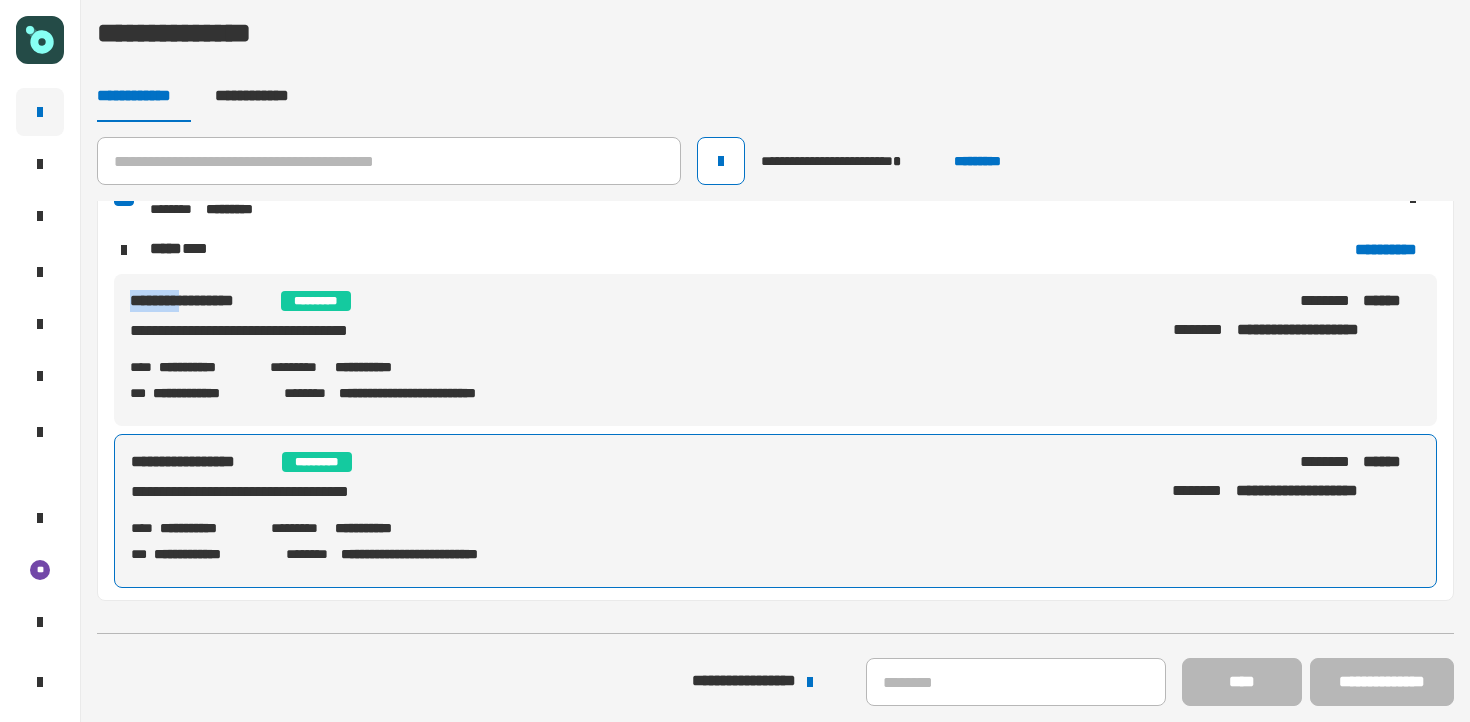 click on "**********" 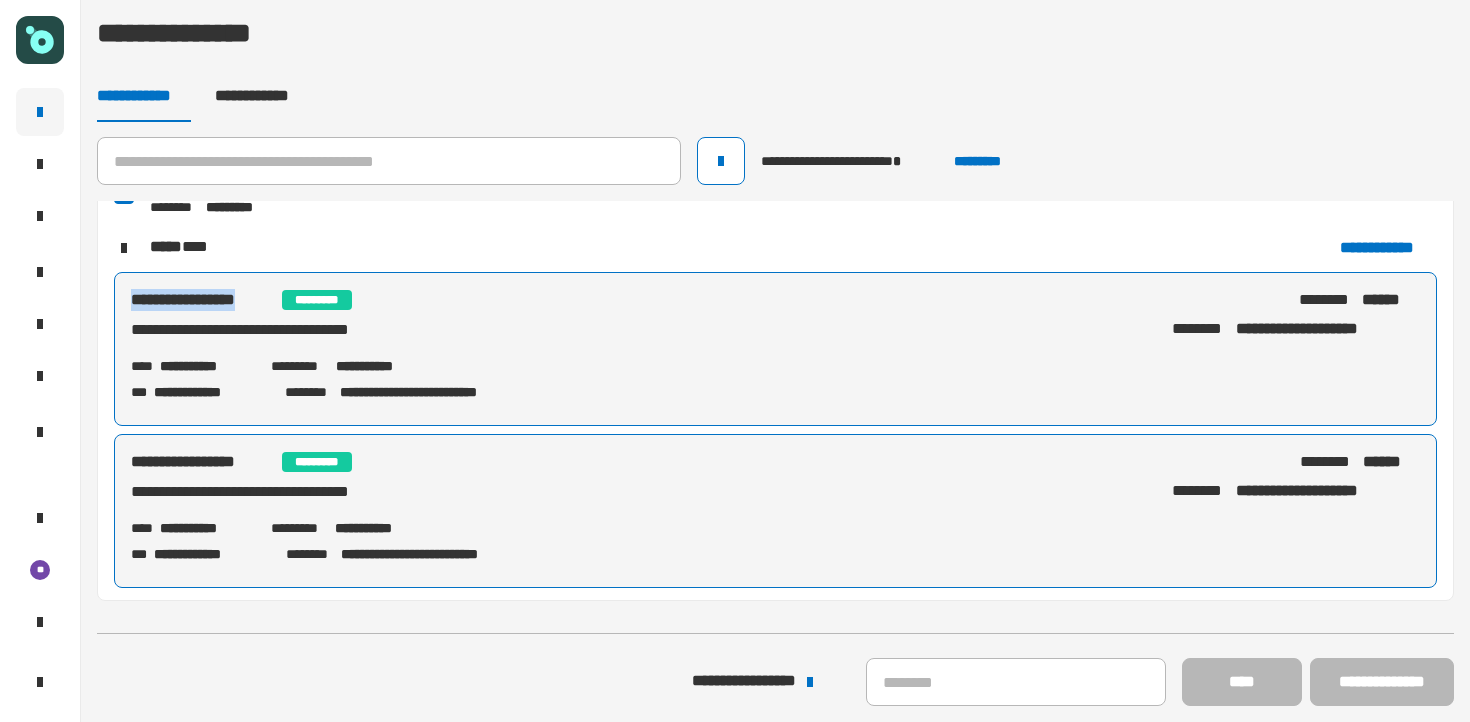 click on "**********" 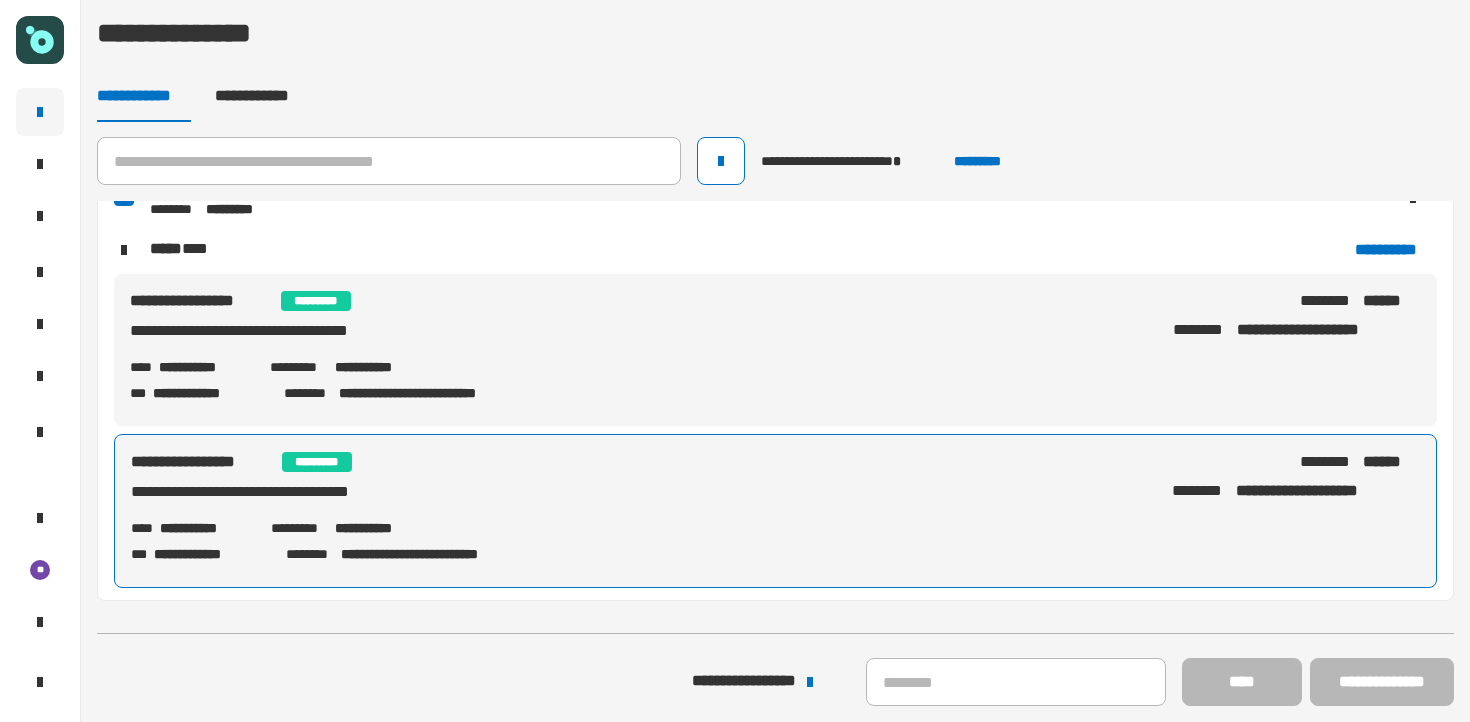click on "**********" 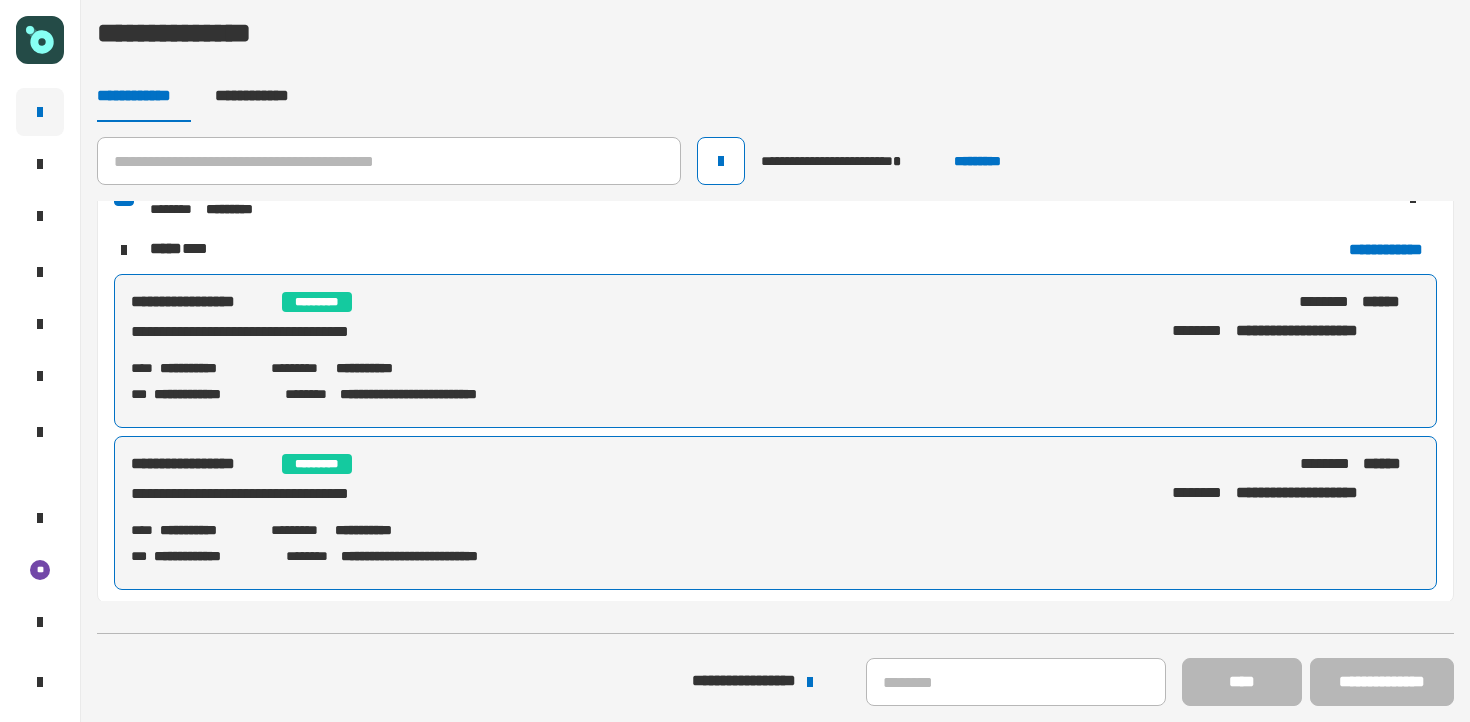 scroll, scrollTop: 42, scrollLeft: 0, axis: vertical 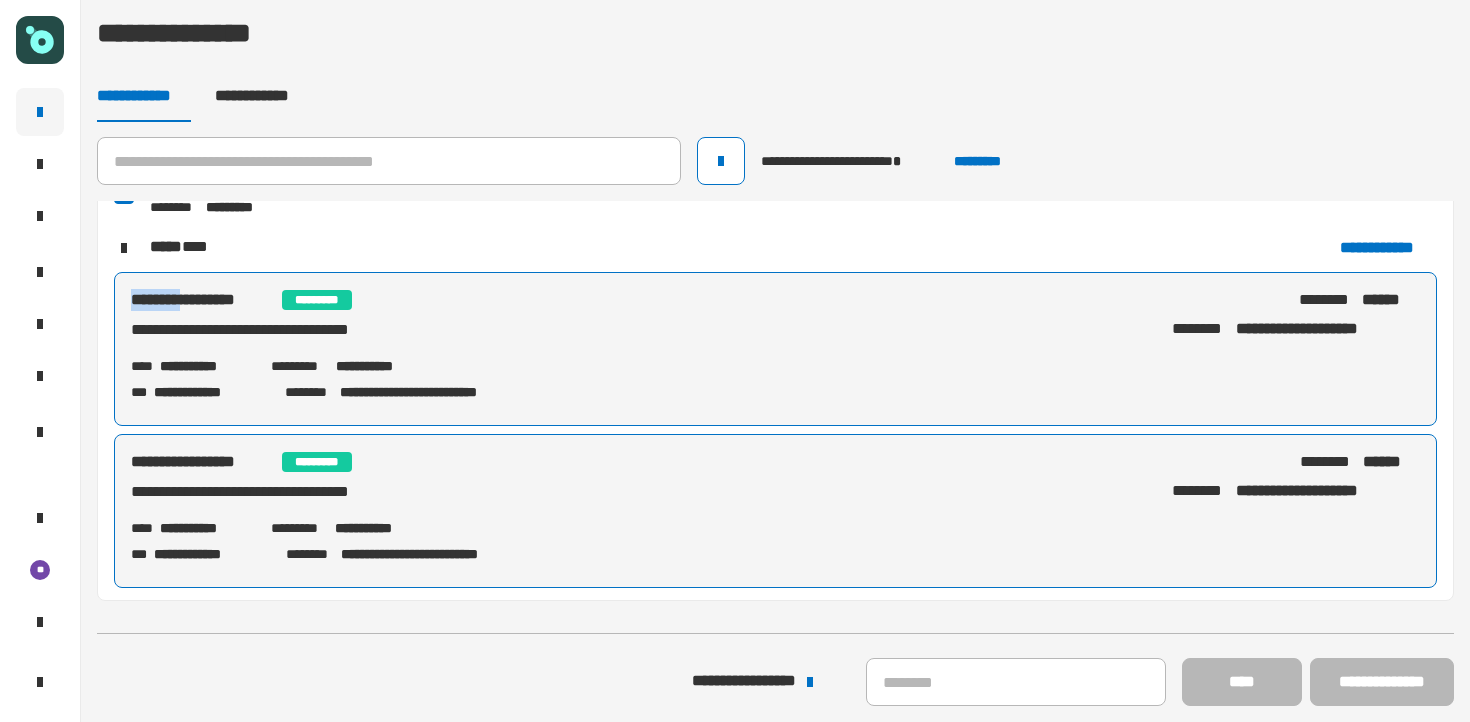 drag, startPoint x: 206, startPoint y: 302, endPoint x: 128, endPoint y: 300, distance: 78.025635 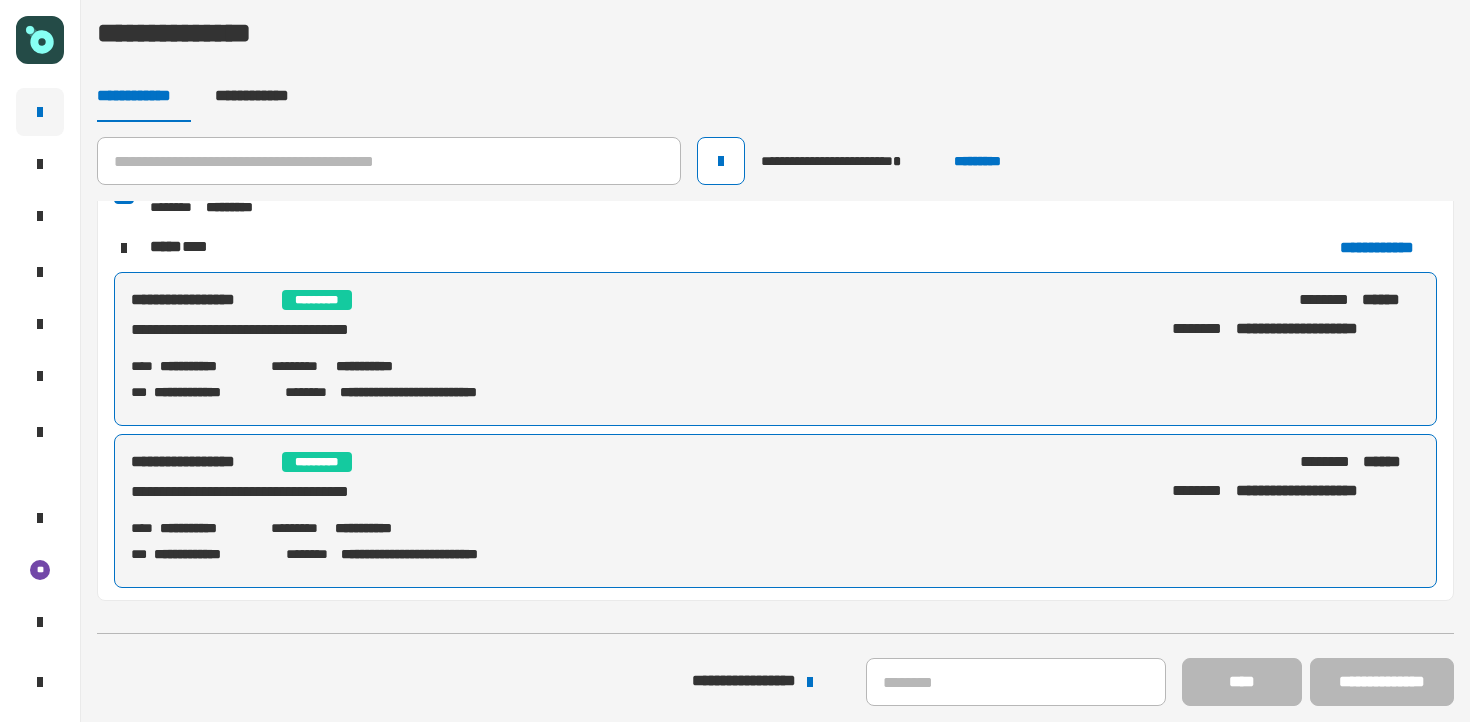scroll, scrollTop: 40, scrollLeft: 0, axis: vertical 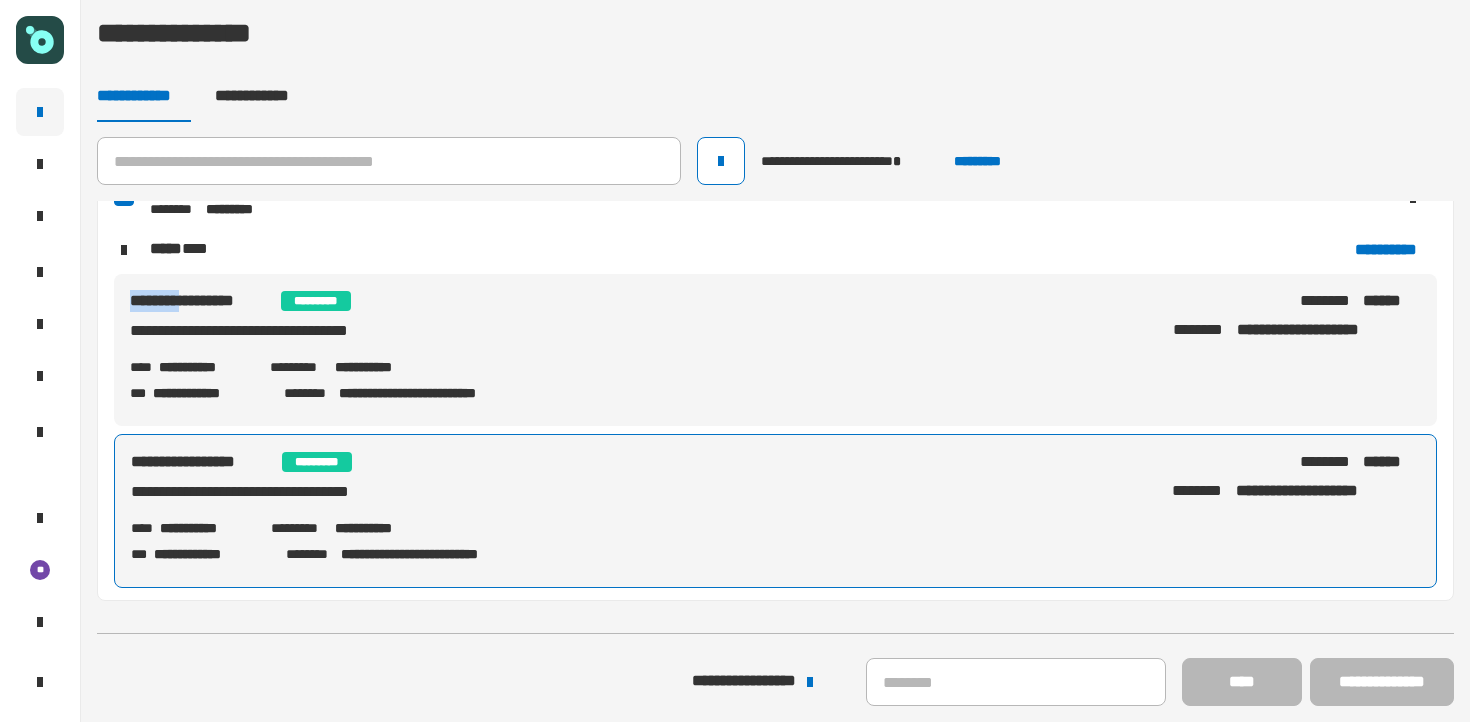 drag, startPoint x: 207, startPoint y: 299, endPoint x: 134, endPoint y: 297, distance: 73.02739 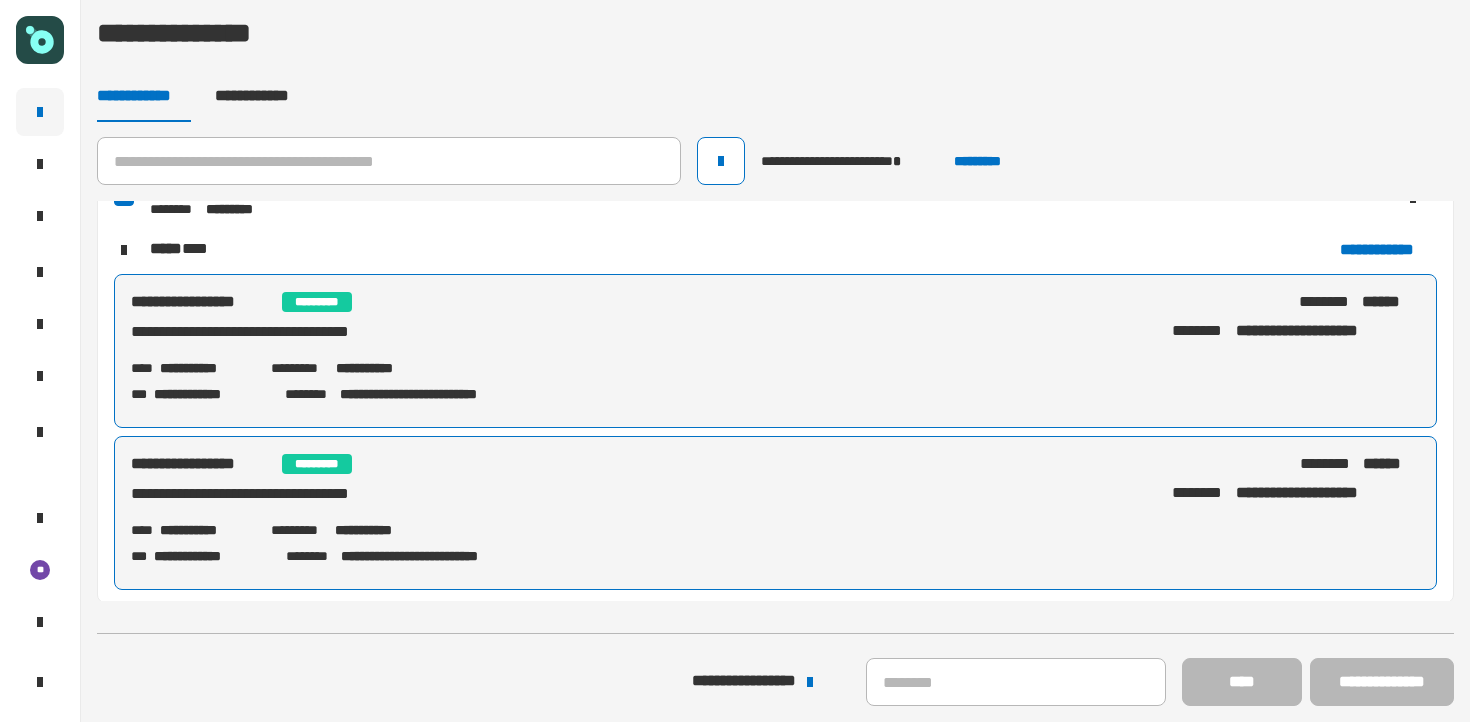 scroll, scrollTop: 42, scrollLeft: 0, axis: vertical 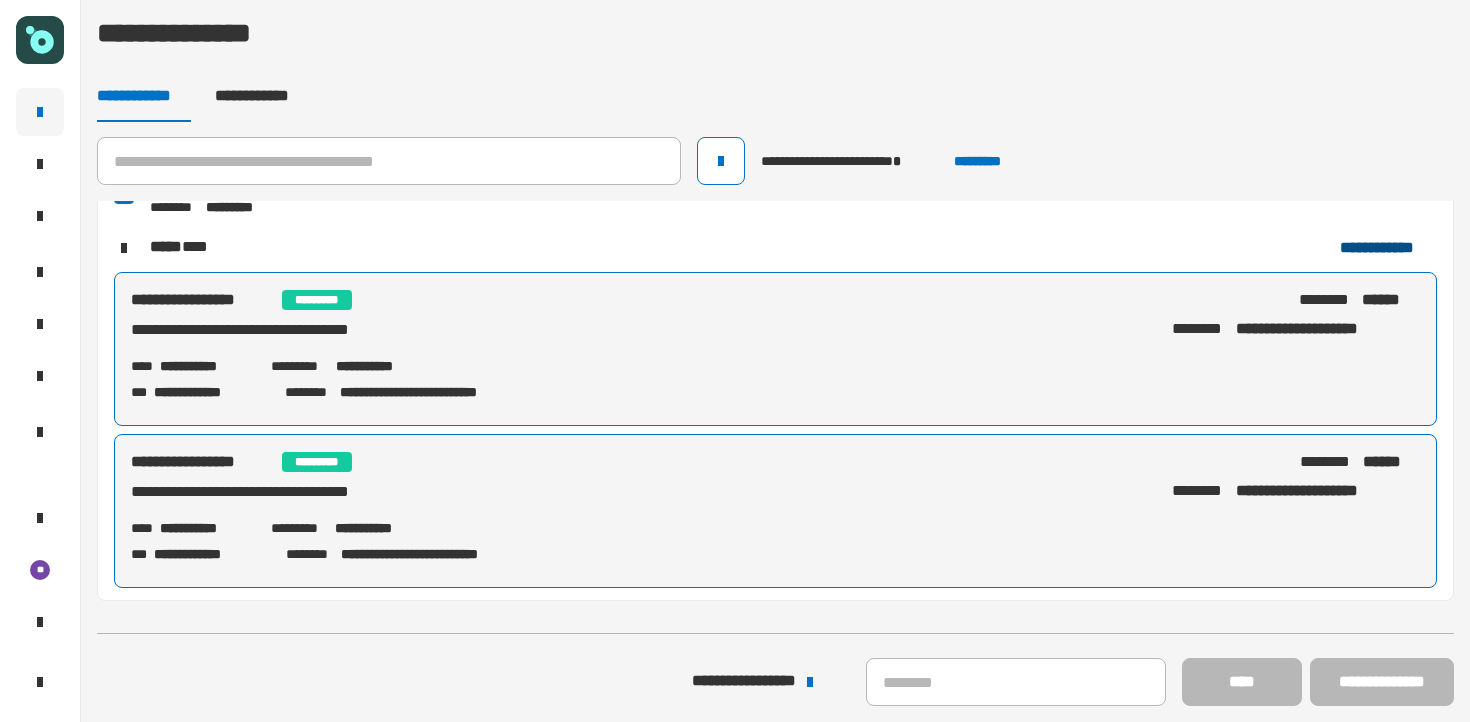 click on "**********" 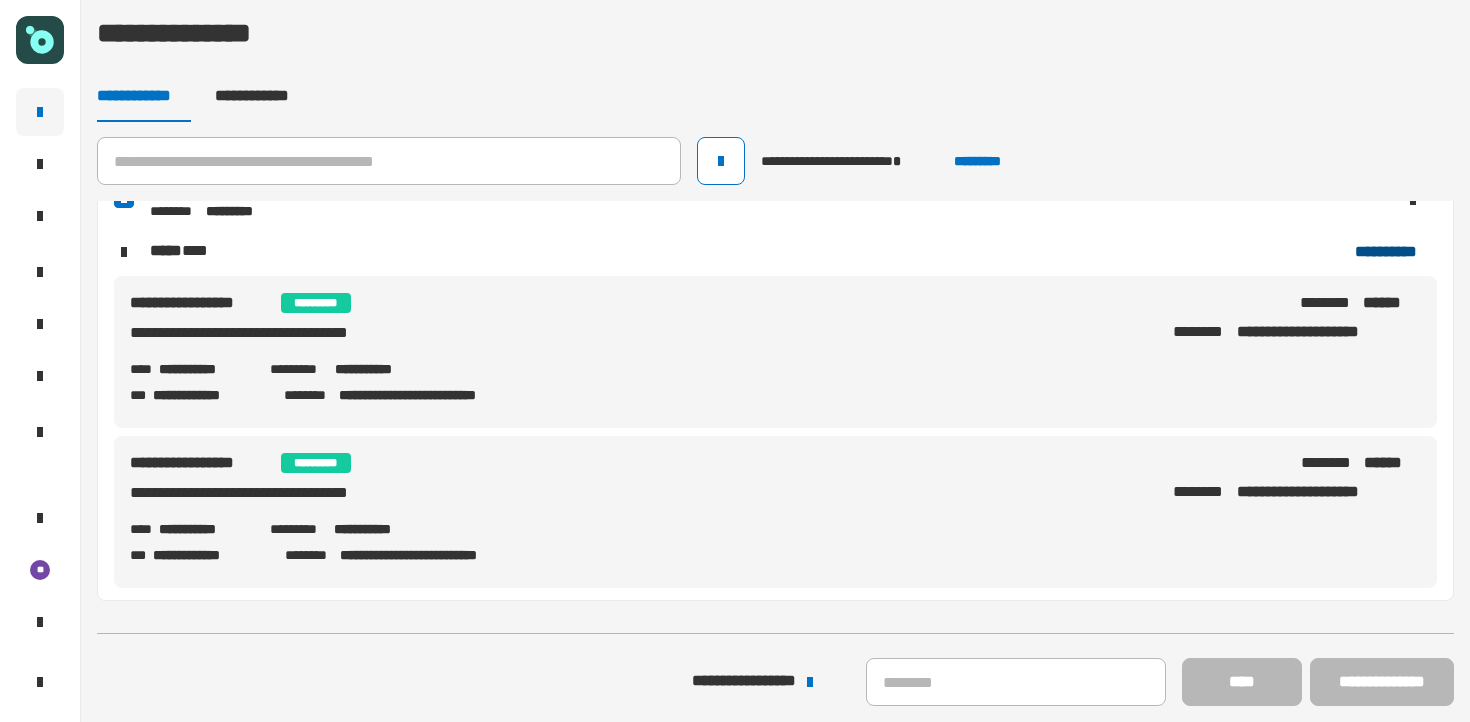 scroll, scrollTop: 38, scrollLeft: 0, axis: vertical 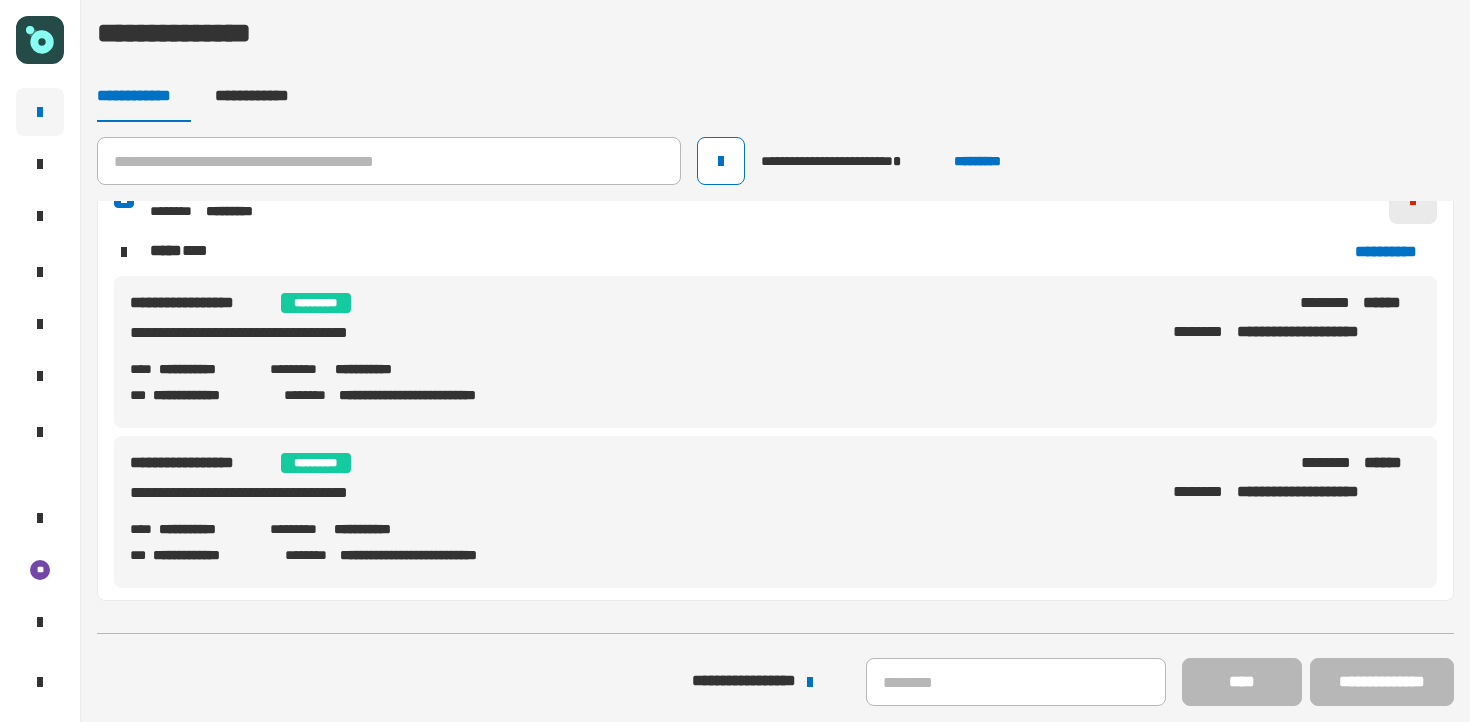 click 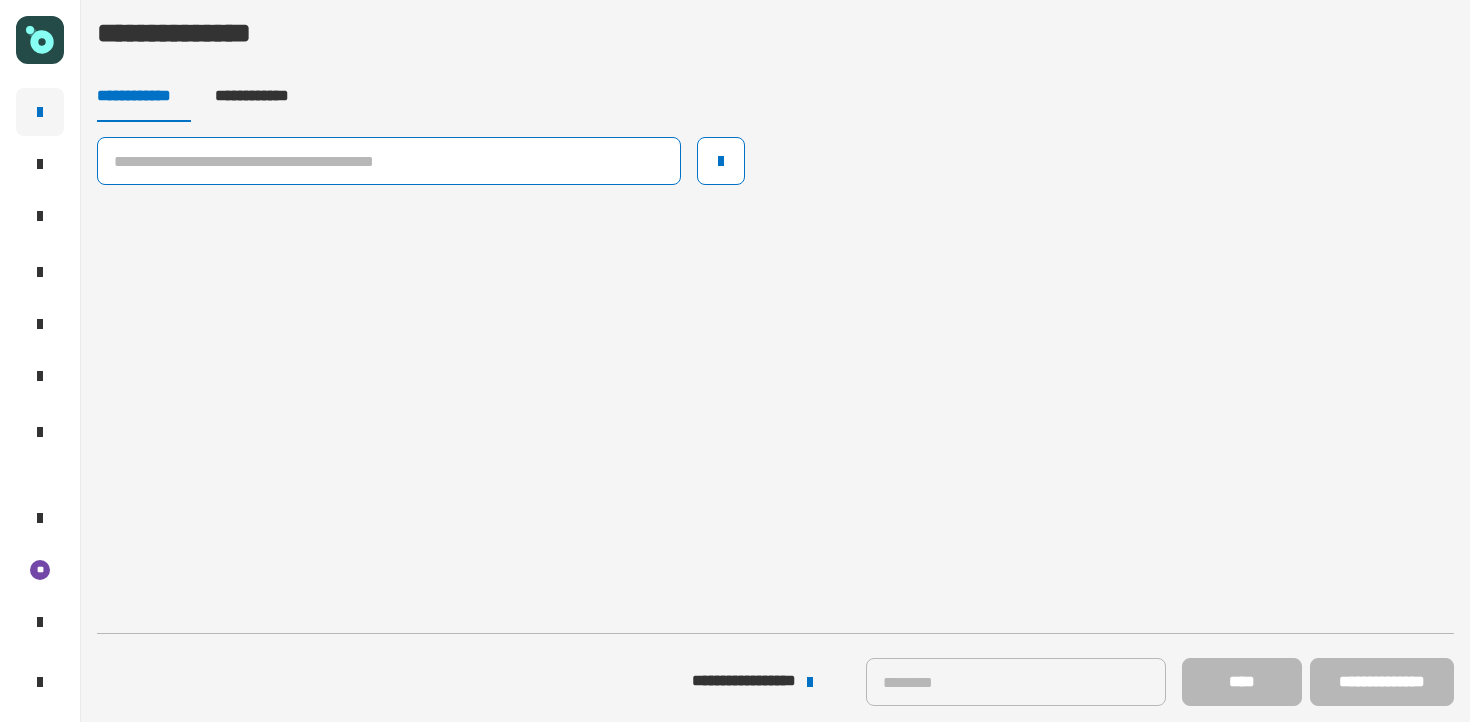click 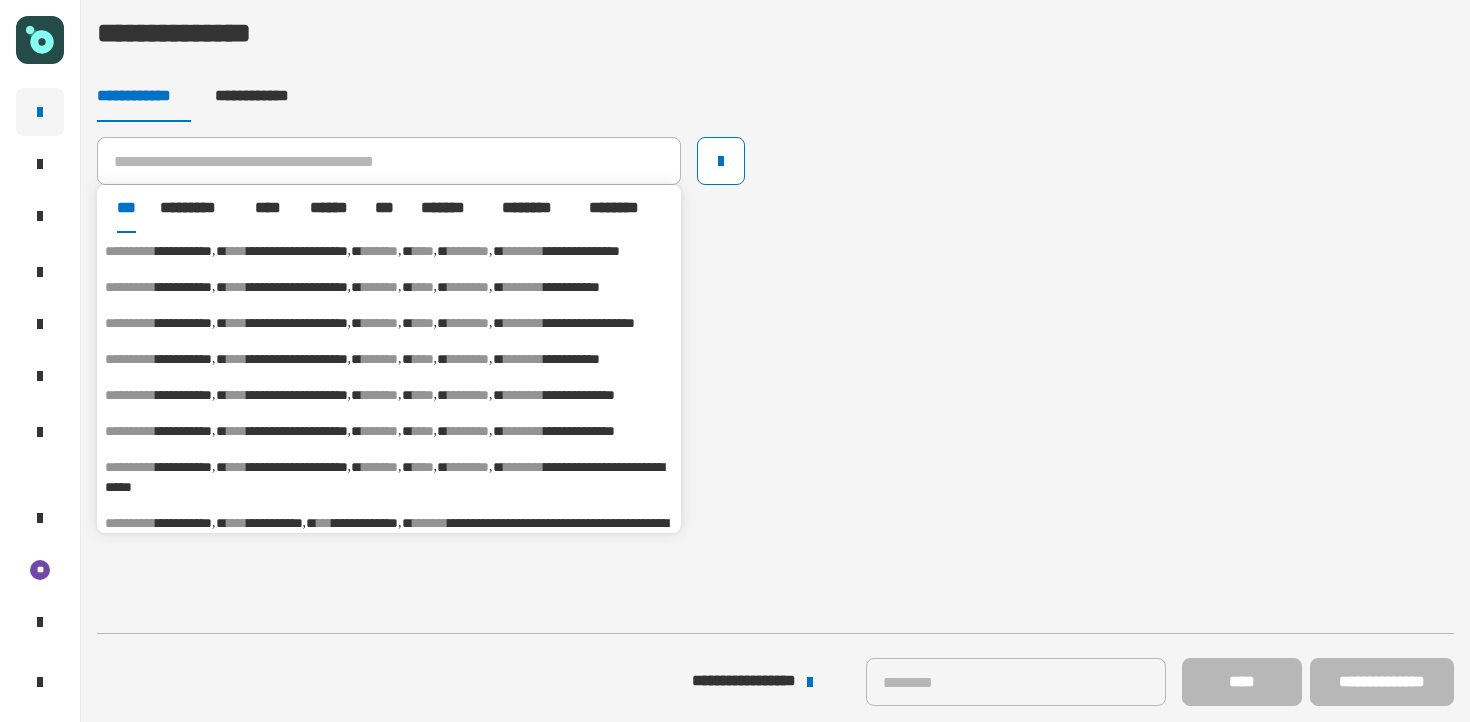 click on "**********" 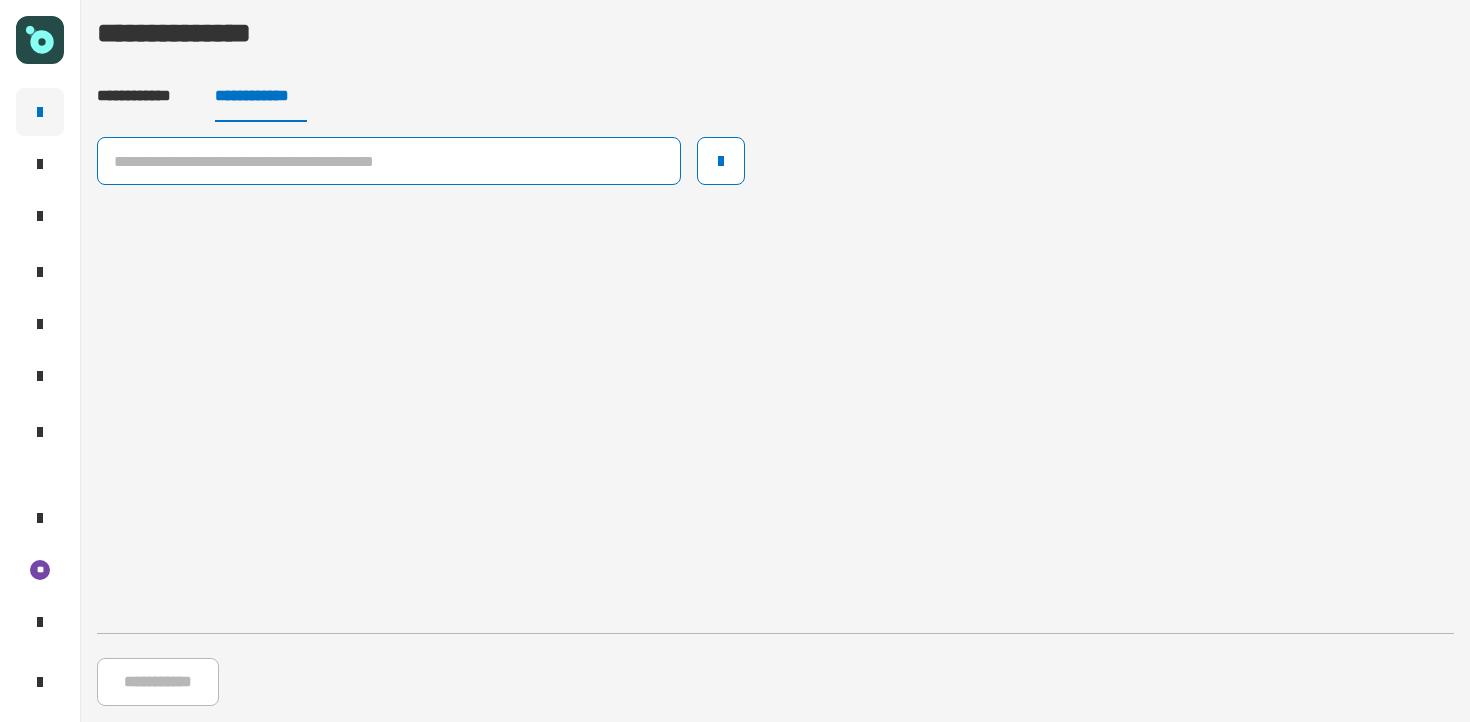 click 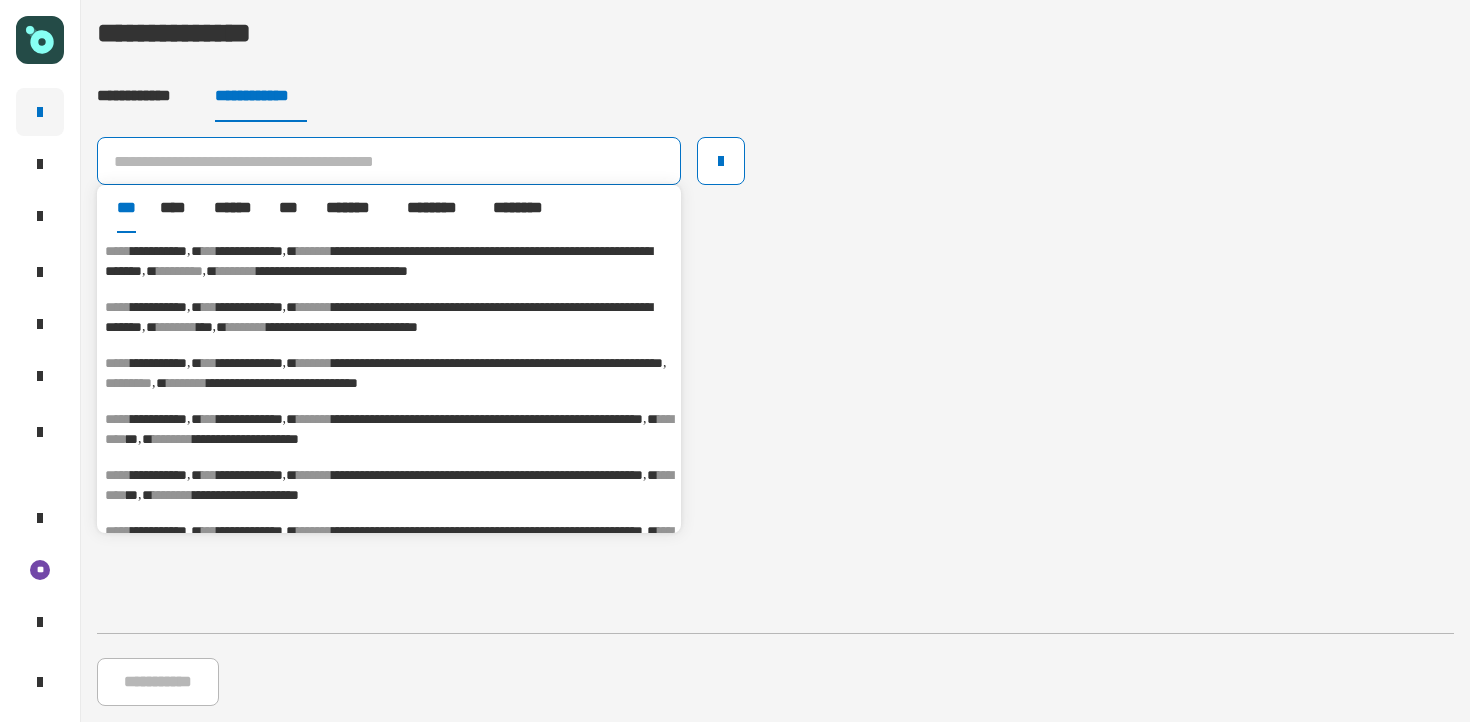 paste on "**********" 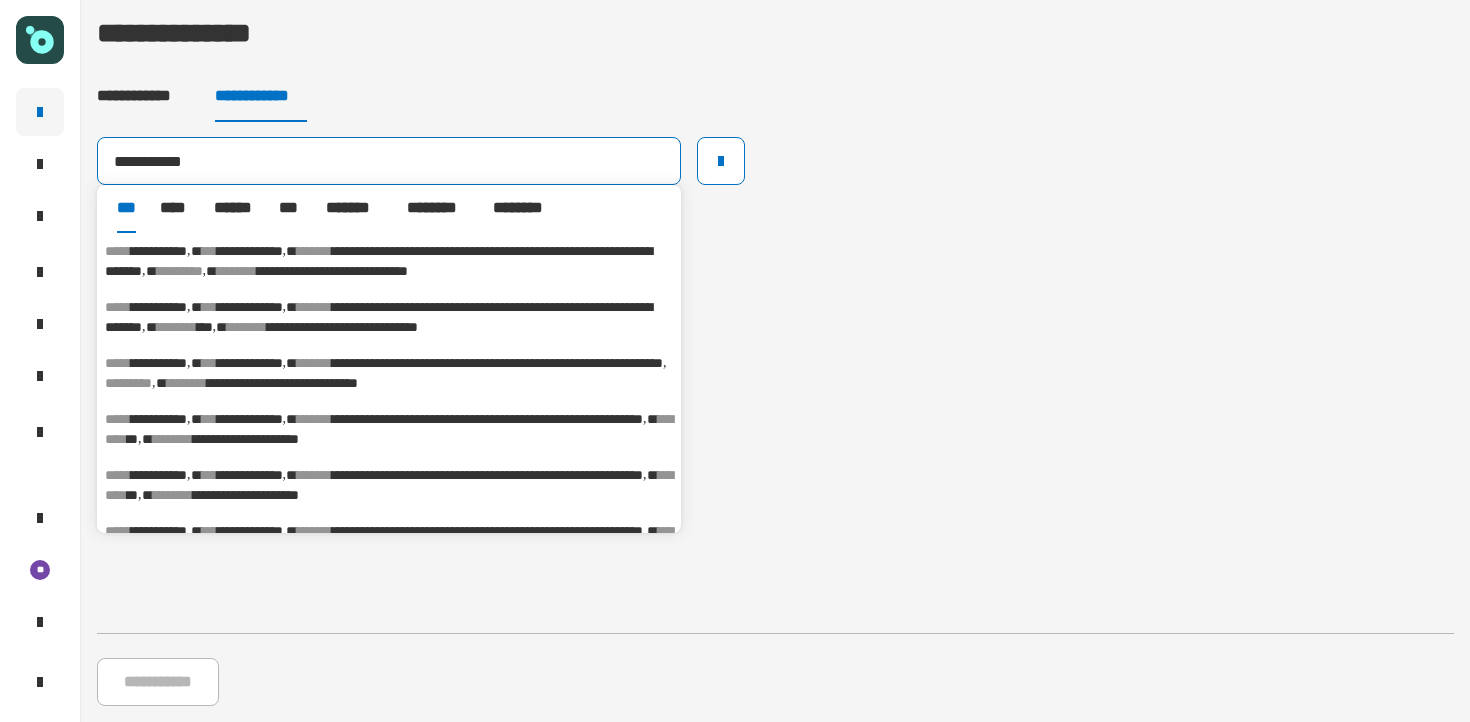 type on "**********" 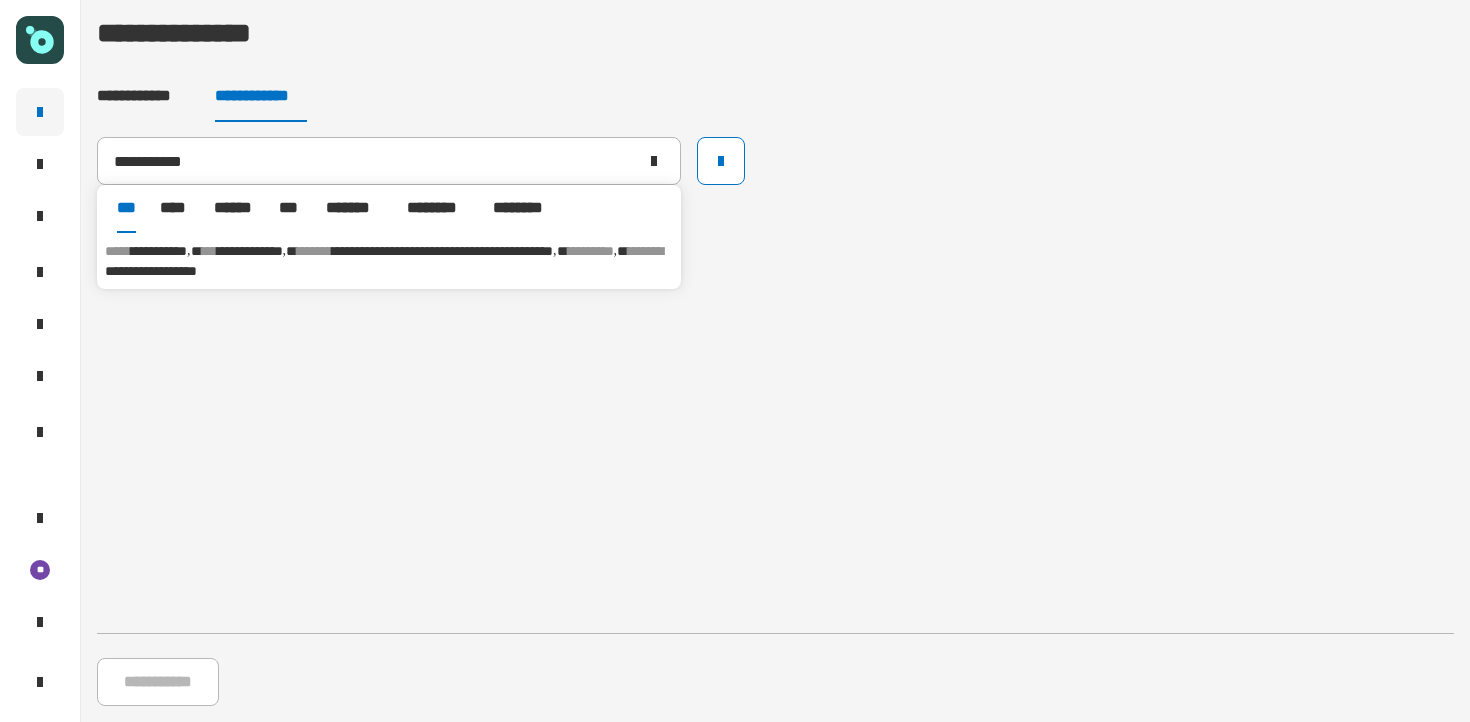 click on "********" at bounding box center [645, 251] 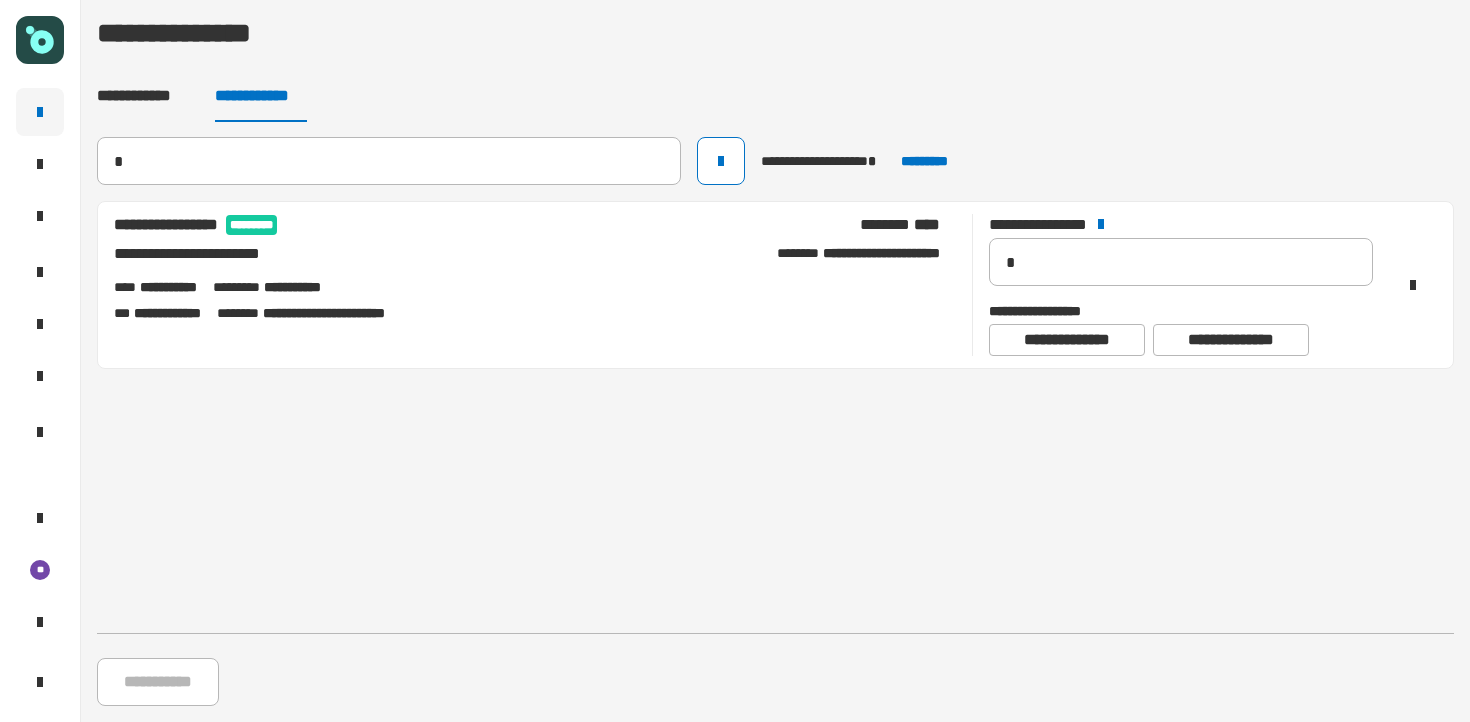 type 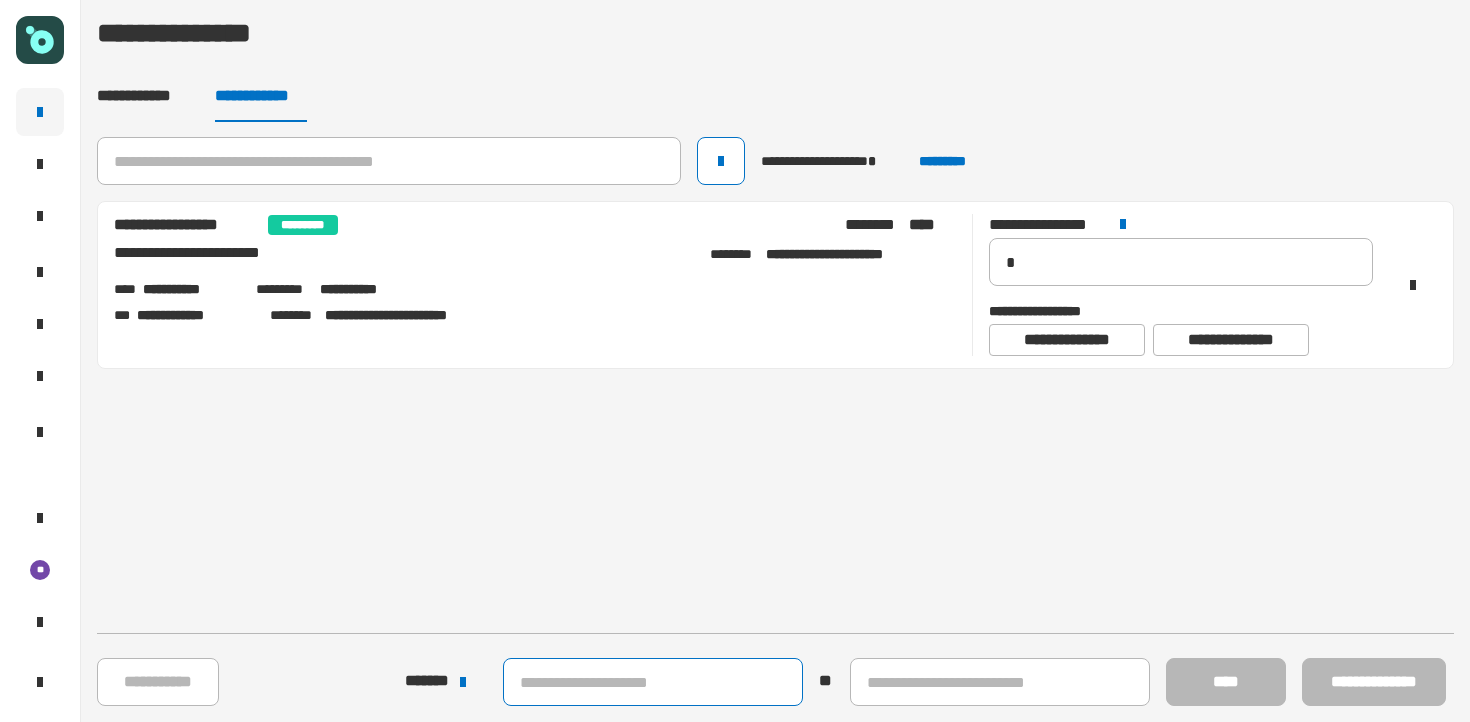 click 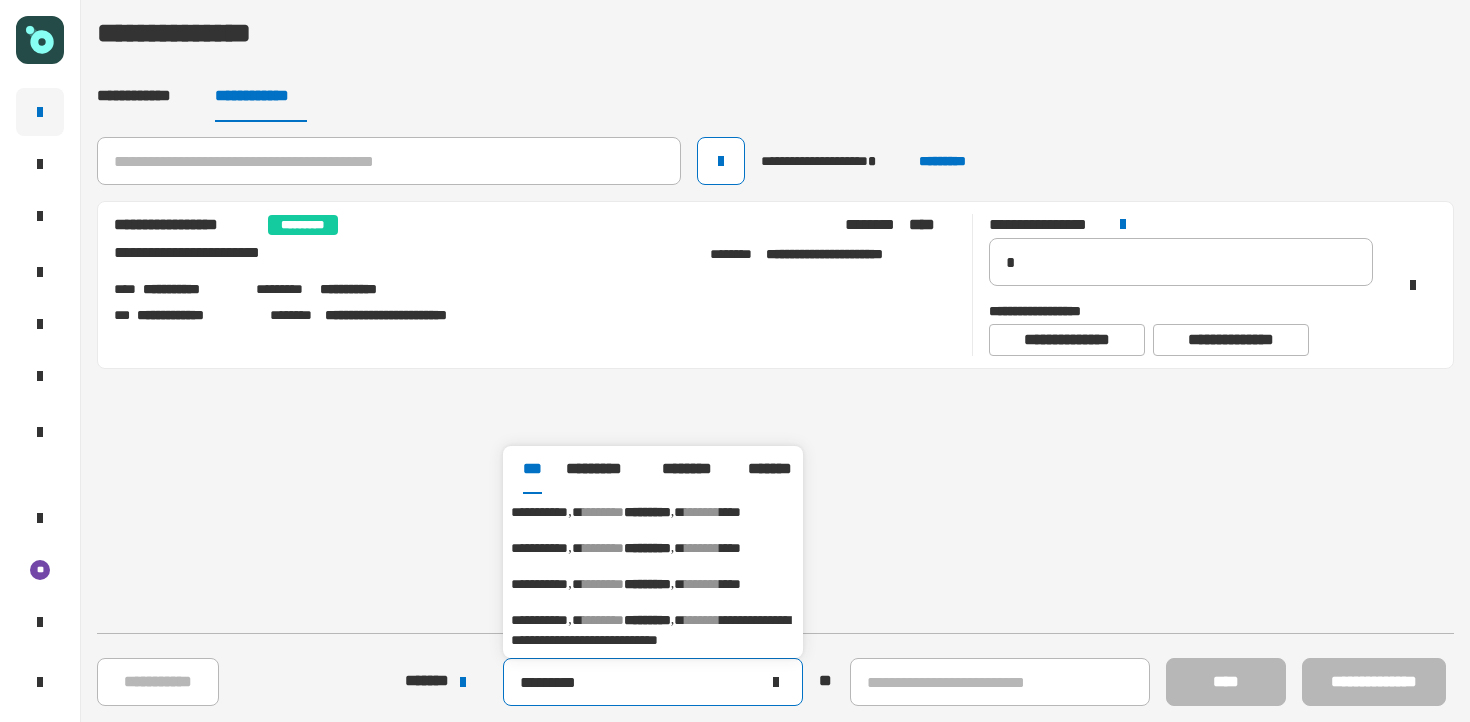 type on "*********" 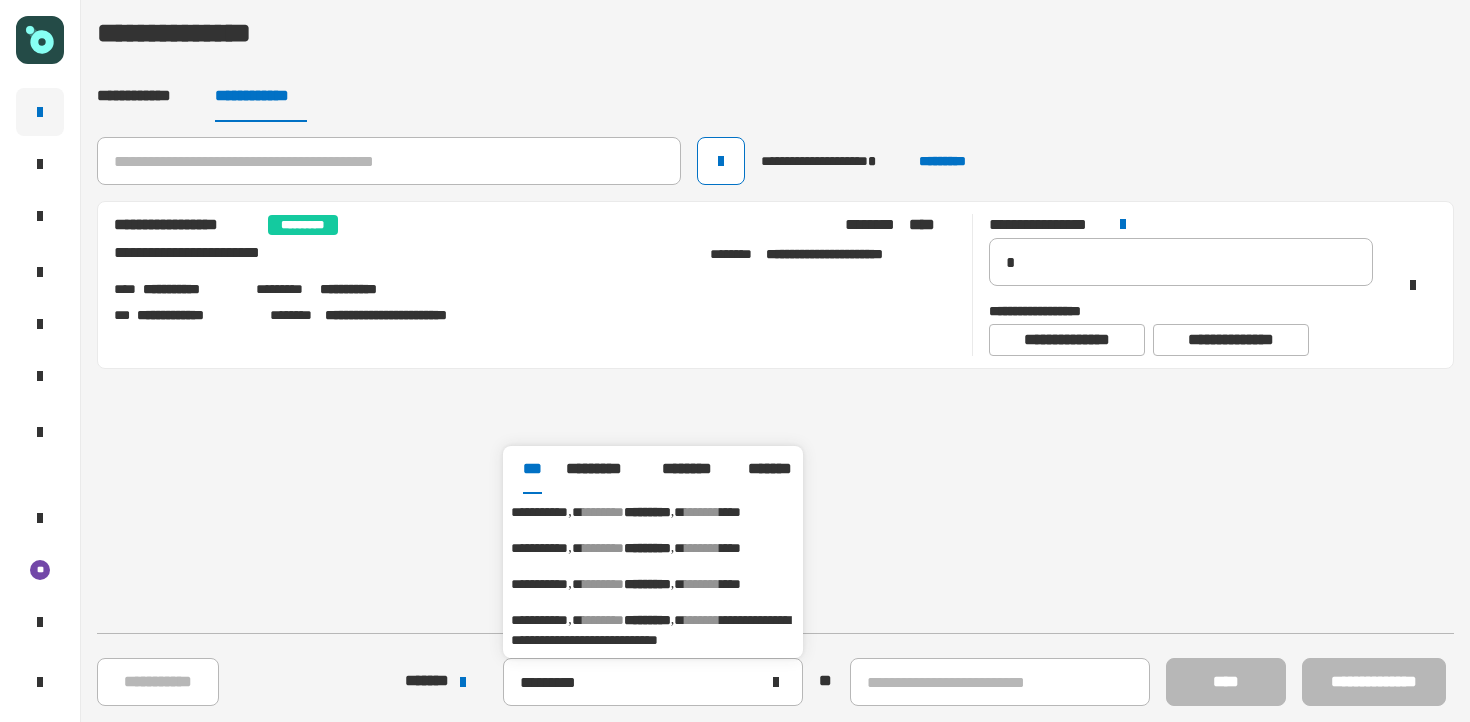 click on "[FIRST] [LAST] [LAST] [LAST] [LAST] [LAST] [LAST] [LAST] [LAST] [LAST] [LAST] [LAST] [LAST] [LAST] [LAST] [LAST] [LAST] [LAST] [LAST] [LAST] [LAST] [LAST] [LAST] [LAST] [LAST]" at bounding box center [653, 630] 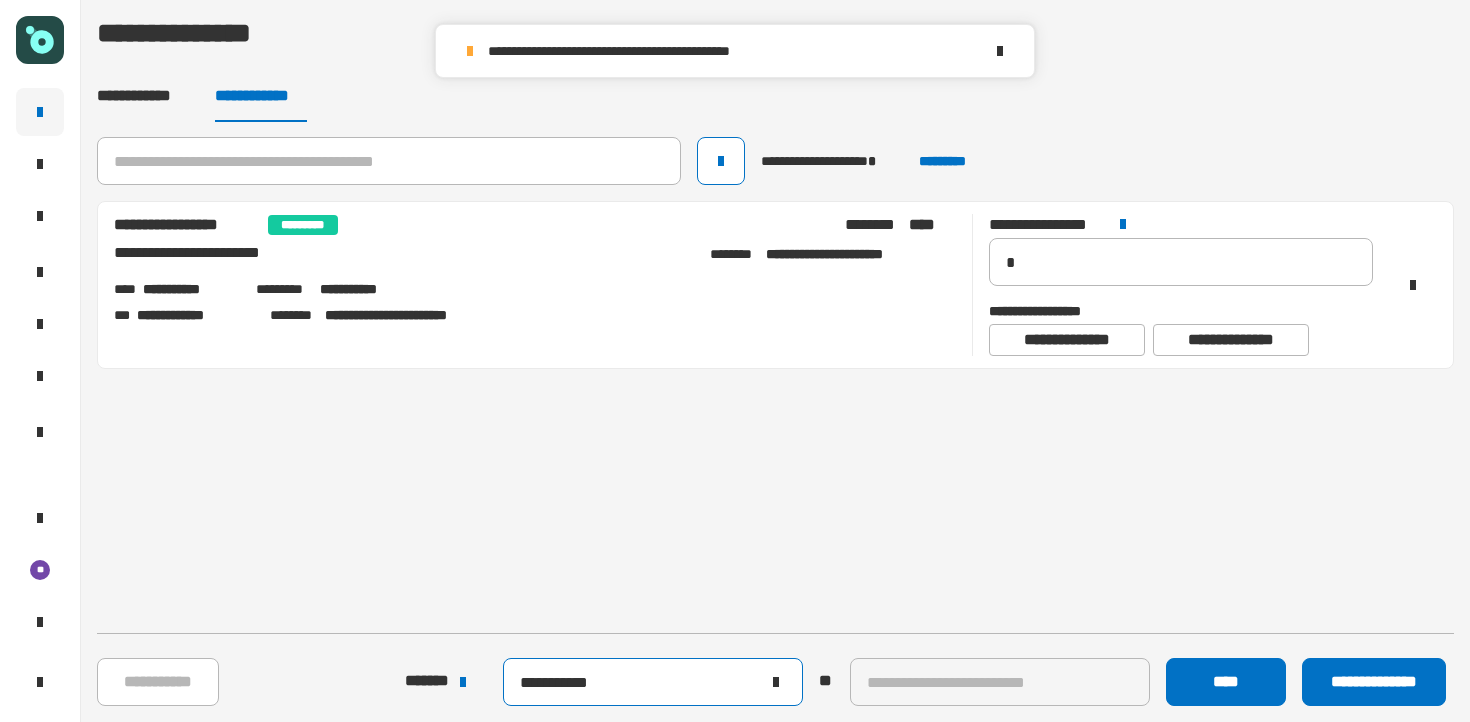 click on "**********" 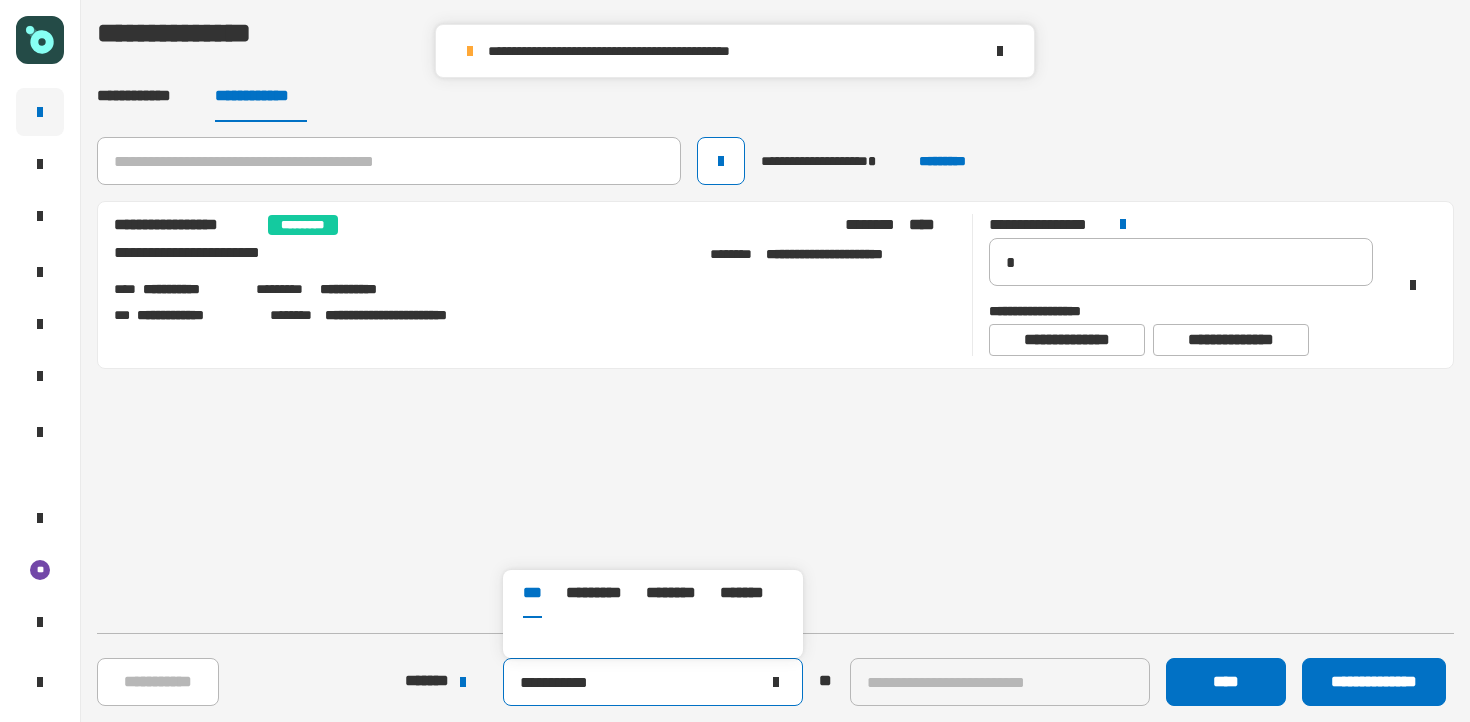 click on "**********" 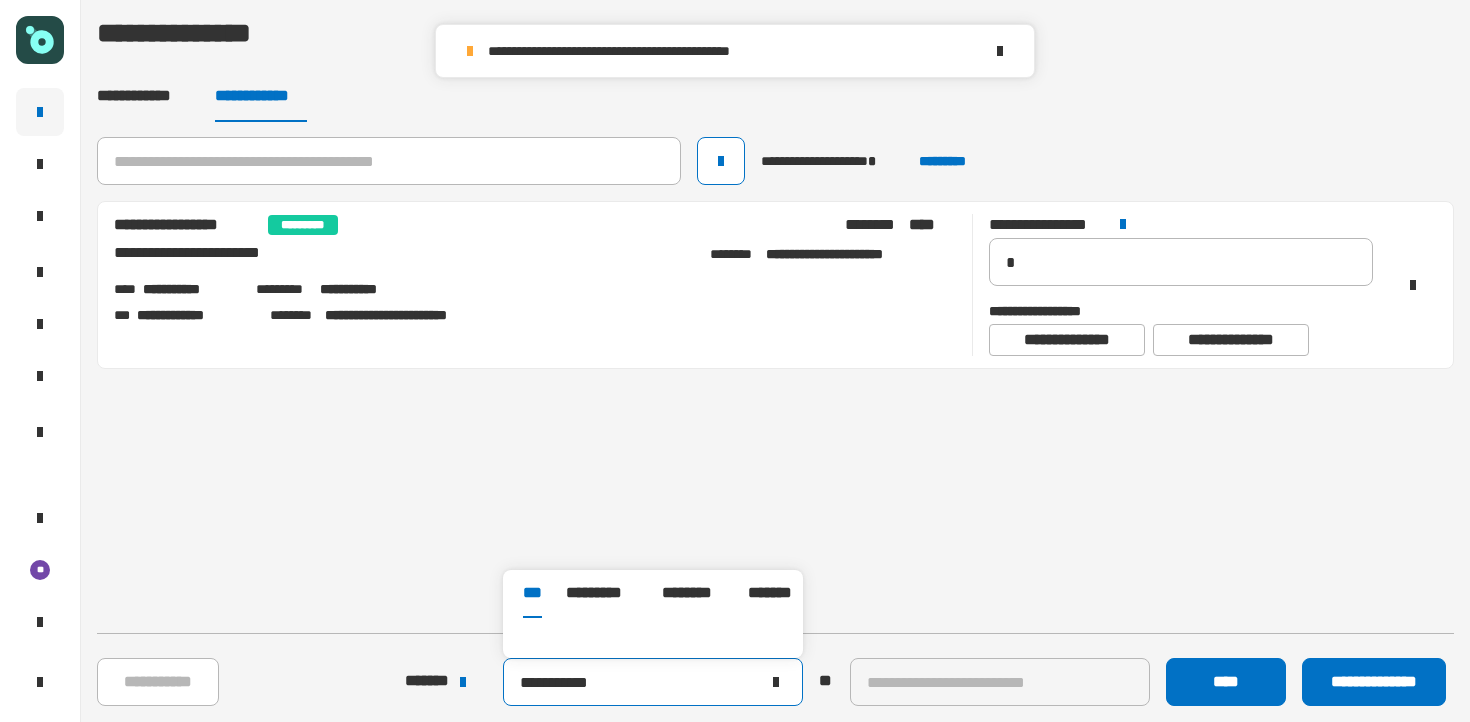 click on "**********" 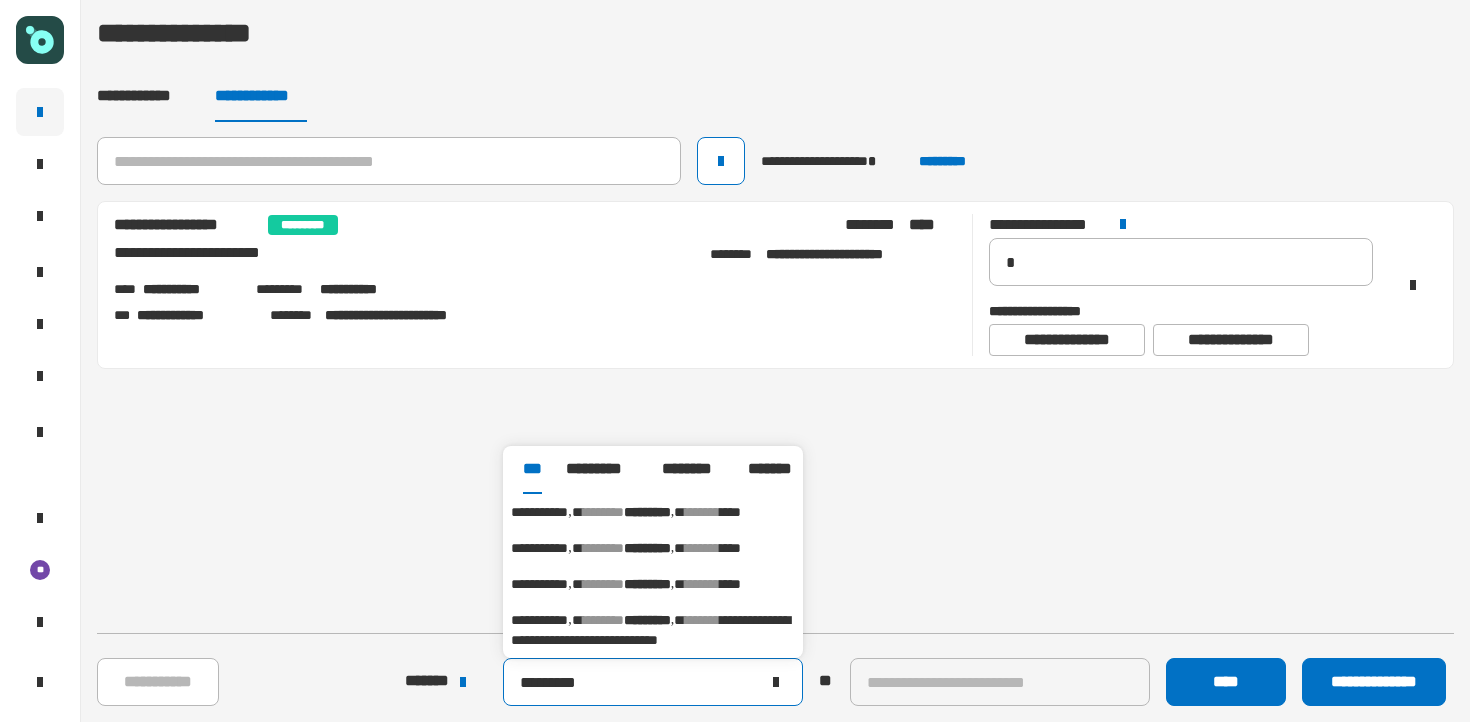 type on "*********" 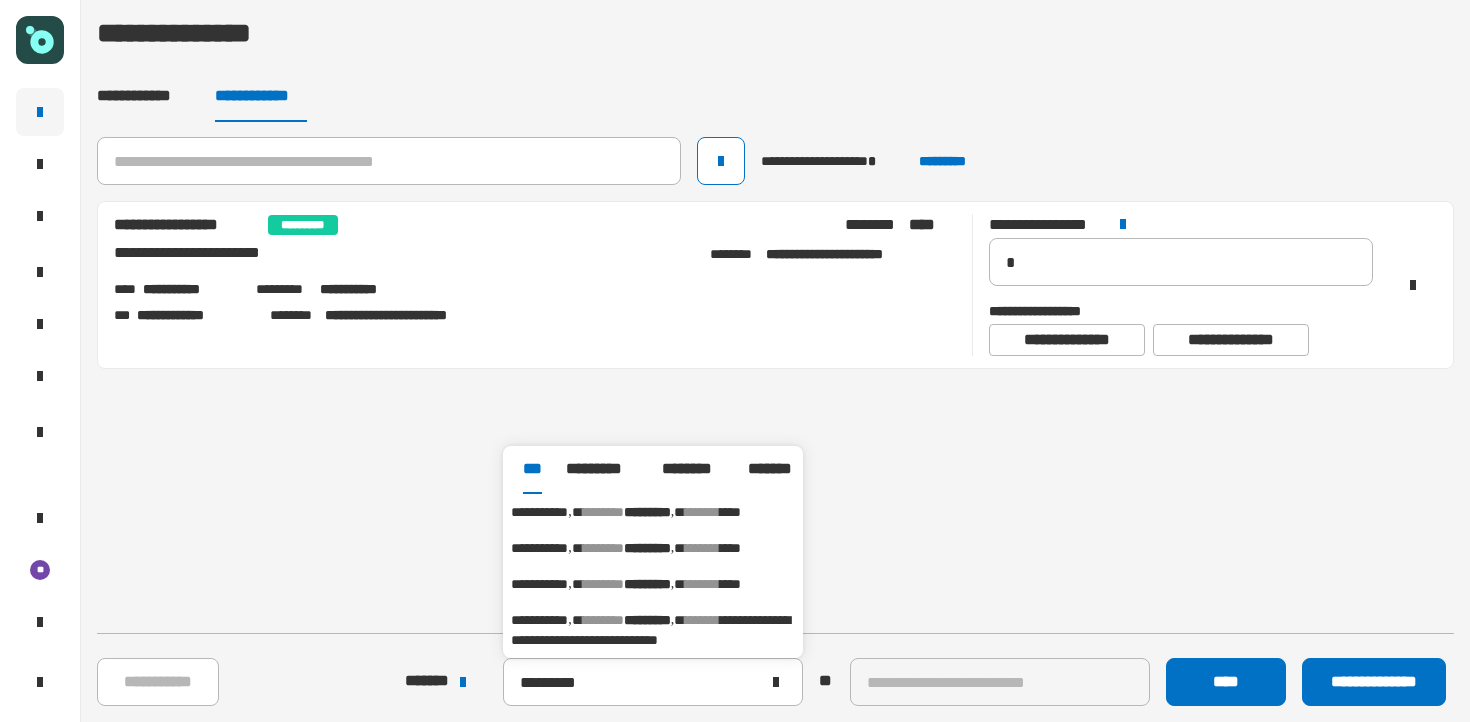 click on "********" at bounding box center (693, 469) 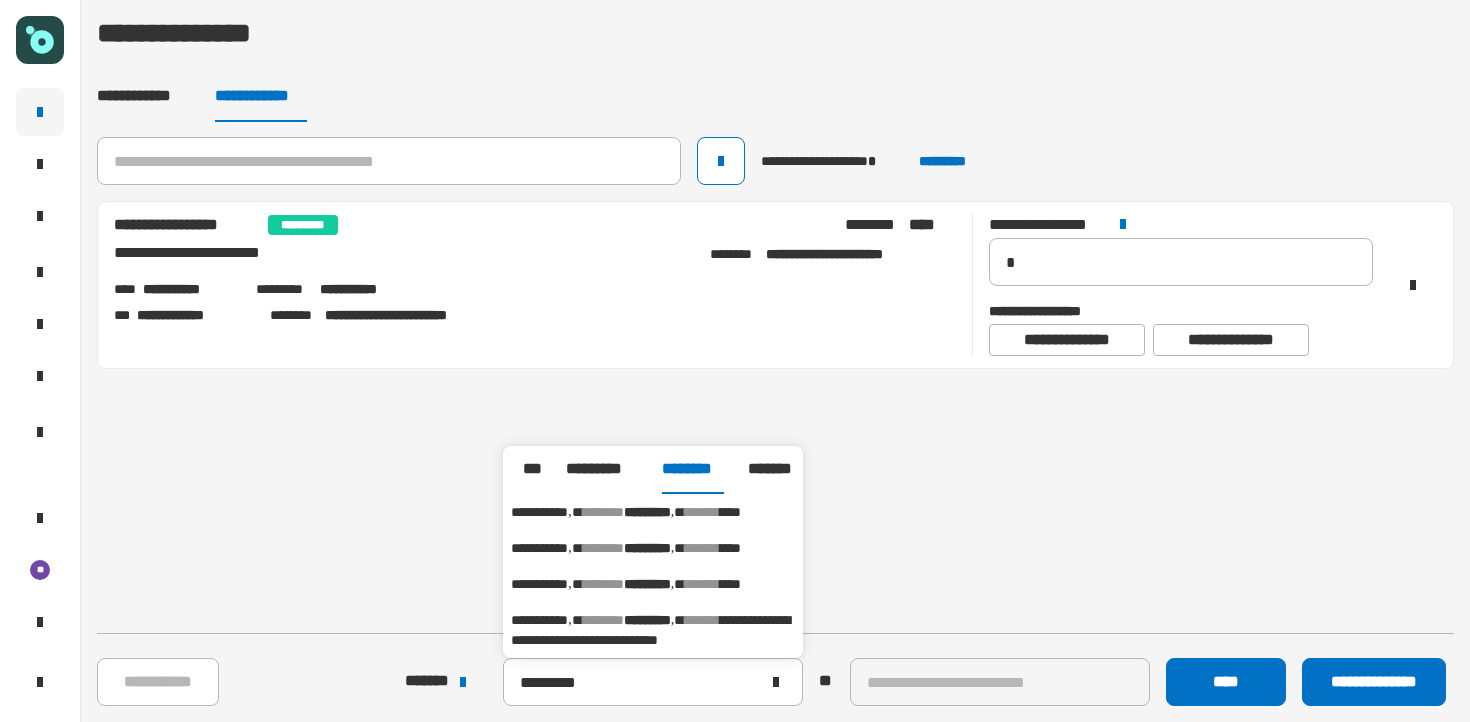 click 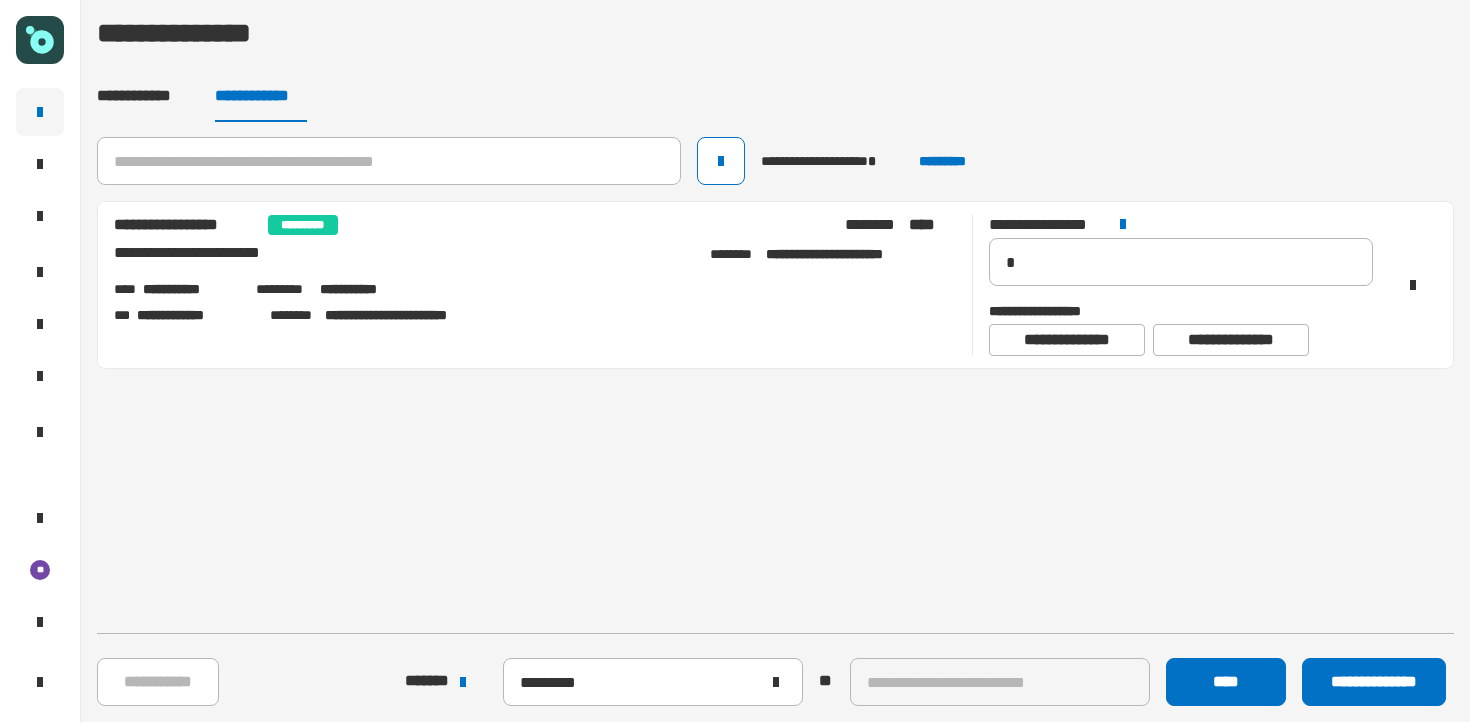 click 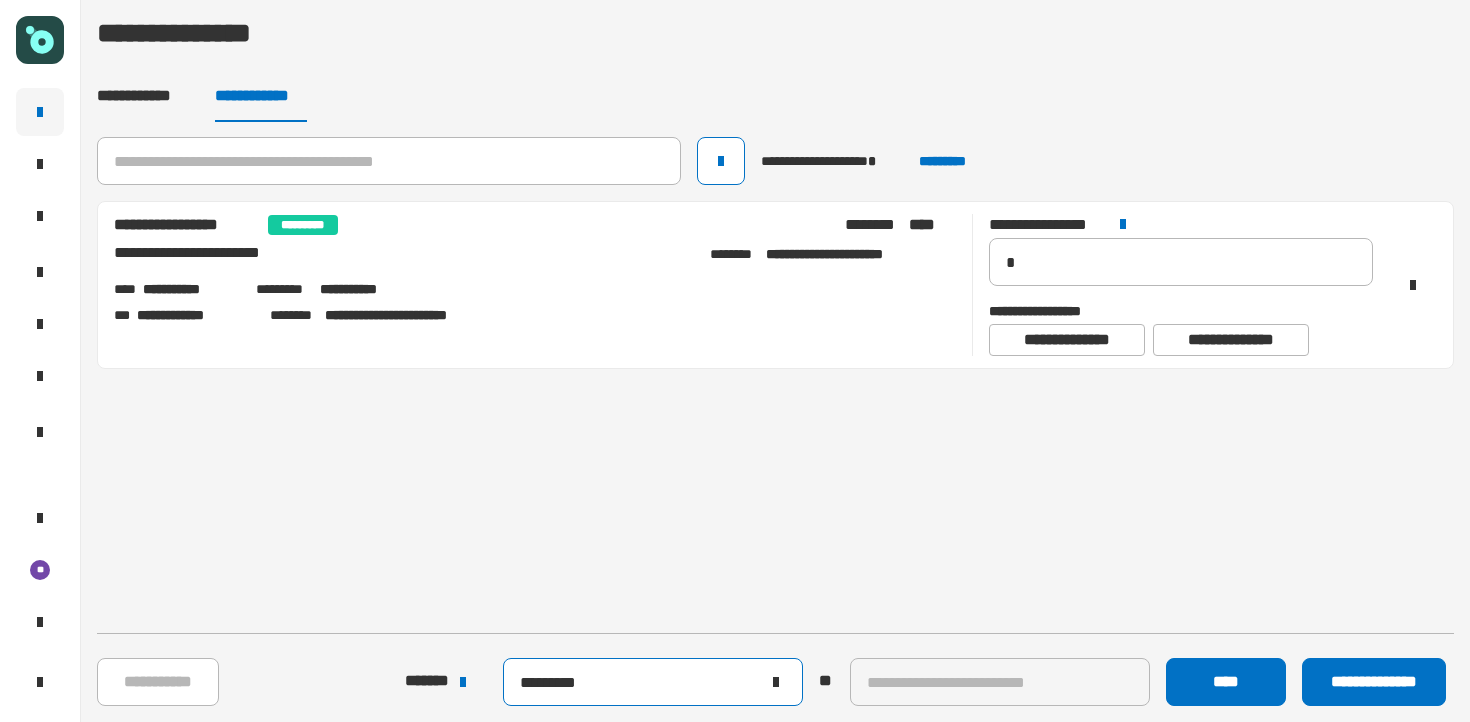 click on "*********" 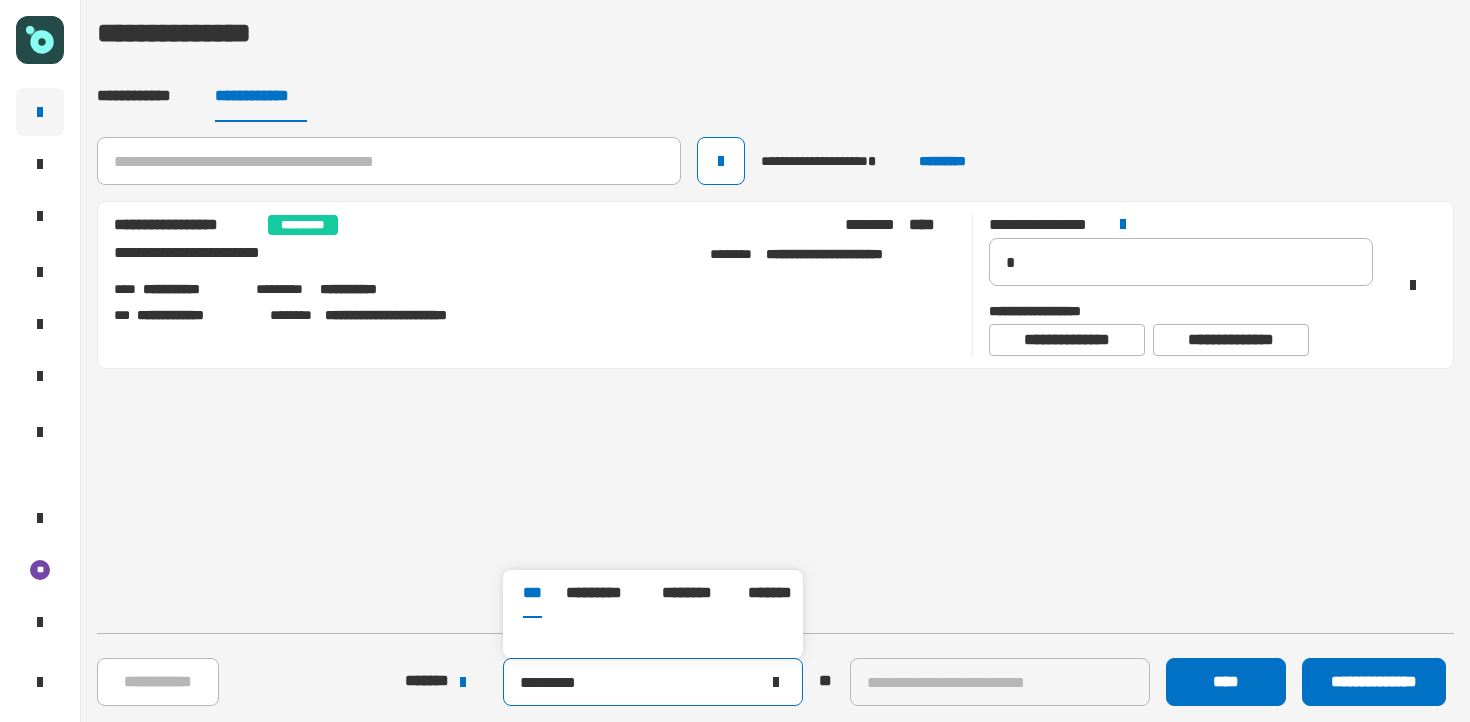 click on "*********" 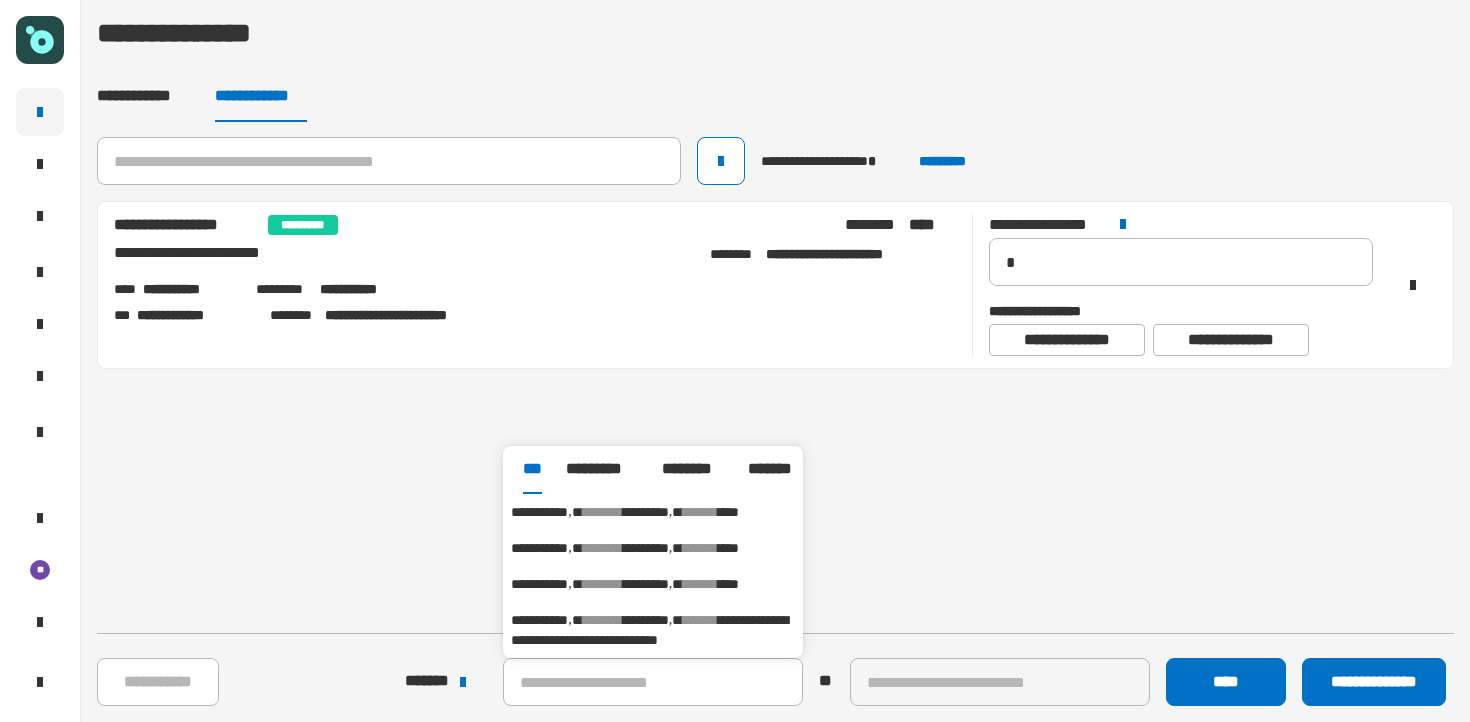 click 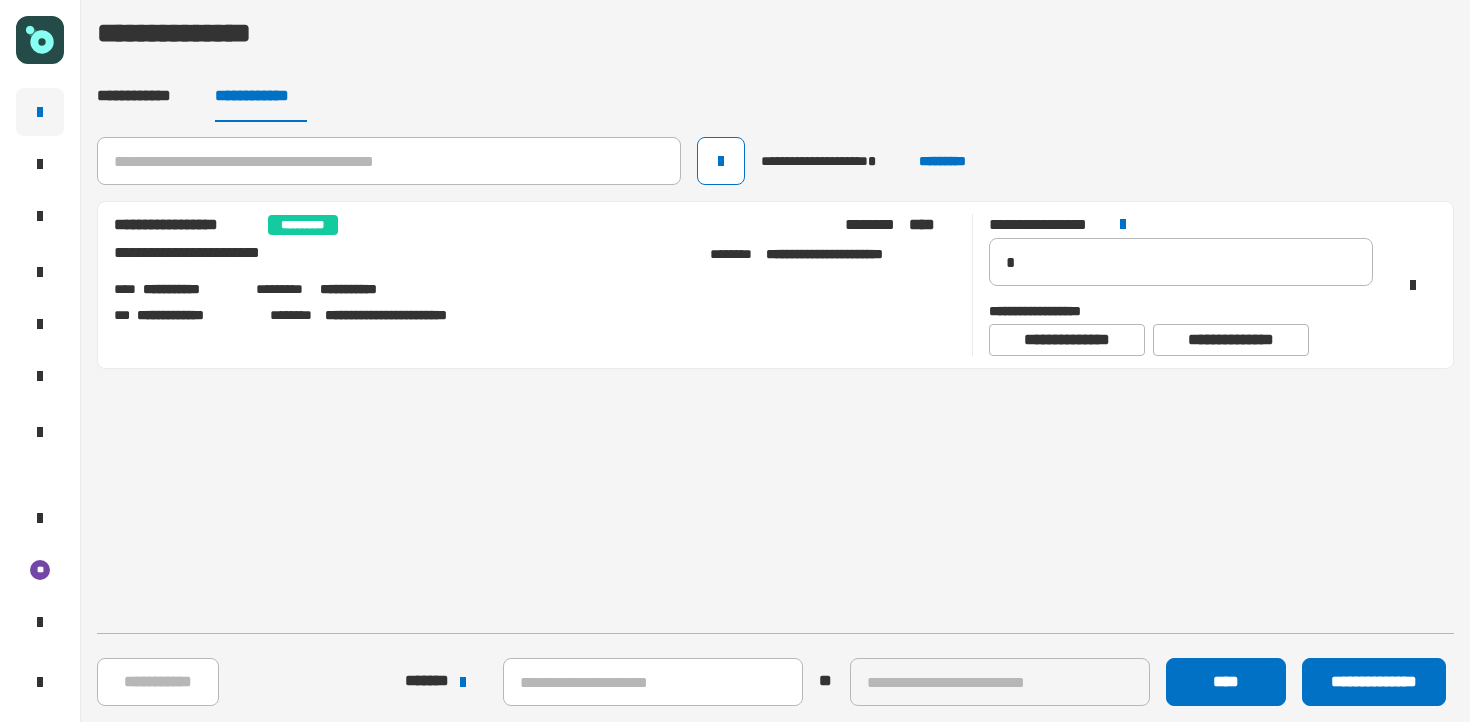 type 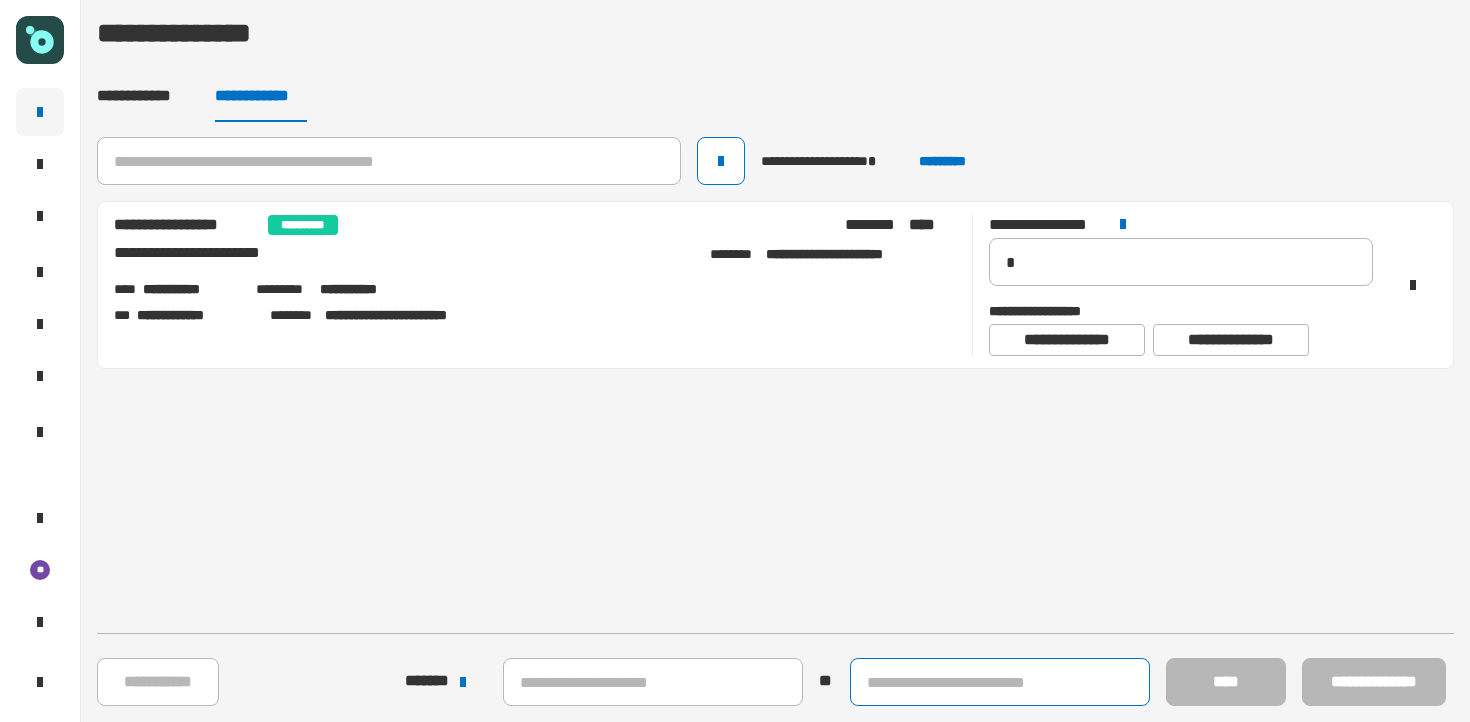 click 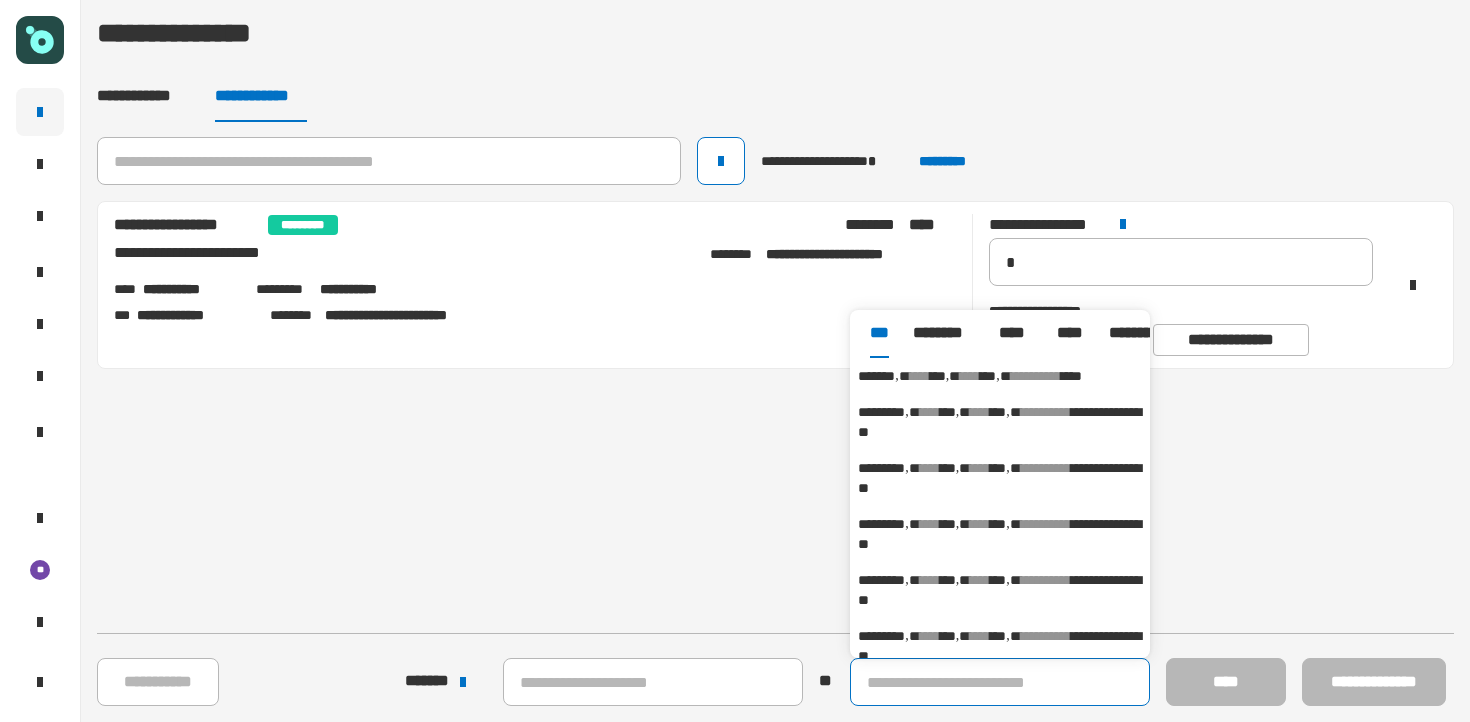 paste on "*********" 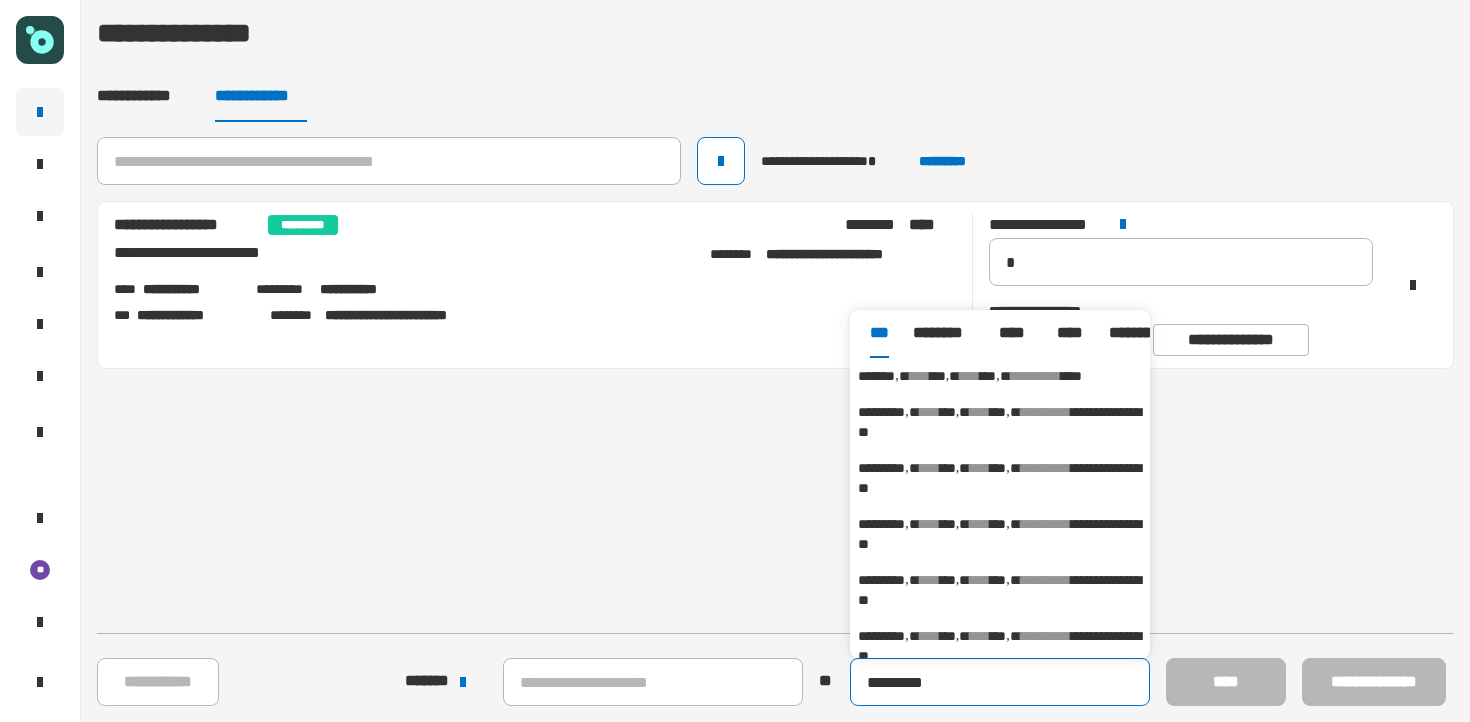 type on "*********" 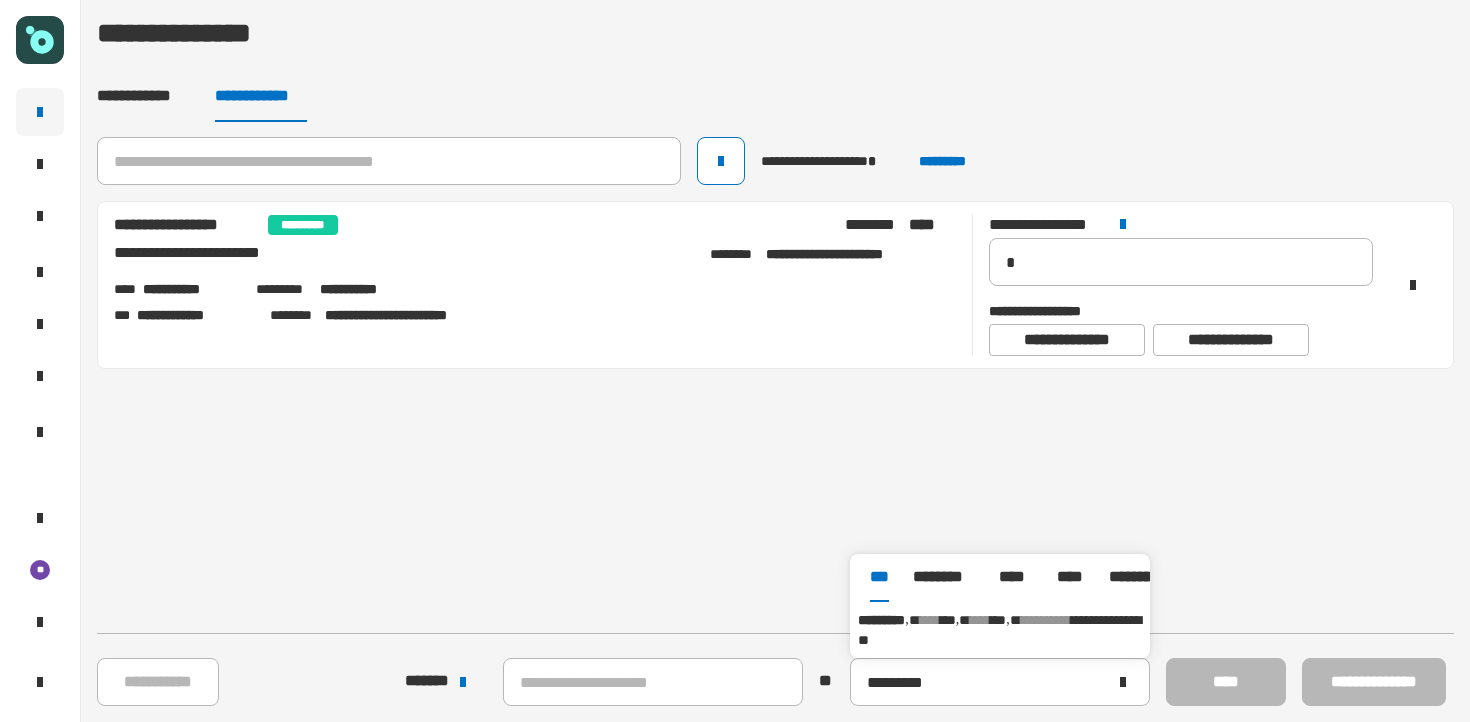 click on "**********" at bounding box center (1000, 630) 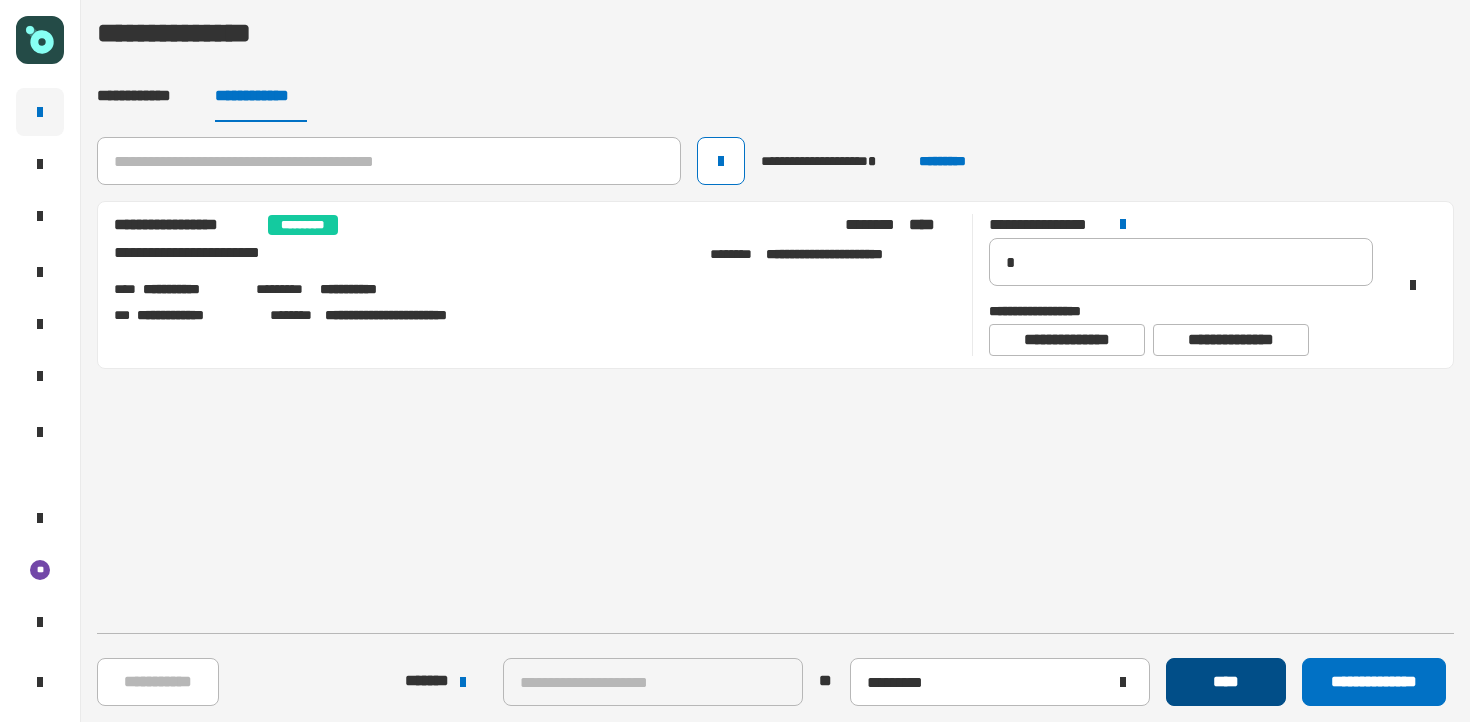 click on "****" 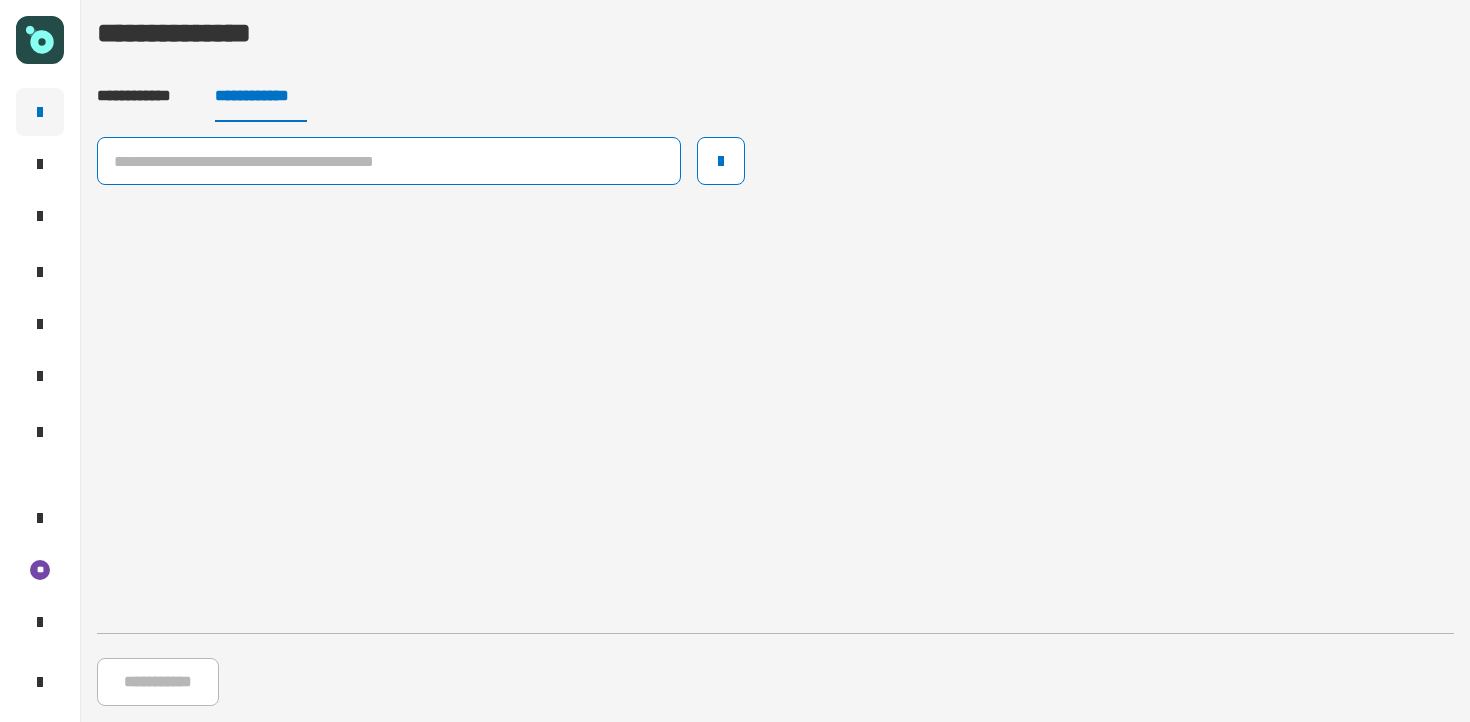 click 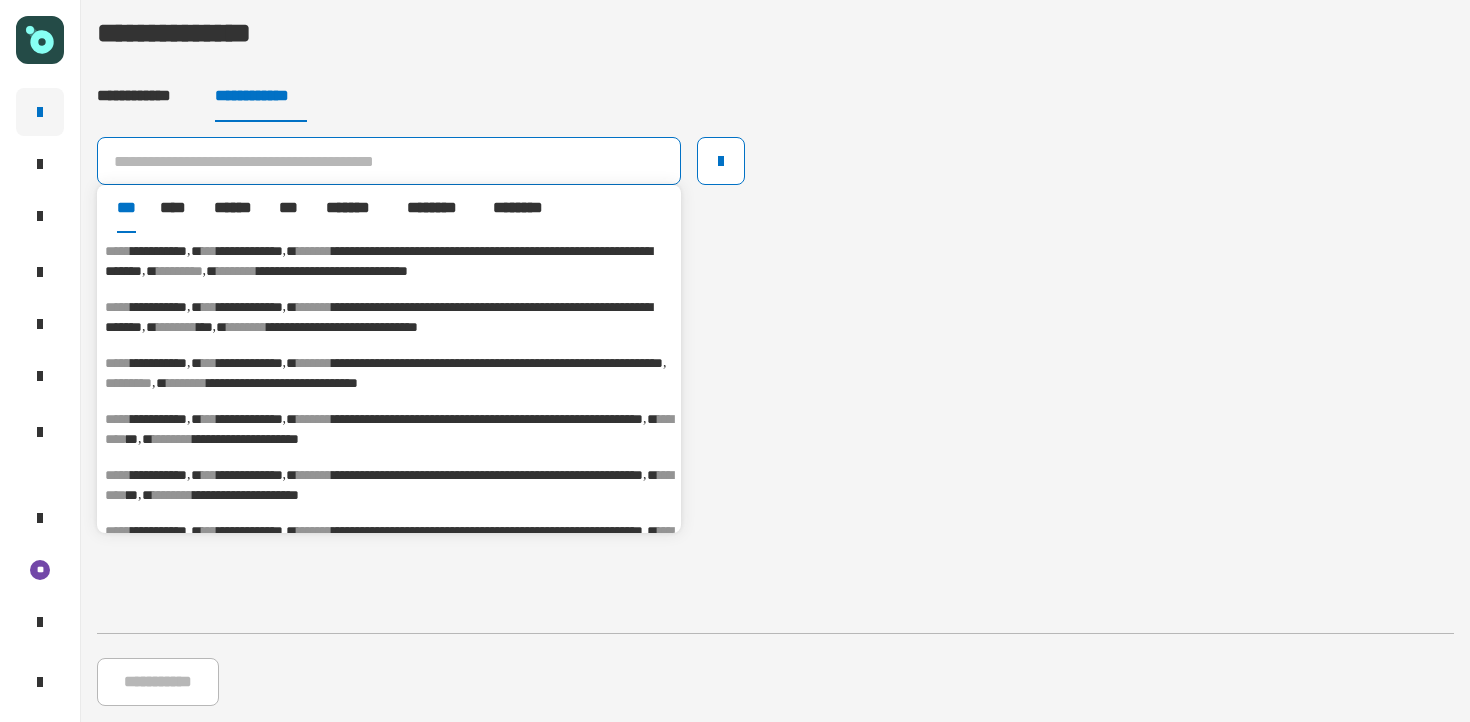 click 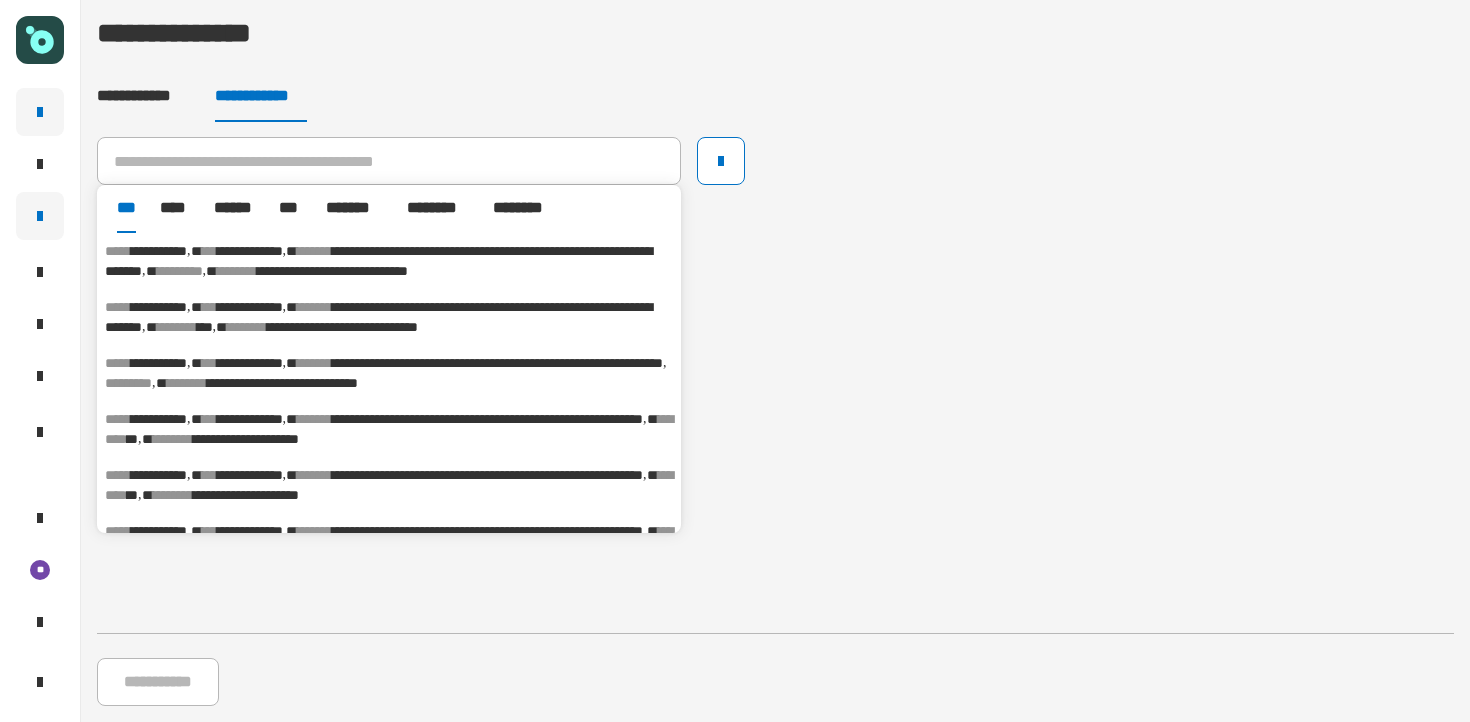 click 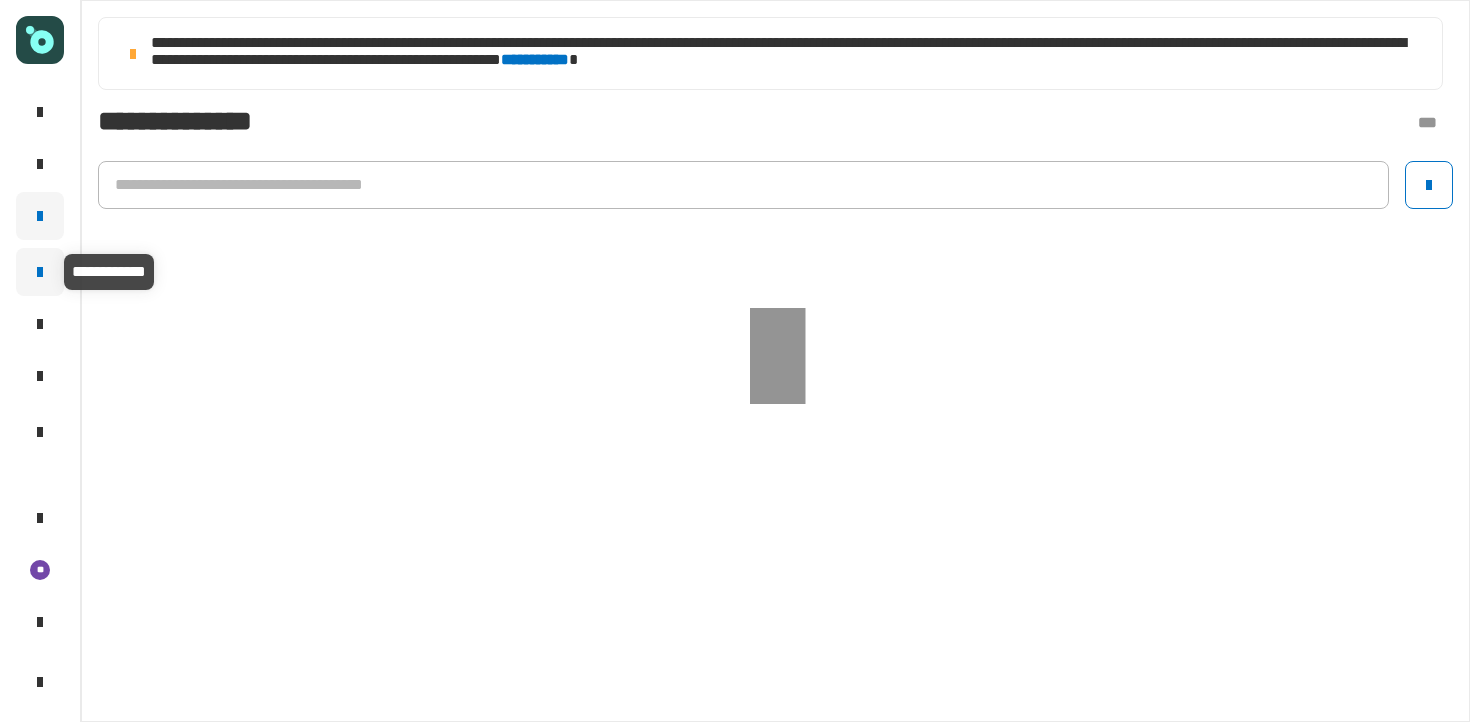 click 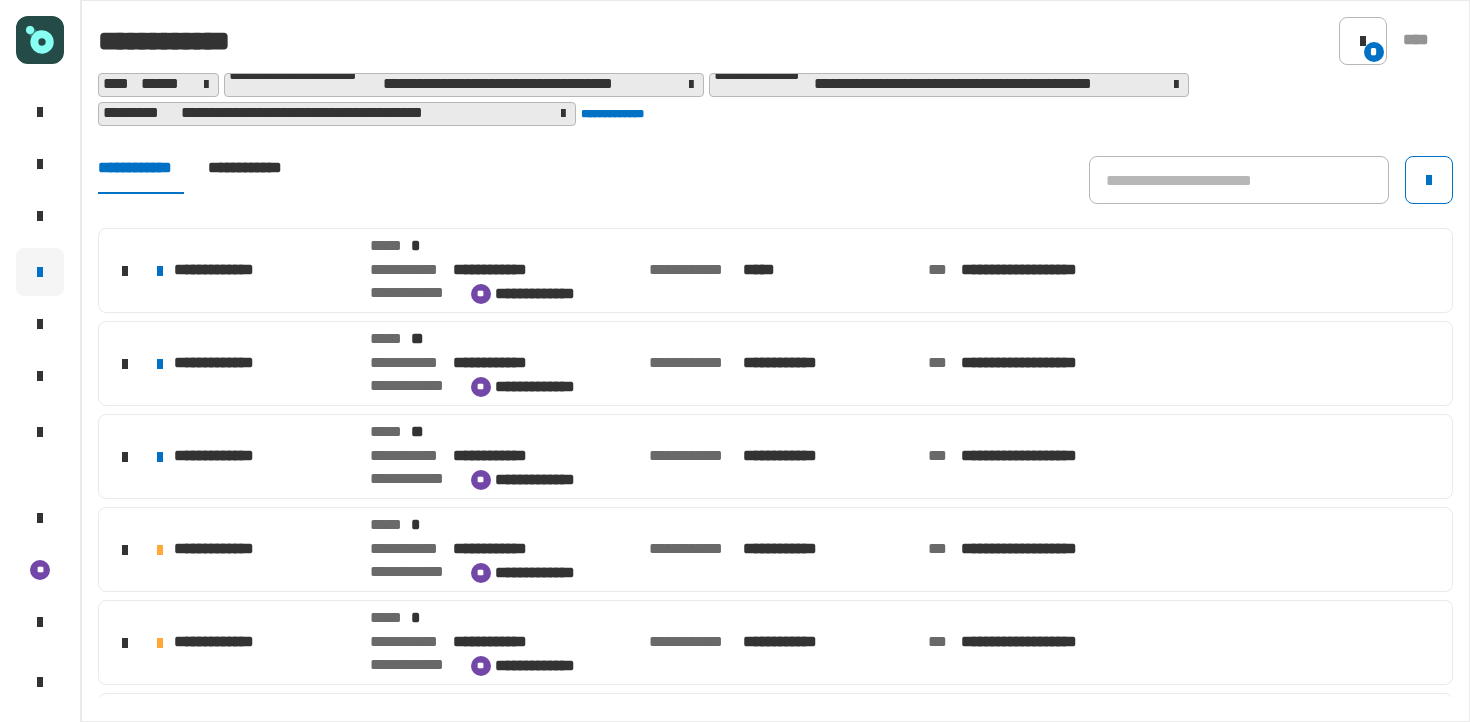 click 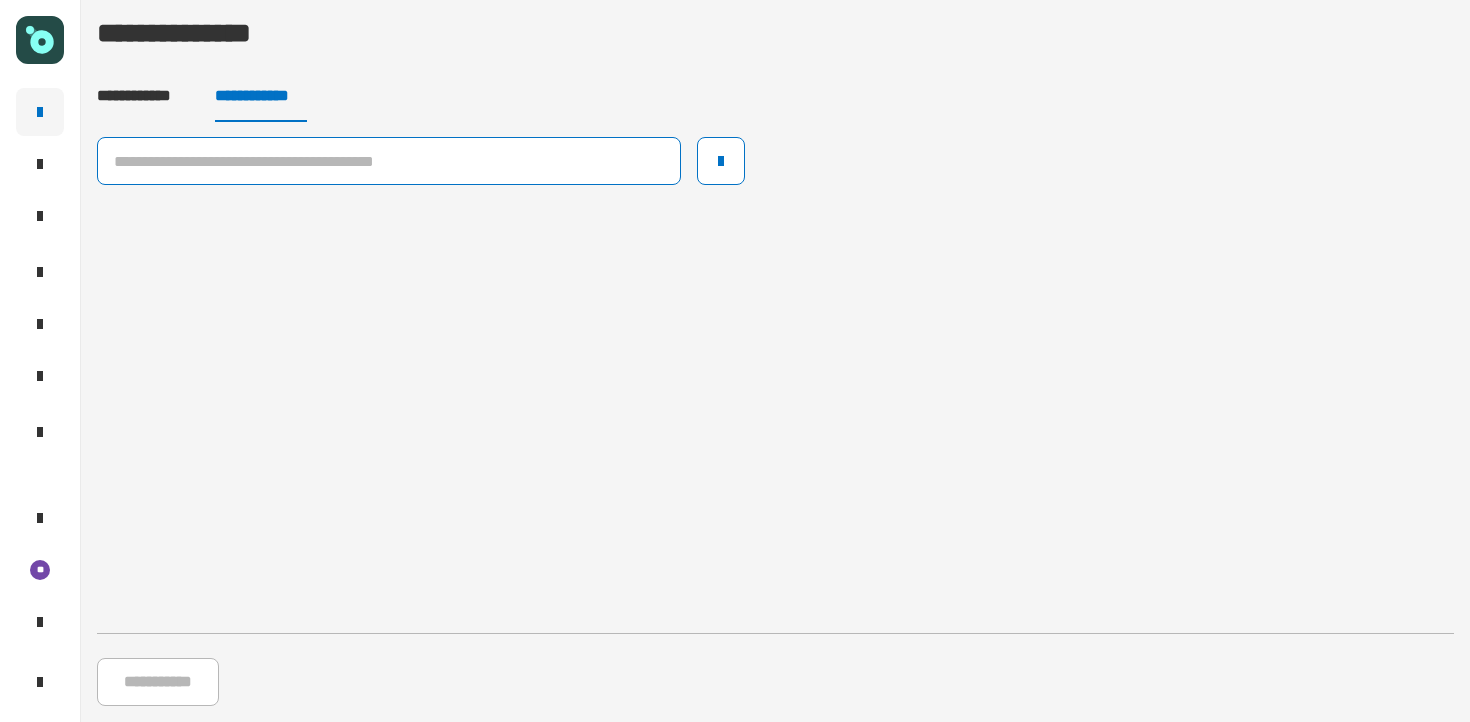 click 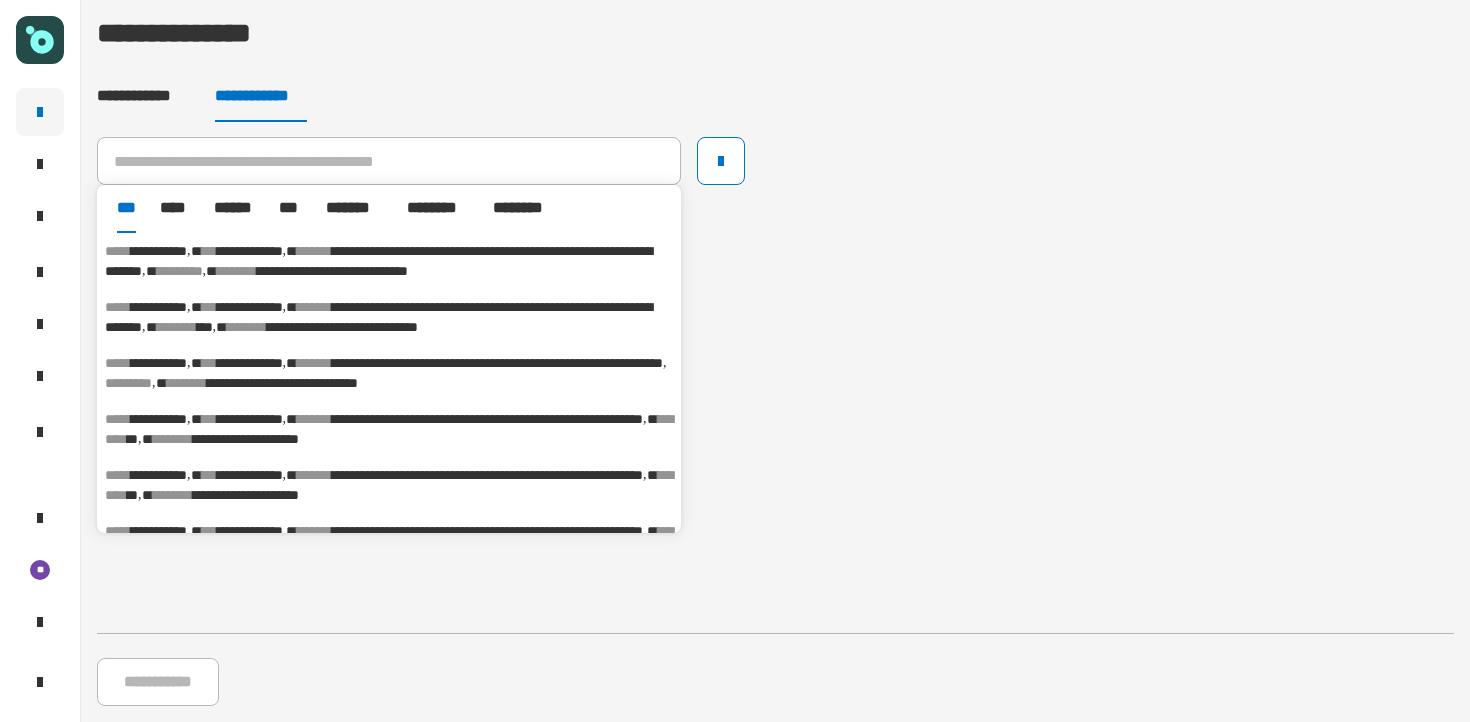 click on "**********" 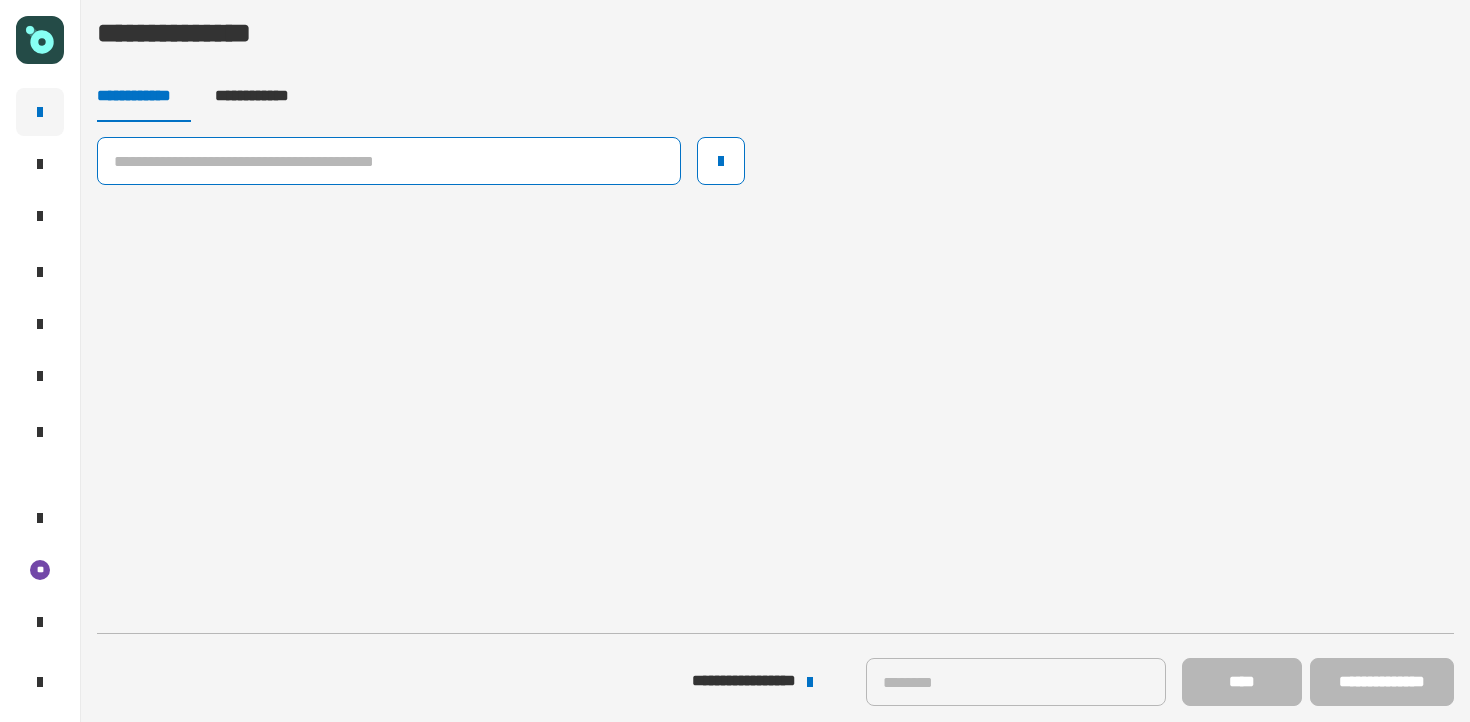 click 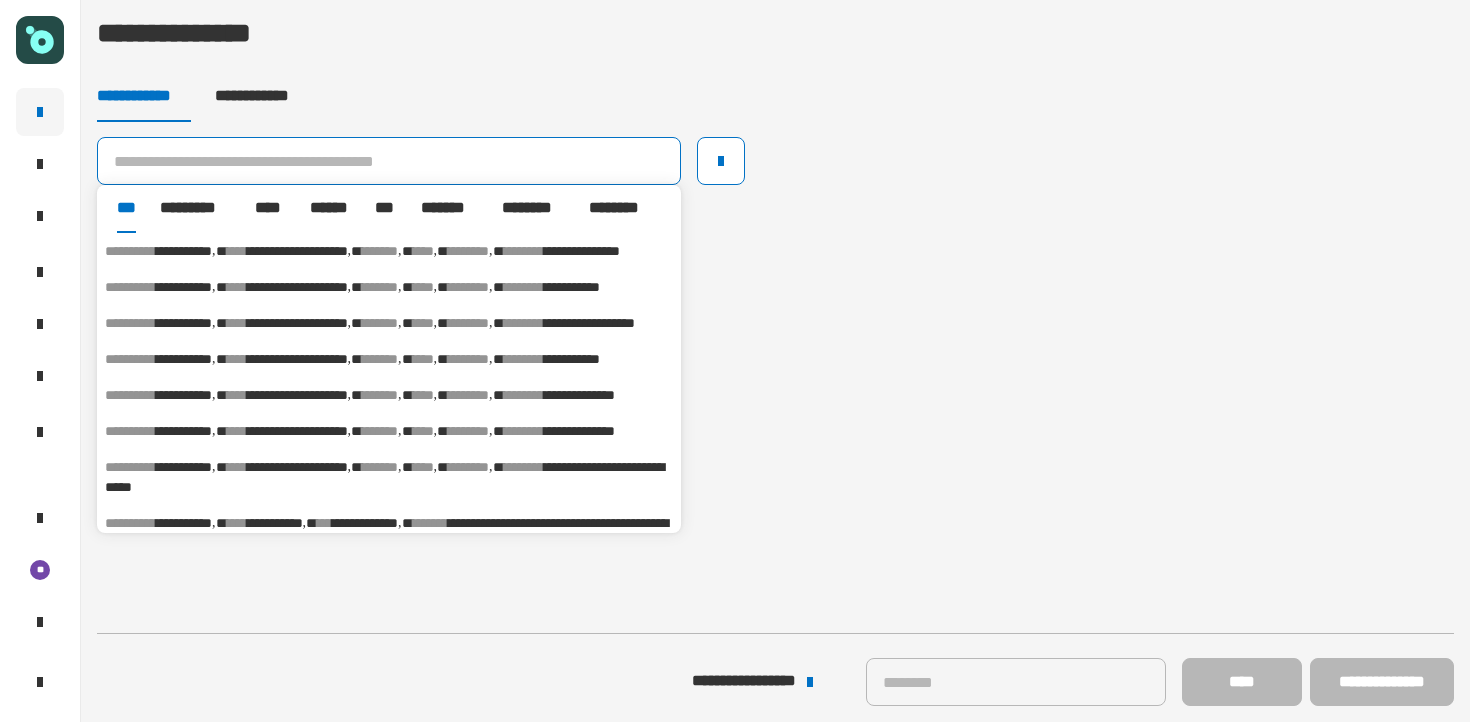 click 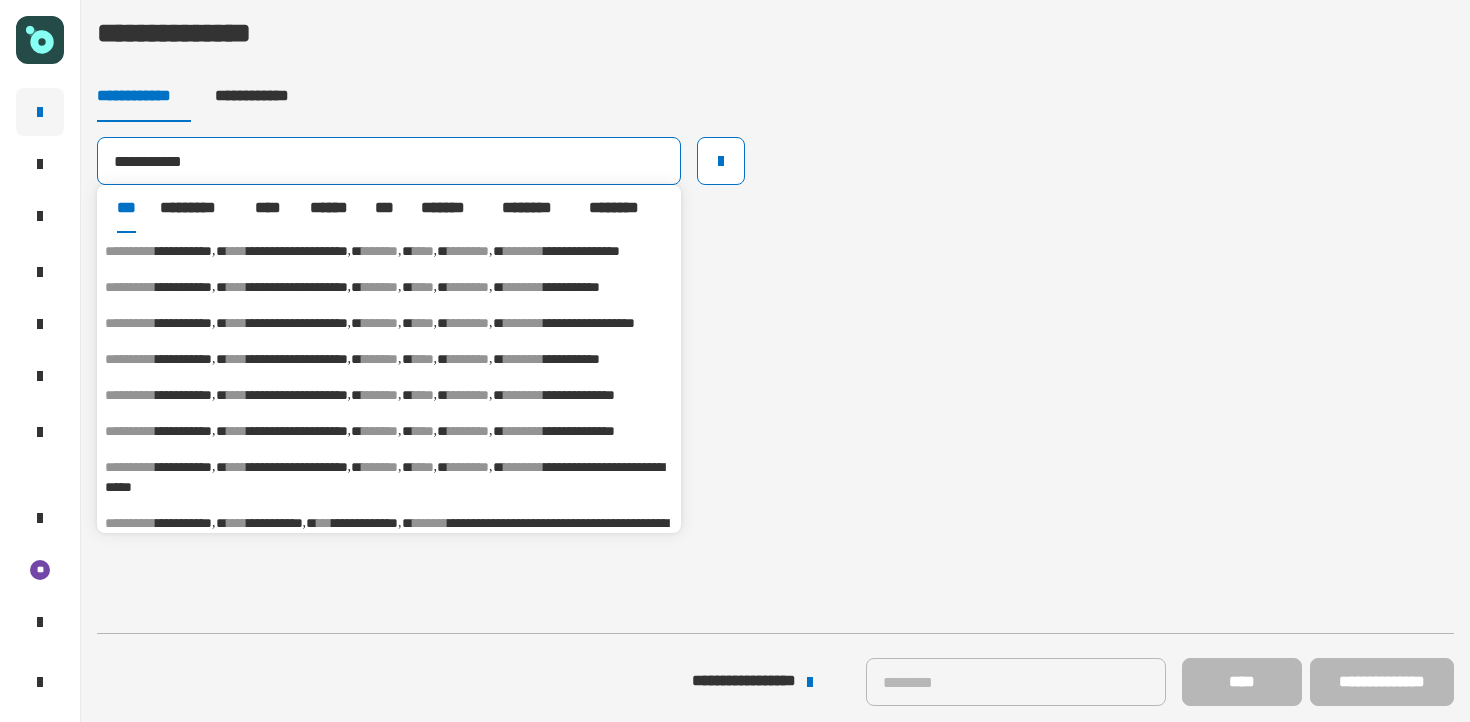 type on "**********" 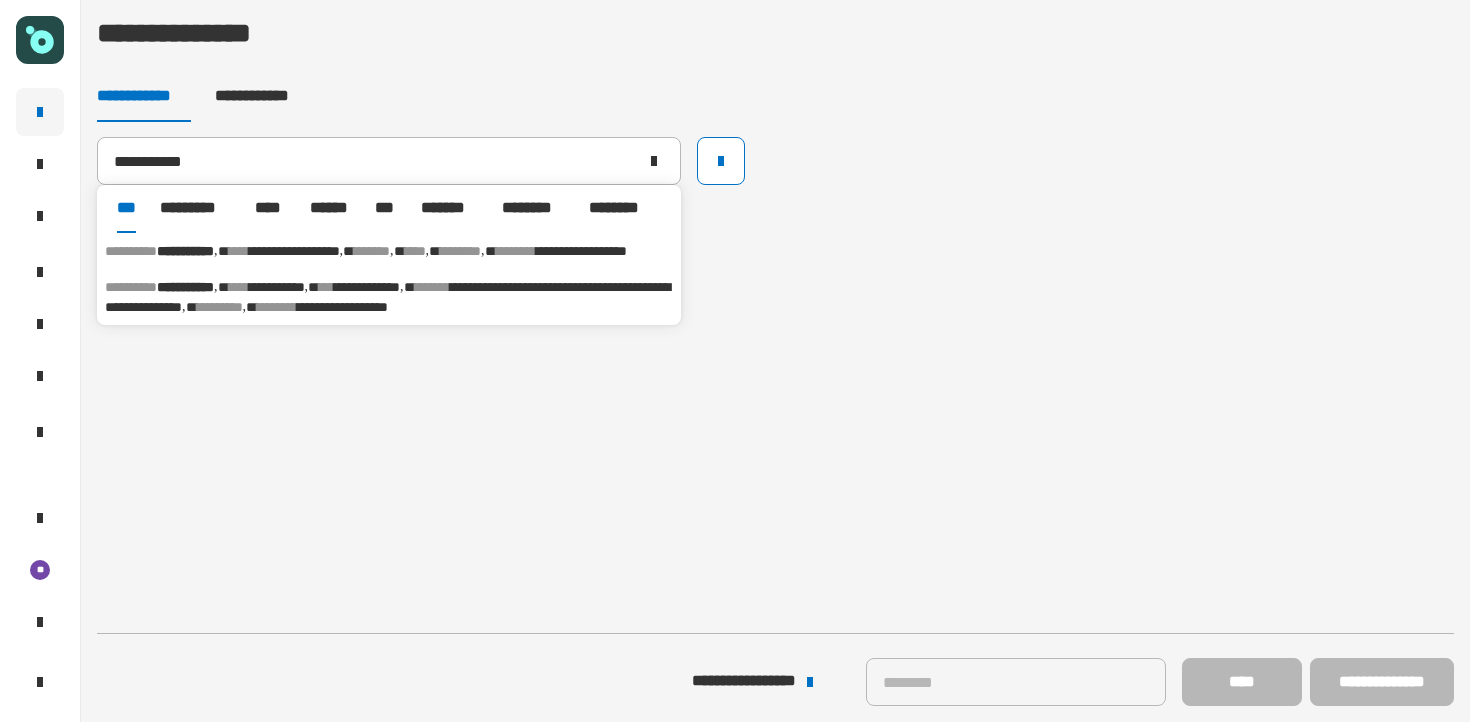 click on "**********" at bounding box center [294, 251] 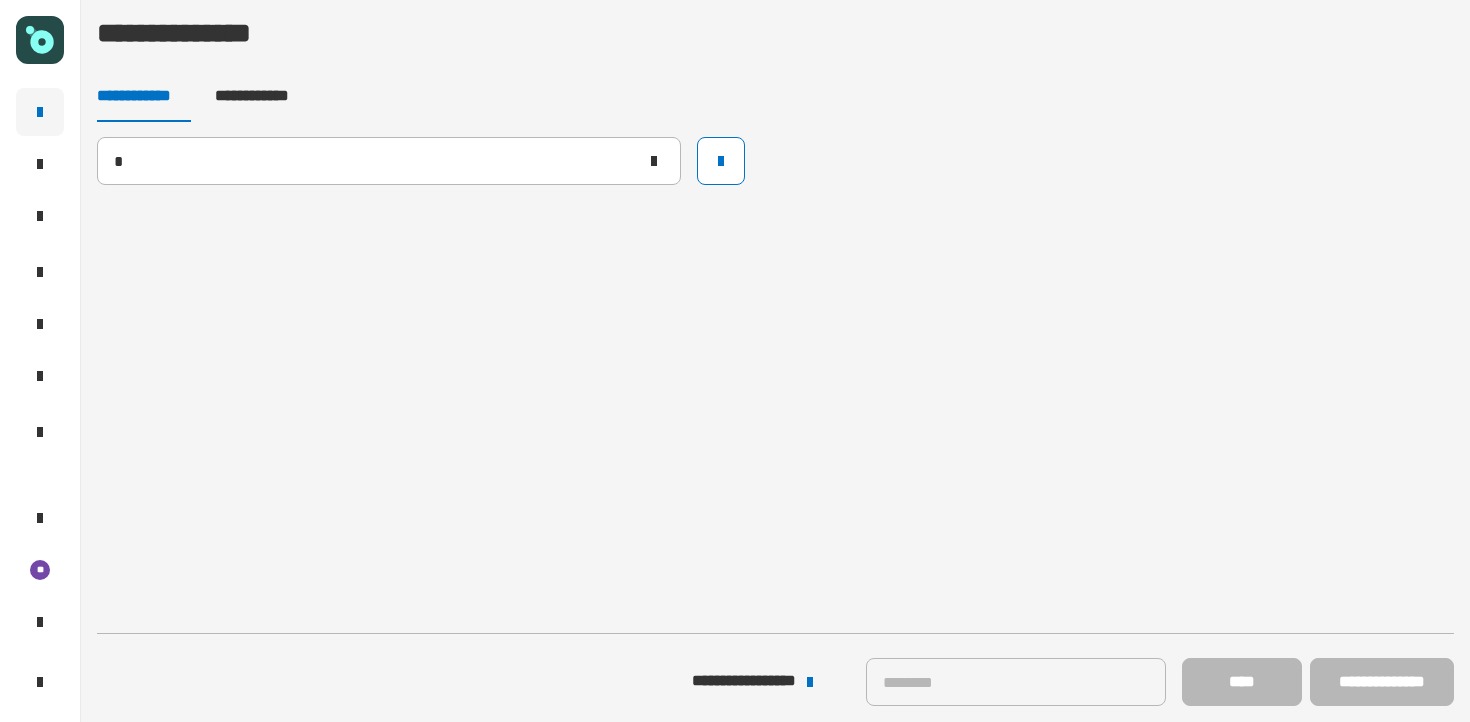 type 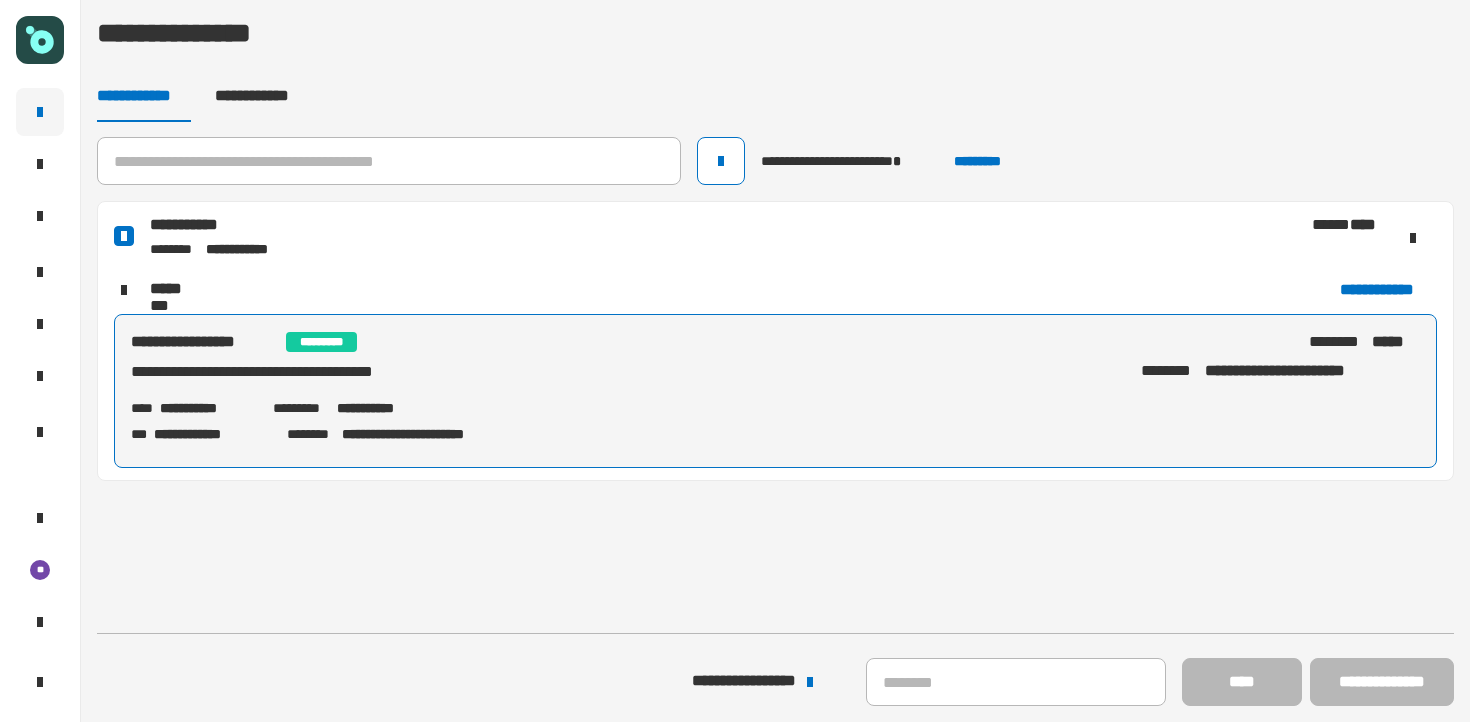 click on "[FIRST] [LAST] [LAST] [LAST] [LAST] [LAST] [LAST] [LAST]" 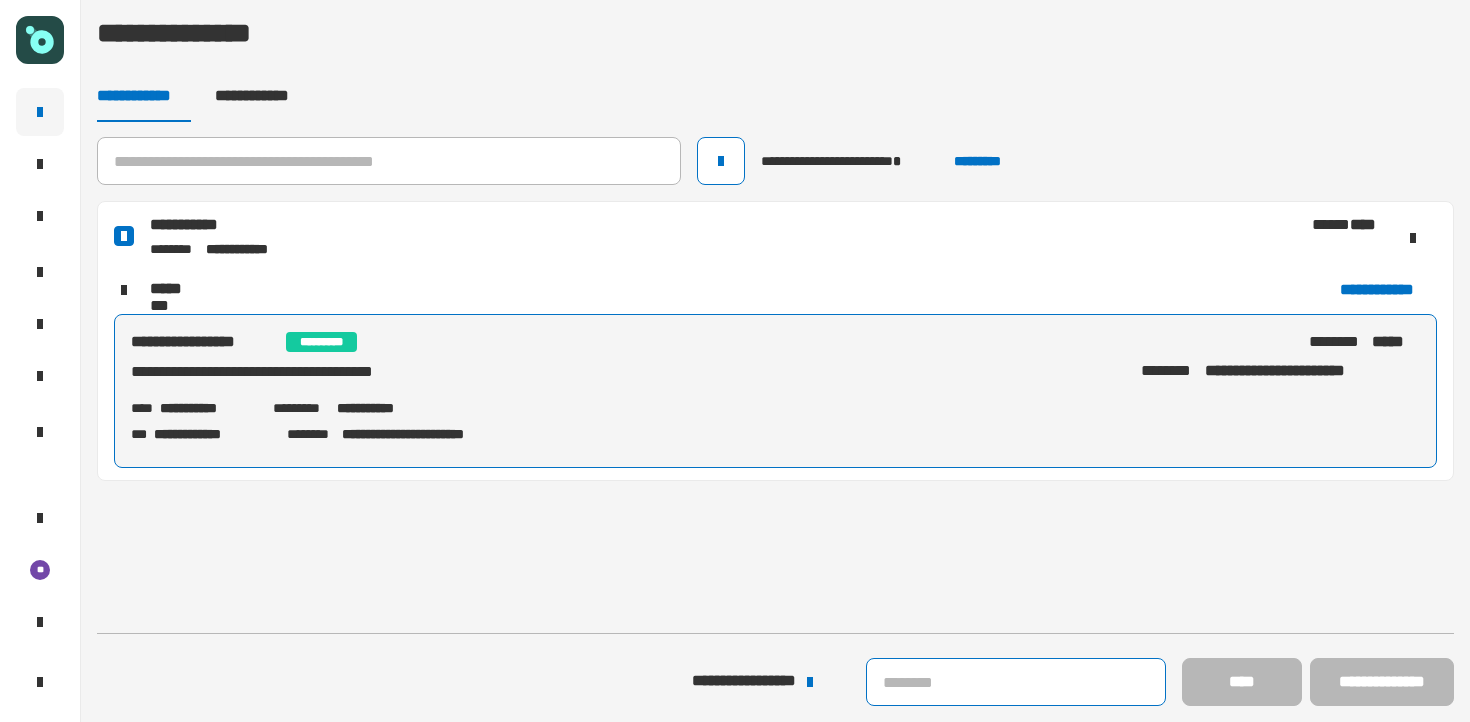 click 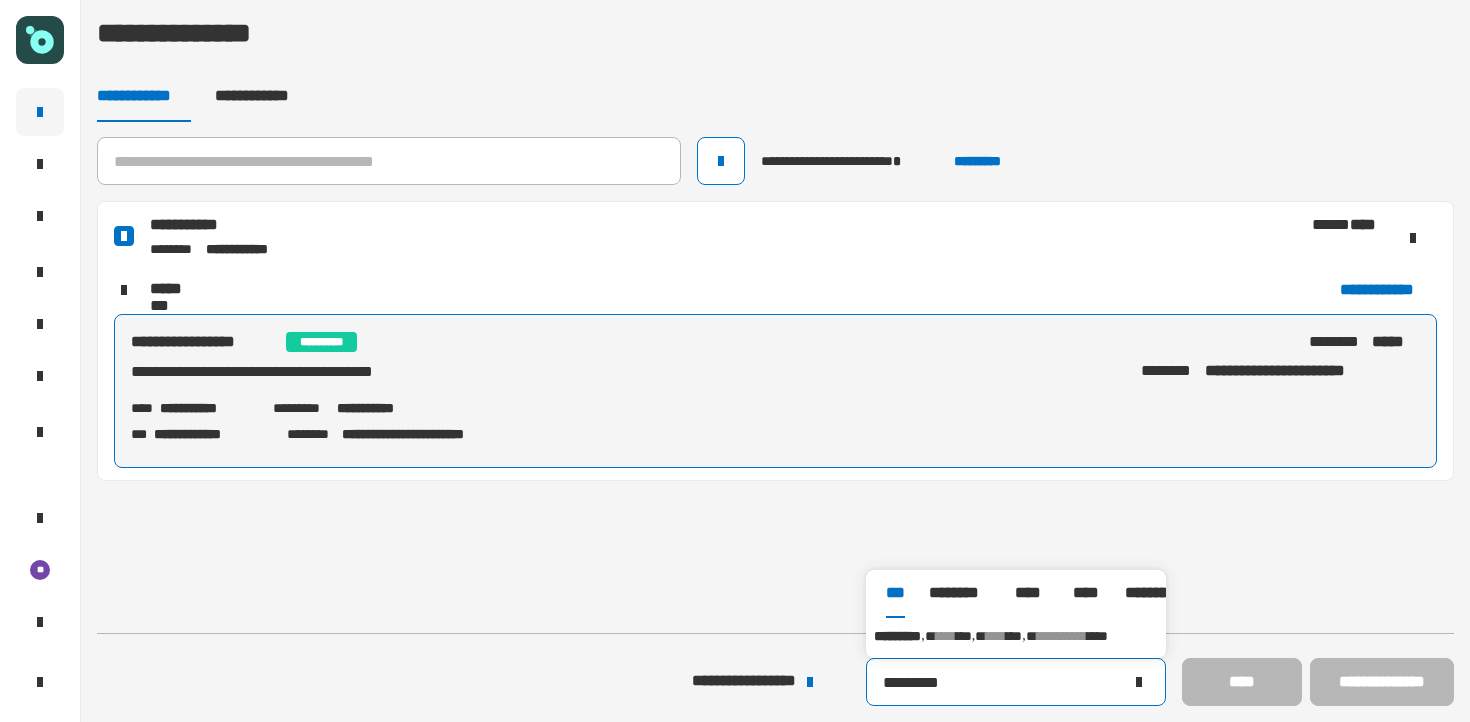 type on "*********" 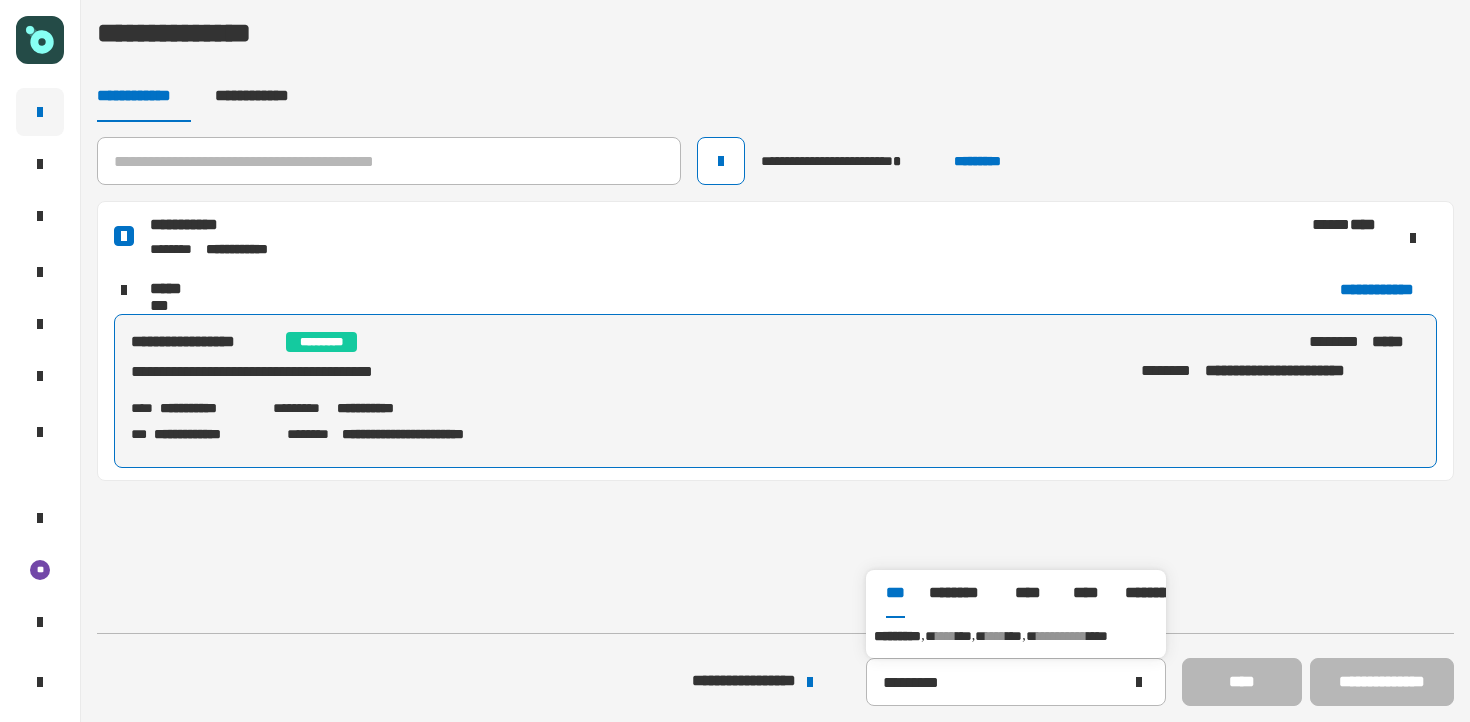 click on "**********" at bounding box center [1016, 636] 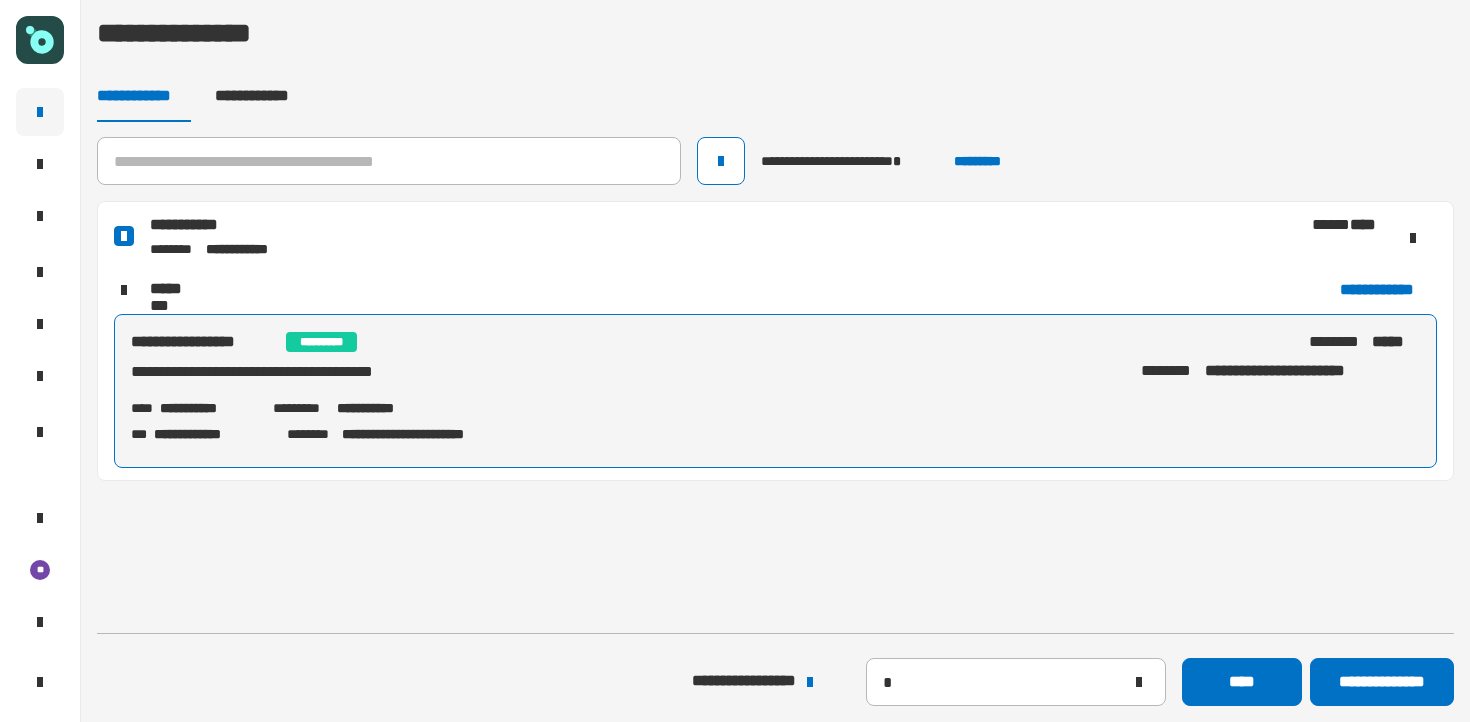 type on "*********" 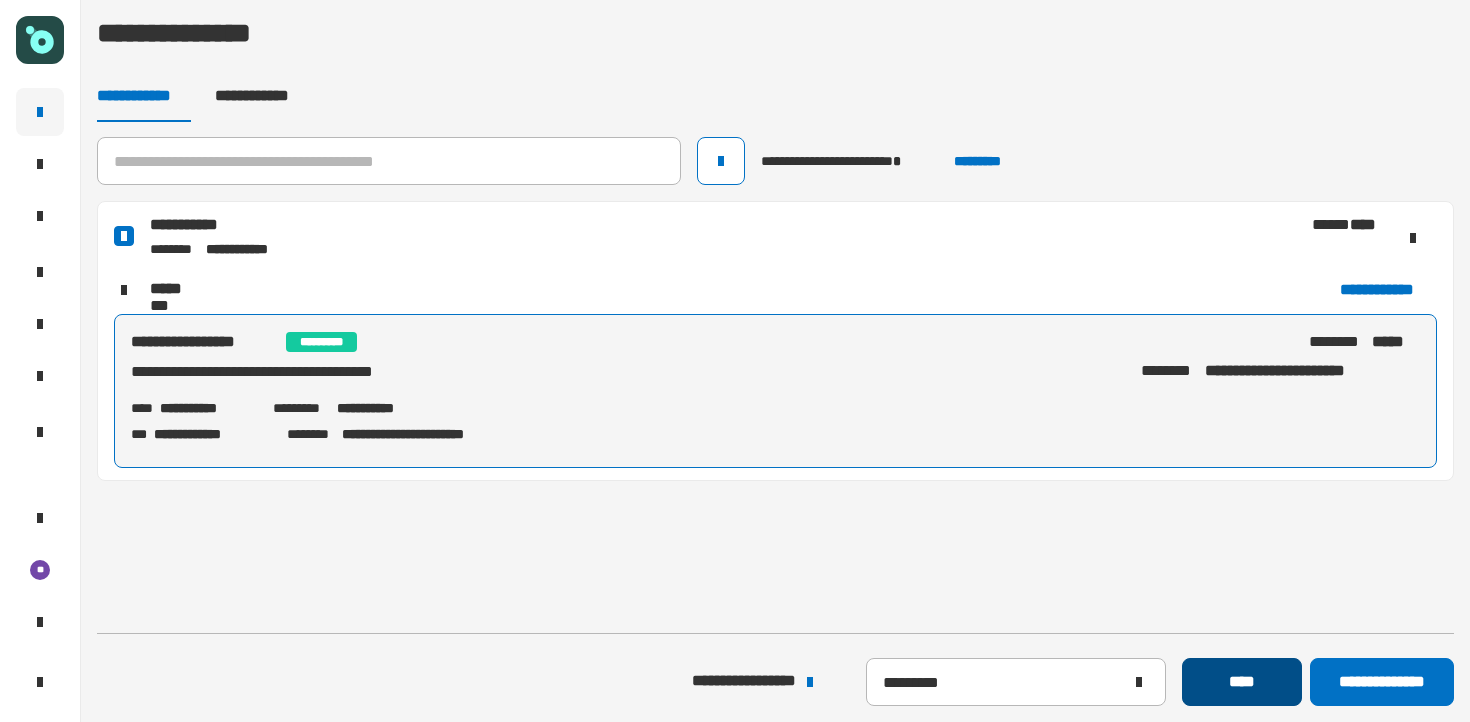 click on "****" 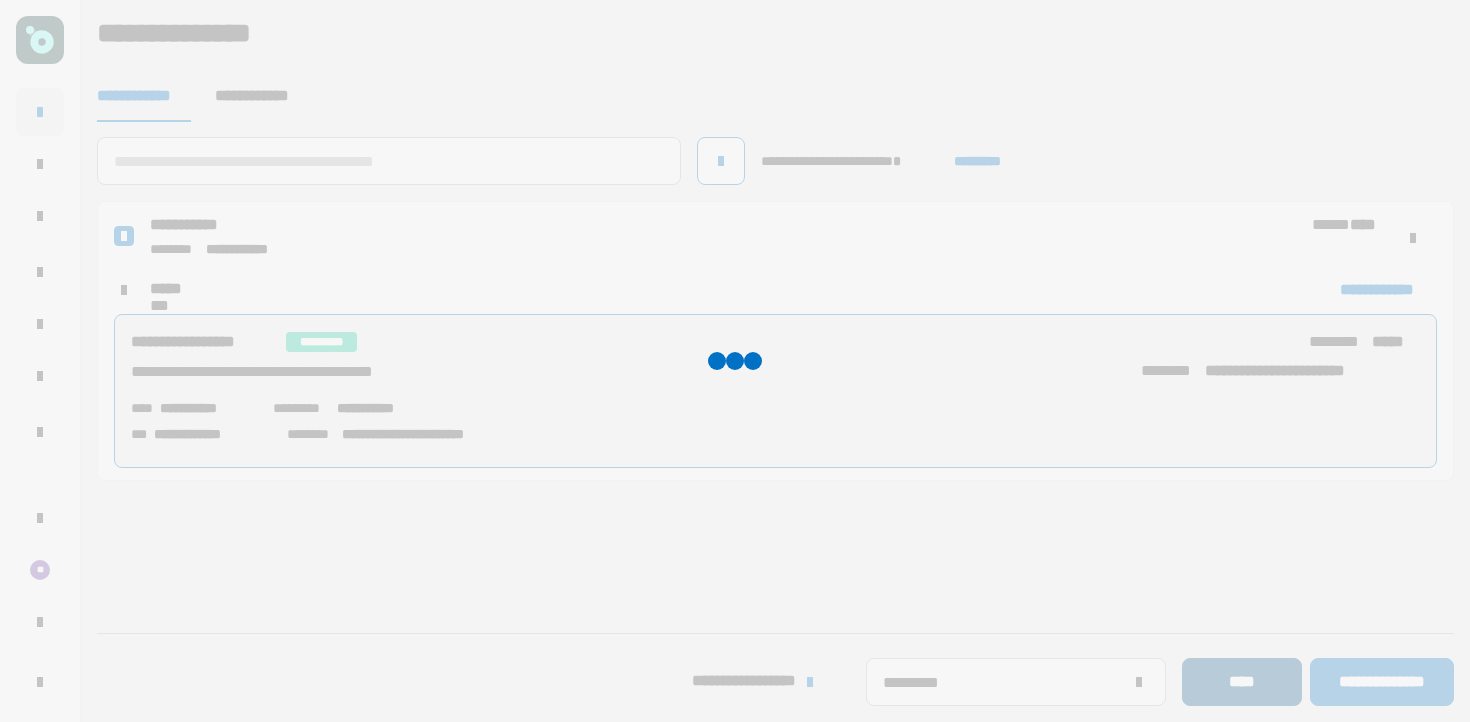 type 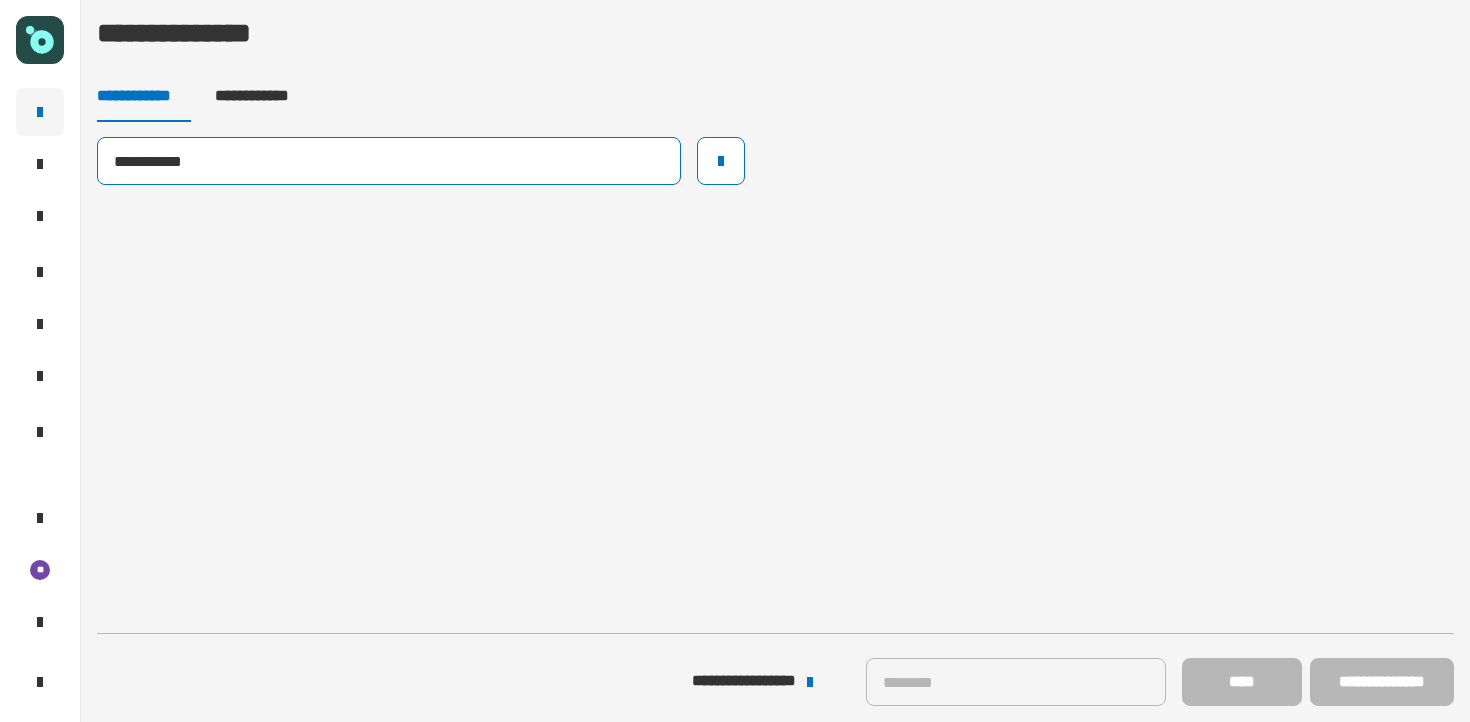 type on "**********" 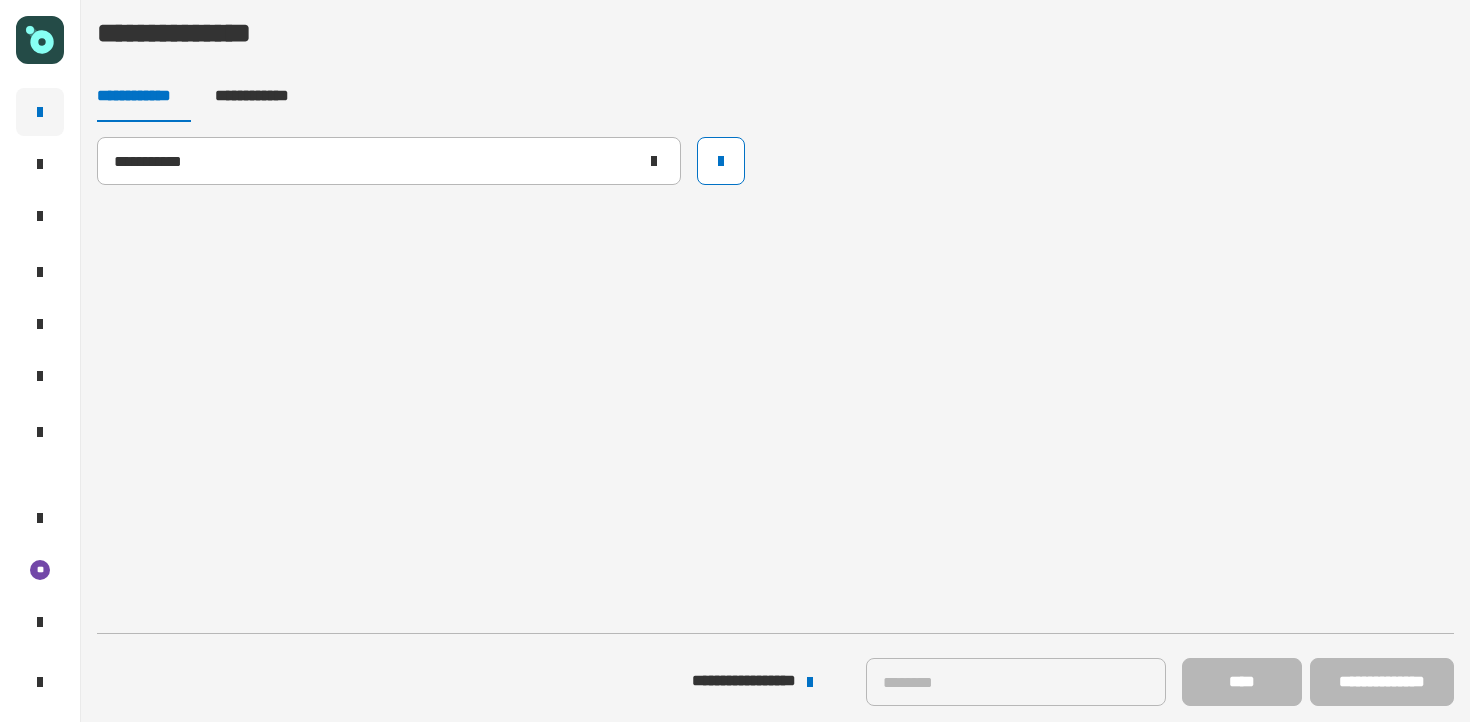 click on "**********" 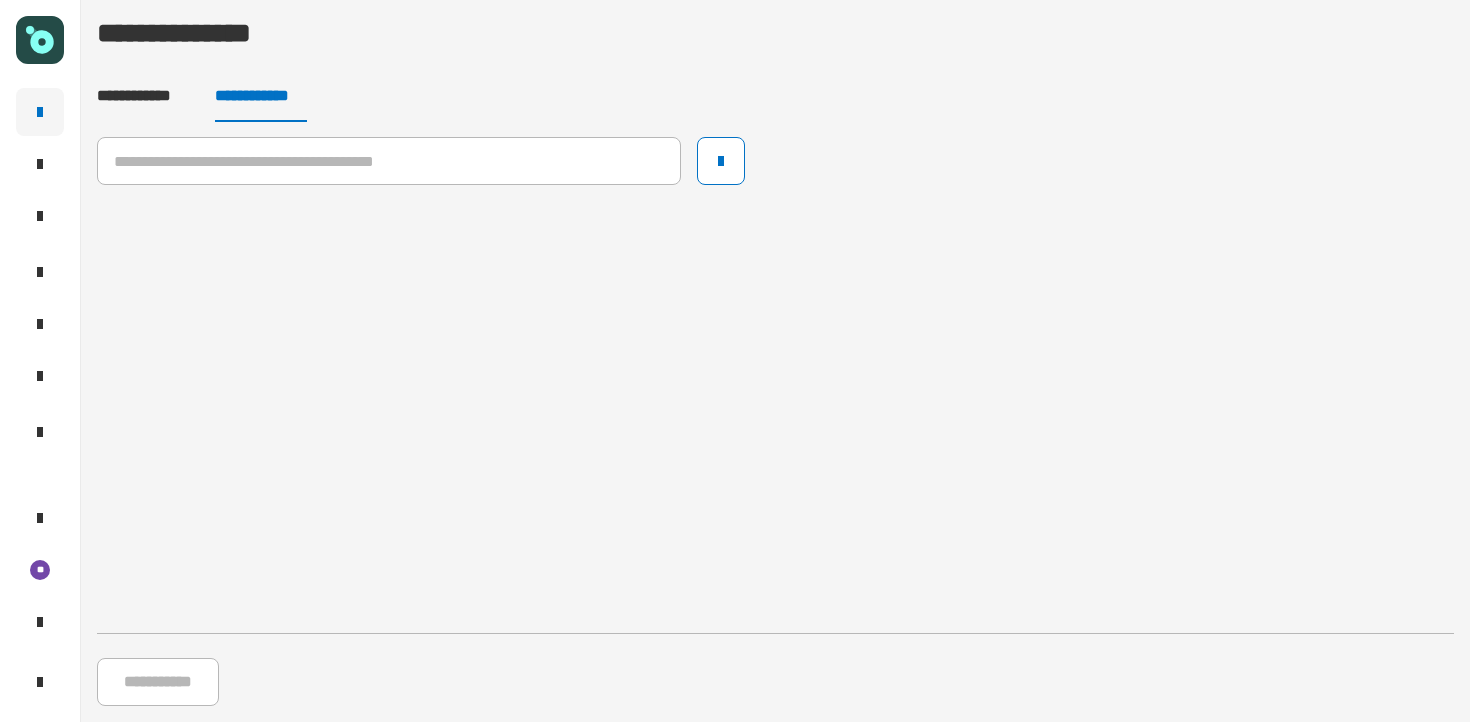 click on "**********" 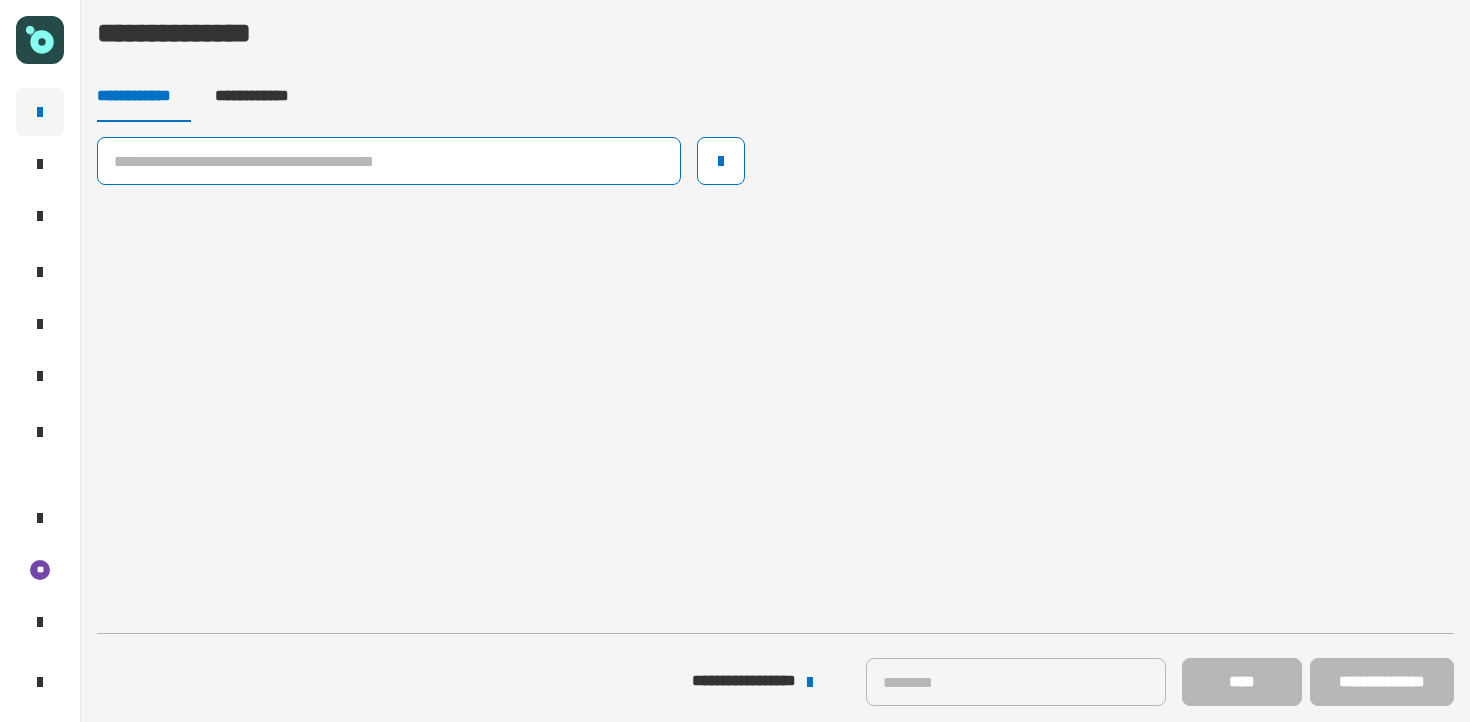 click 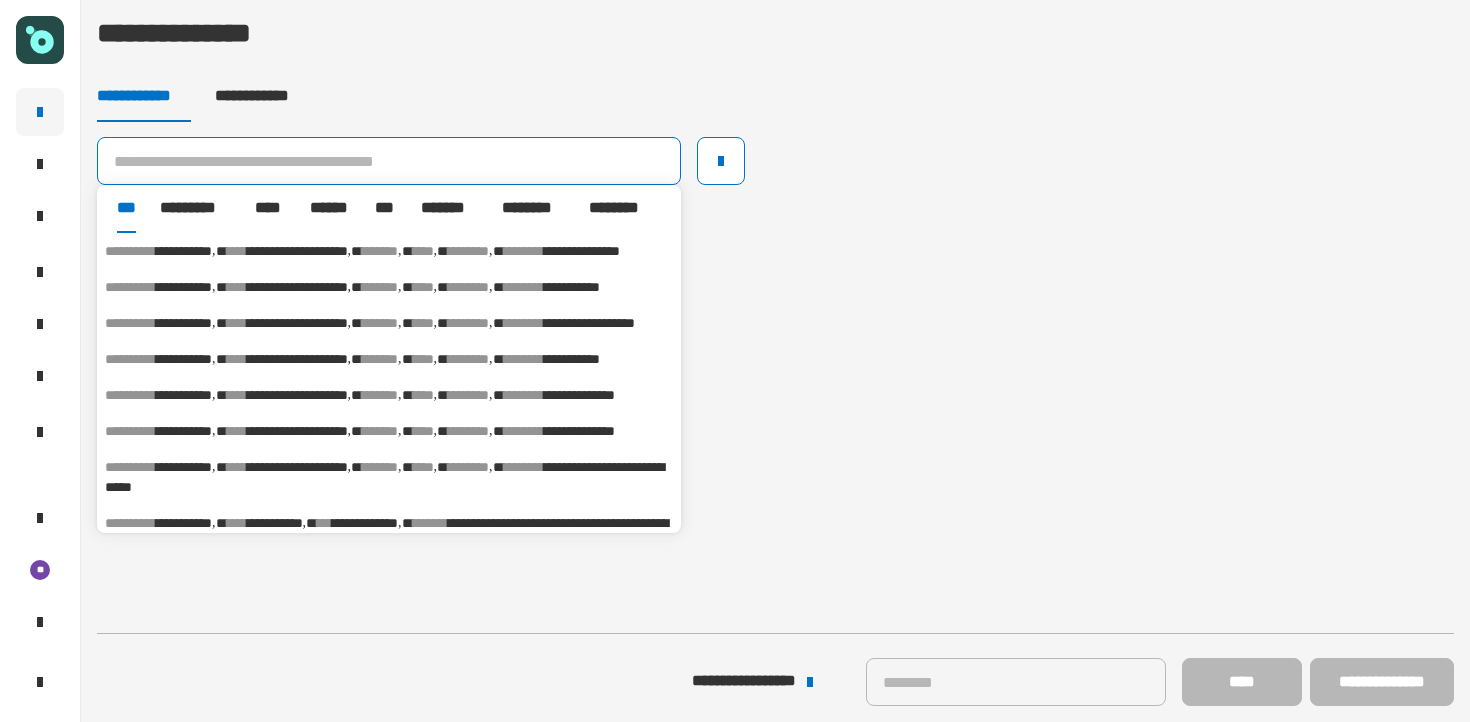 click 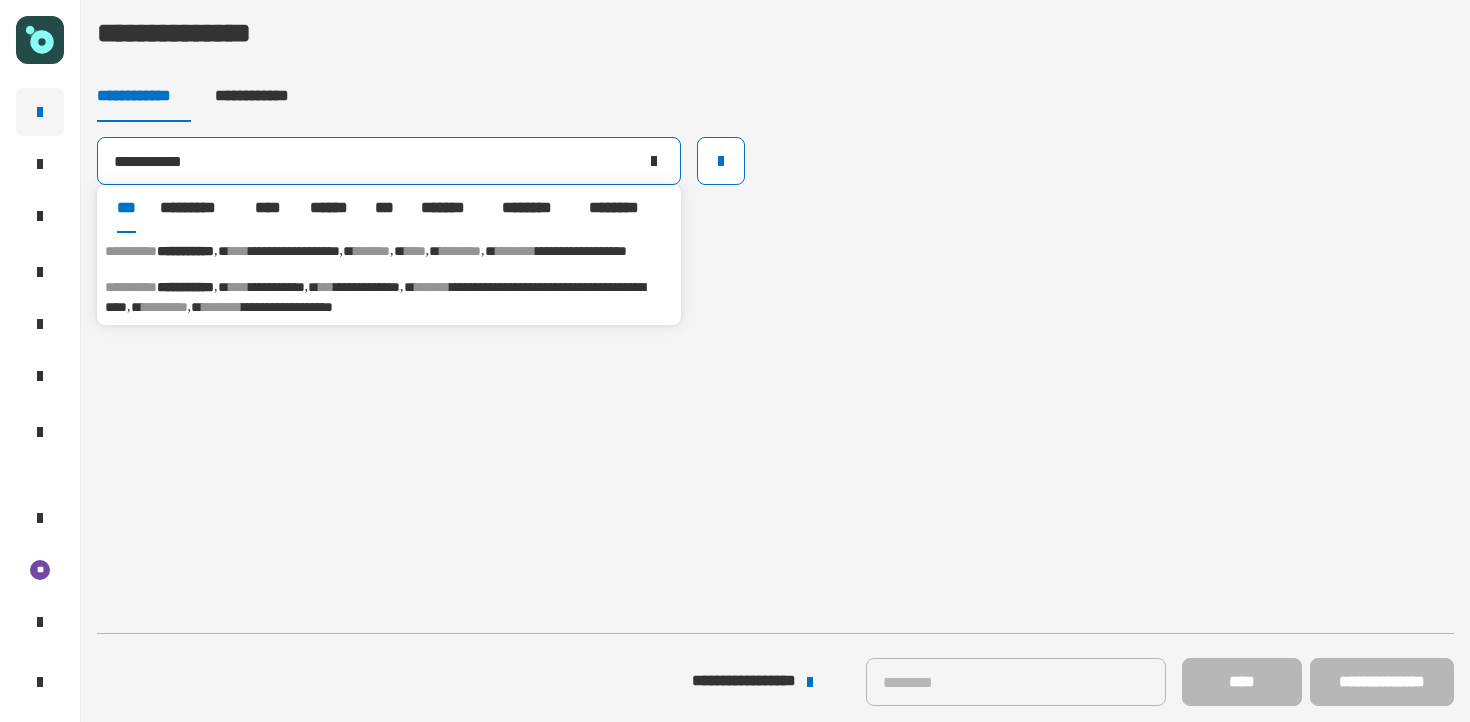 type on "**********" 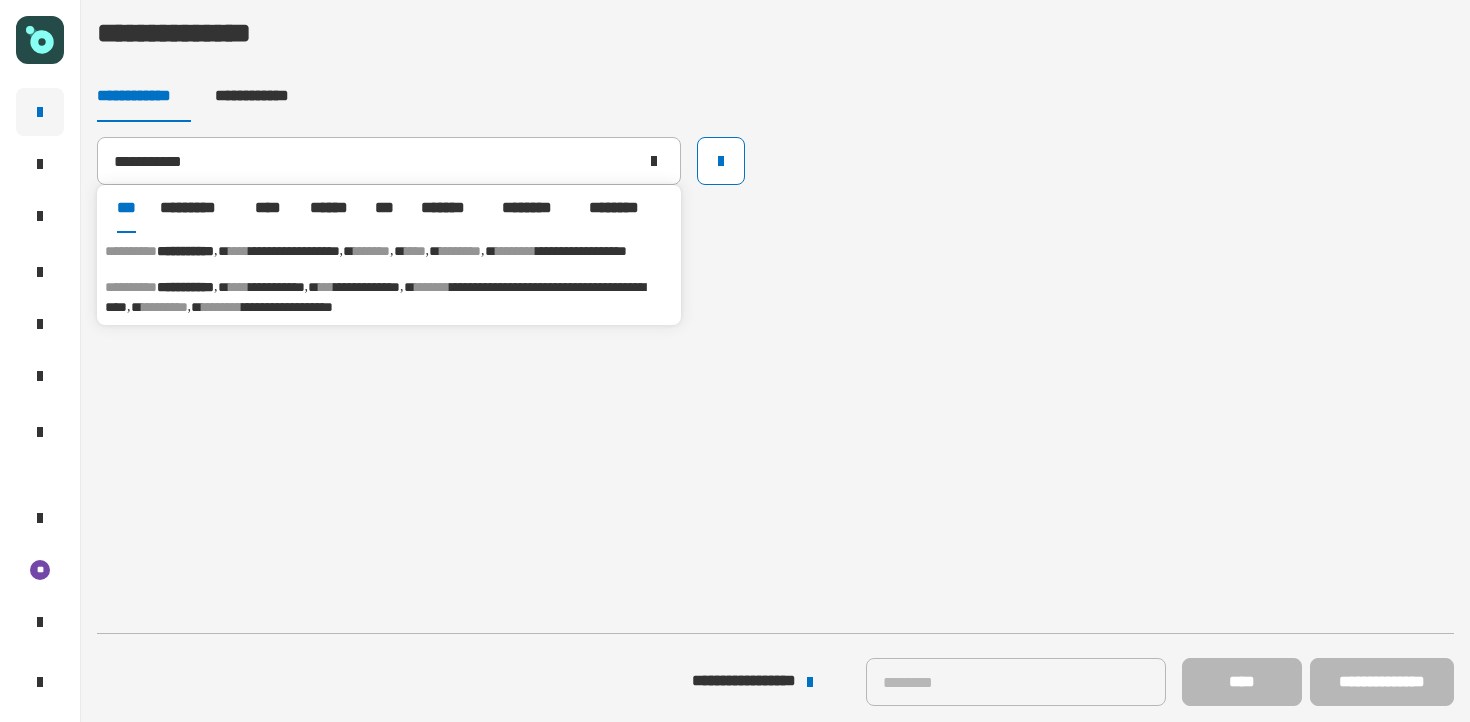 click on "**********" at bounding box center (389, 251) 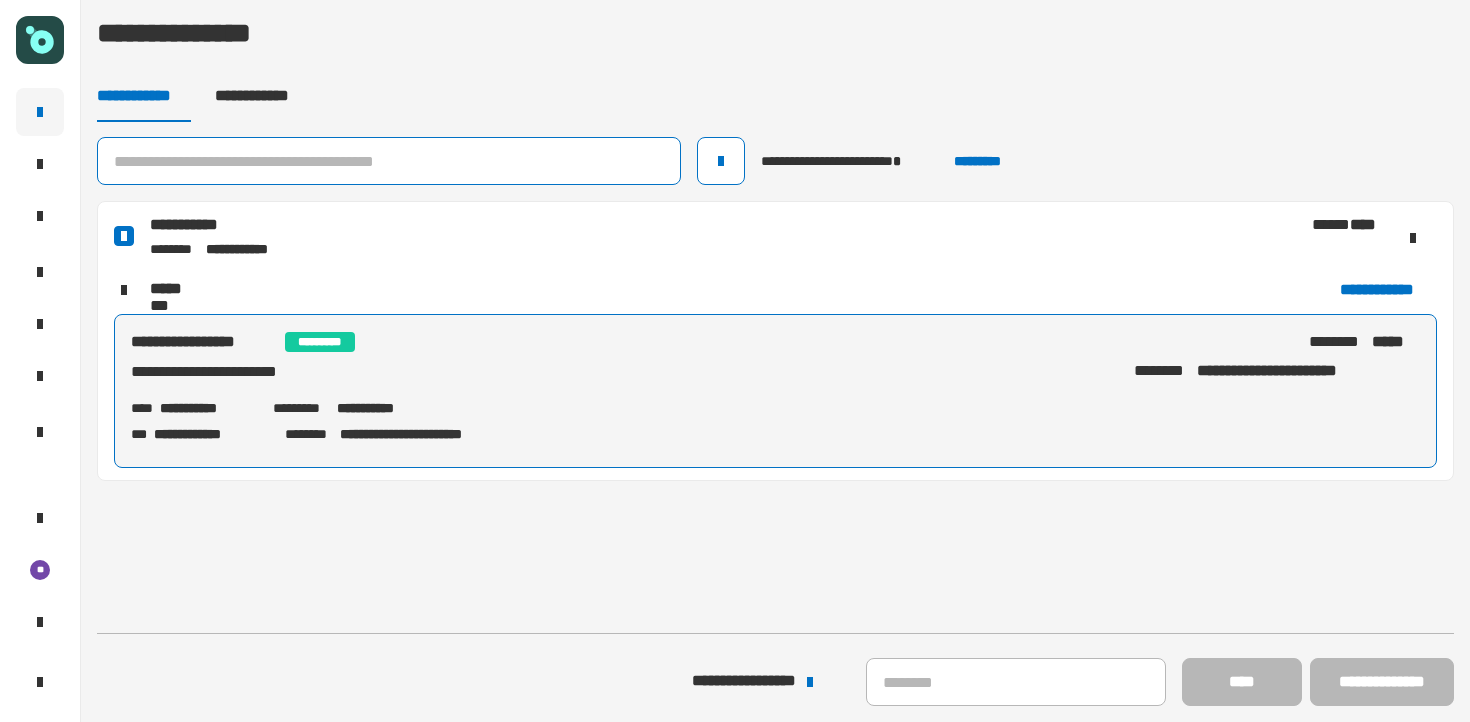 click 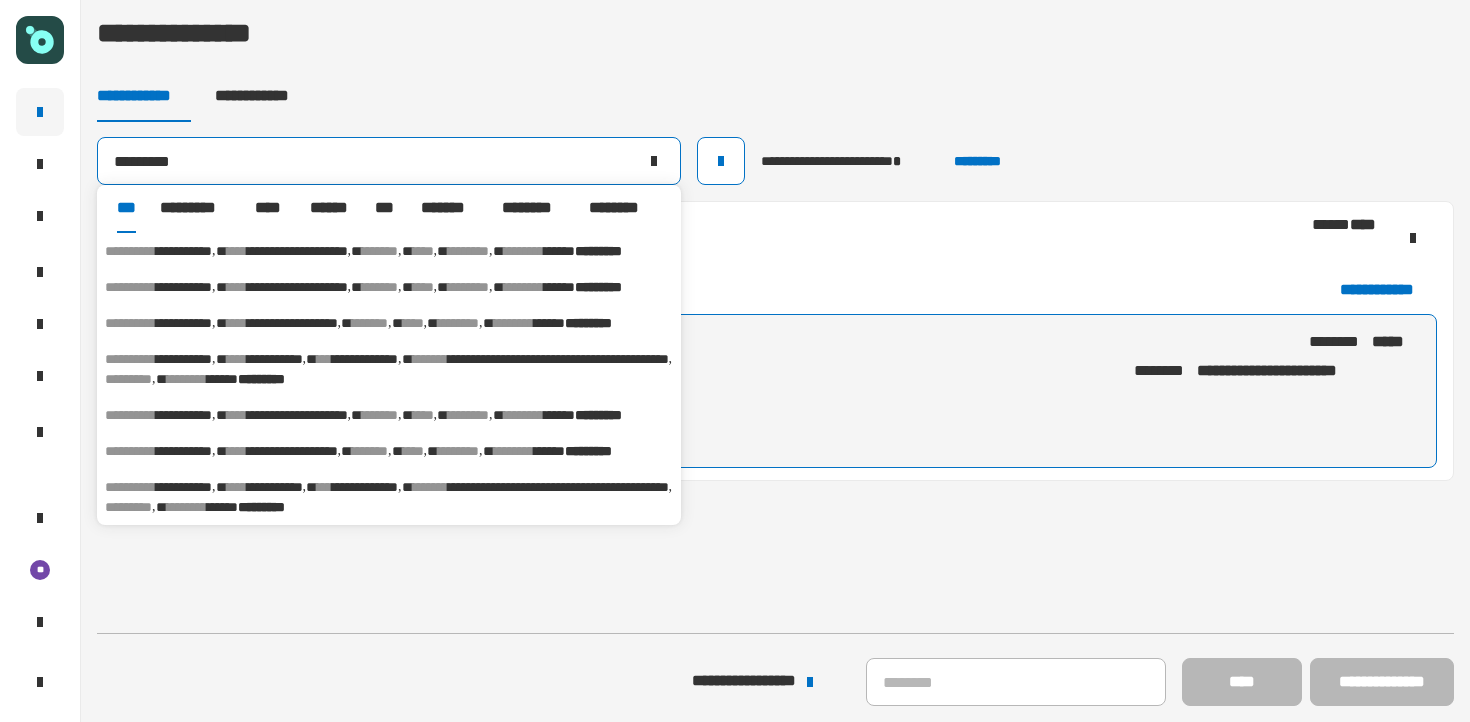 type on "*********" 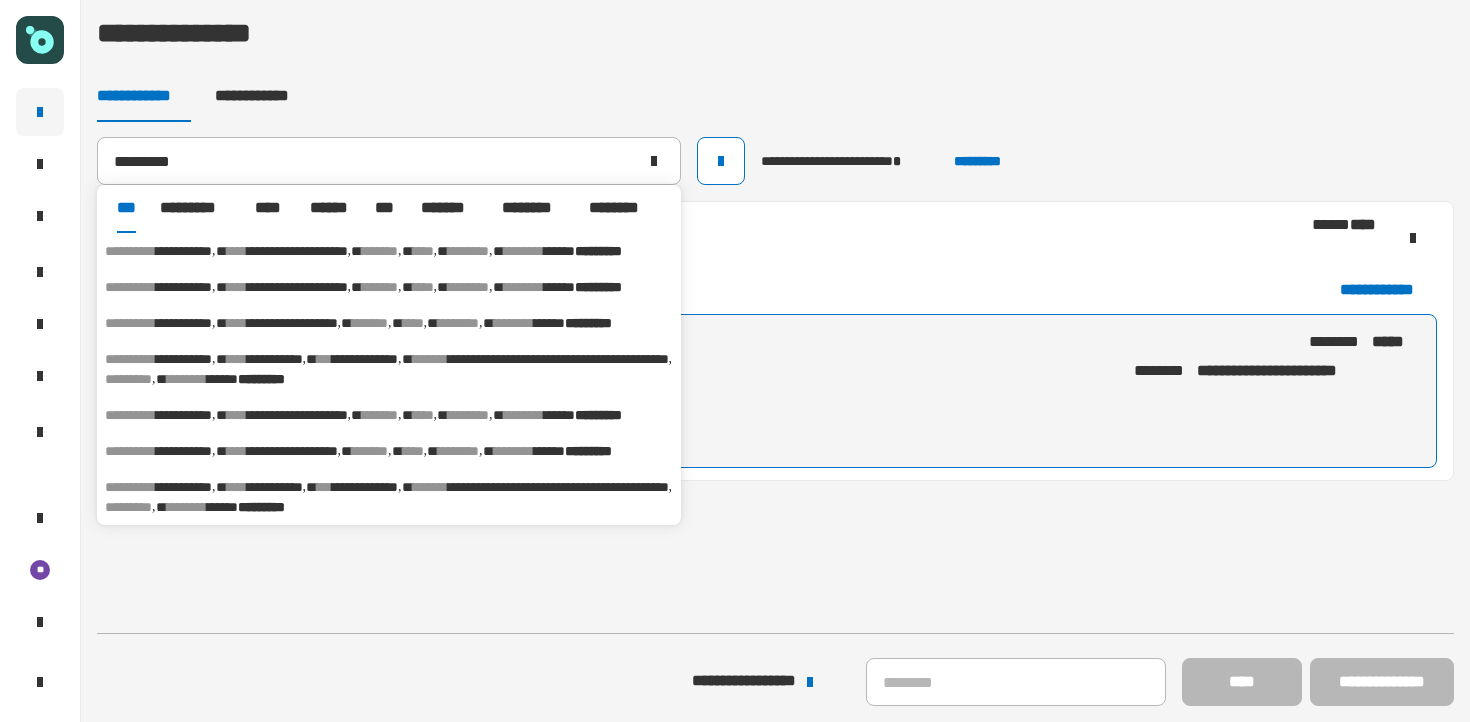 click on "**********" at bounding box center [389, 251] 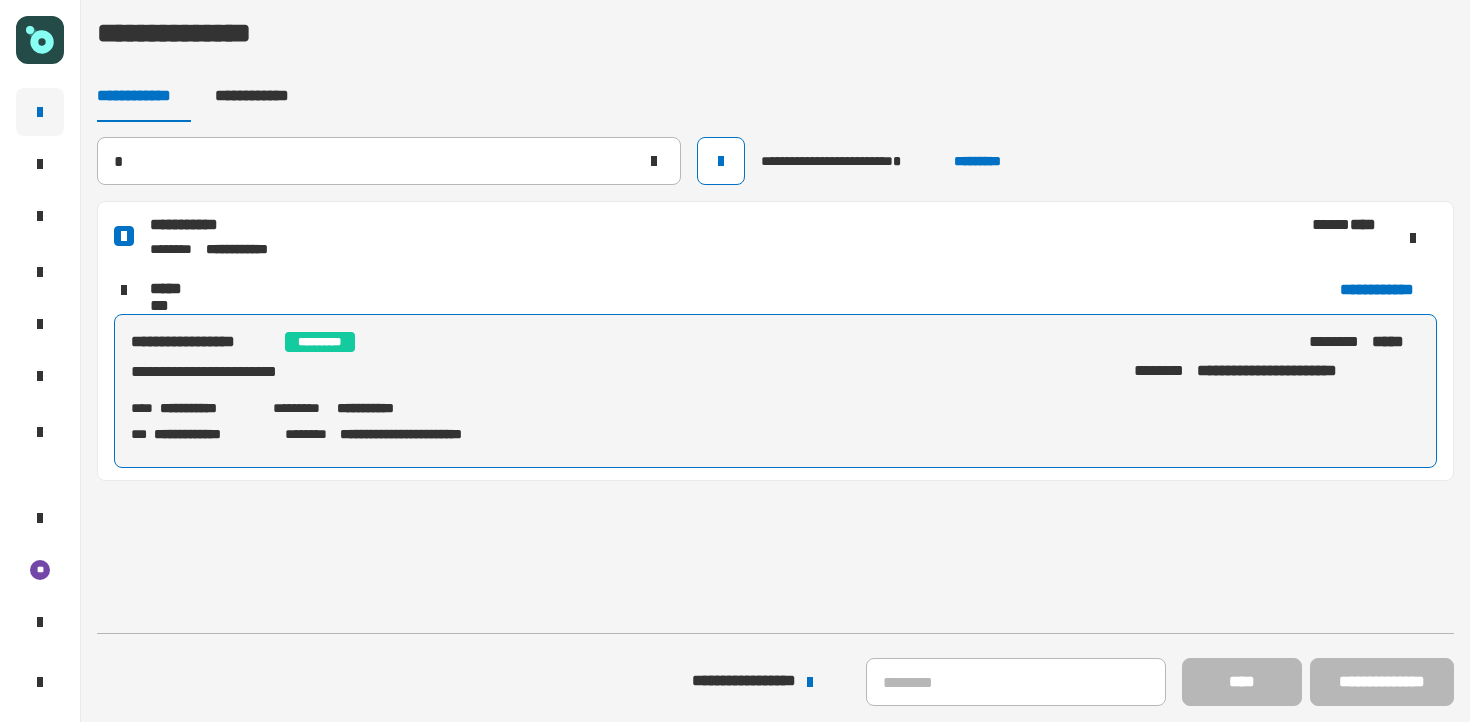 type 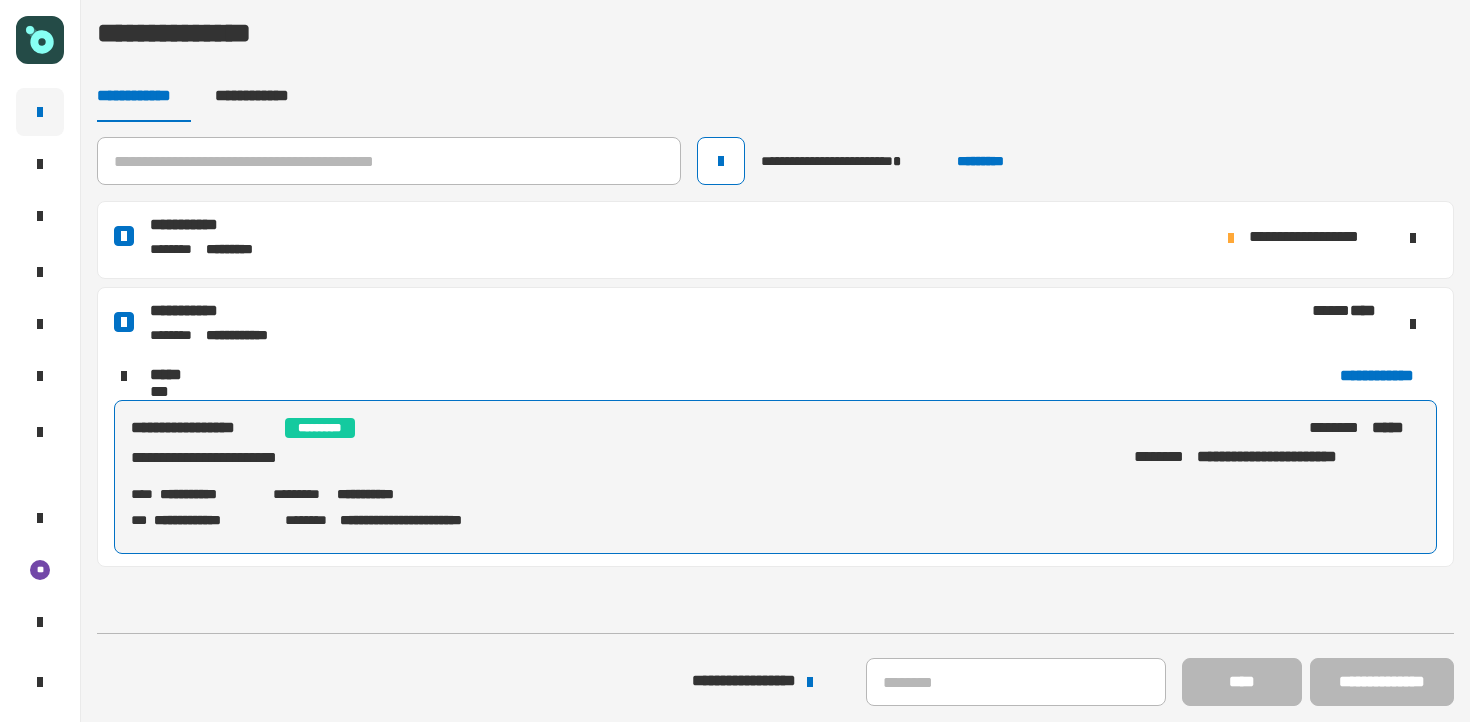 click 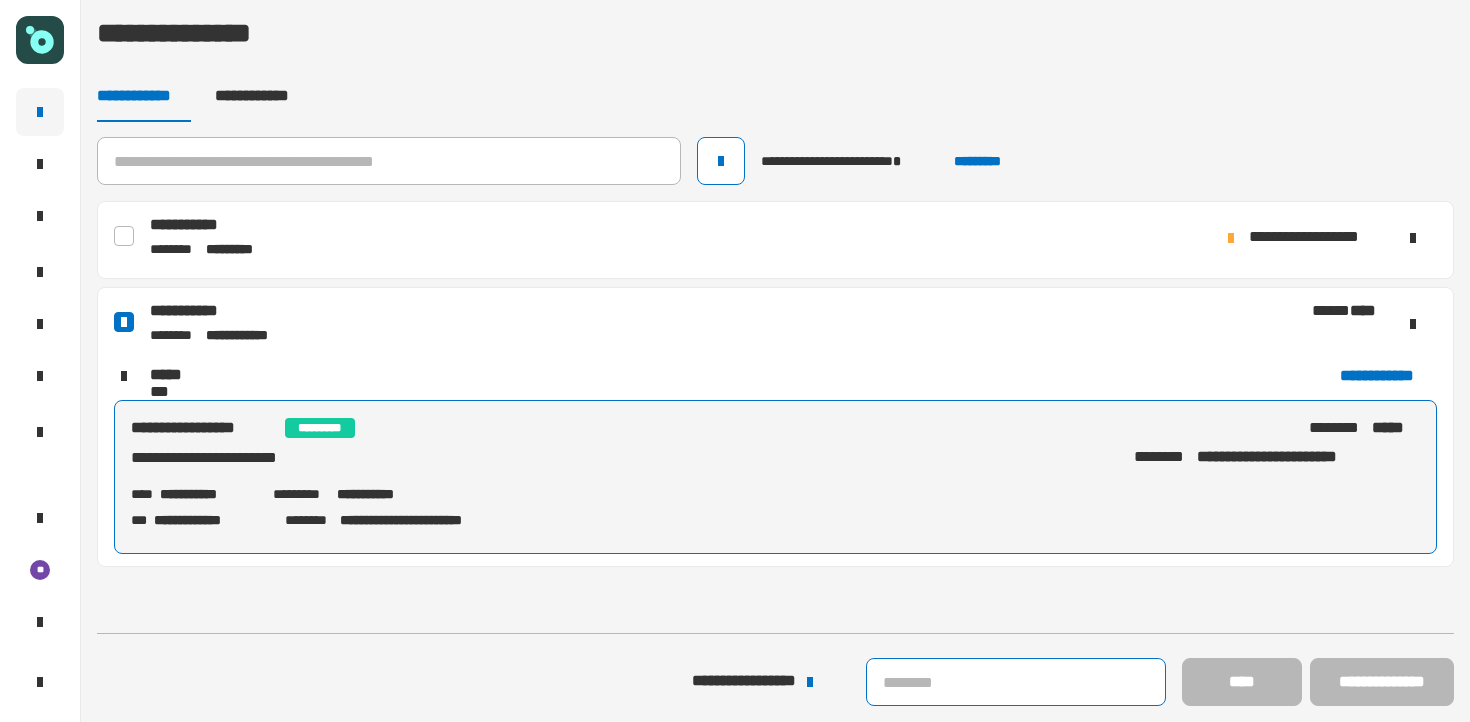 click 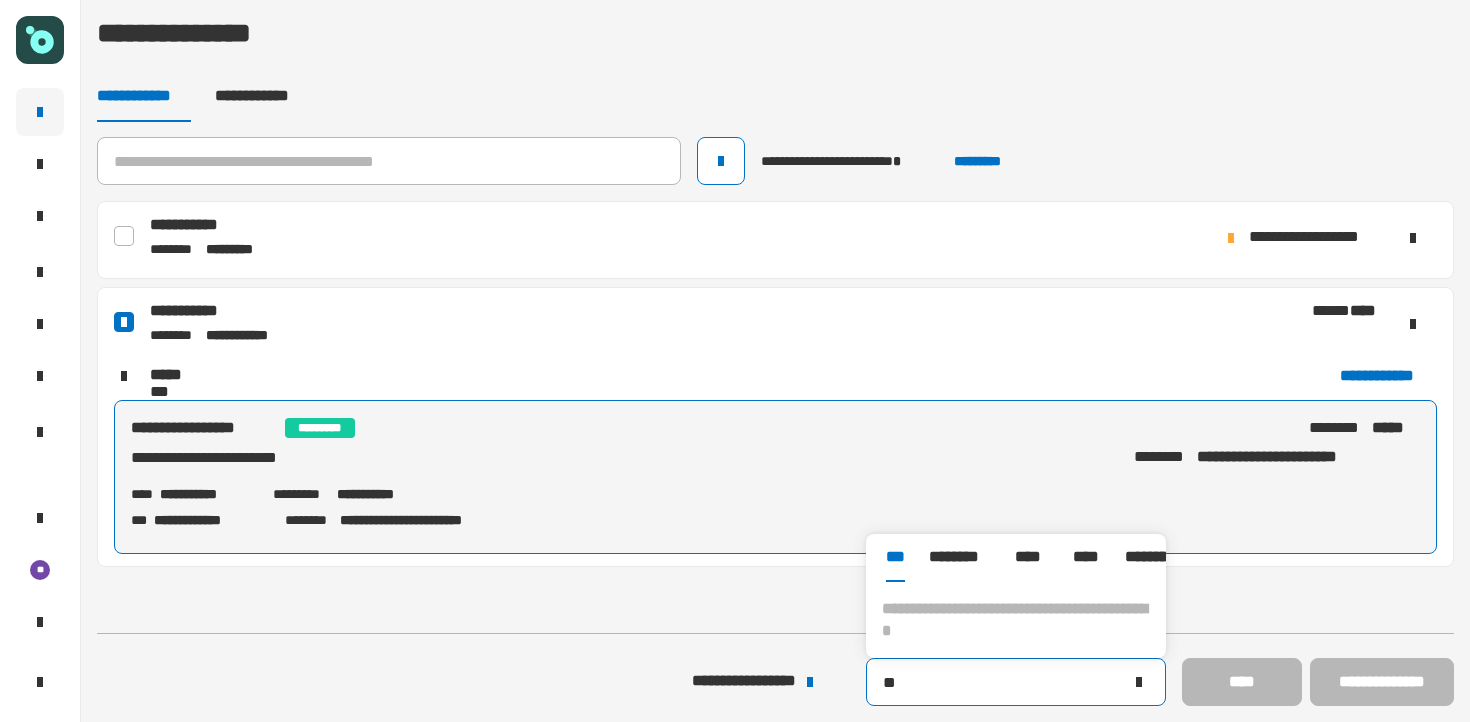 type on "*" 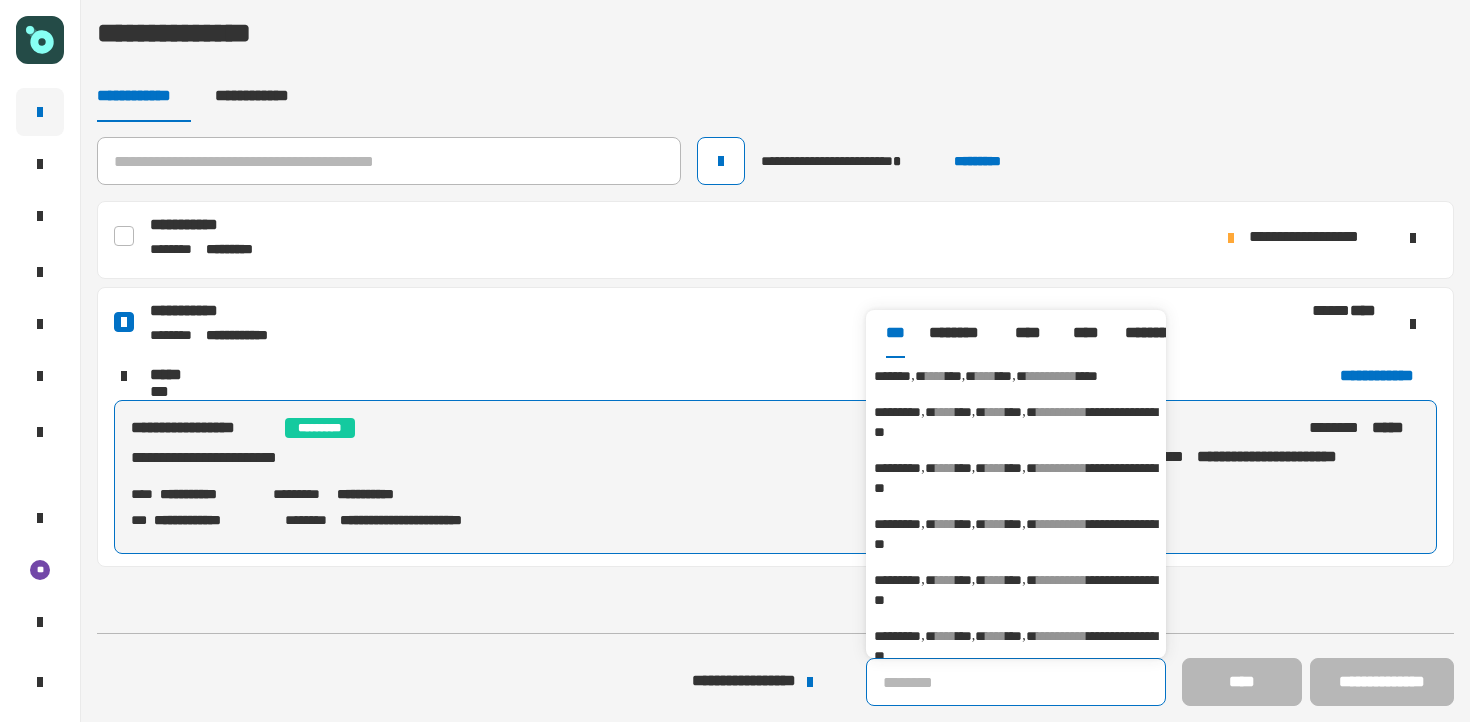 click 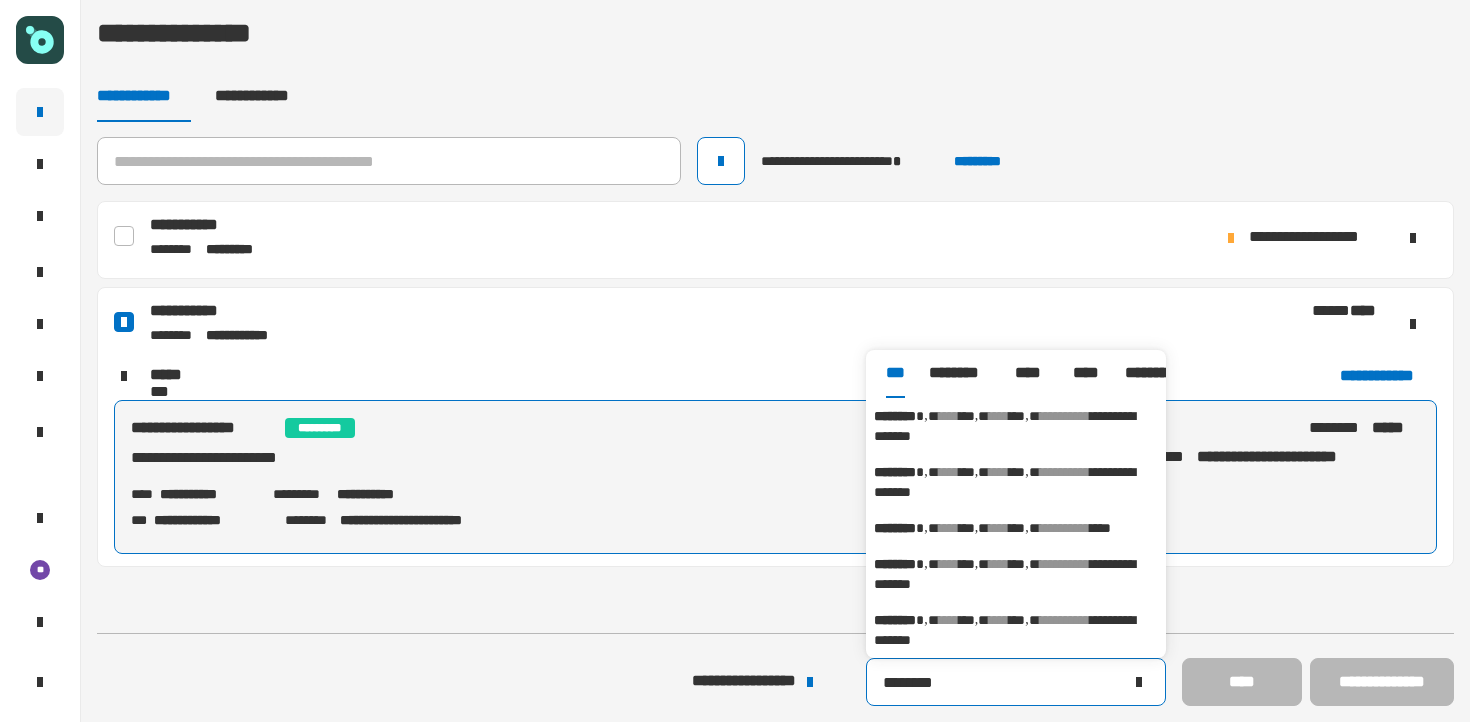 type on "********" 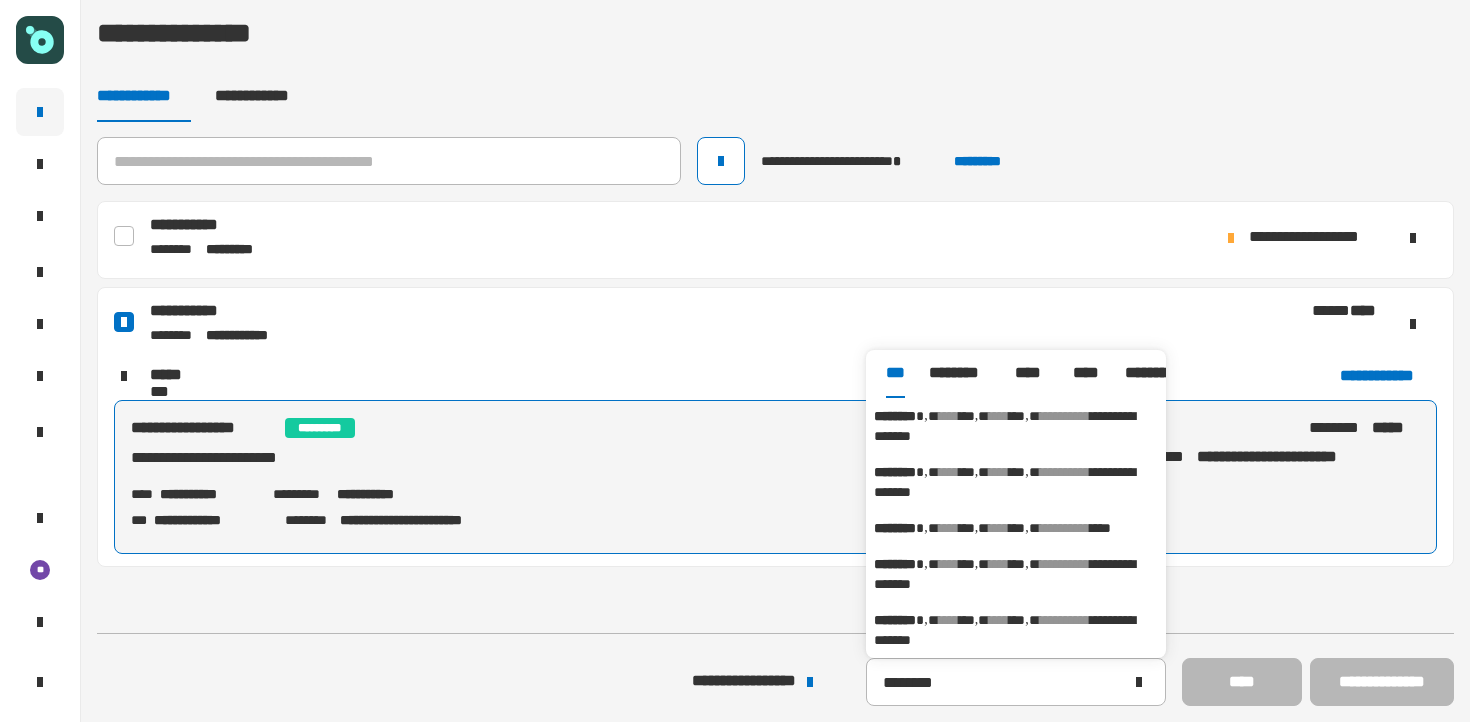 click on "**********" 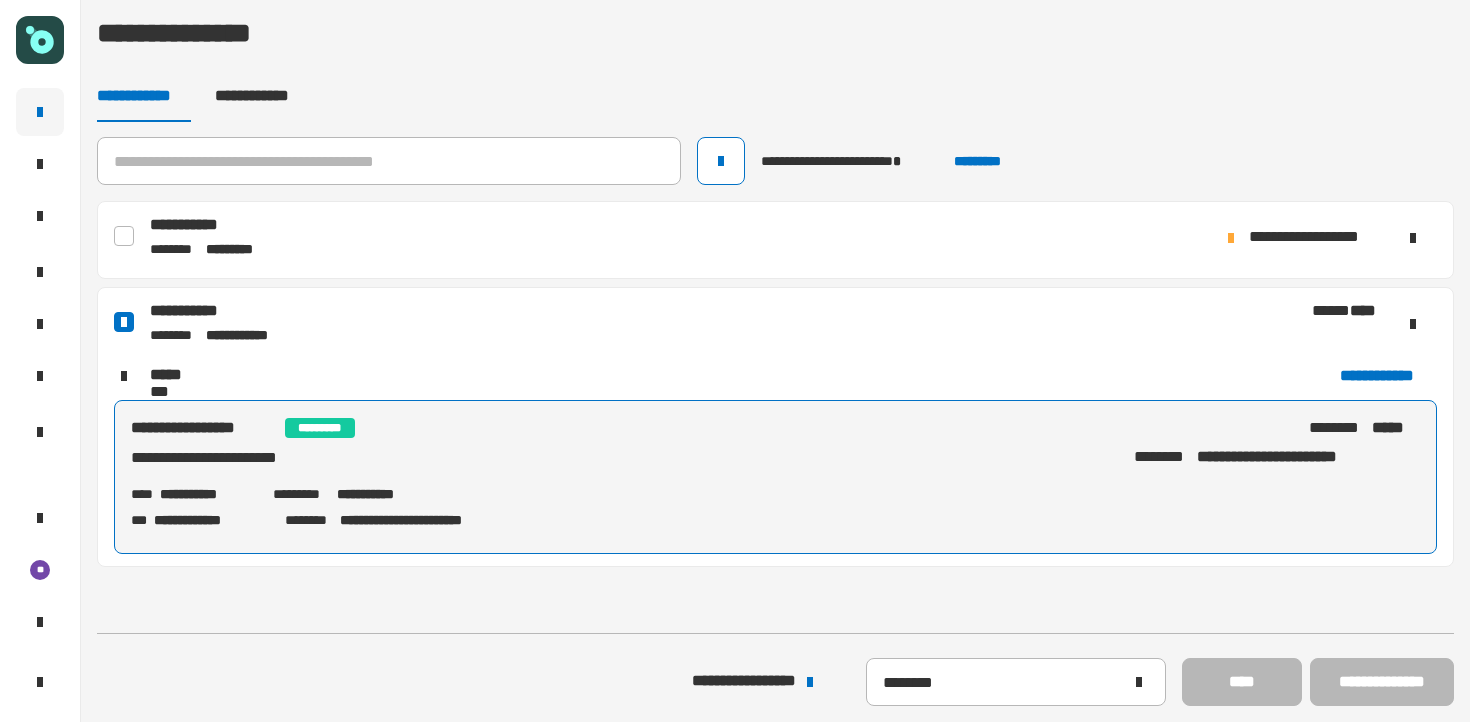 click 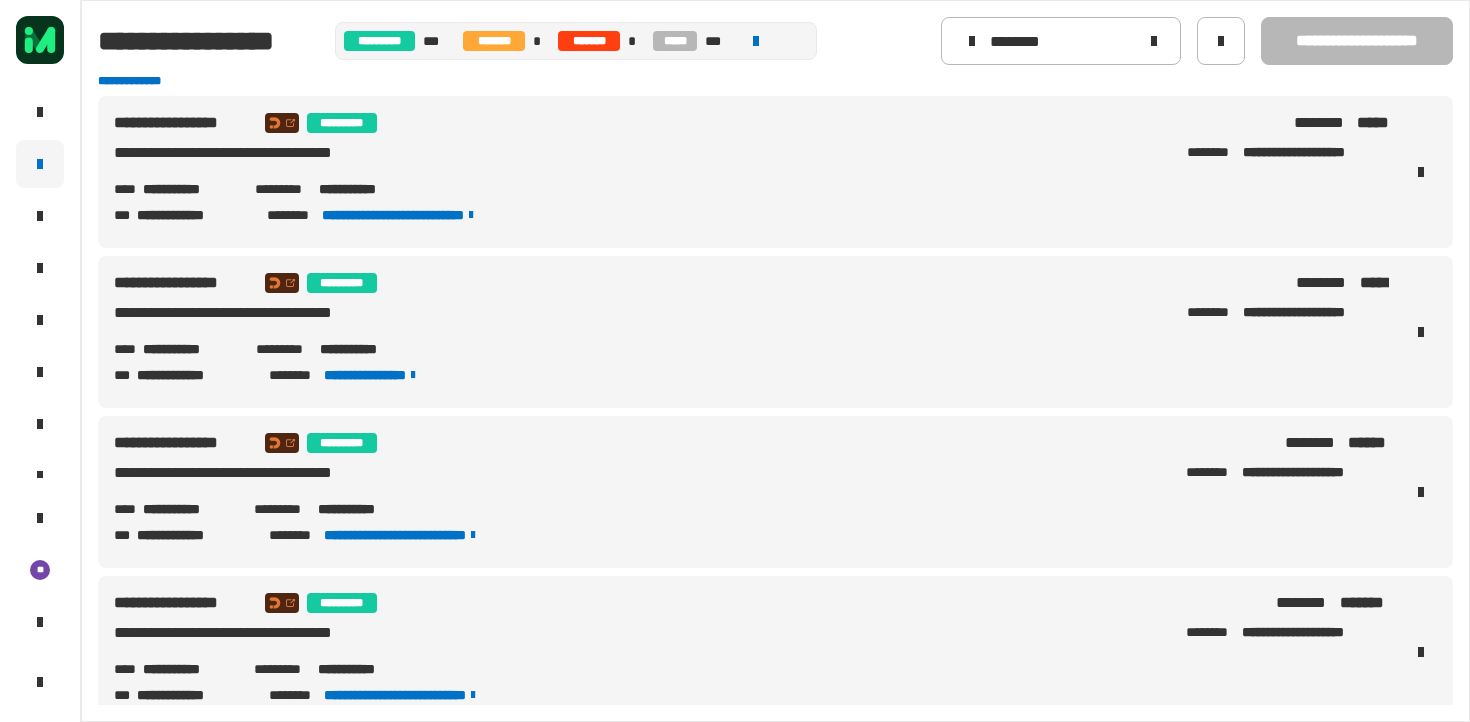 scroll, scrollTop: 0, scrollLeft: 0, axis: both 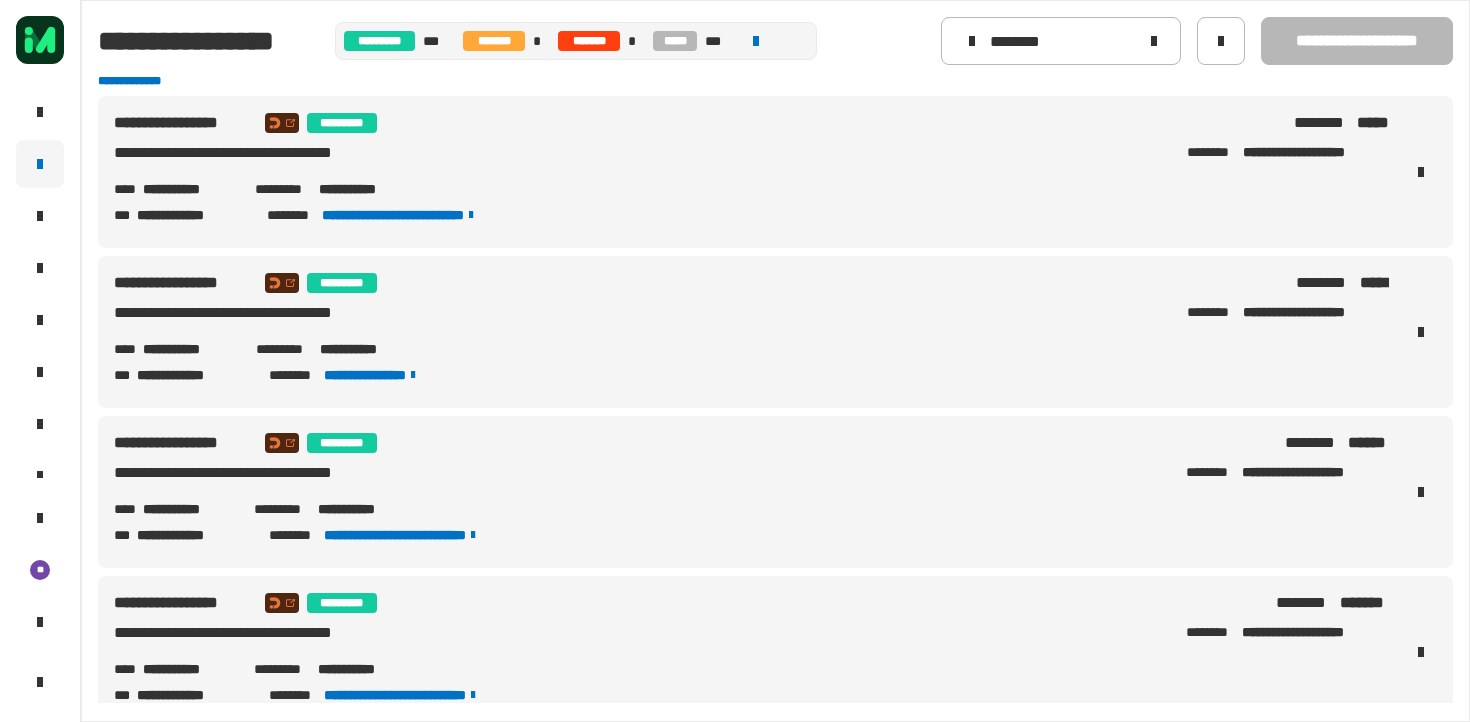 type on "********" 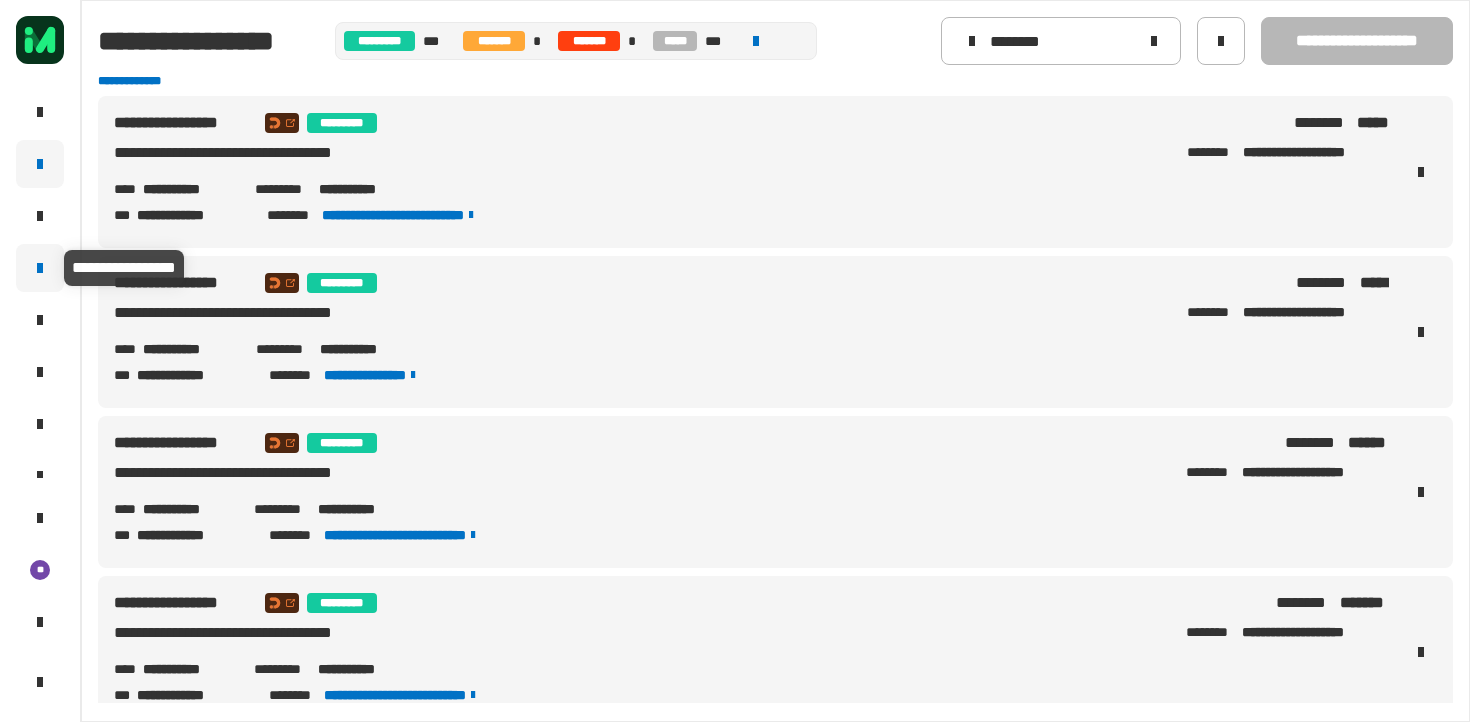 click 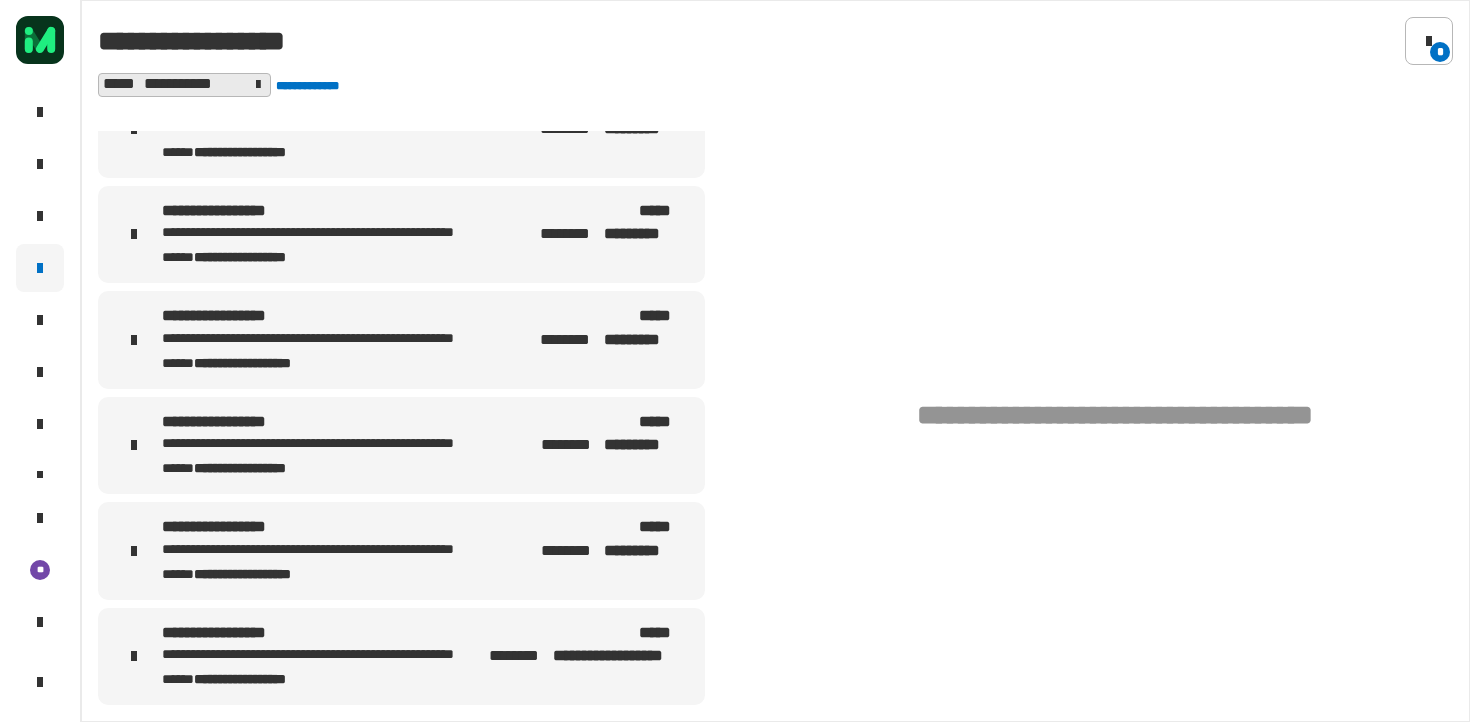 scroll, scrollTop: 0, scrollLeft: 0, axis: both 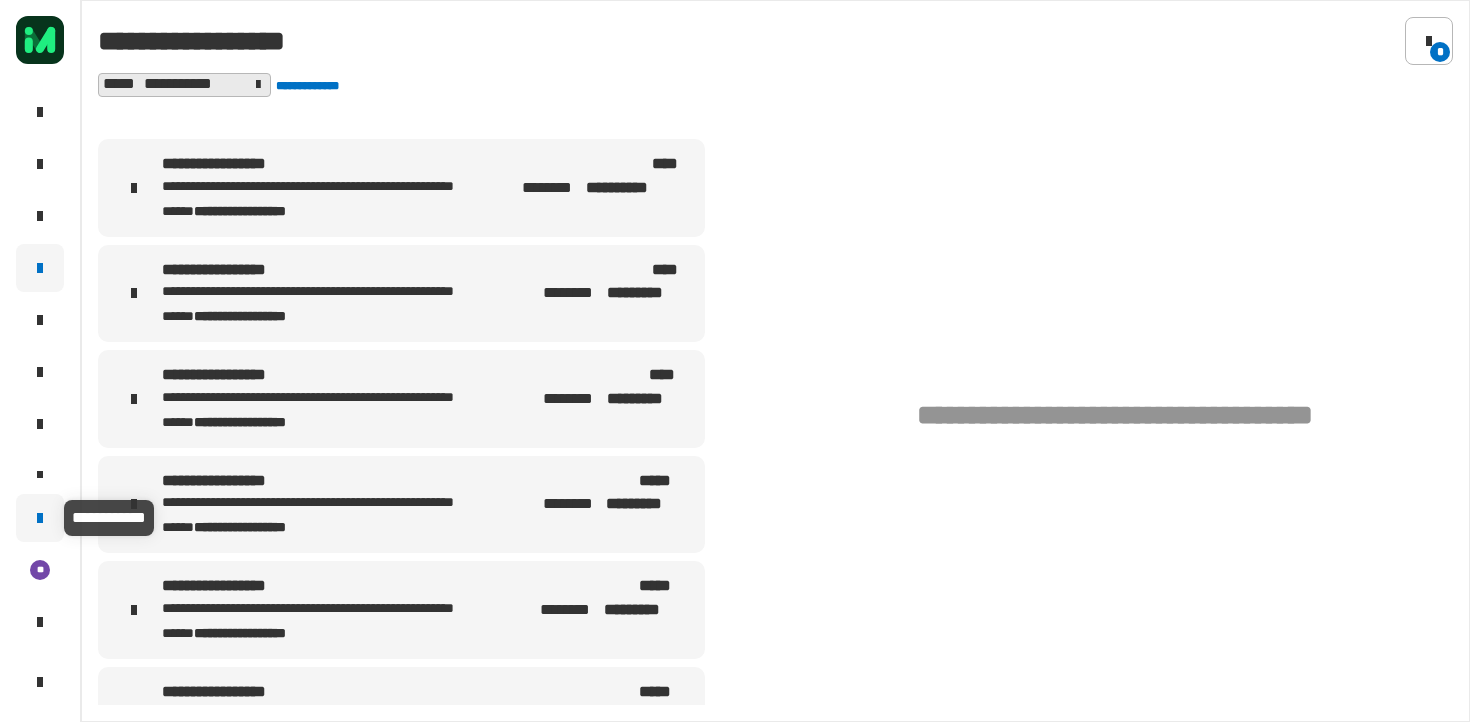click 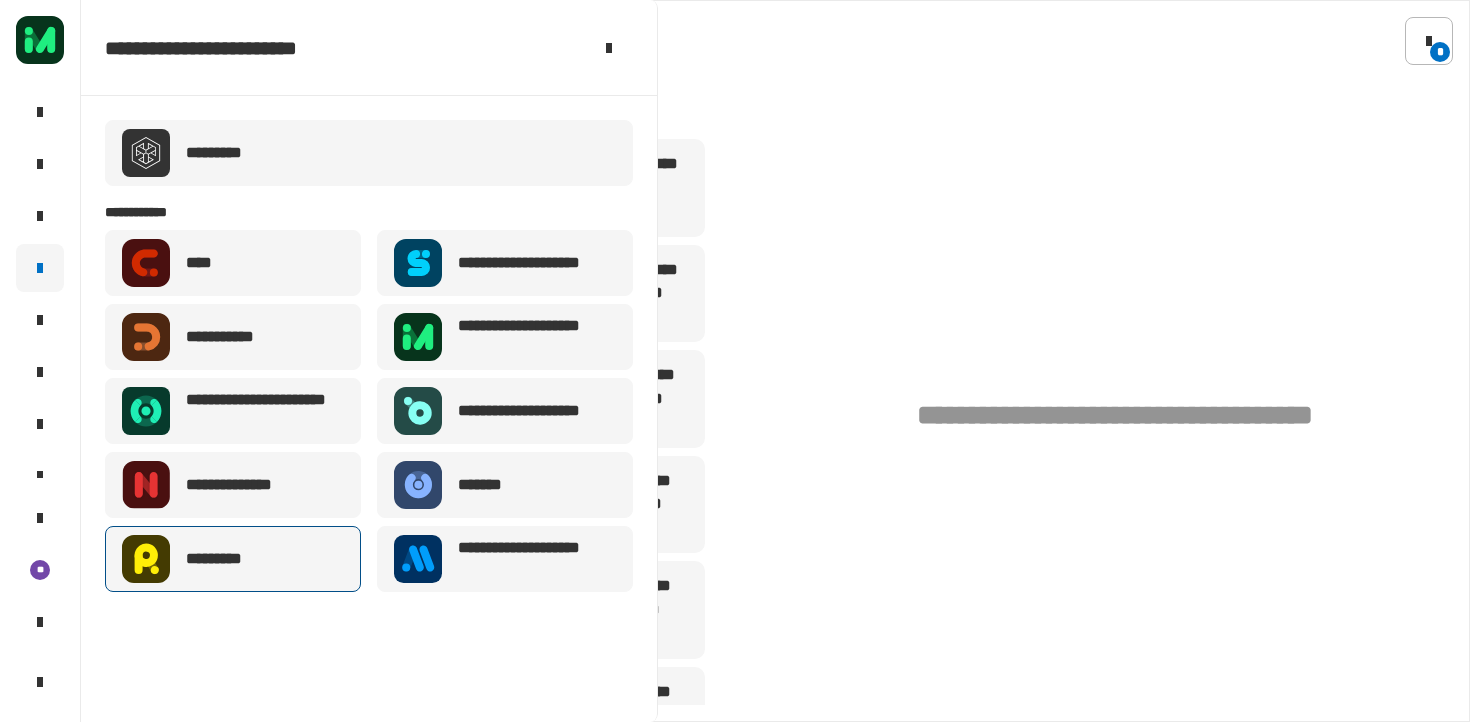 click on "*********" at bounding box center [233, 559] 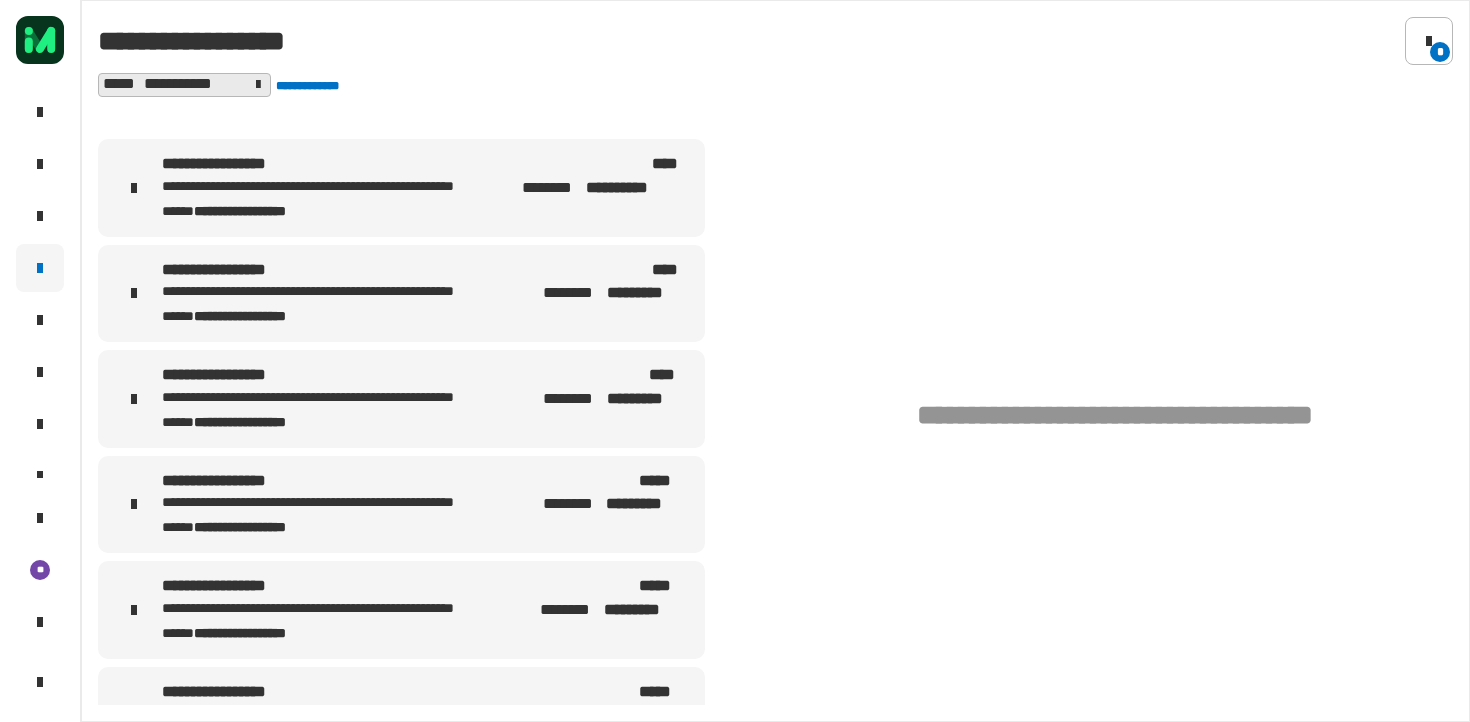 click 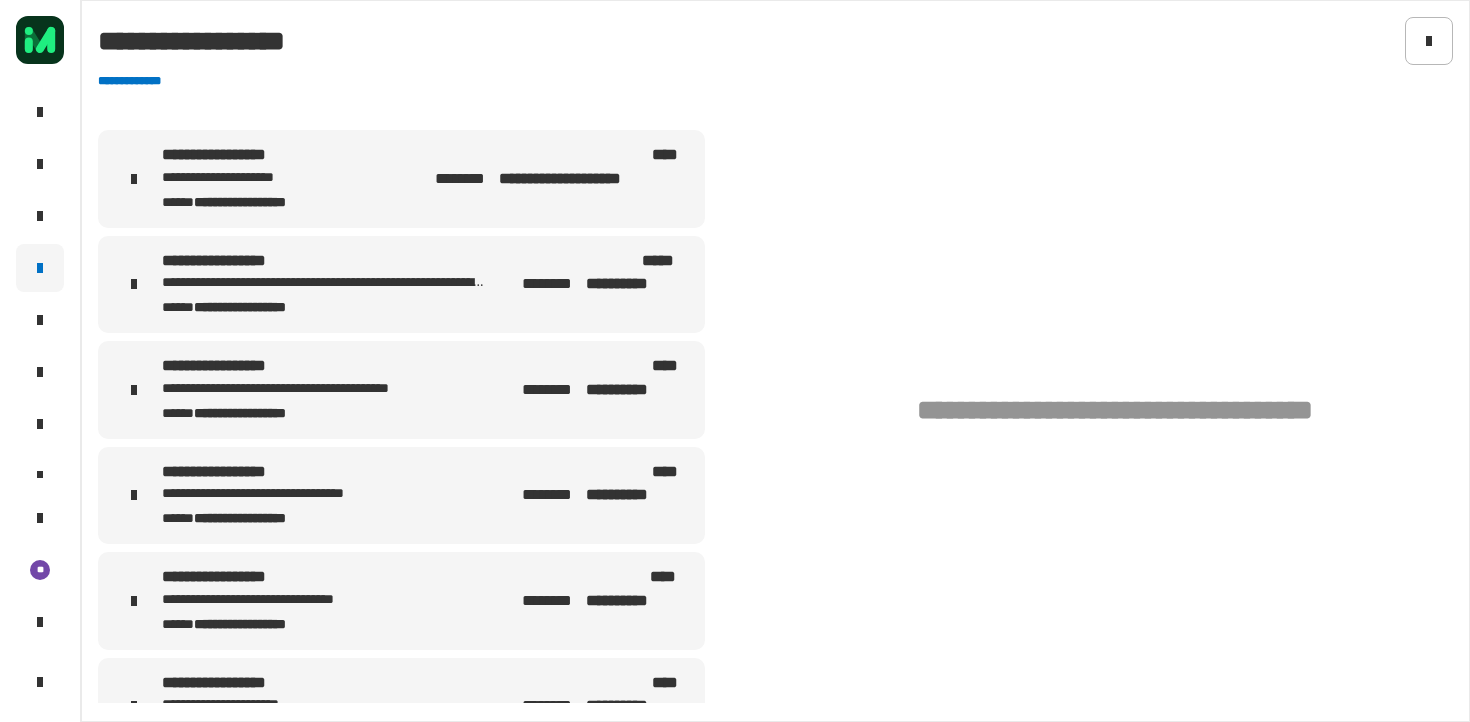 click on "**********" 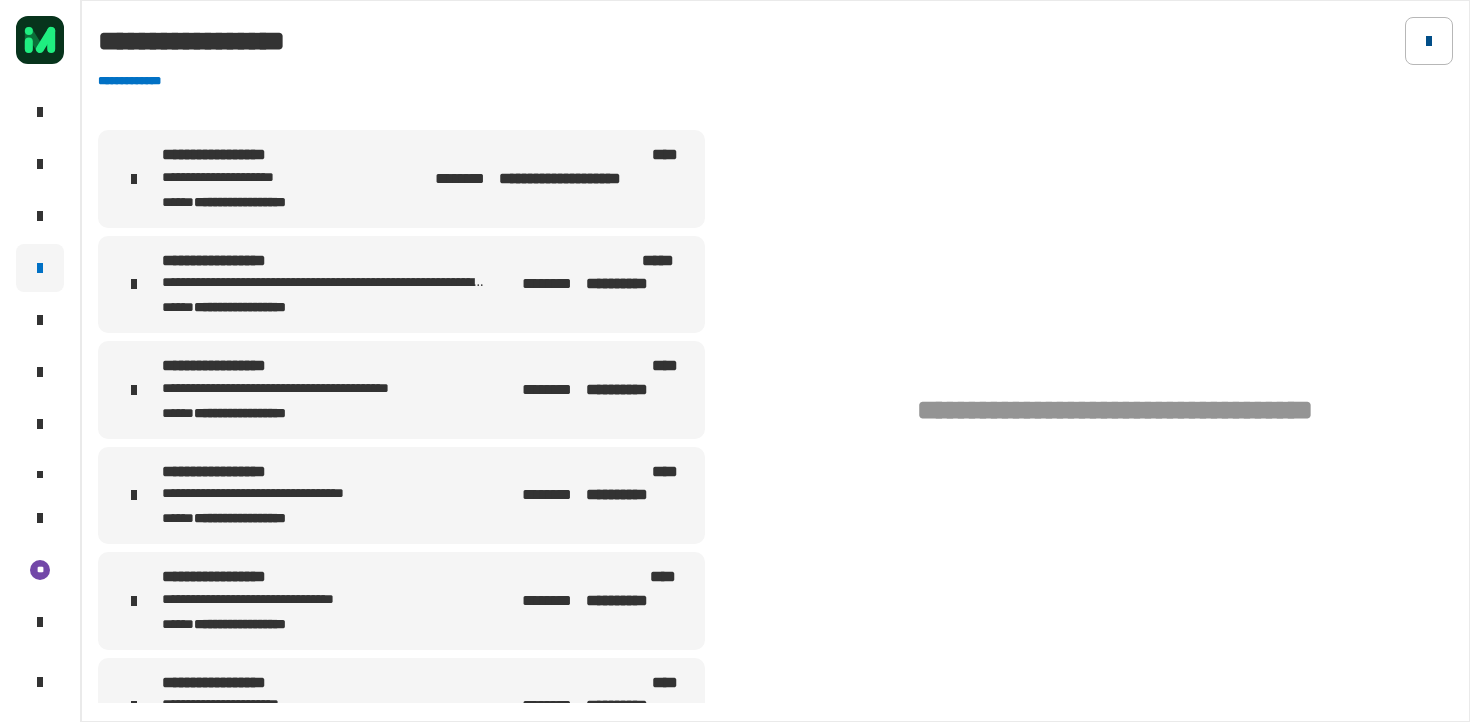 click 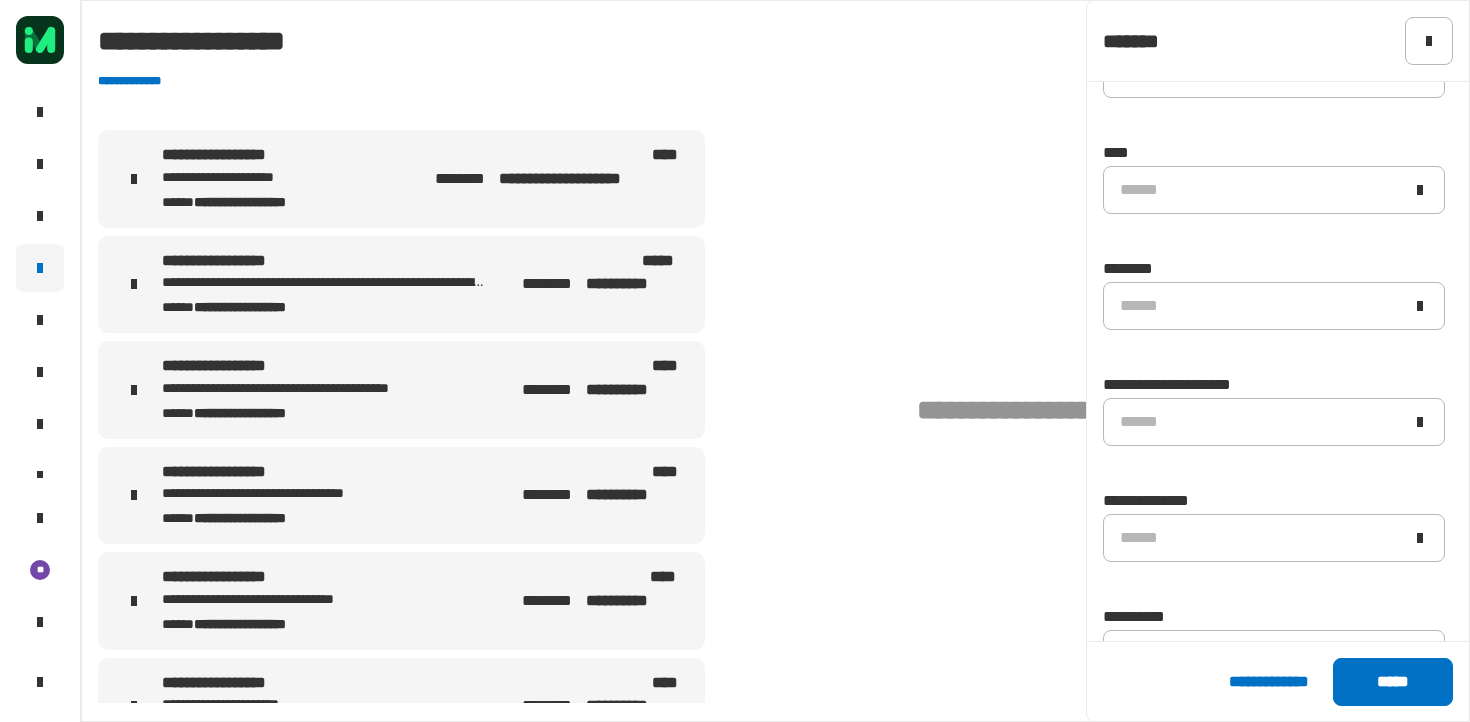 scroll, scrollTop: 767, scrollLeft: 0, axis: vertical 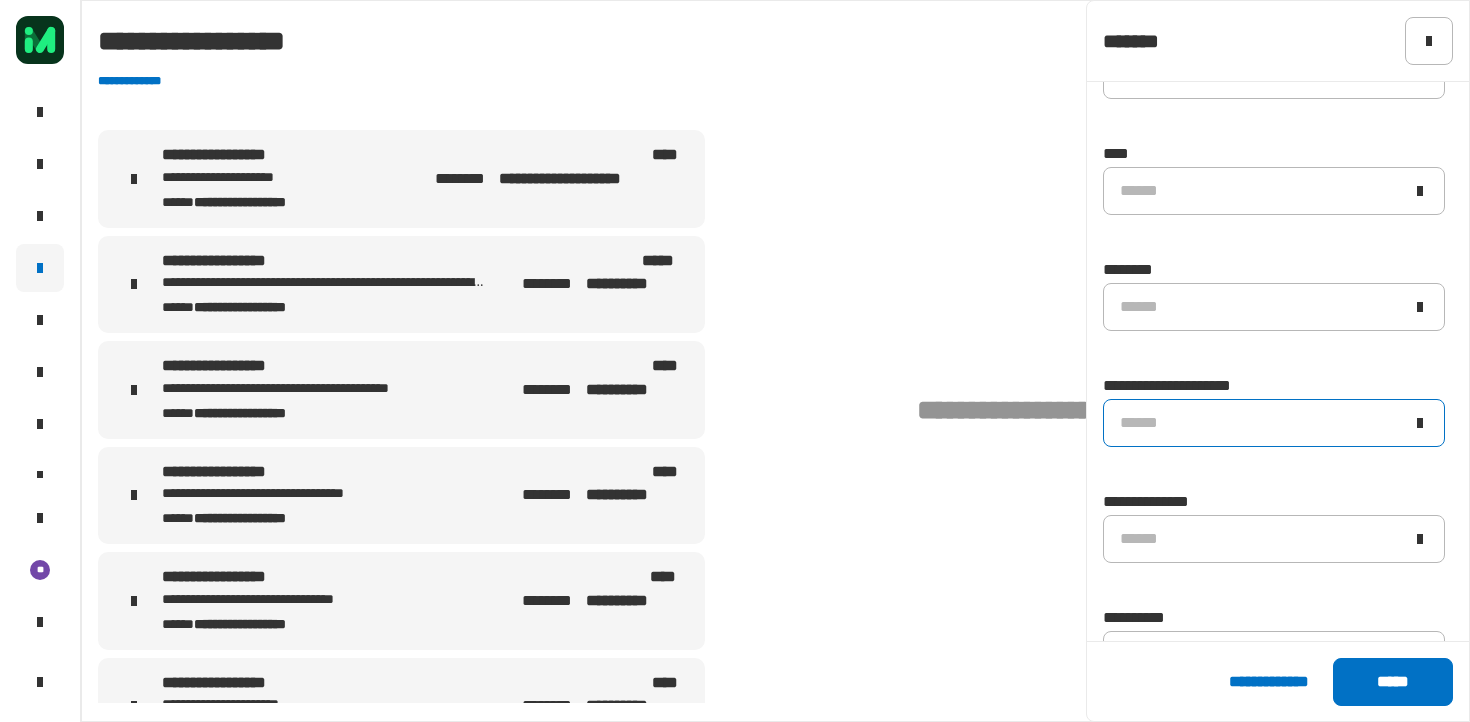 click on "******" 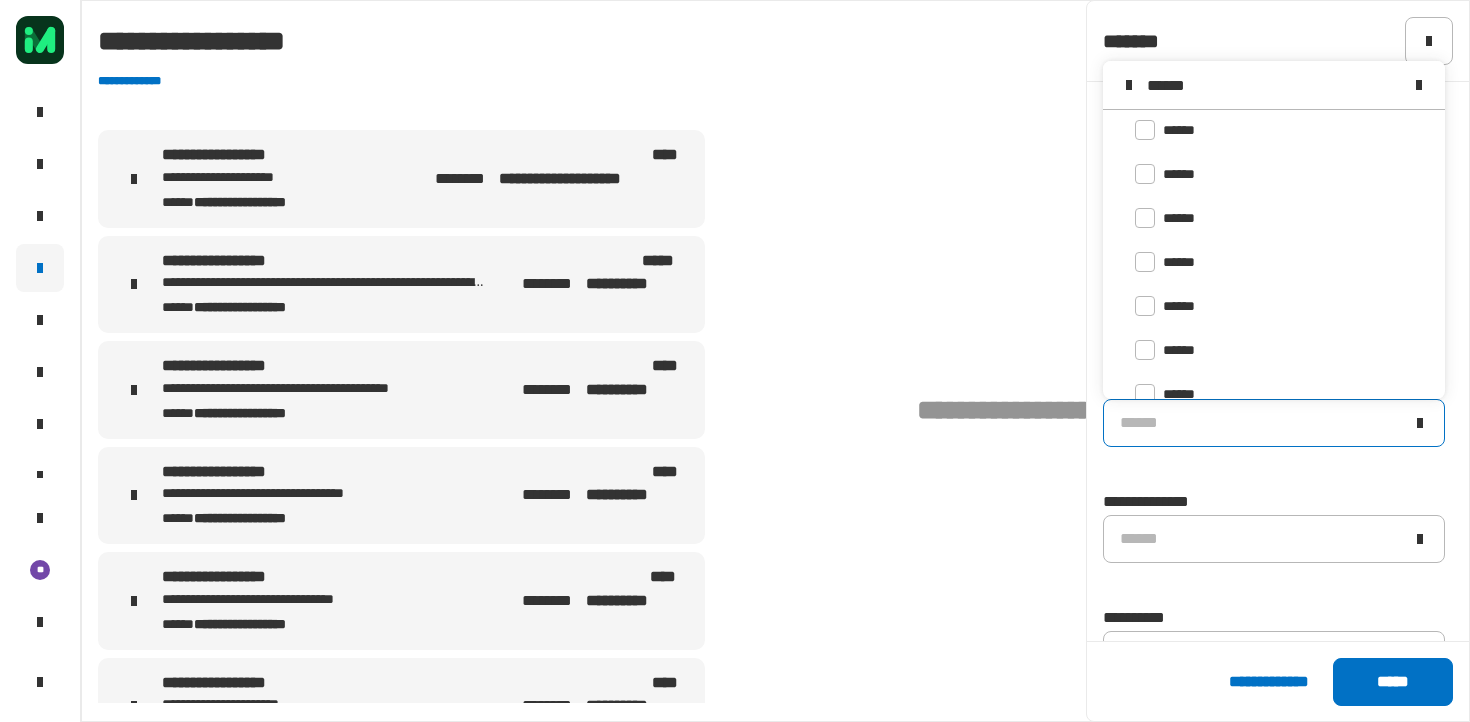 scroll, scrollTop: 0, scrollLeft: 0, axis: both 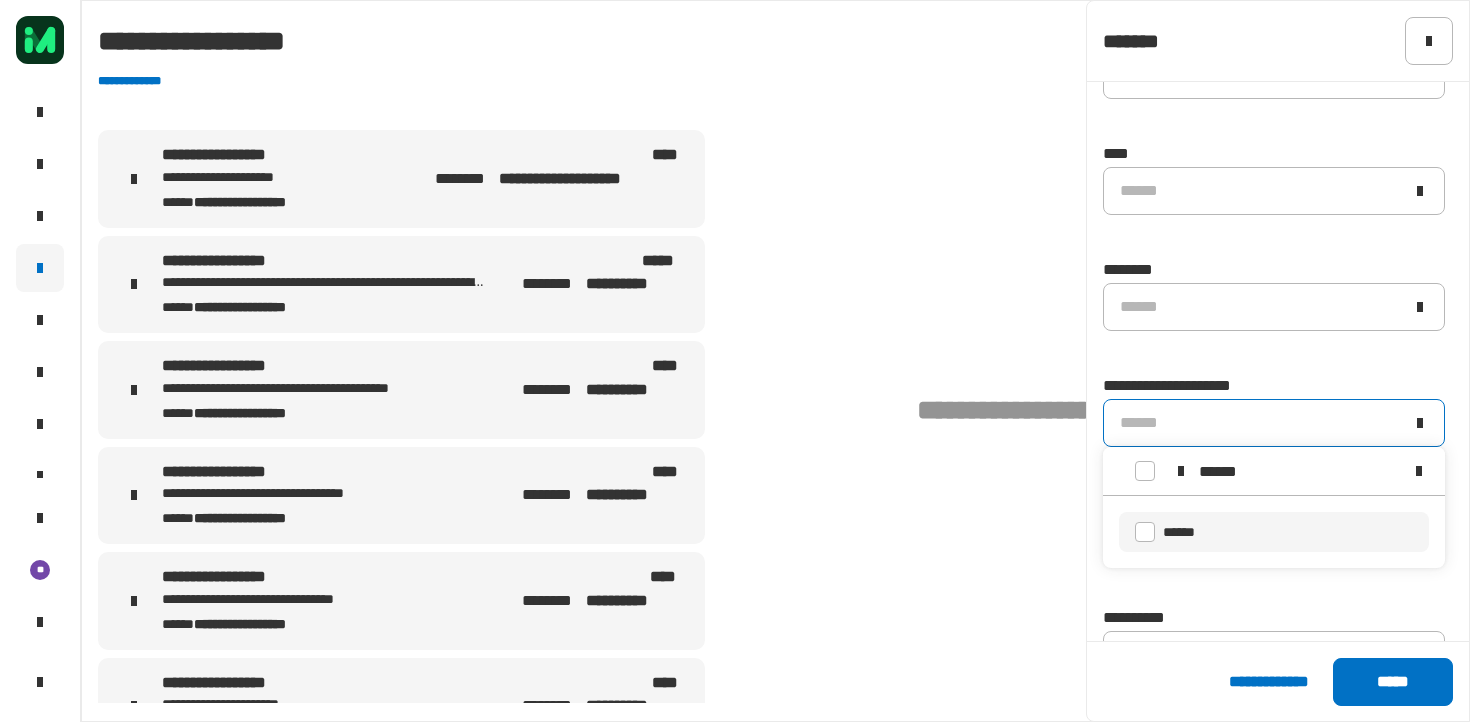 type on "******" 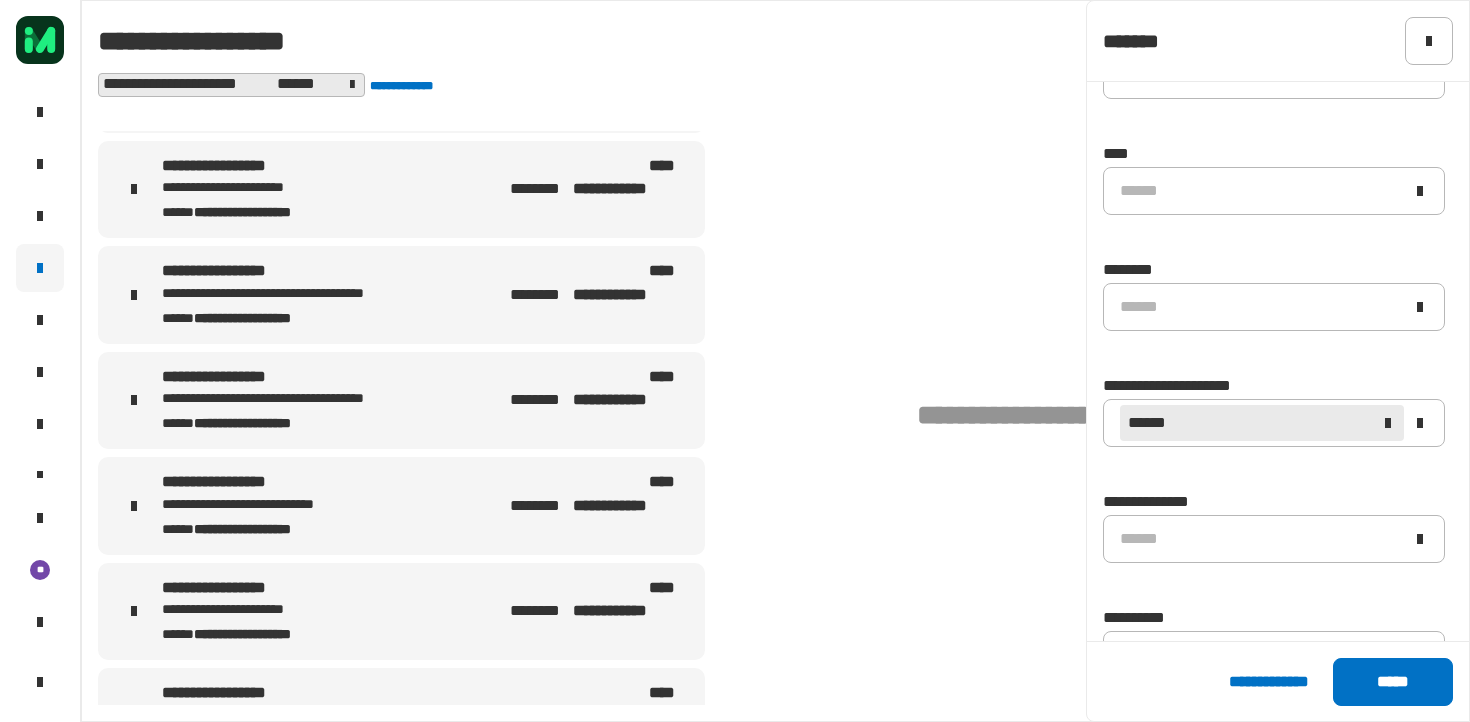 scroll, scrollTop: 0, scrollLeft: 0, axis: both 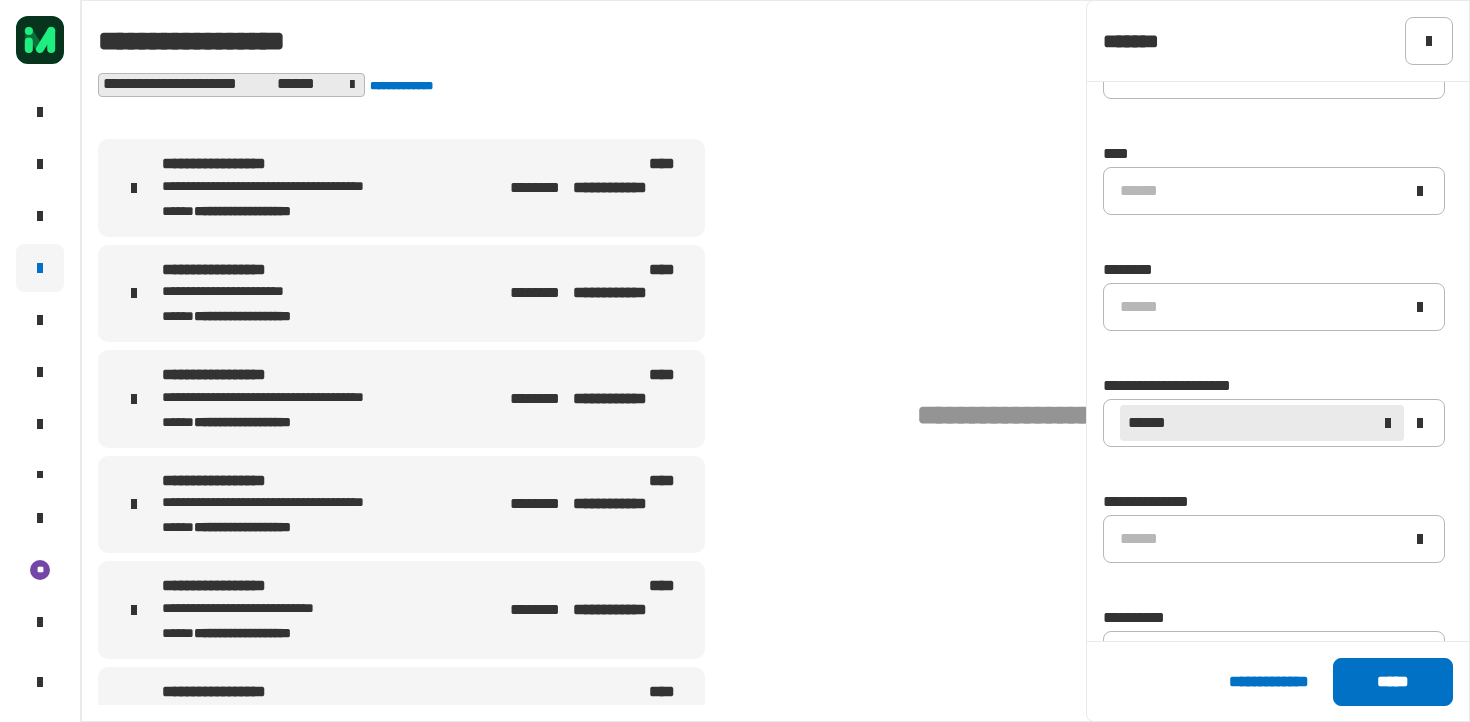 click on "**********" at bounding box center (314, 210) 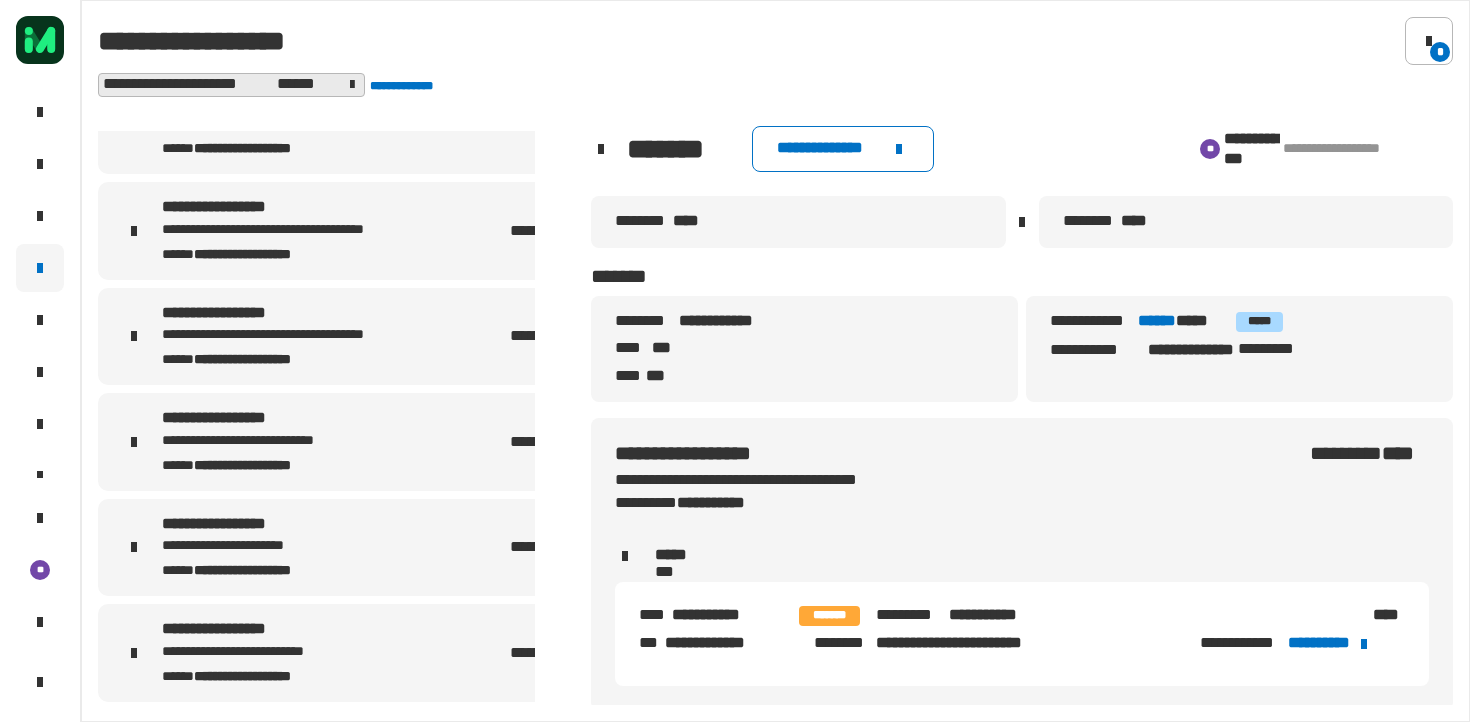 scroll, scrollTop: 169, scrollLeft: 0, axis: vertical 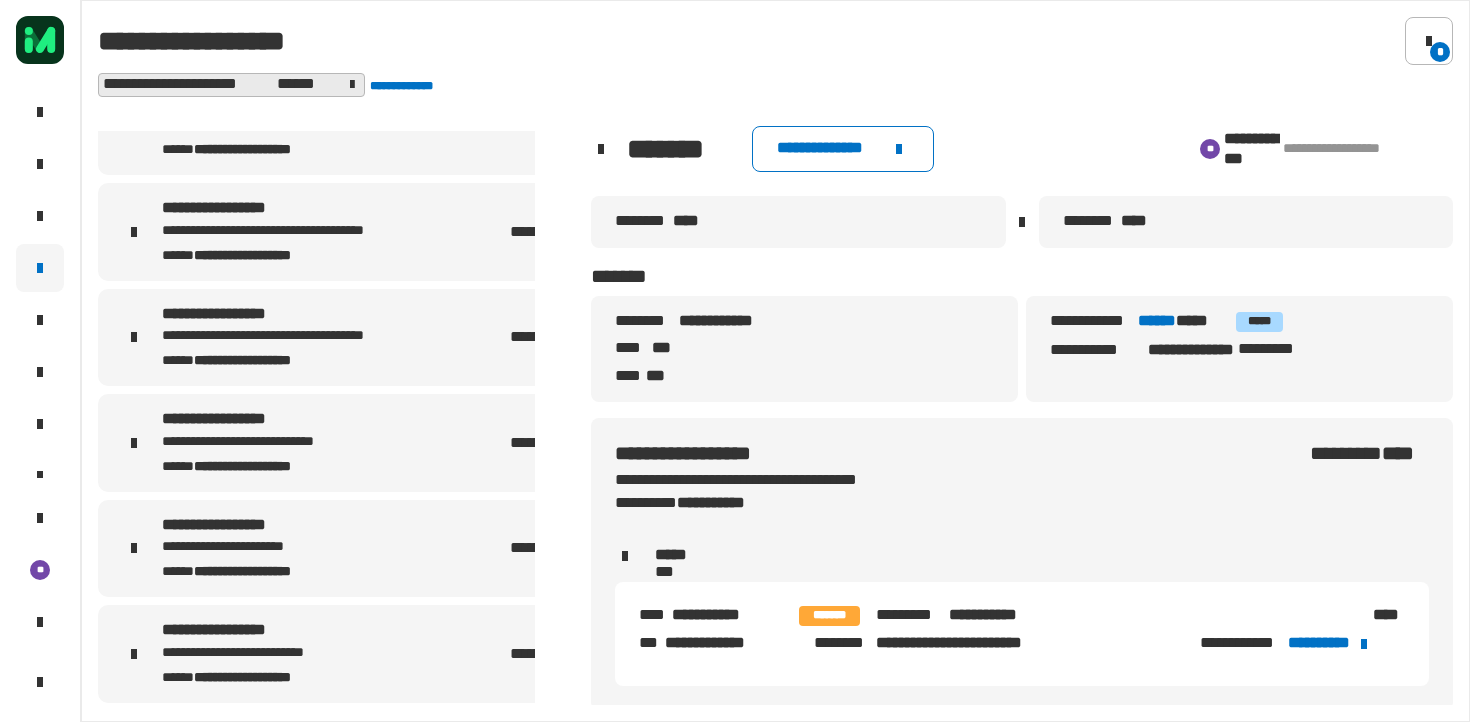 click on "**********" at bounding box center (401, 549) 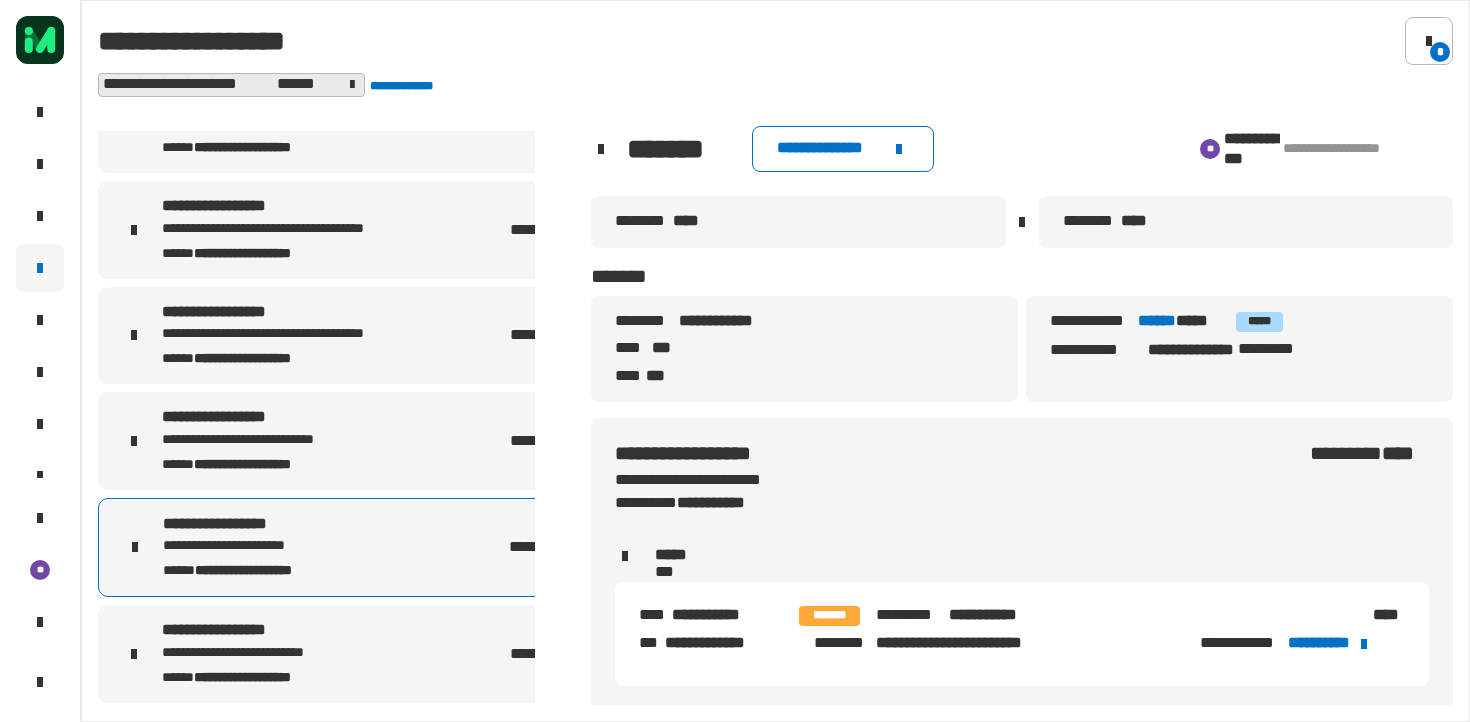 click on "**********" at bounding box center [401, 548] 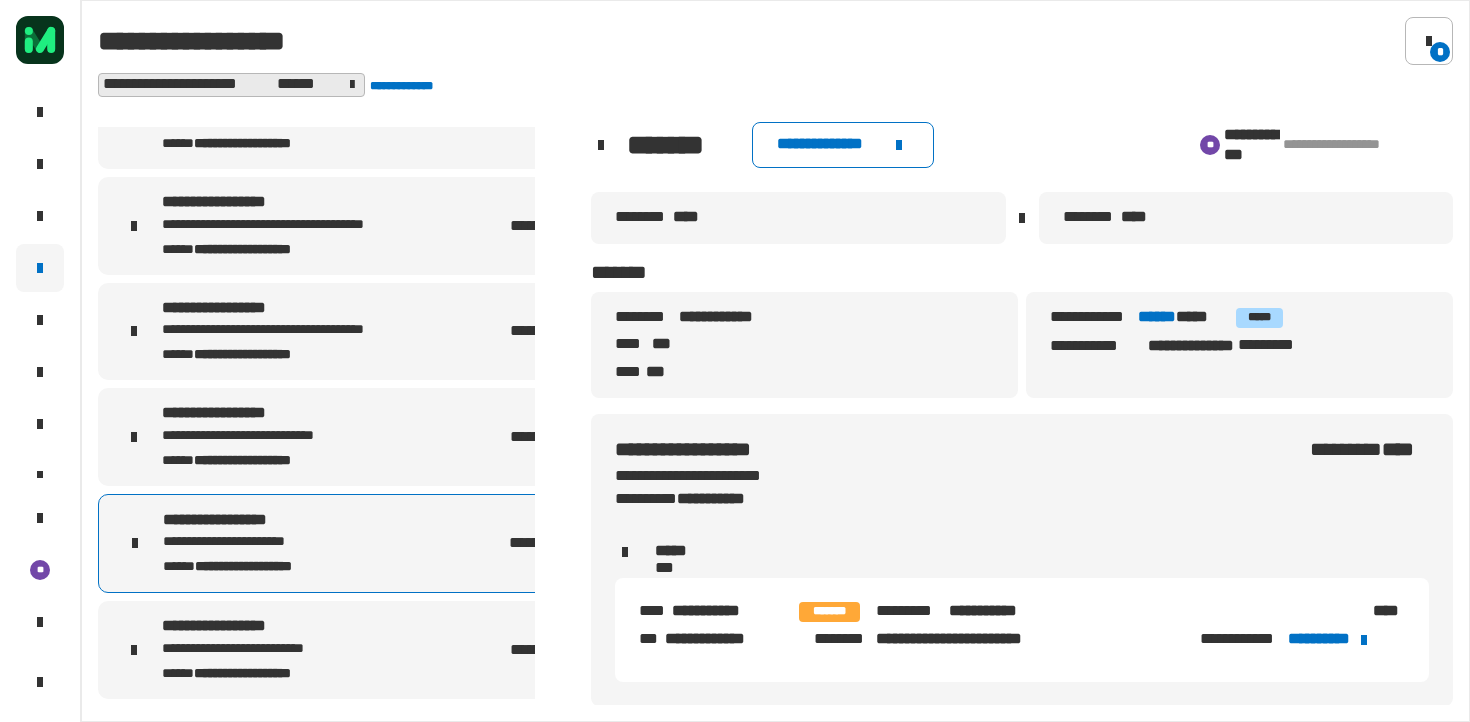 scroll, scrollTop: 4, scrollLeft: 0, axis: vertical 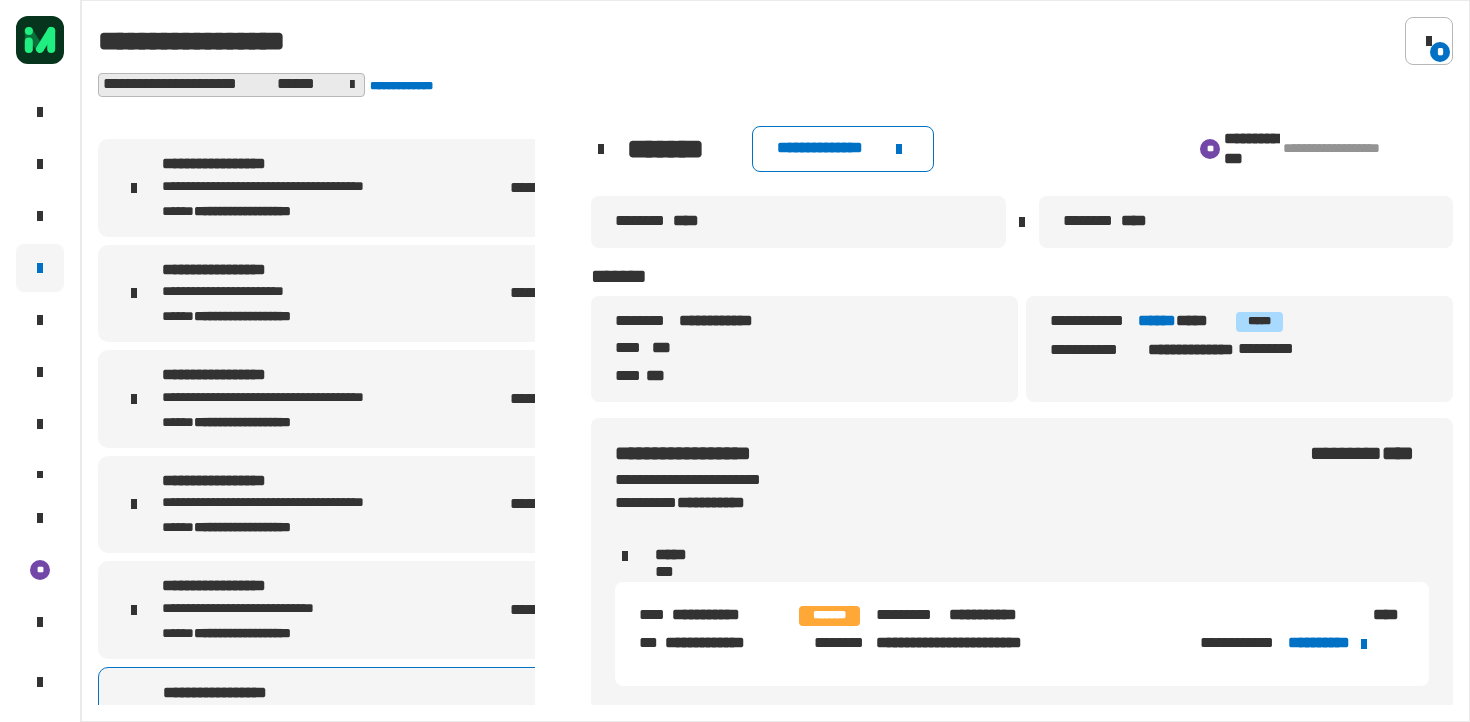 click on "**********" at bounding box center [314, 188] 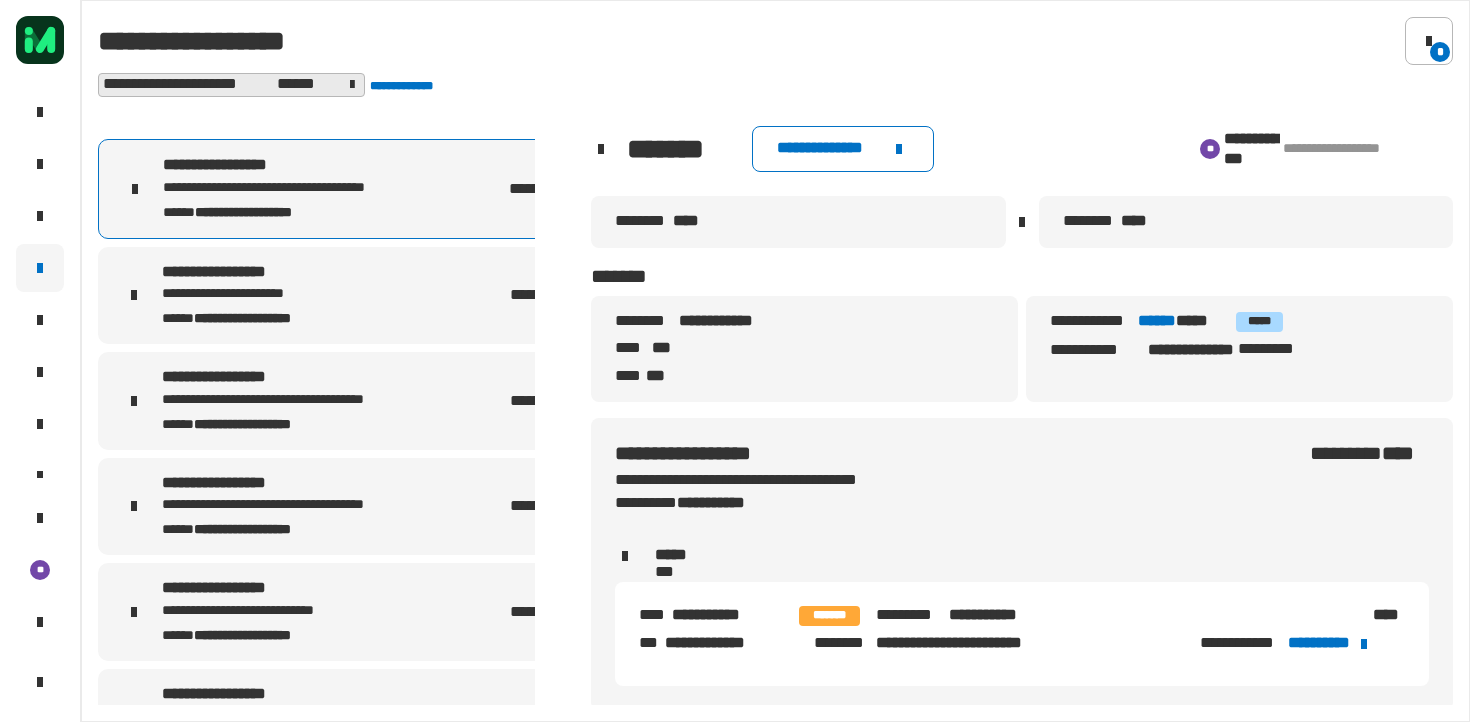 click on "**********" 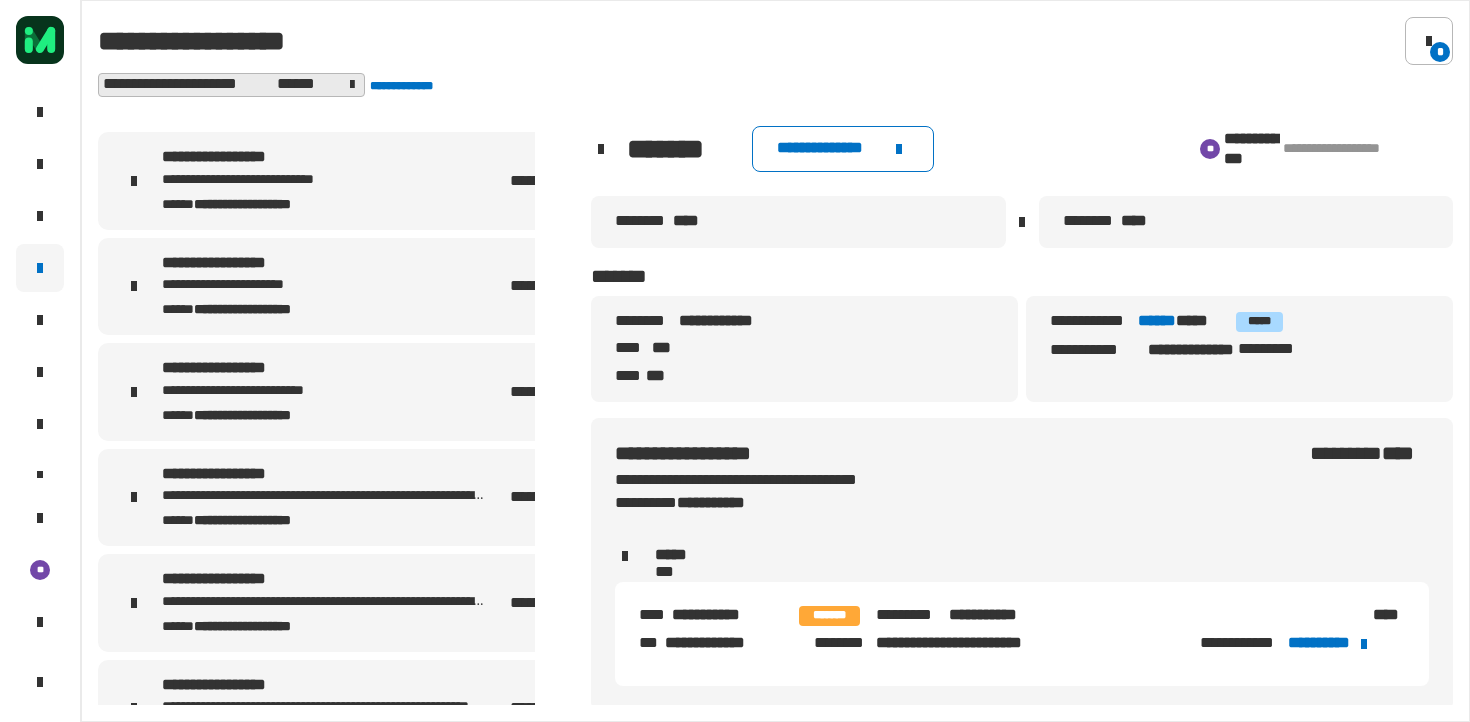 scroll, scrollTop: 419, scrollLeft: 0, axis: vertical 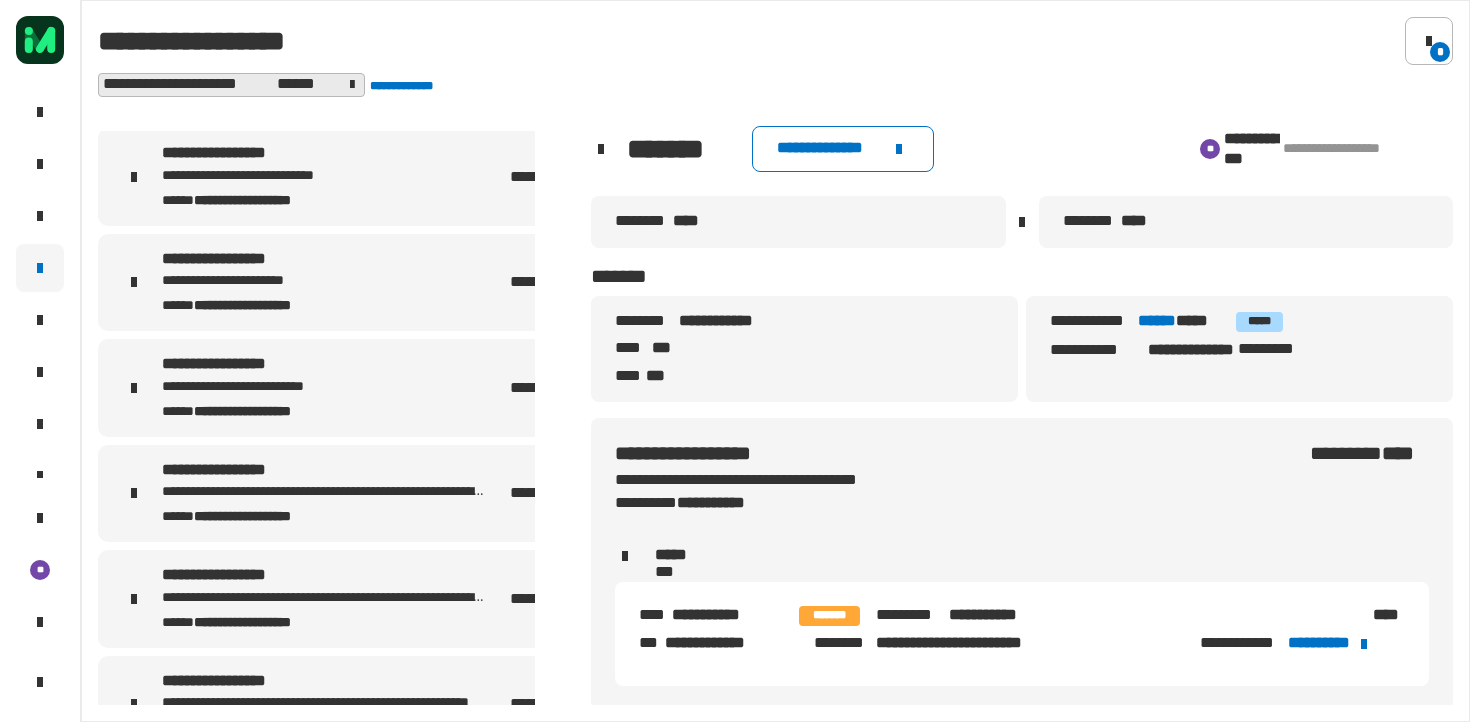 click on "**********" at bounding box center [242, 305] 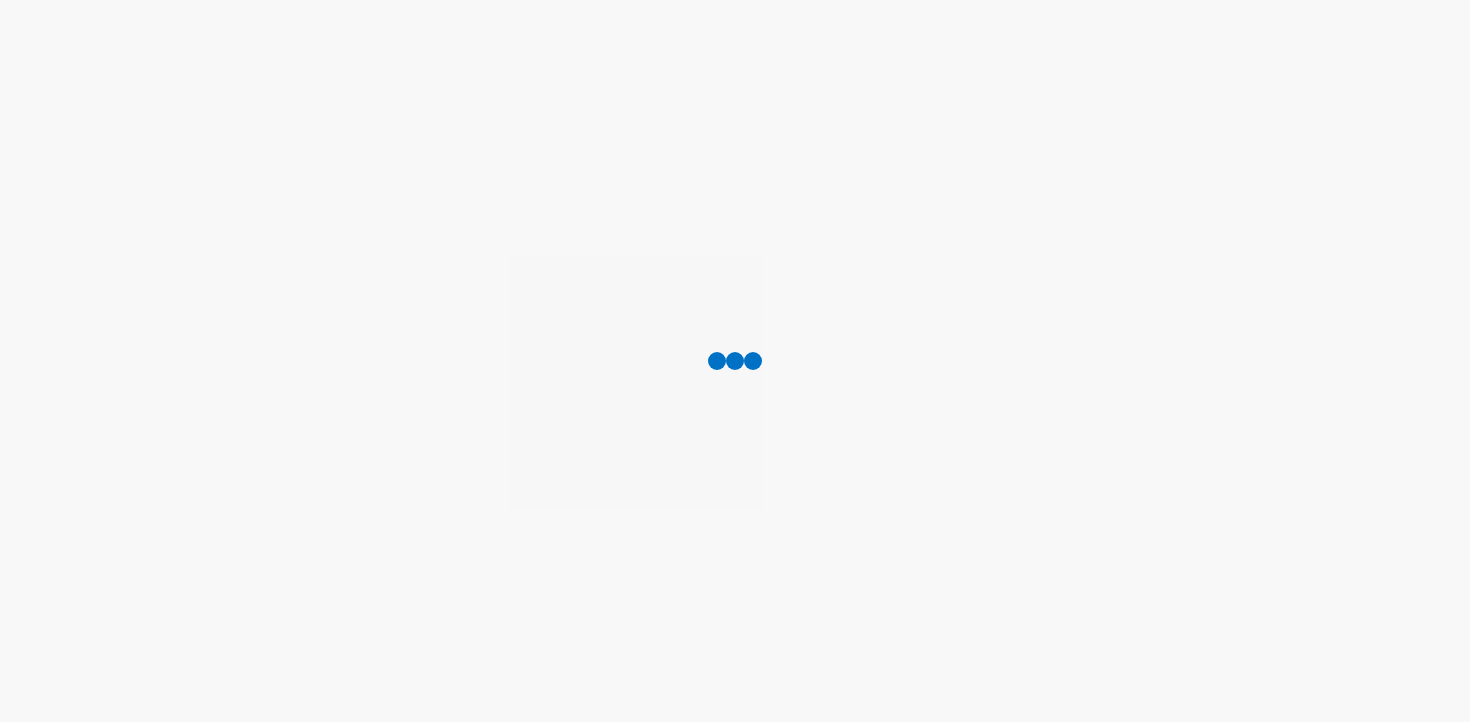 scroll, scrollTop: 0, scrollLeft: 0, axis: both 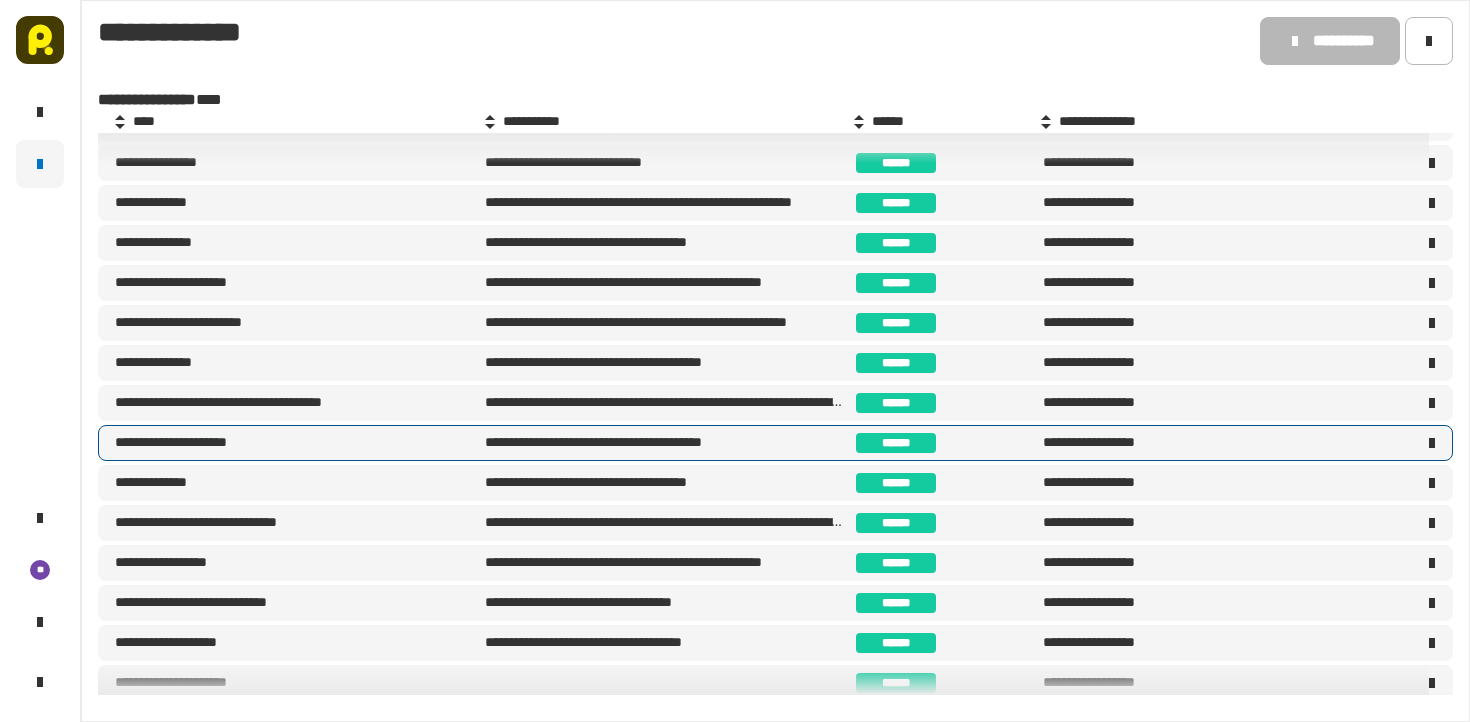 click on "**********" at bounding box center (298, 283) 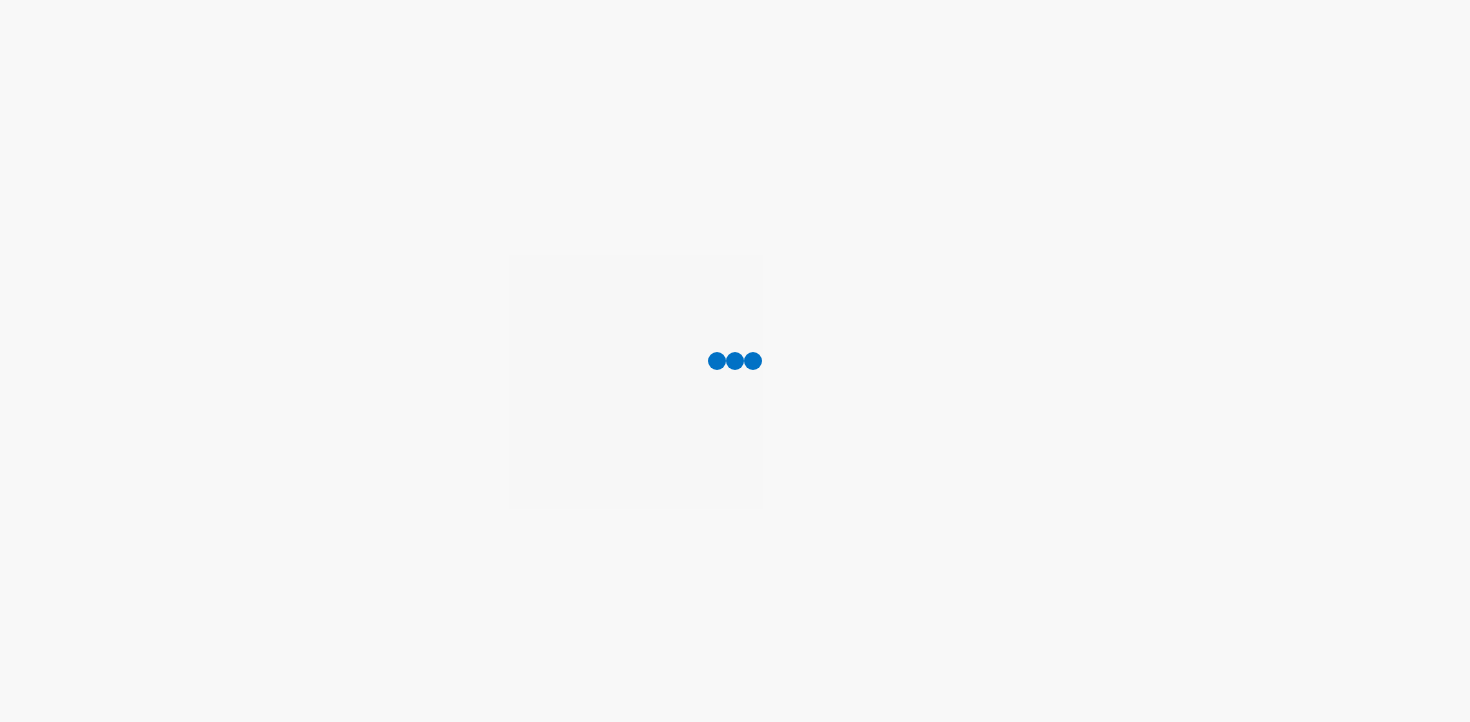 scroll, scrollTop: 0, scrollLeft: 0, axis: both 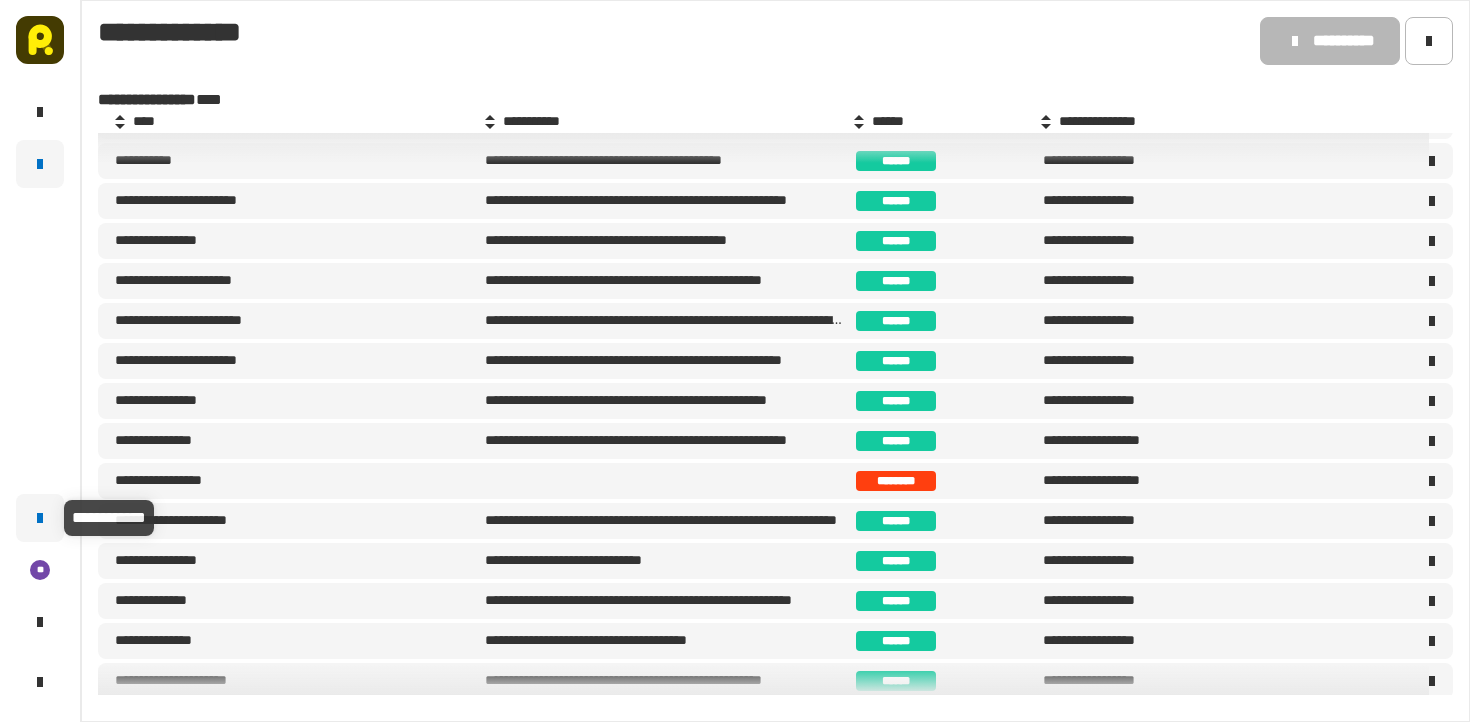 click 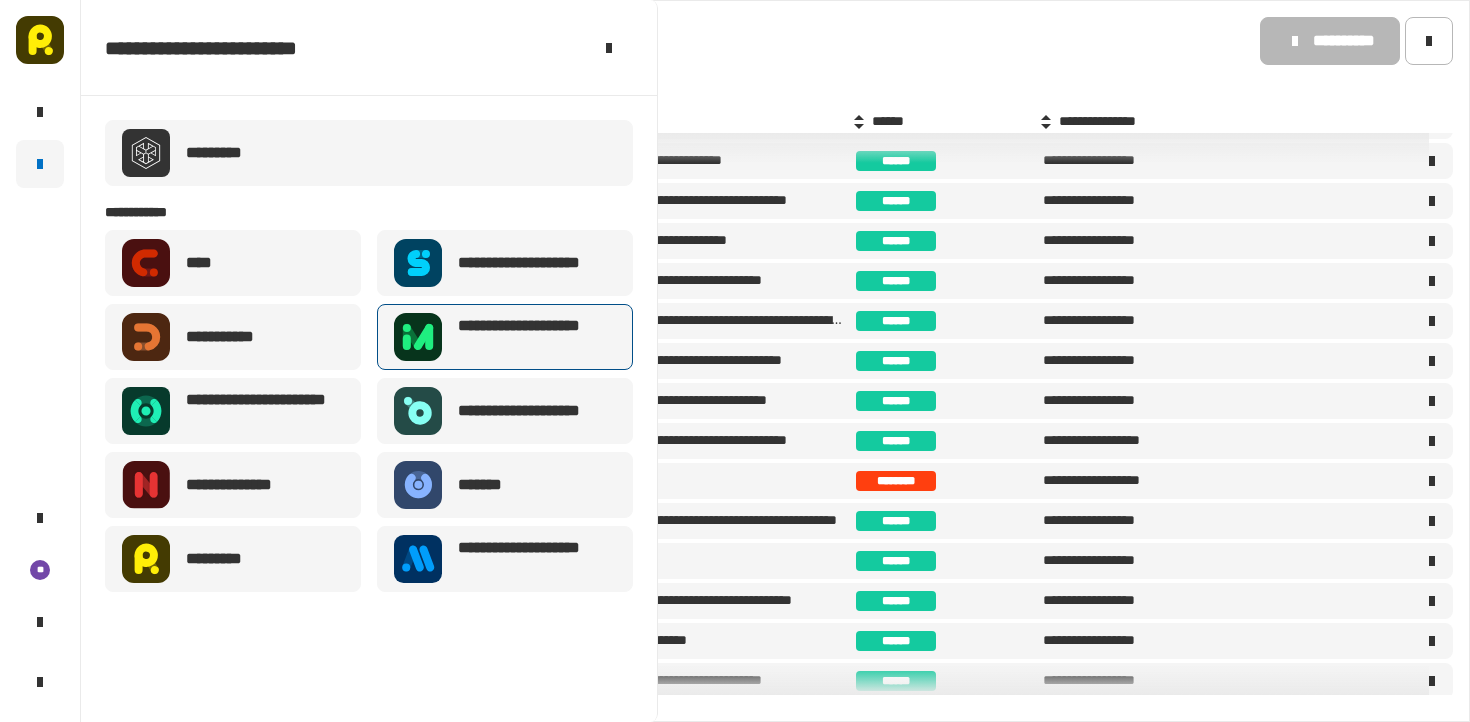 click on "**********" at bounding box center [537, 337] 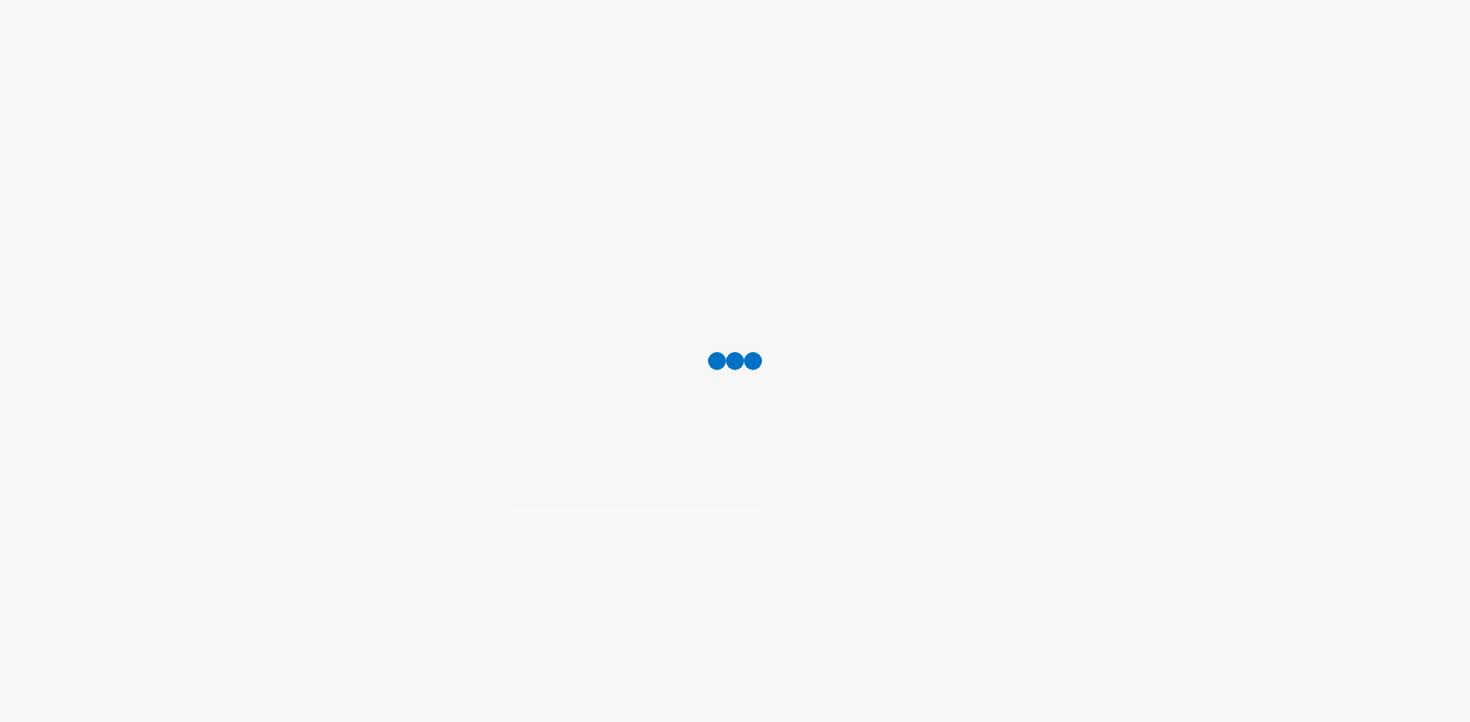 scroll, scrollTop: 0, scrollLeft: 0, axis: both 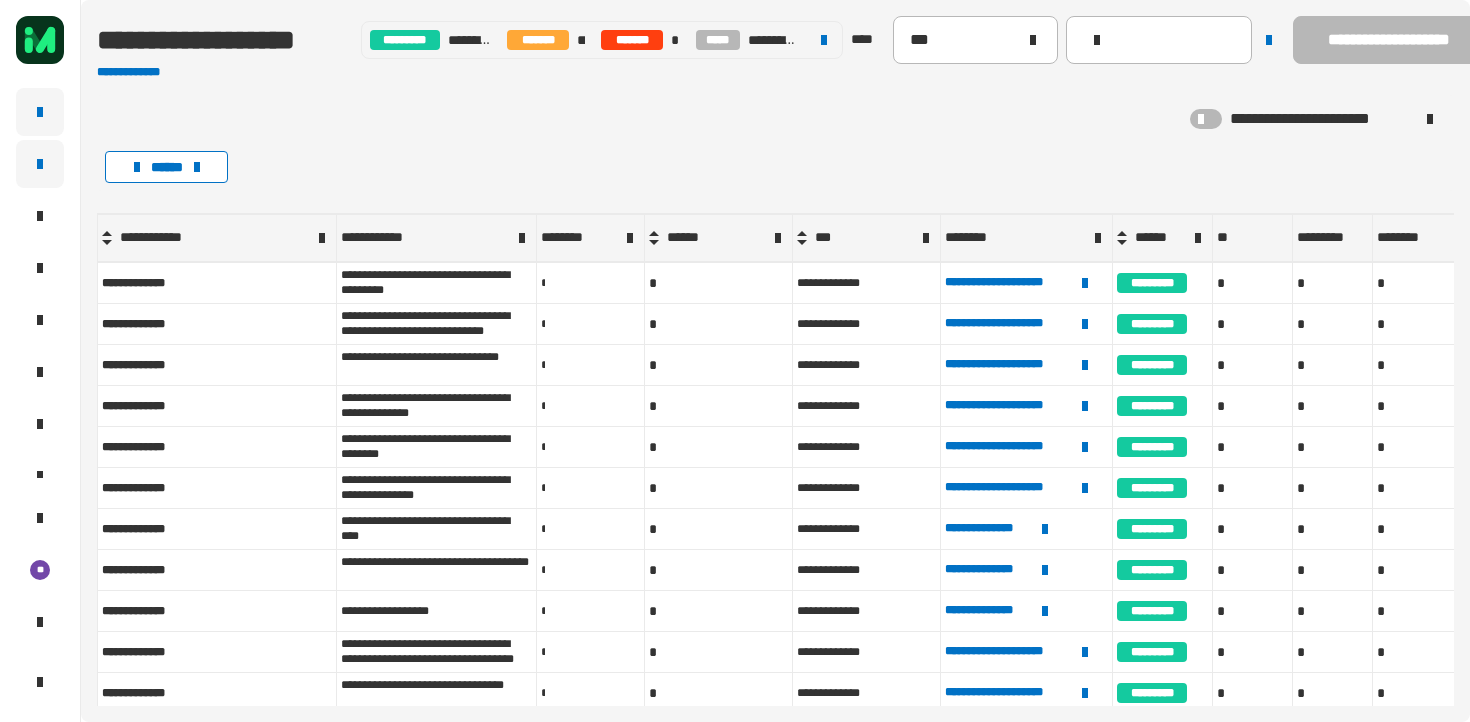 click 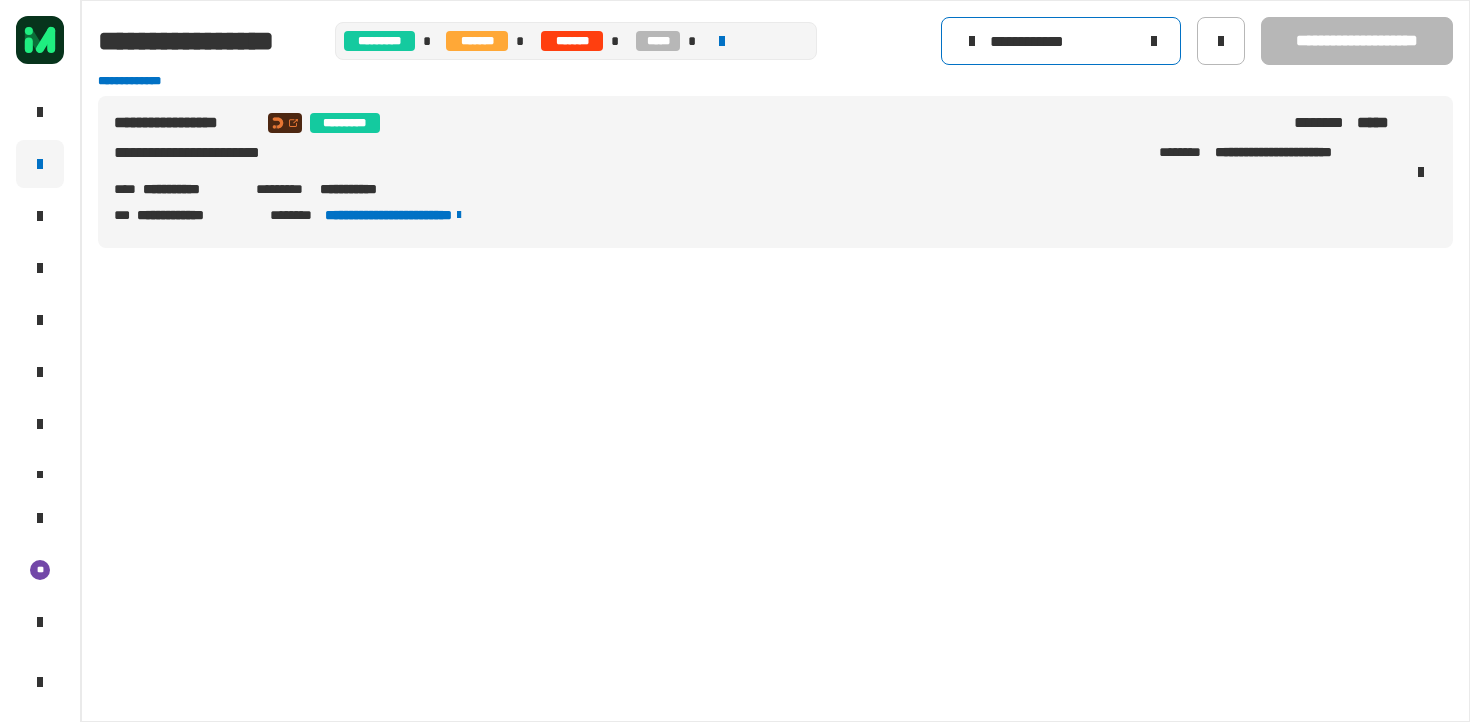 click on "**********" 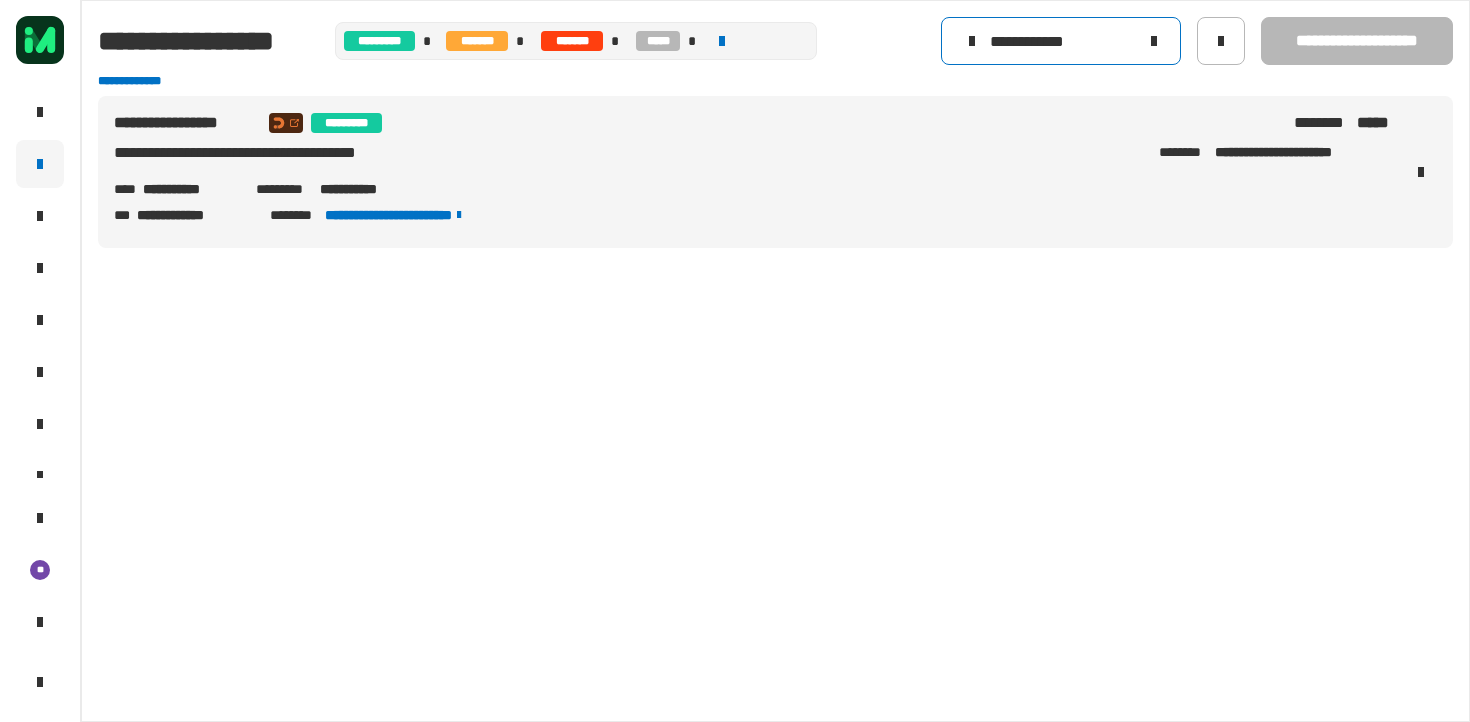 click on "**********" 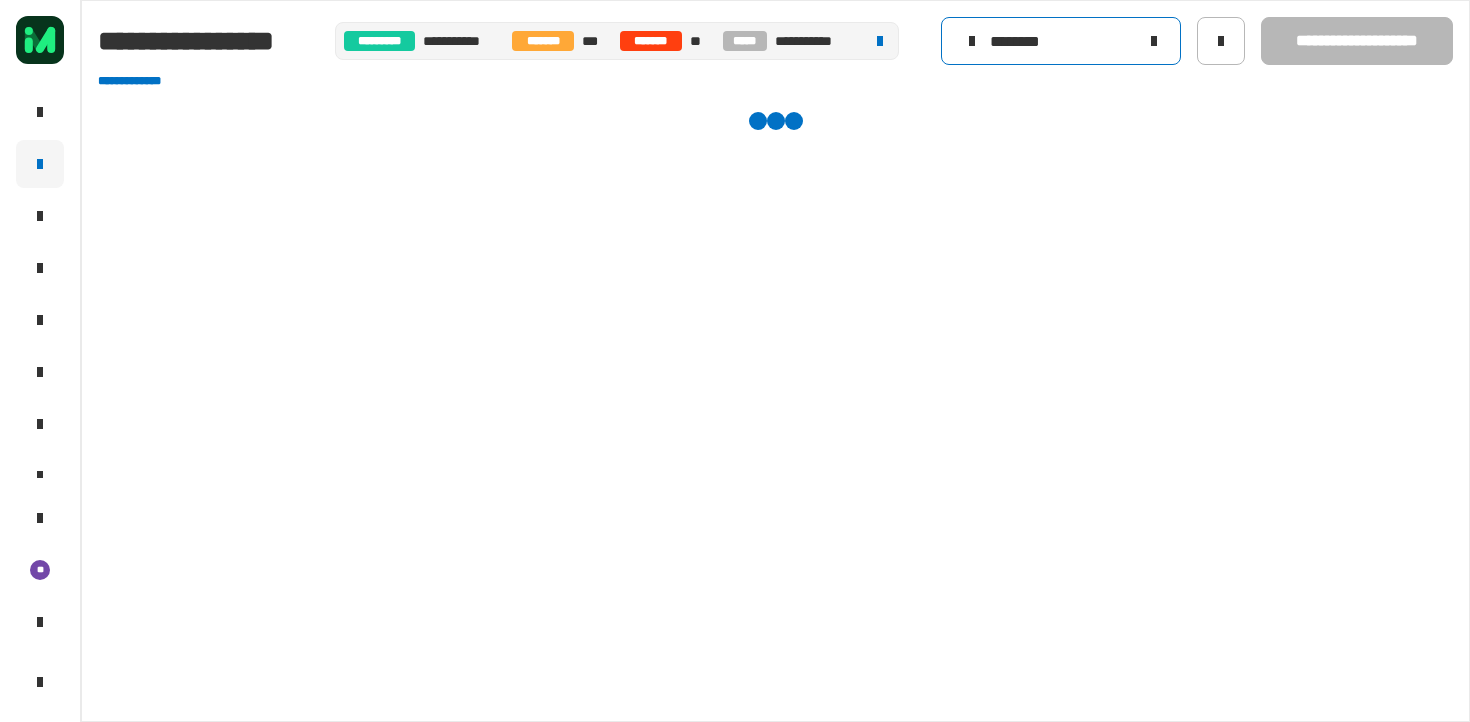 type on "********" 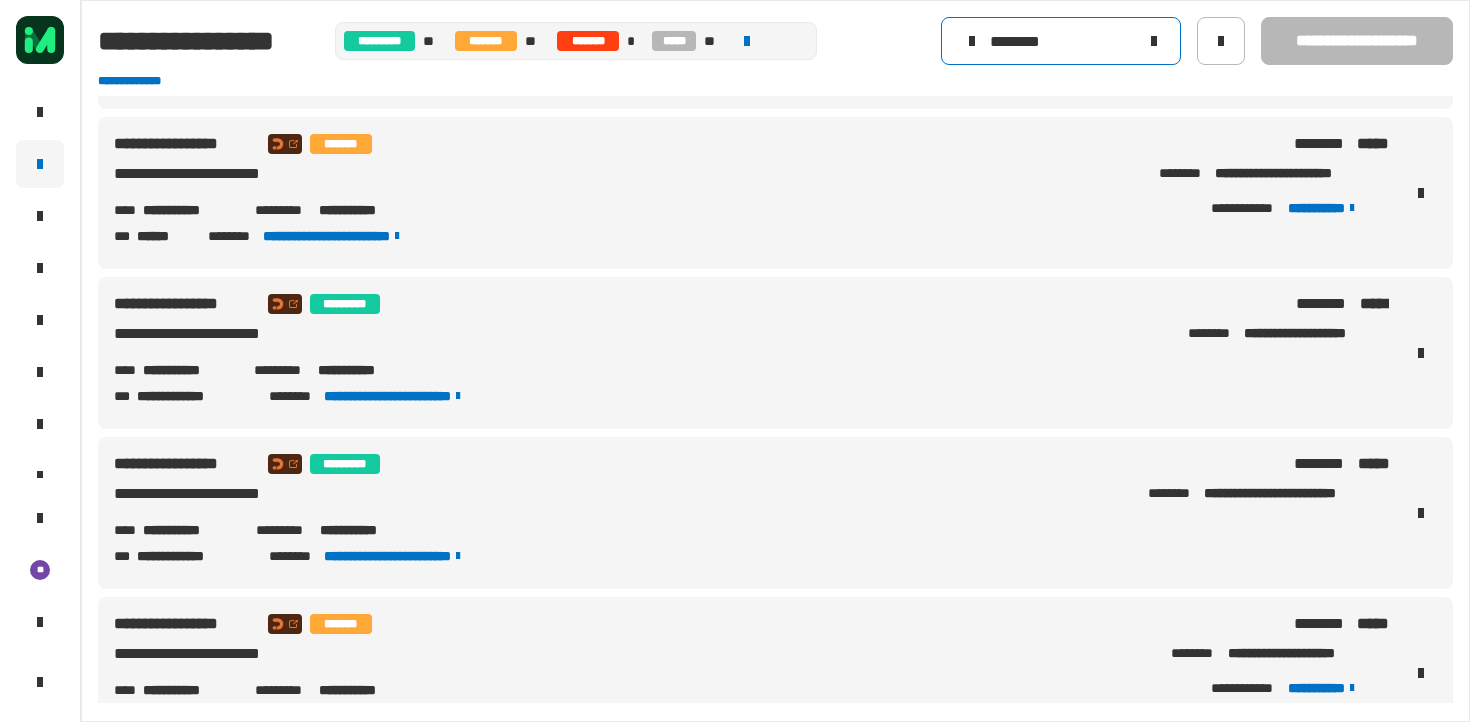 scroll, scrollTop: 782, scrollLeft: 0, axis: vertical 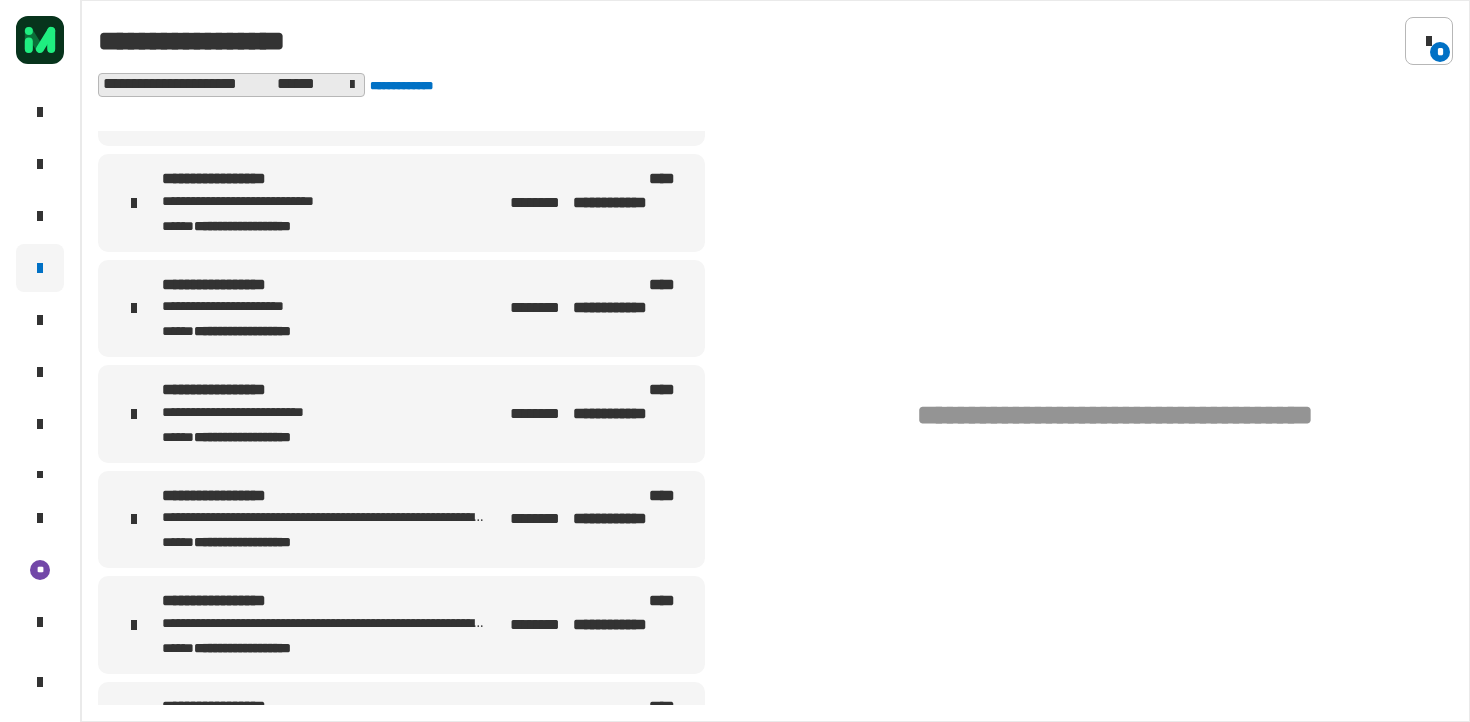 click on "**********" at bounding box center (401, 309) 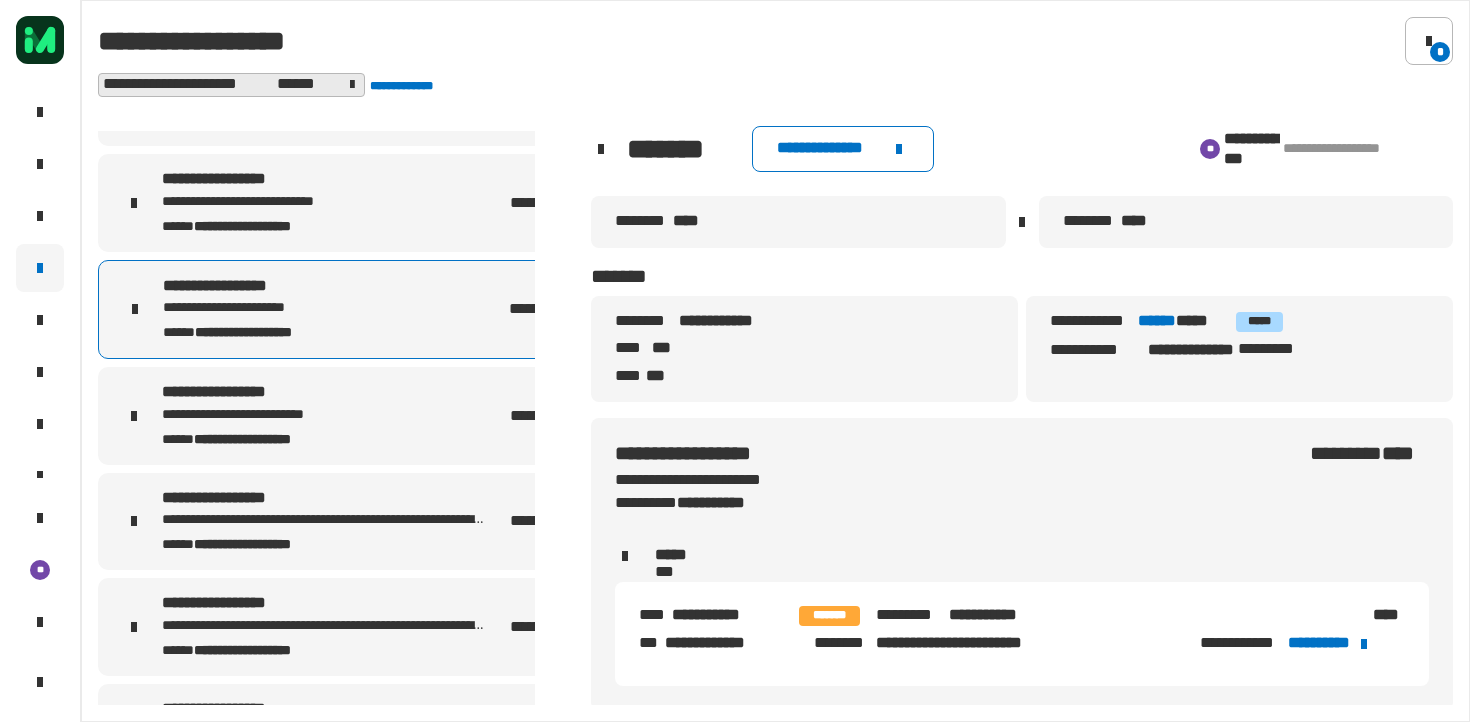 click on "**********" 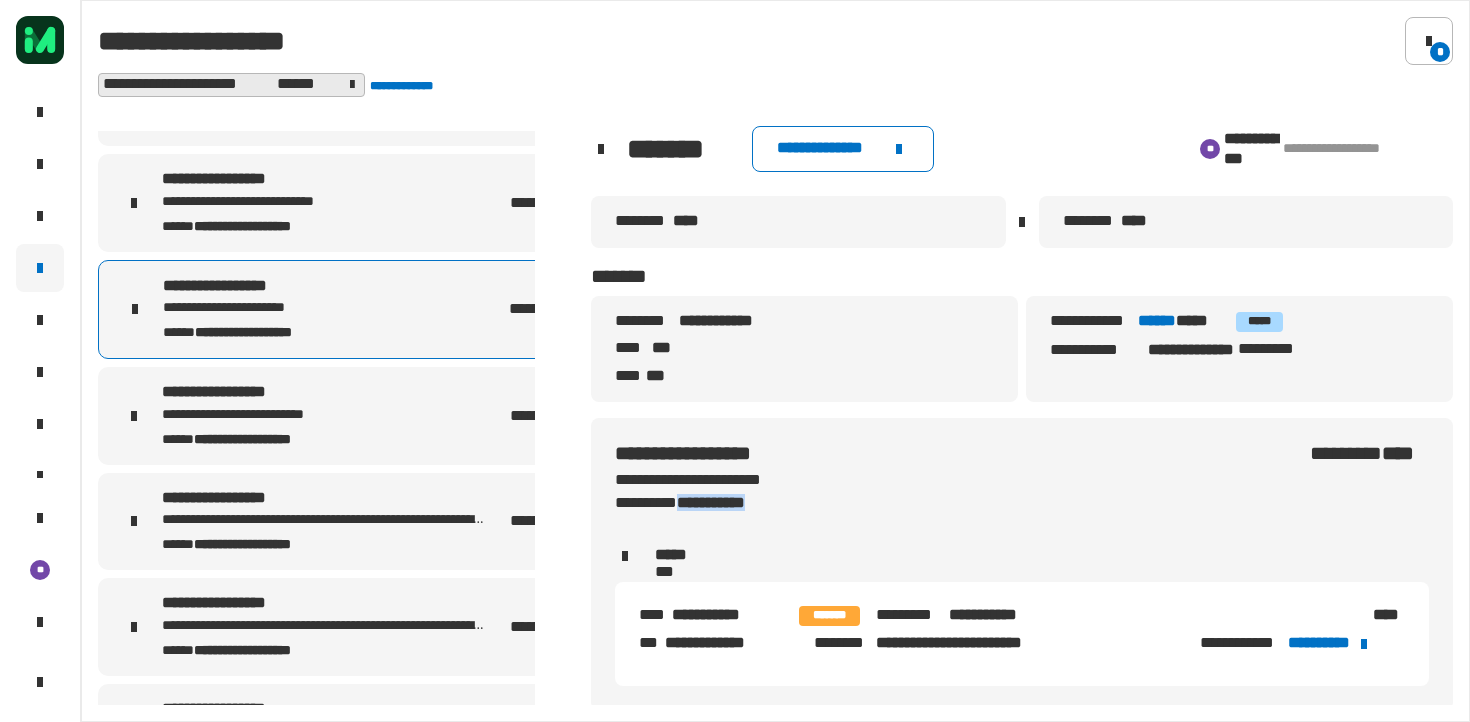 click on "**********" 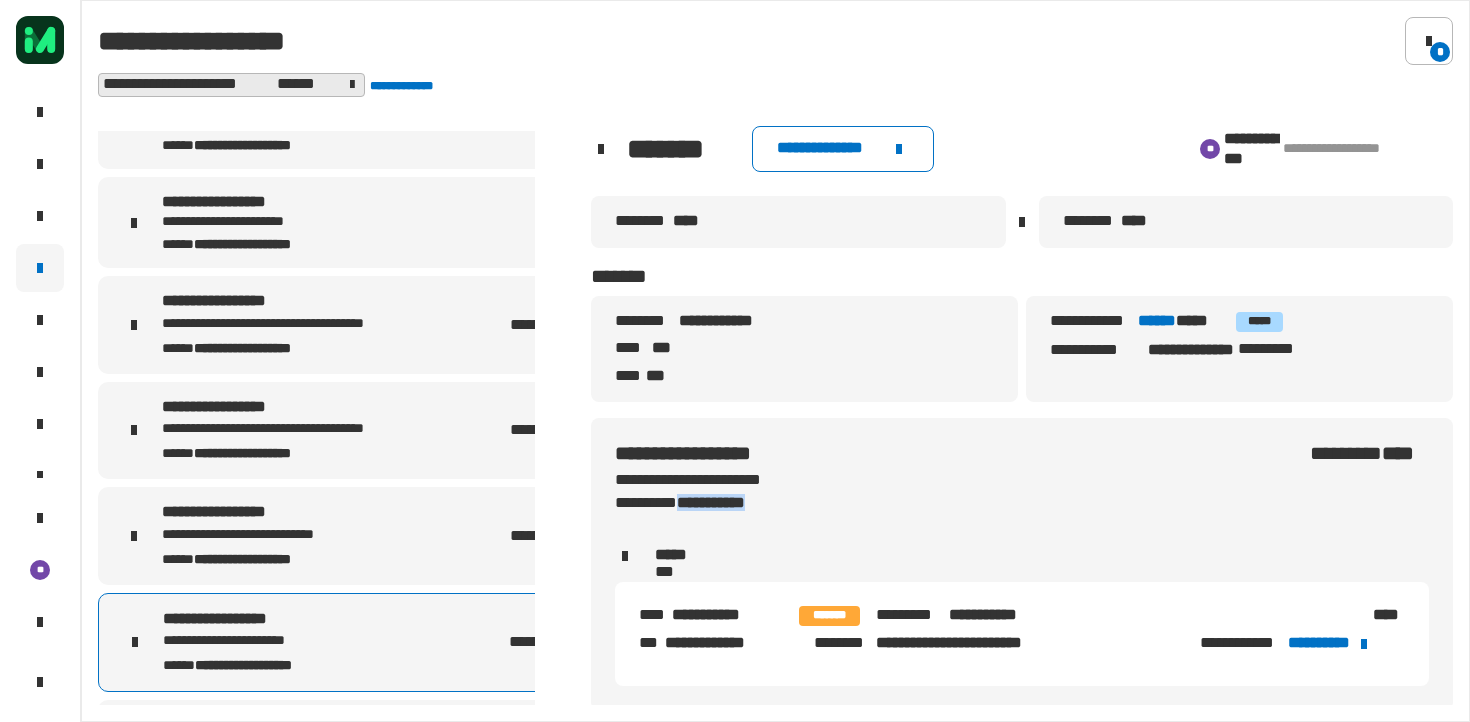 scroll, scrollTop: 0, scrollLeft: 0, axis: both 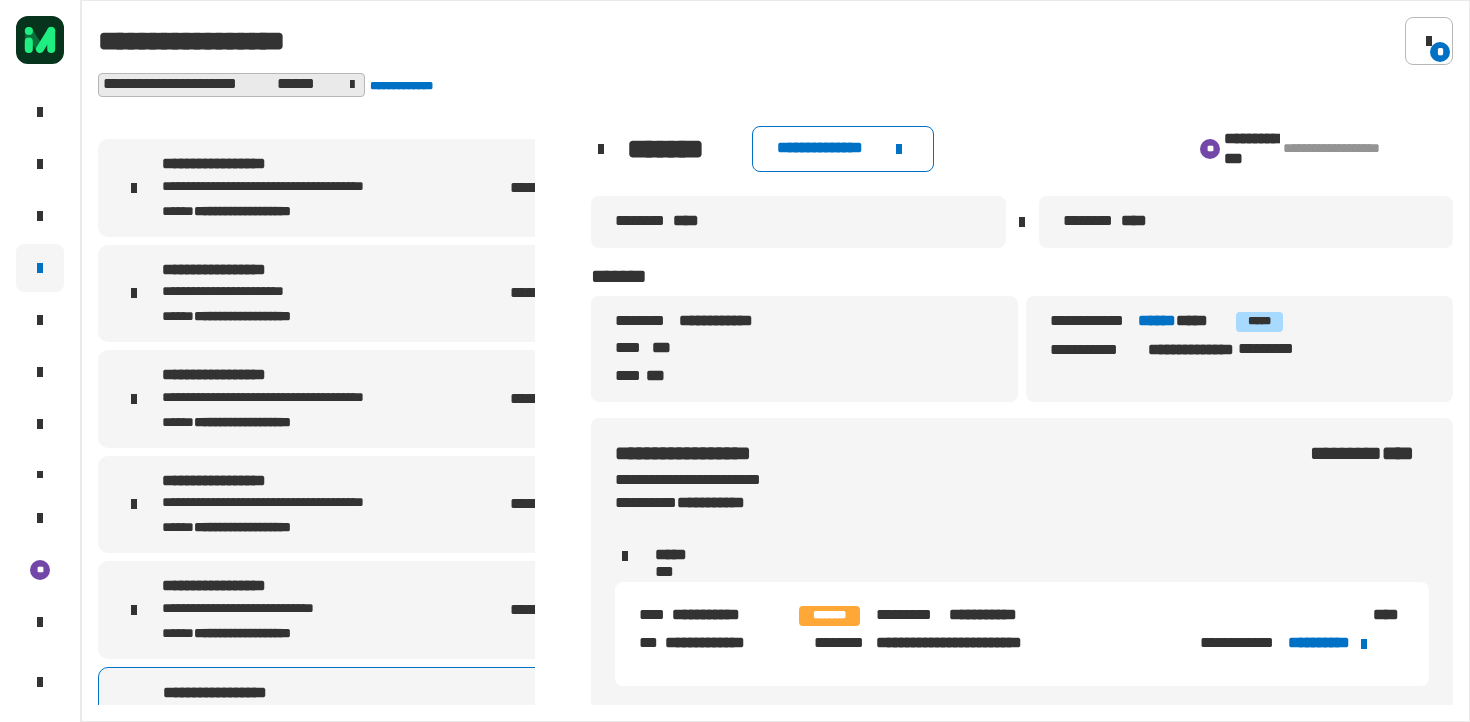 click on "**********" at bounding box center [314, 188] 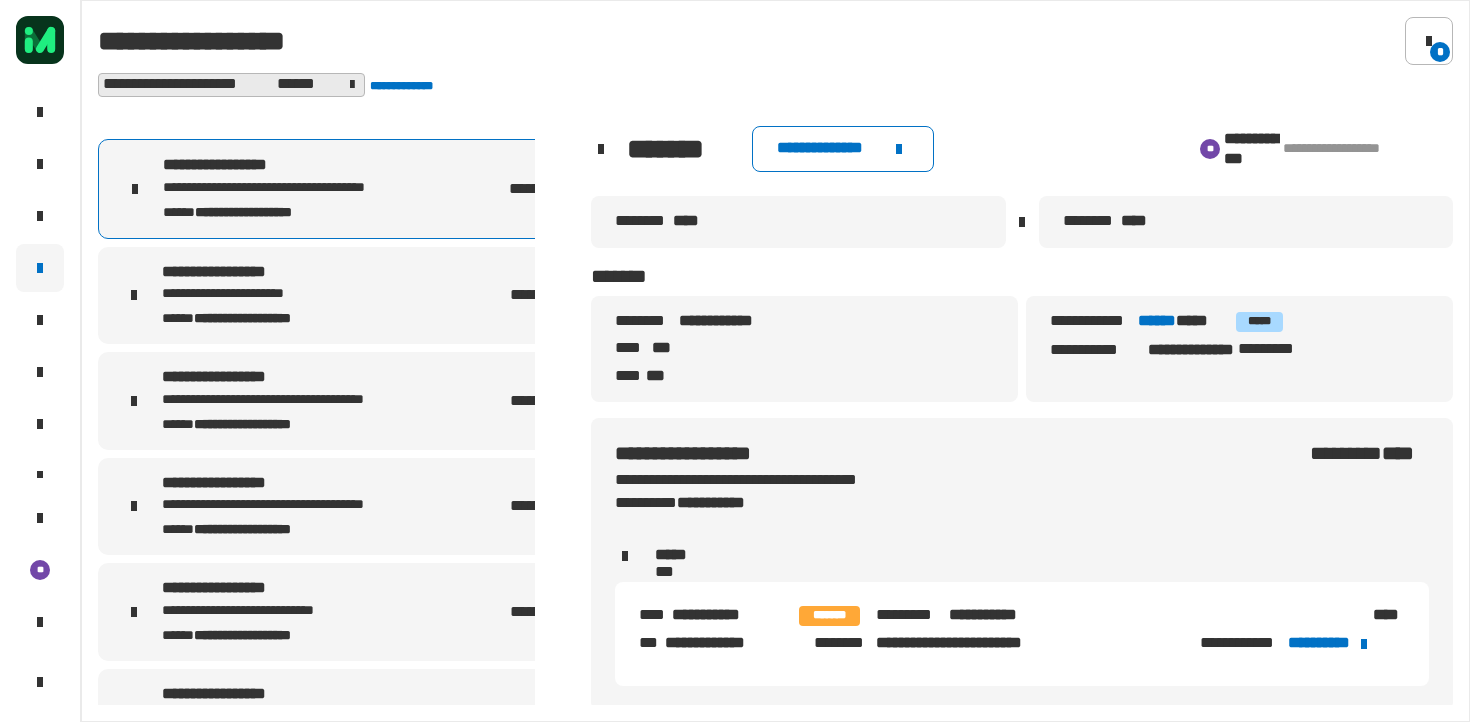 click on "**********" at bounding box center (315, 189) 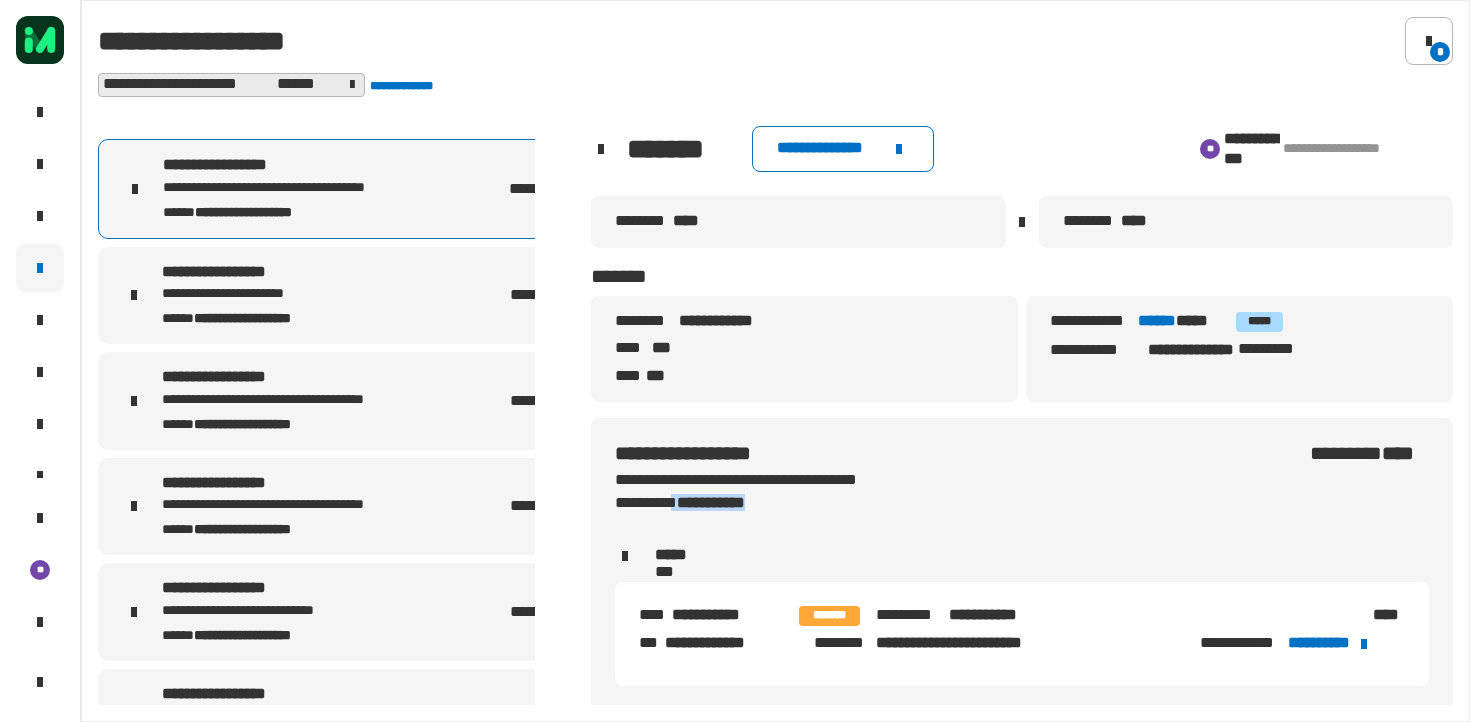 drag, startPoint x: 776, startPoint y: 504, endPoint x: 662, endPoint y: 504, distance: 114 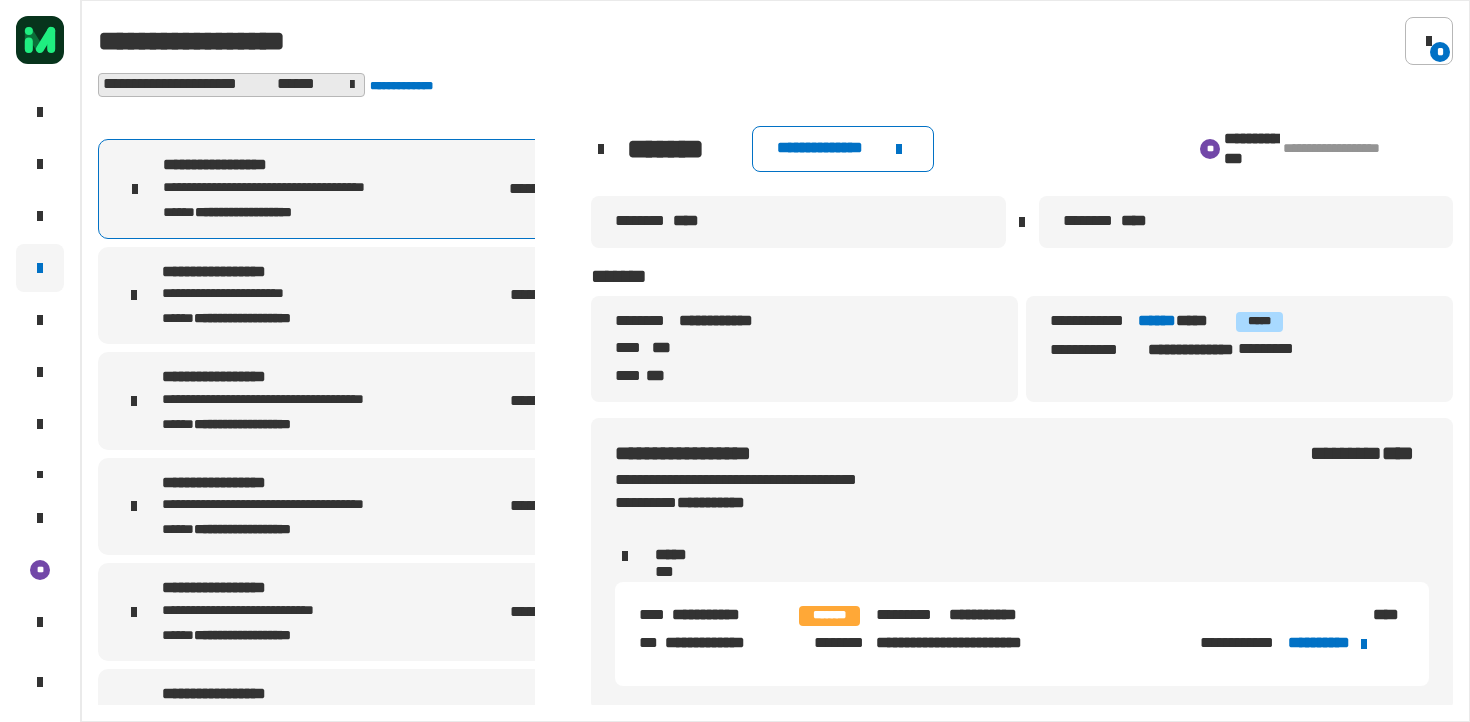 click on "[FIRST] [LAST] [STREET] [CITY] [STATE] [ZIP] [COUNTRY] [PHONE]" 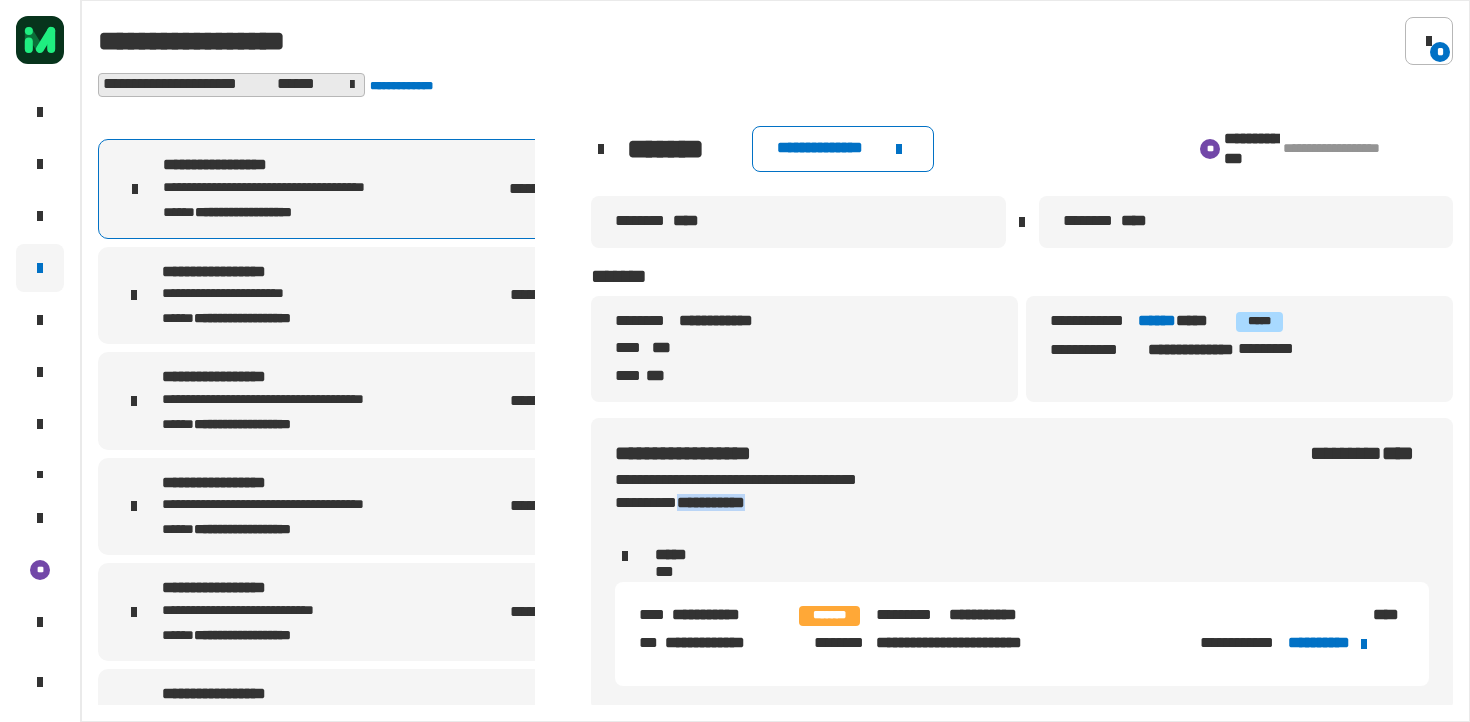 click on "**********" 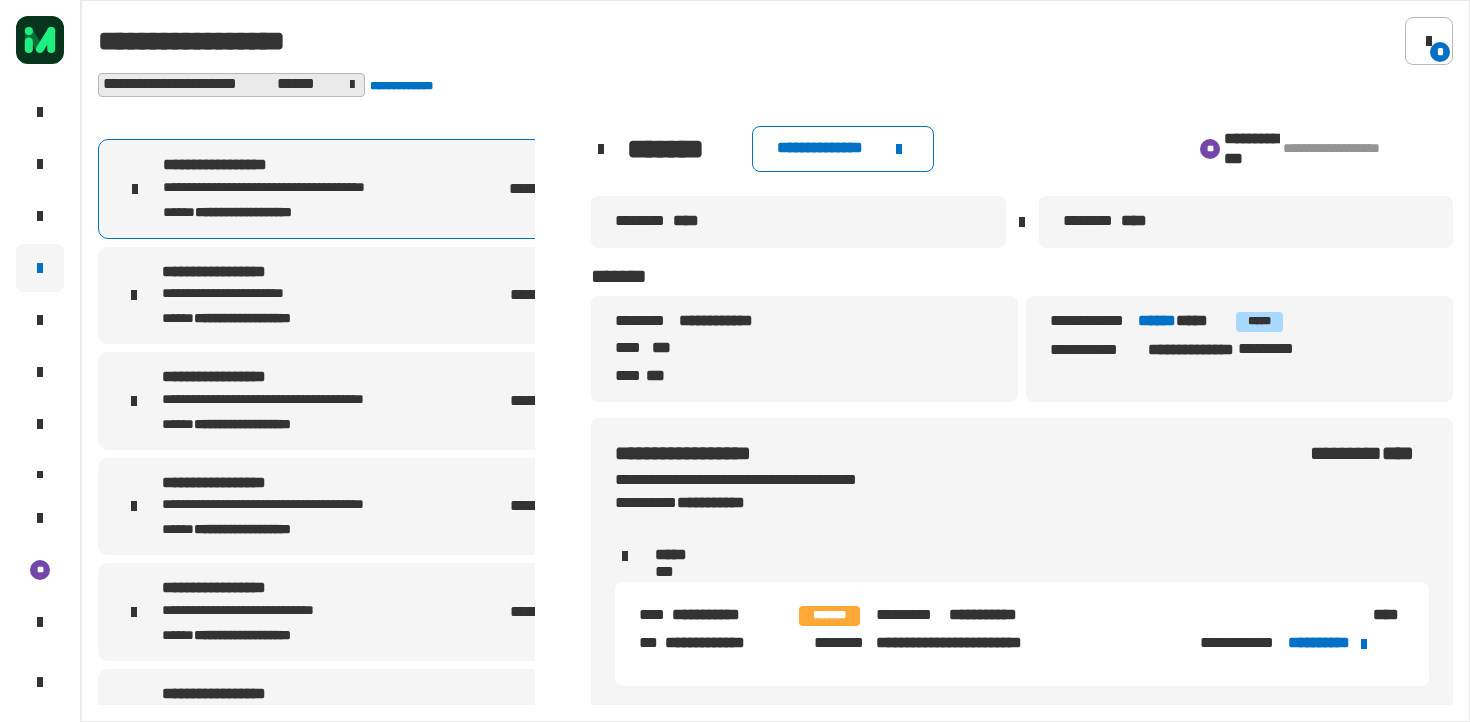 click on "**********" 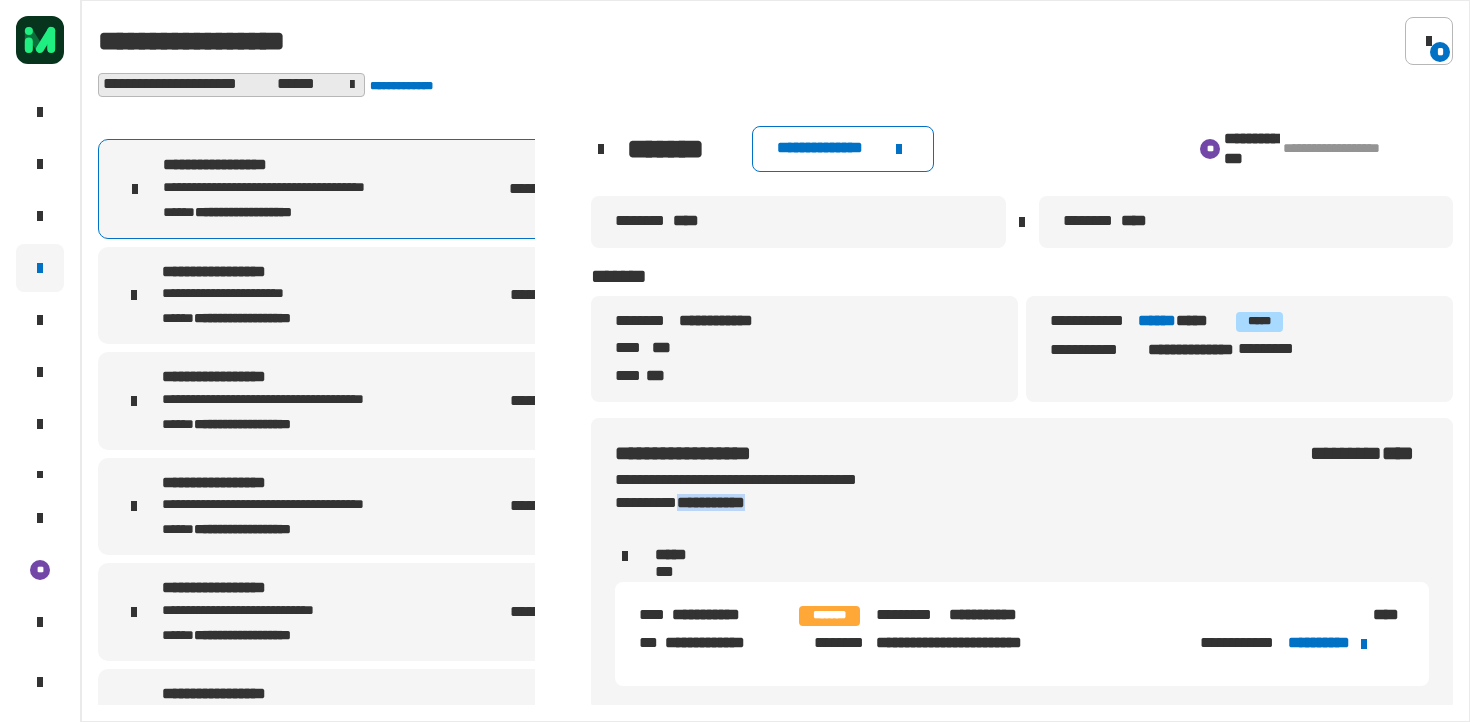 drag, startPoint x: 665, startPoint y: 507, endPoint x: 798, endPoint y: 503, distance: 133.06013 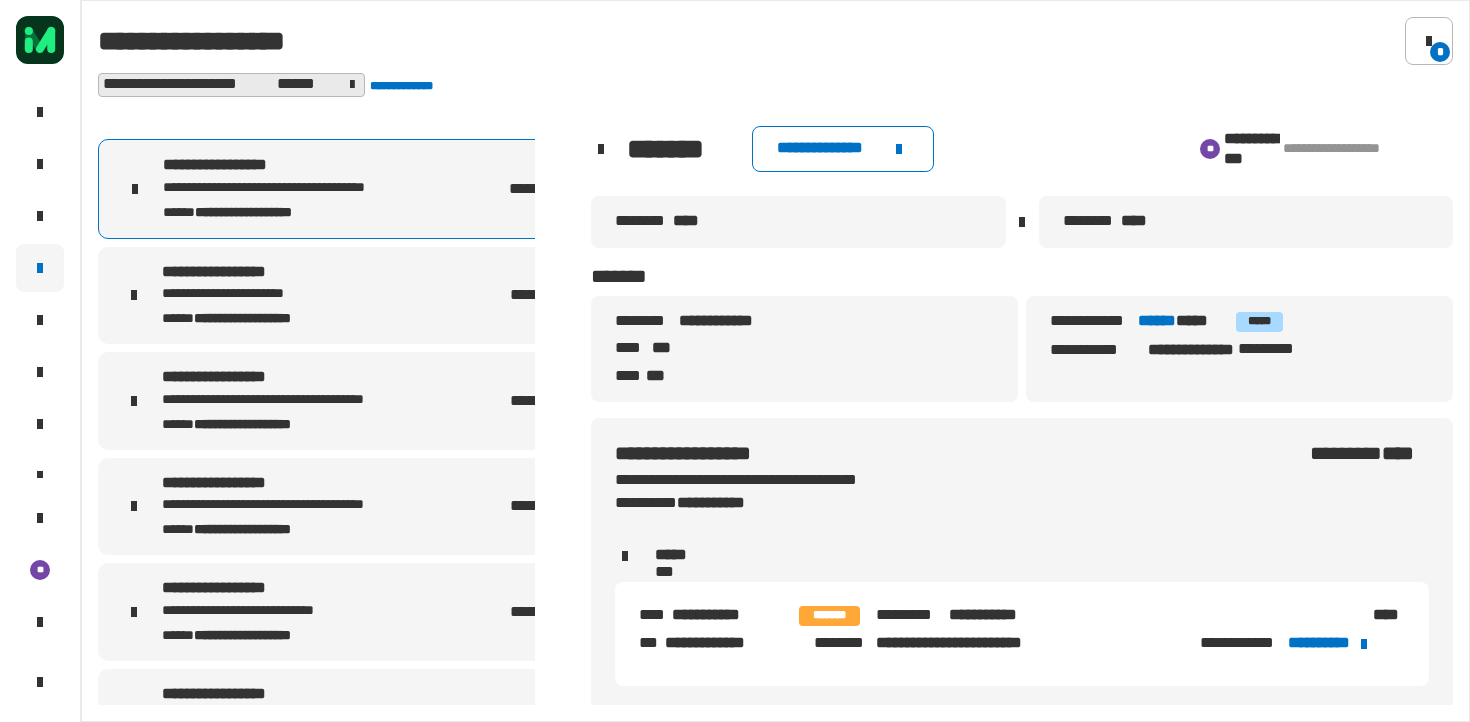 click on "**********" 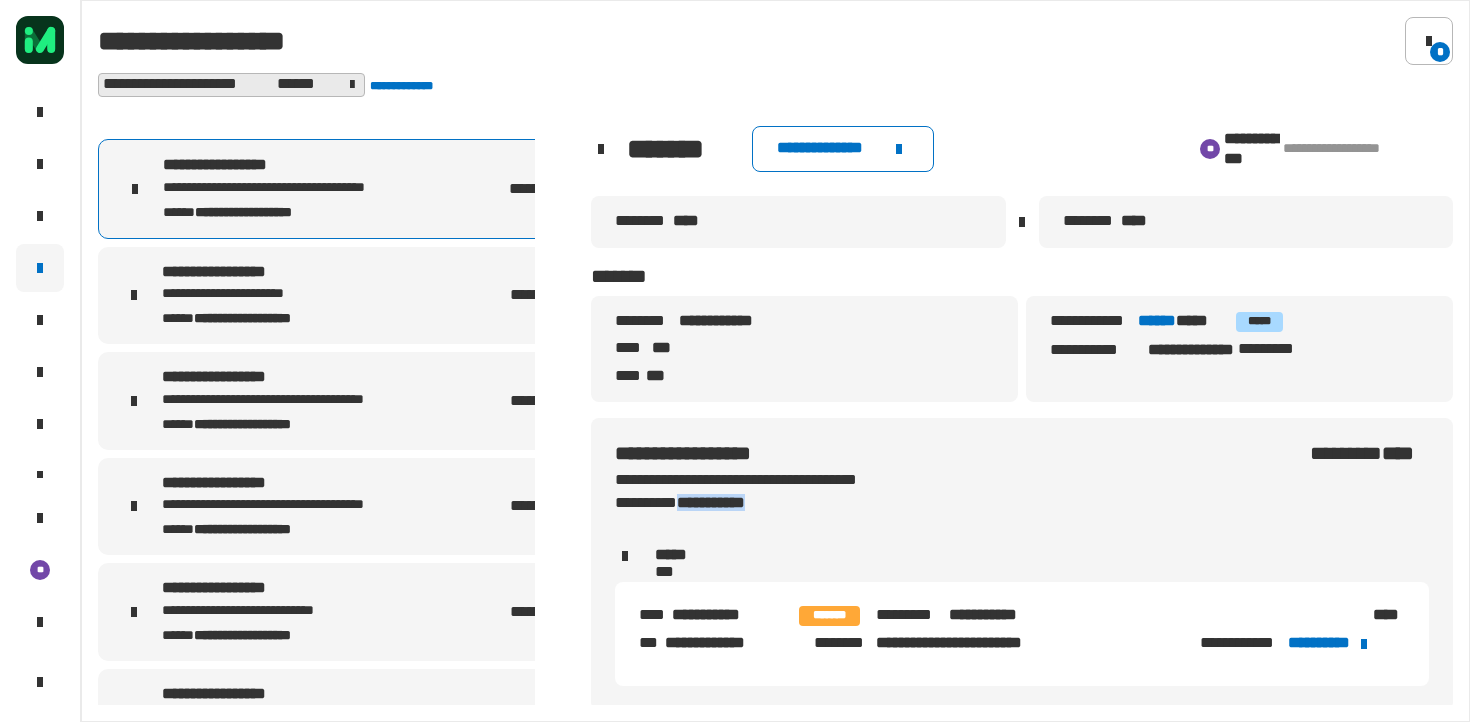 click on "**********" 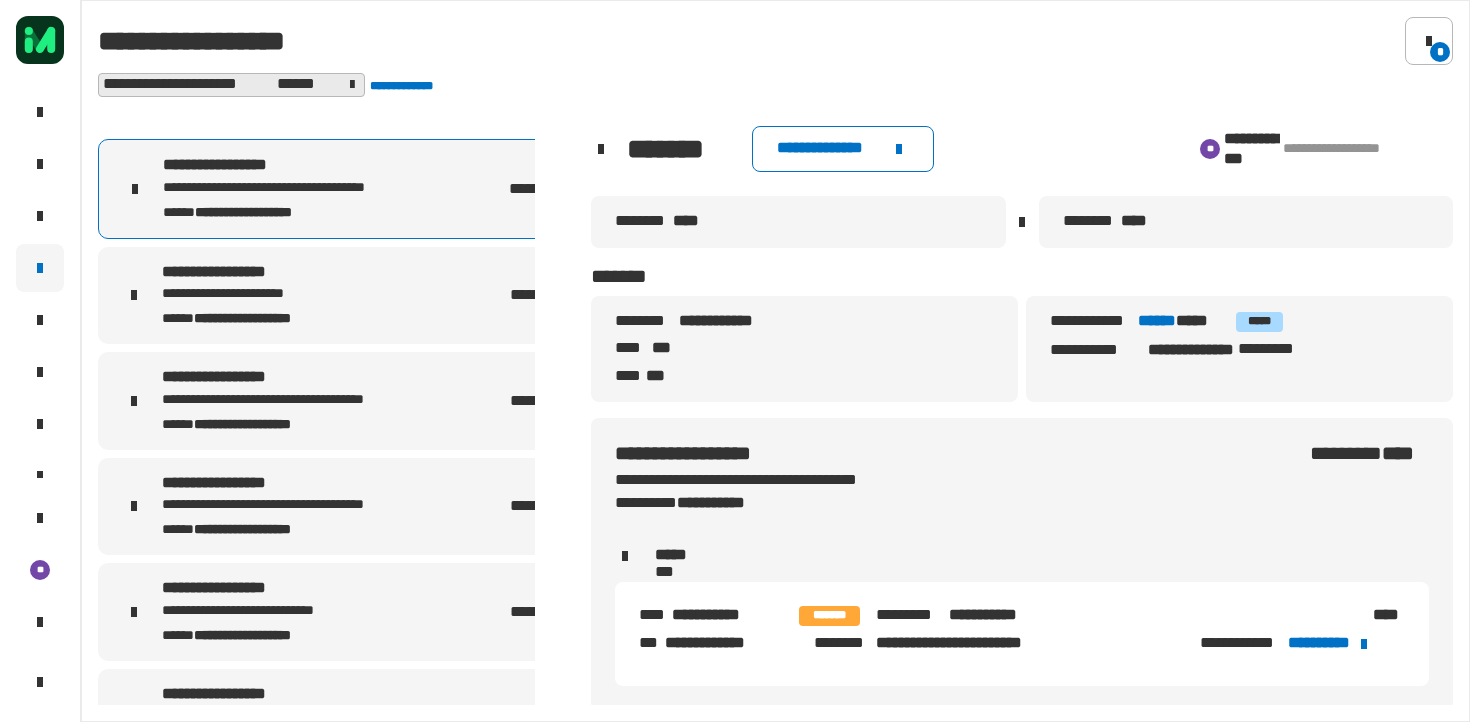 click on "**********" 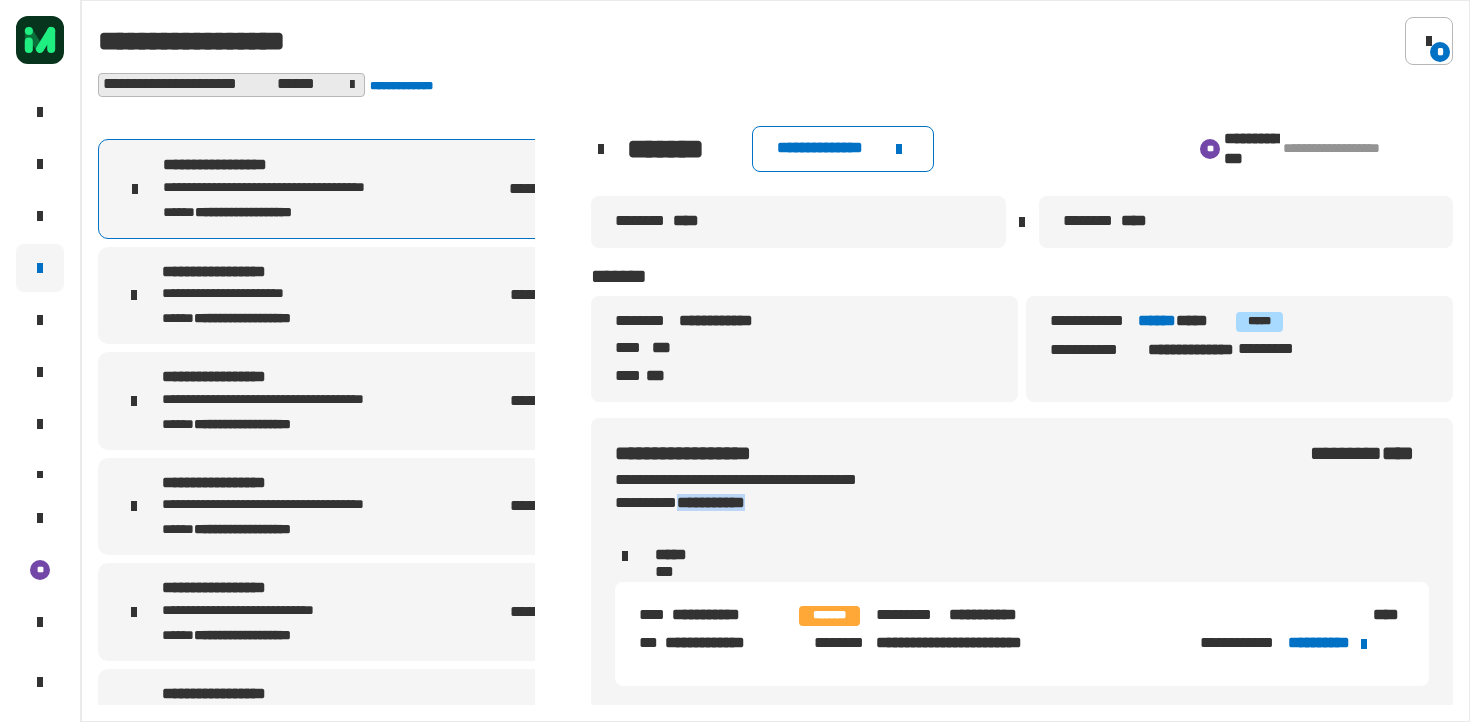 click on "**********" 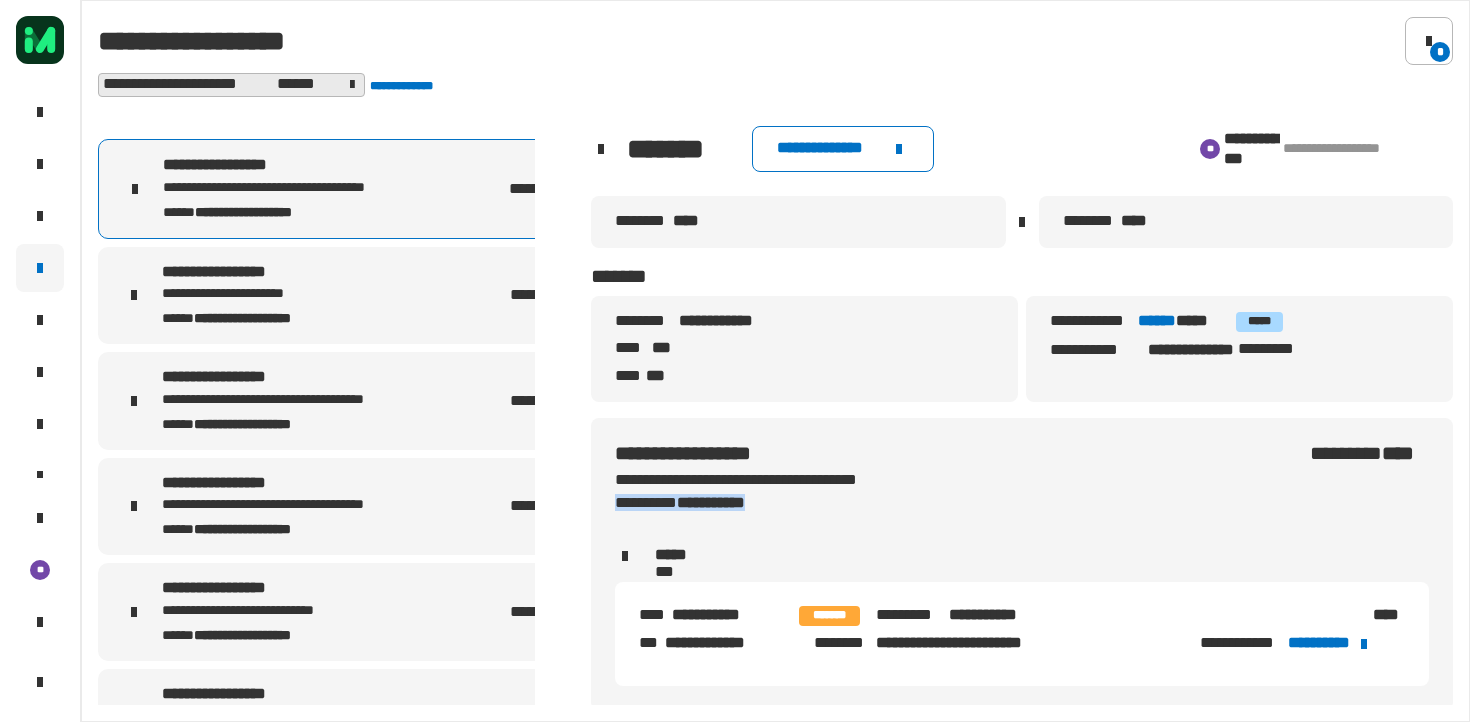 click on "**********" 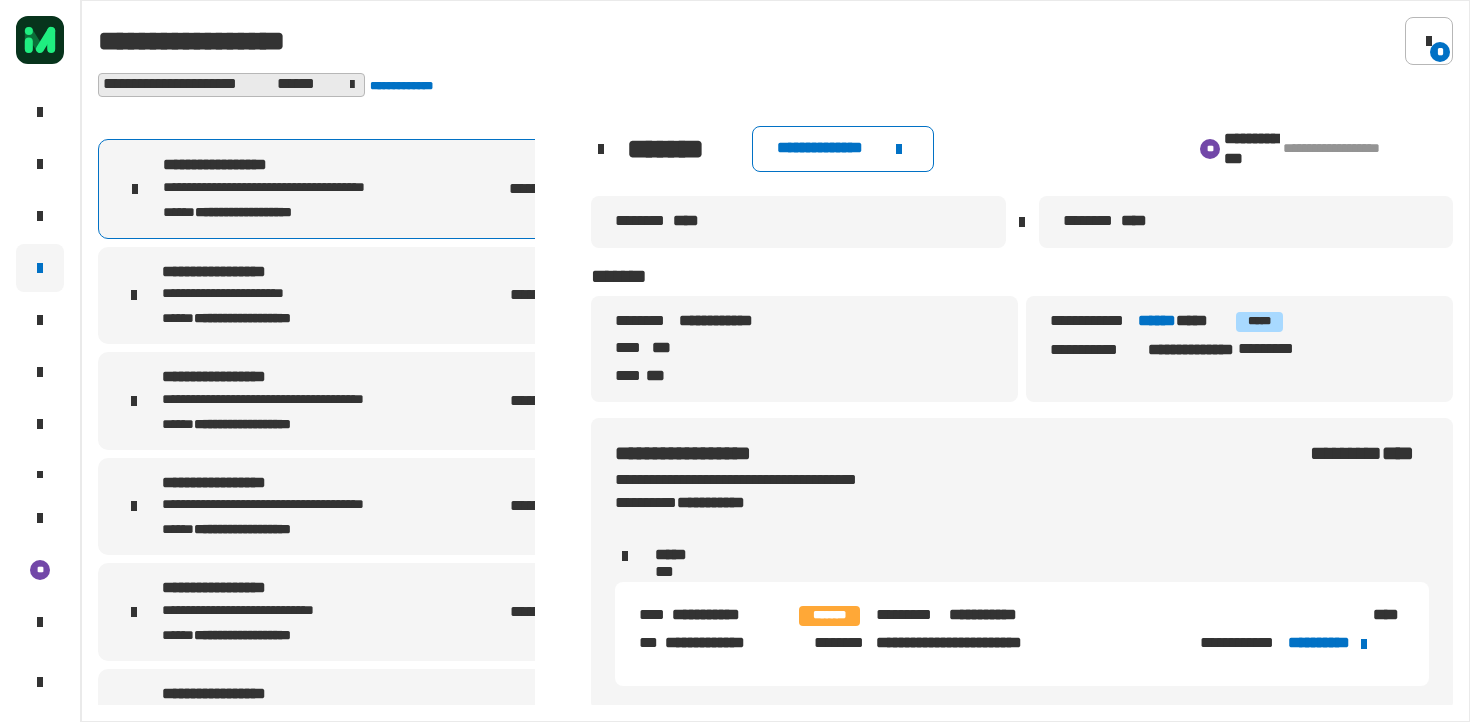 click on "***** ***" 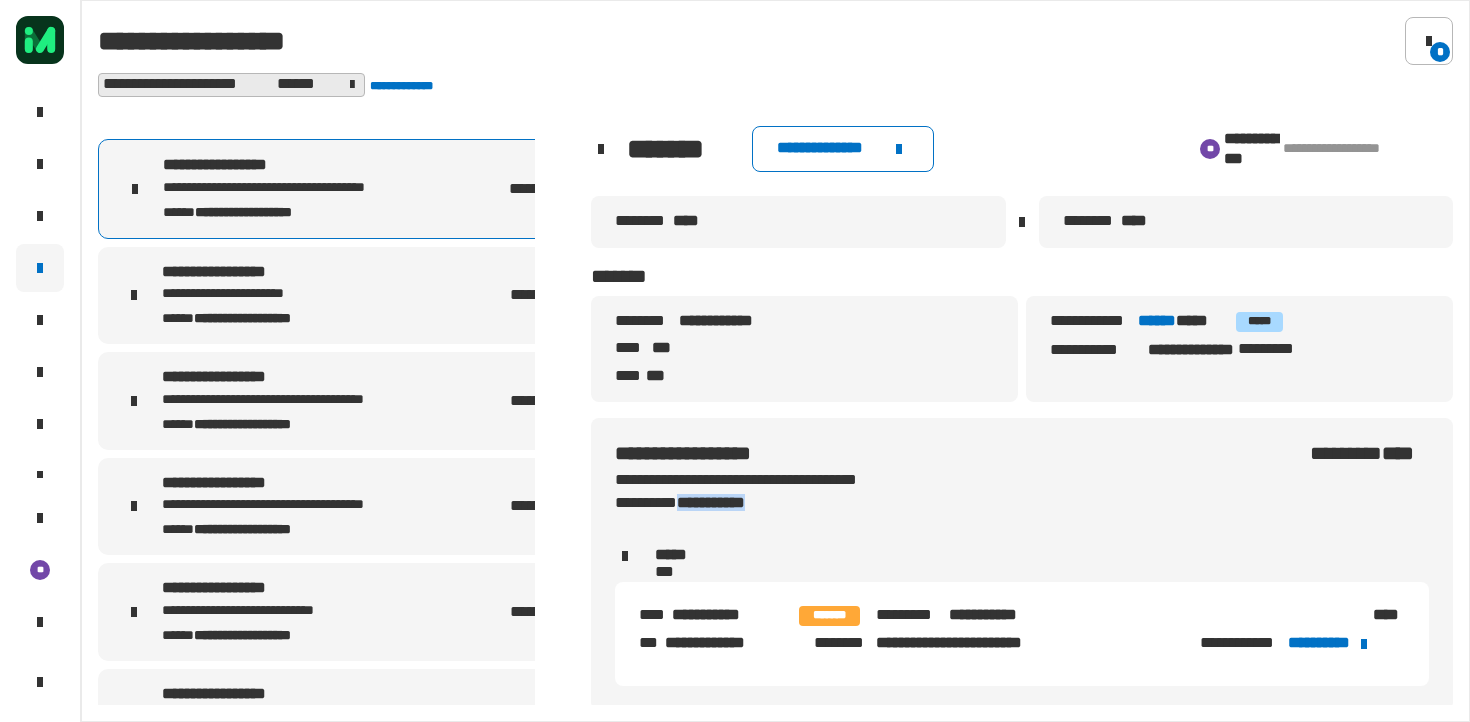 click on "**********" 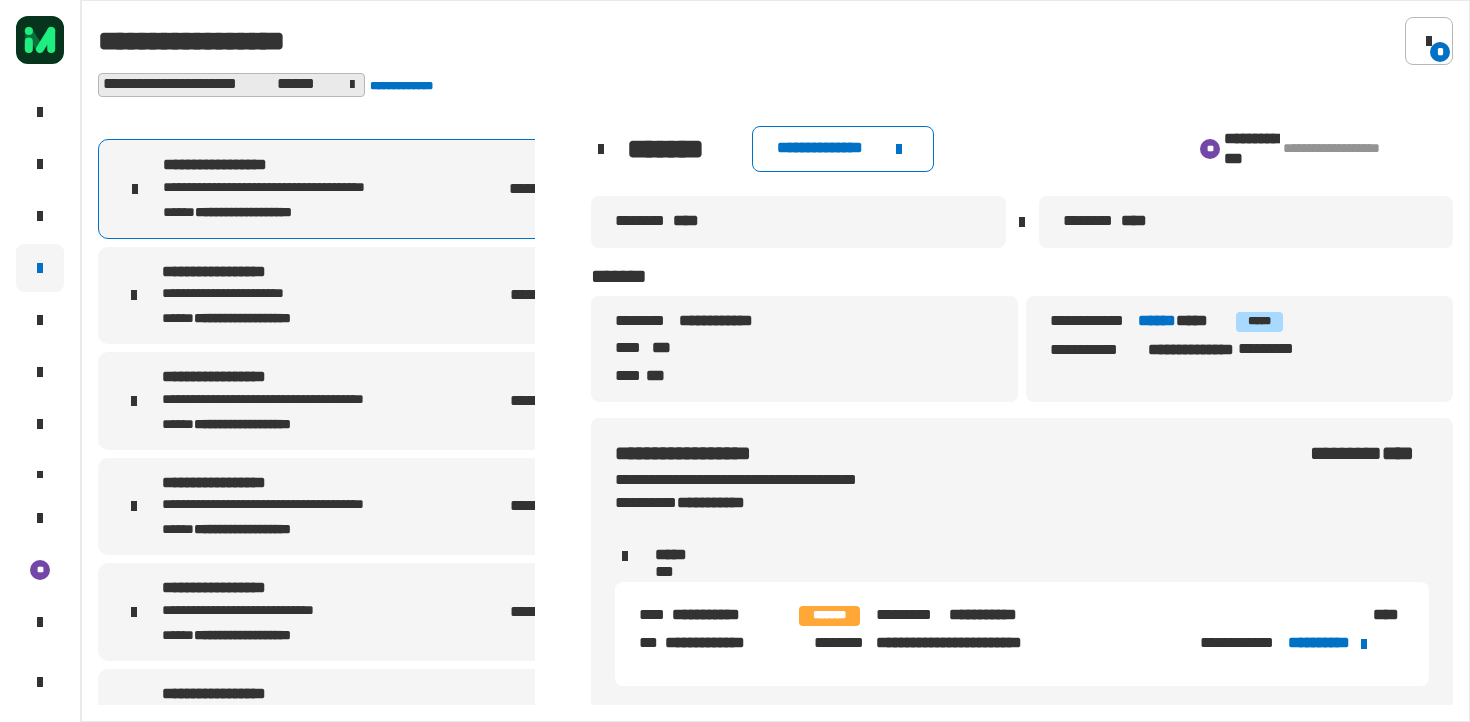 click 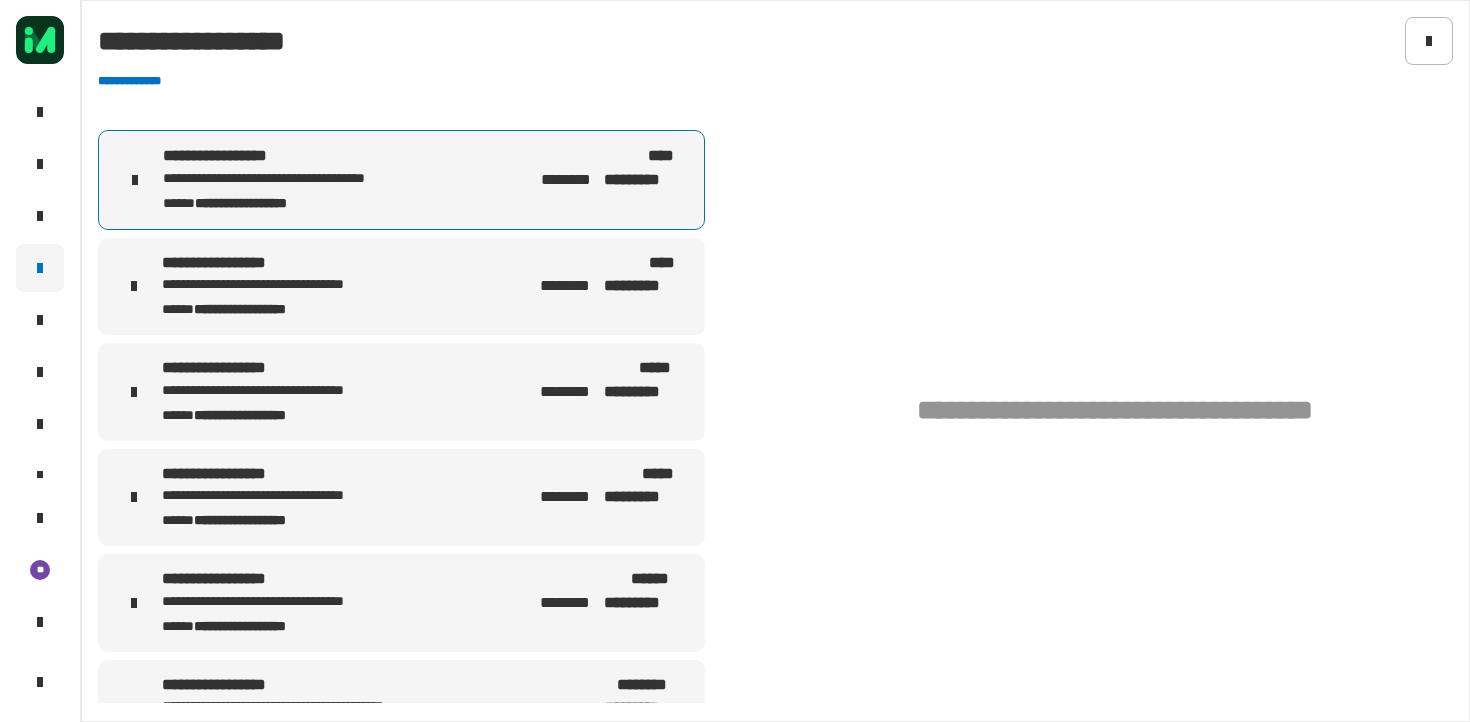 click on "**********" 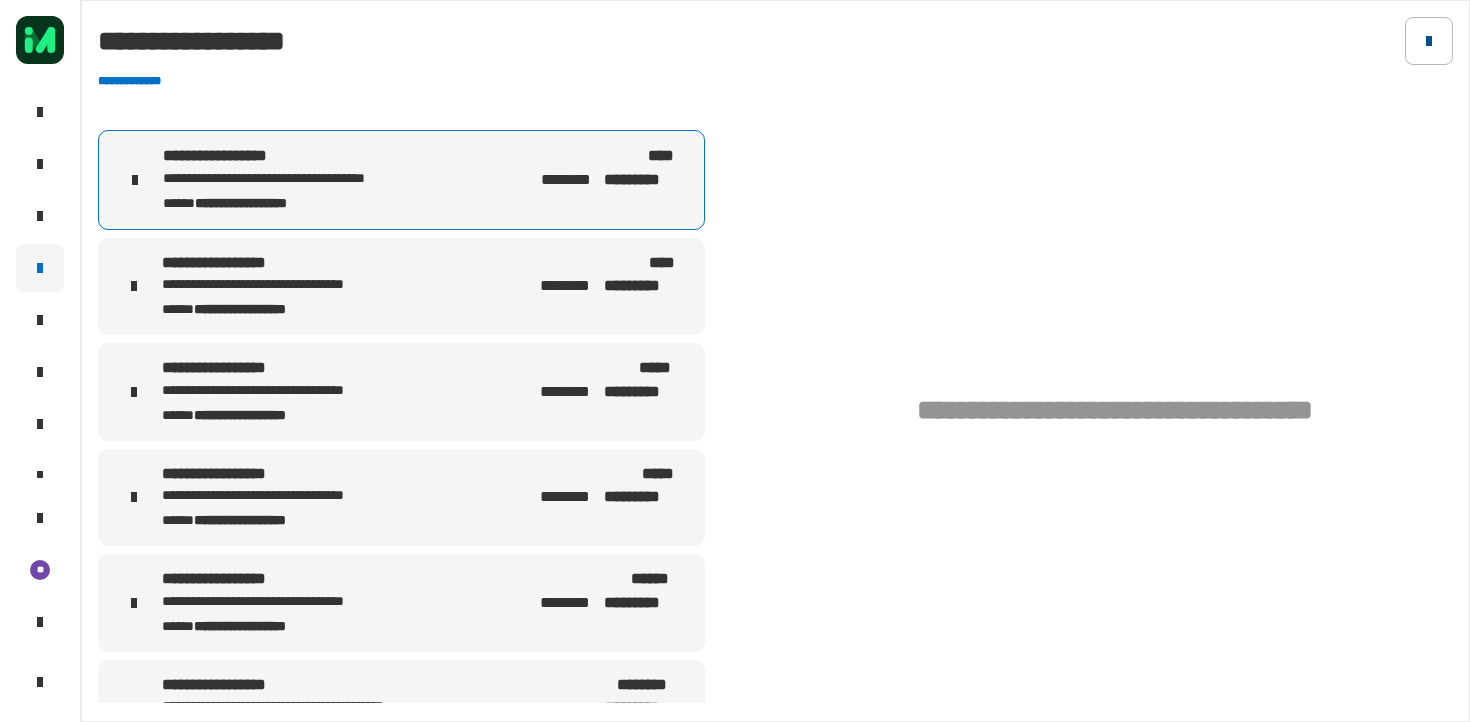 click 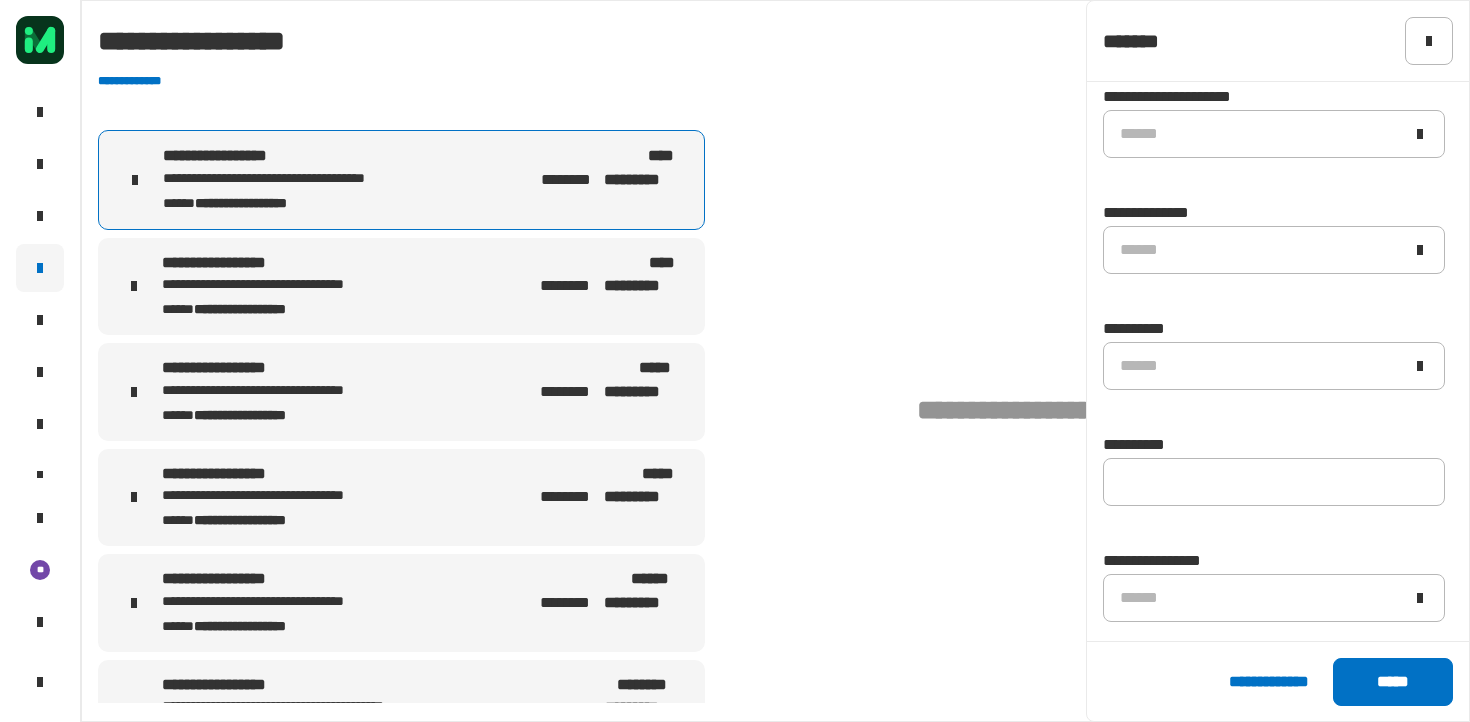scroll, scrollTop: 1057, scrollLeft: 0, axis: vertical 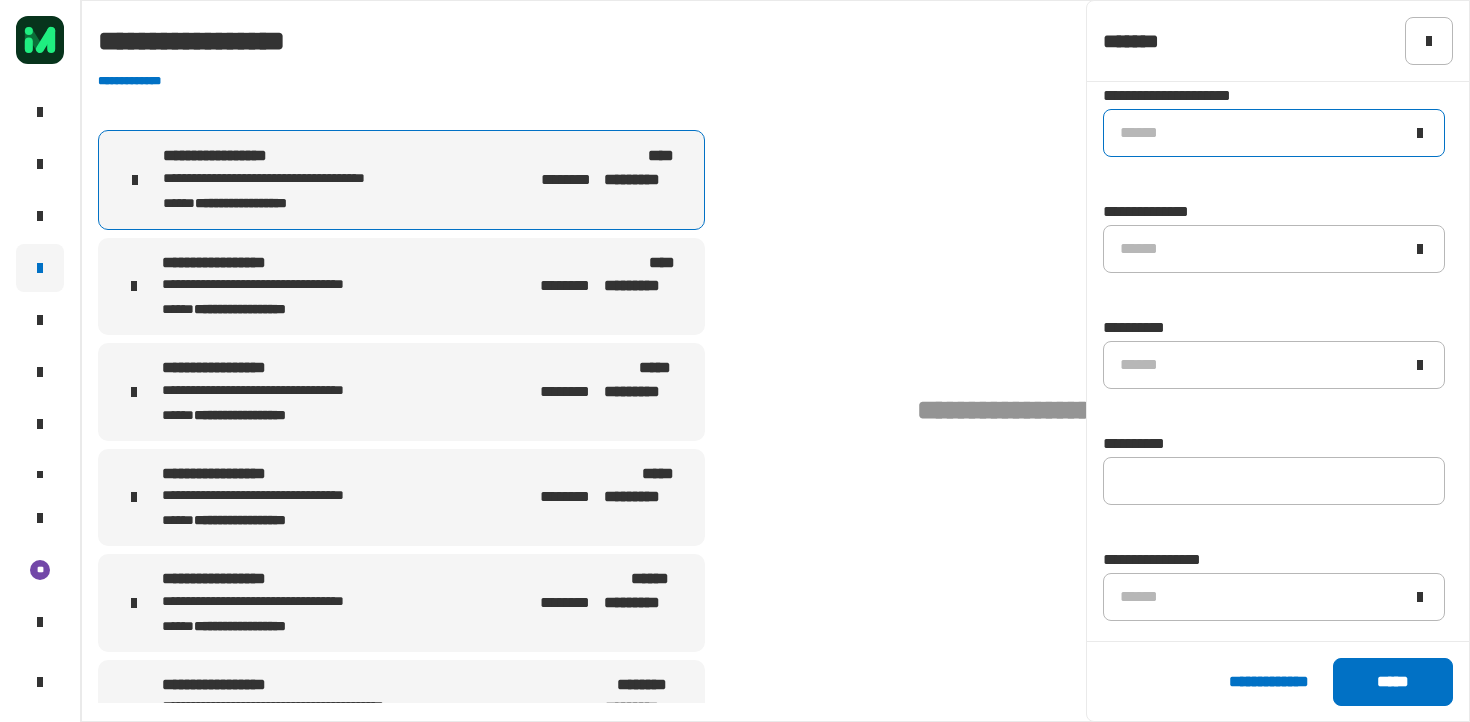 click on "******" 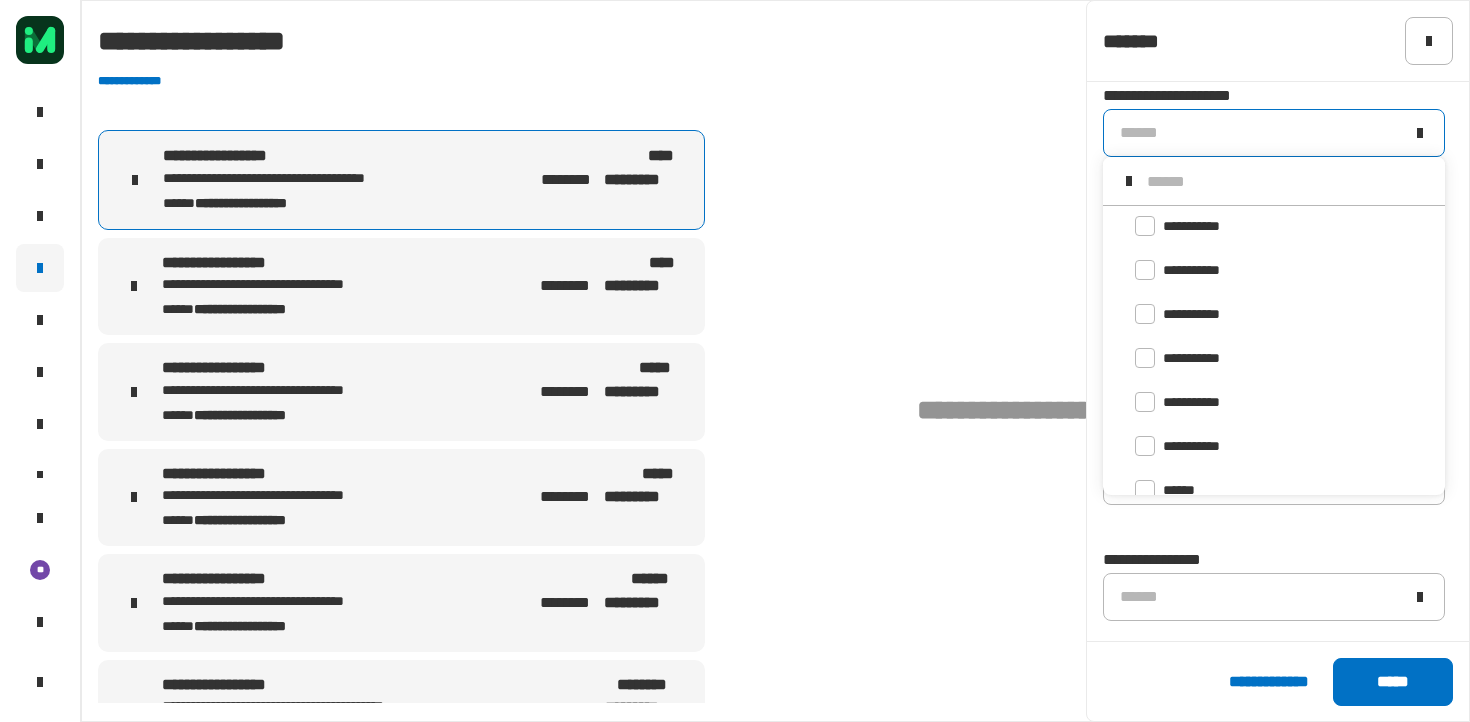 scroll, scrollTop: 16, scrollLeft: 0, axis: vertical 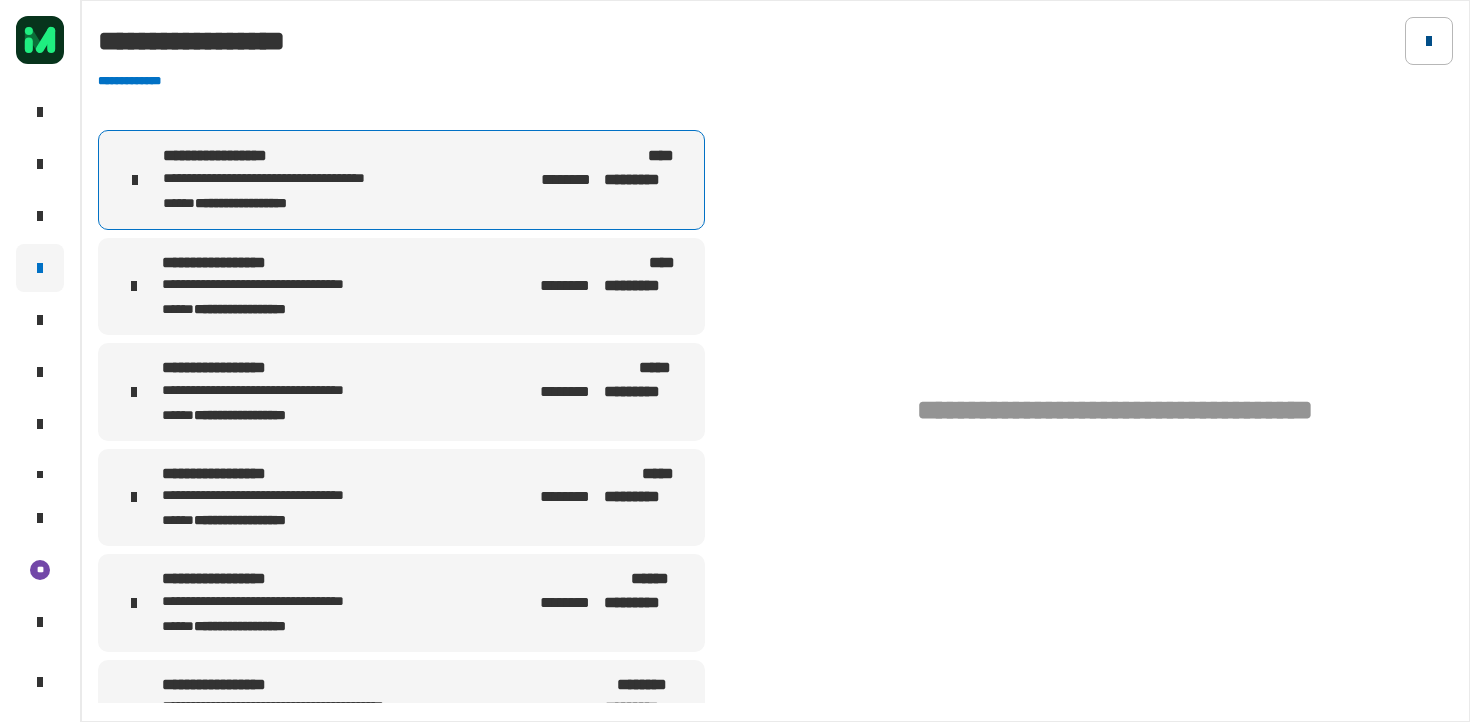 click 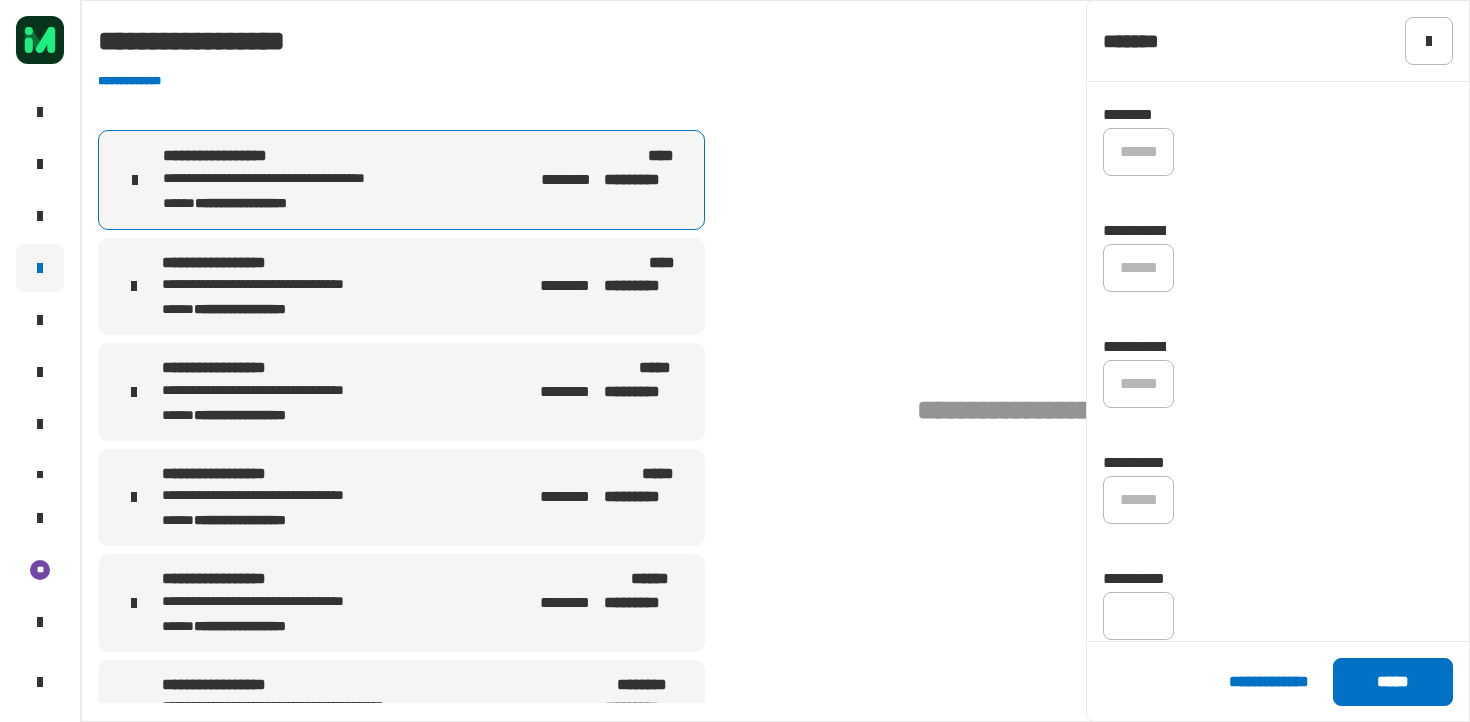 scroll, scrollTop: 941, scrollLeft: 0, axis: vertical 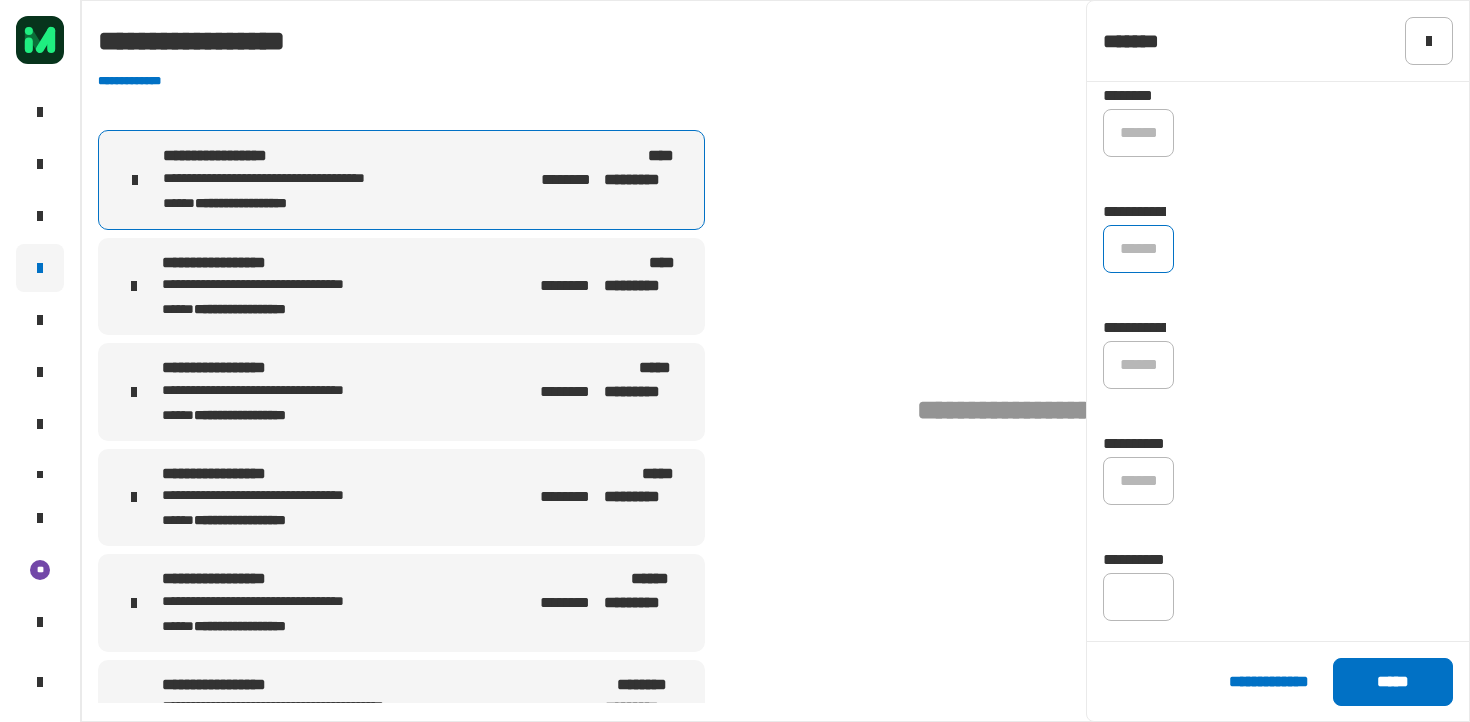 click on "******" 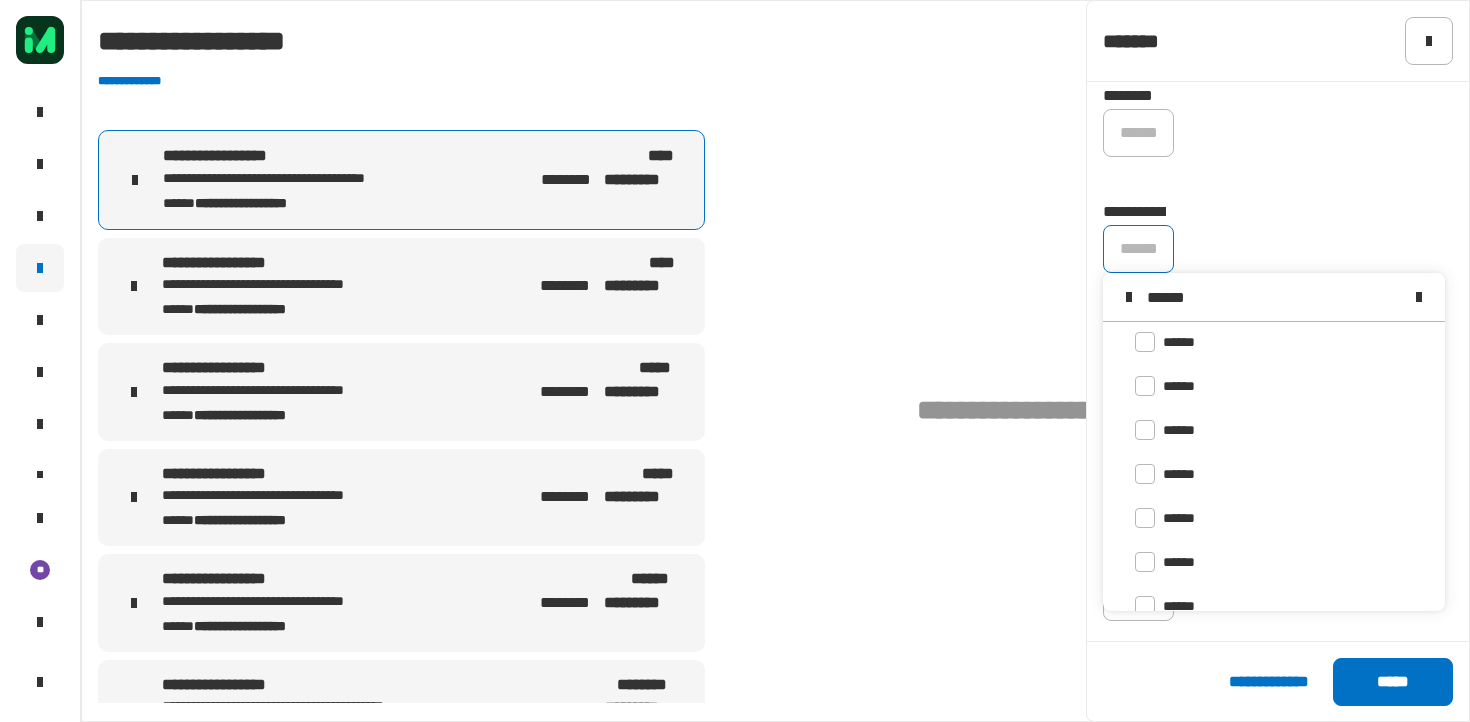 scroll, scrollTop: 0, scrollLeft: 0, axis: both 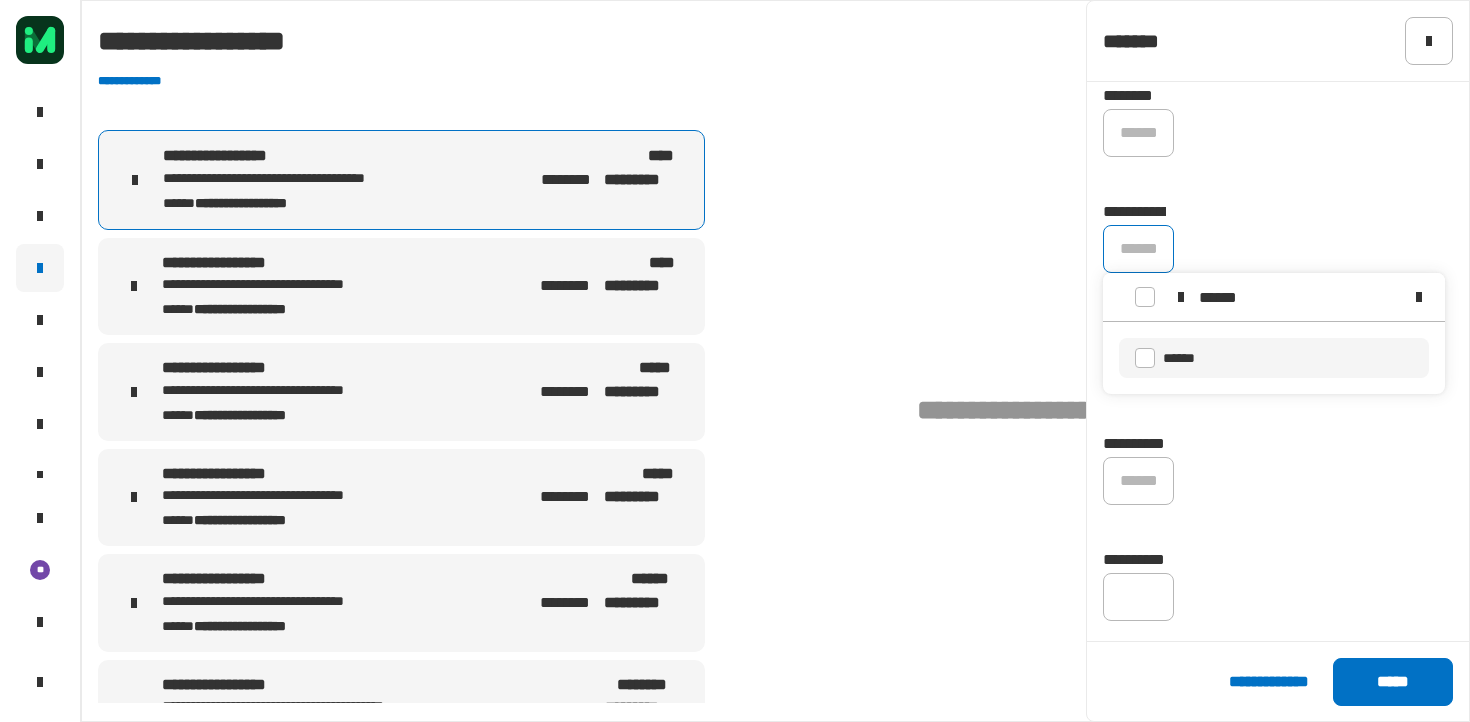 type on "******" 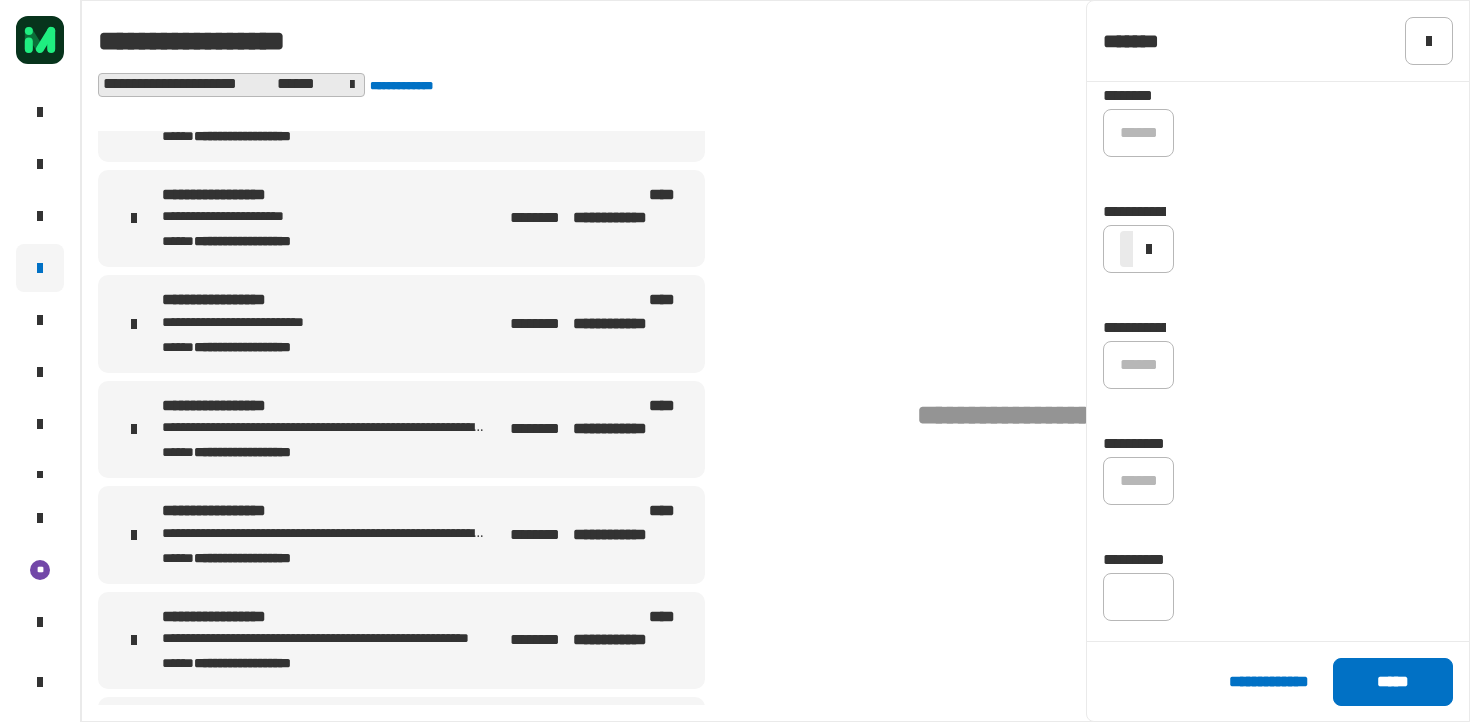 scroll, scrollTop: 0, scrollLeft: 0, axis: both 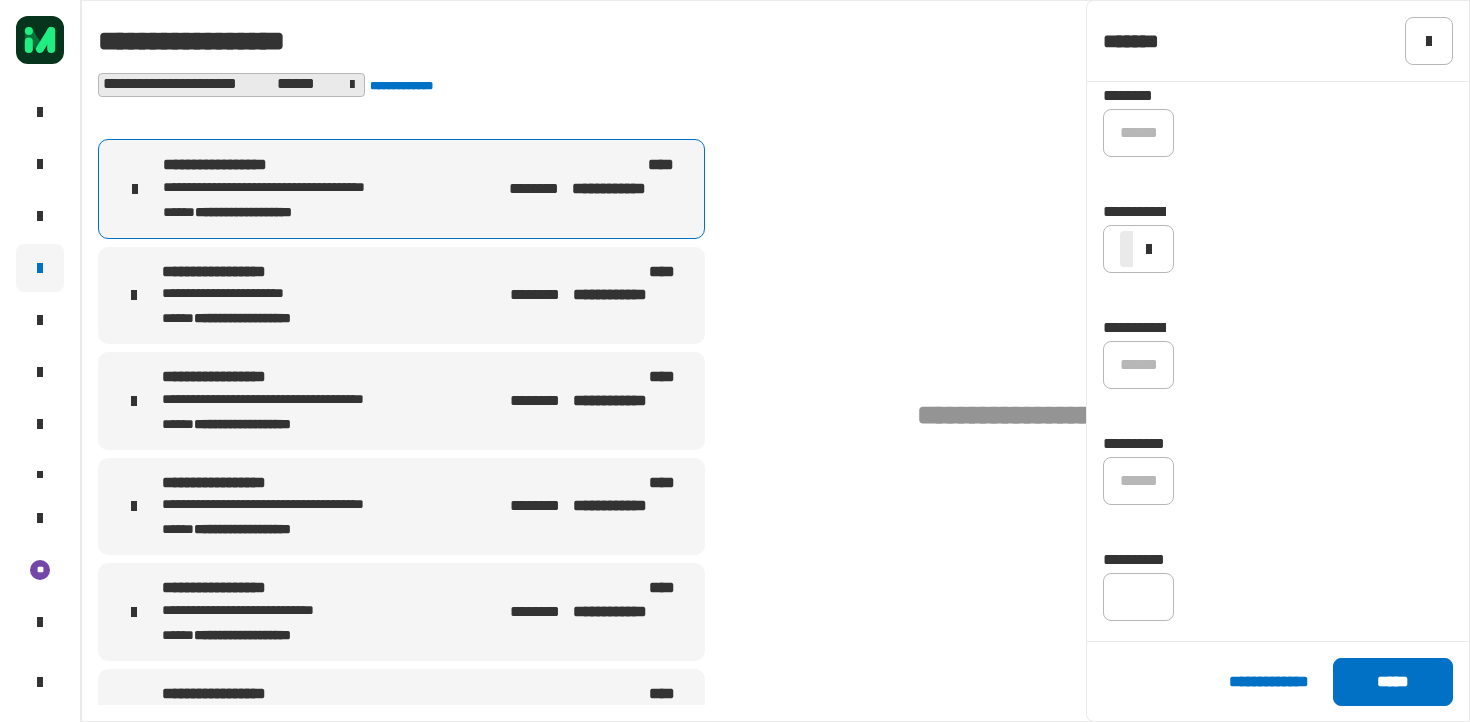click on "**********" at bounding box center (315, 211) 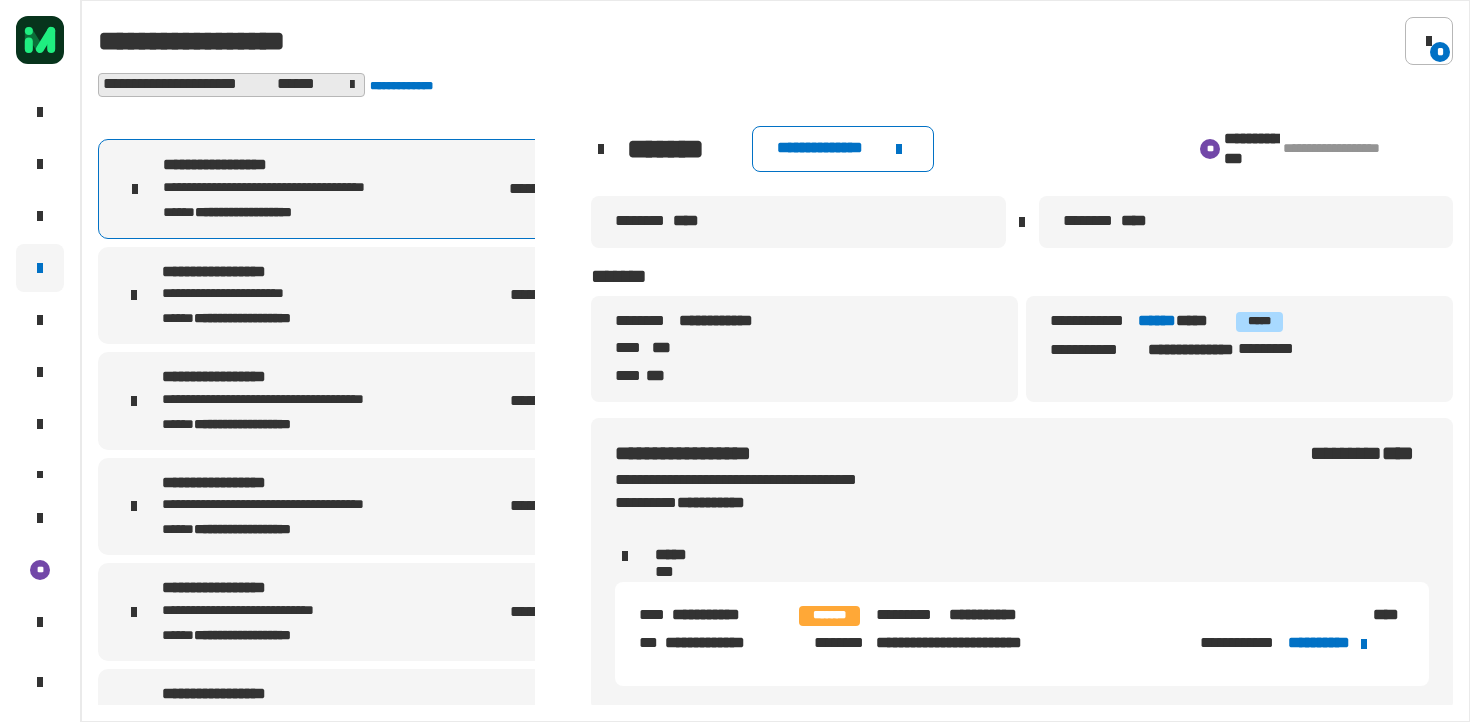 drag, startPoint x: 785, startPoint y: 504, endPoint x: 661, endPoint y: 504, distance: 124 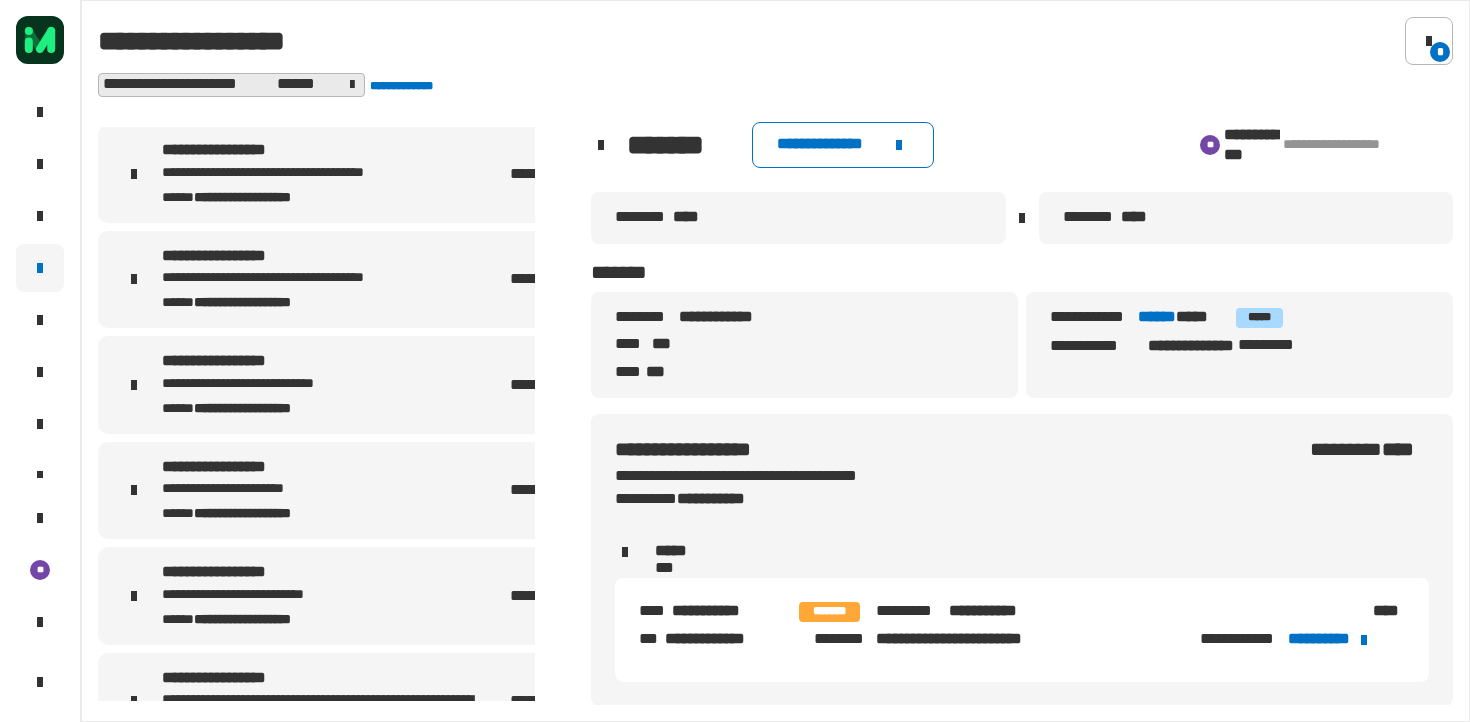 scroll, scrollTop: 225, scrollLeft: 0, axis: vertical 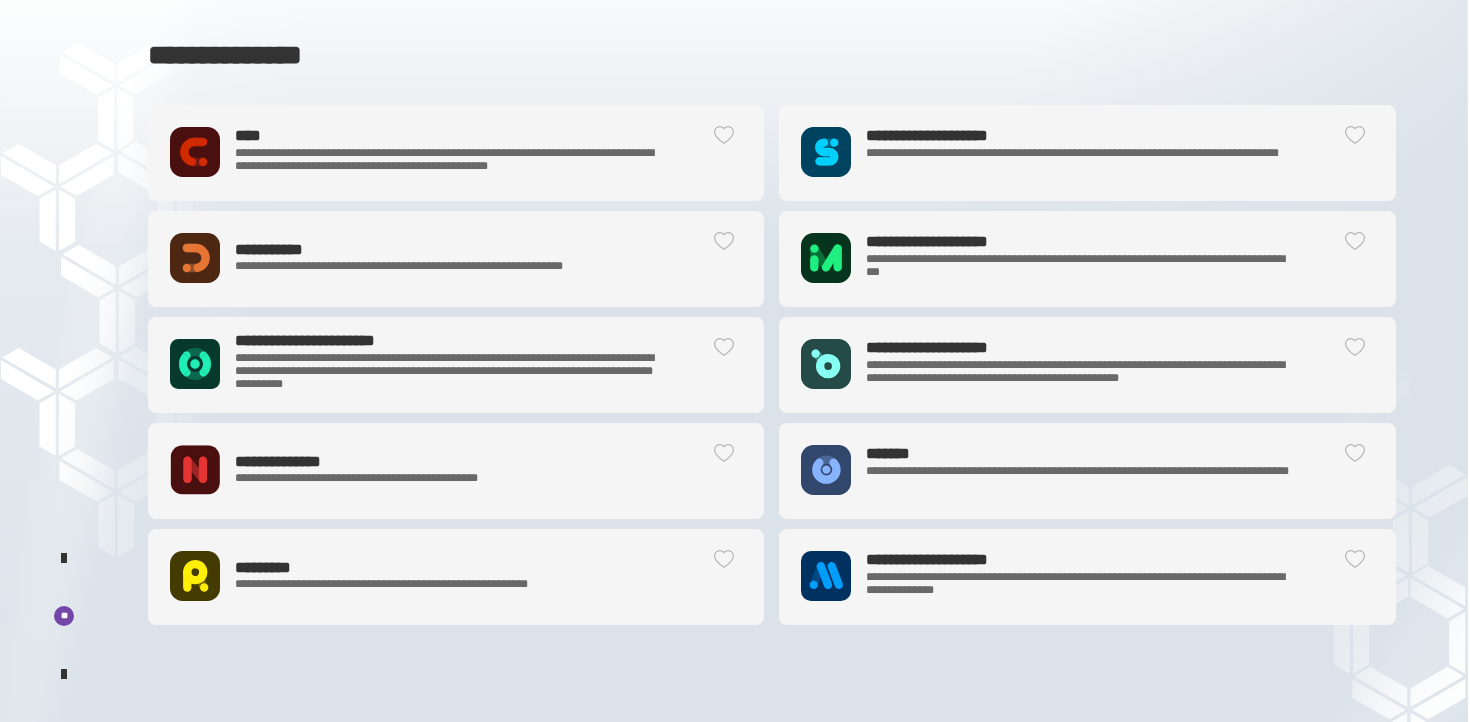 click on "**********" 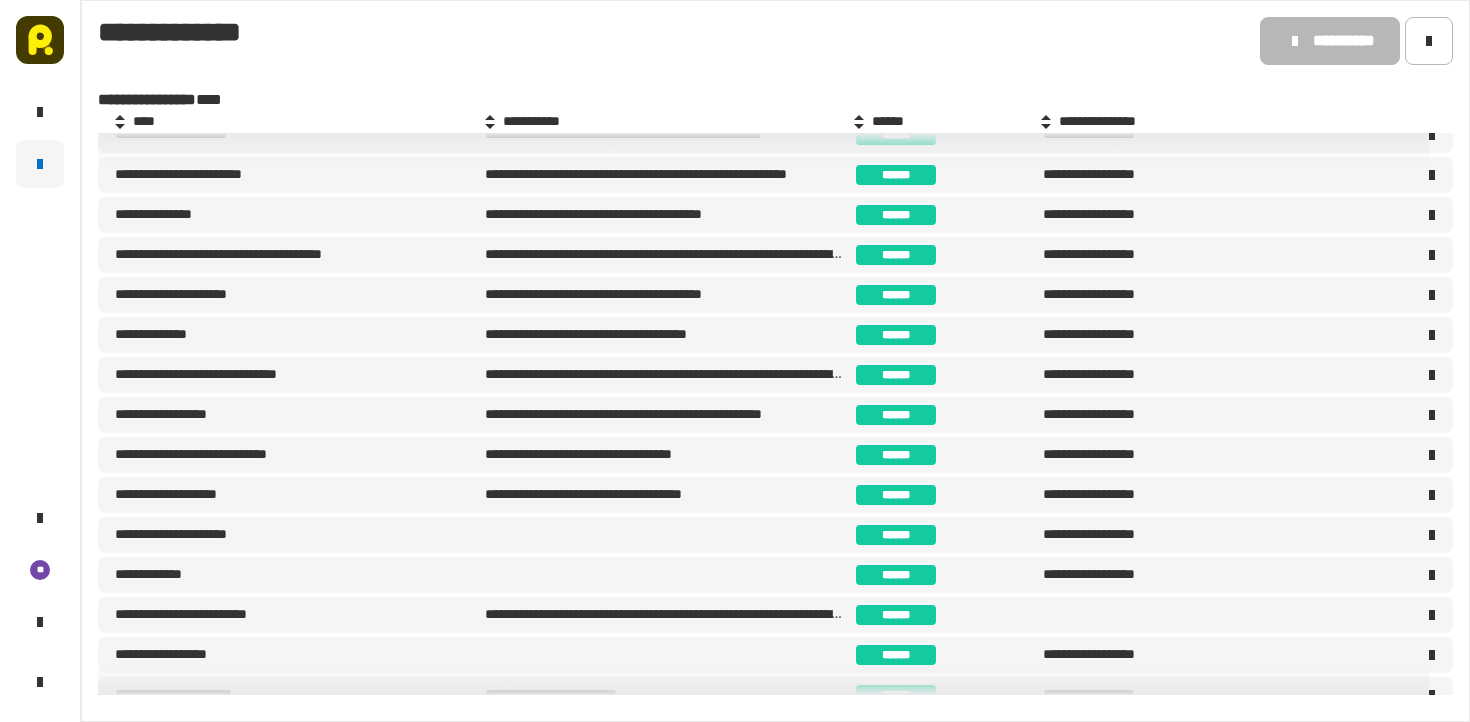 scroll, scrollTop: 566, scrollLeft: 0, axis: vertical 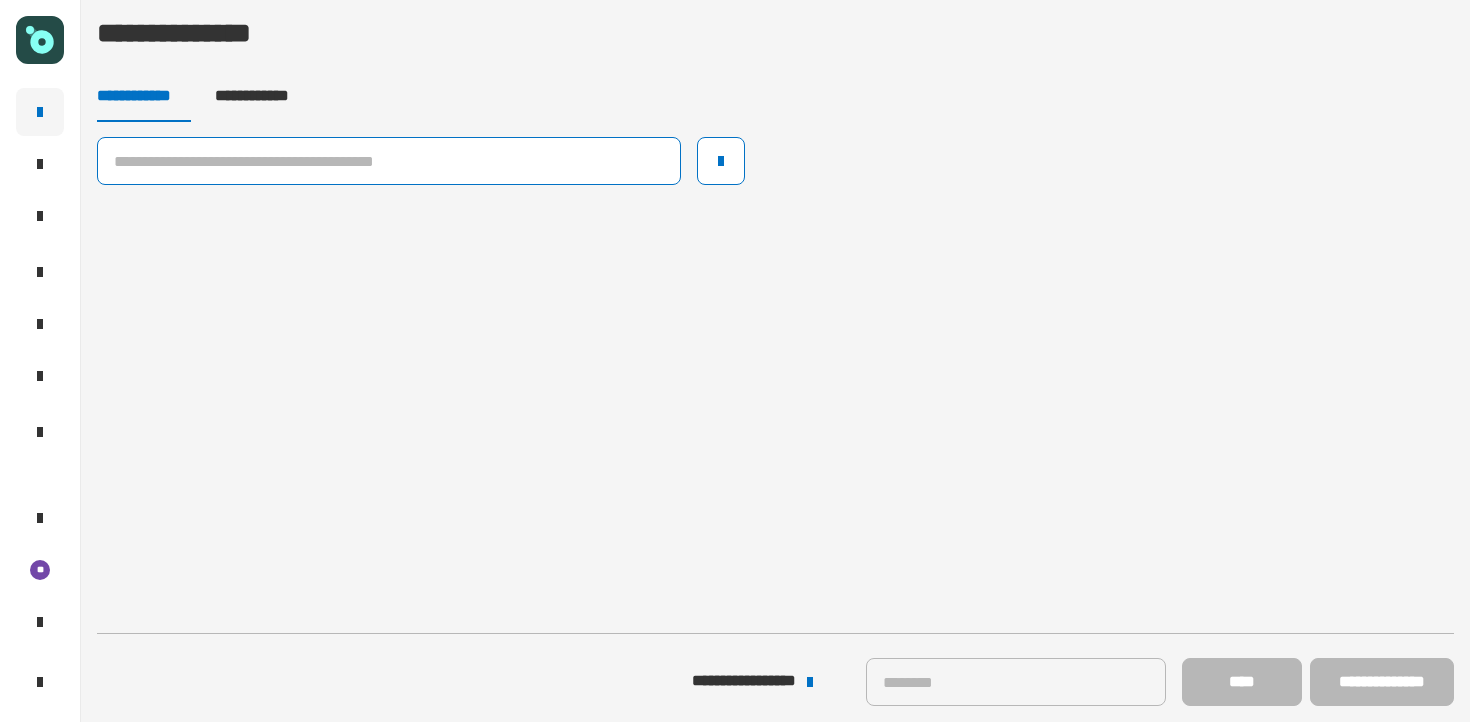 click 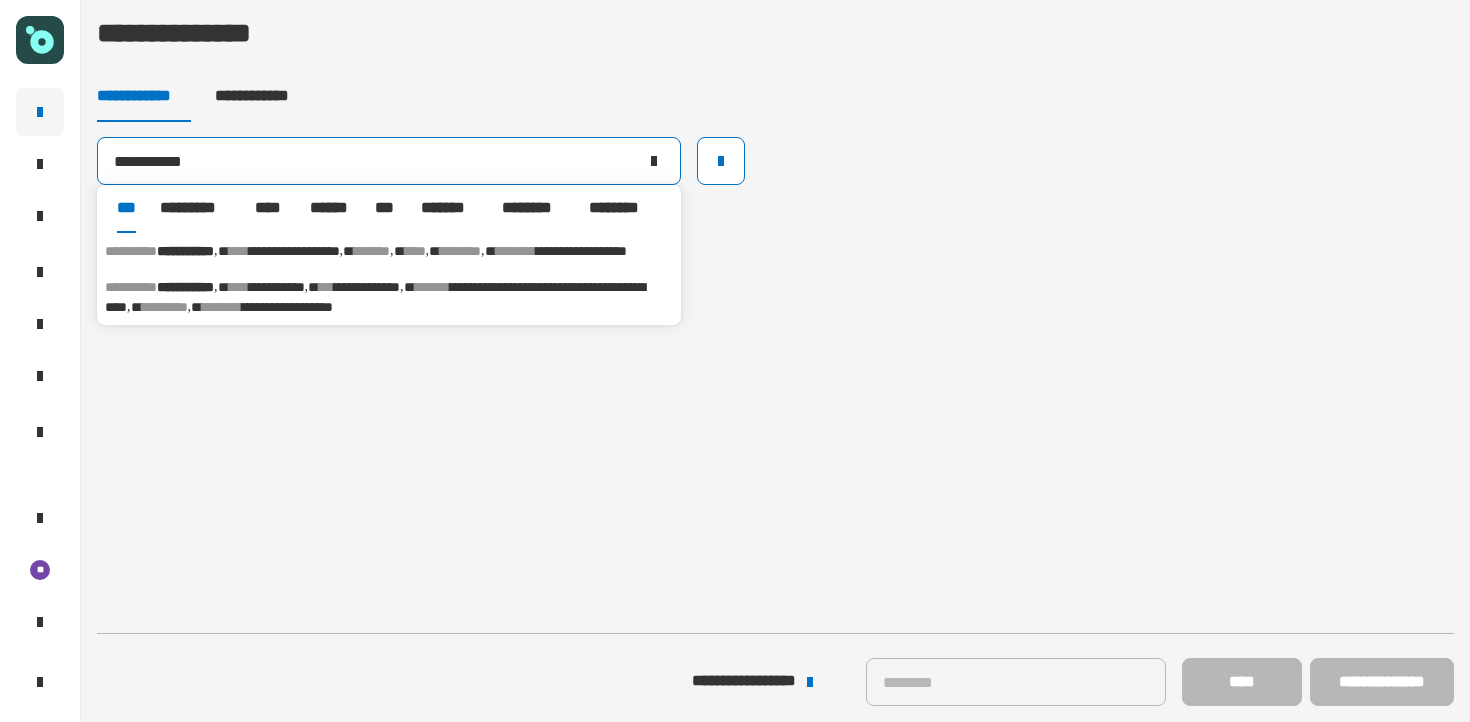 type on "**********" 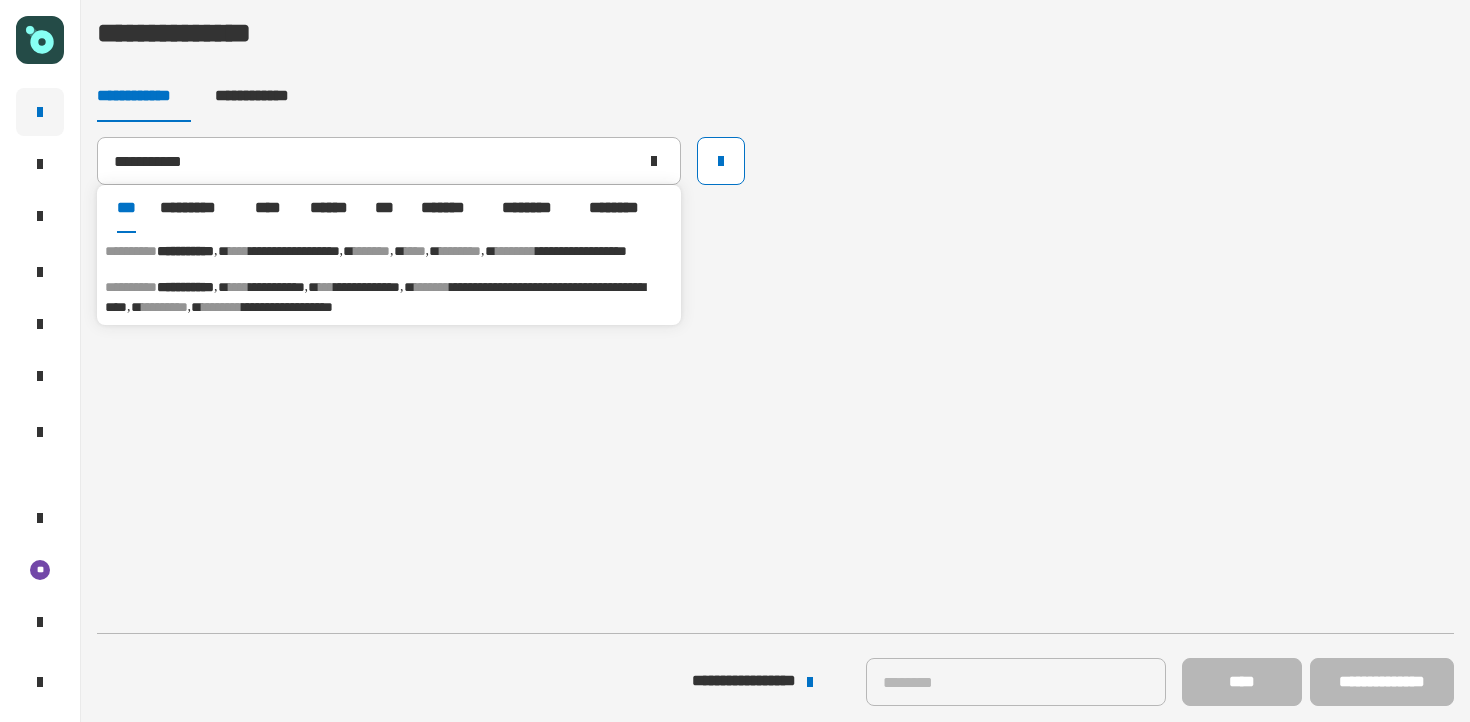 click on "**********" at bounding box center (277, 287) 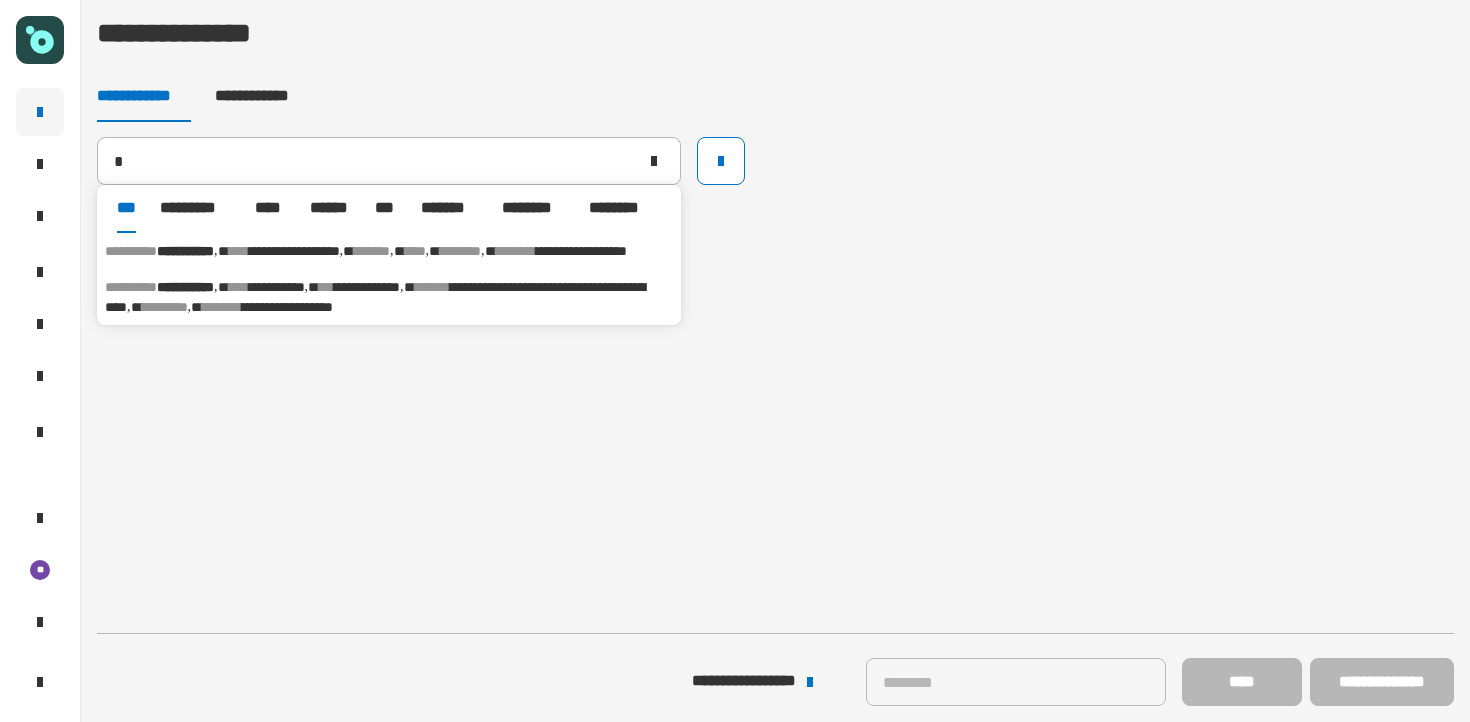 type 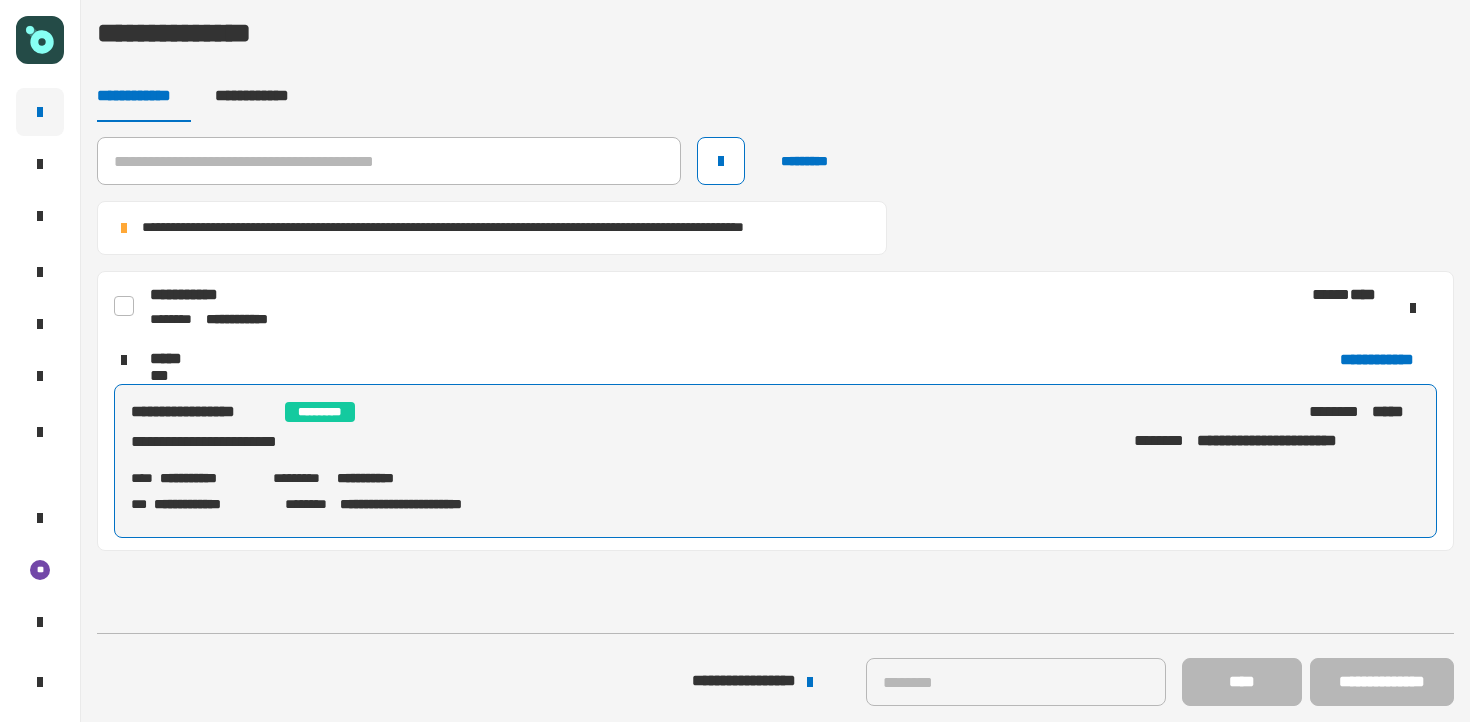 click 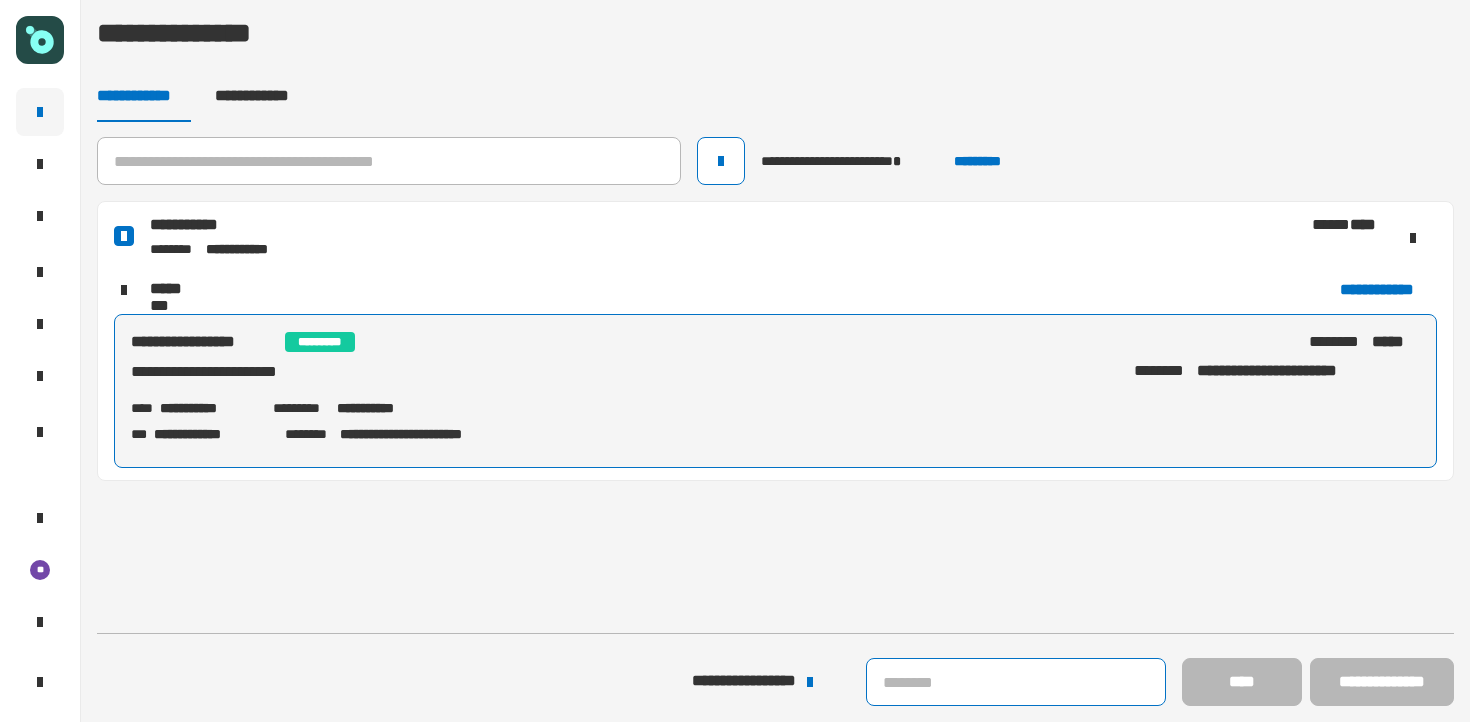 click 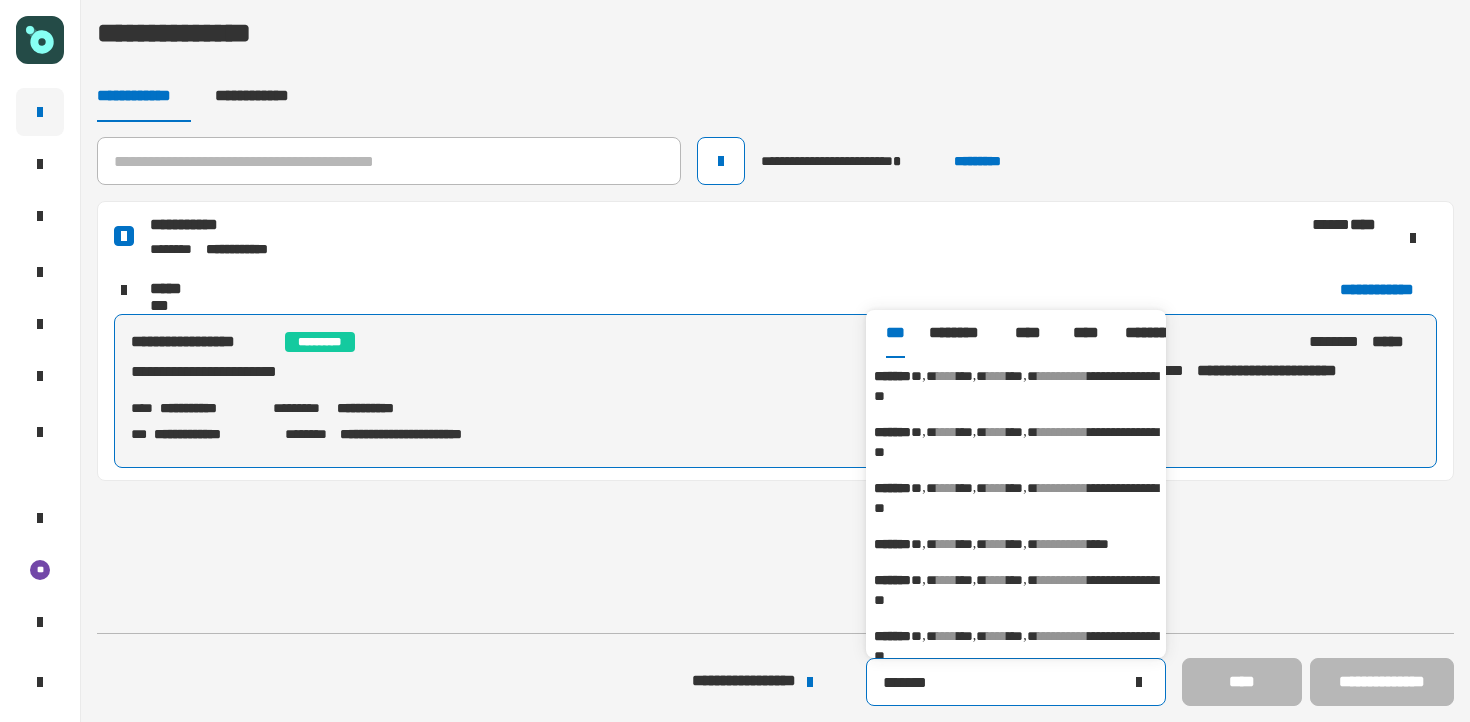 type on "*******" 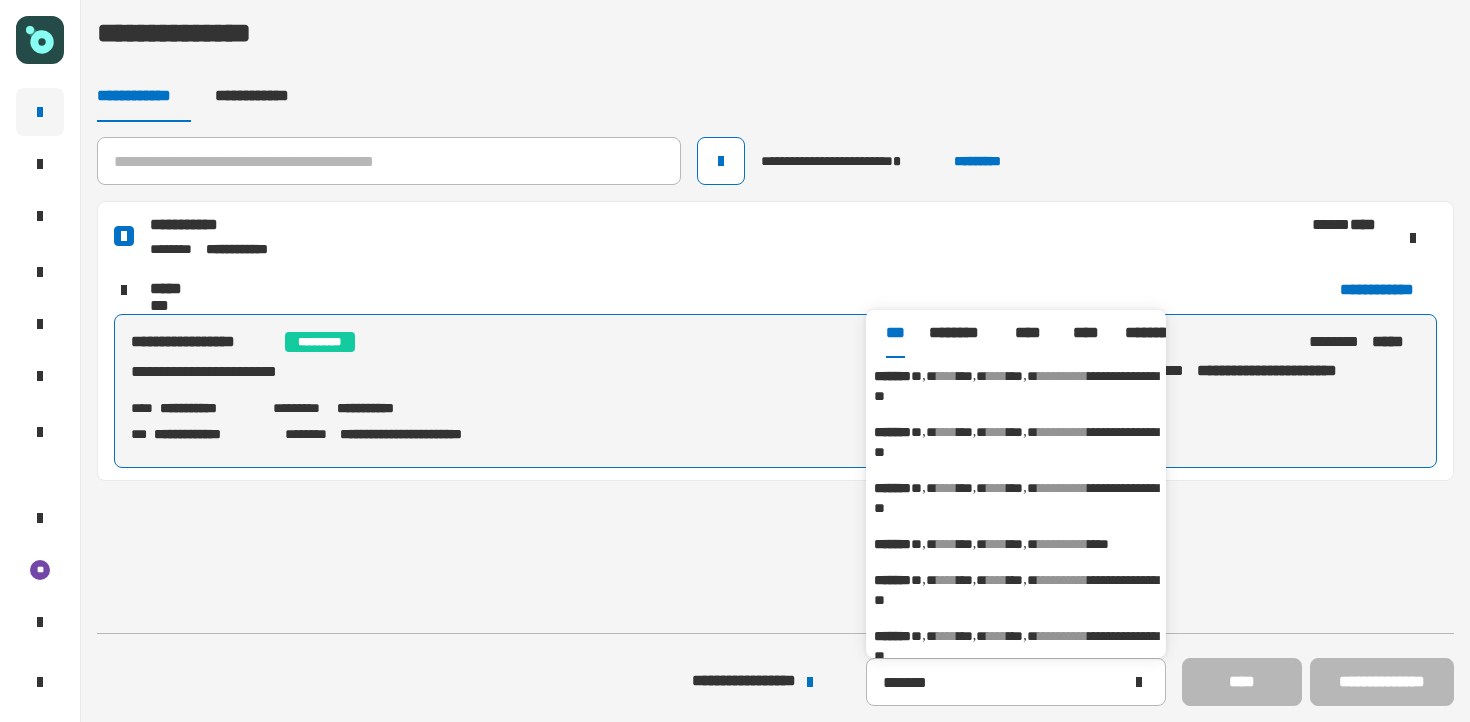click on "**********" at bounding box center (1016, 442) 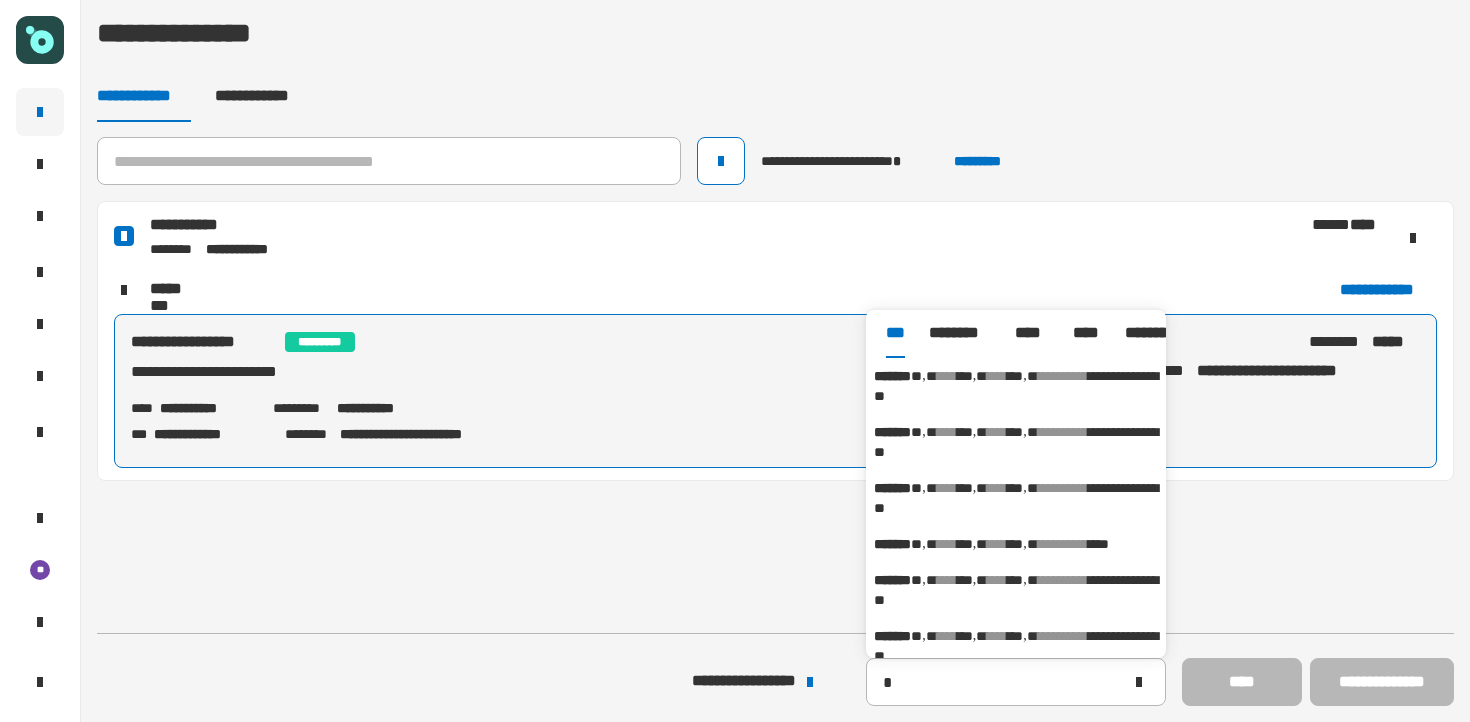 type on "*********" 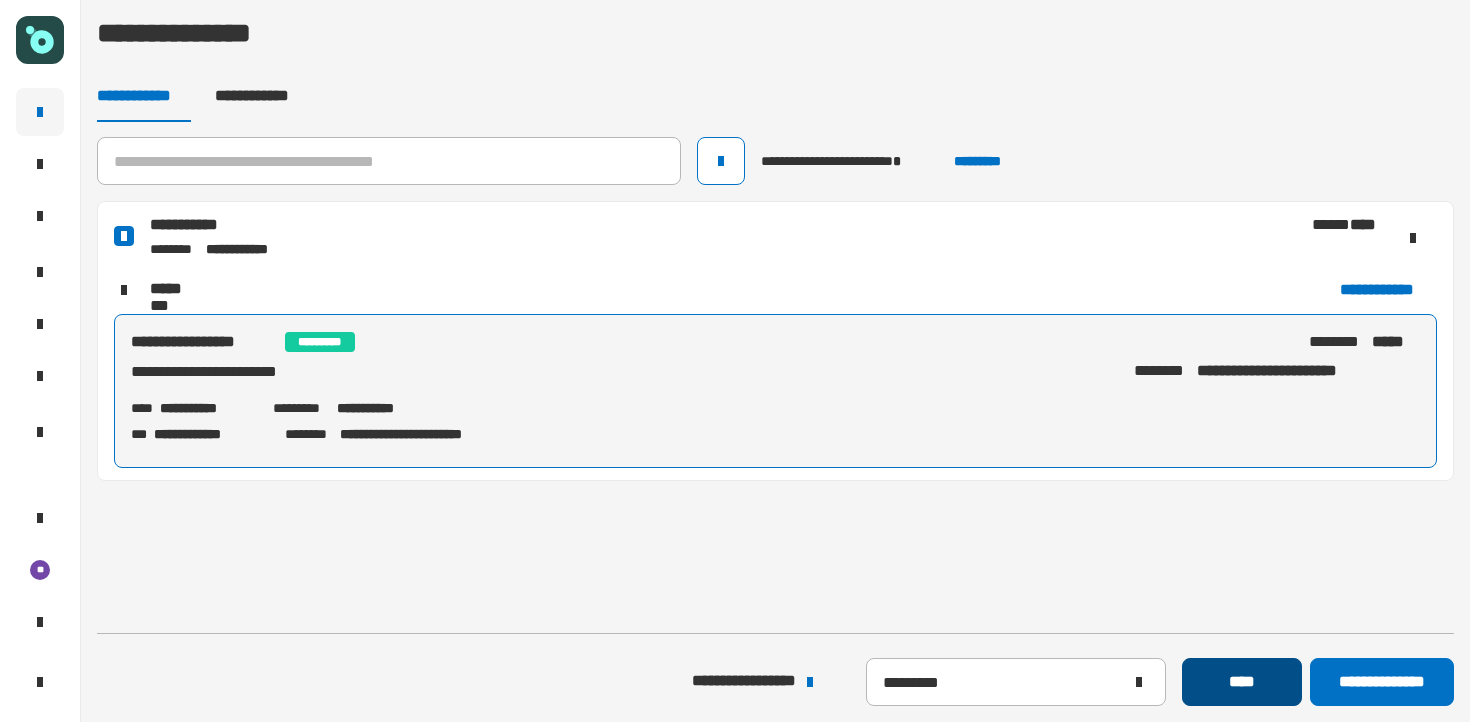 click on "****" 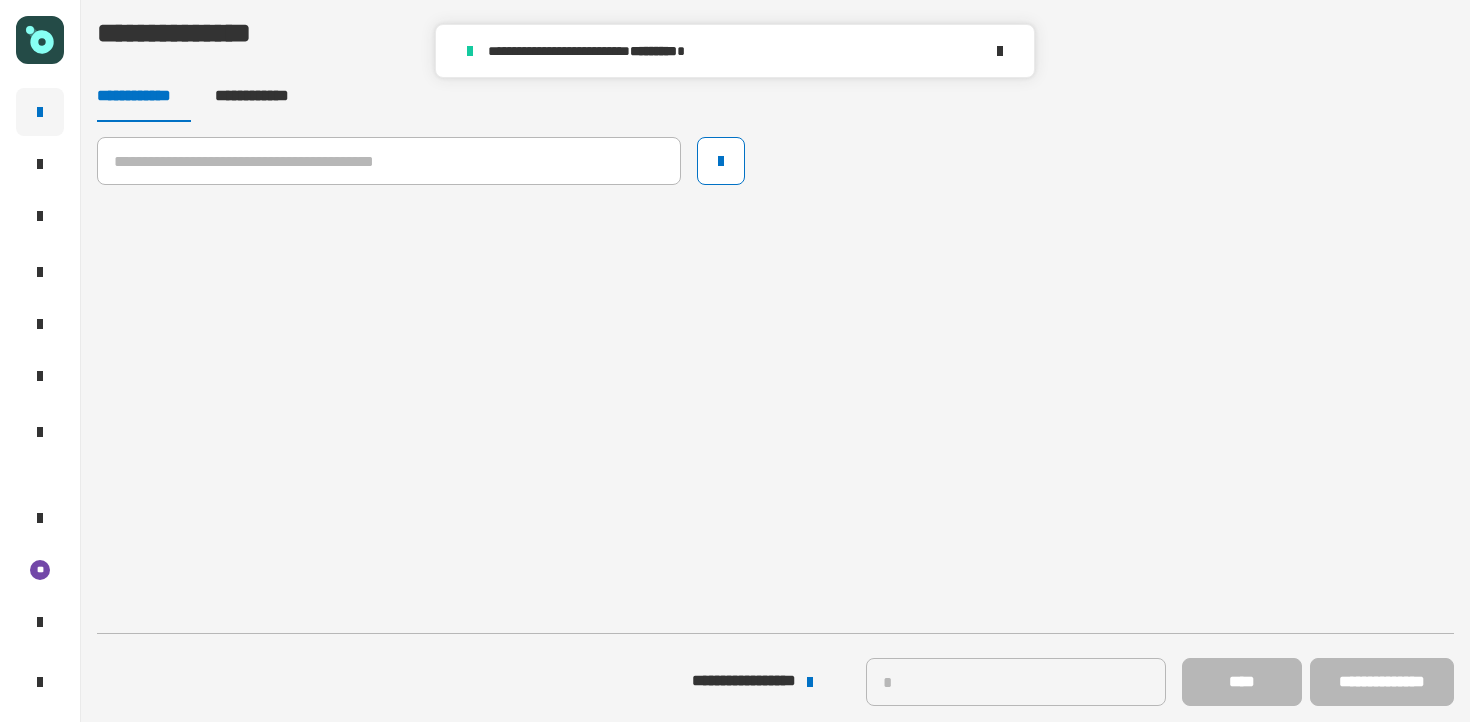 type 